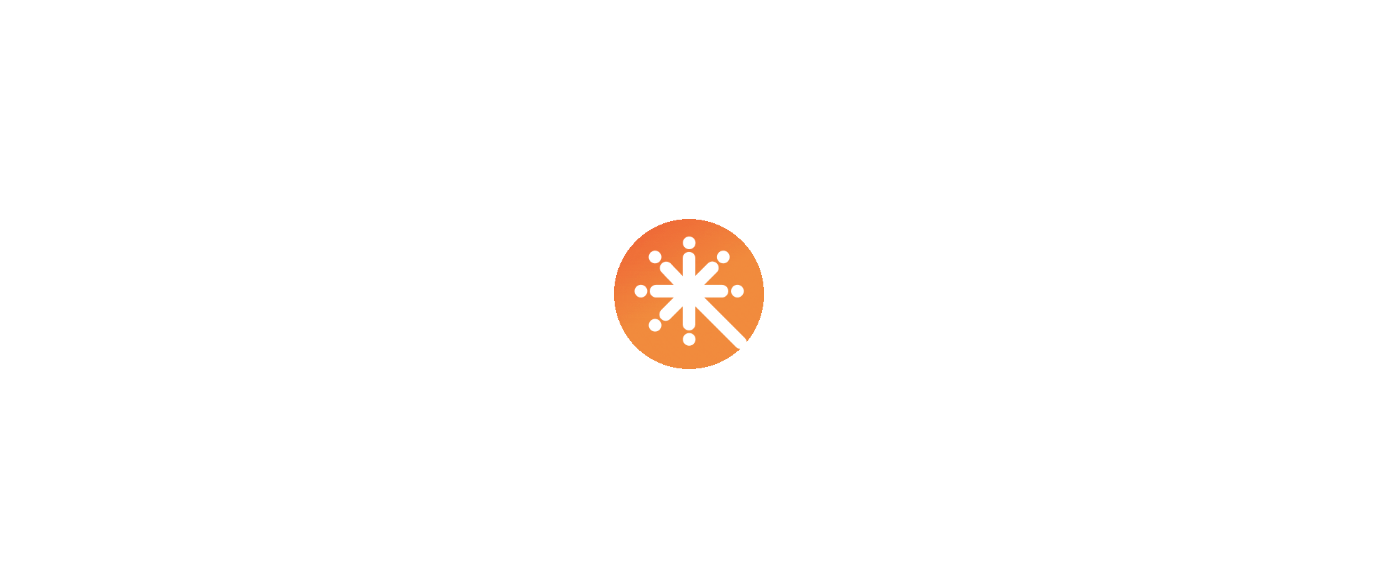 scroll, scrollTop: 0, scrollLeft: 0, axis: both 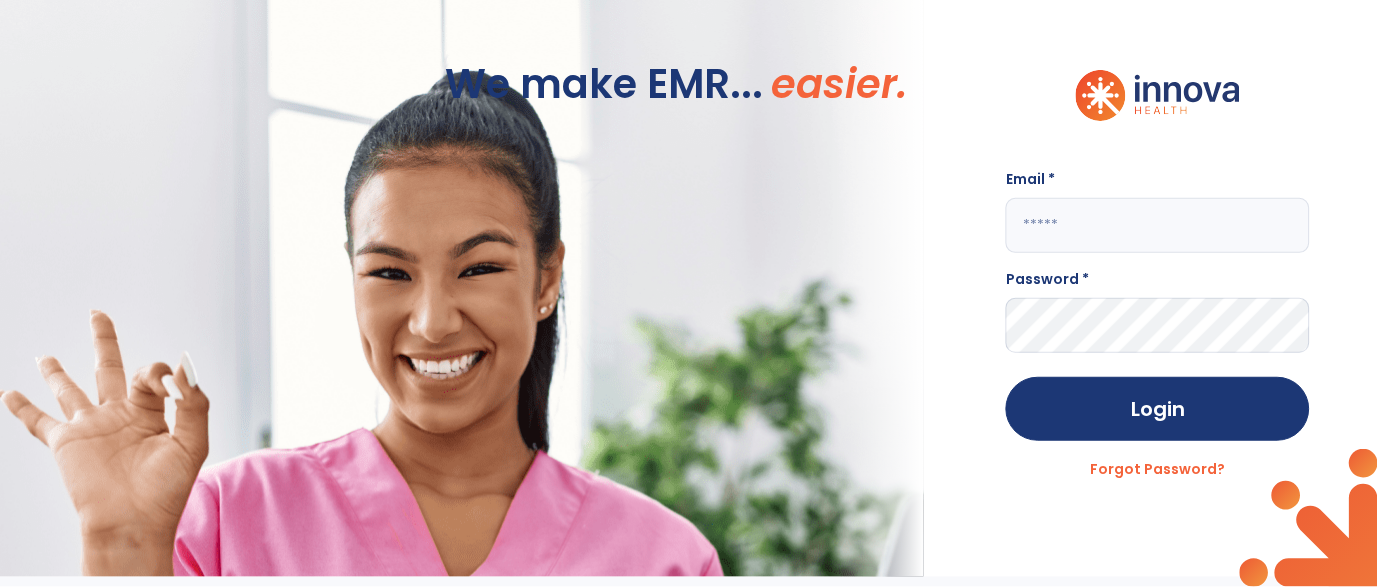 click 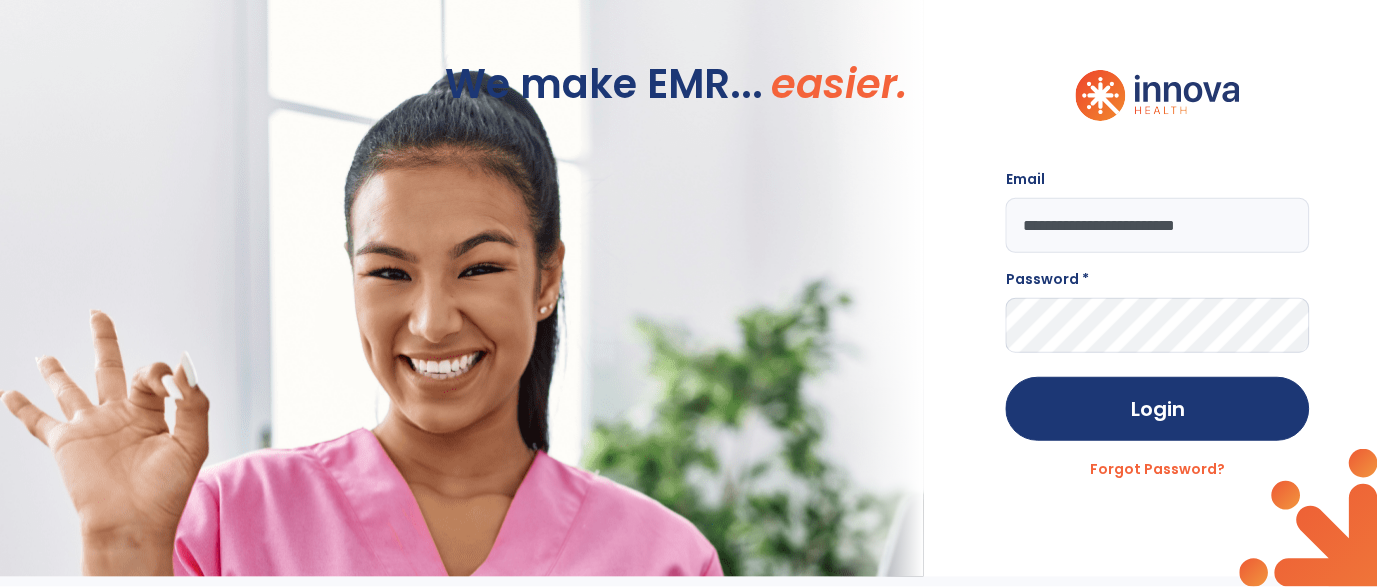 type on "**********" 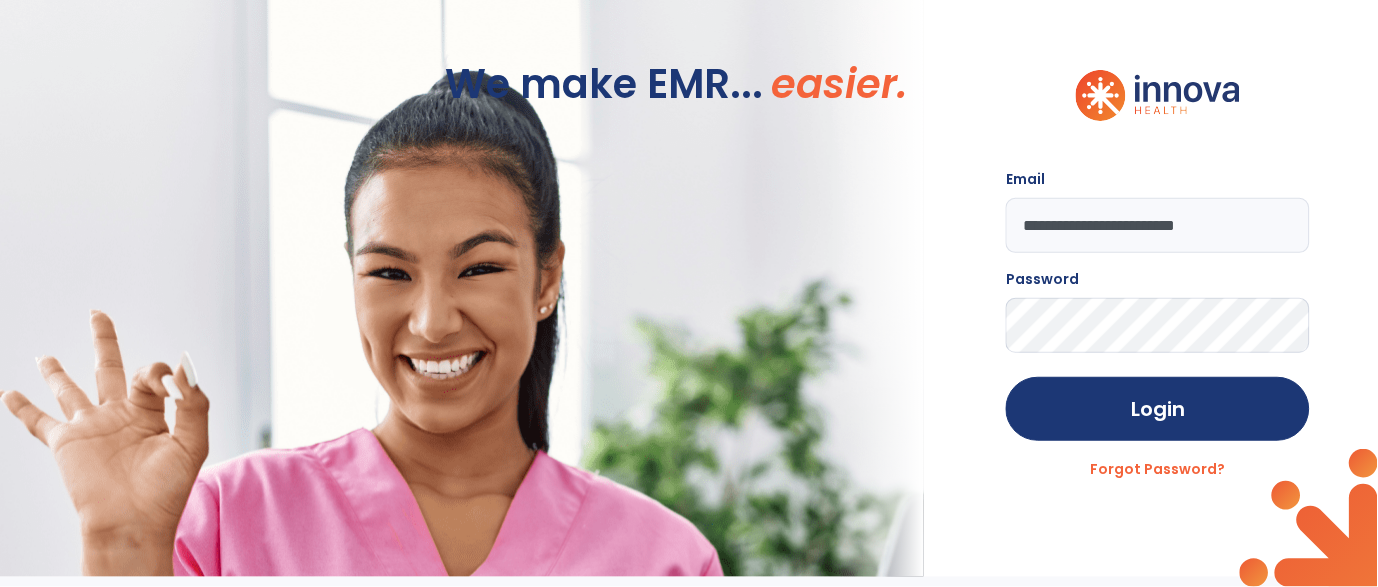click on "Login" 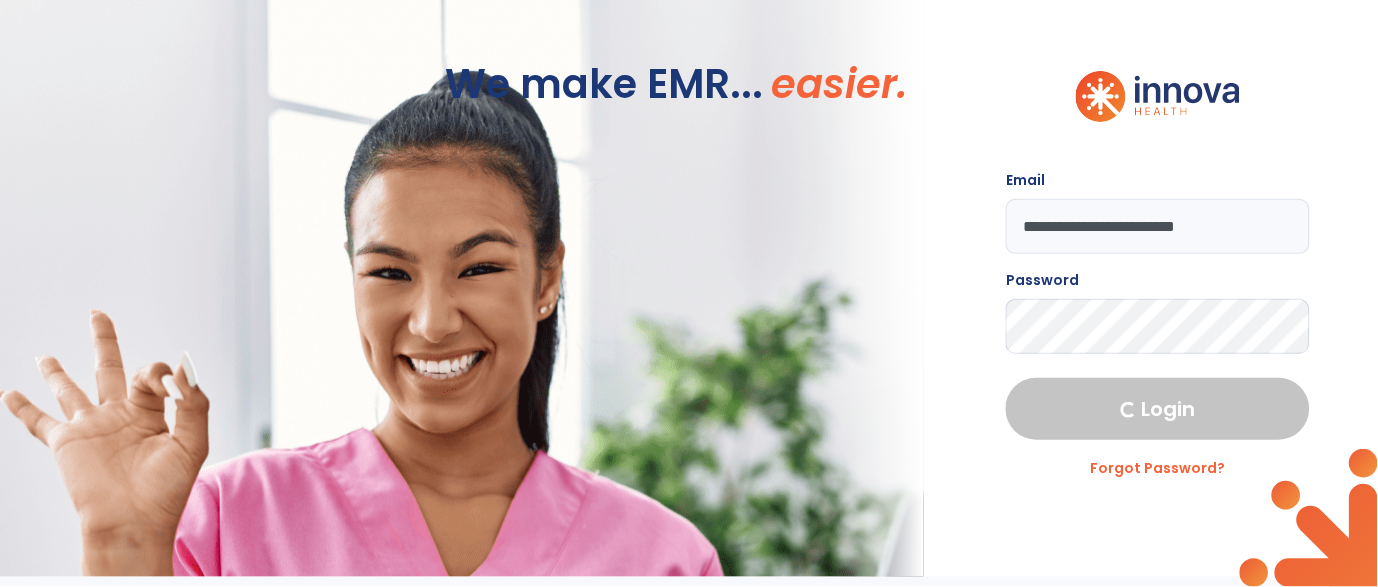 select on "****" 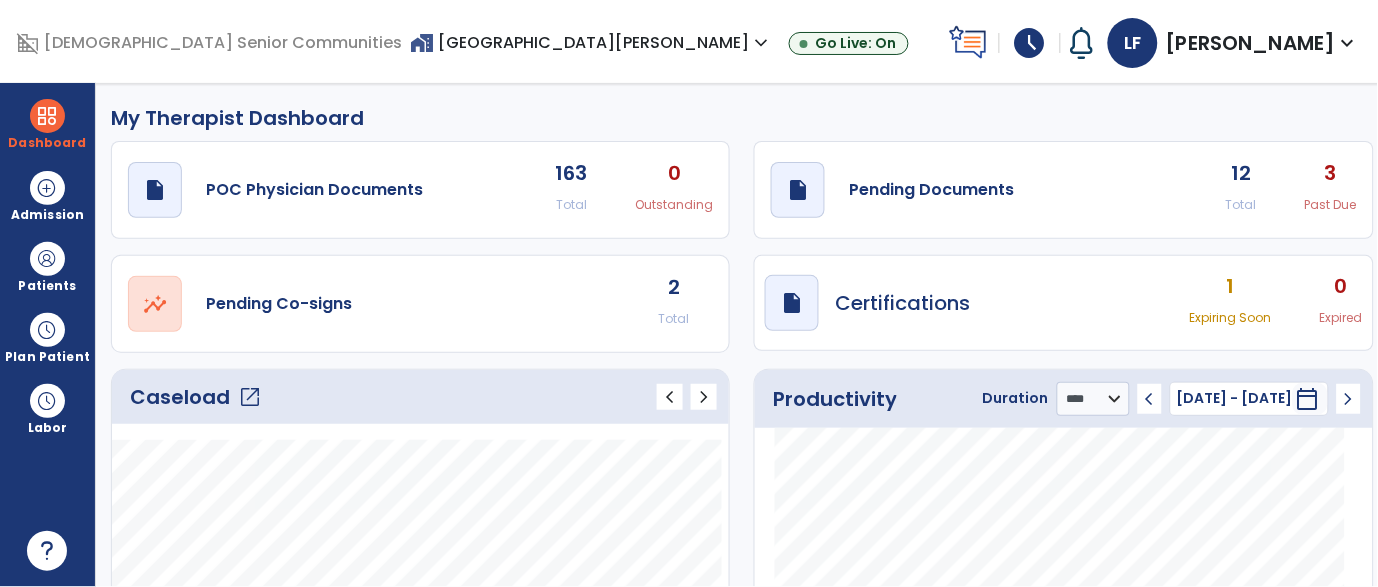 click on "open_in_new" 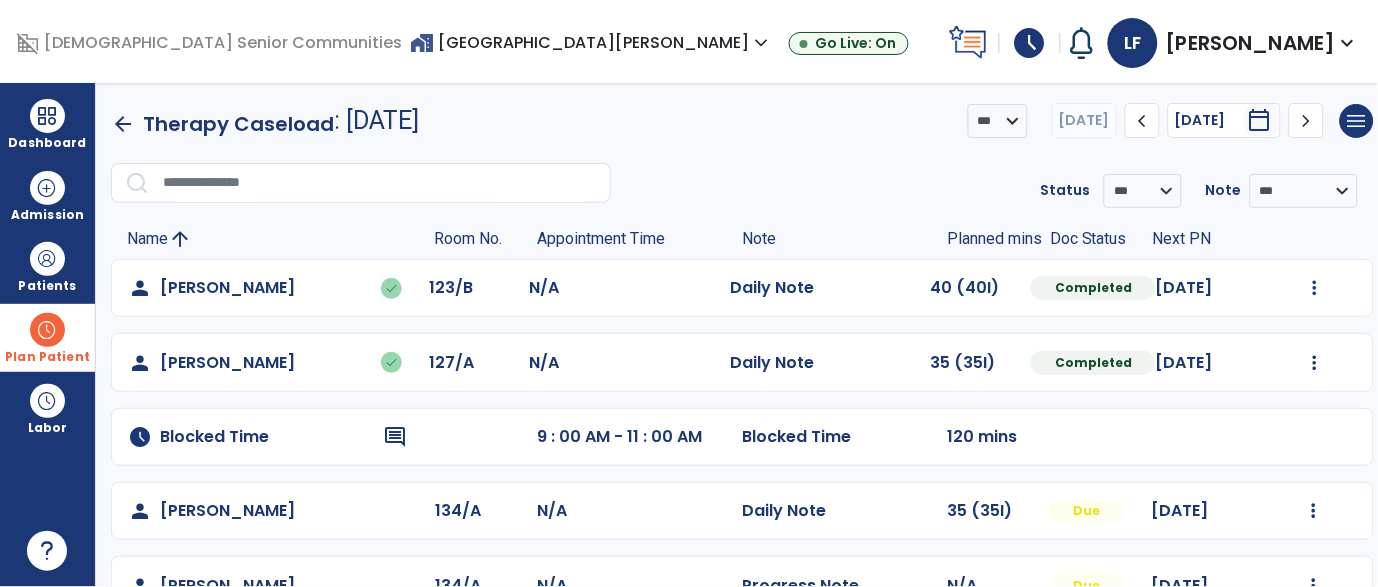 click on "Plan Patient" at bounding box center [47, 266] 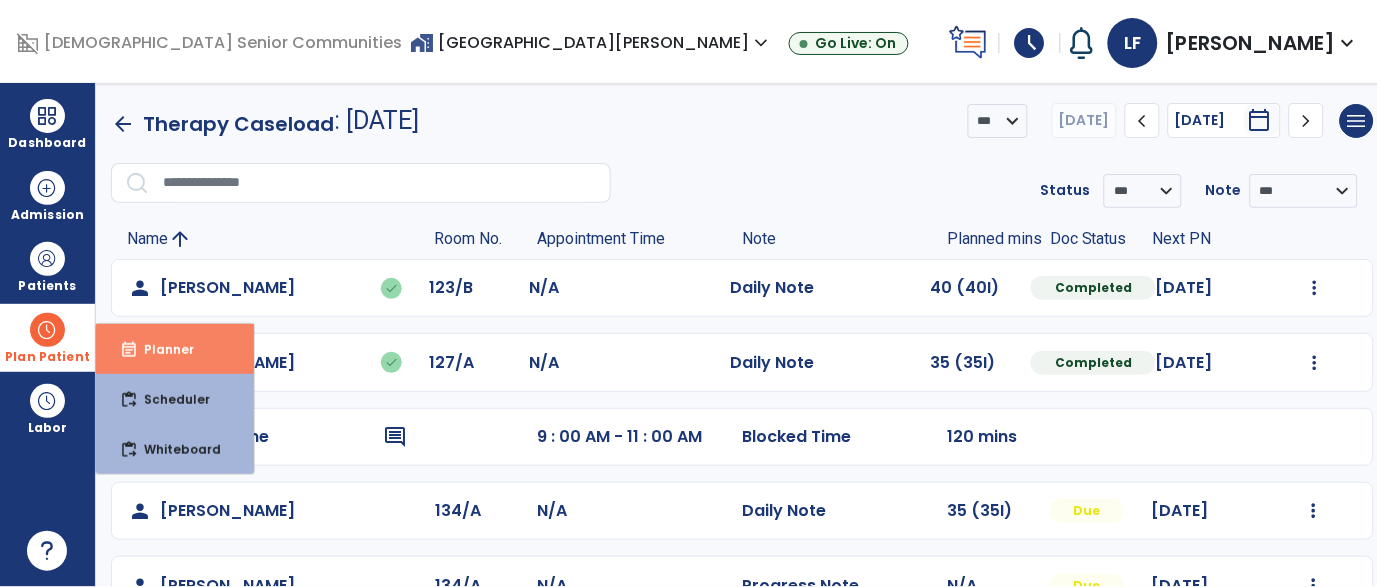 click on "Planner" at bounding box center [161, 349] 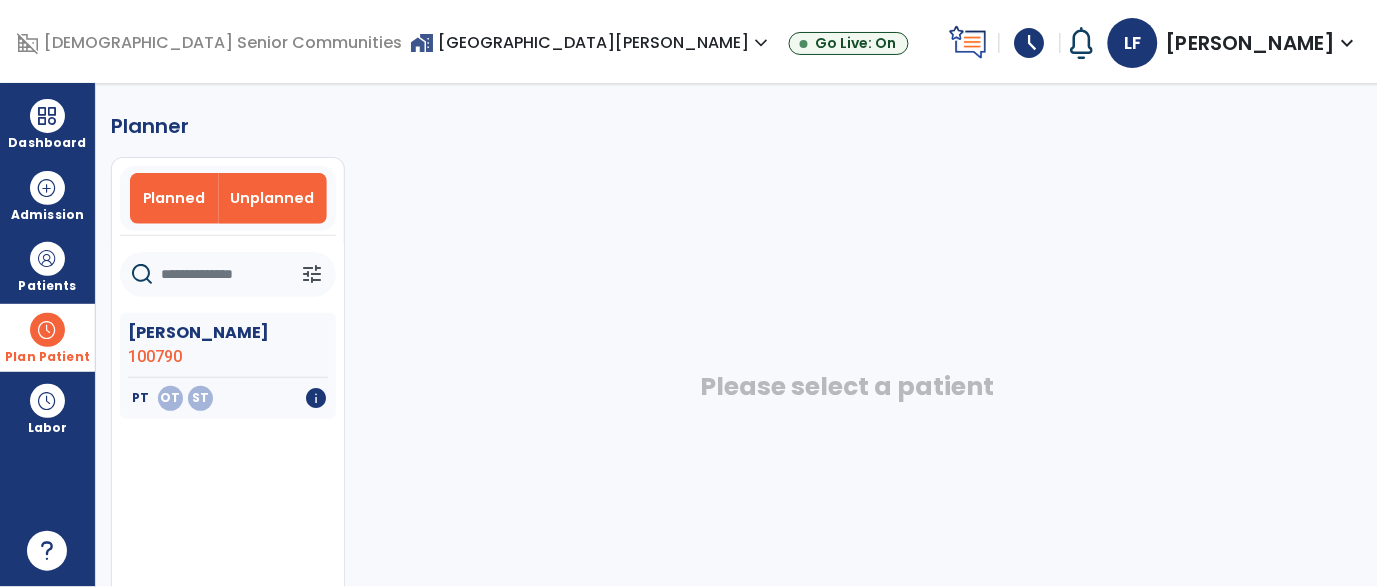 click on "Planned" at bounding box center (174, 198) 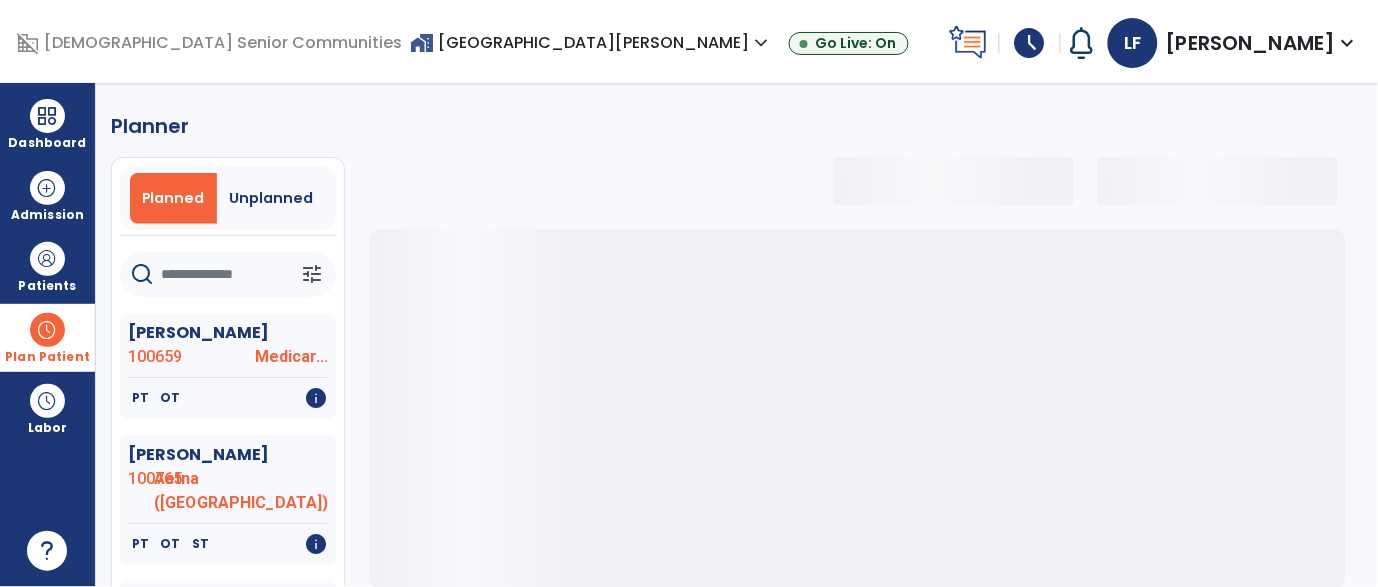 click 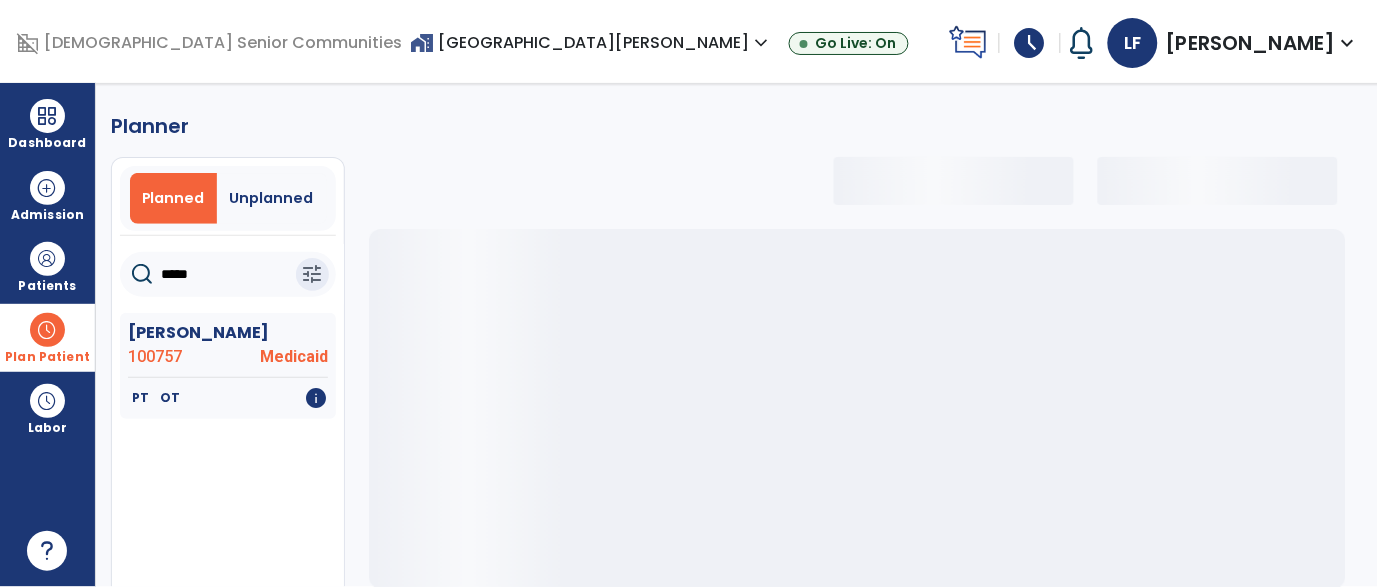 type on "*****" 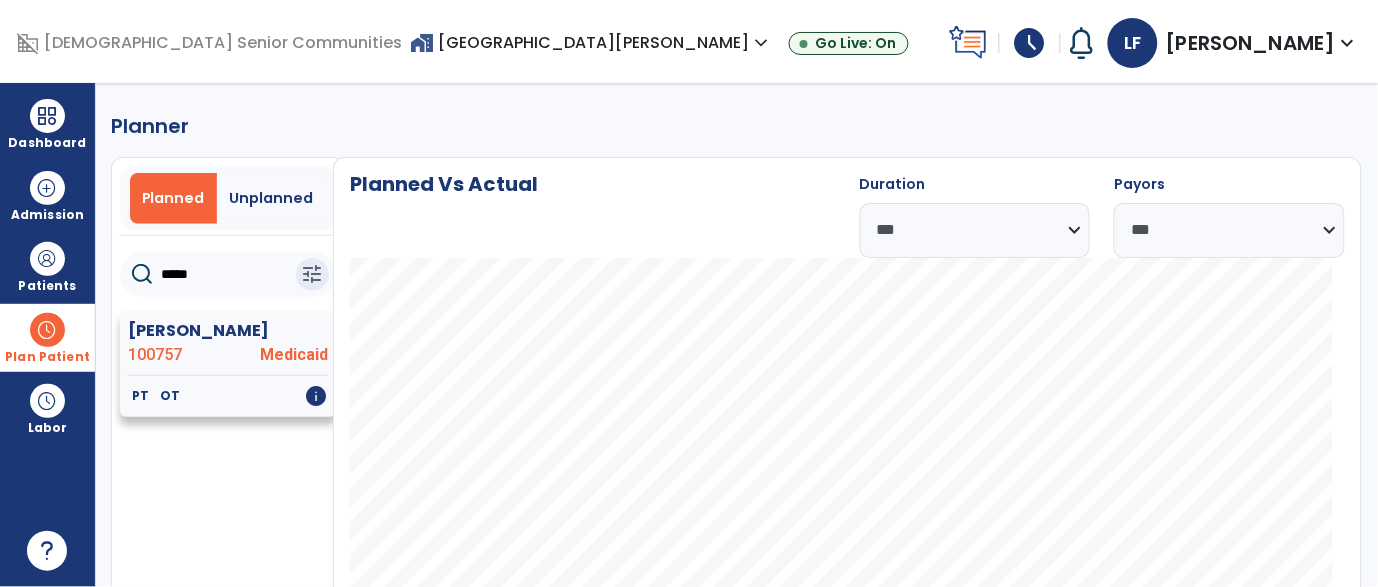 click on "100757" 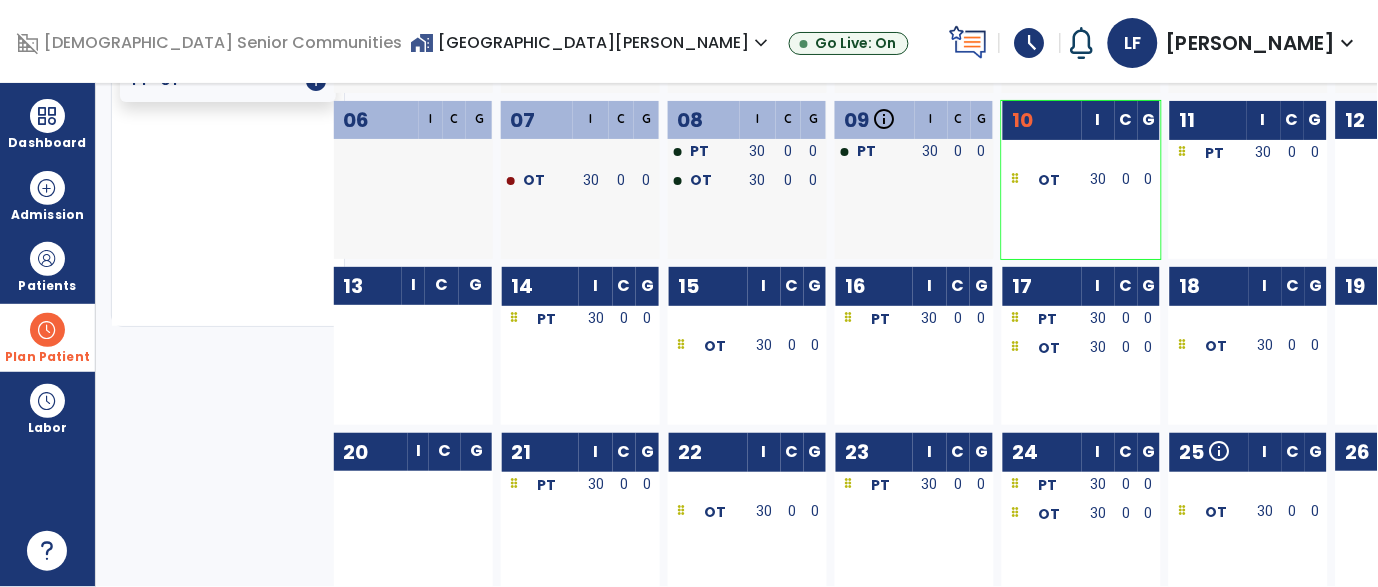 scroll, scrollTop: 0, scrollLeft: 0, axis: both 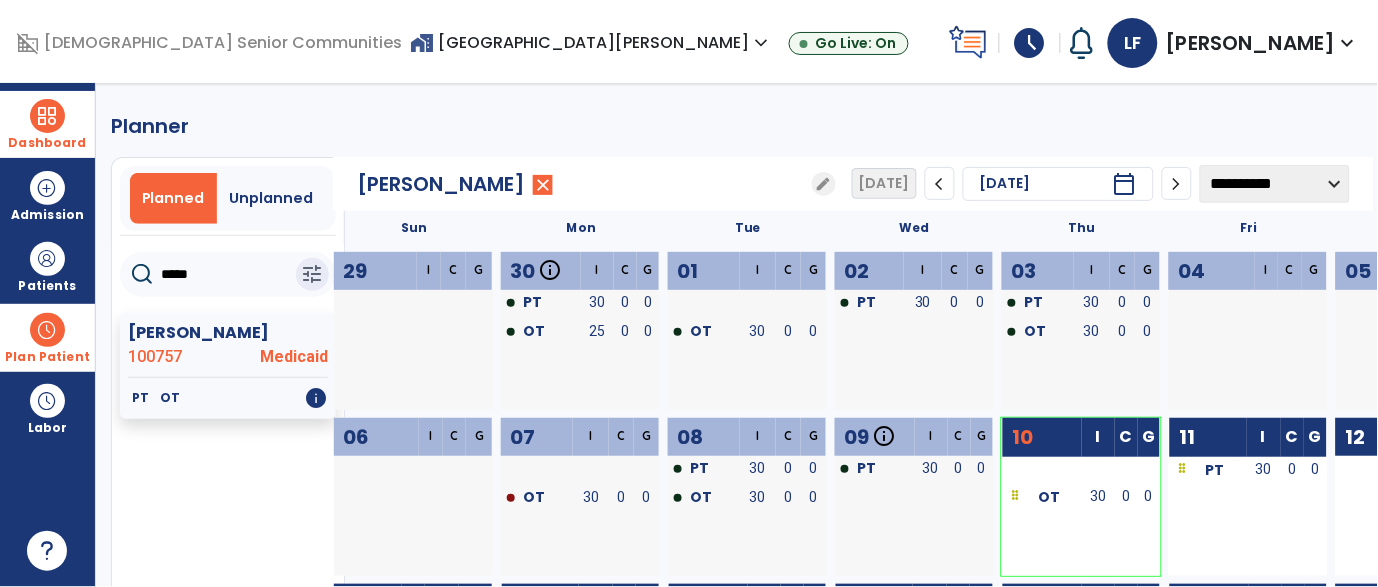 click on "Dashboard" at bounding box center [47, 143] 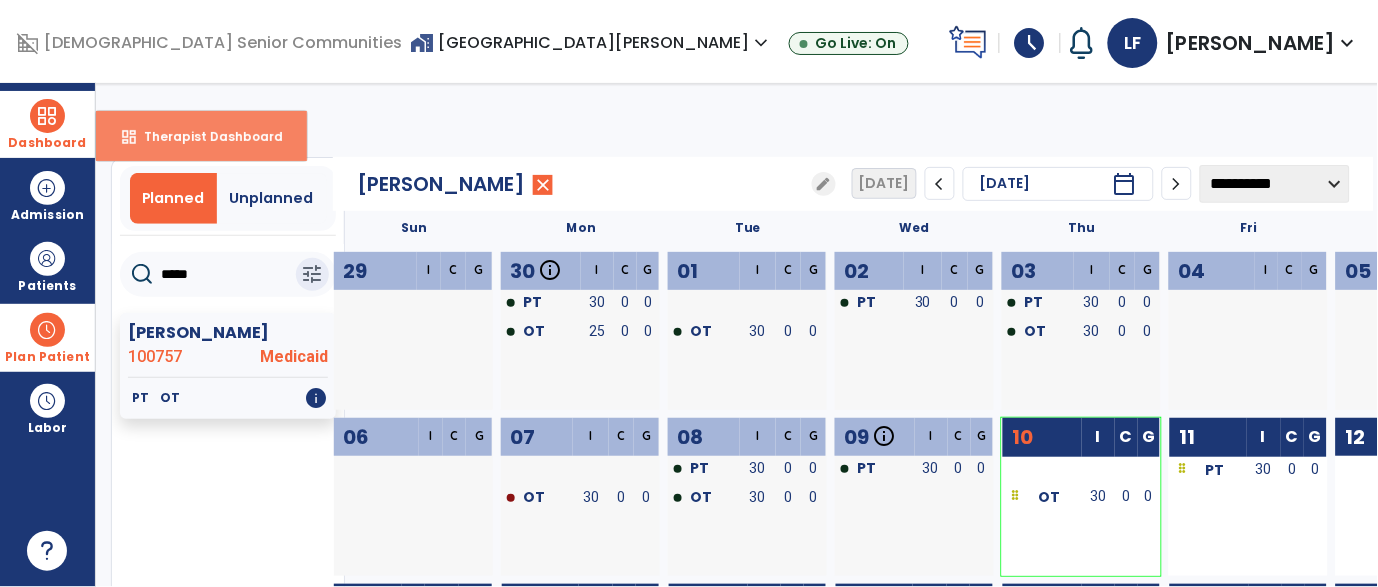 click on "Therapist Dashboard" at bounding box center (205, 136) 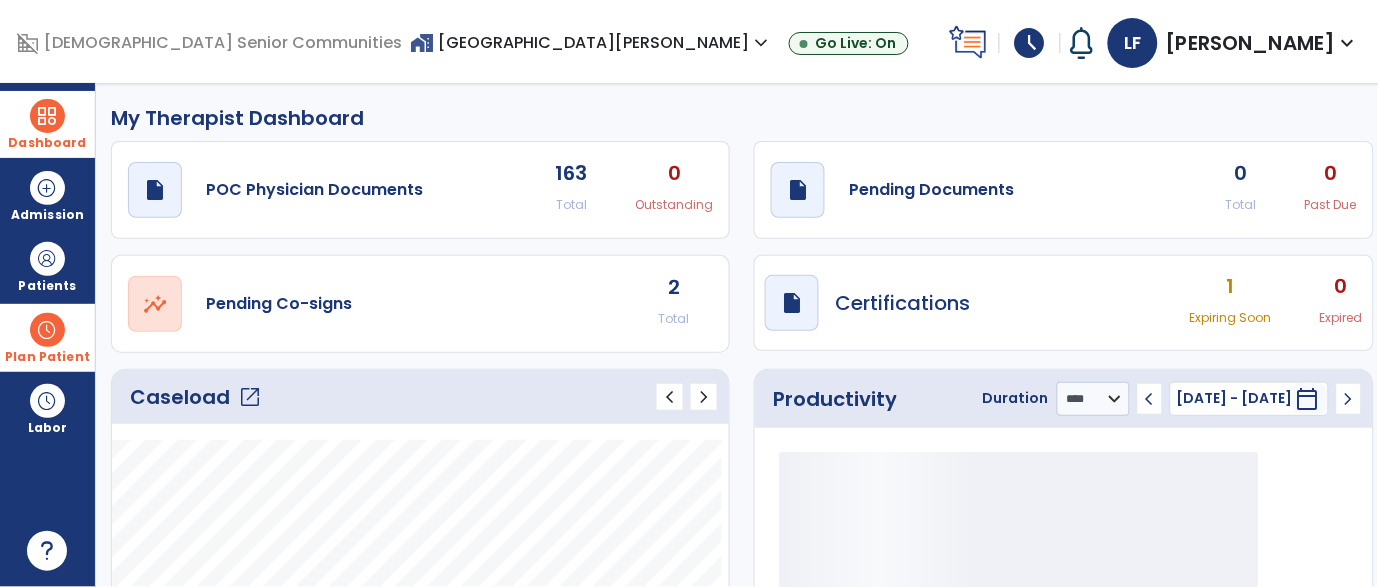click on "open_in_new" 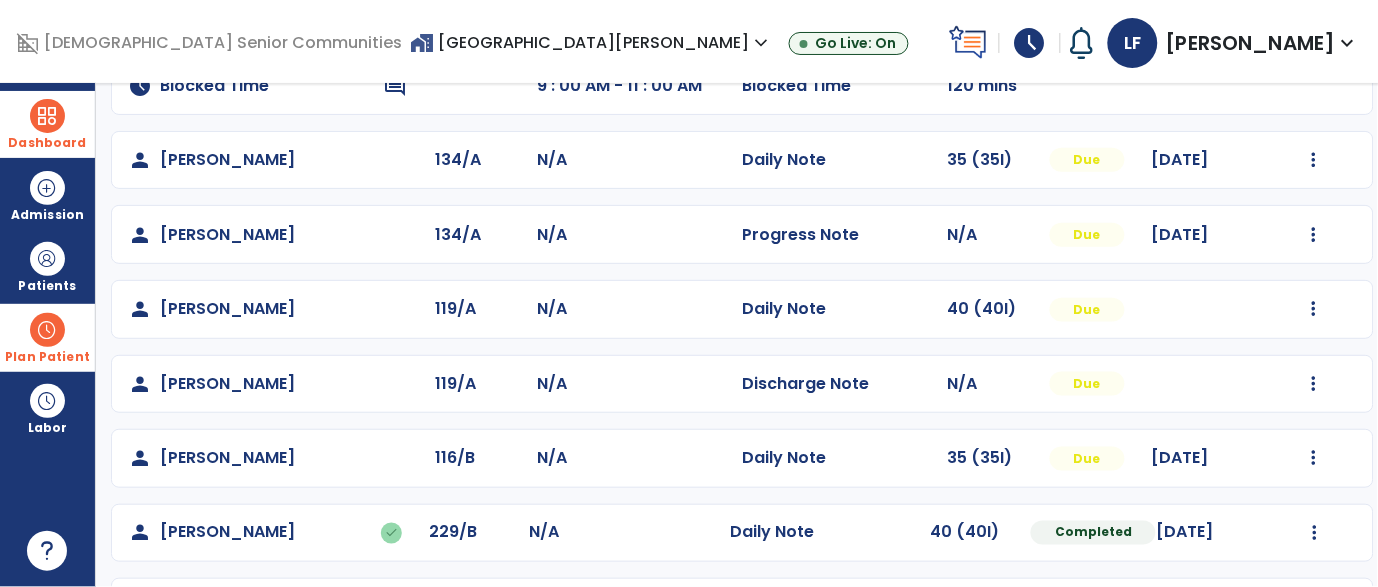 scroll, scrollTop: 338, scrollLeft: 0, axis: vertical 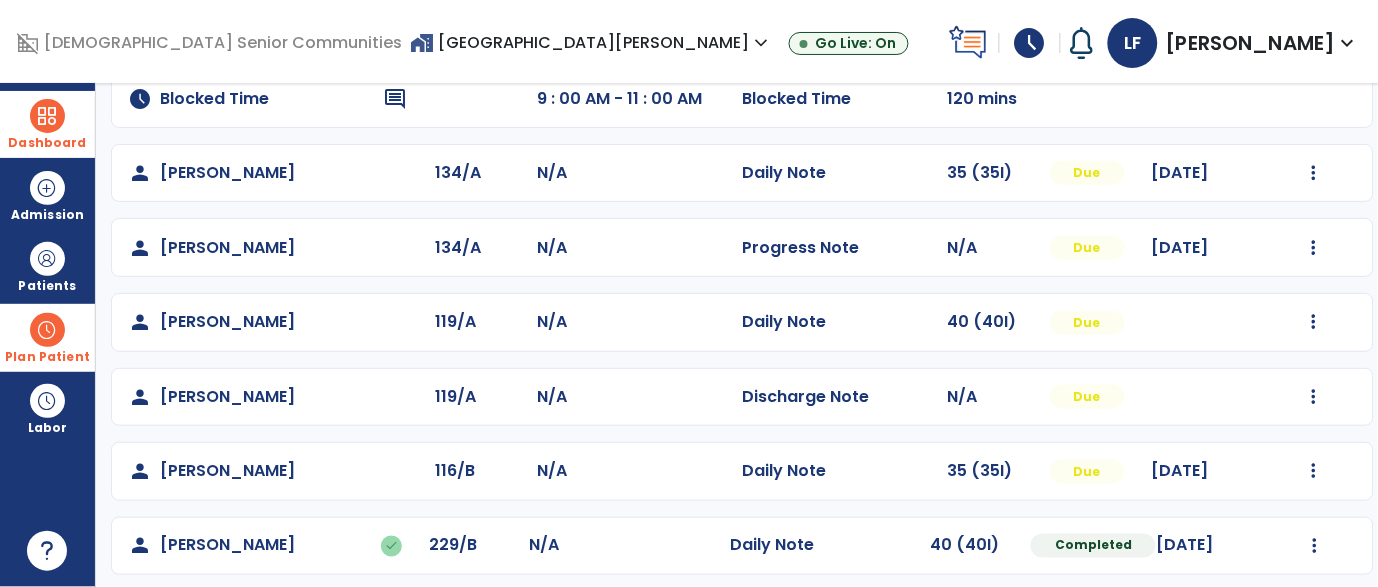 click on "Mark Visit As Complete   Reset Note   Open Document   G + C Mins" 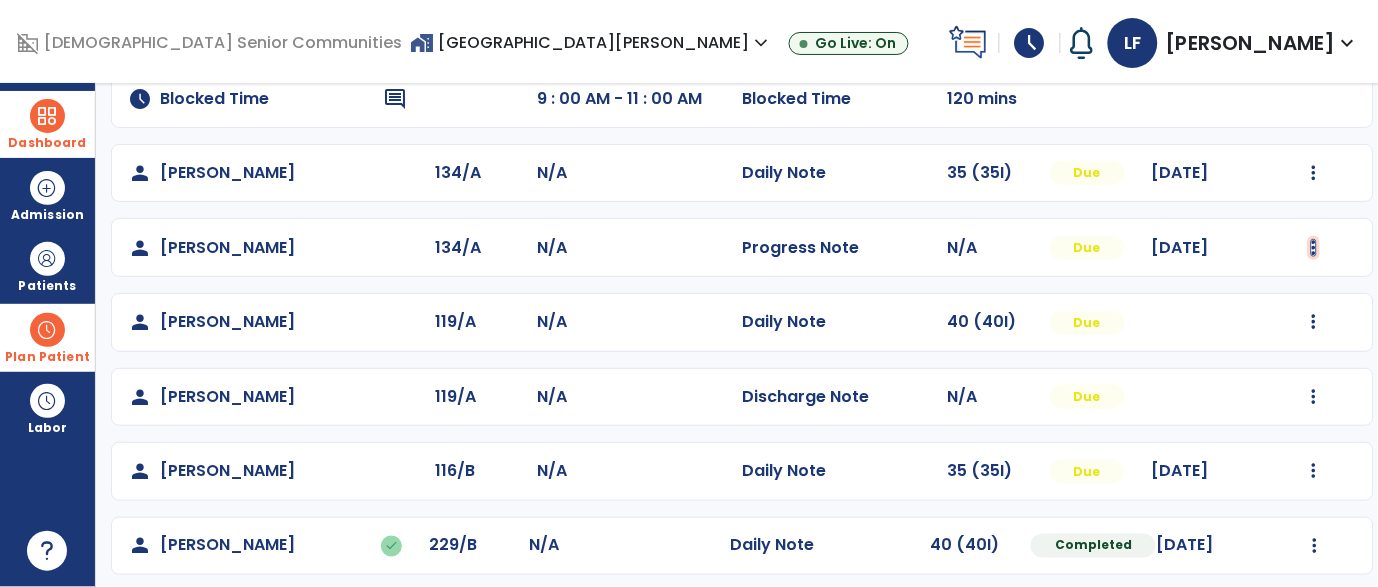 click at bounding box center [1315, -50] 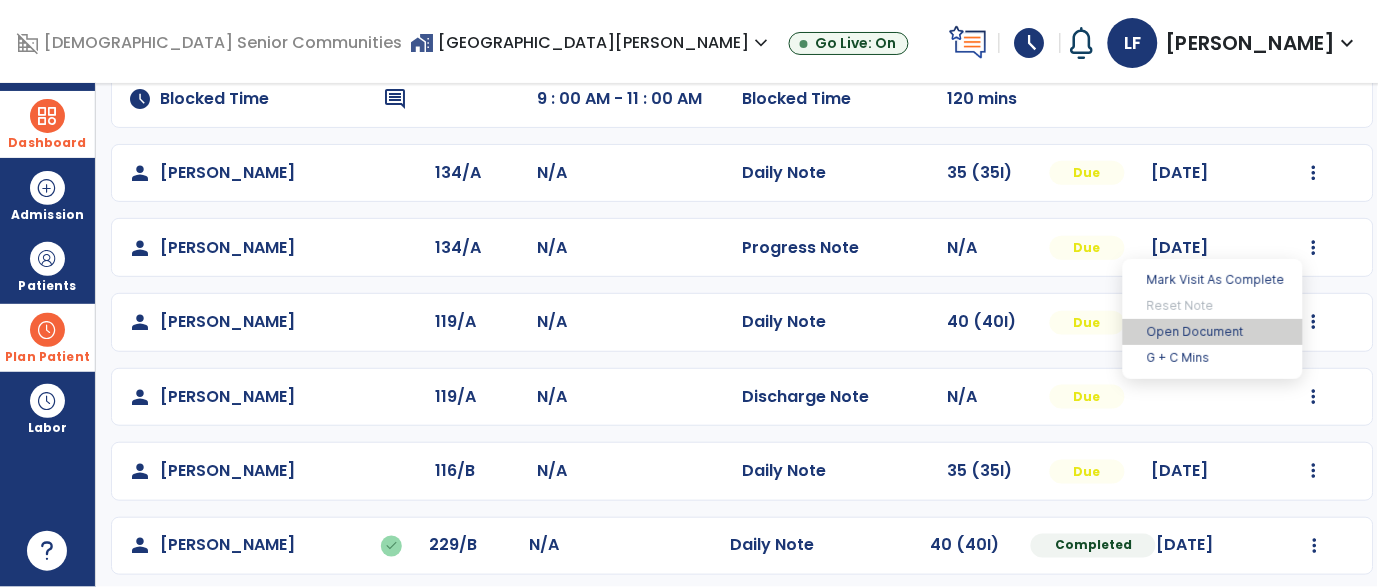 click on "Open Document" at bounding box center [1213, 332] 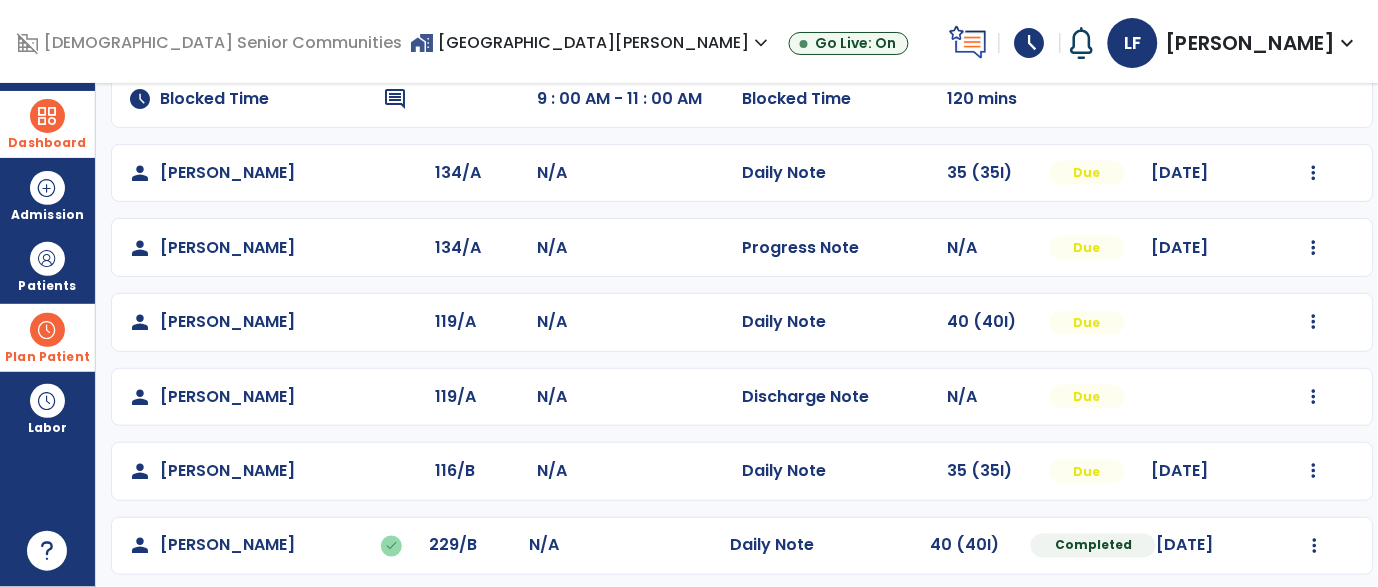 click on "person   Evans, Maurice  119/A N/A  Daily Note   40 (40I)  Due  Mark Visit As Complete   Reset Note   Open Document   G + C Mins" 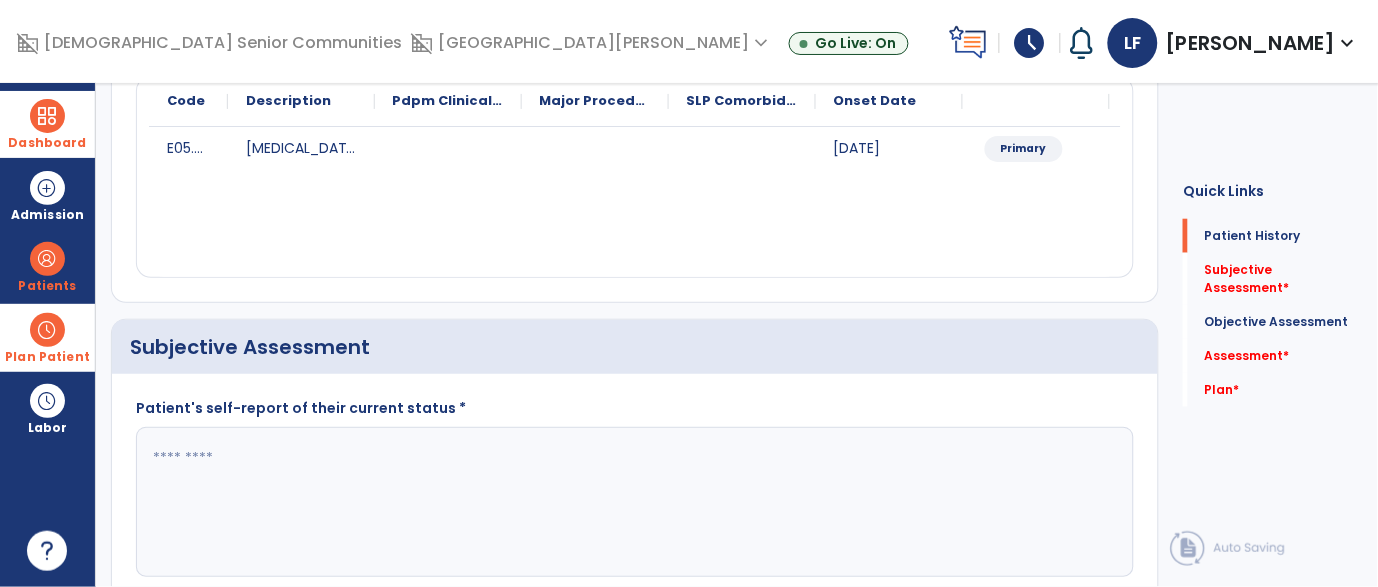 click 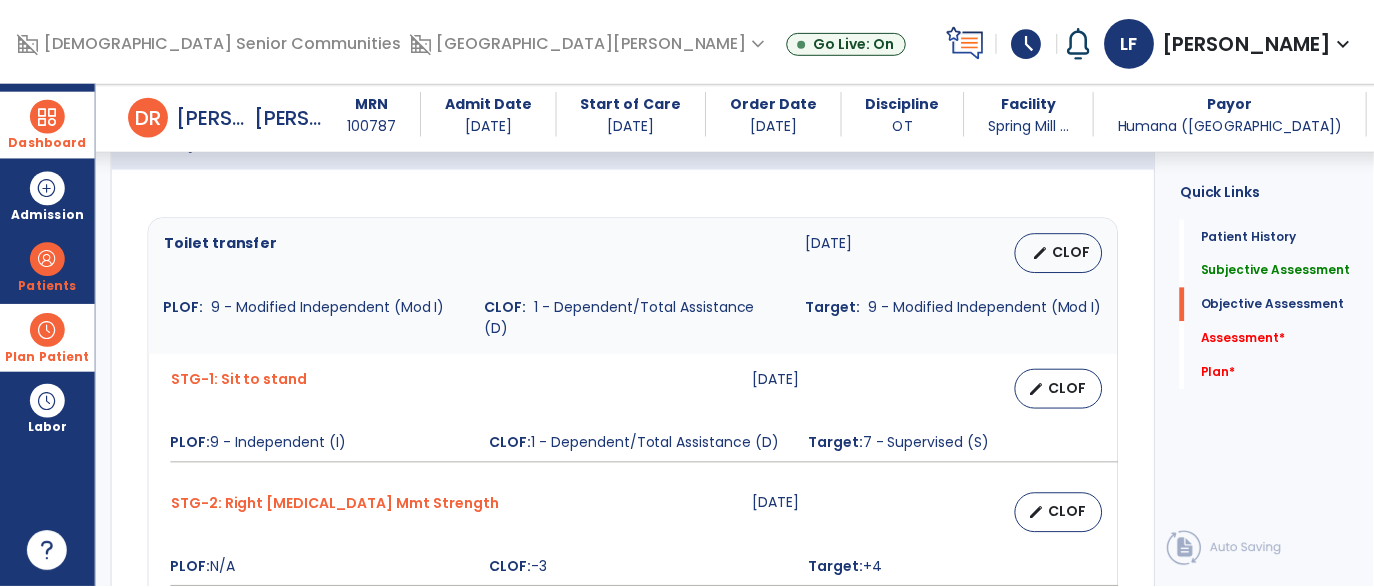 scroll, scrollTop: 828, scrollLeft: 0, axis: vertical 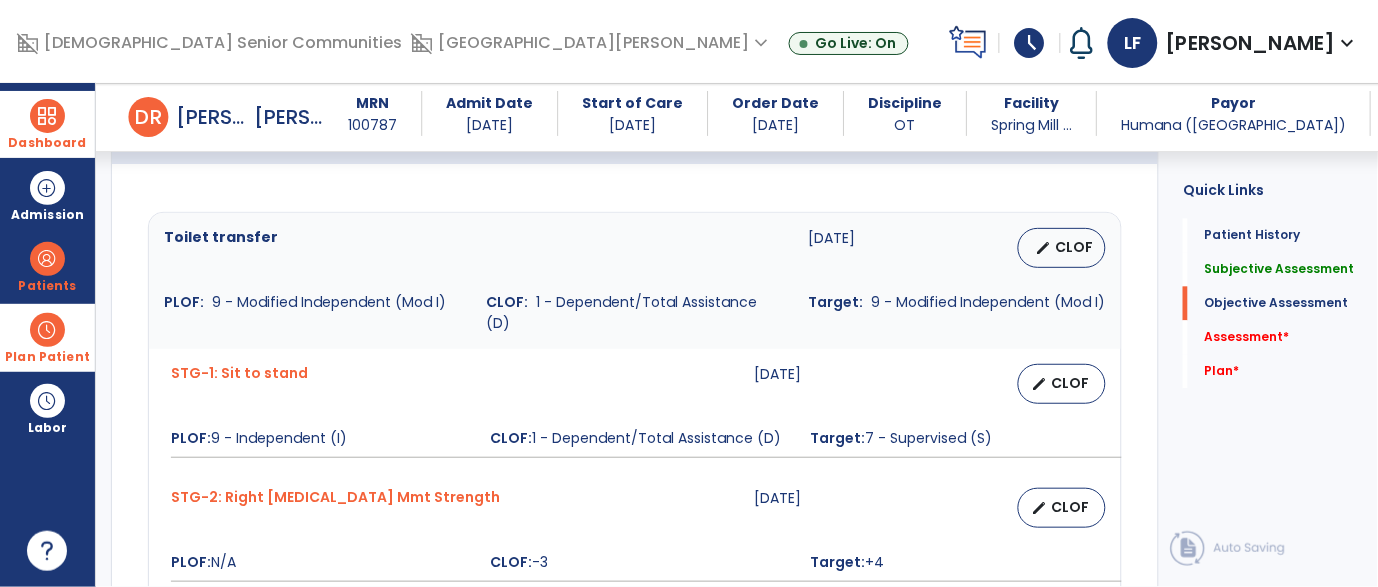 type on "**********" 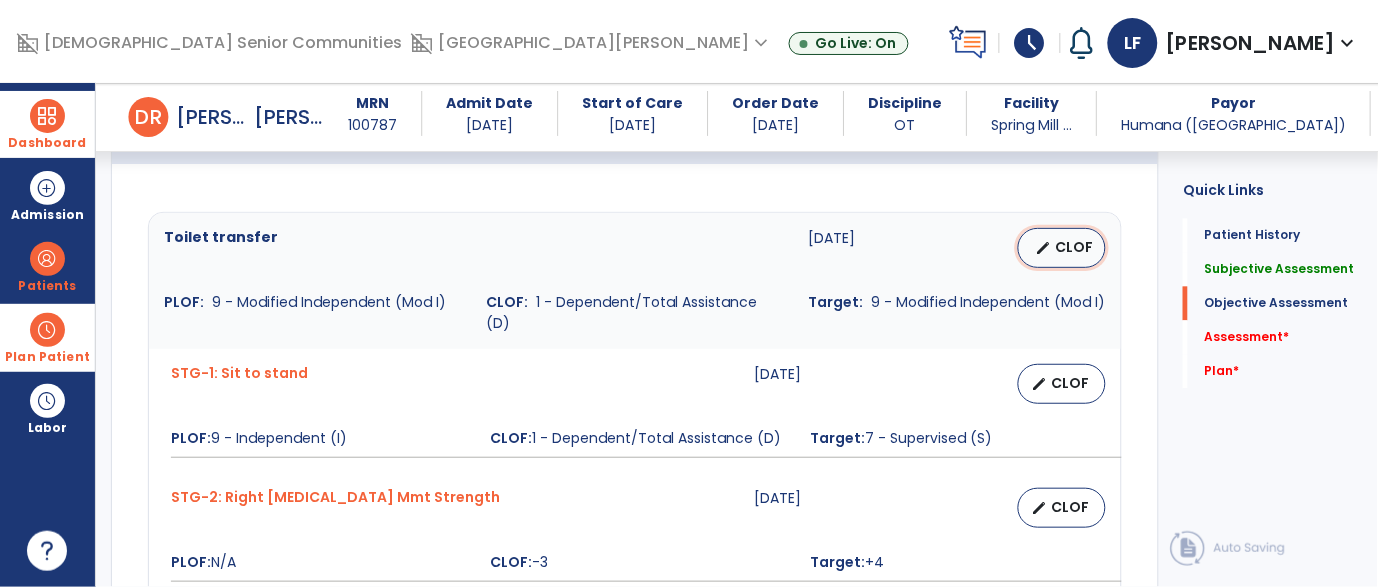 click on "CLOF" at bounding box center [1074, 247] 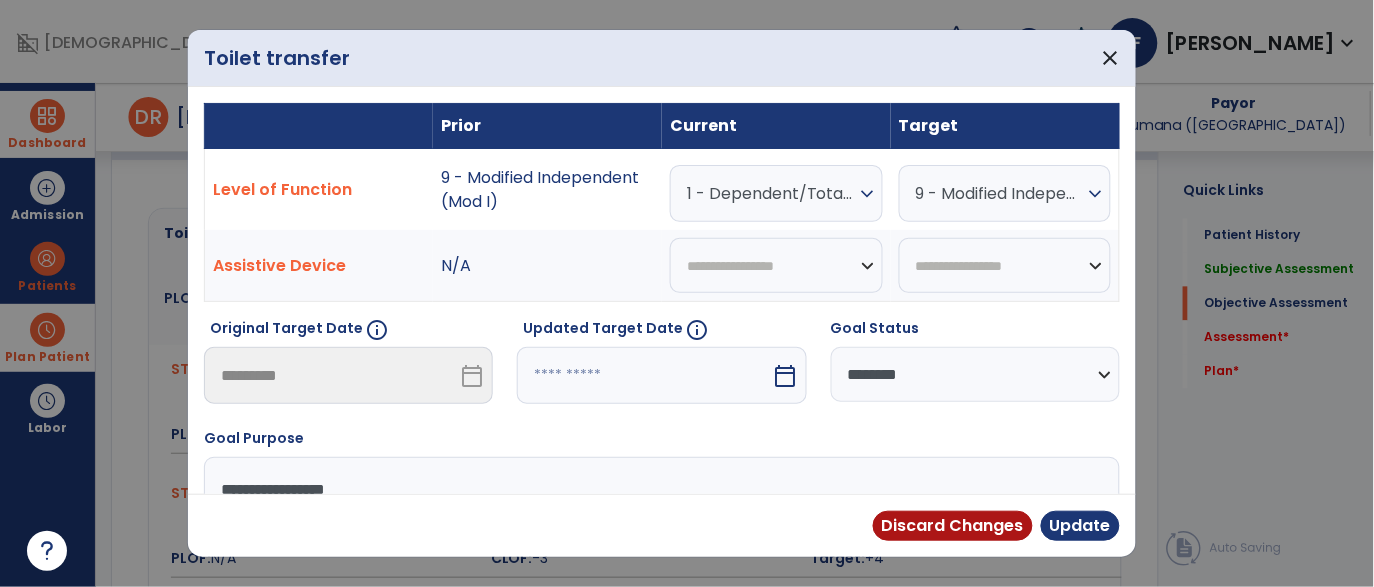 scroll, scrollTop: 828, scrollLeft: 0, axis: vertical 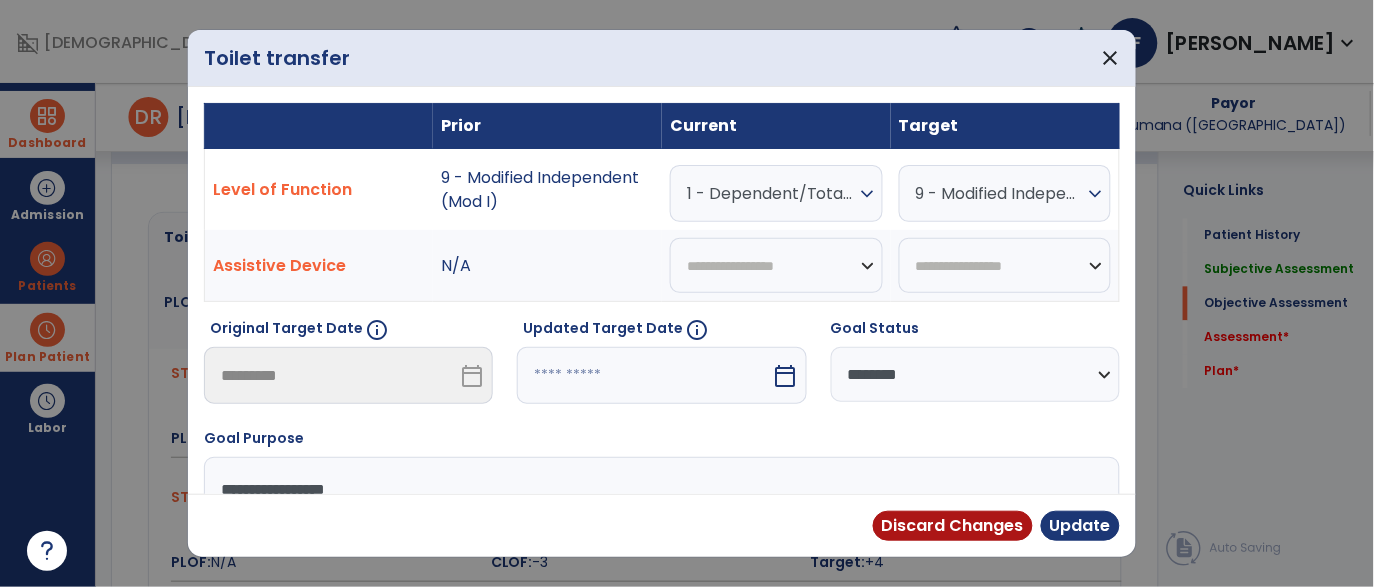 click on "1 - Dependent/Total Assistance (D)" at bounding box center [771, 193] 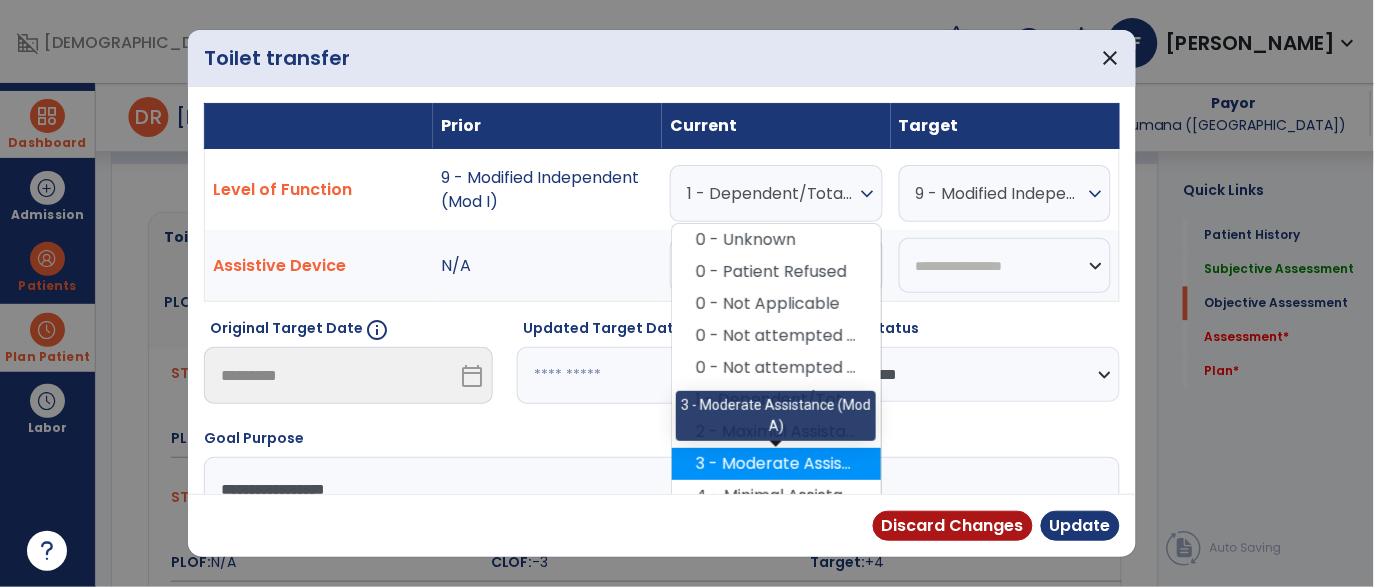 click on "3 - Moderate Assistance (Mod A)" at bounding box center (776, 464) 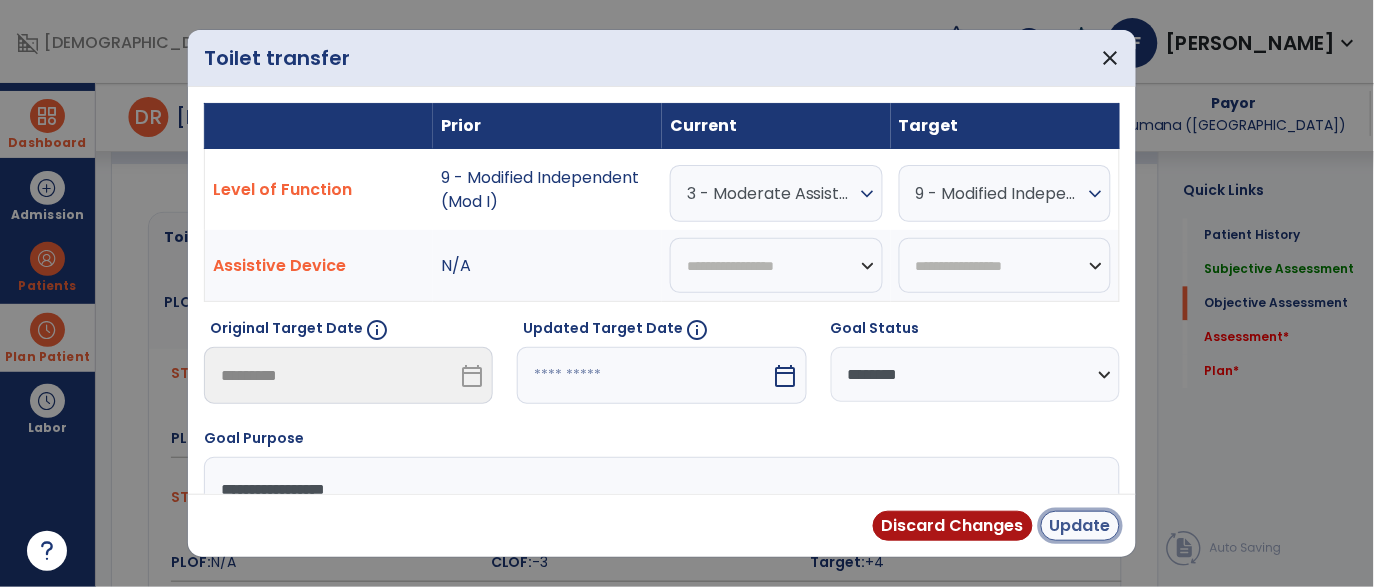 click on "Update" at bounding box center [1080, 526] 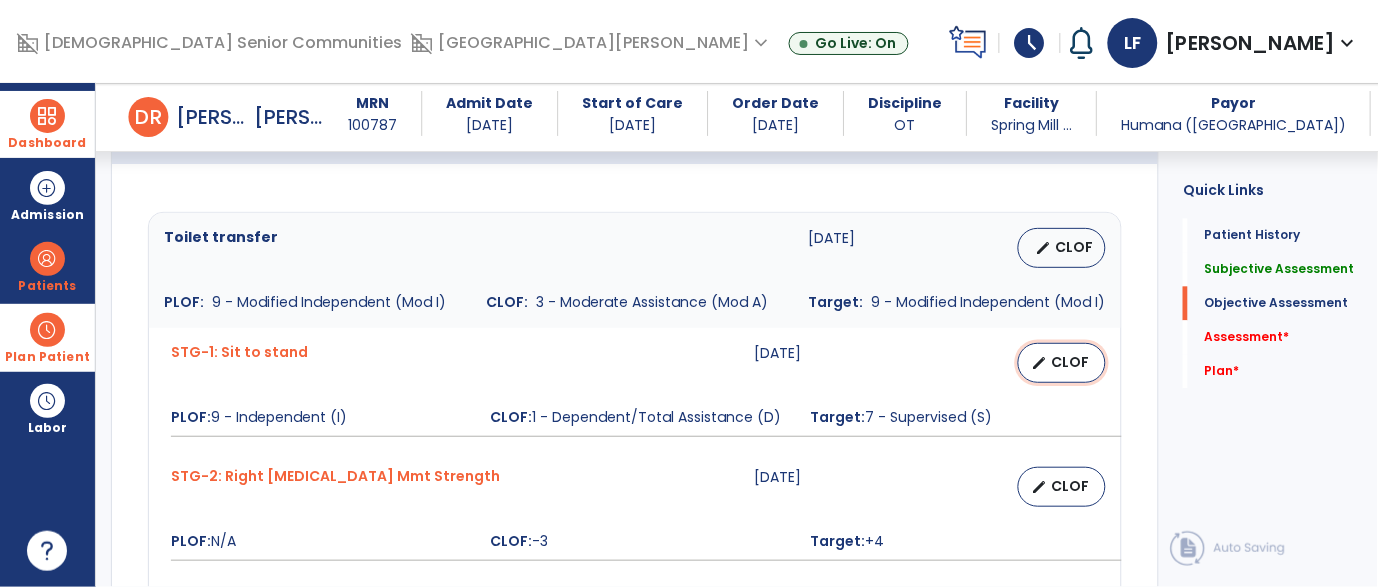 click on "edit   CLOF" at bounding box center (1062, 363) 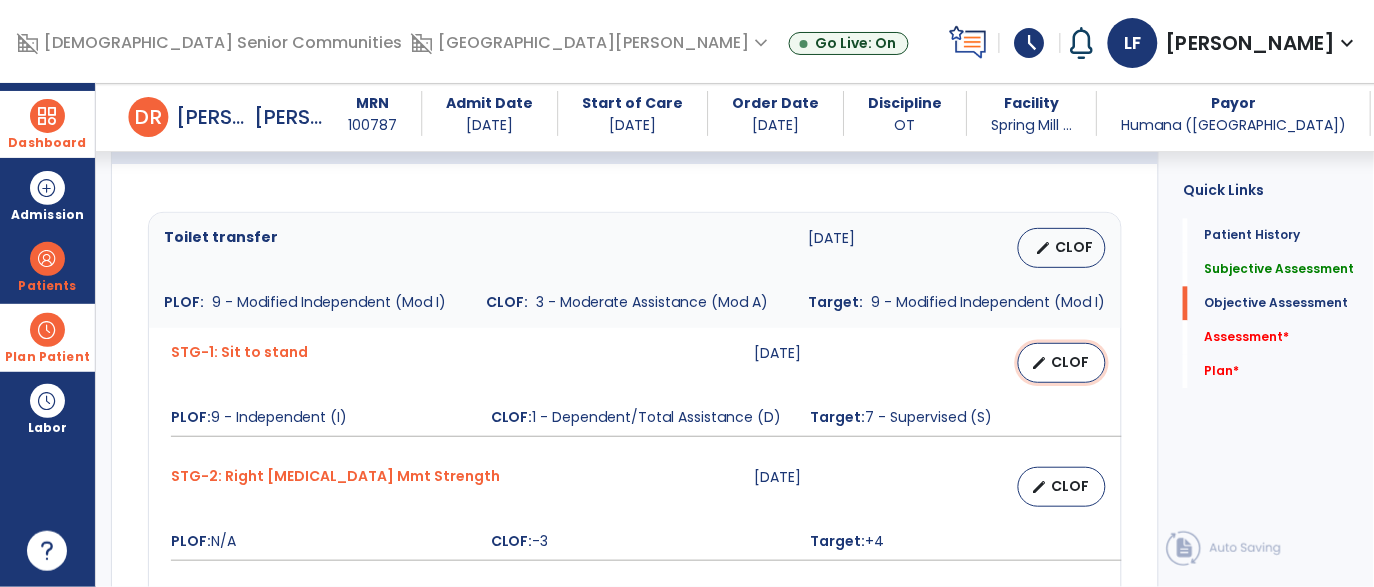 select on "********" 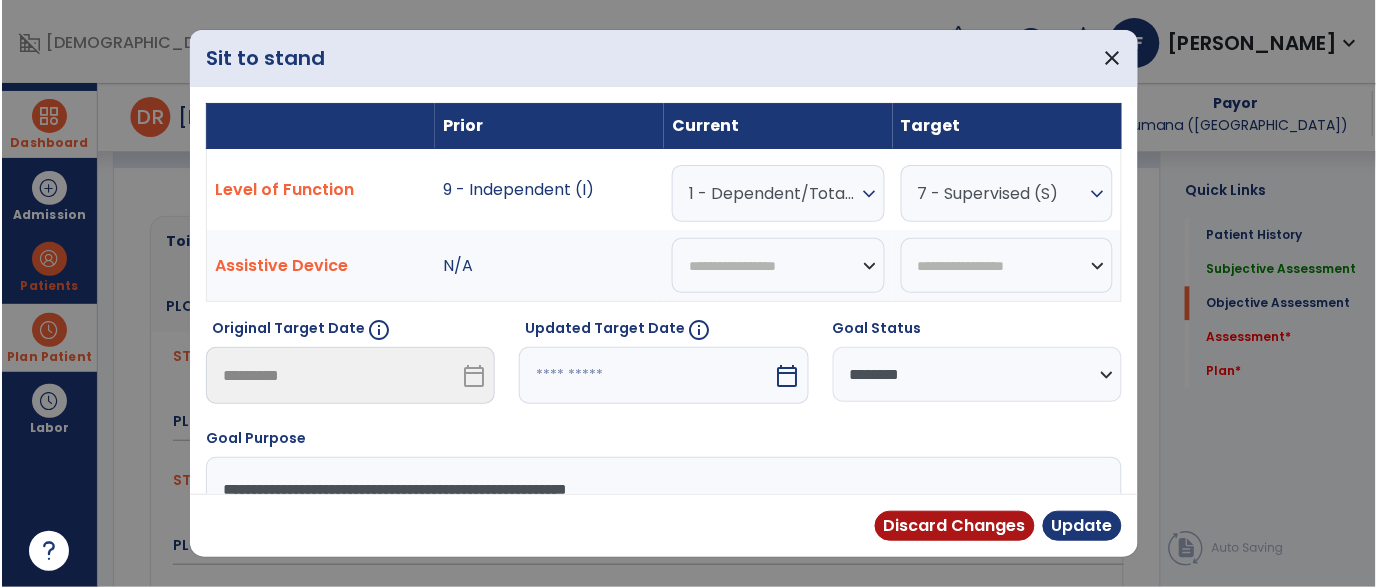 scroll, scrollTop: 828, scrollLeft: 0, axis: vertical 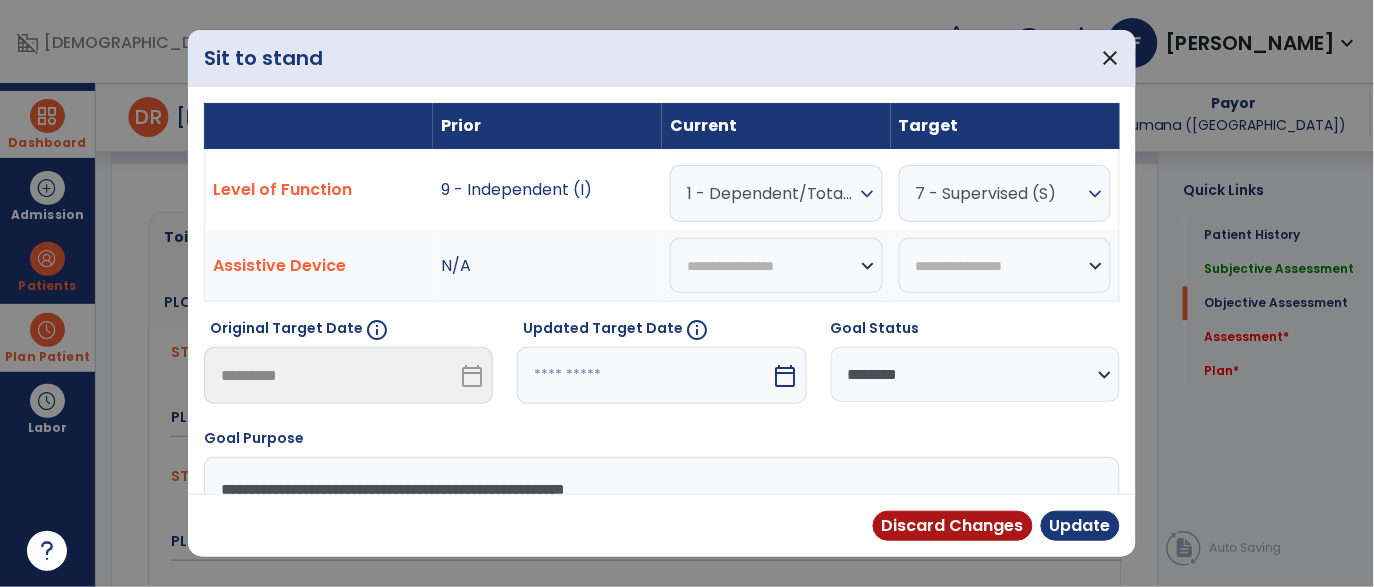 click on "1 - Dependent/Total Assistance (D)" at bounding box center [771, 193] 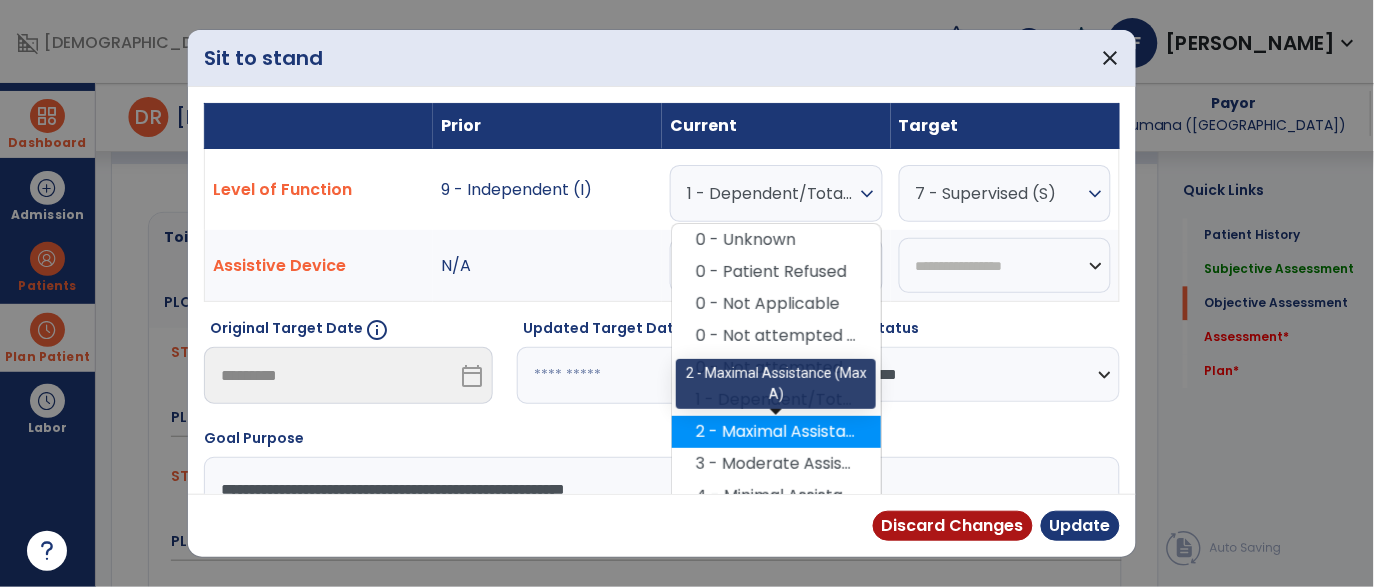 click on "2 - Maximal Assistance (Max A)" at bounding box center [776, 432] 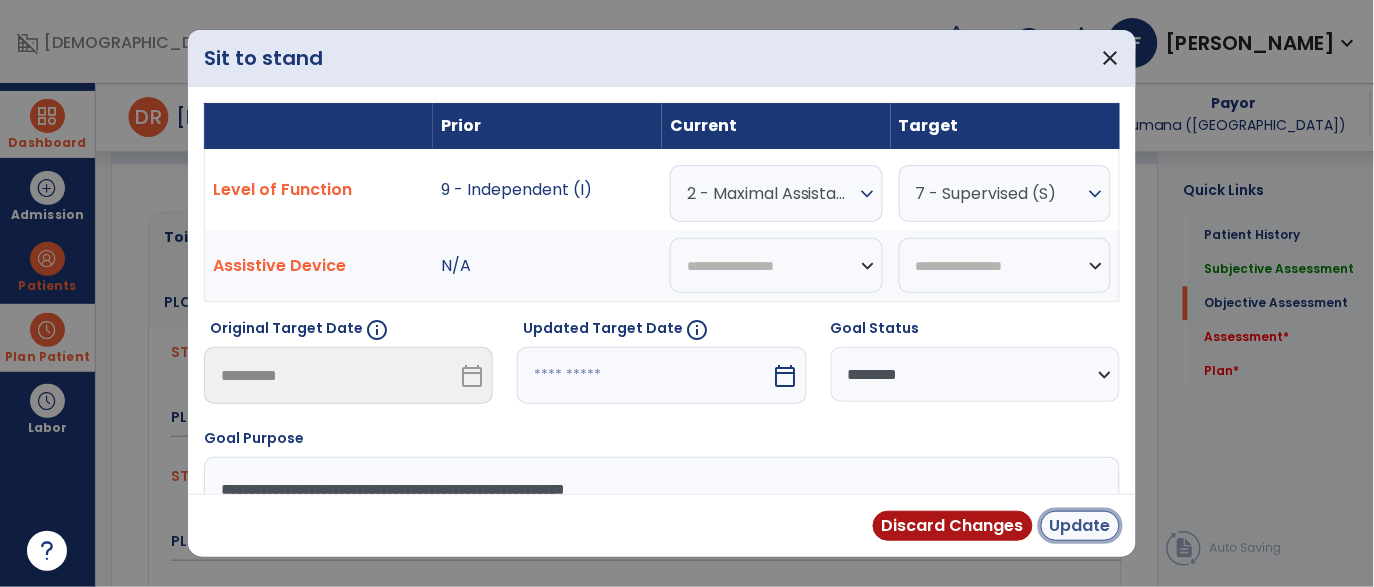 click on "Update" at bounding box center [1080, 526] 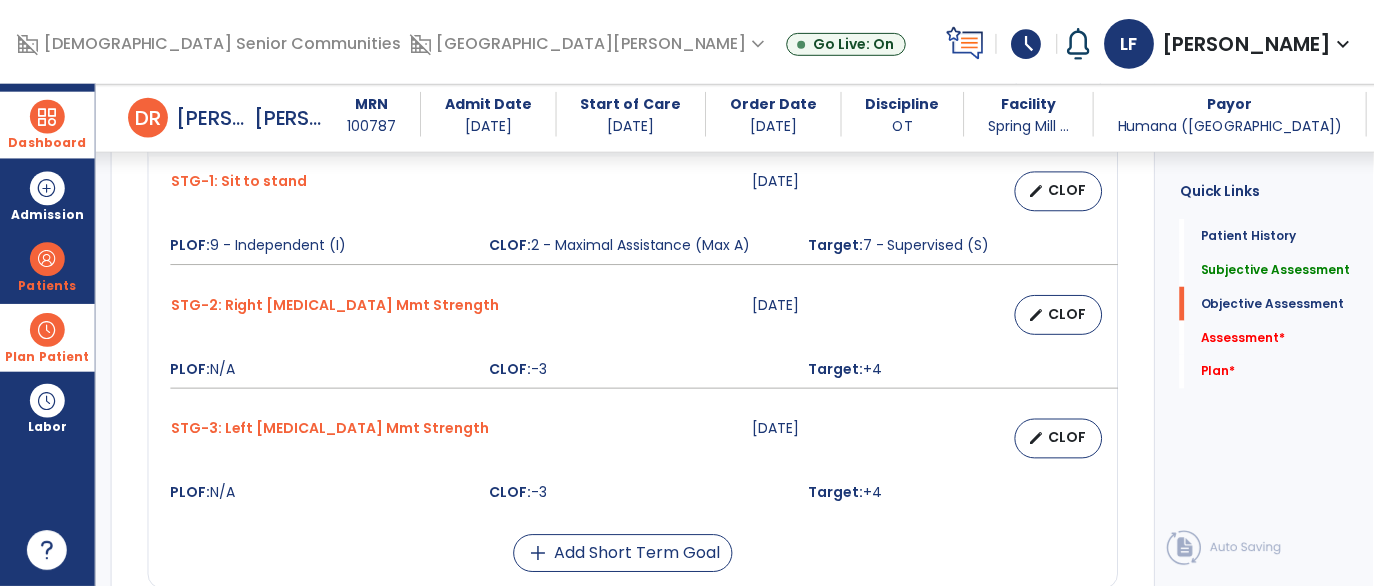 scroll, scrollTop: 1010, scrollLeft: 0, axis: vertical 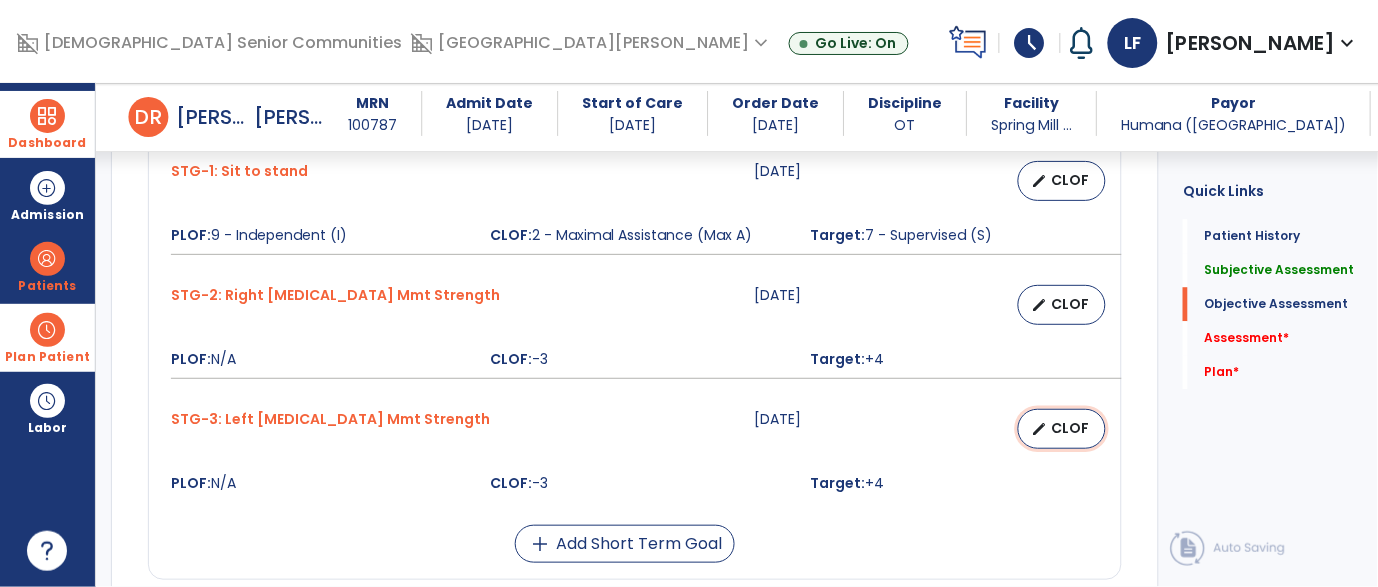 click on "edit   CLOF" at bounding box center (1062, 429) 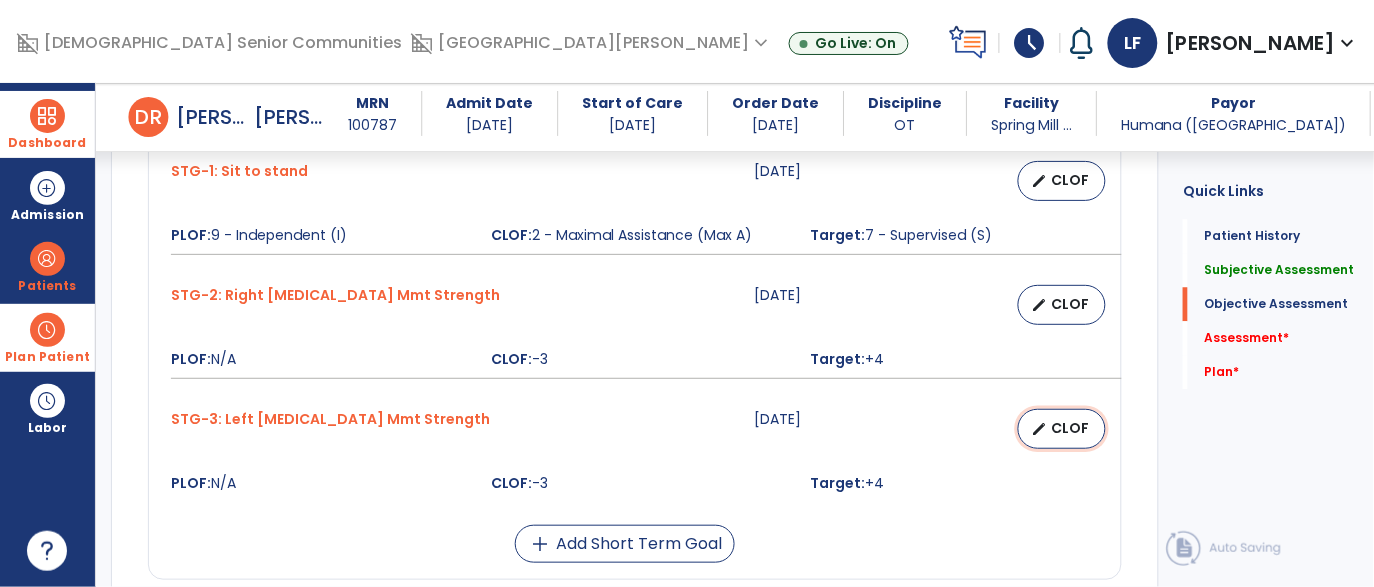select on "********" 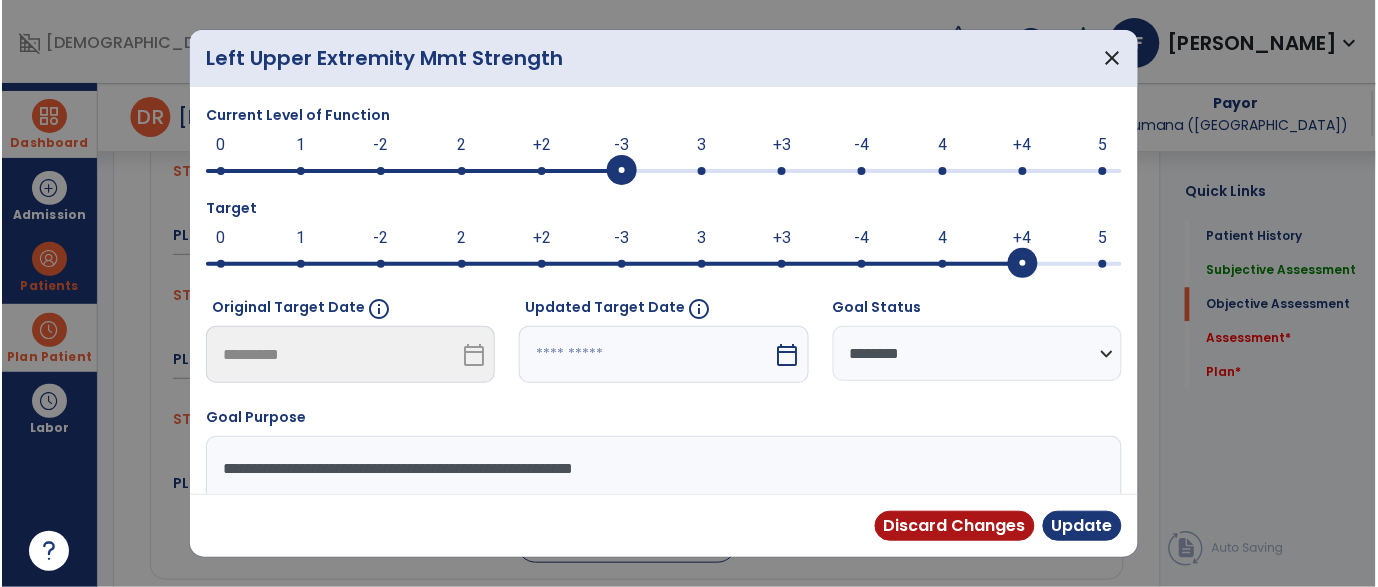scroll, scrollTop: 1010, scrollLeft: 0, axis: vertical 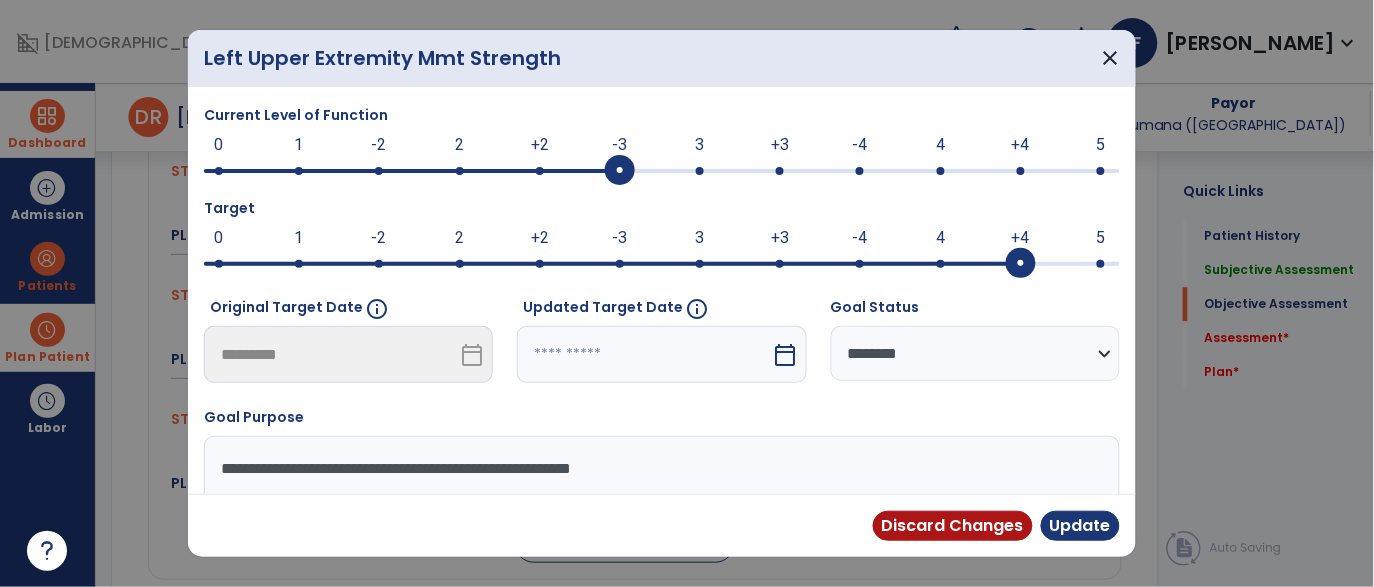 click at bounding box center [780, 171] 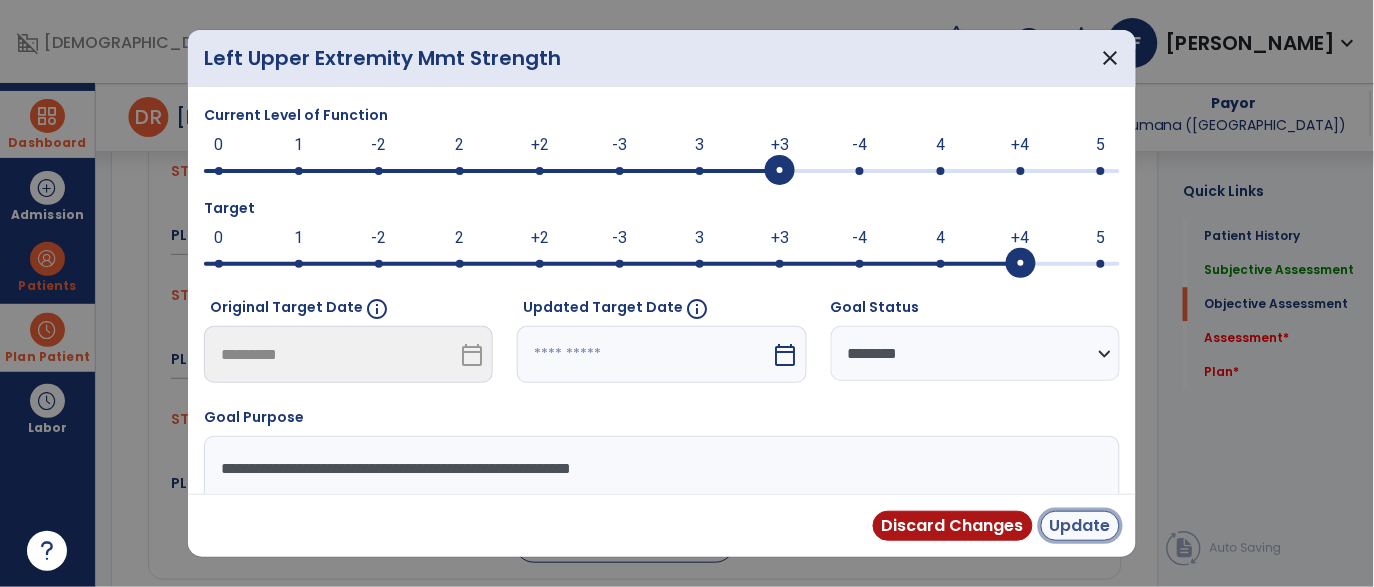 click on "Update" at bounding box center (1080, 526) 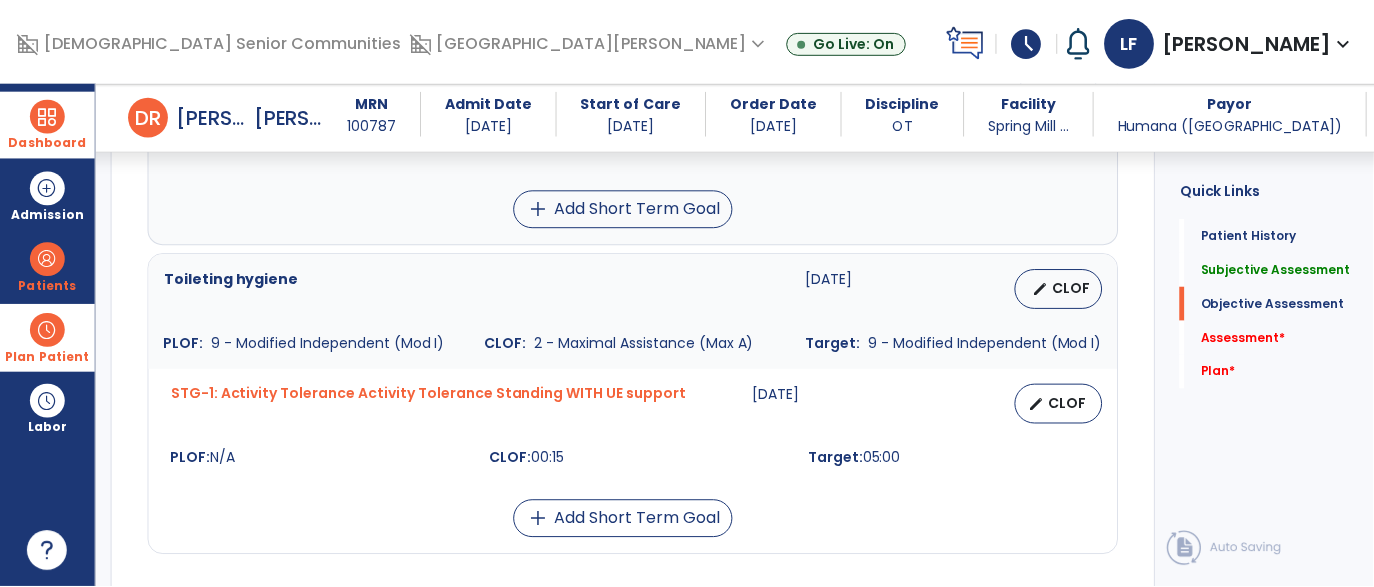 scroll, scrollTop: 1562, scrollLeft: 0, axis: vertical 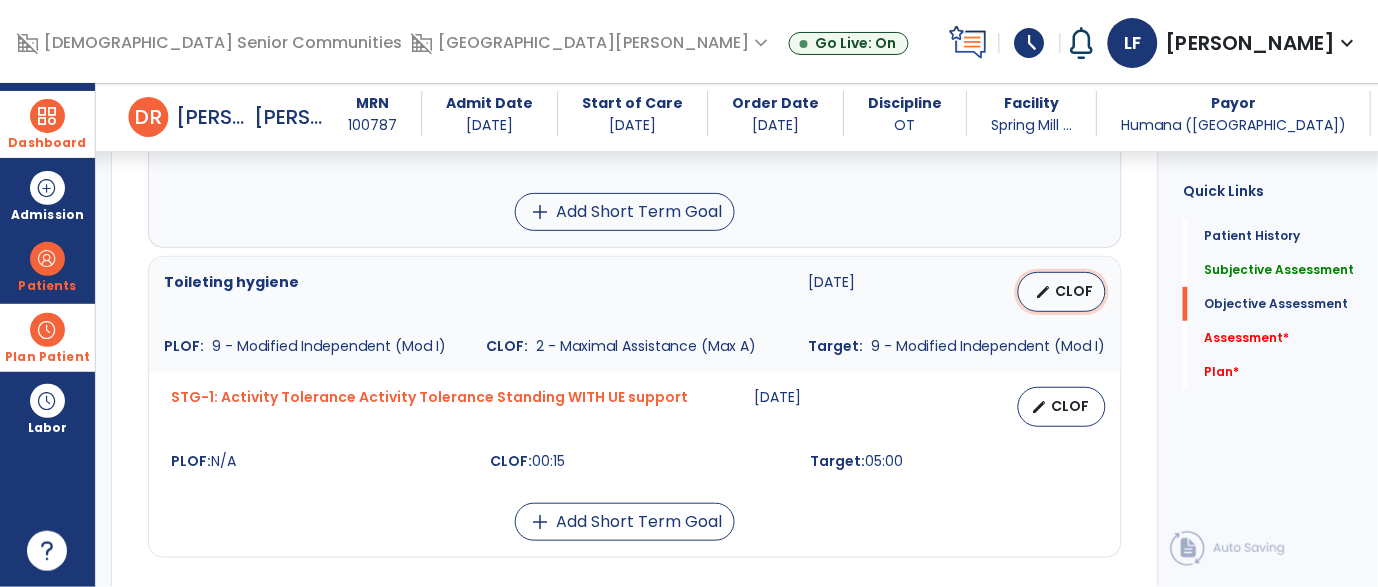 click on "CLOF" at bounding box center [1074, 291] 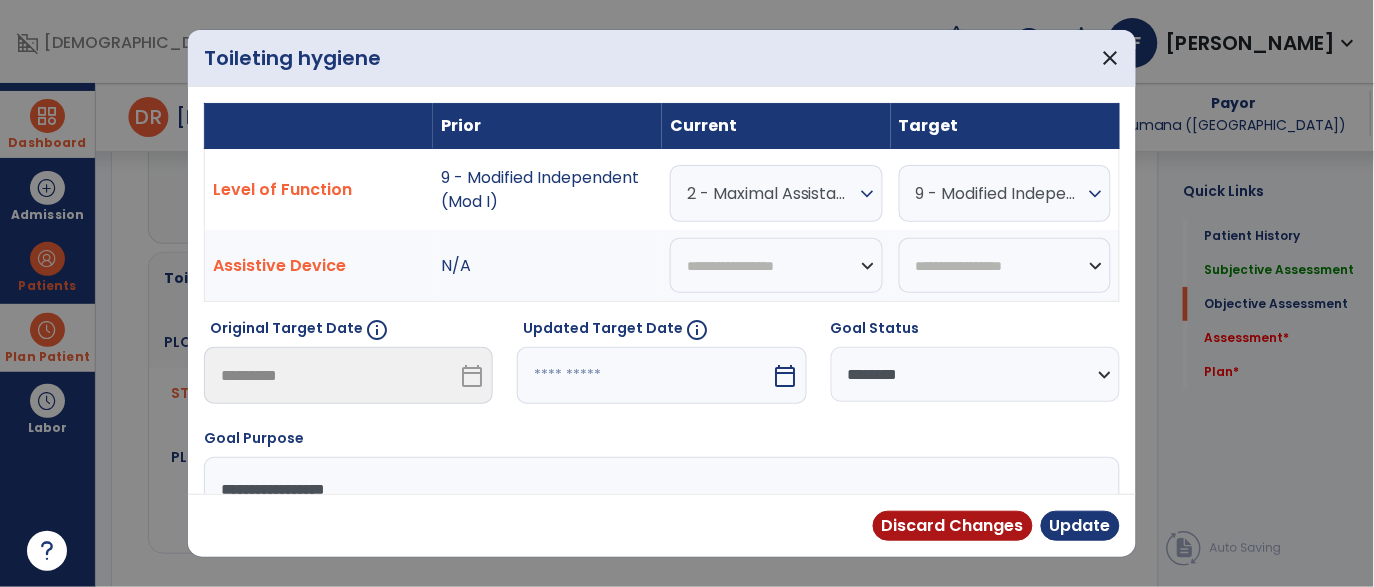 scroll, scrollTop: 1562, scrollLeft: 0, axis: vertical 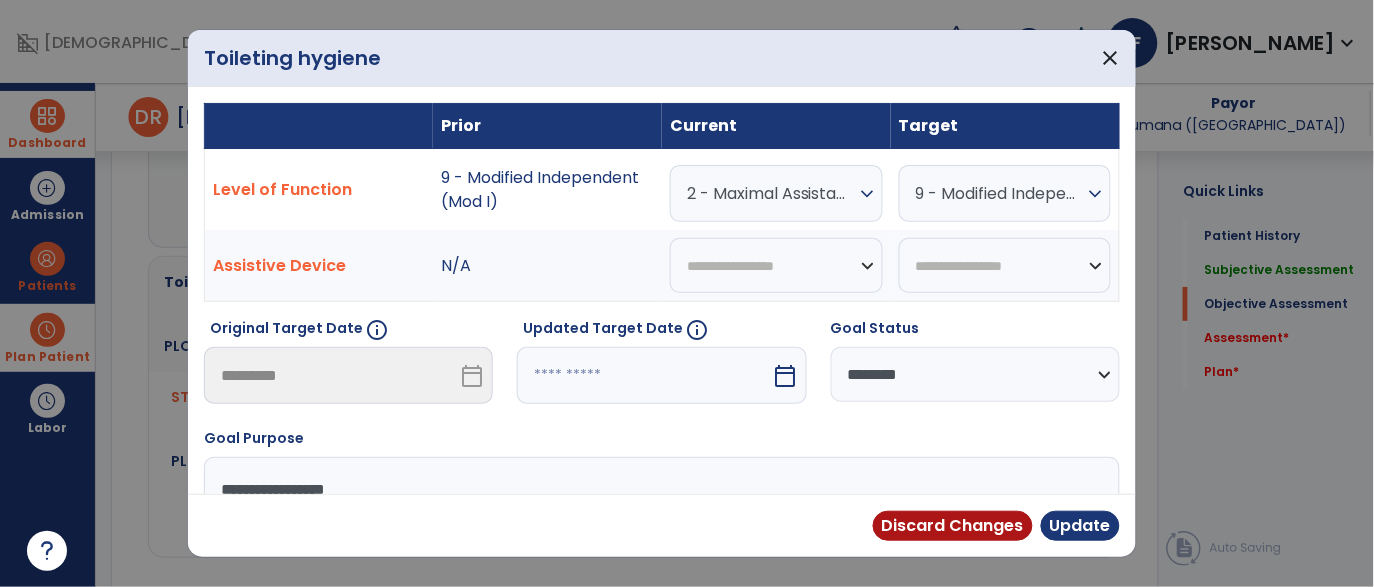 click on "2 - Maximal Assistance (Max A)" at bounding box center (771, 193) 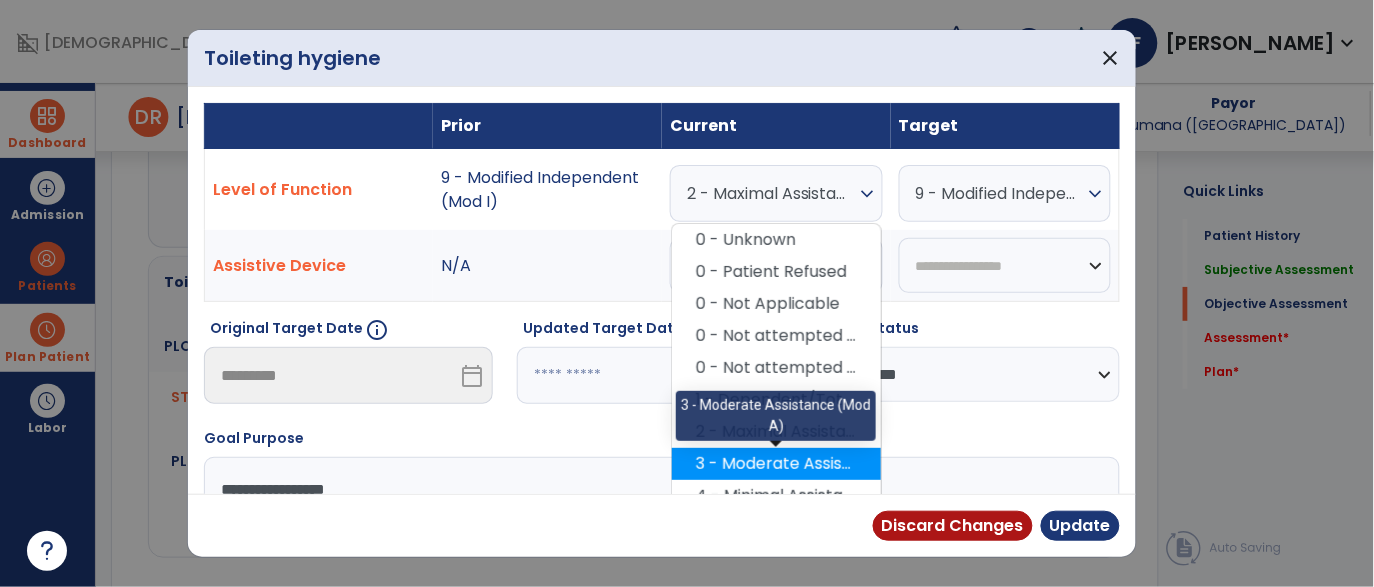 click on "3 - Moderate Assistance (Mod A)" at bounding box center [776, 464] 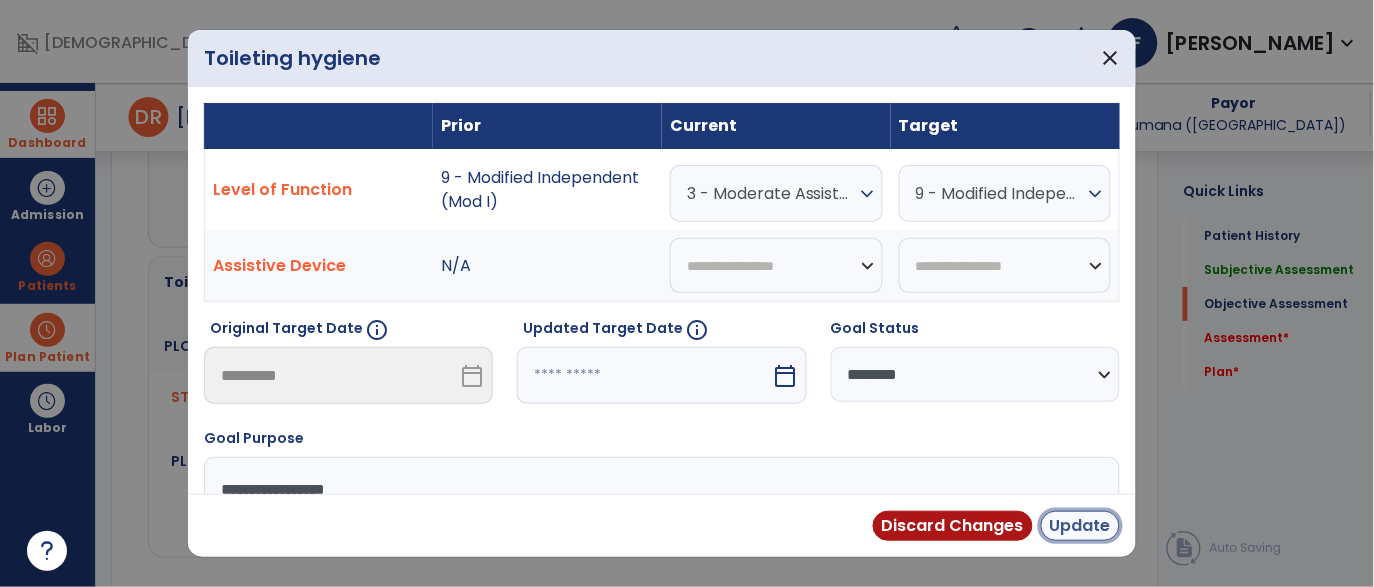 click on "Update" at bounding box center (1080, 526) 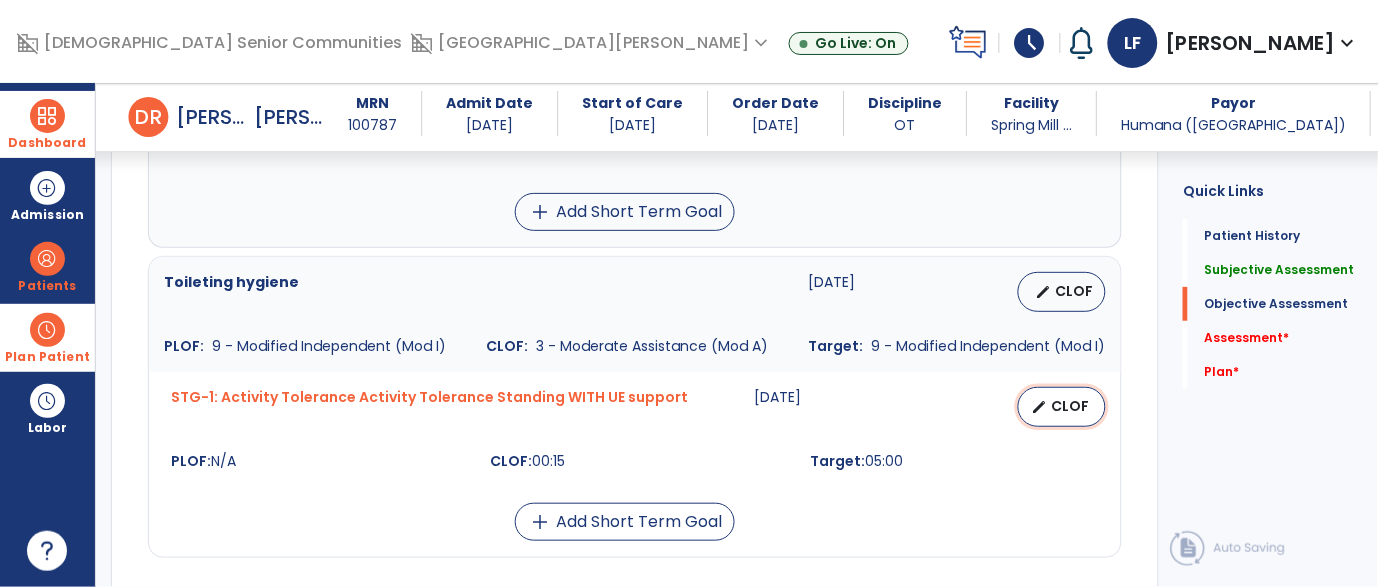 click on "edit   CLOF" at bounding box center (1062, 407) 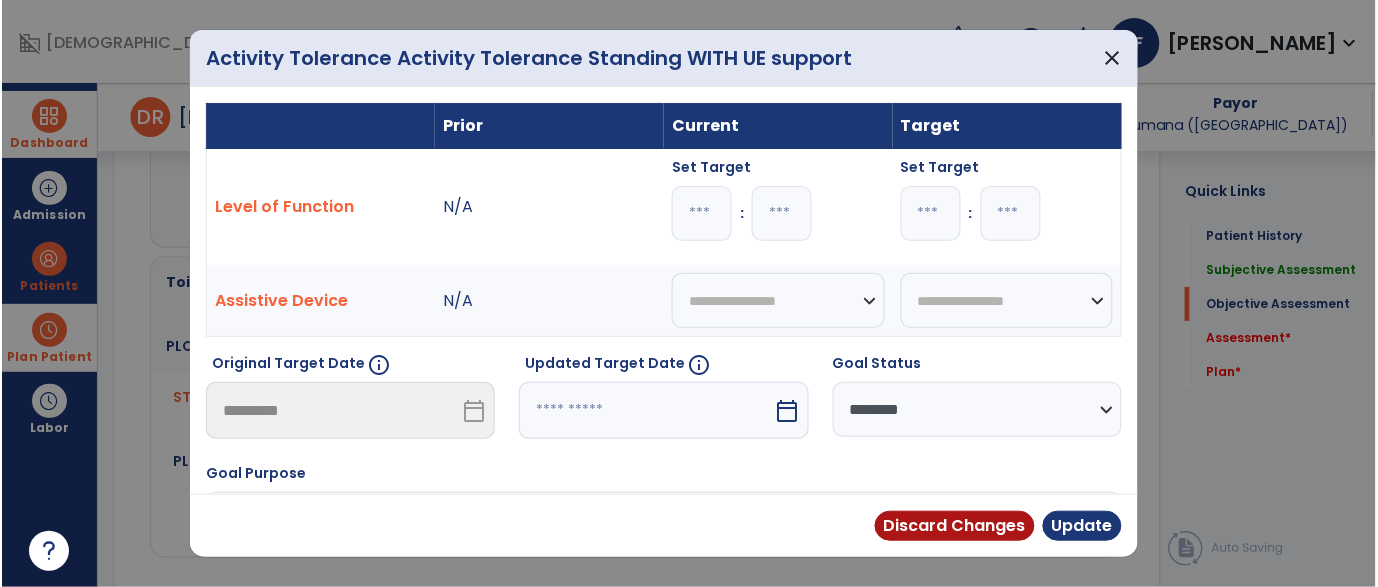 scroll, scrollTop: 1562, scrollLeft: 0, axis: vertical 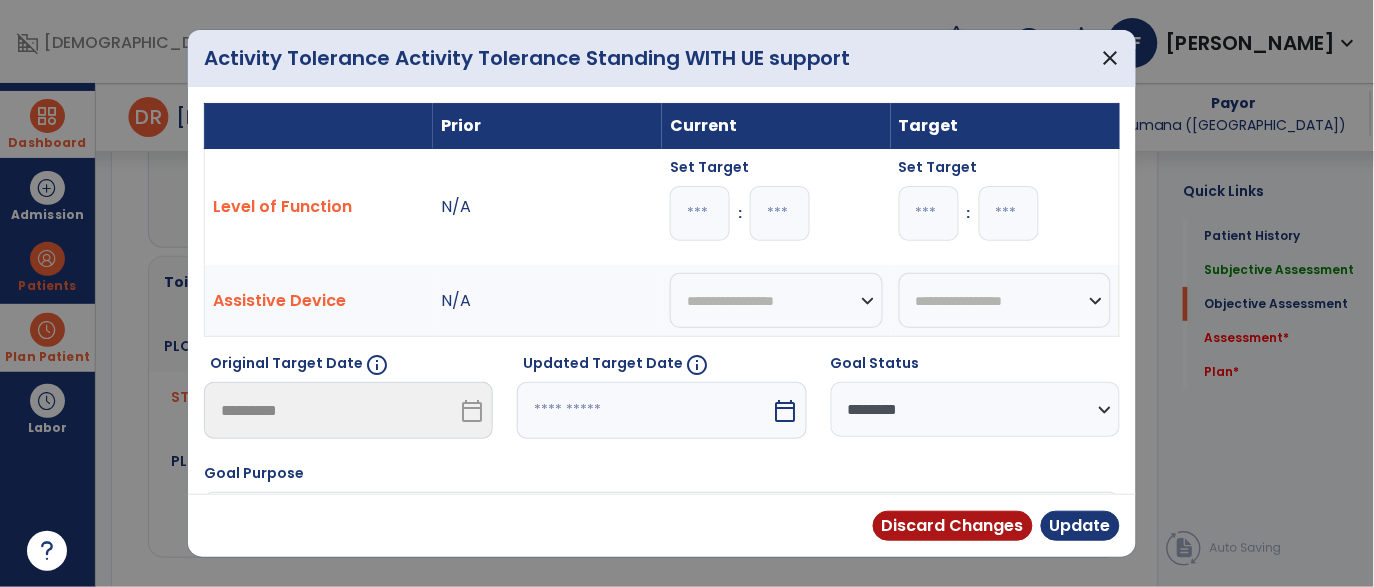 click on "**" at bounding box center [780, 213] 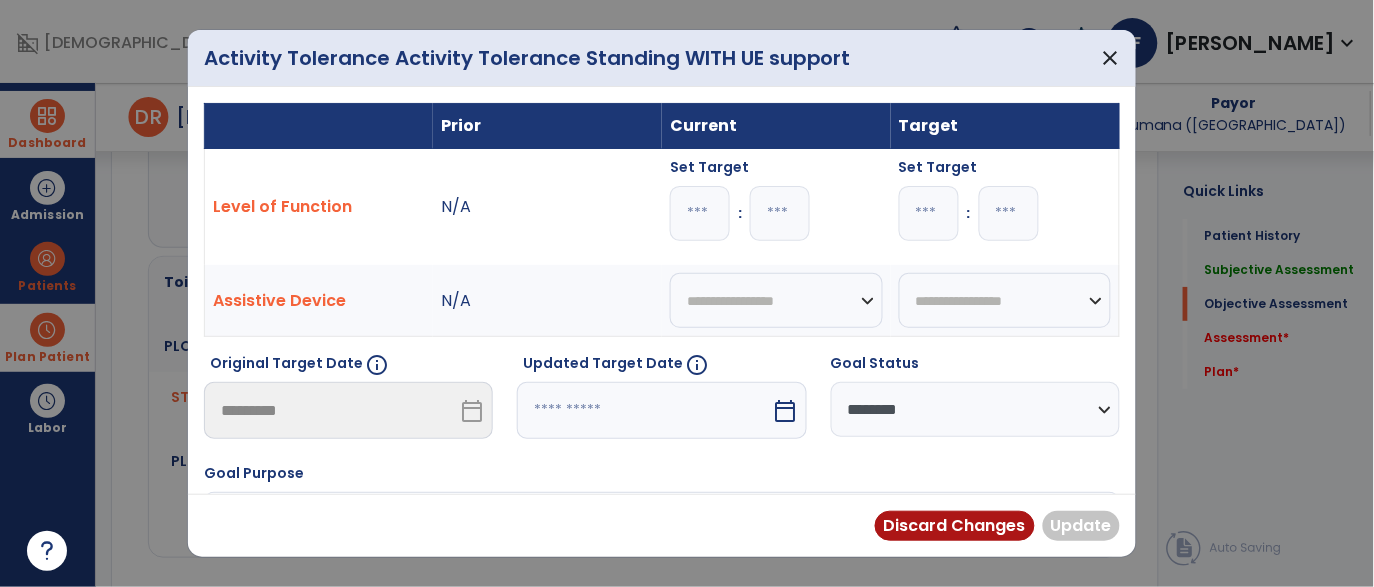 type 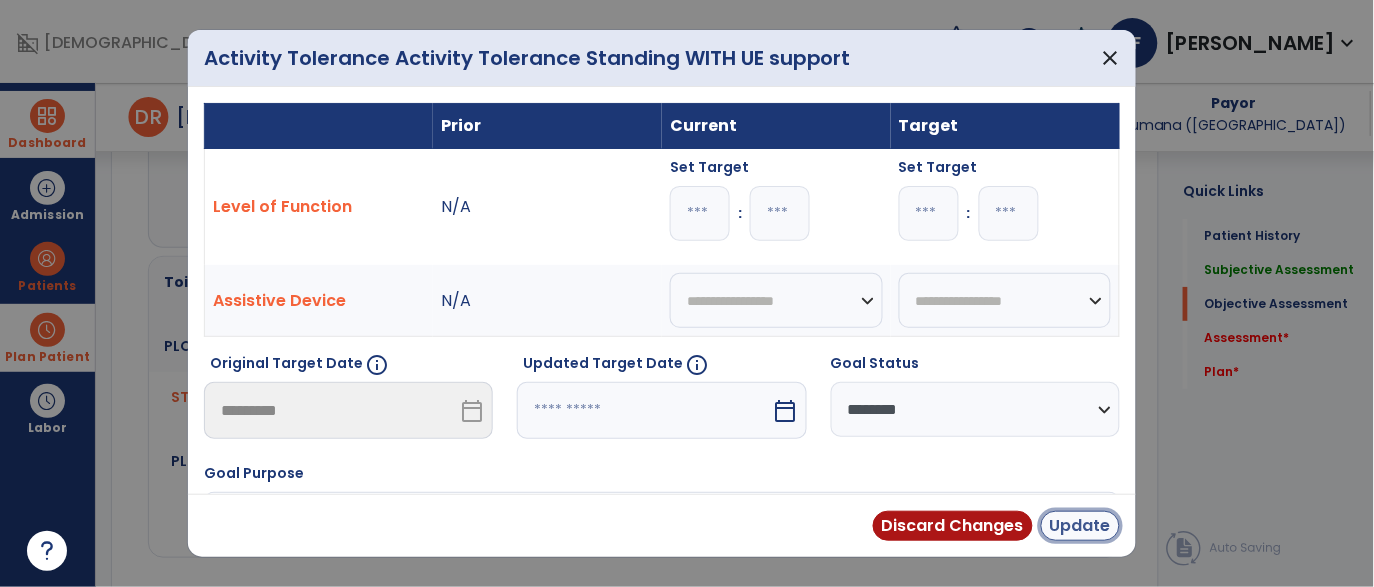 click on "Update" at bounding box center (1080, 526) 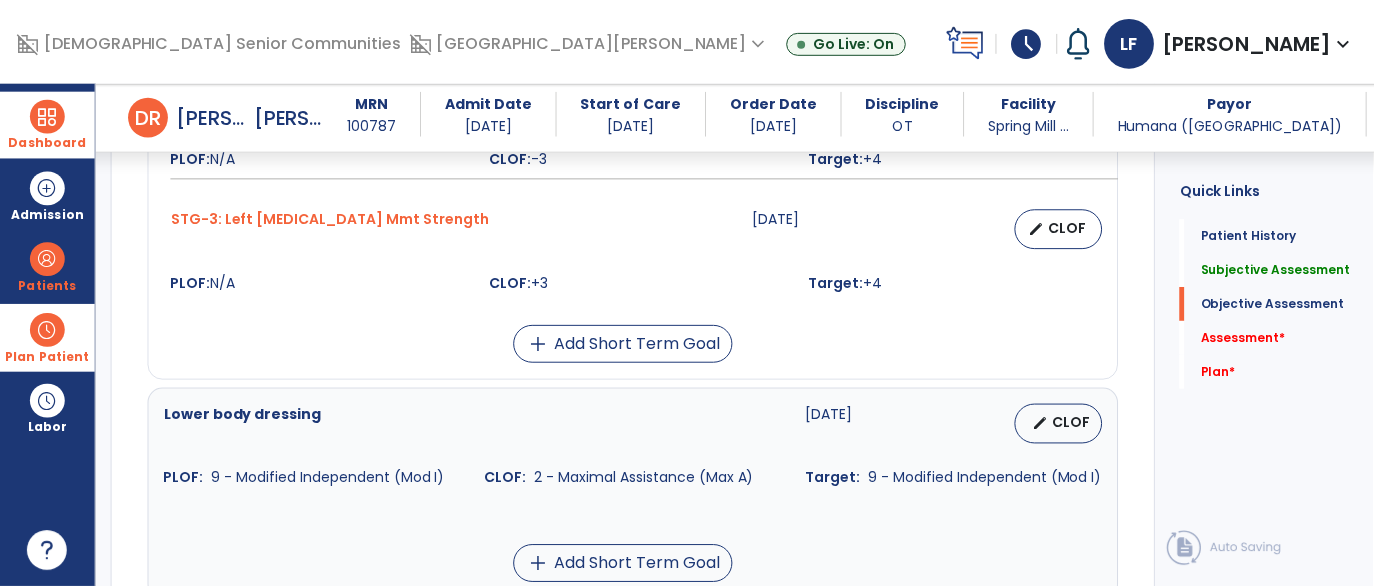 scroll, scrollTop: 1209, scrollLeft: 0, axis: vertical 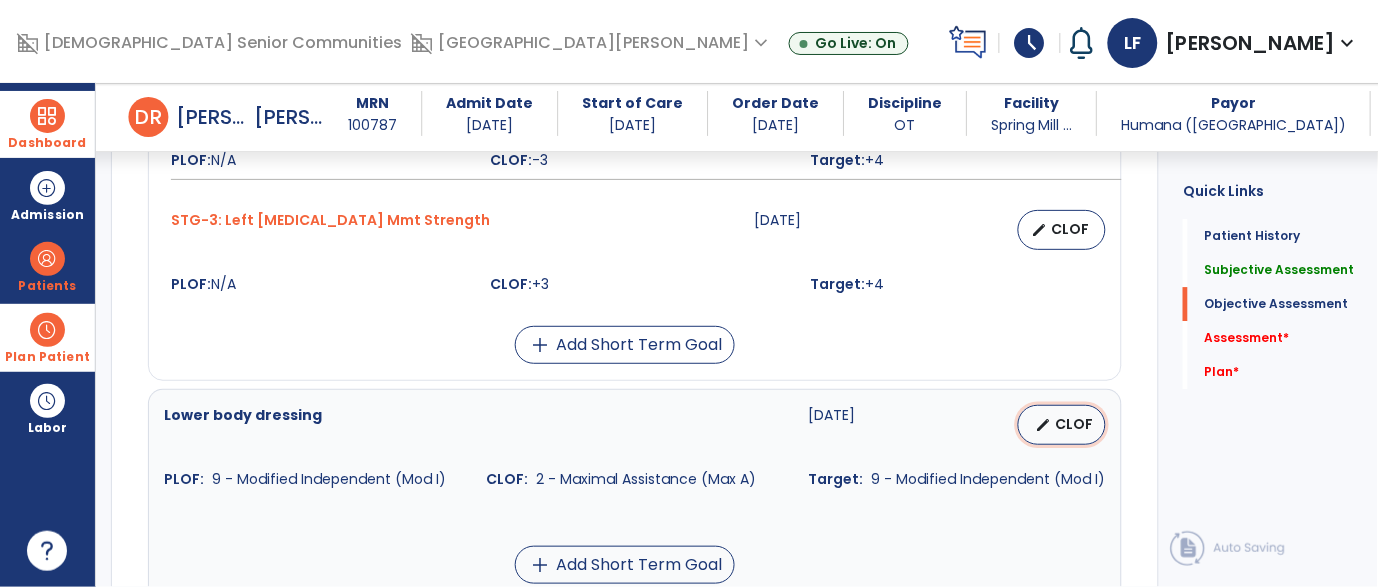 click on "edit   CLOF" at bounding box center (1062, 425) 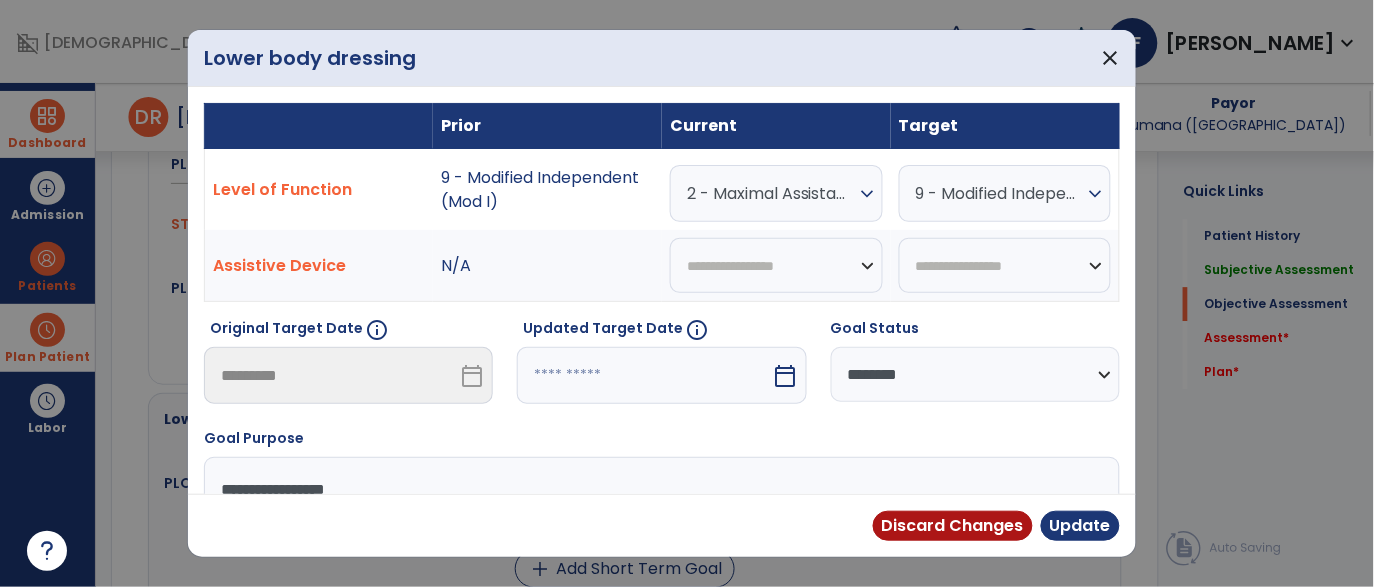 scroll, scrollTop: 1209, scrollLeft: 0, axis: vertical 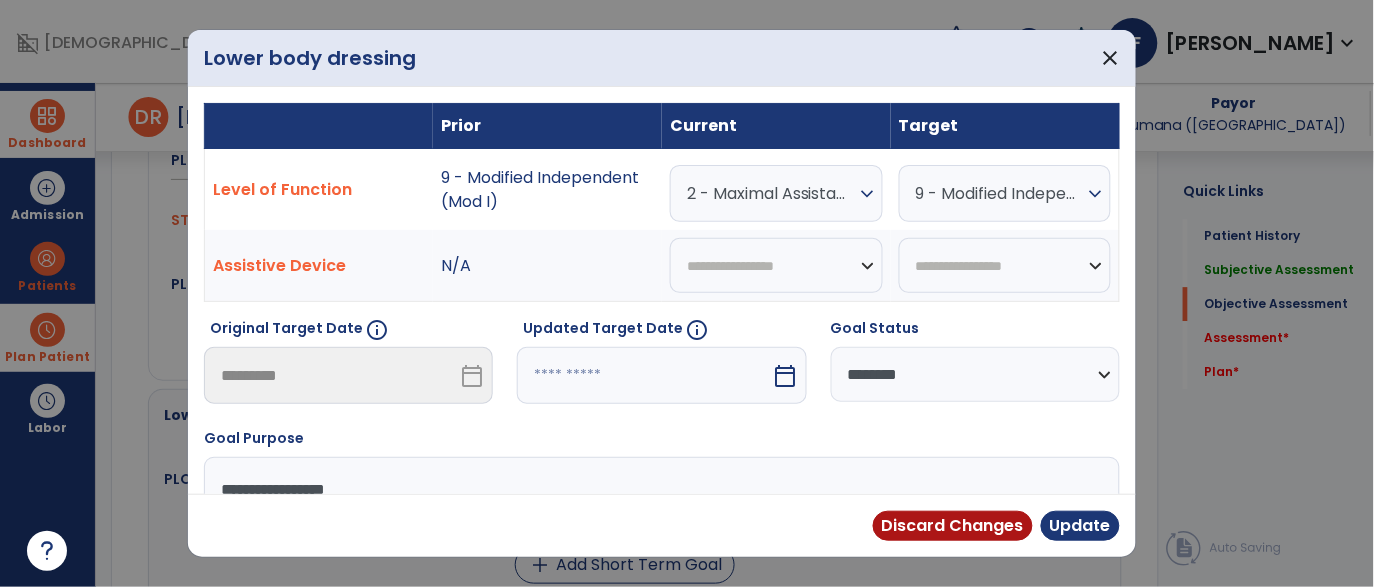 click on "2 - Maximal Assistance (Max A)" at bounding box center (771, 193) 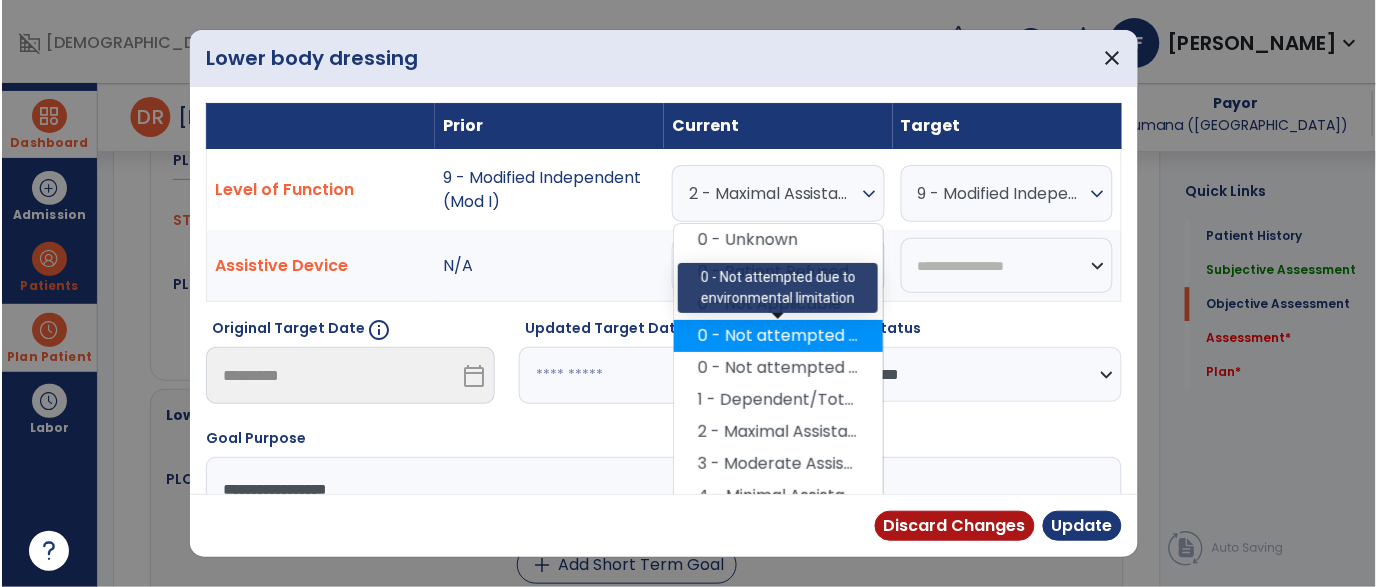 scroll, scrollTop: 27, scrollLeft: 0, axis: vertical 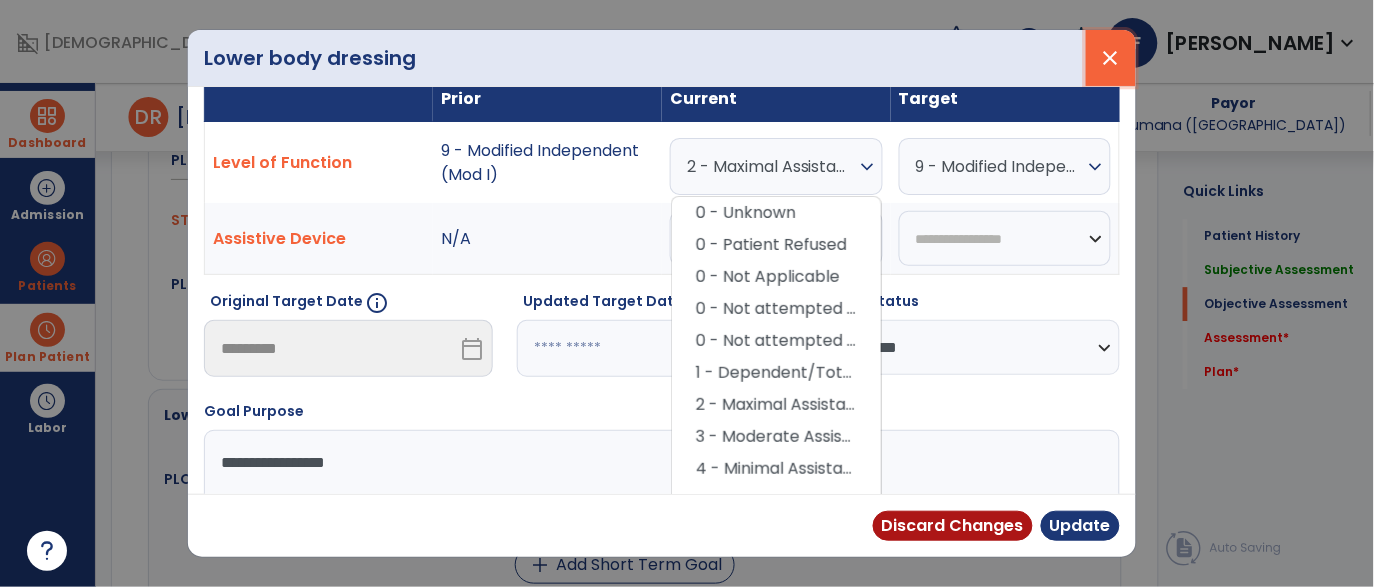 click on "close" at bounding box center (1111, 58) 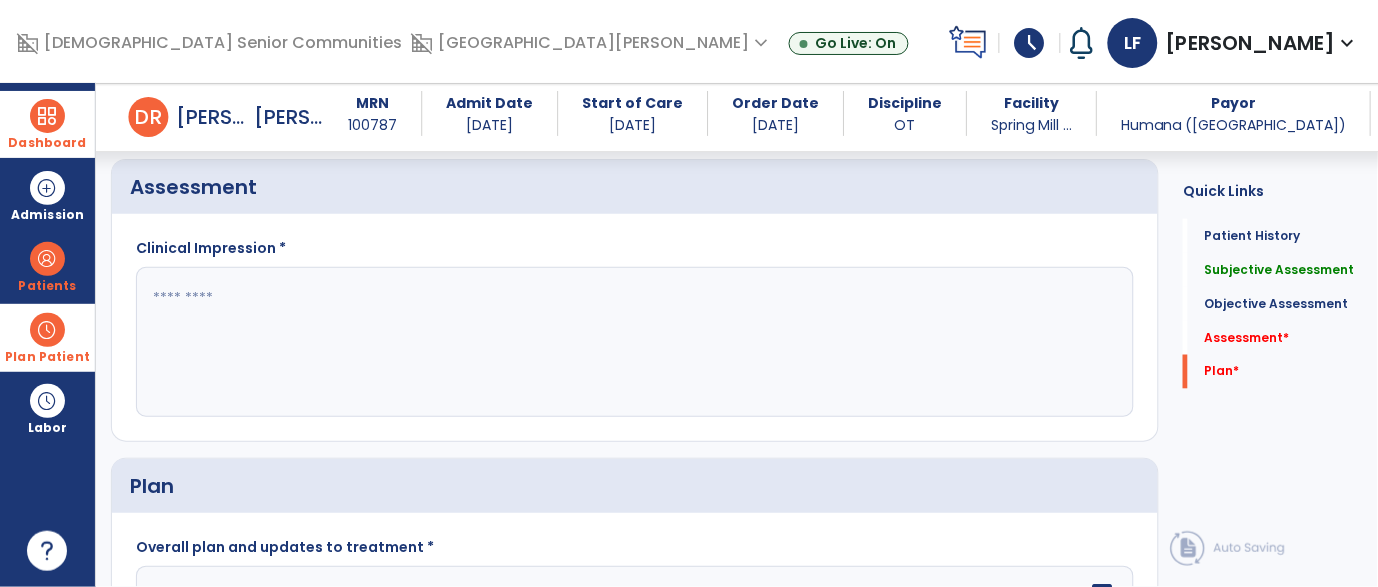 scroll, scrollTop: 2031, scrollLeft: 0, axis: vertical 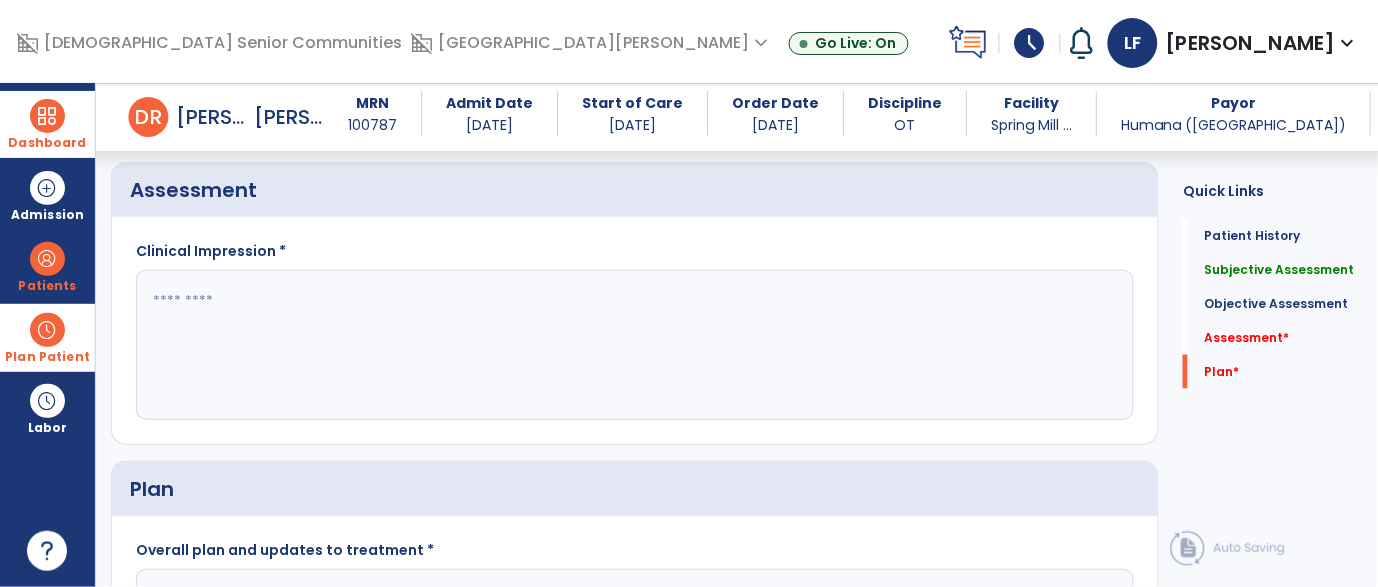click 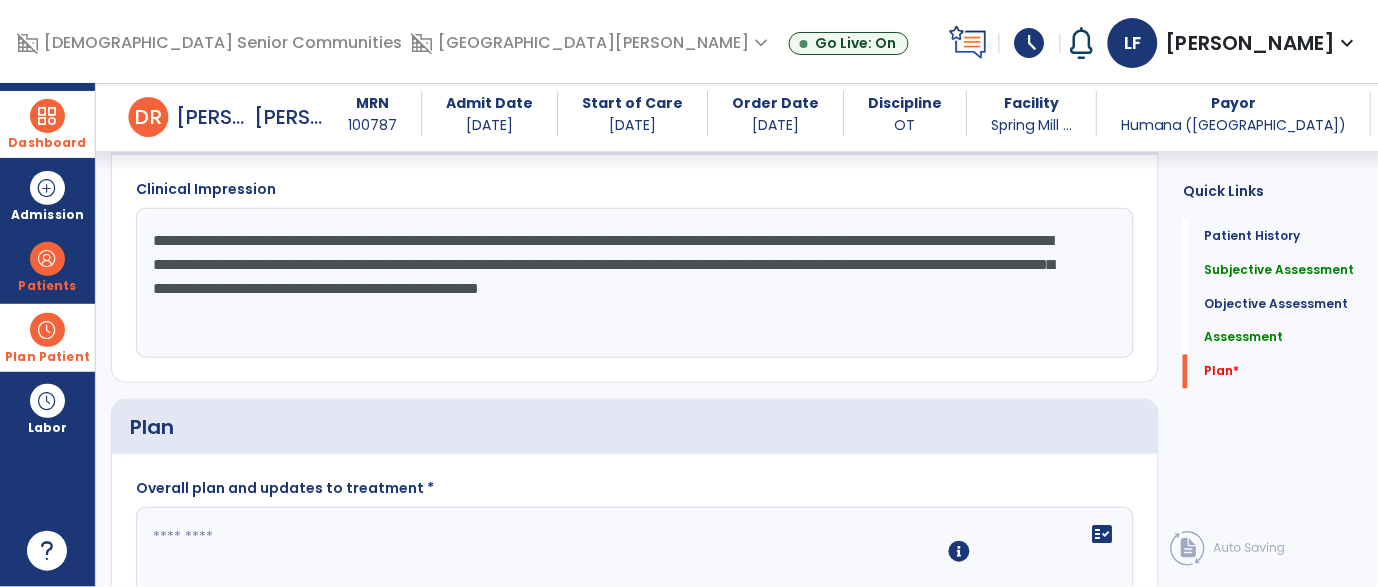 scroll, scrollTop: 2259, scrollLeft: 0, axis: vertical 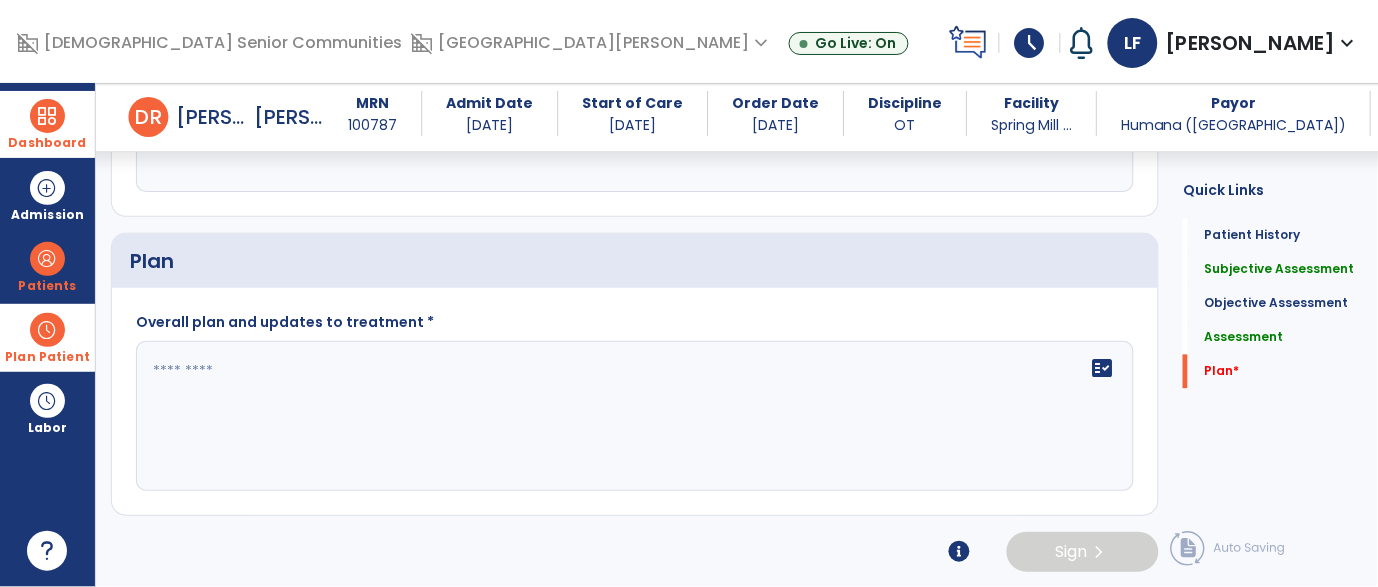 type on "**********" 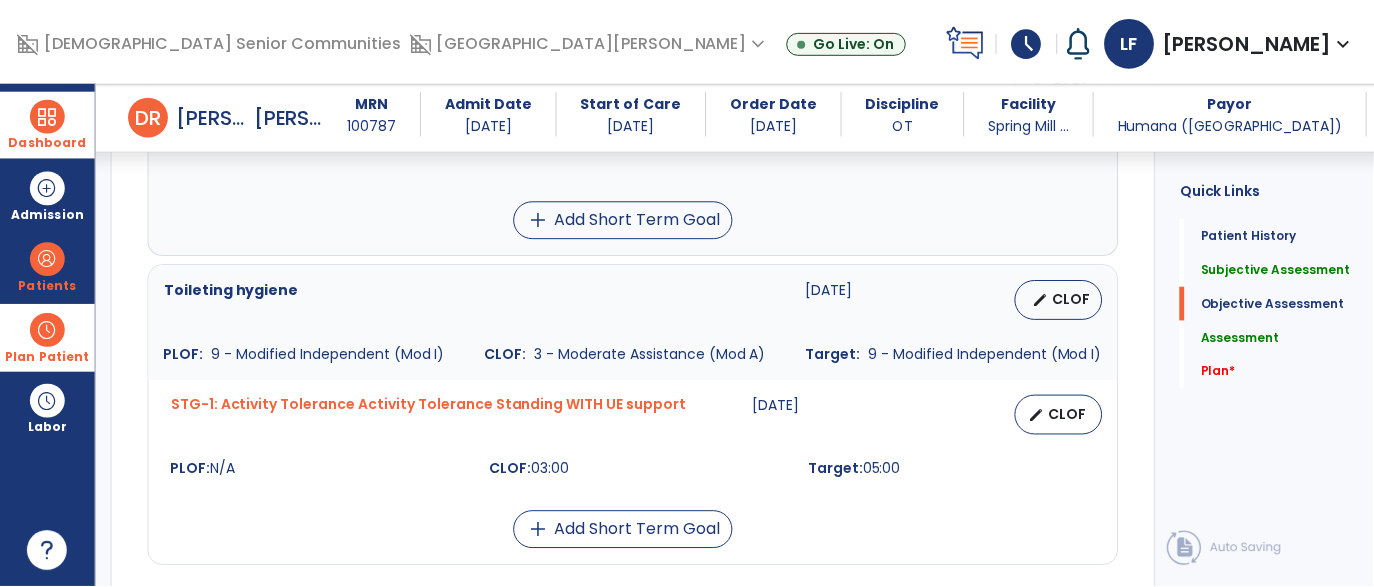 scroll, scrollTop: 2259, scrollLeft: 0, axis: vertical 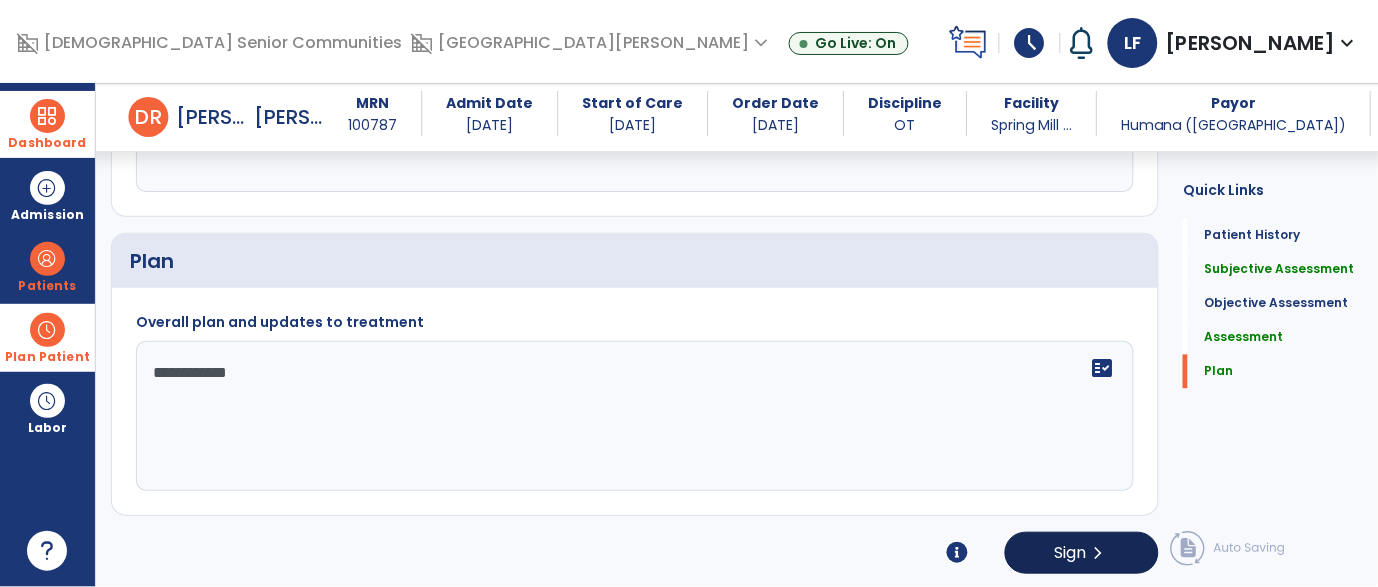 type on "**********" 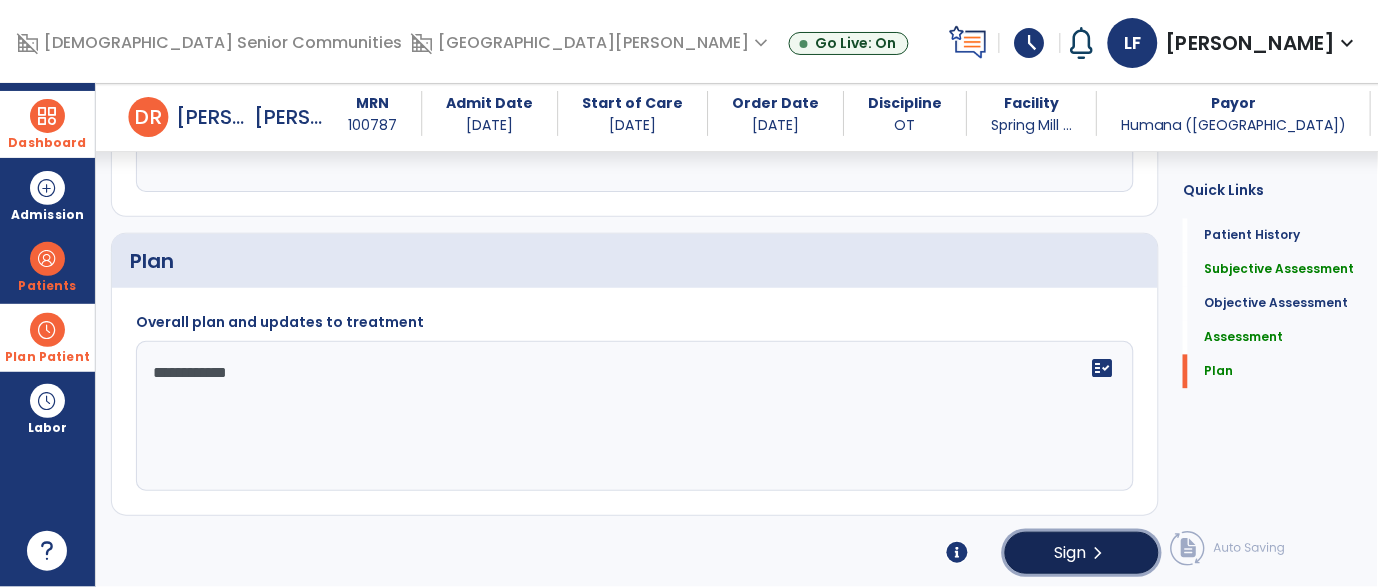 click on "Sign  chevron_right" 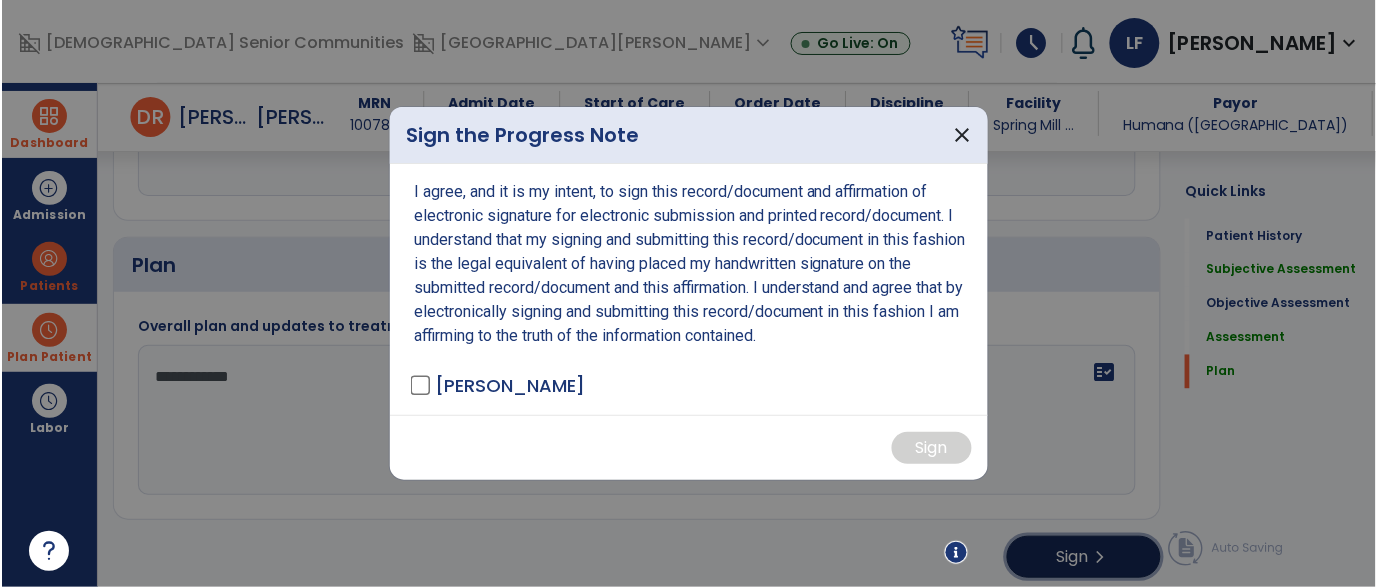 scroll, scrollTop: 2259, scrollLeft: 0, axis: vertical 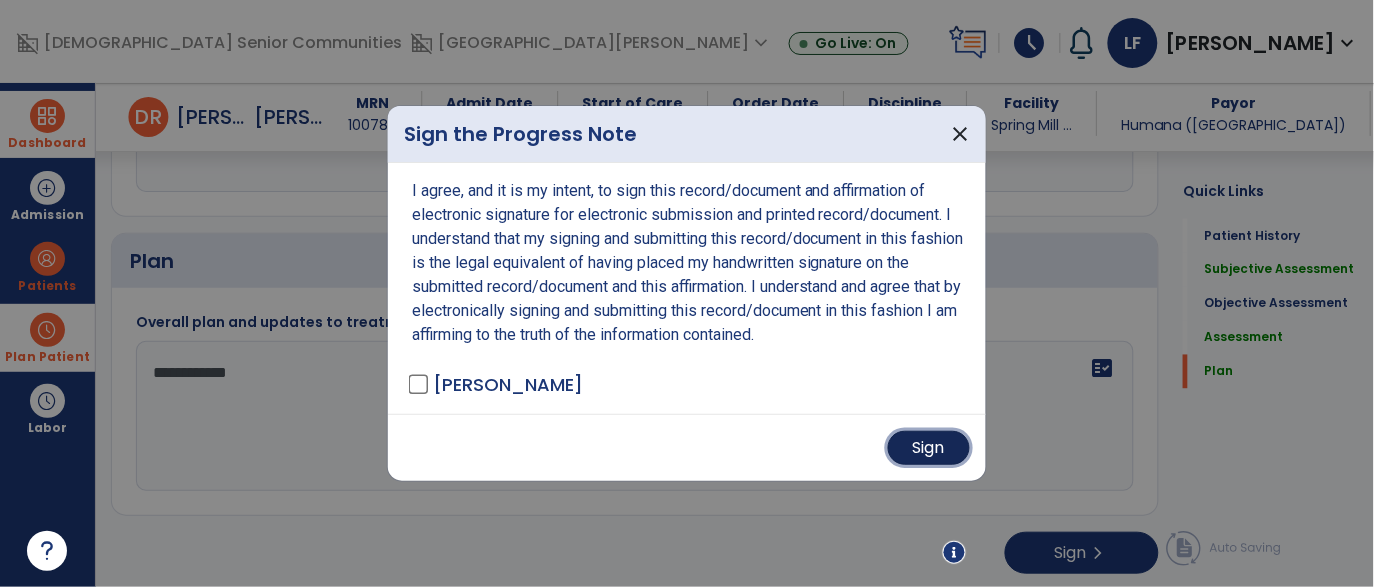 click on "Sign" at bounding box center (929, 448) 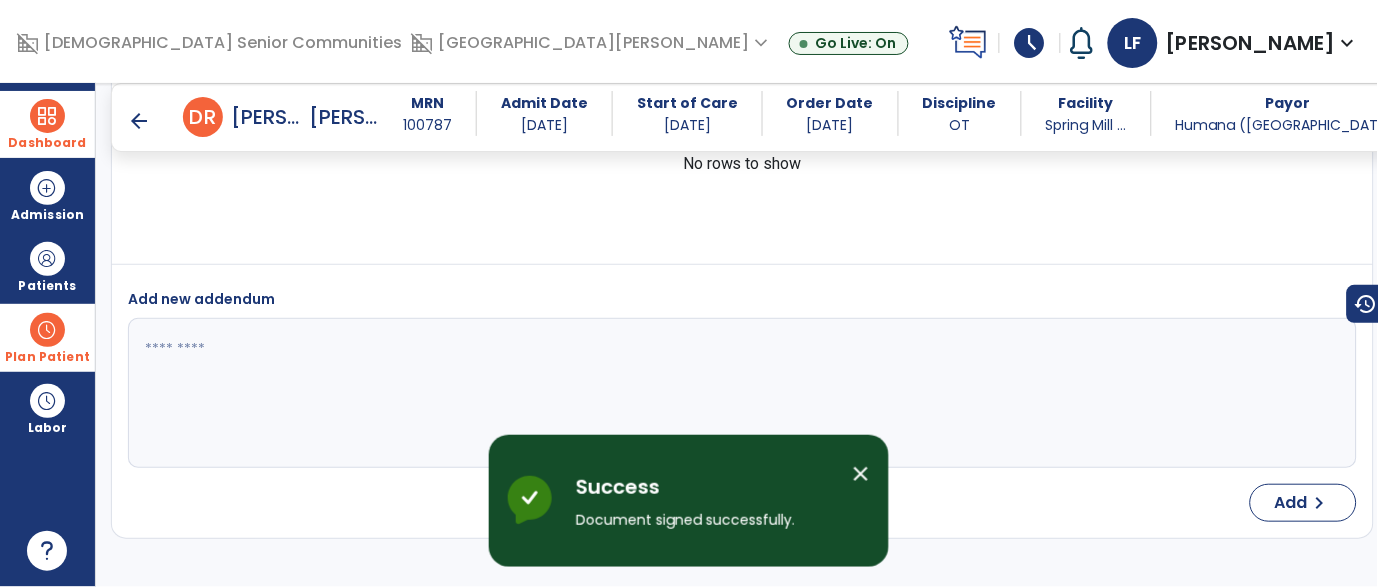 scroll, scrollTop: 1636, scrollLeft: 0, axis: vertical 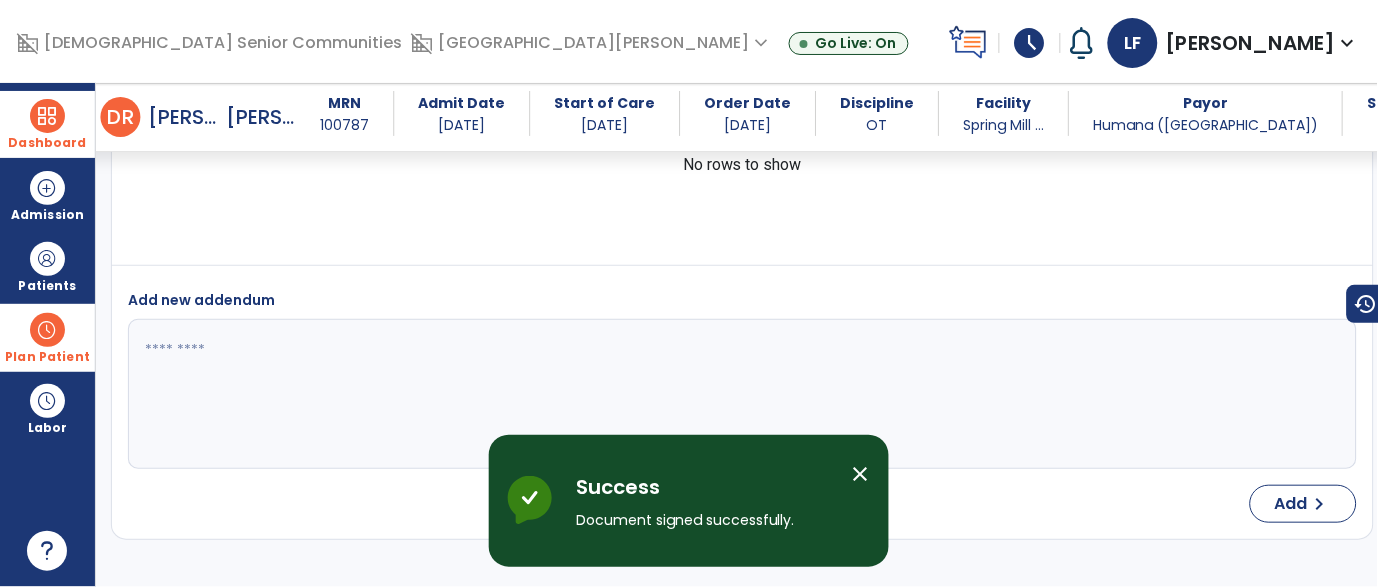 click at bounding box center [47, 116] 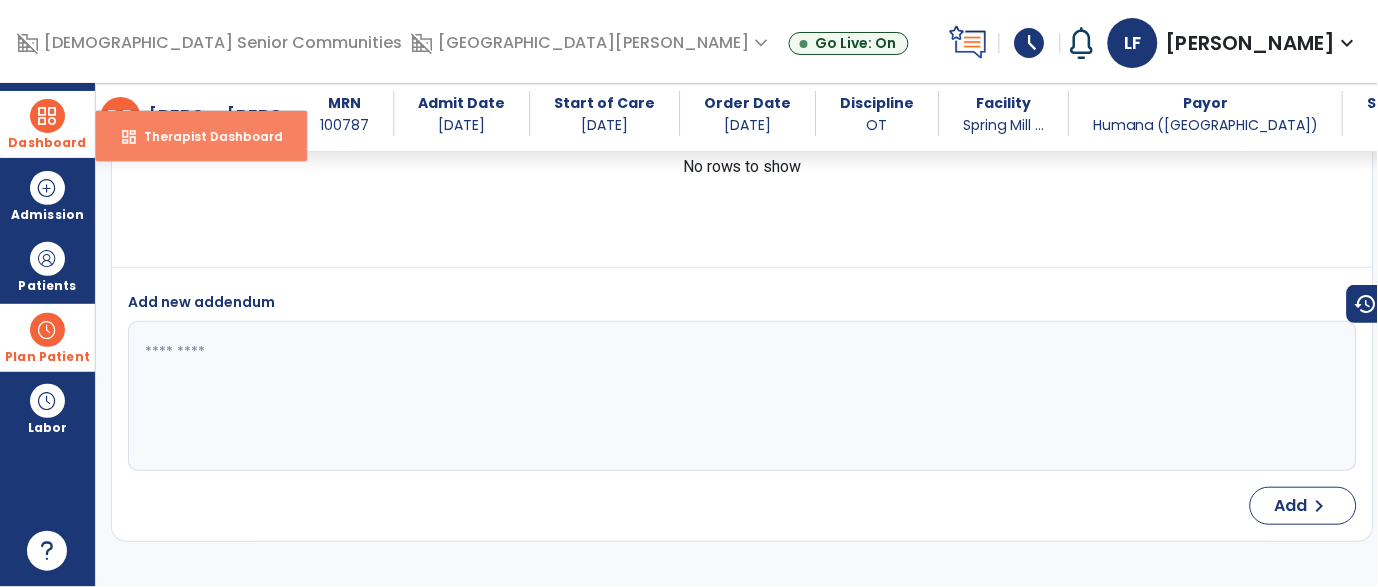 click on "dashboard  Therapist Dashboard" at bounding box center [201, 136] 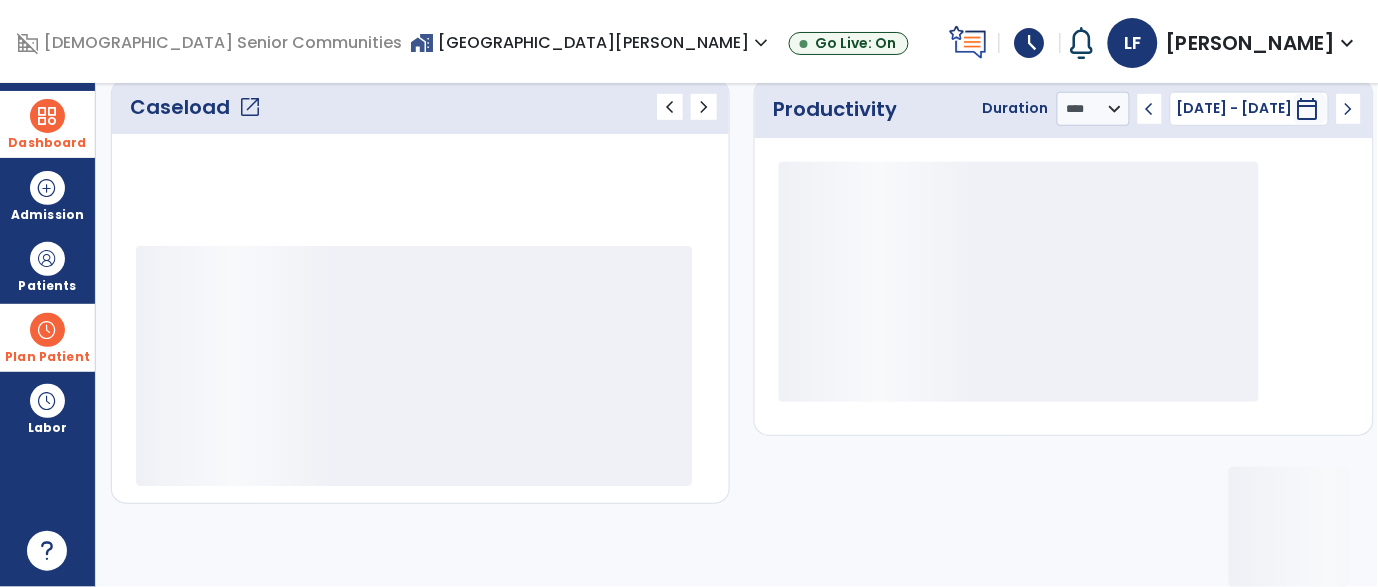 scroll, scrollTop: 288, scrollLeft: 0, axis: vertical 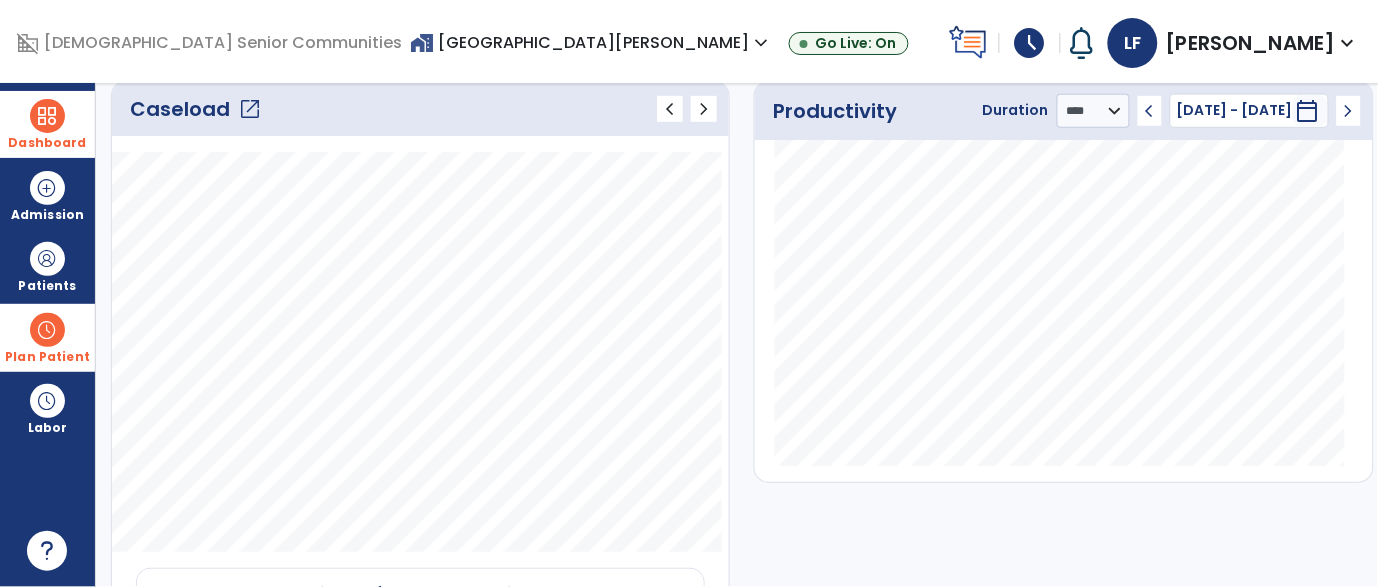 click on "open_in_new" 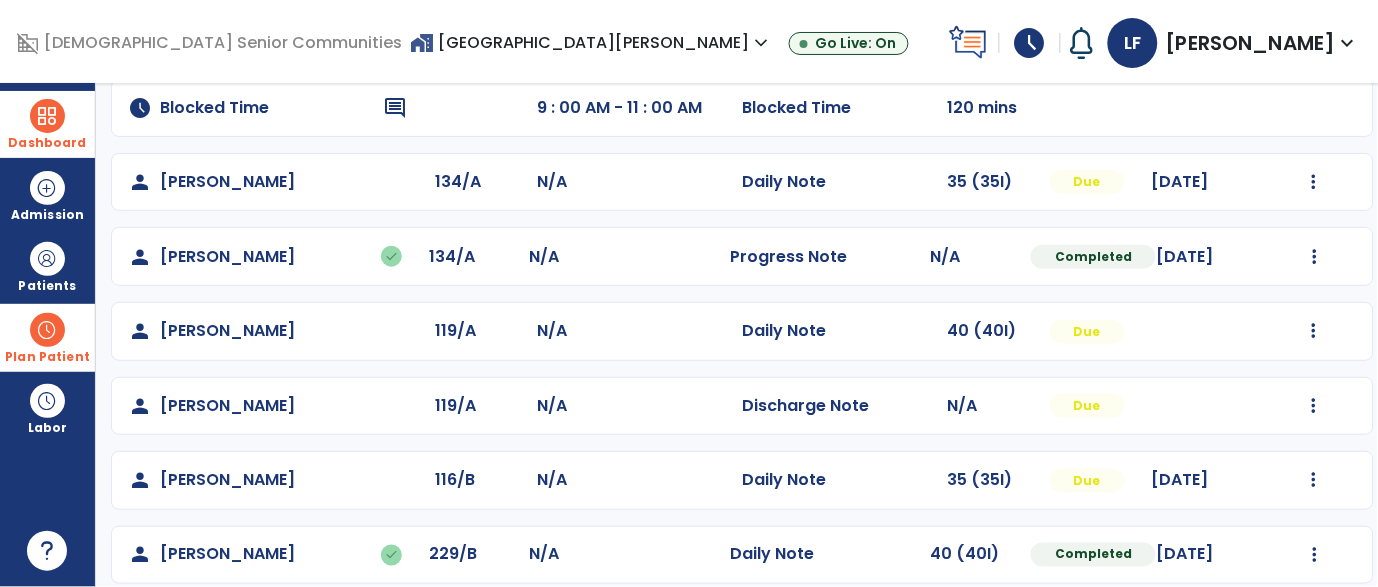 scroll, scrollTop: 333, scrollLeft: 0, axis: vertical 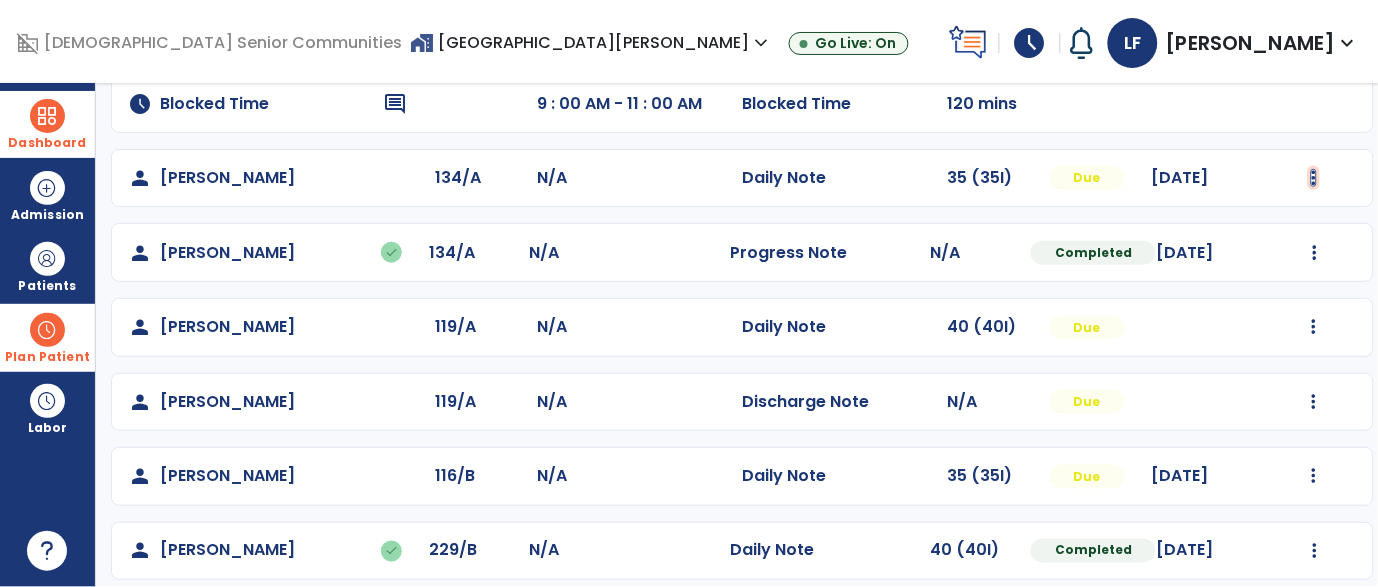 click at bounding box center (1315, -45) 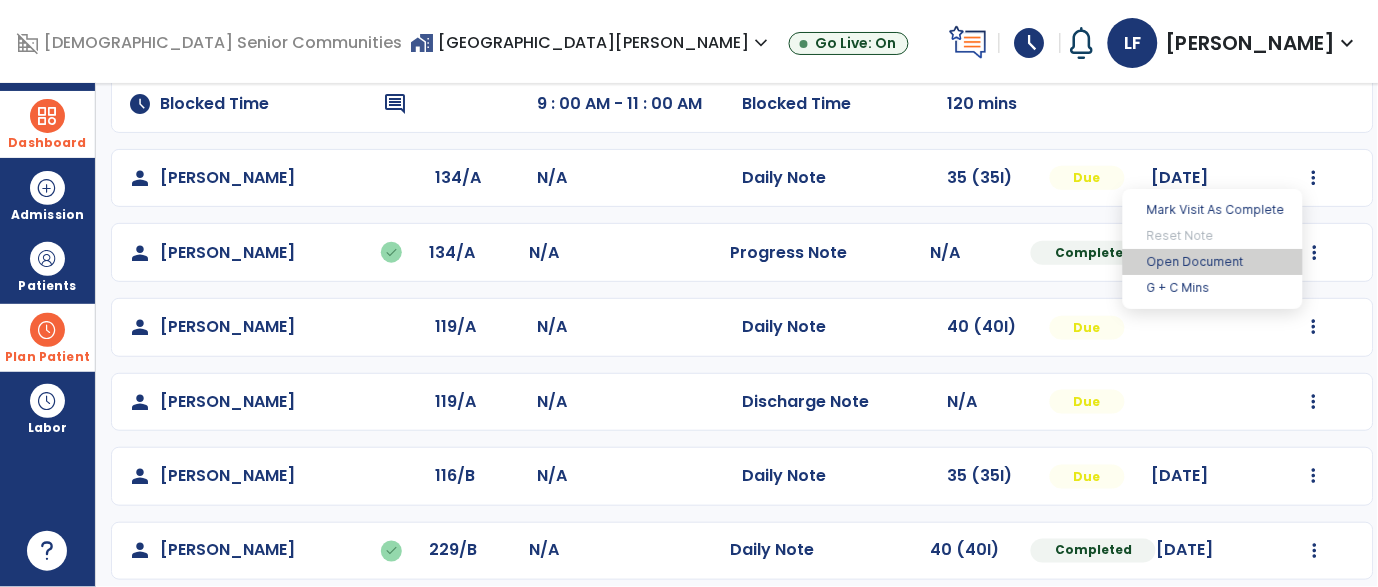 click on "Open Document" at bounding box center (1213, 262) 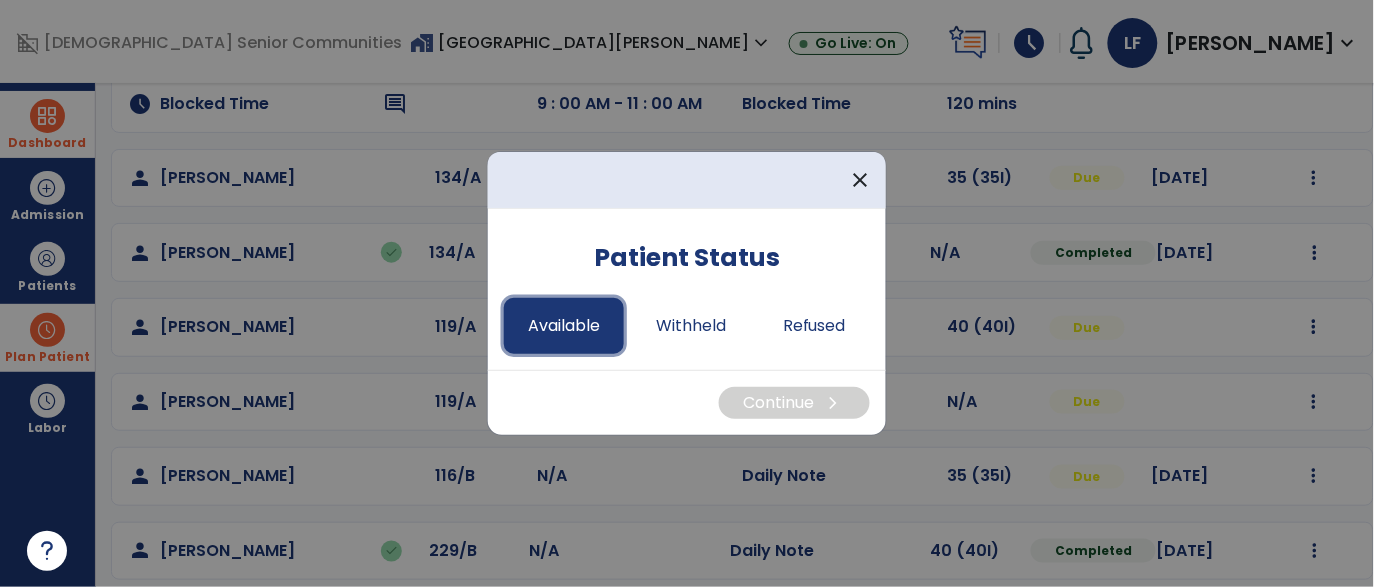 click on "Available" at bounding box center [564, 326] 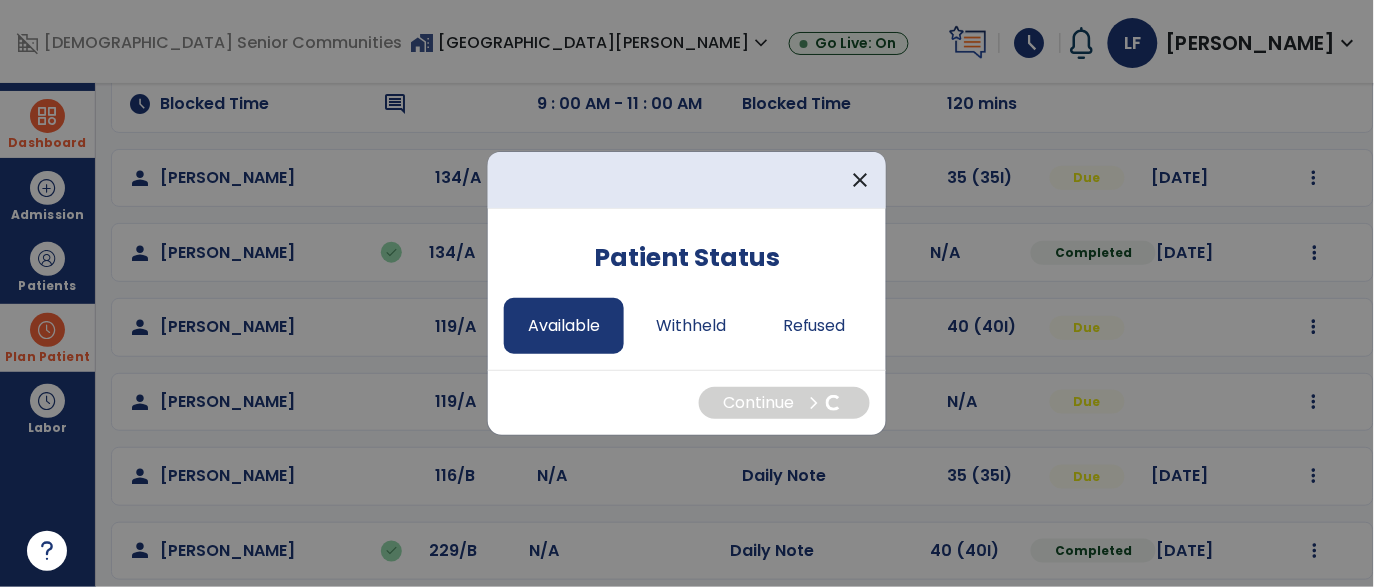select on "*" 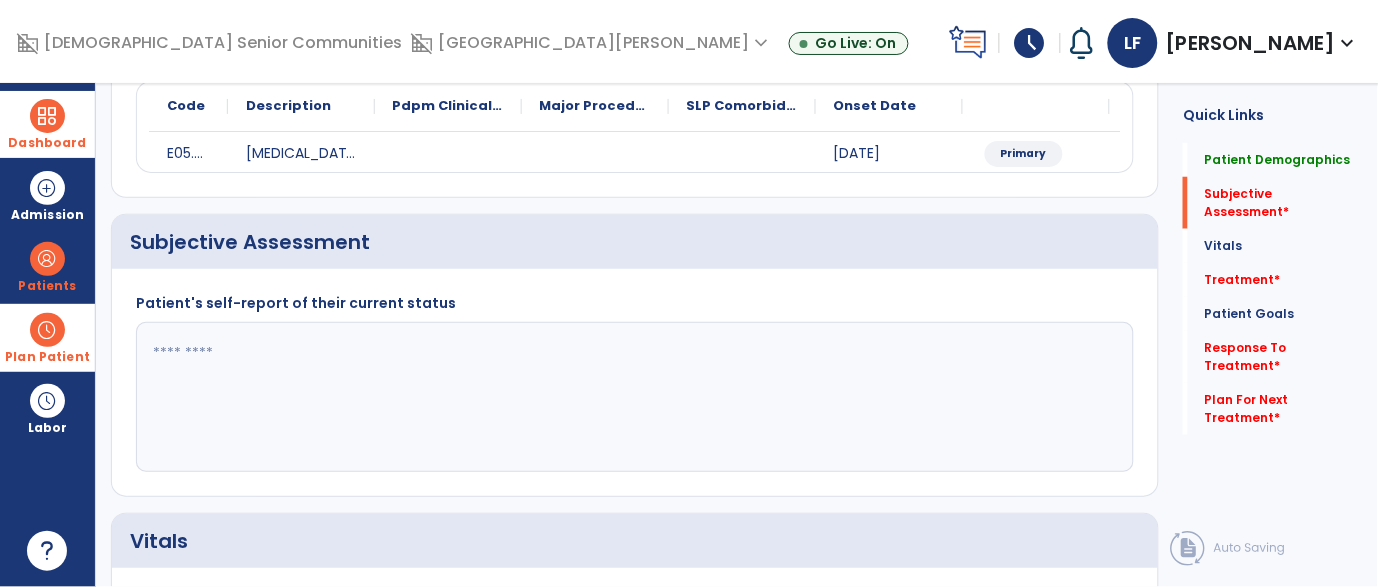 click 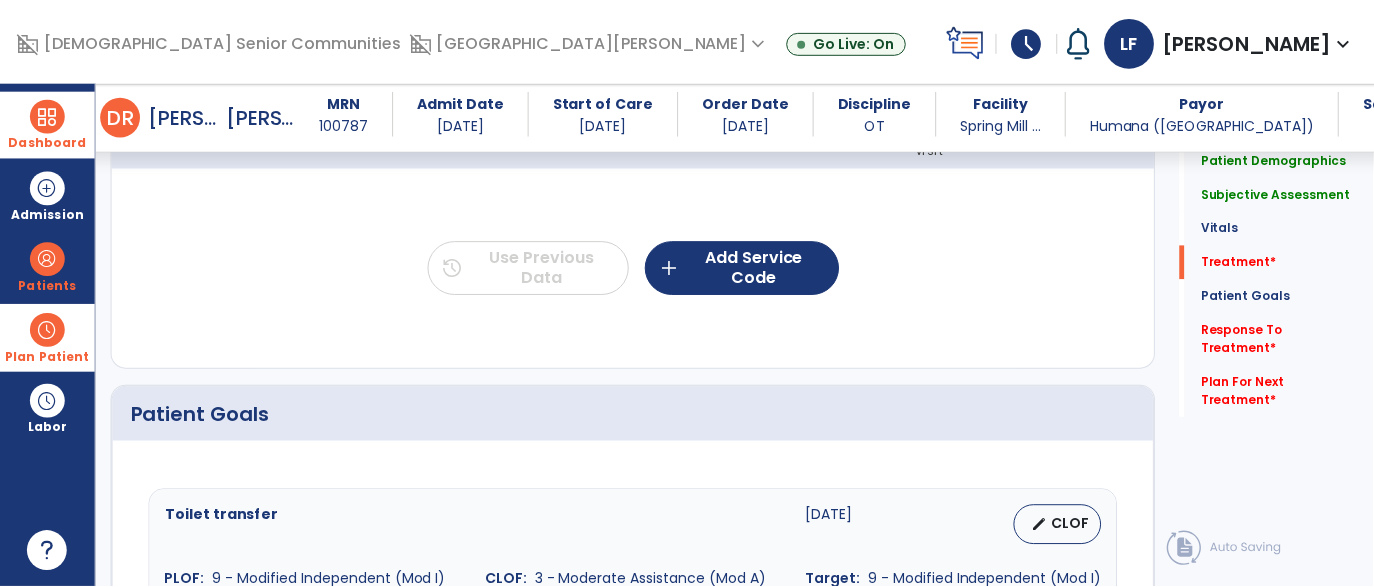 scroll, scrollTop: 1142, scrollLeft: 0, axis: vertical 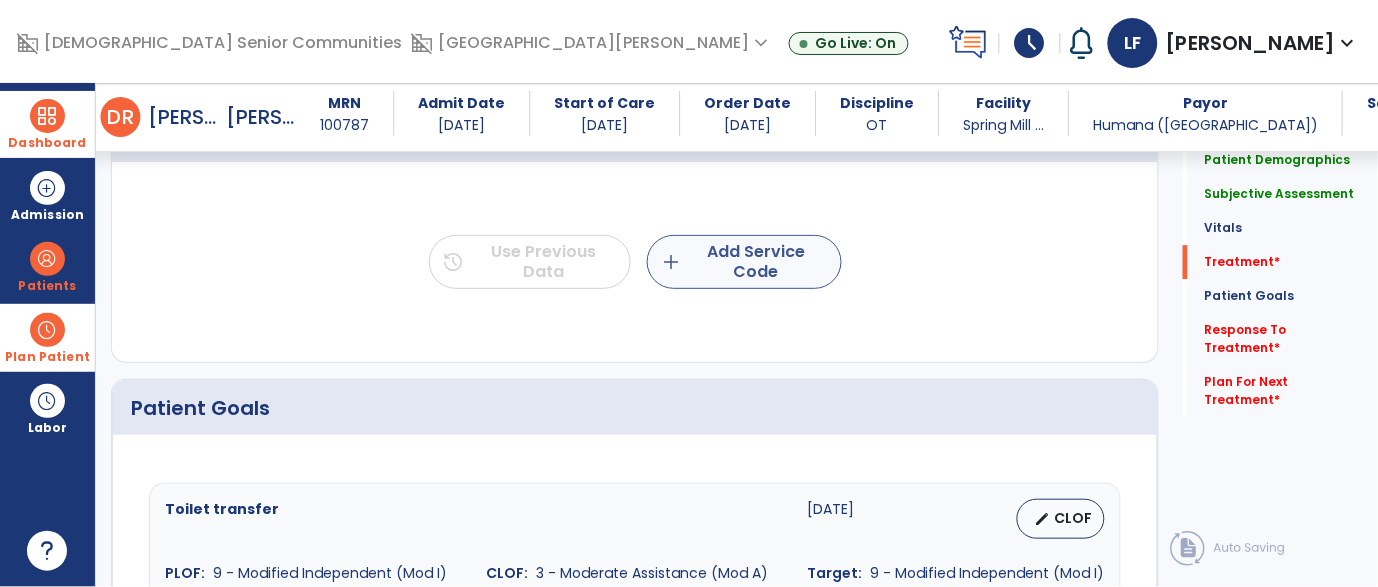 type on "**********" 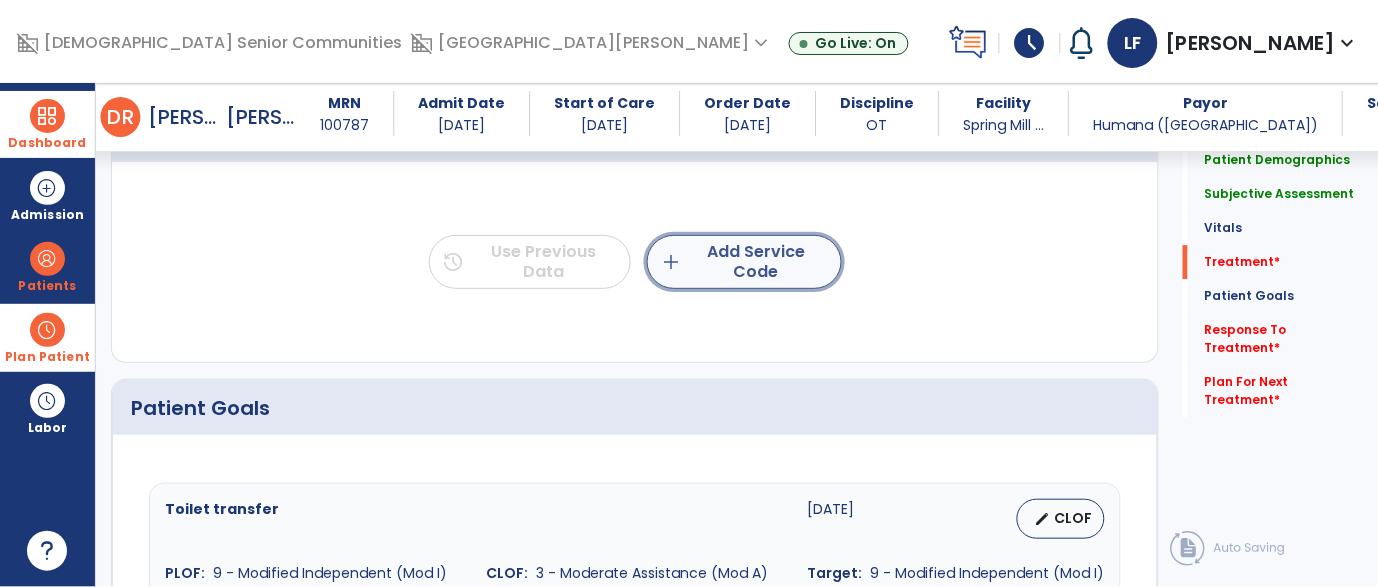 click on "add  Add Service Code" 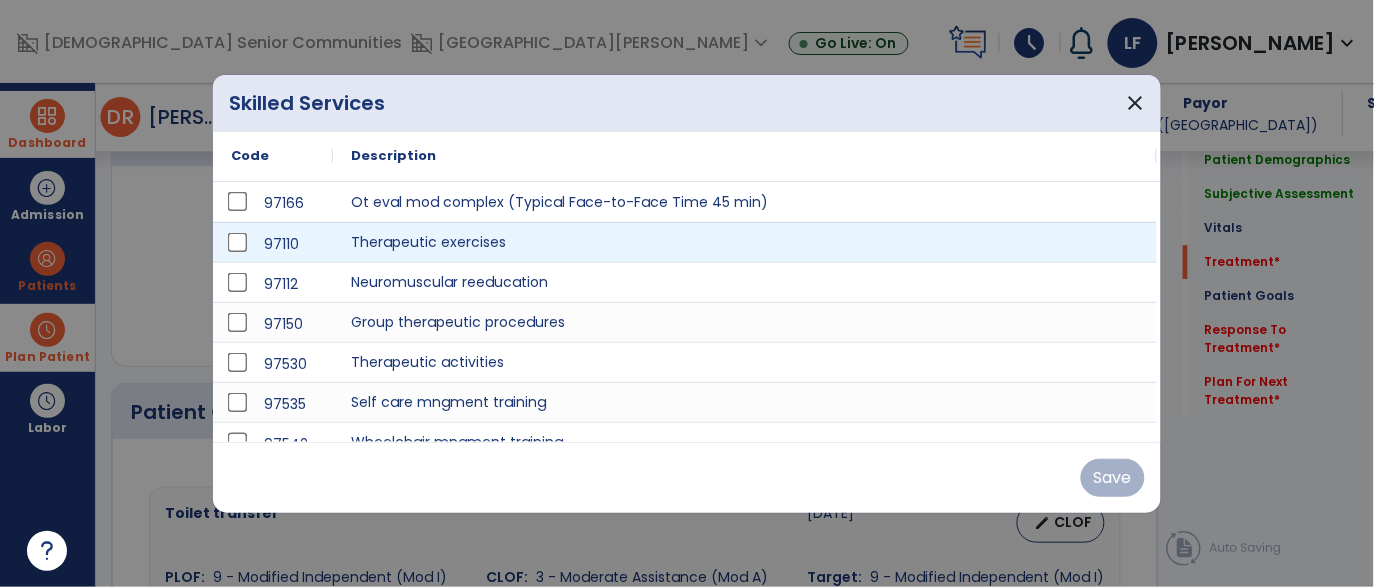 scroll, scrollTop: 1142, scrollLeft: 0, axis: vertical 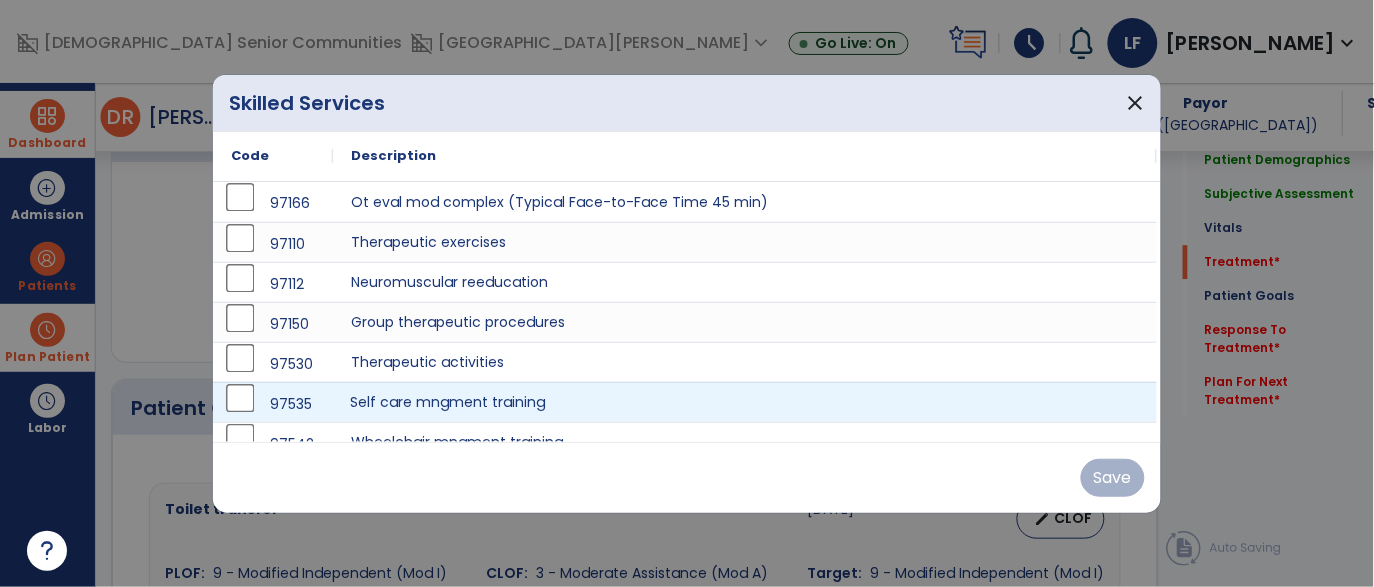 click on "Self care mngment training" at bounding box center [745, 402] 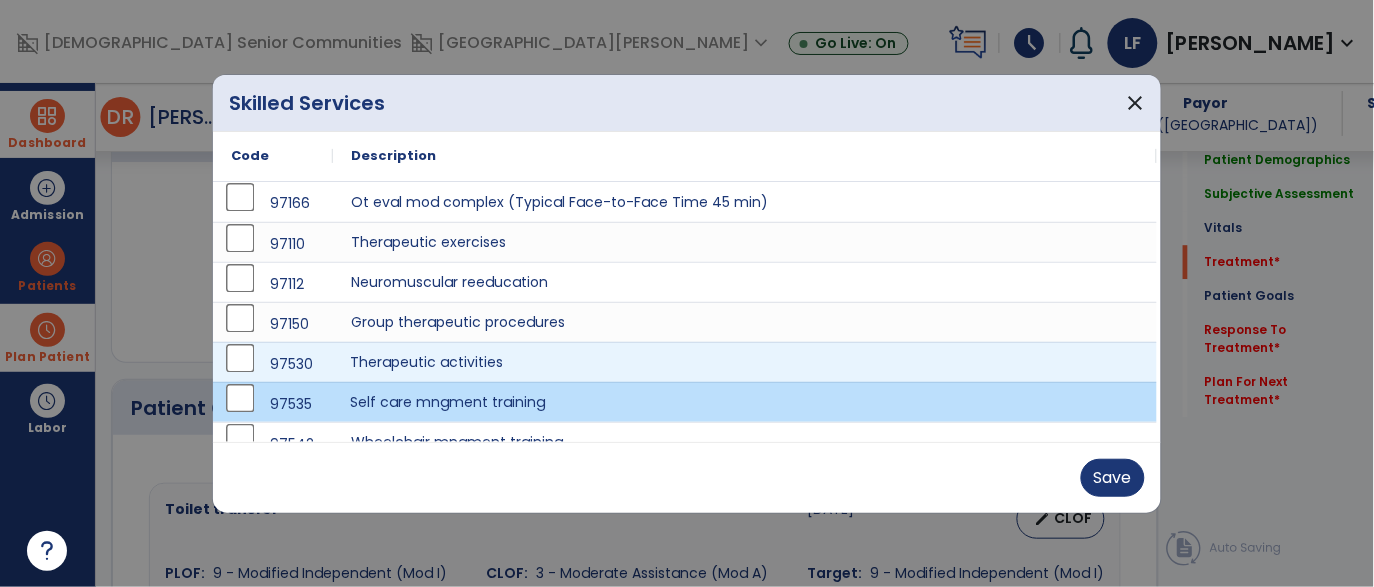 click on "Therapeutic activities" at bounding box center [745, 362] 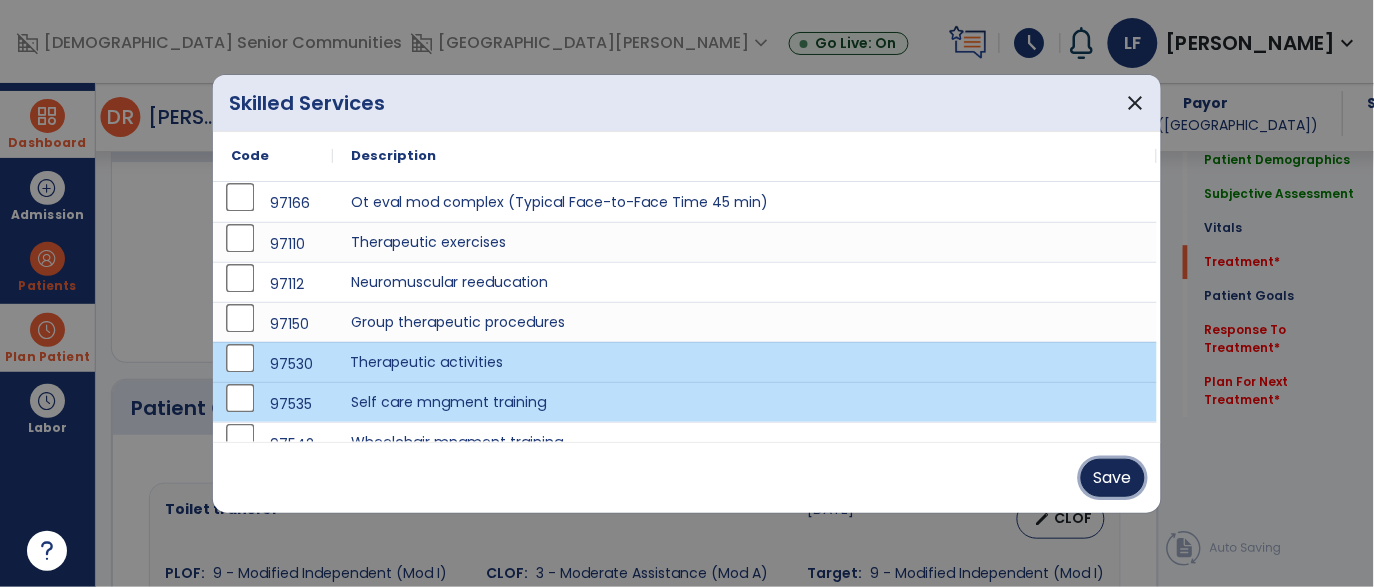 click on "Save" at bounding box center [1113, 478] 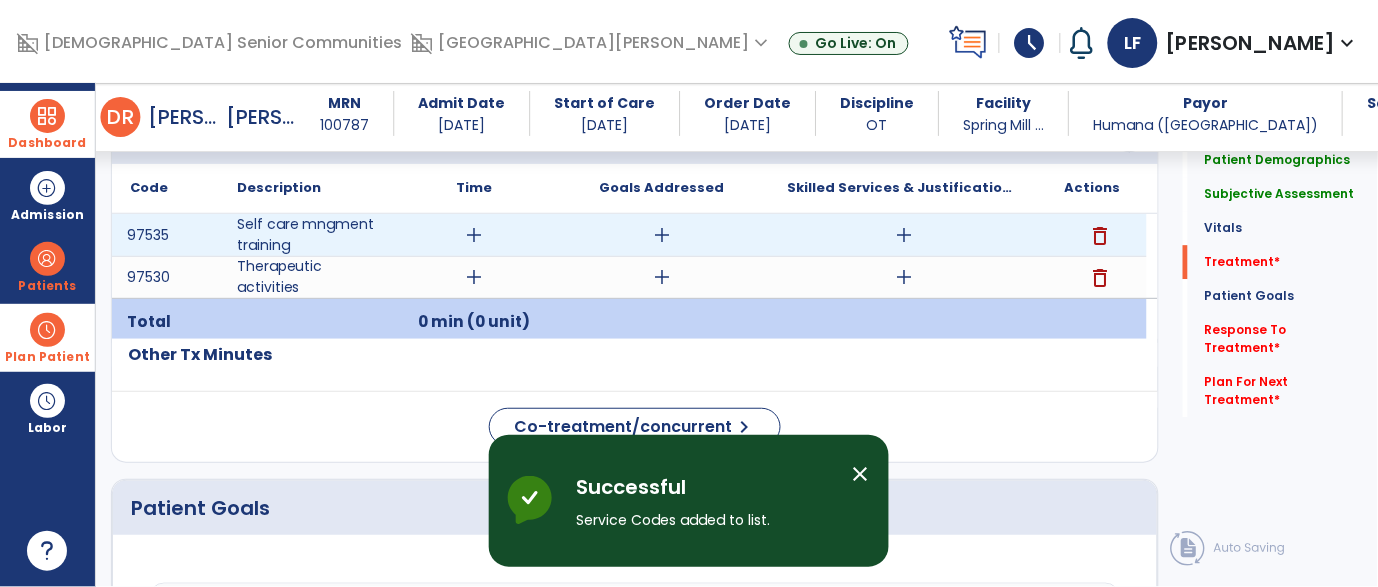 click on "add" at bounding box center [474, 235] 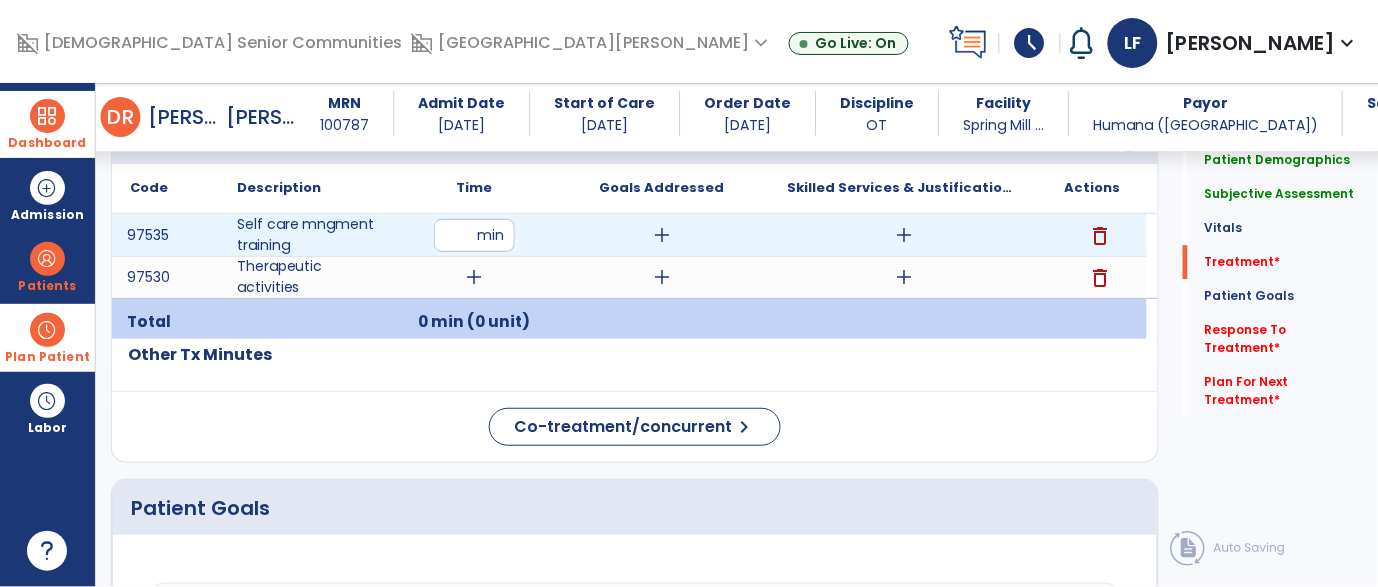 type on "**" 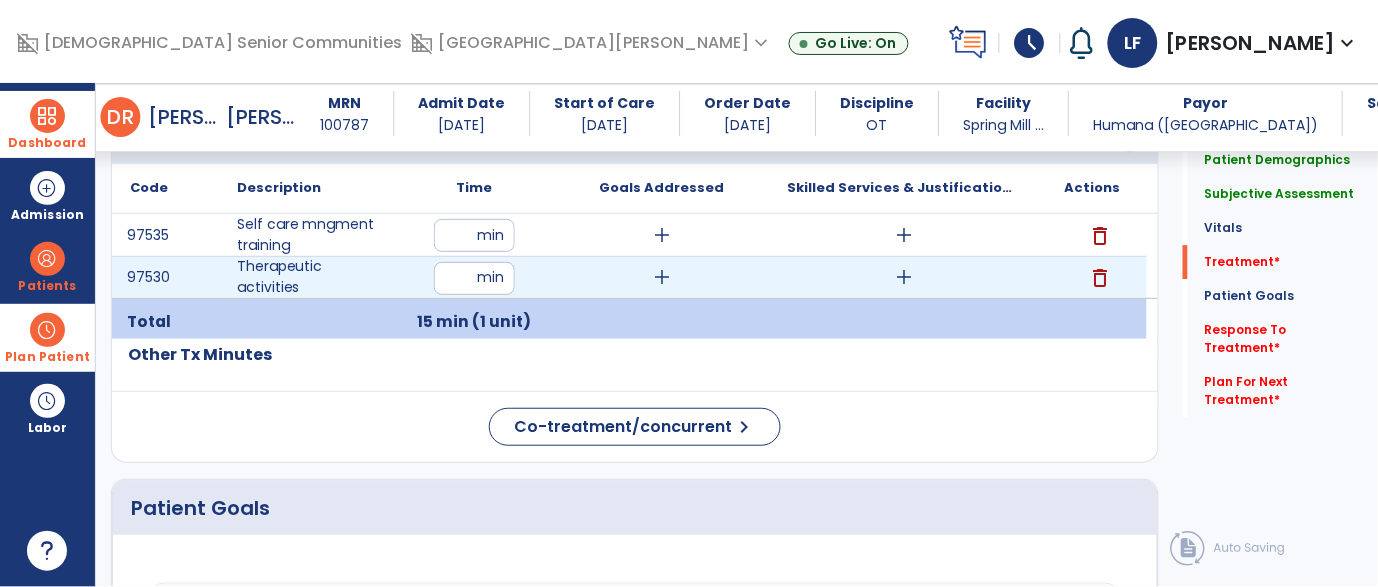click at bounding box center [474, 278] 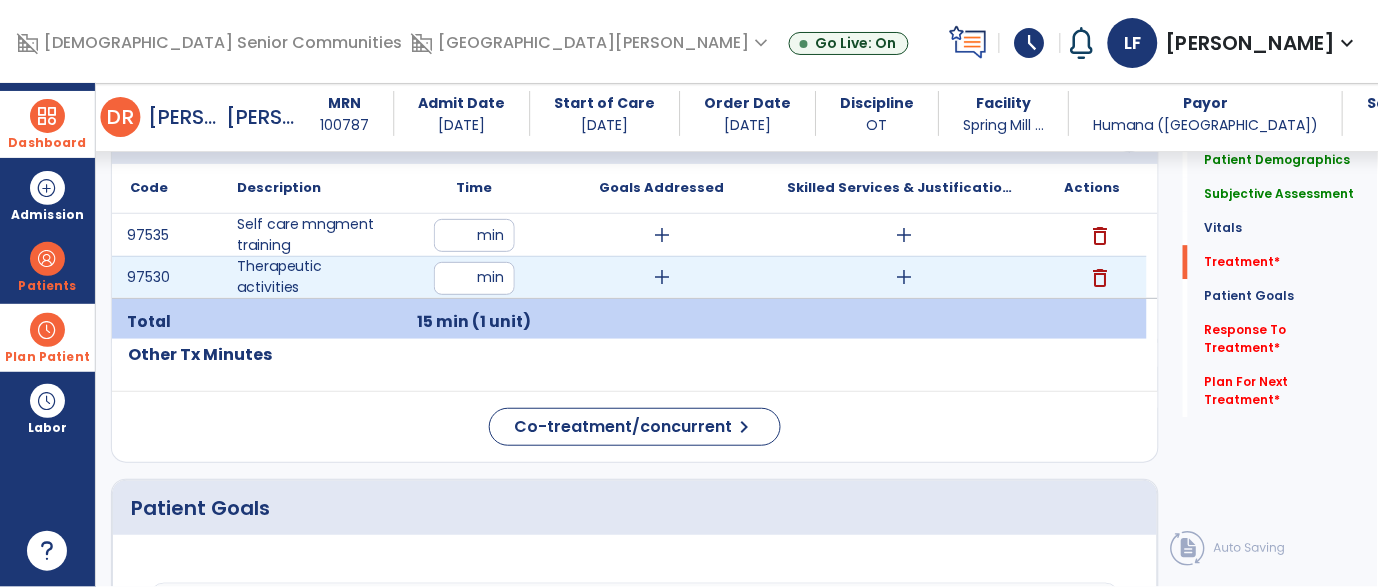 type on "**" 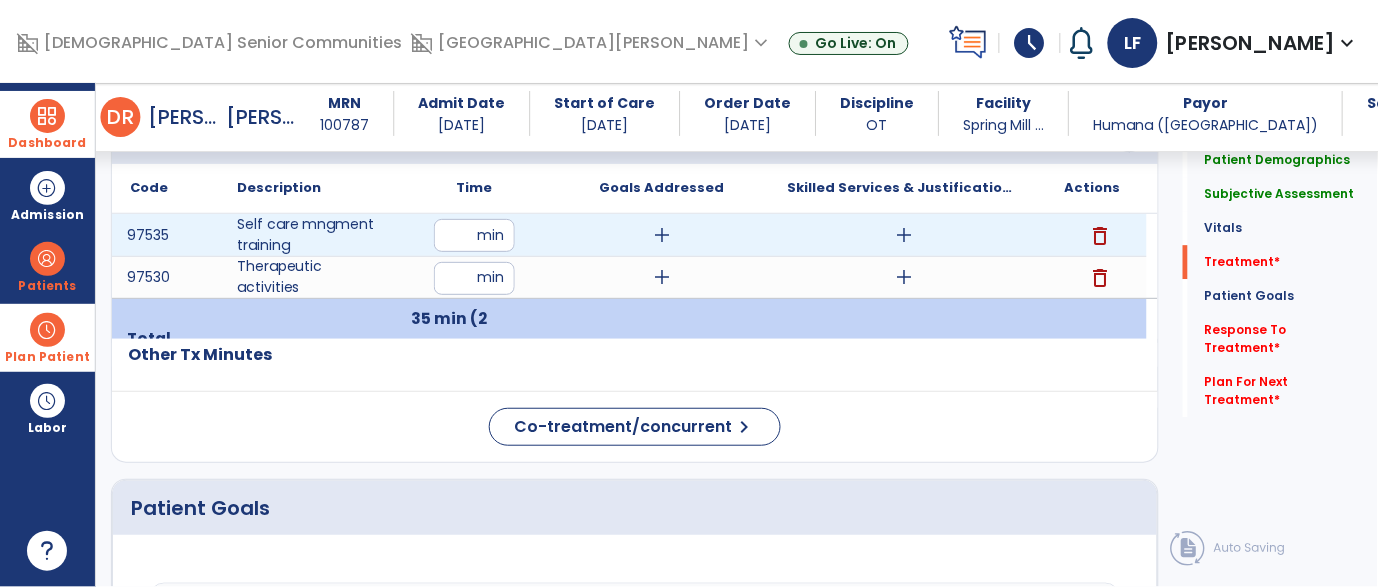 click on "**" at bounding box center (474, 235) 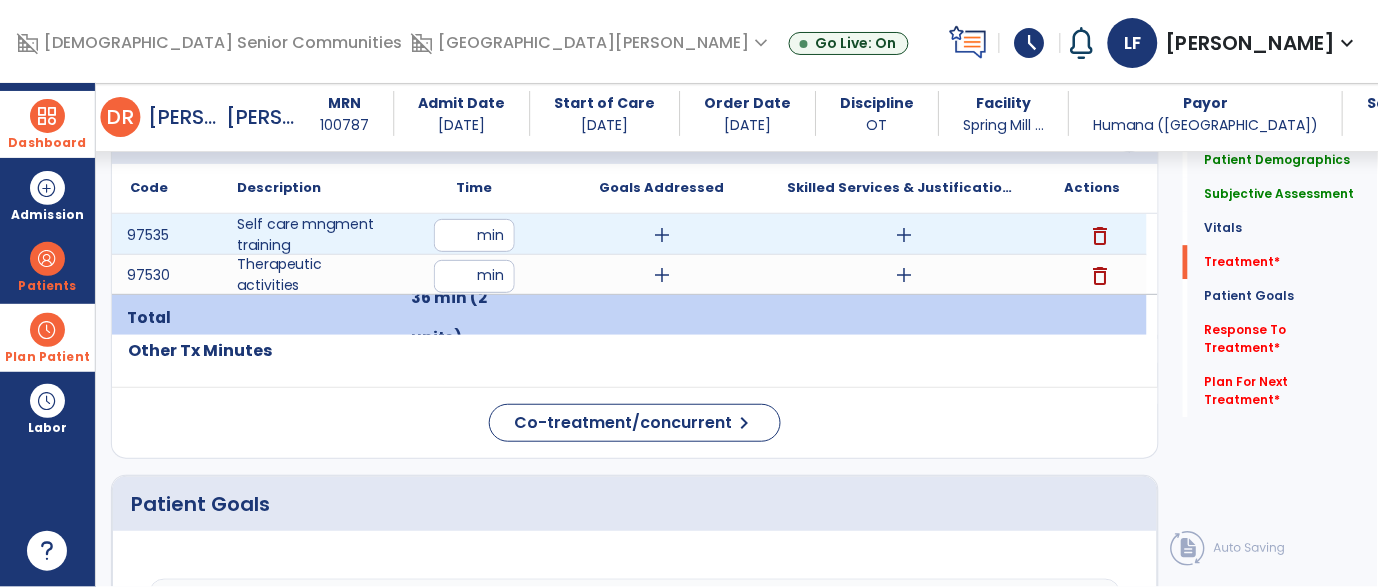 click on "add" at bounding box center [662, 235] 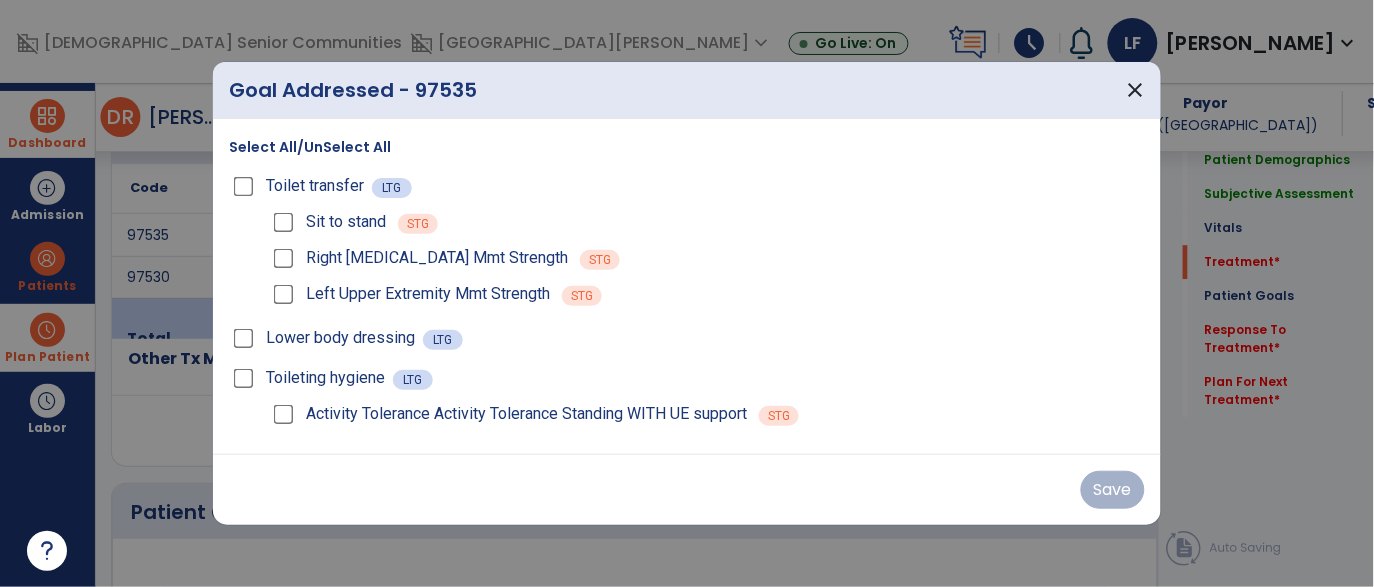 scroll, scrollTop: 1142, scrollLeft: 0, axis: vertical 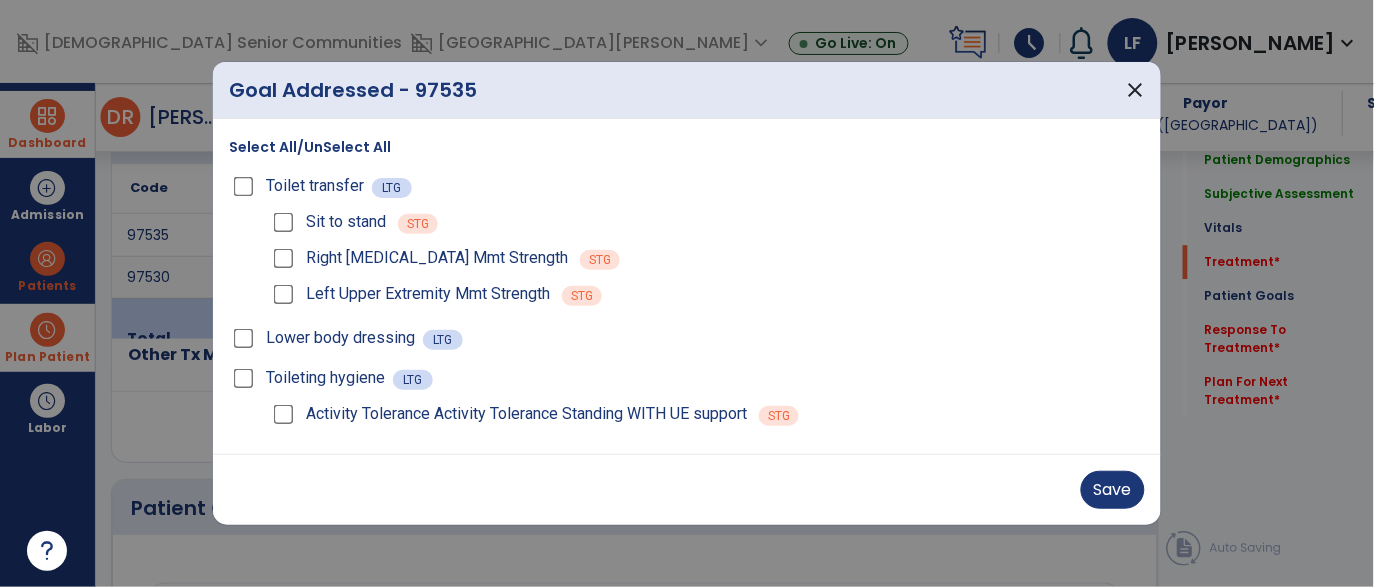 click on "Toileting hygiene" at bounding box center [311, 378] 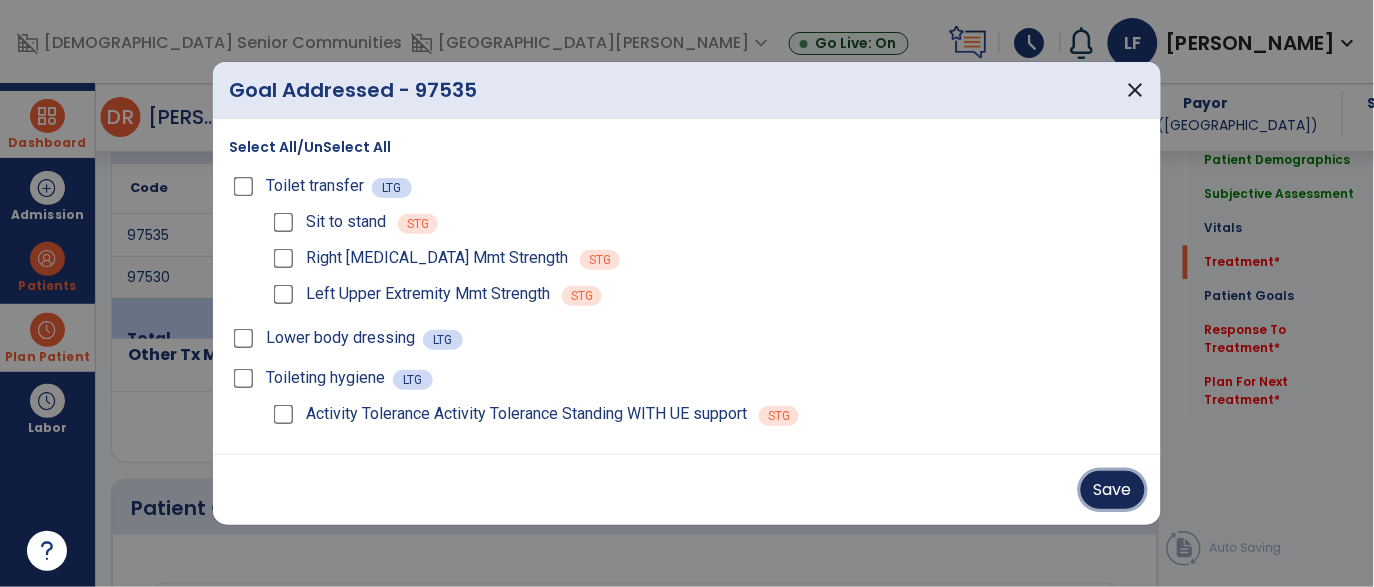 click on "Save" at bounding box center [1113, 490] 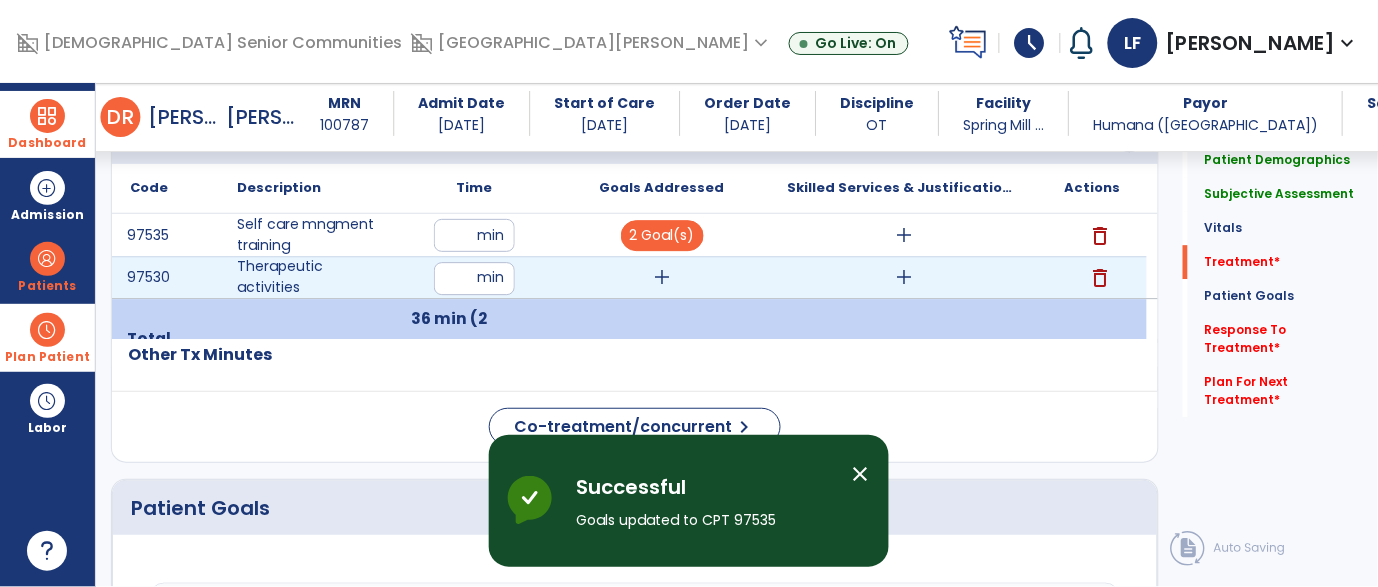 click on "add" at bounding box center (662, 277) 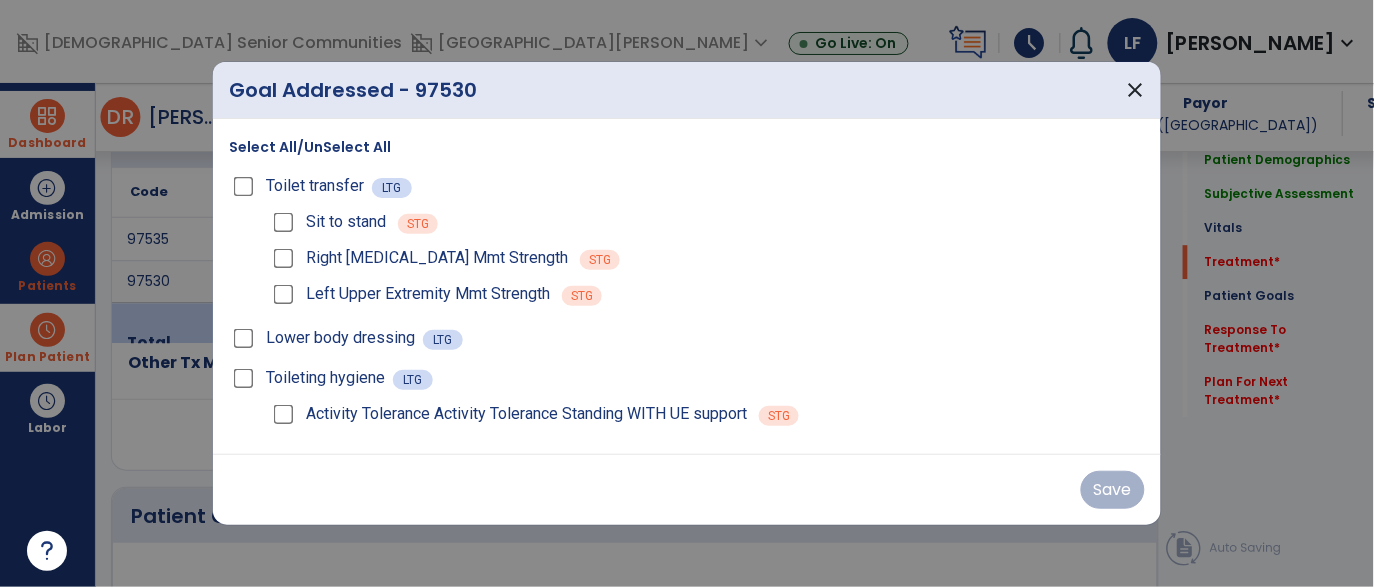 scroll, scrollTop: 1142, scrollLeft: 0, axis: vertical 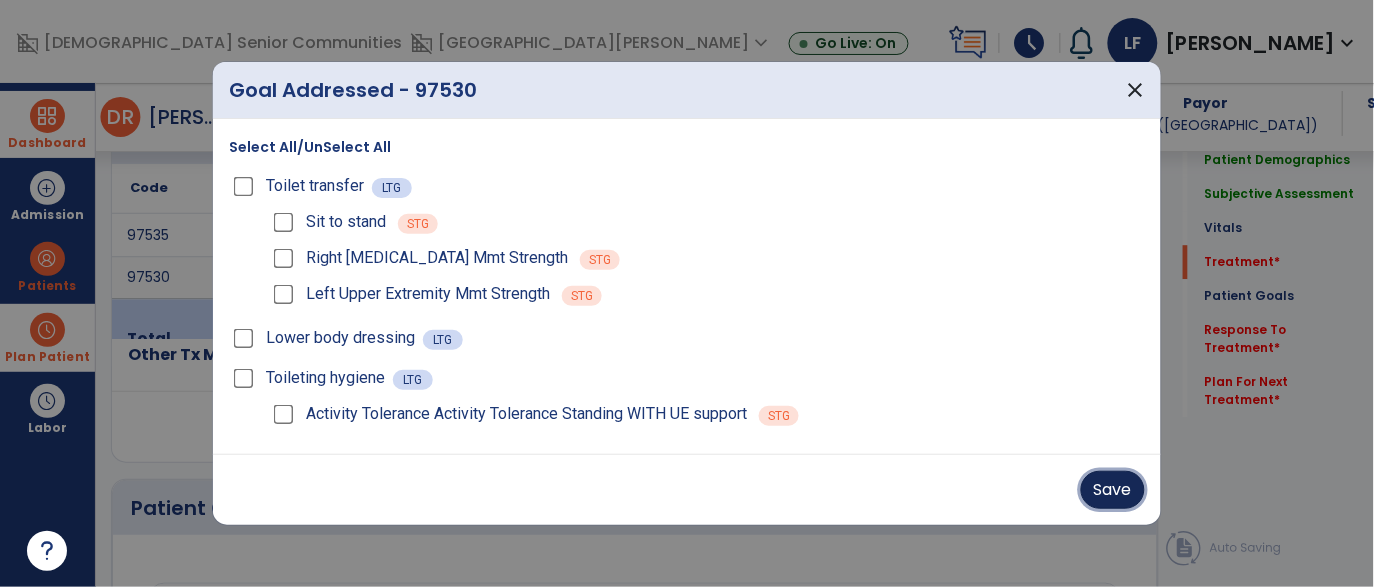 click on "Save" at bounding box center [1113, 490] 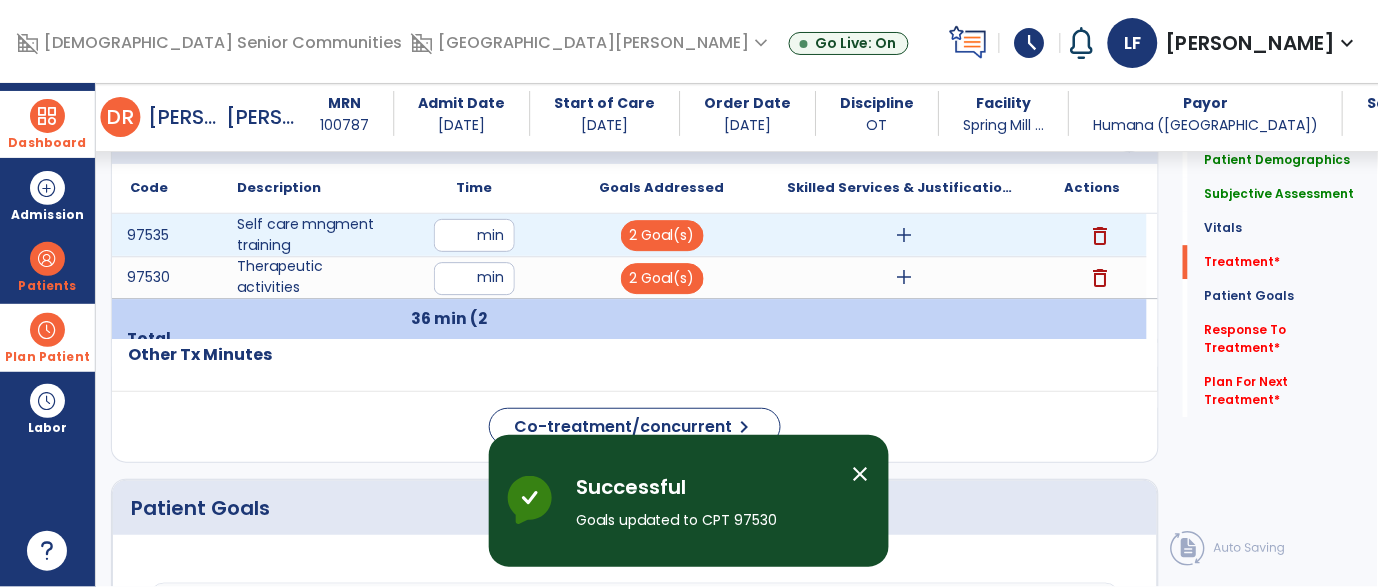 click on "add" at bounding box center [904, 235] 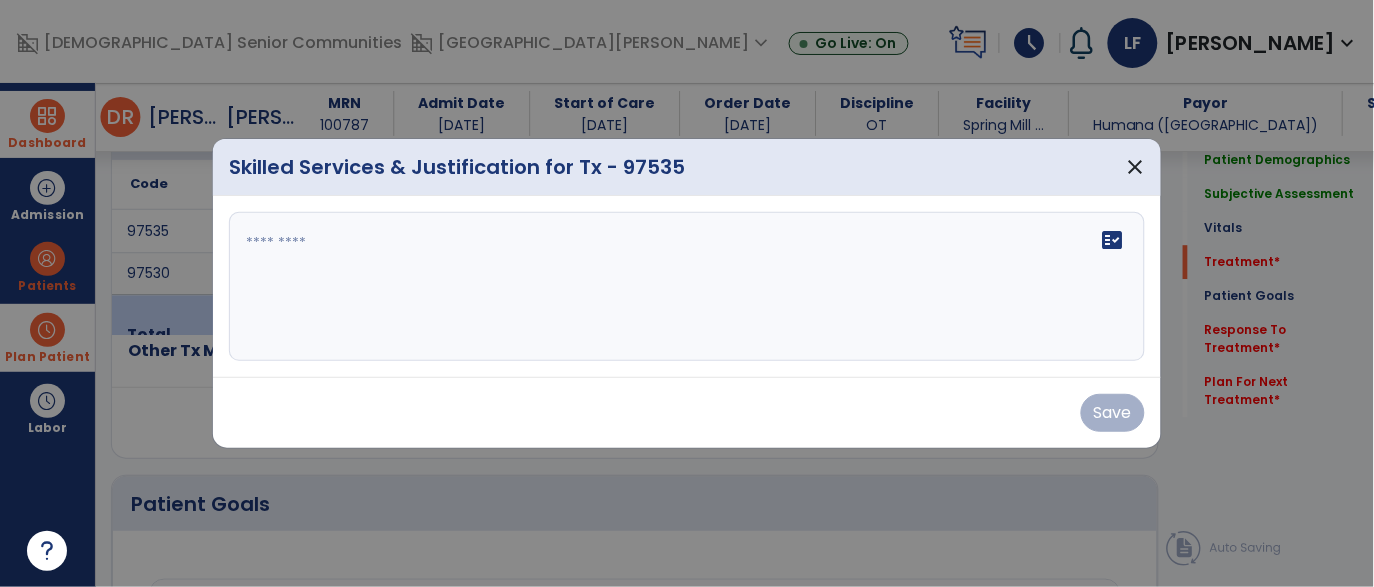 scroll, scrollTop: 1142, scrollLeft: 0, axis: vertical 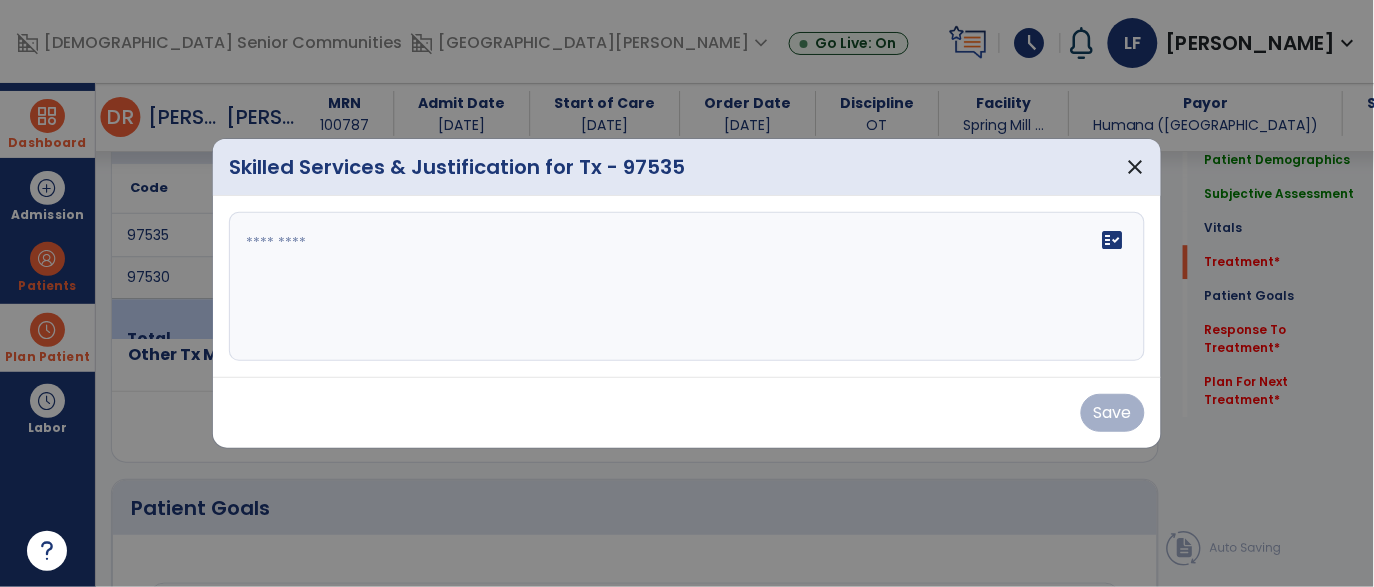 click at bounding box center (687, 287) 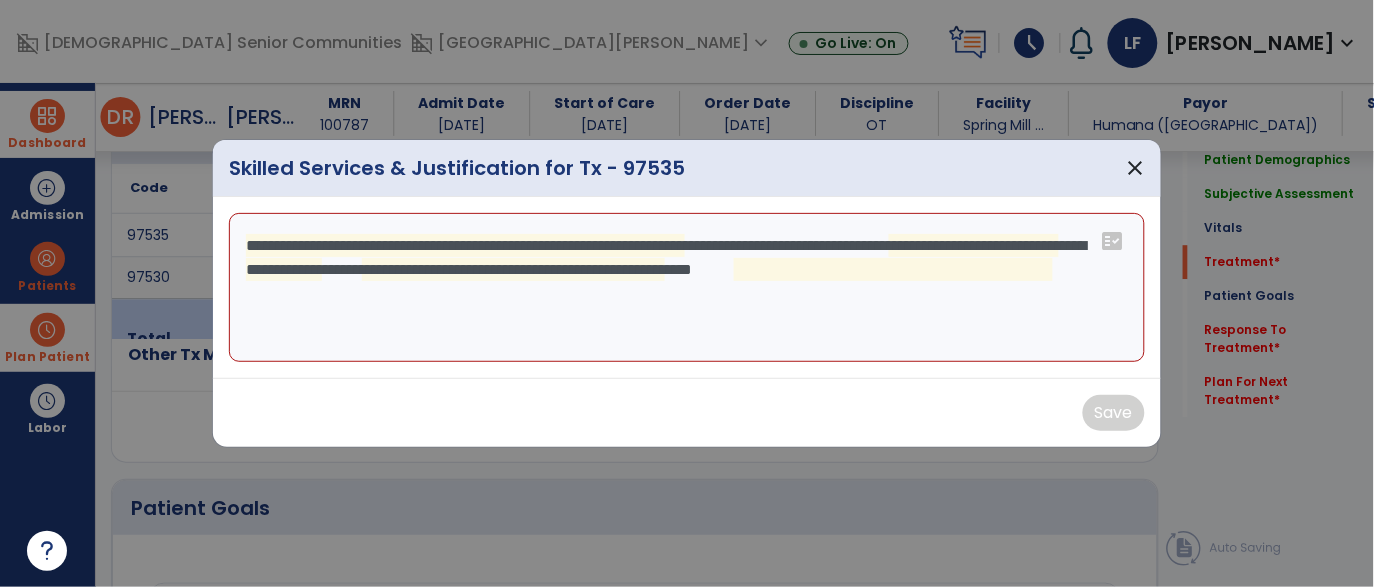 click on "**********" at bounding box center (687, 288) 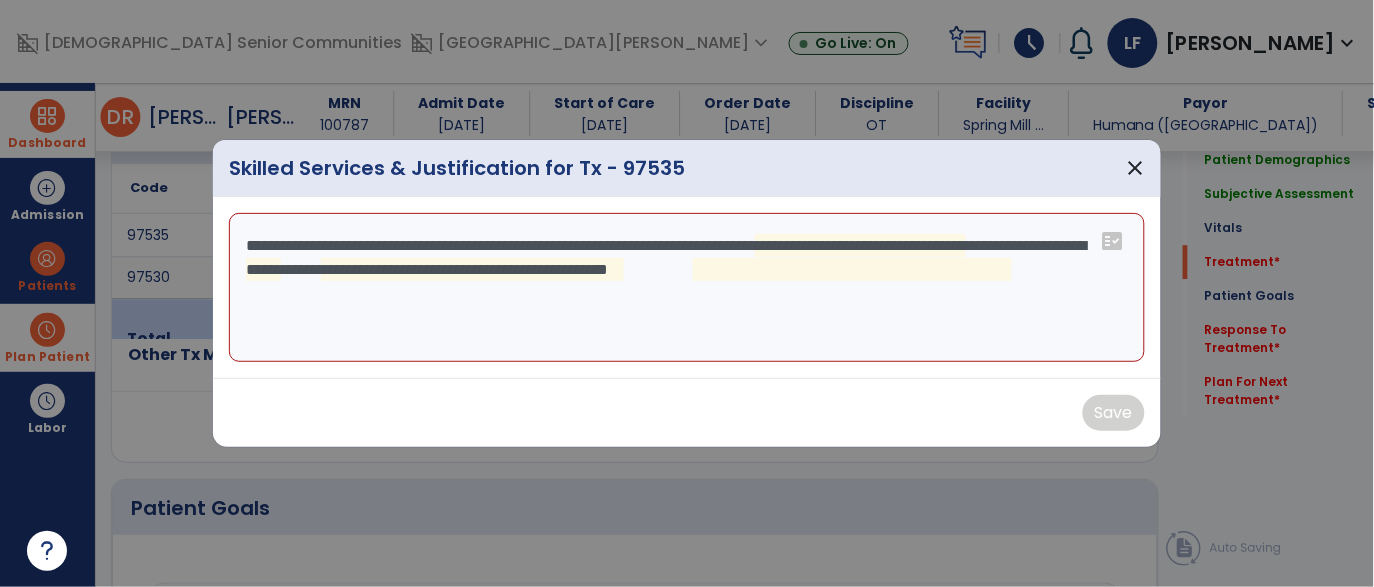 click on "**********" at bounding box center (687, 288) 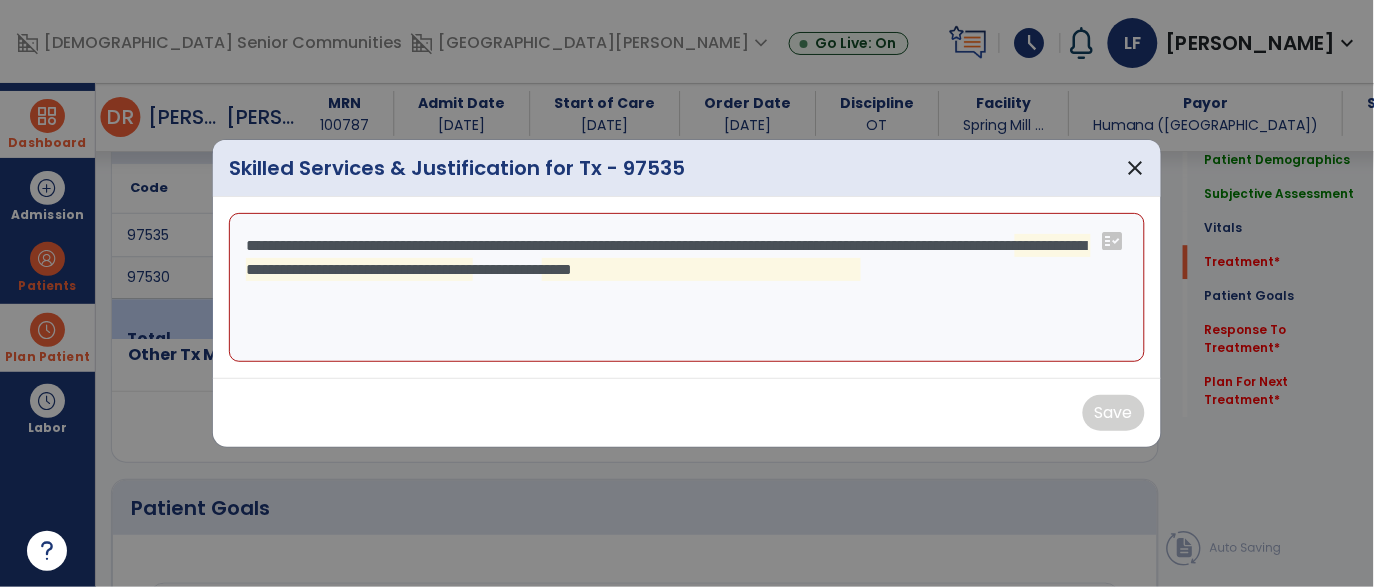 click on "**********" at bounding box center [687, 288] 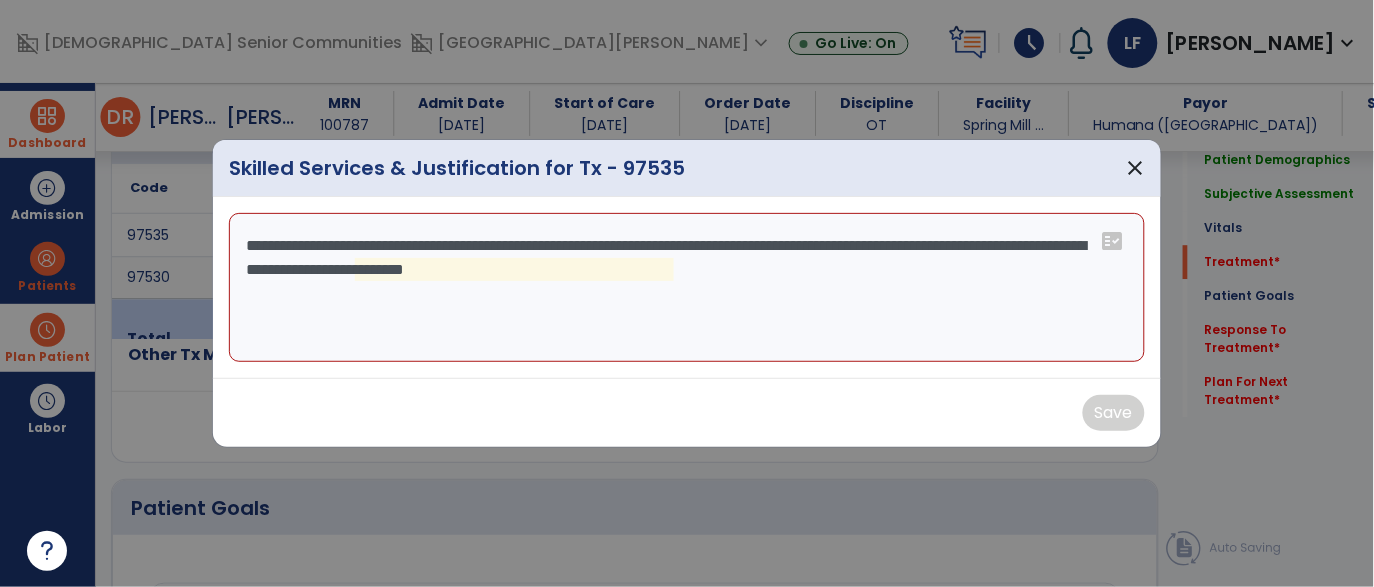 click on "**********" at bounding box center [687, 288] 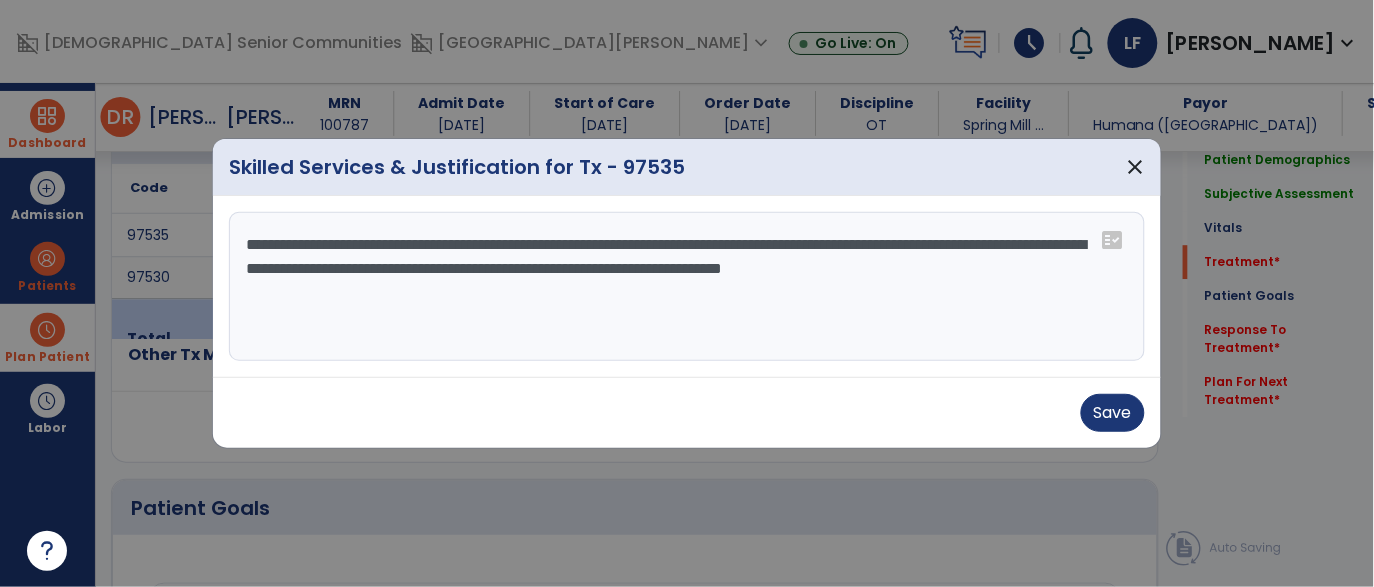 type on "**********" 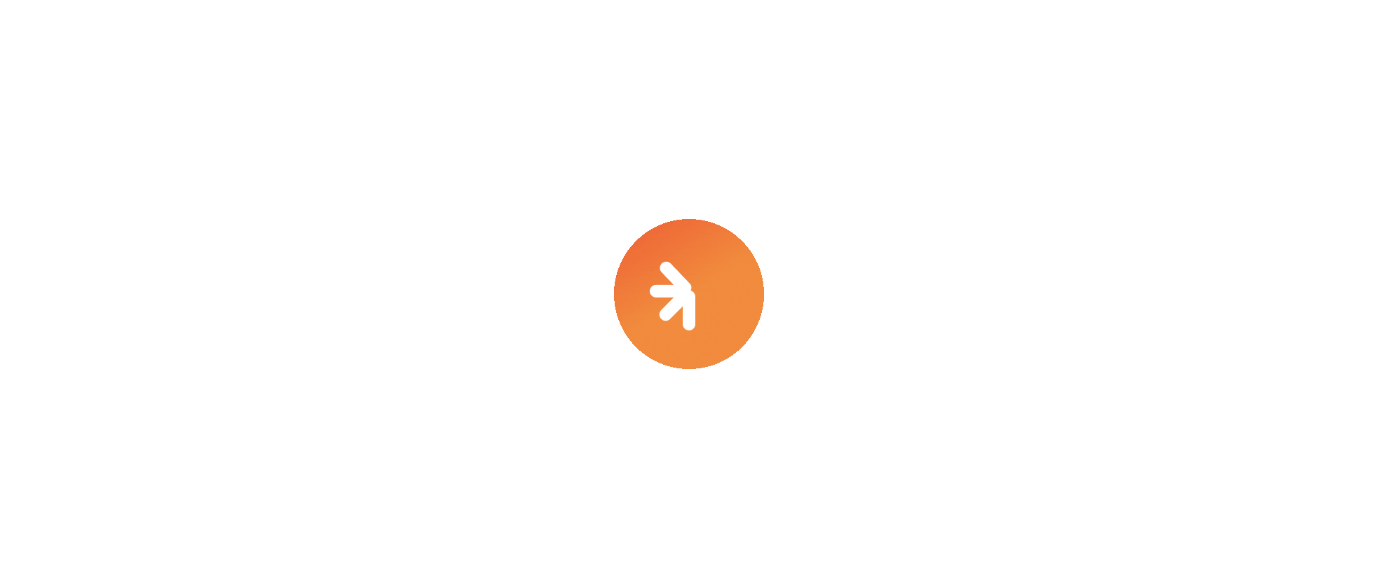 scroll, scrollTop: 0, scrollLeft: 0, axis: both 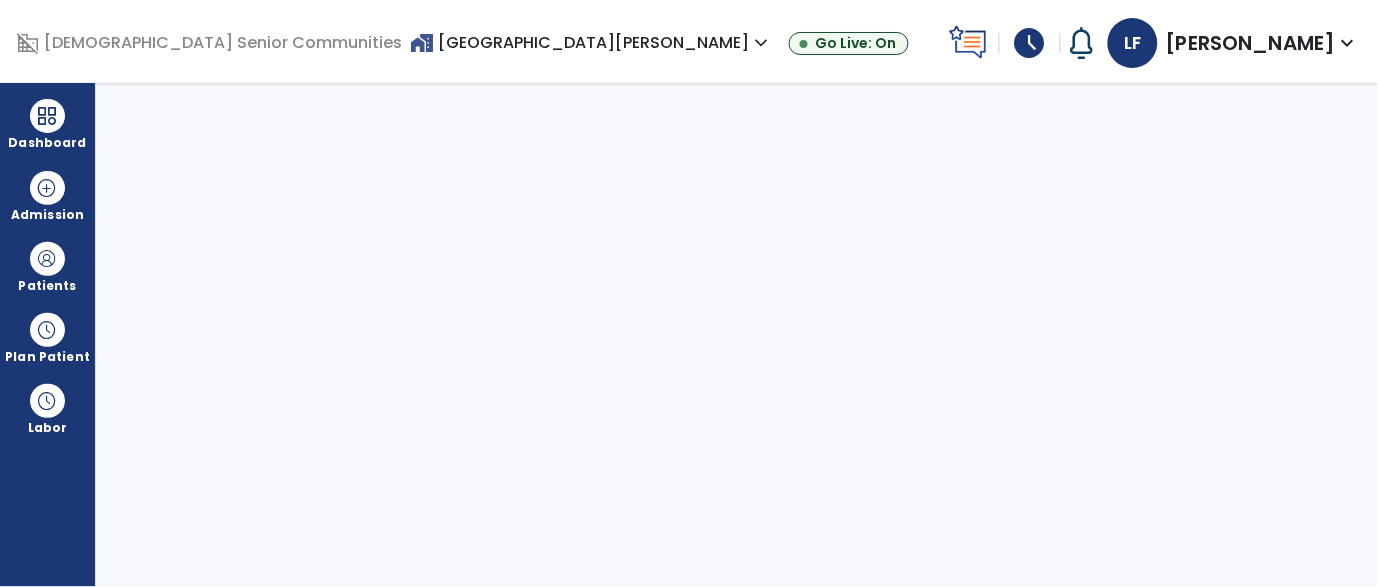 select on "****" 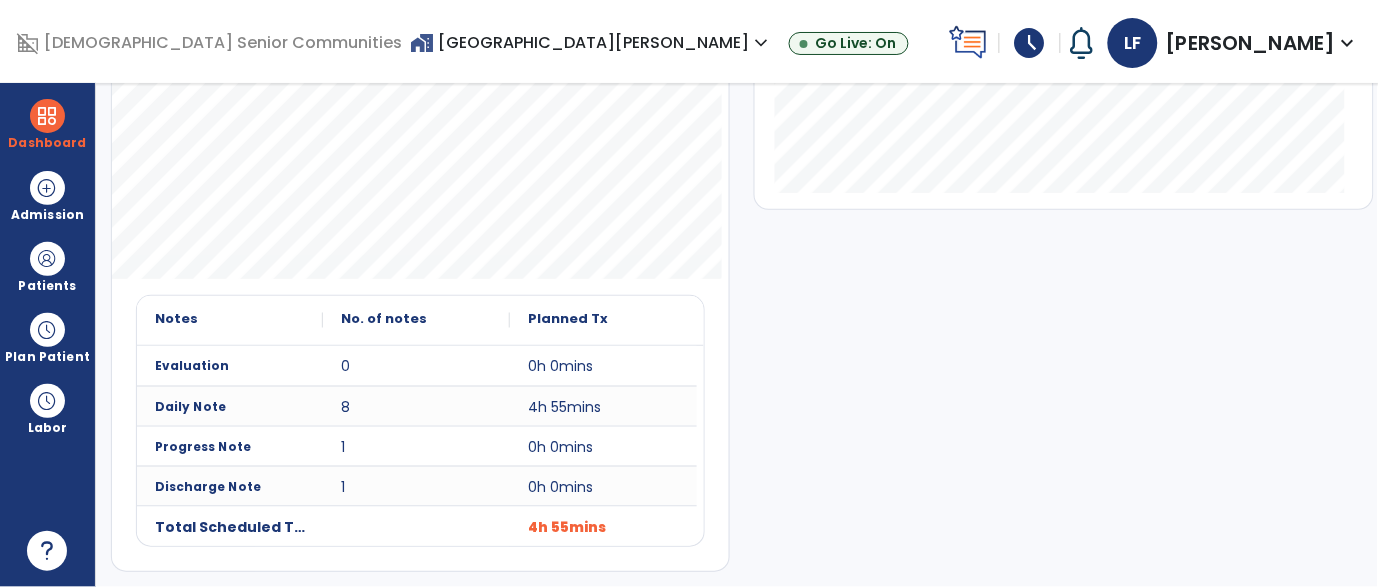scroll, scrollTop: 0, scrollLeft: 0, axis: both 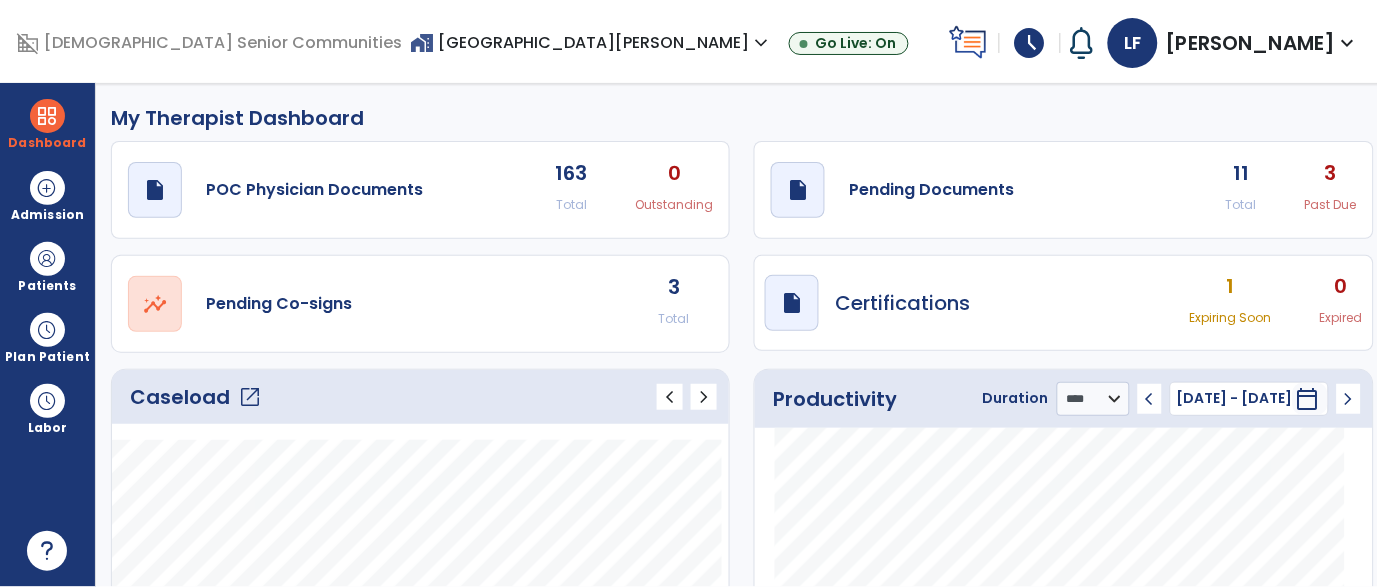 click on "open_in_new" 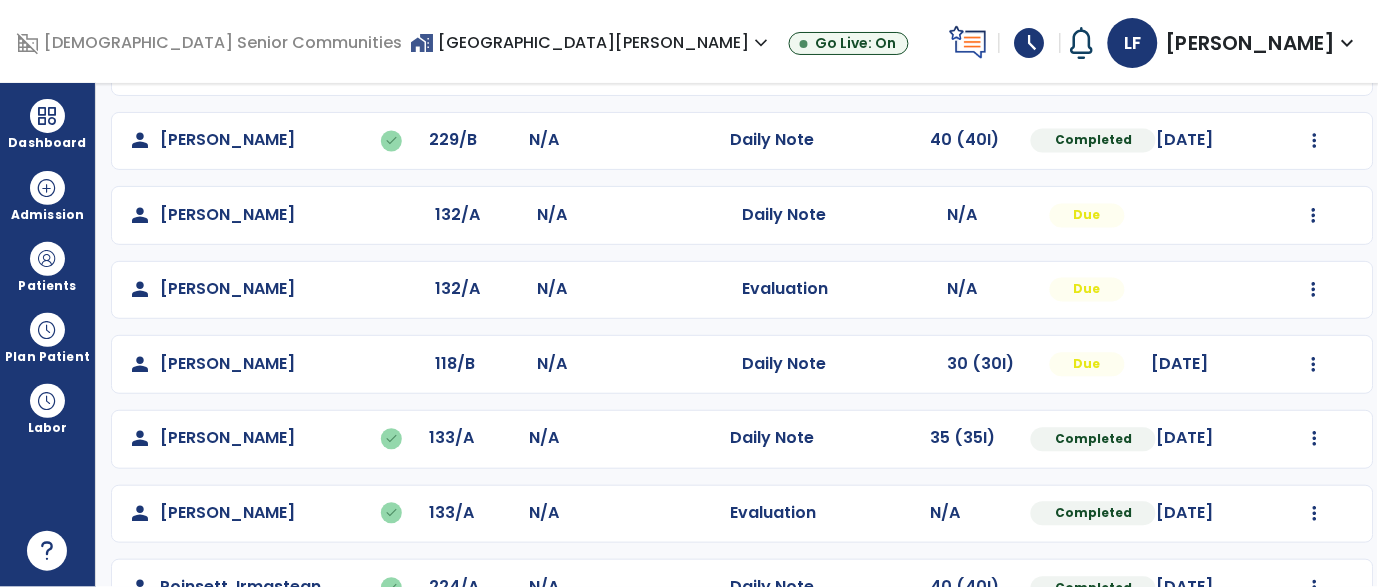 scroll, scrollTop: 741, scrollLeft: 0, axis: vertical 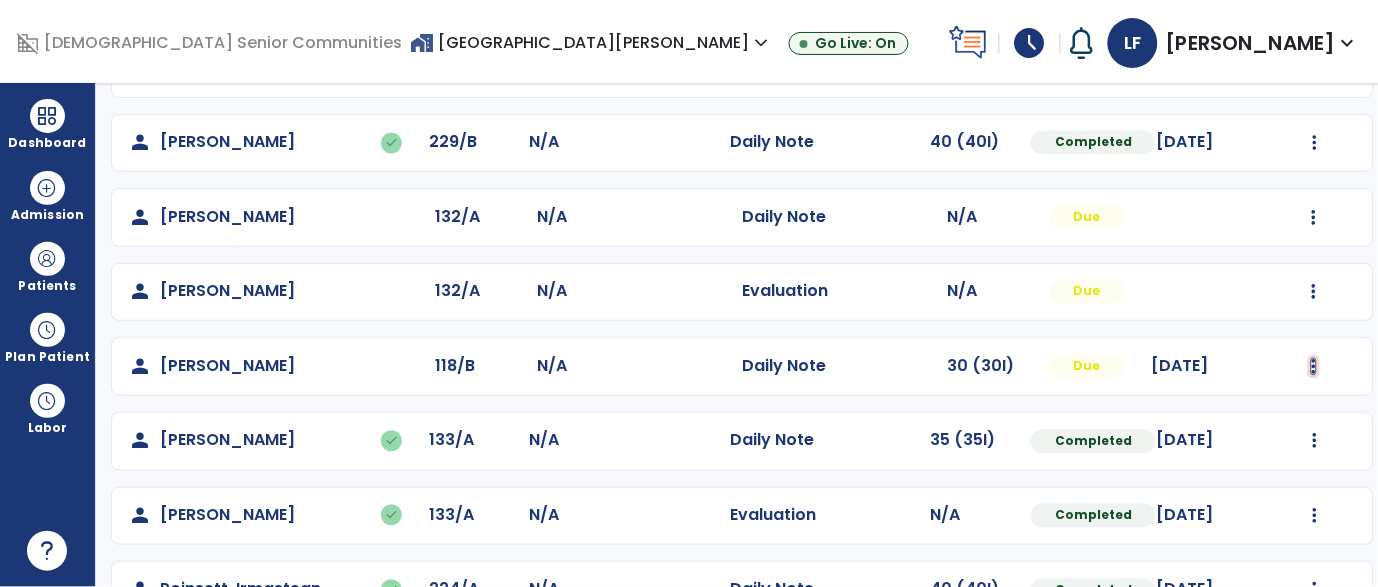 click at bounding box center [1315, -453] 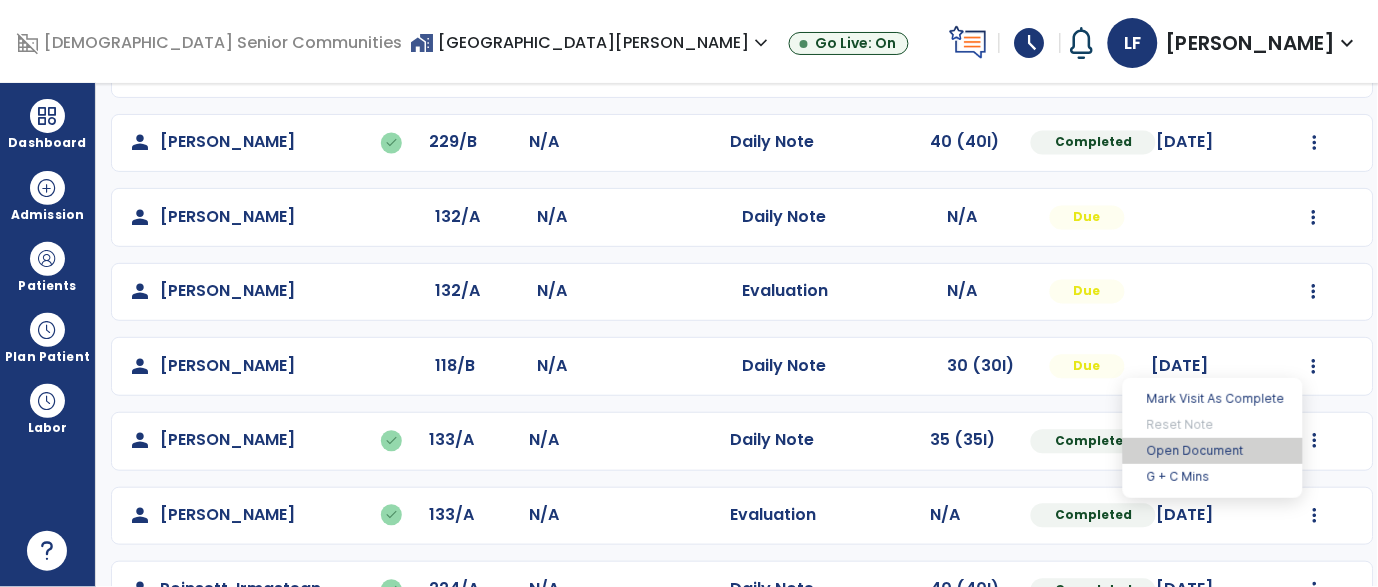 click on "Open Document" at bounding box center [1213, 451] 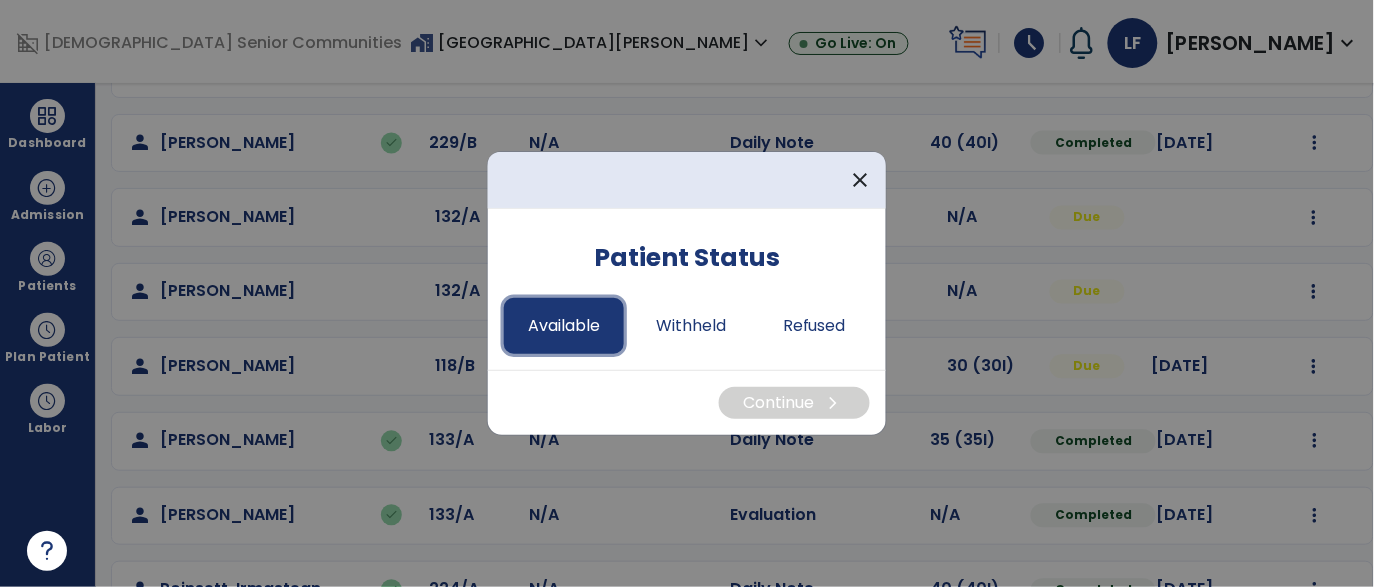 click on "Available" at bounding box center (564, 326) 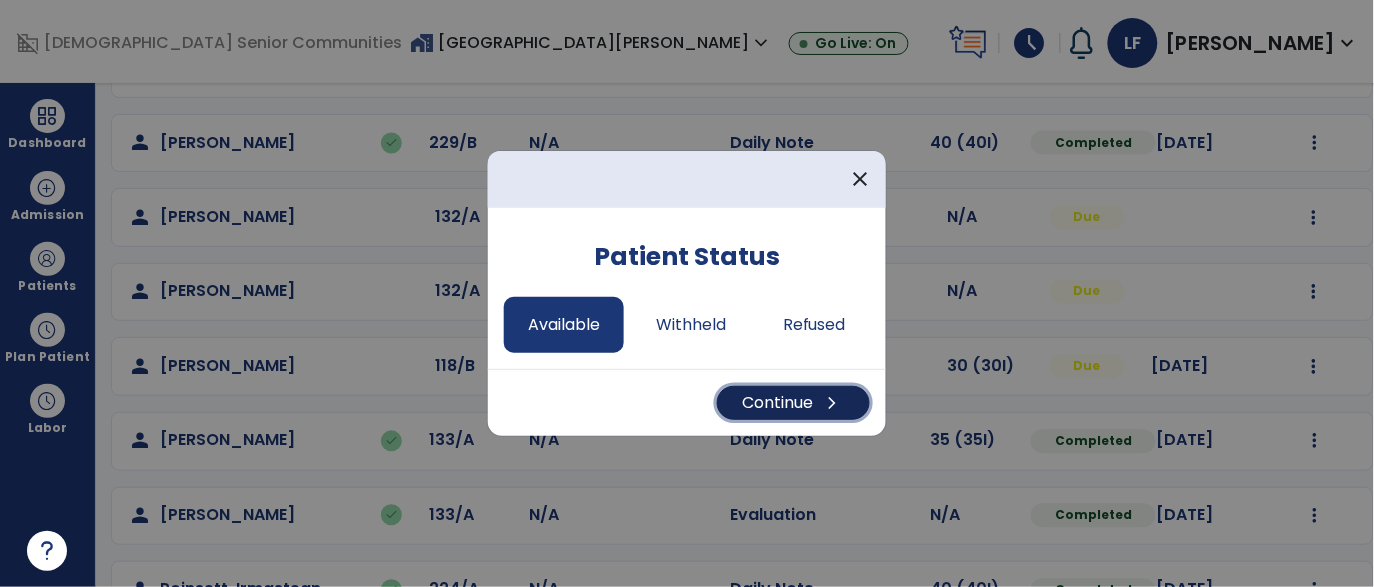 click on "Continue   chevron_right" at bounding box center (793, 403) 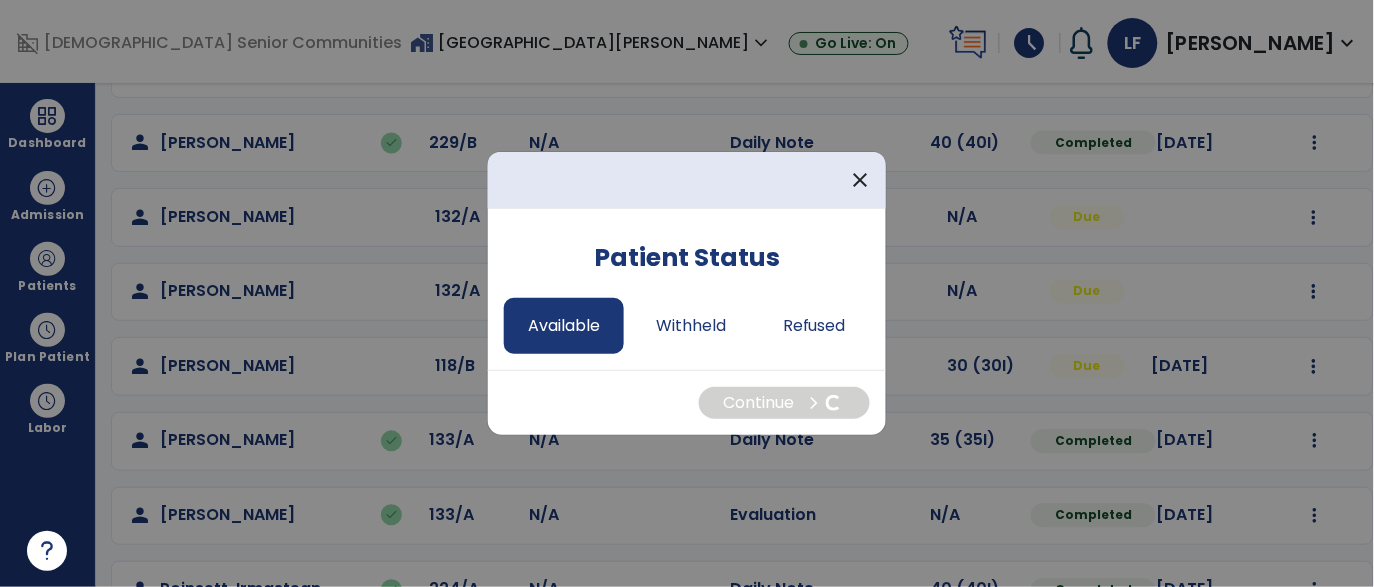 select on "*" 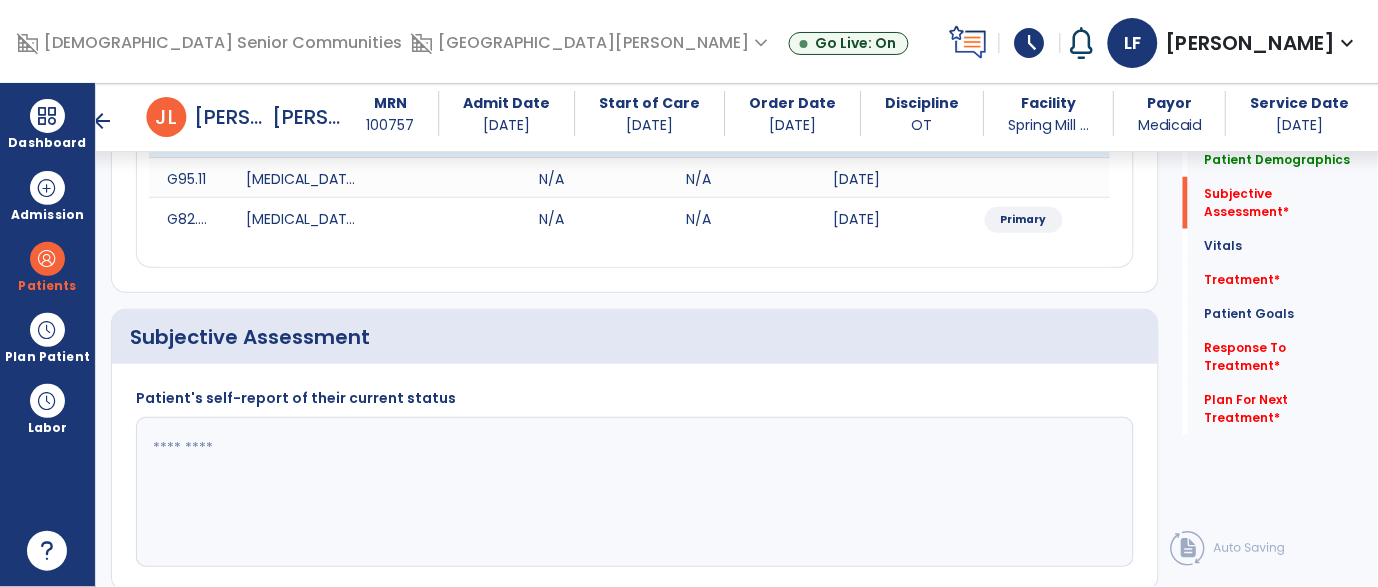 scroll, scrollTop: 362, scrollLeft: 0, axis: vertical 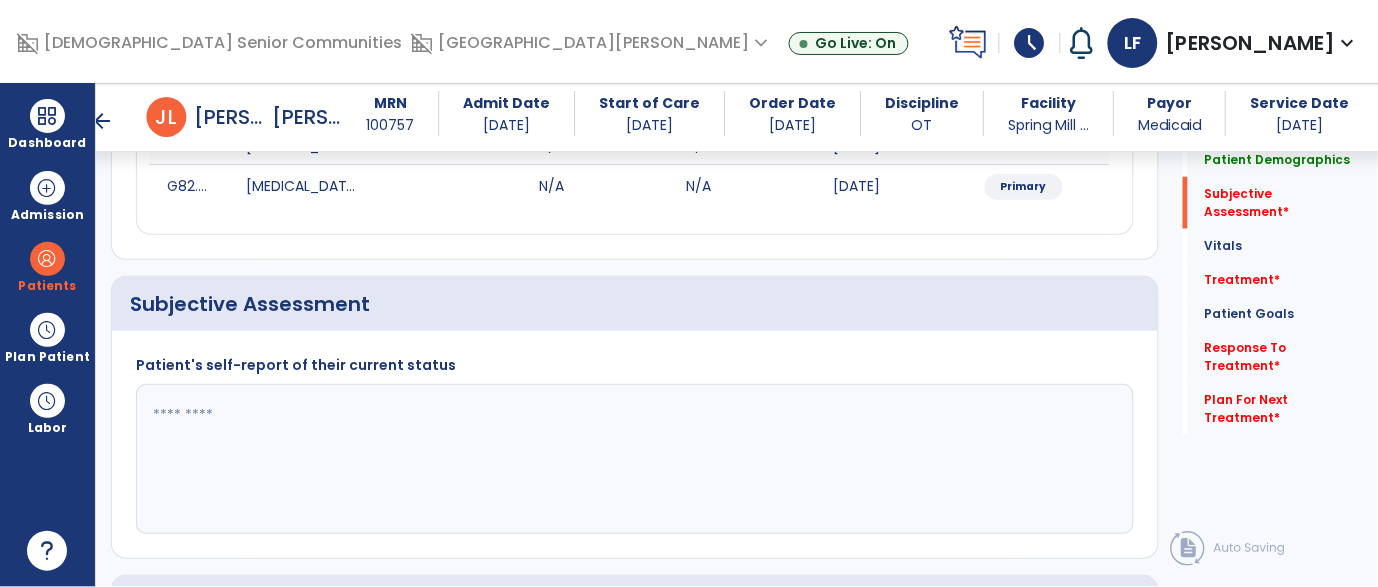 click 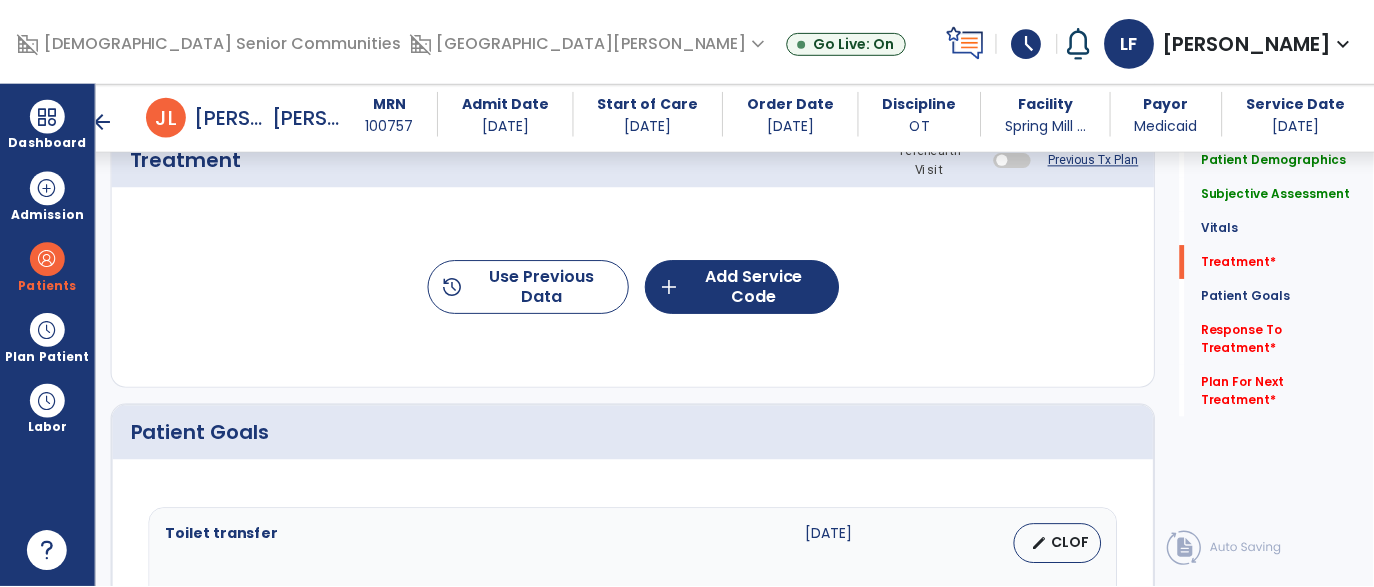 scroll, scrollTop: 1230, scrollLeft: 0, axis: vertical 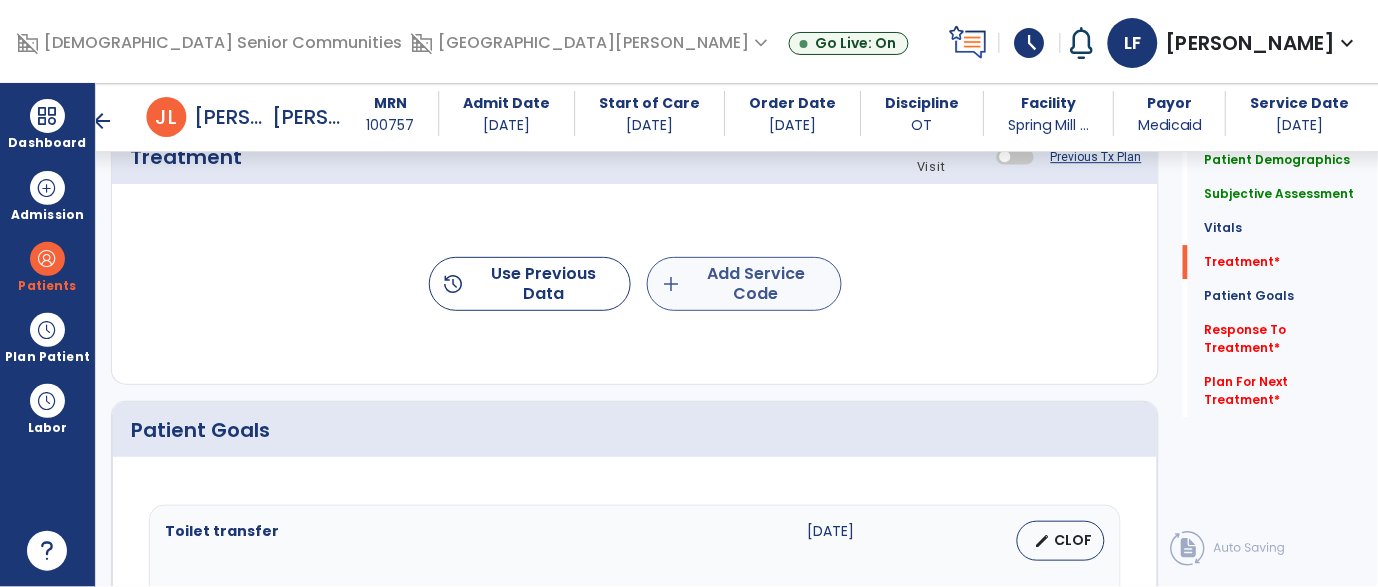 type on "**********" 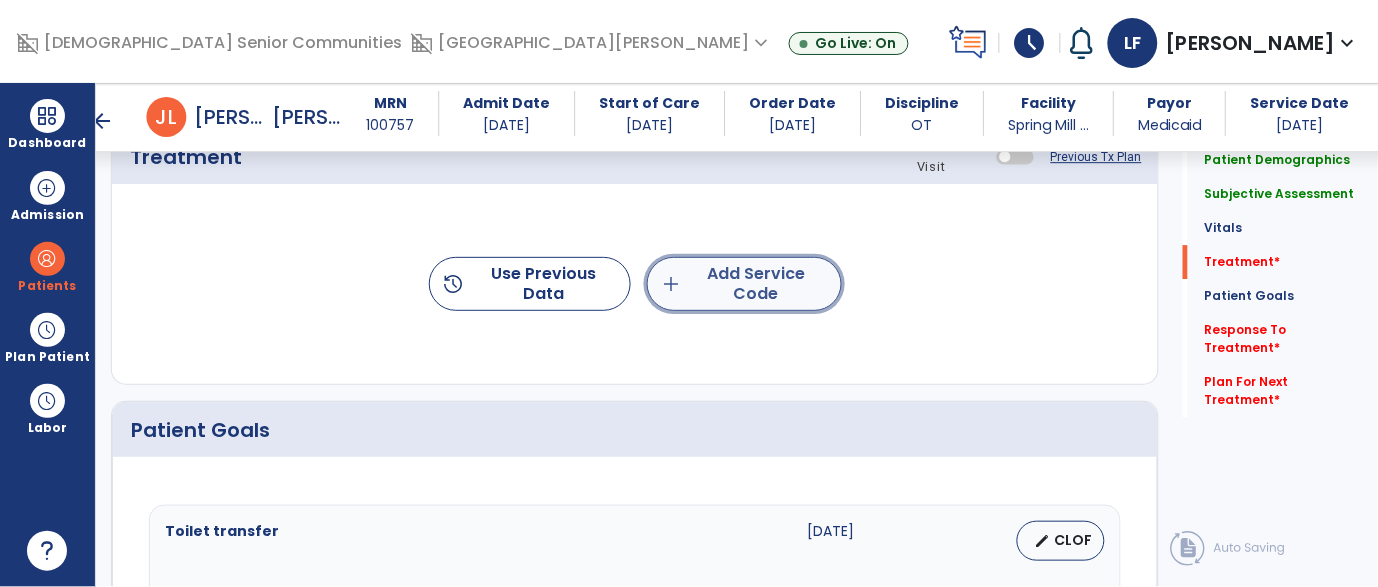 click on "add  Add Service Code" 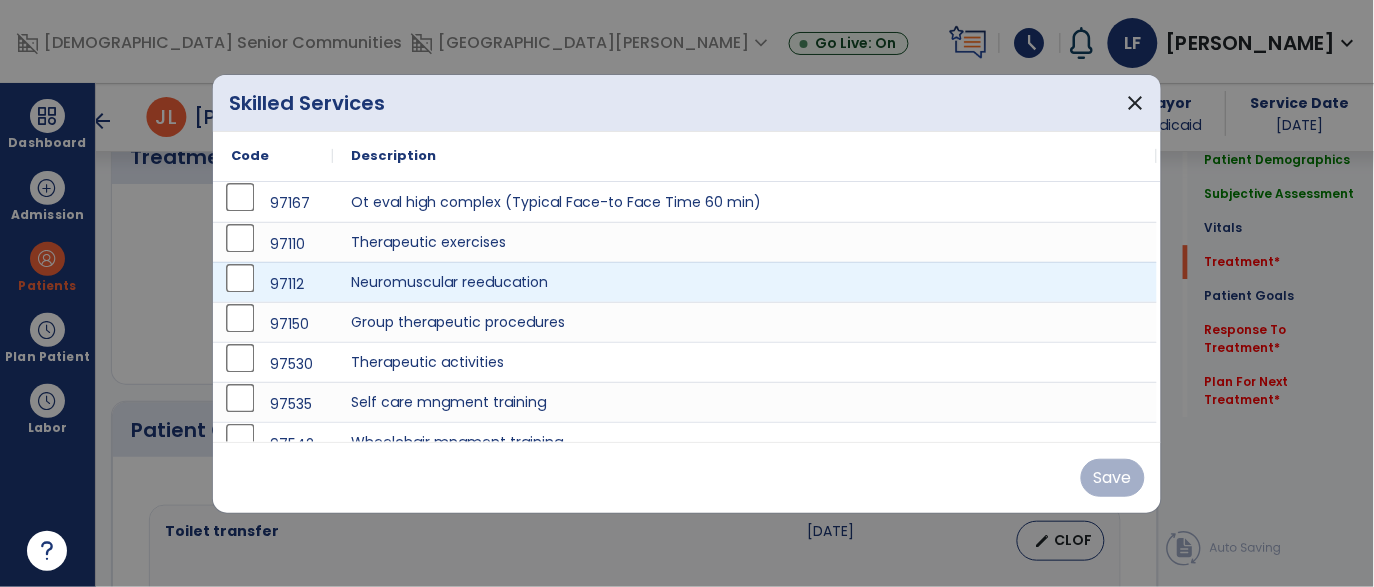 scroll, scrollTop: 1230, scrollLeft: 0, axis: vertical 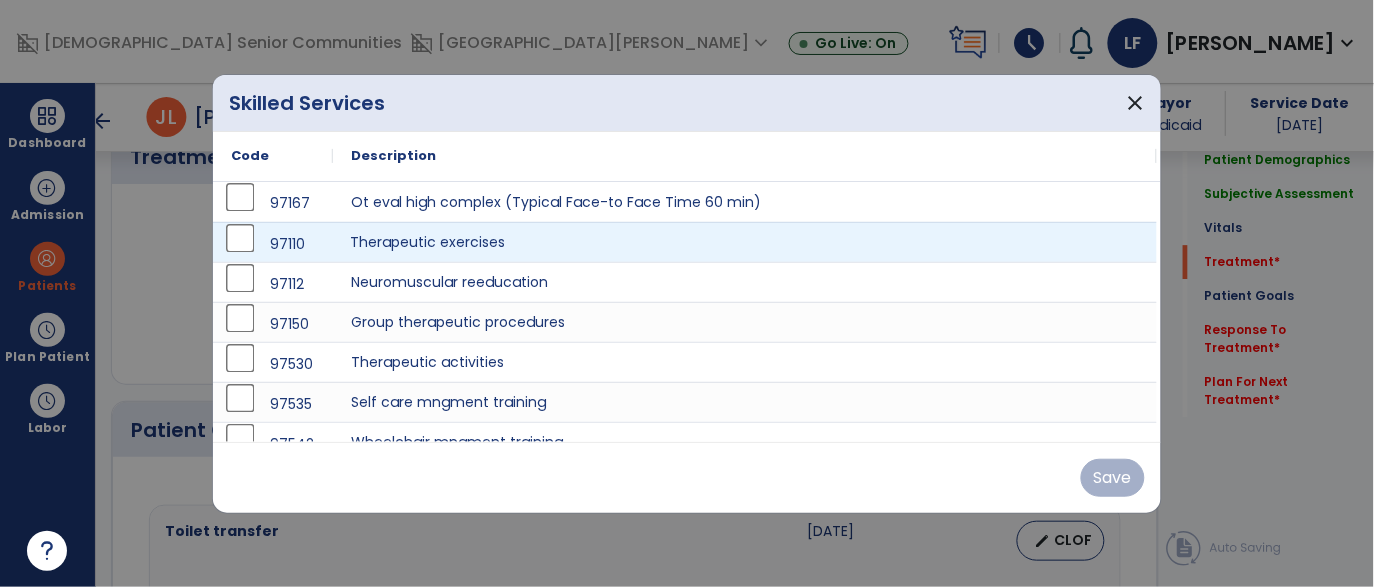 click on "Therapeutic exercises" at bounding box center [745, 242] 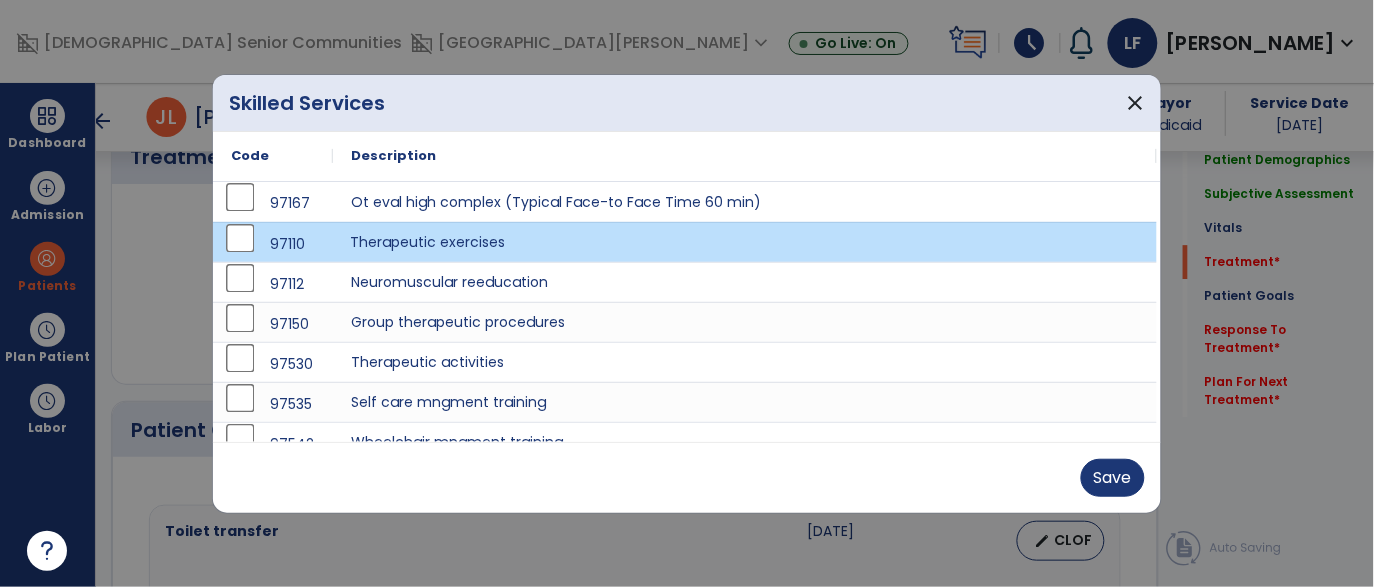 click on "Save" at bounding box center (687, 478) 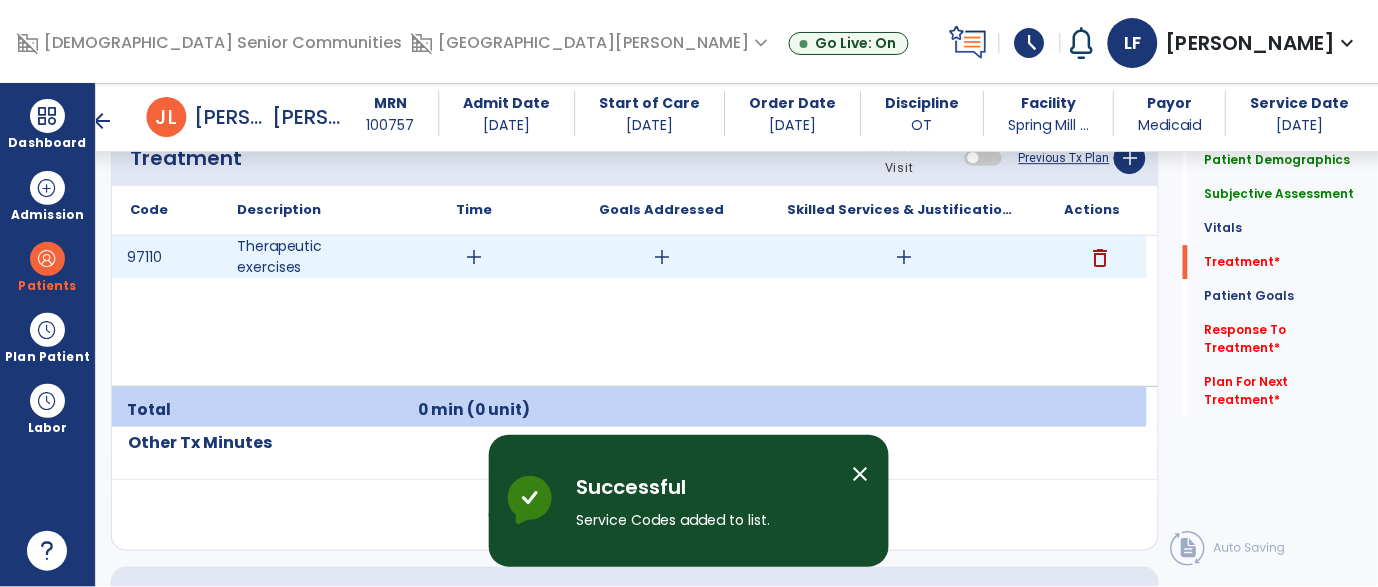 click on "add" at bounding box center (474, 257) 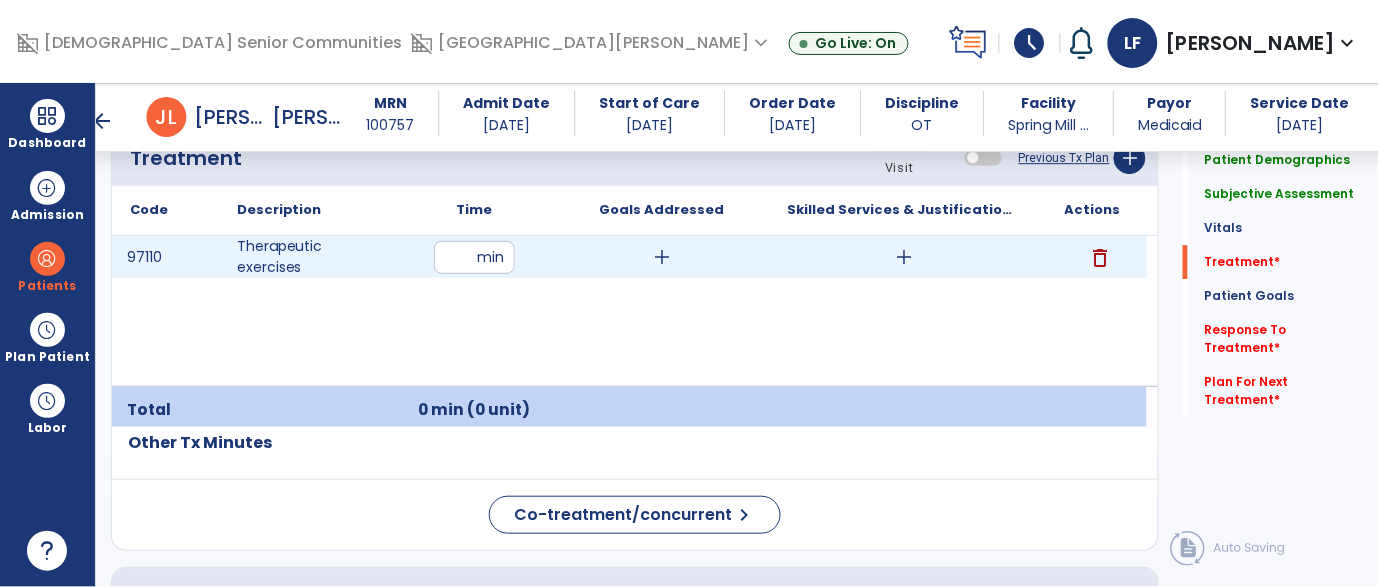 type on "**" 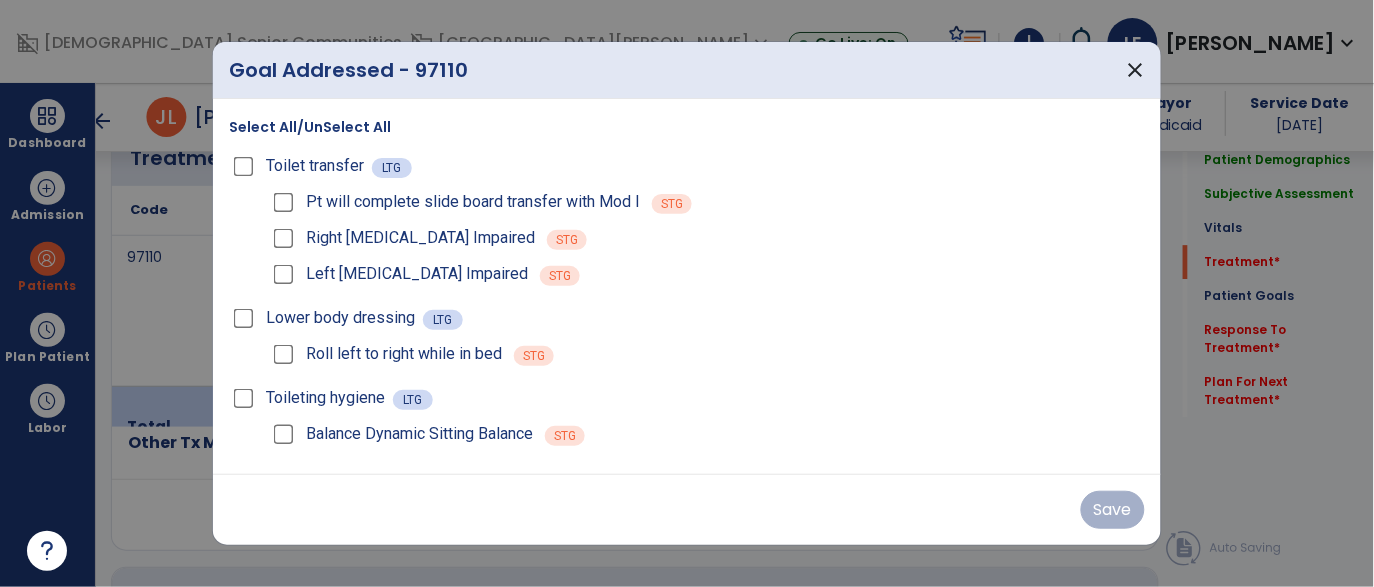 scroll, scrollTop: 1230, scrollLeft: 0, axis: vertical 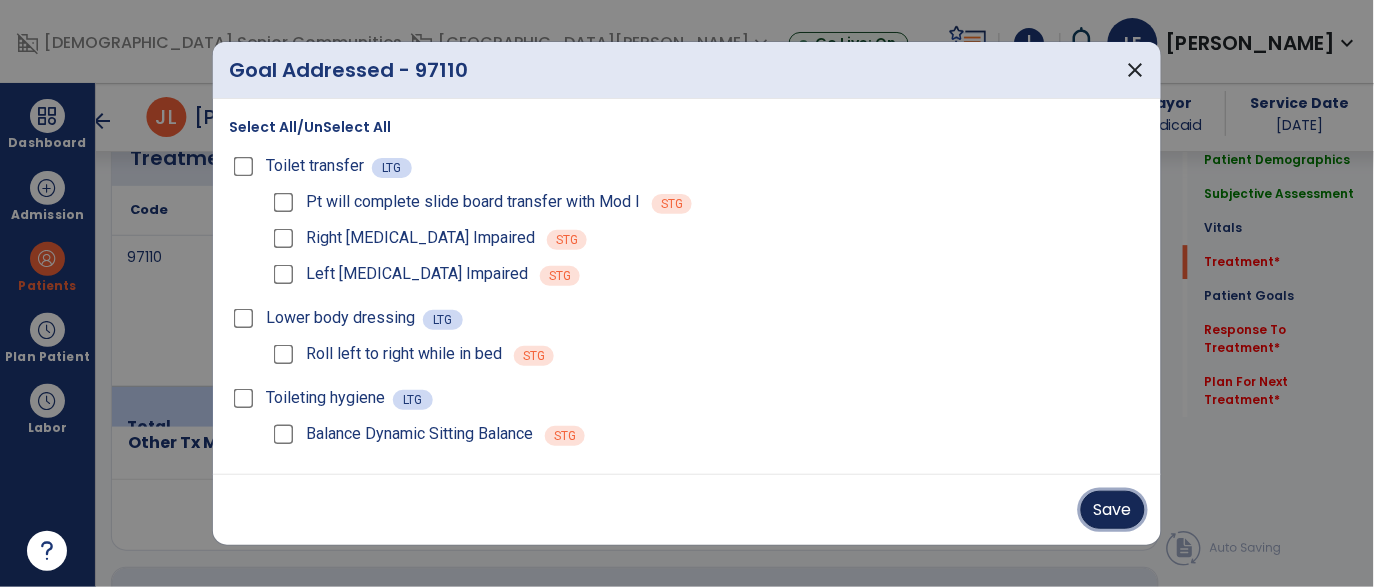 click on "Save" at bounding box center [1113, 510] 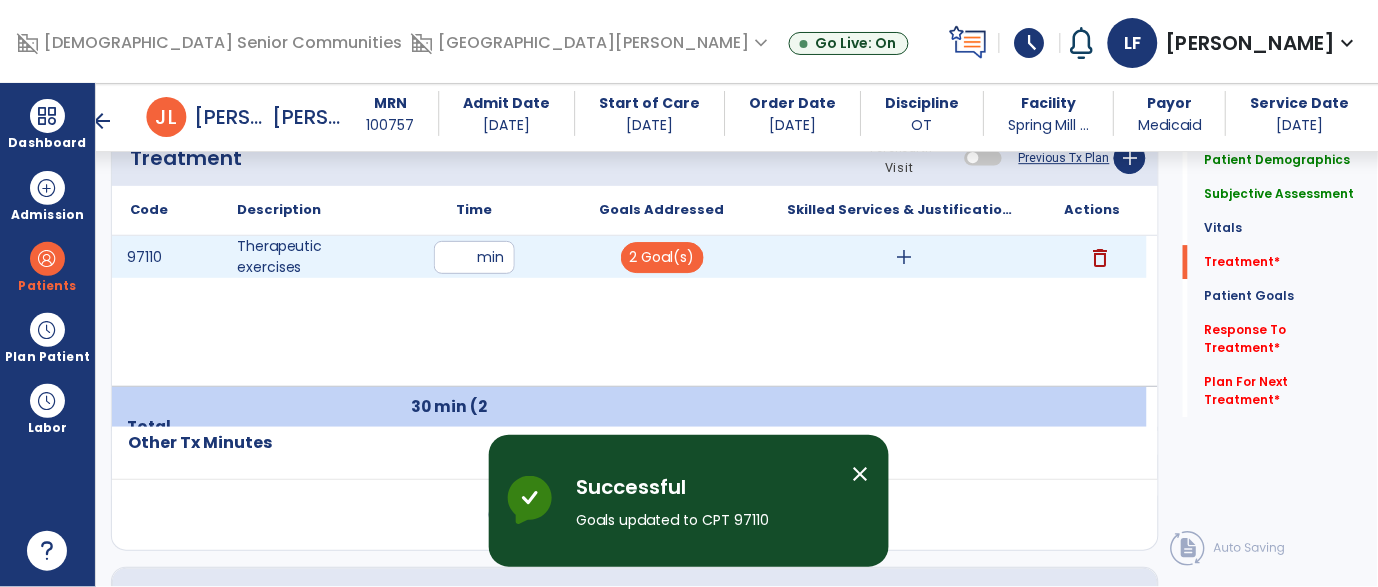 click on "add" at bounding box center [904, 257] 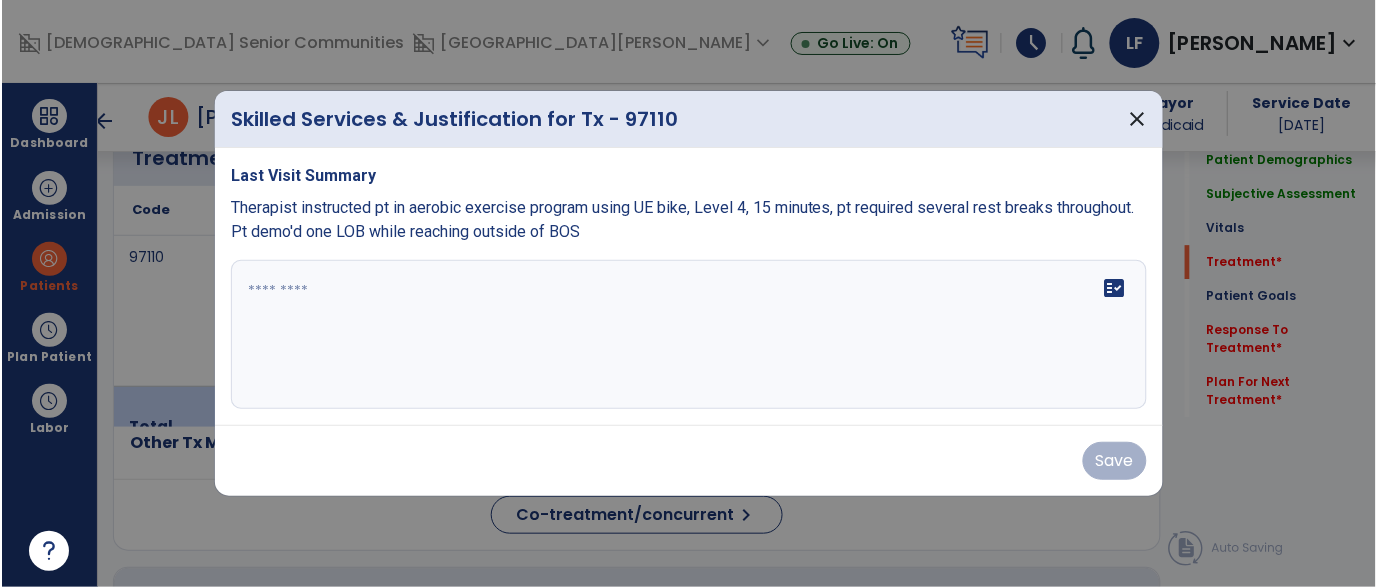 scroll, scrollTop: 1230, scrollLeft: 0, axis: vertical 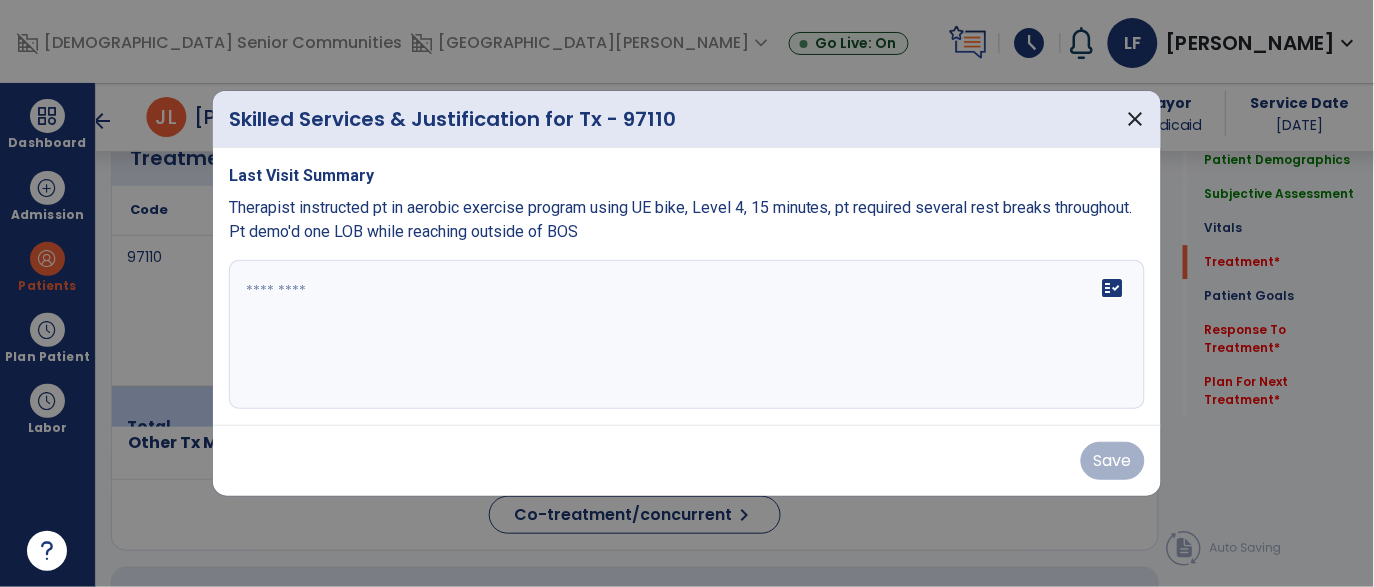 click on "Last Visit Summary Therapist instructed pt in aerobic exercise program using UE bike, Level 4, 15 minutes, pt required several rest breaks throughout. Pt demo'd one LOB while reaching outside of BOS   fact_check" at bounding box center [687, 287] 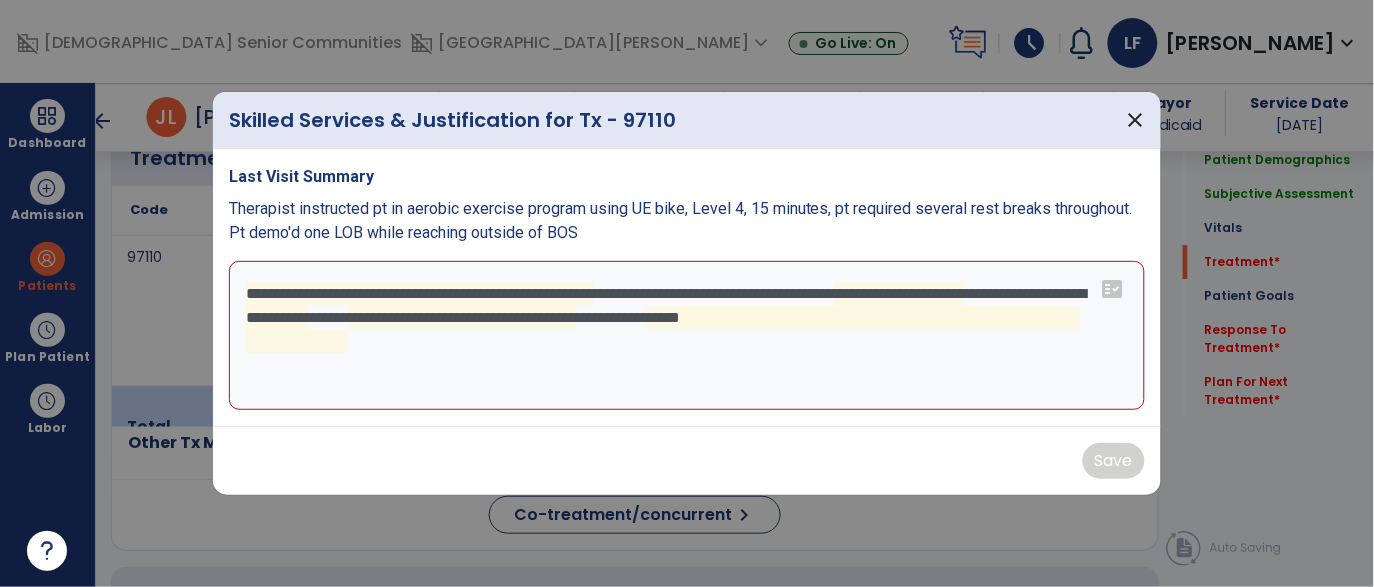 click on "**********" at bounding box center (687, 336) 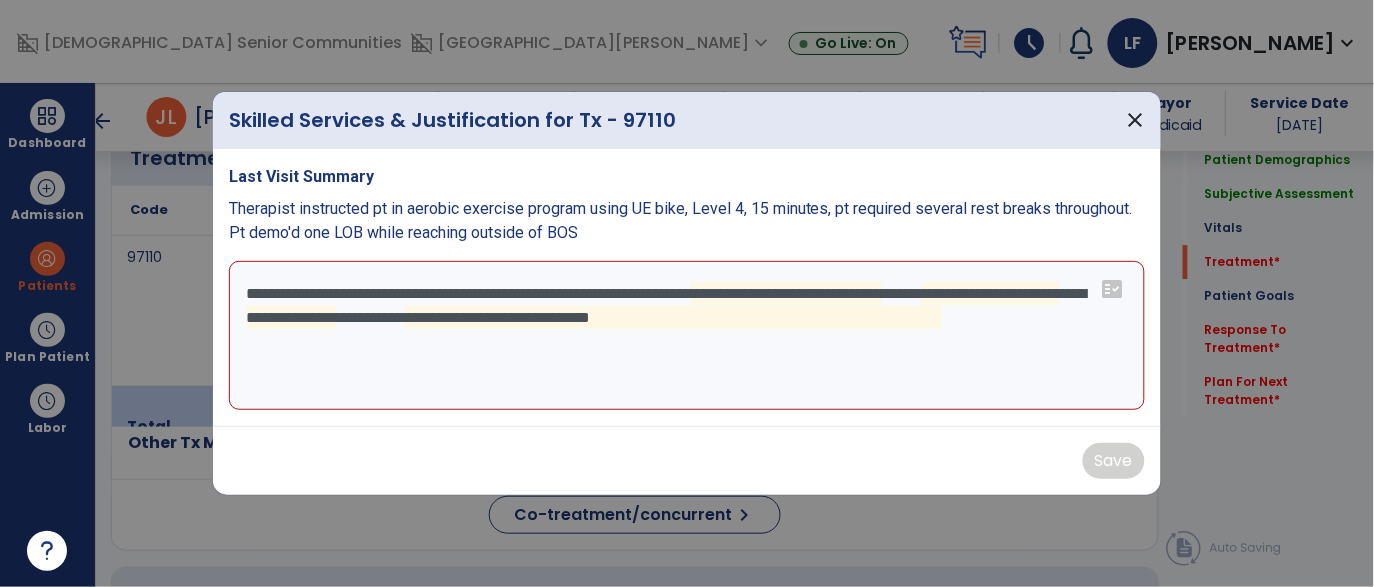 click on "**********" at bounding box center [687, 336] 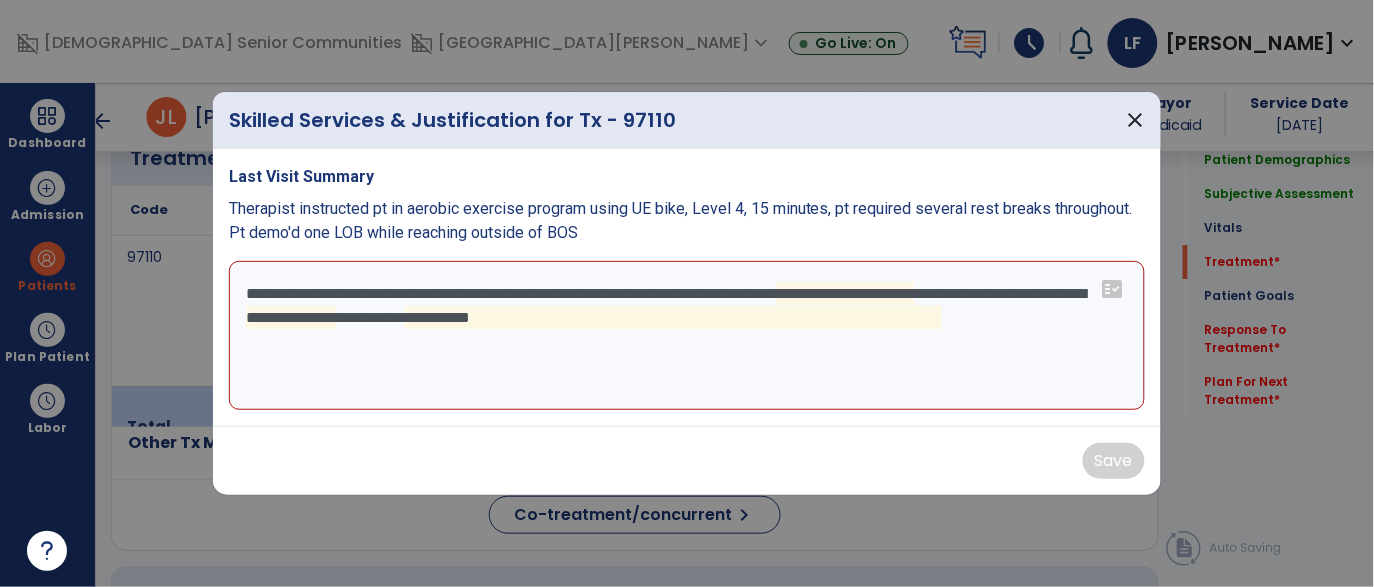 click on "**********" at bounding box center [687, 336] 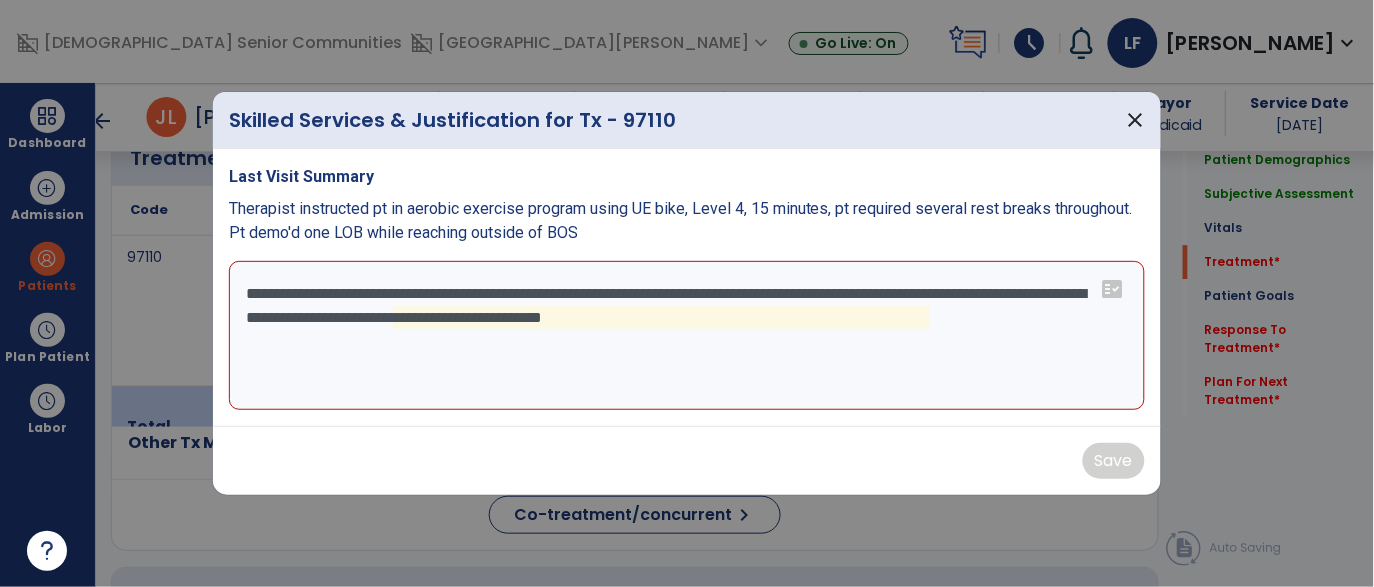 click on "**********" at bounding box center [687, 336] 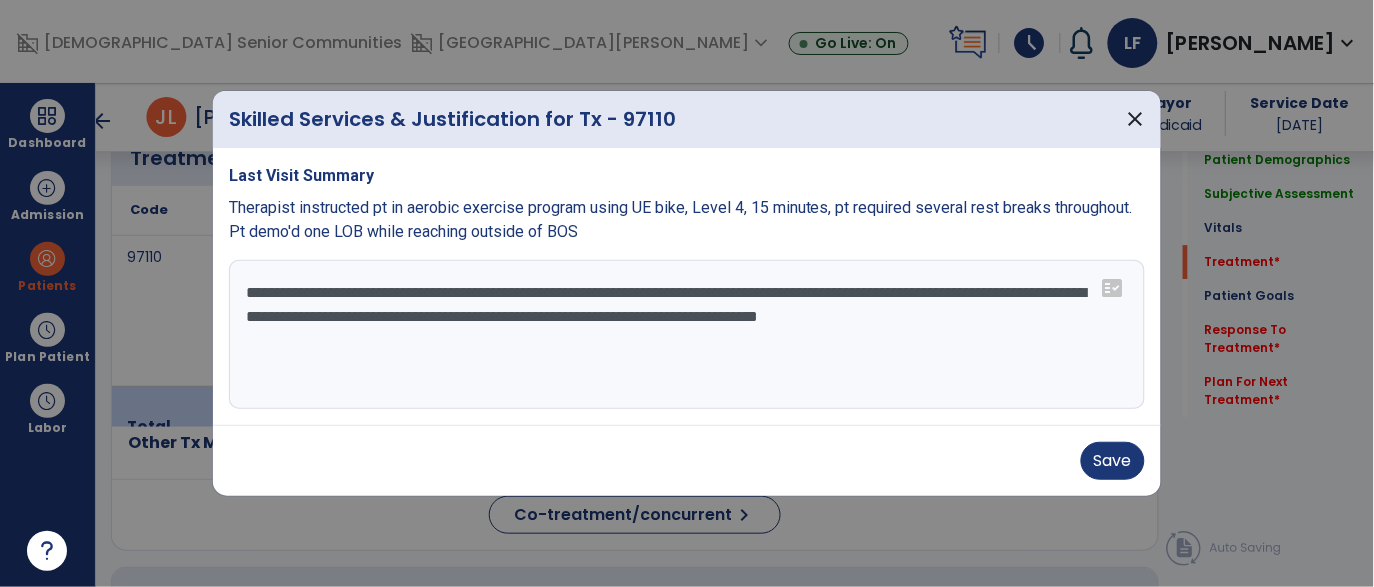type on "**********" 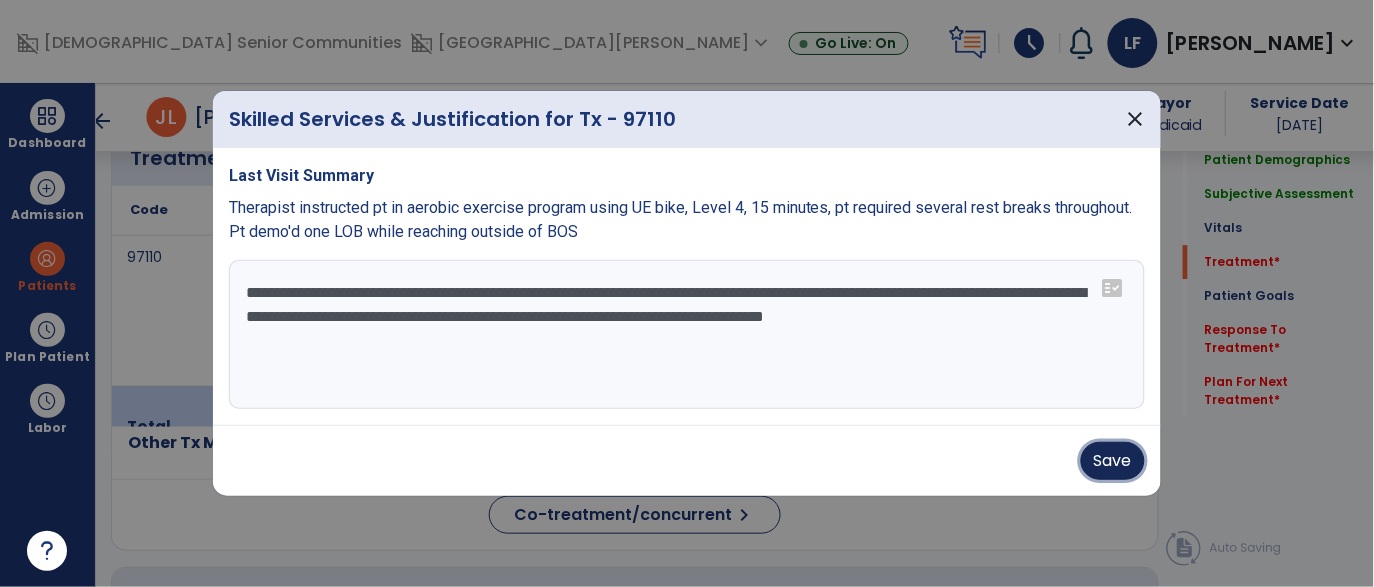 click on "Save" at bounding box center (1113, 461) 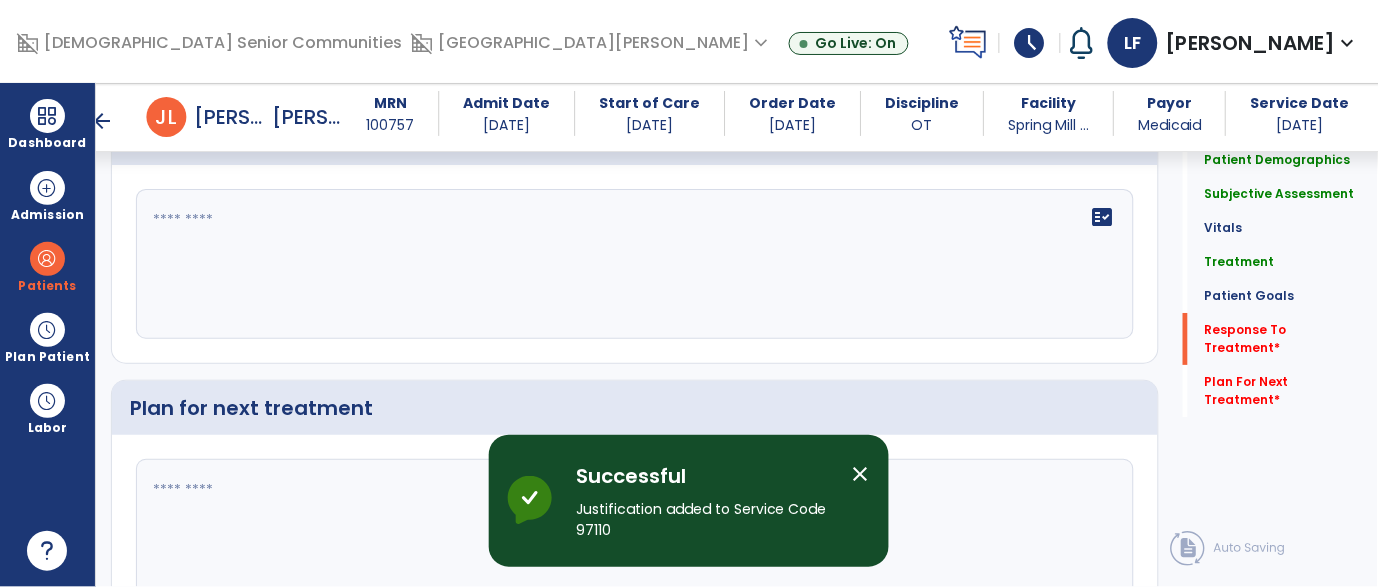 scroll, scrollTop: 3032, scrollLeft: 0, axis: vertical 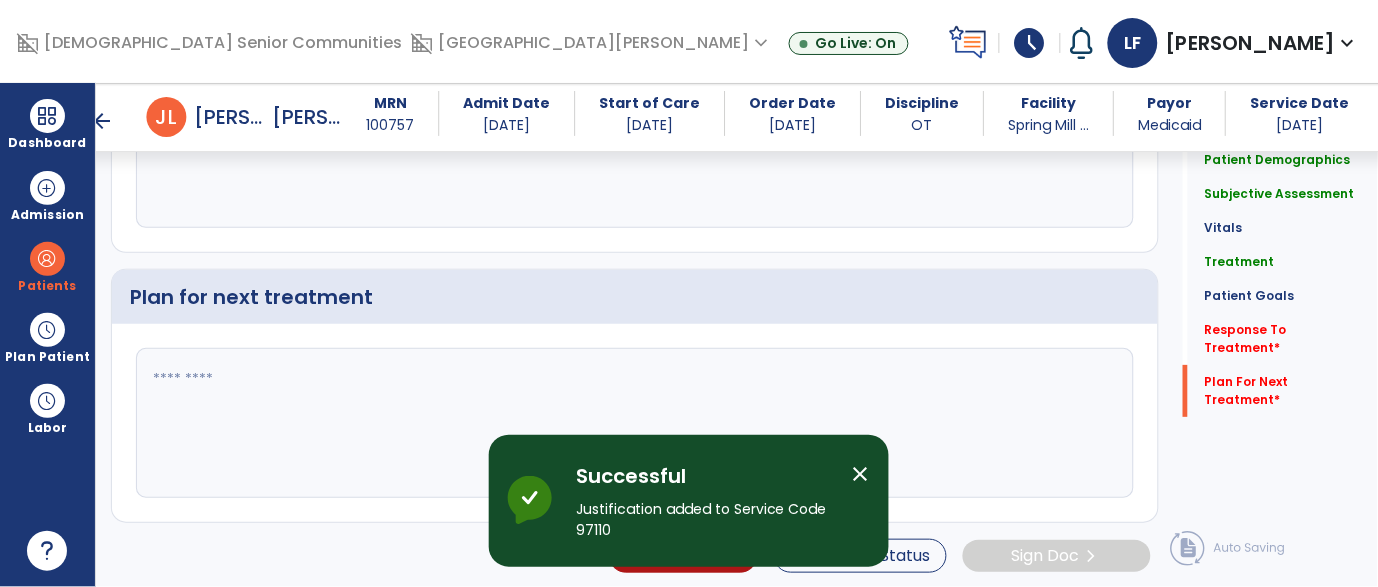click 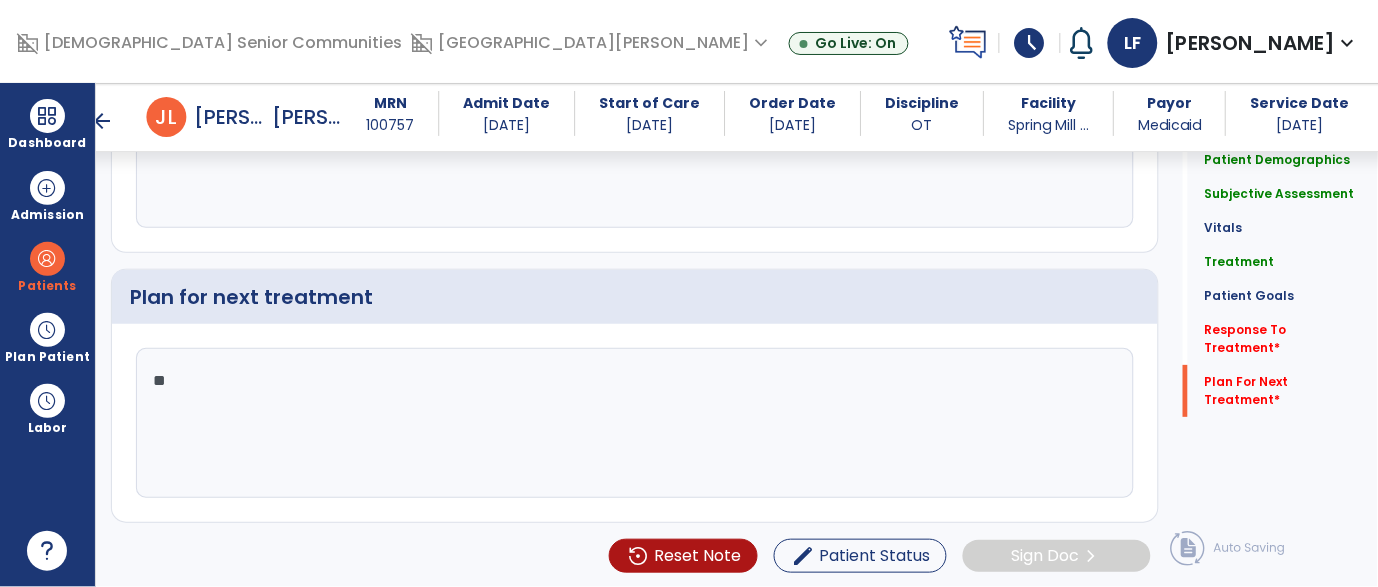 type on "*" 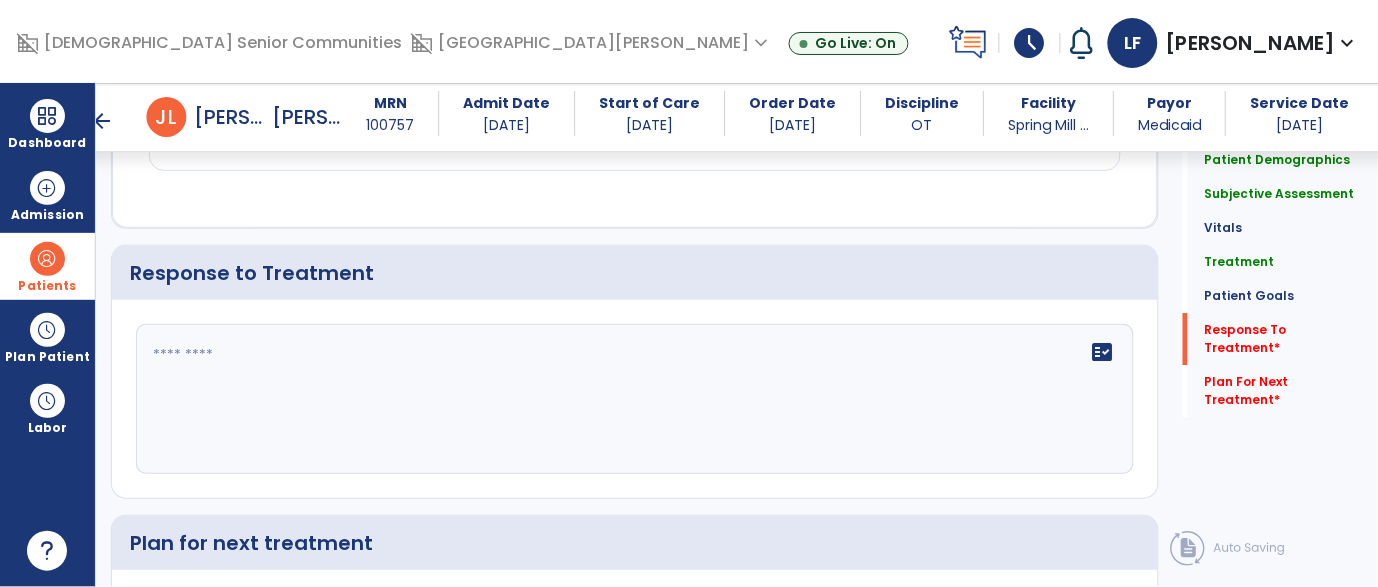 scroll, scrollTop: 2784, scrollLeft: 0, axis: vertical 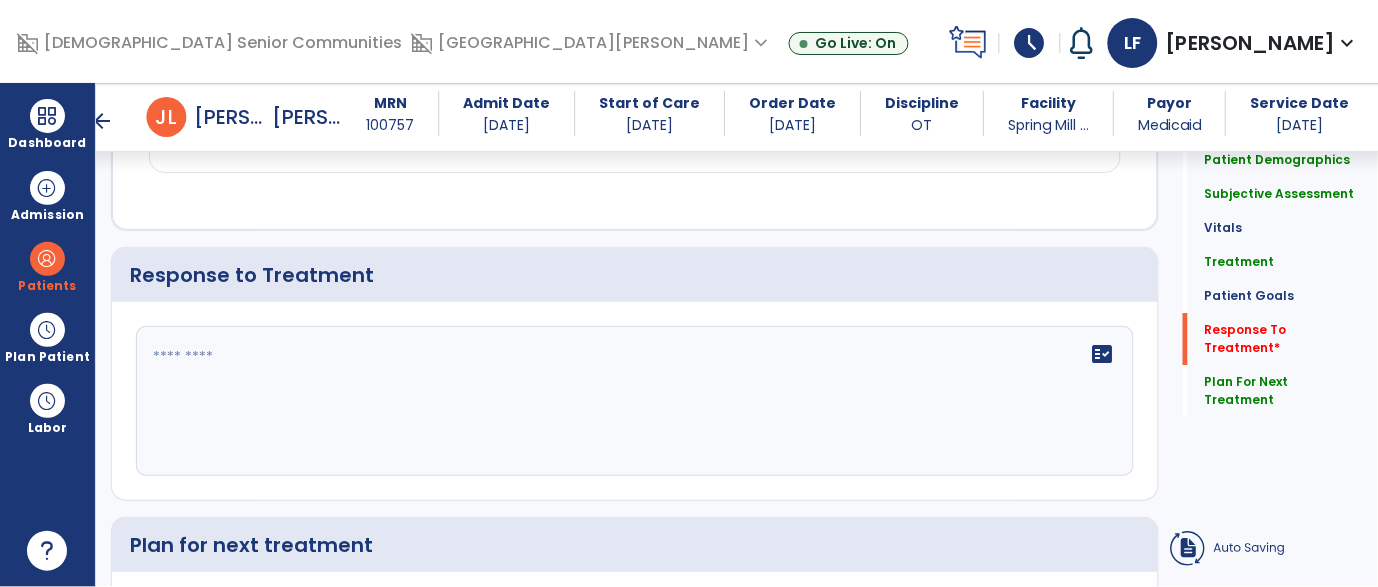 type on "**********" 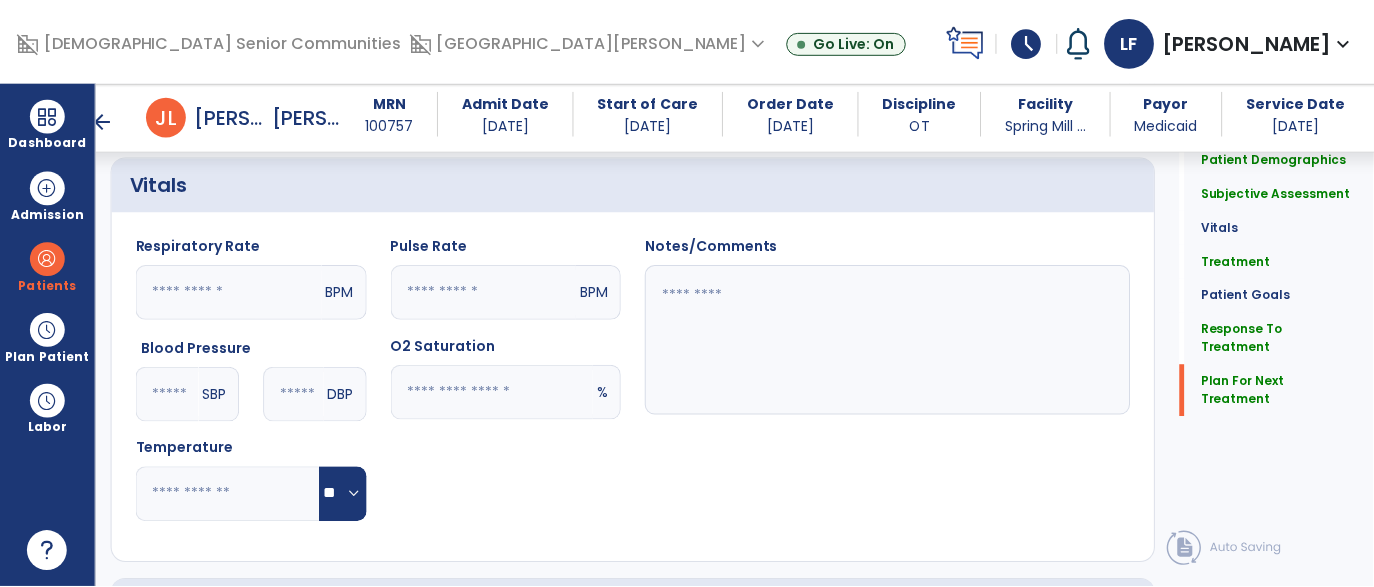 scroll, scrollTop: 3032, scrollLeft: 0, axis: vertical 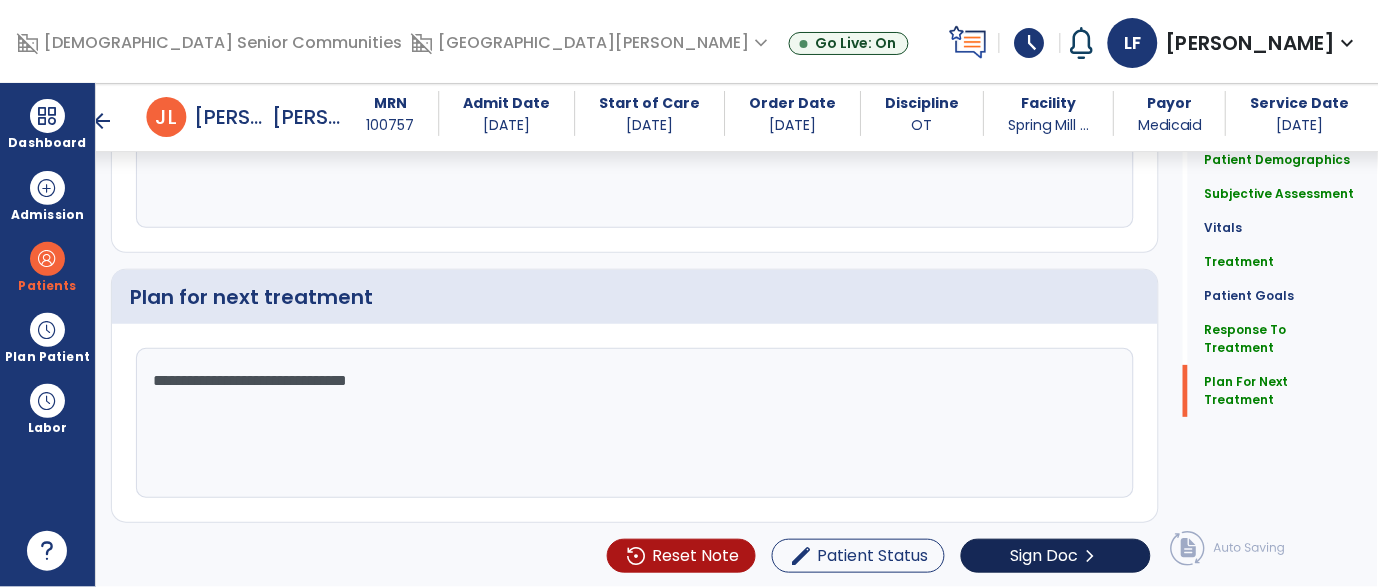 type on "**********" 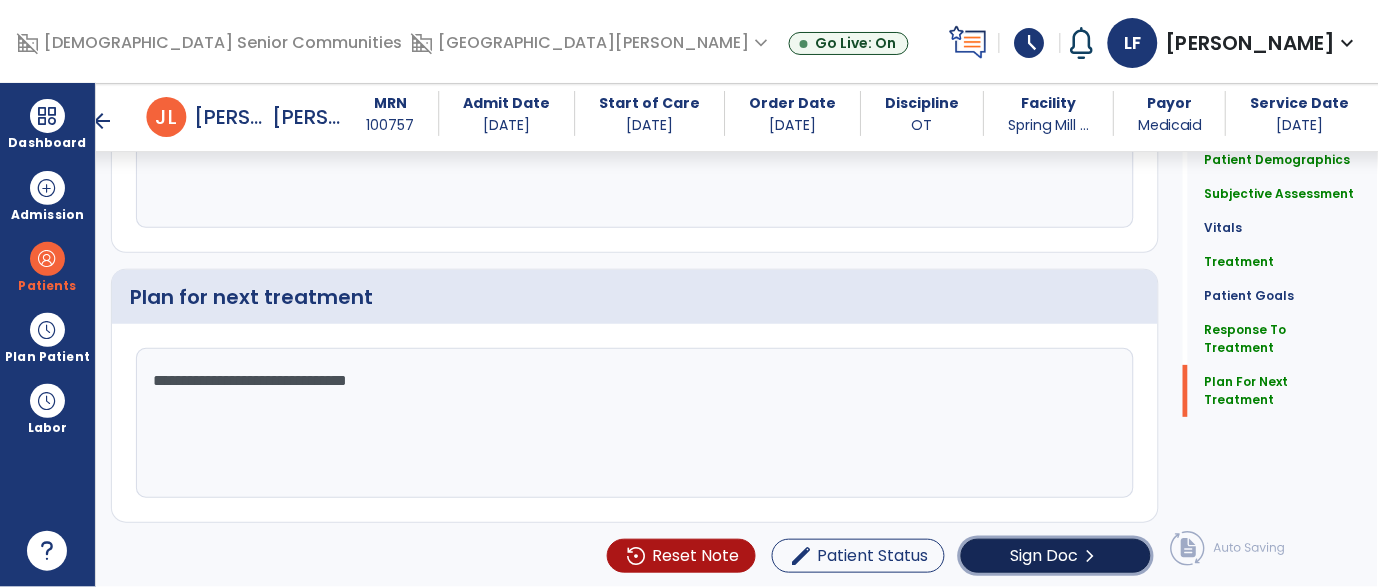 click on "Sign Doc" 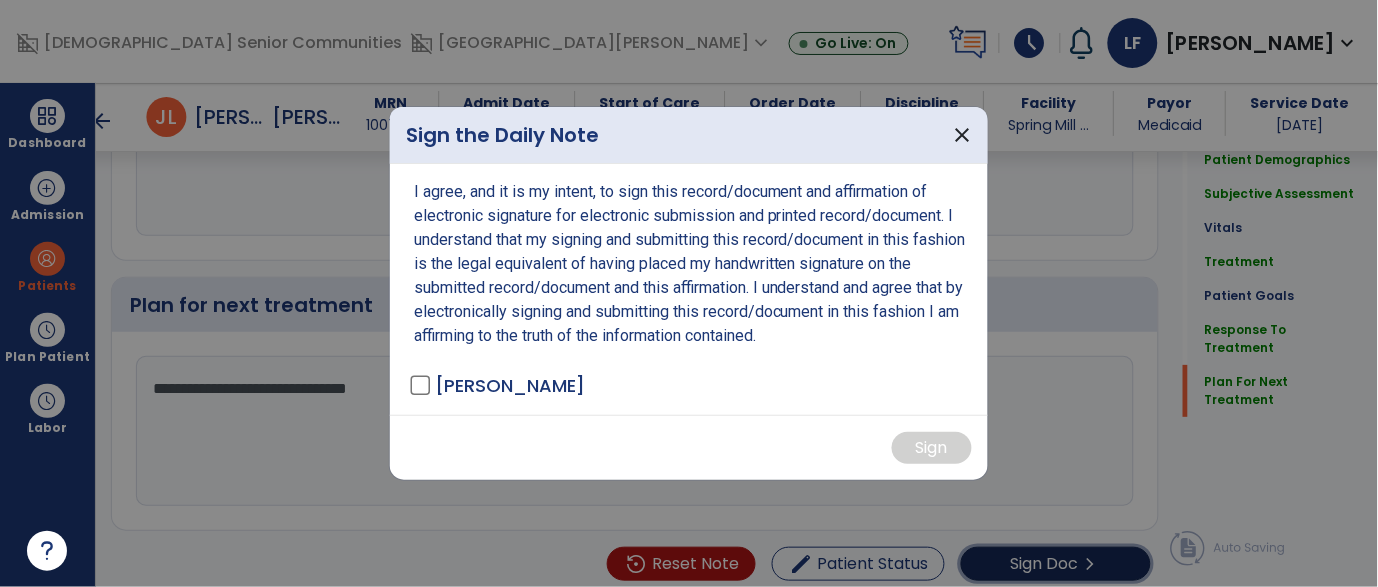 scroll, scrollTop: 3032, scrollLeft: 0, axis: vertical 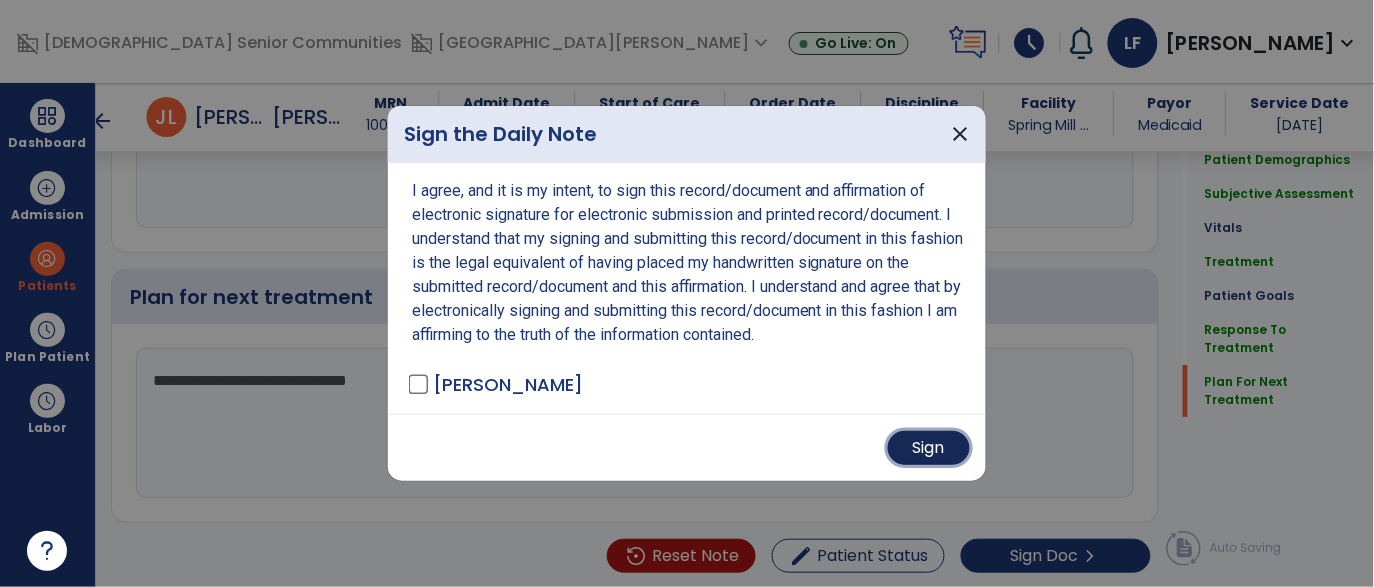 click on "Sign" at bounding box center (929, 448) 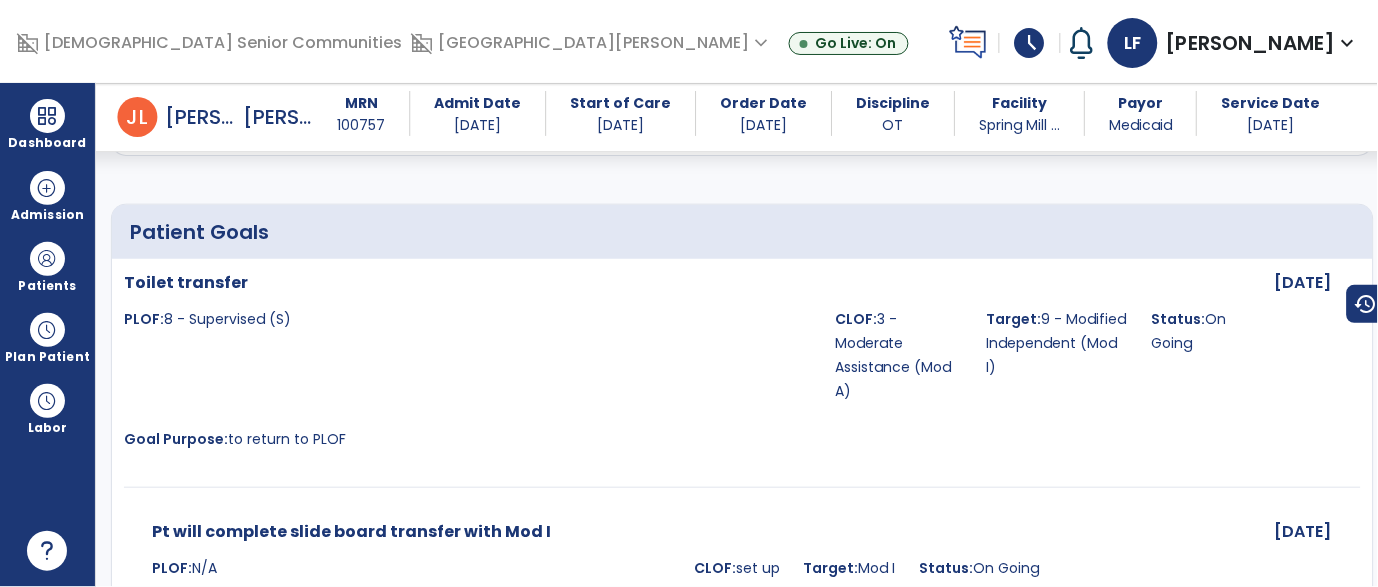 scroll, scrollTop: 0, scrollLeft: 0, axis: both 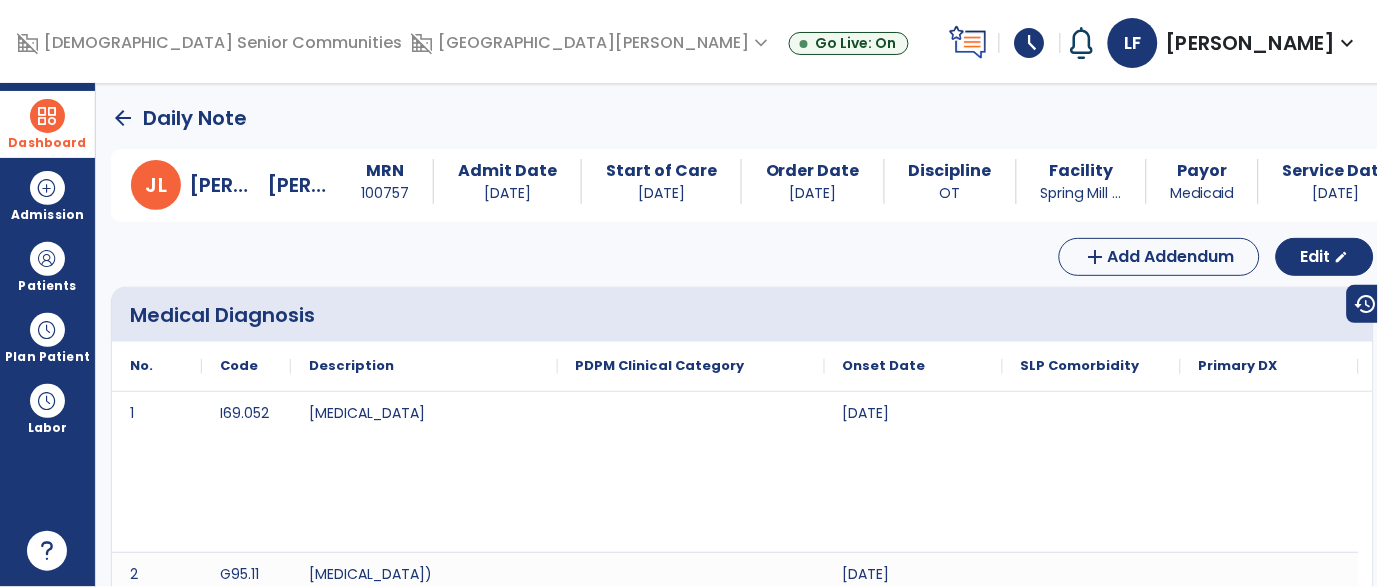 click on "Dashboard" at bounding box center (47, 124) 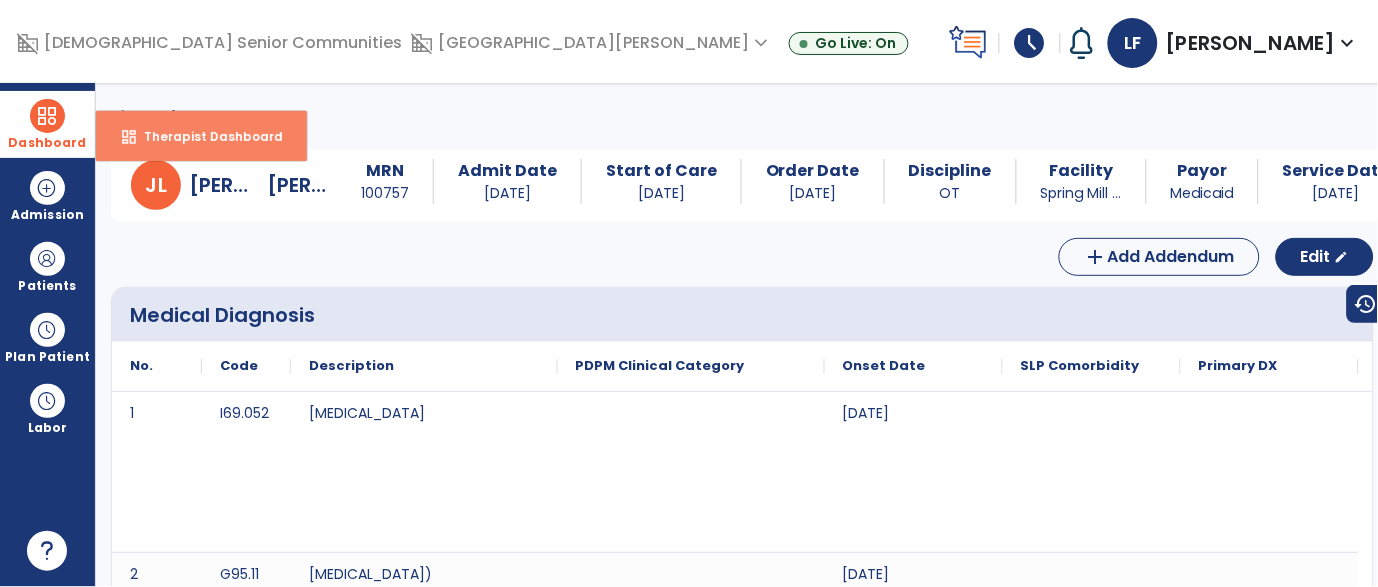 click on "dashboard  Therapist Dashboard" at bounding box center [201, 136] 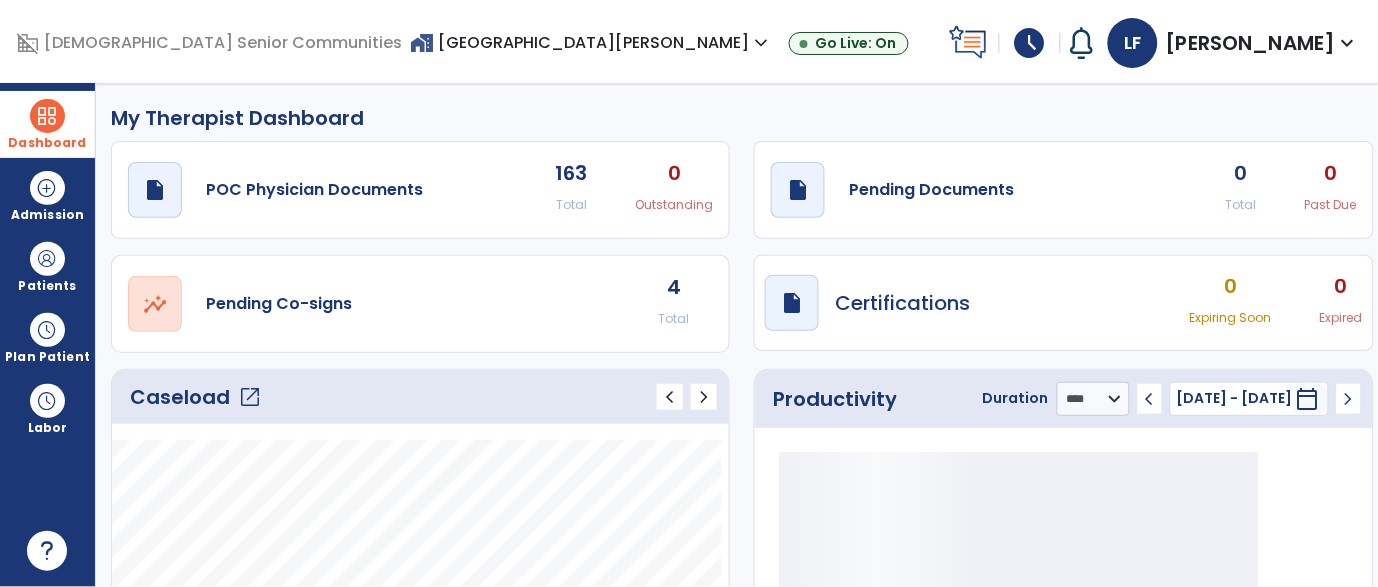 click on "open_in_new" 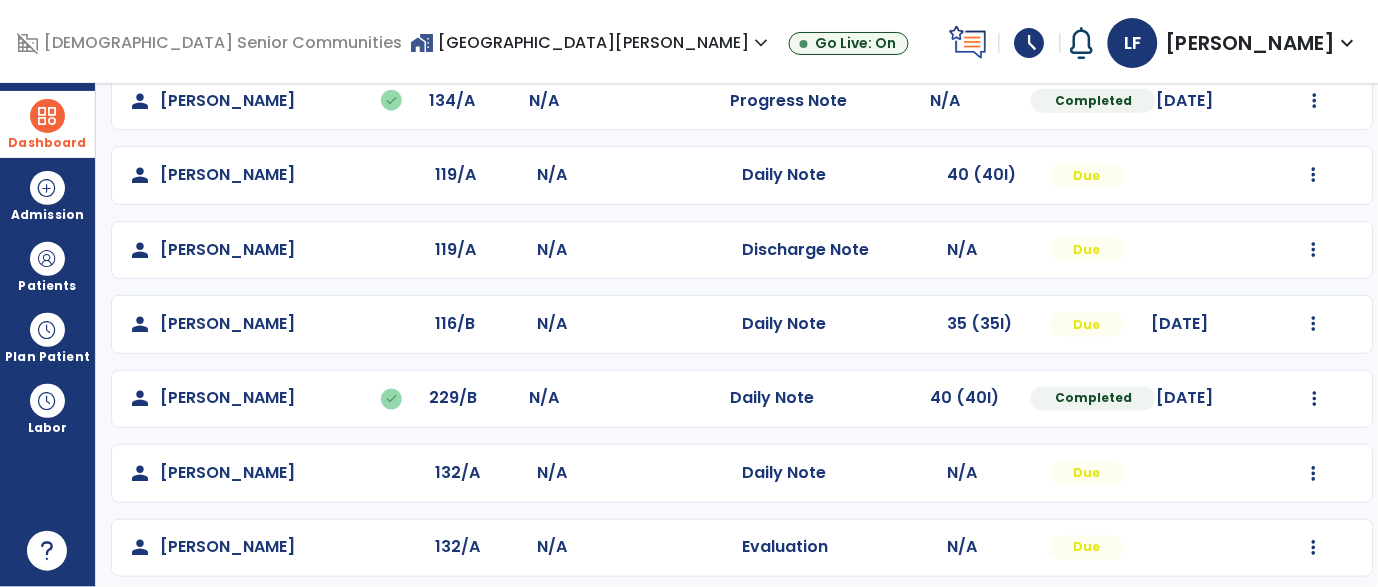 scroll, scrollTop: 478, scrollLeft: 0, axis: vertical 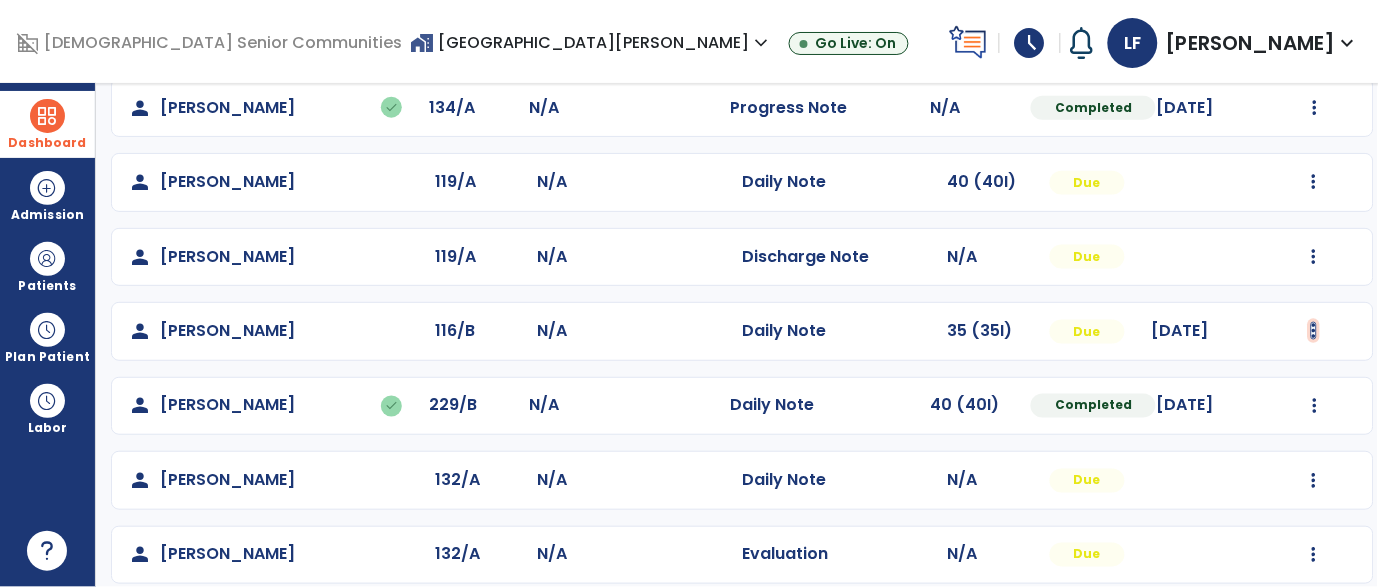 click at bounding box center (1315, -190) 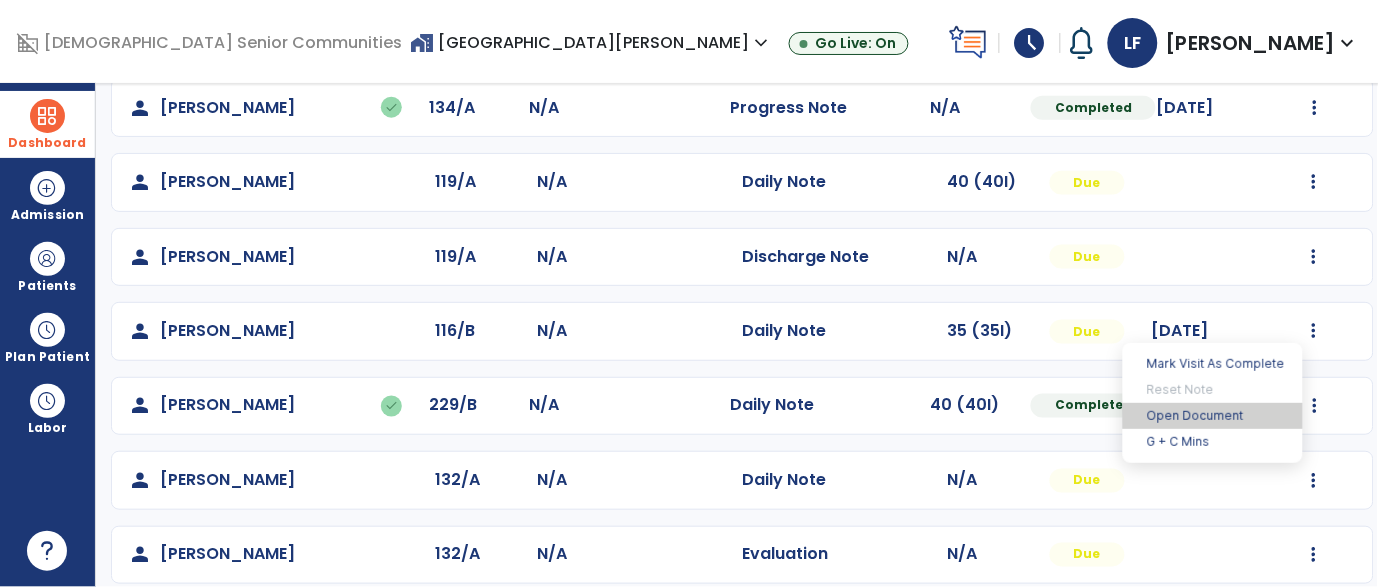 click on "Open Document" at bounding box center (1213, 416) 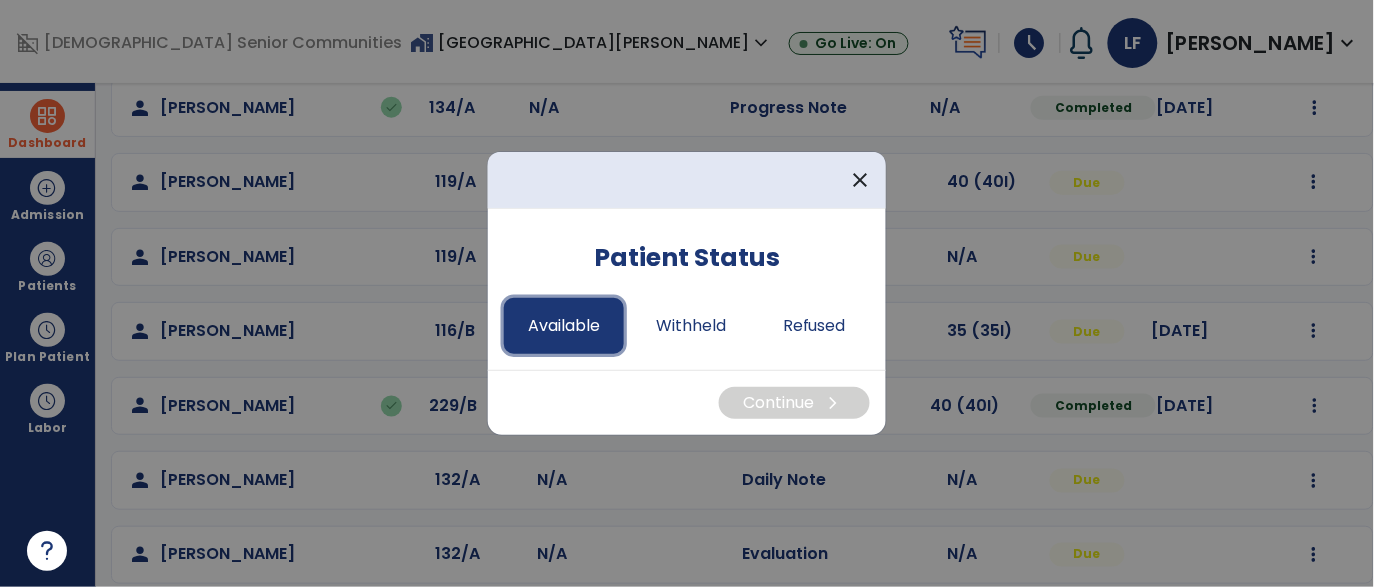 click on "Available" at bounding box center (564, 326) 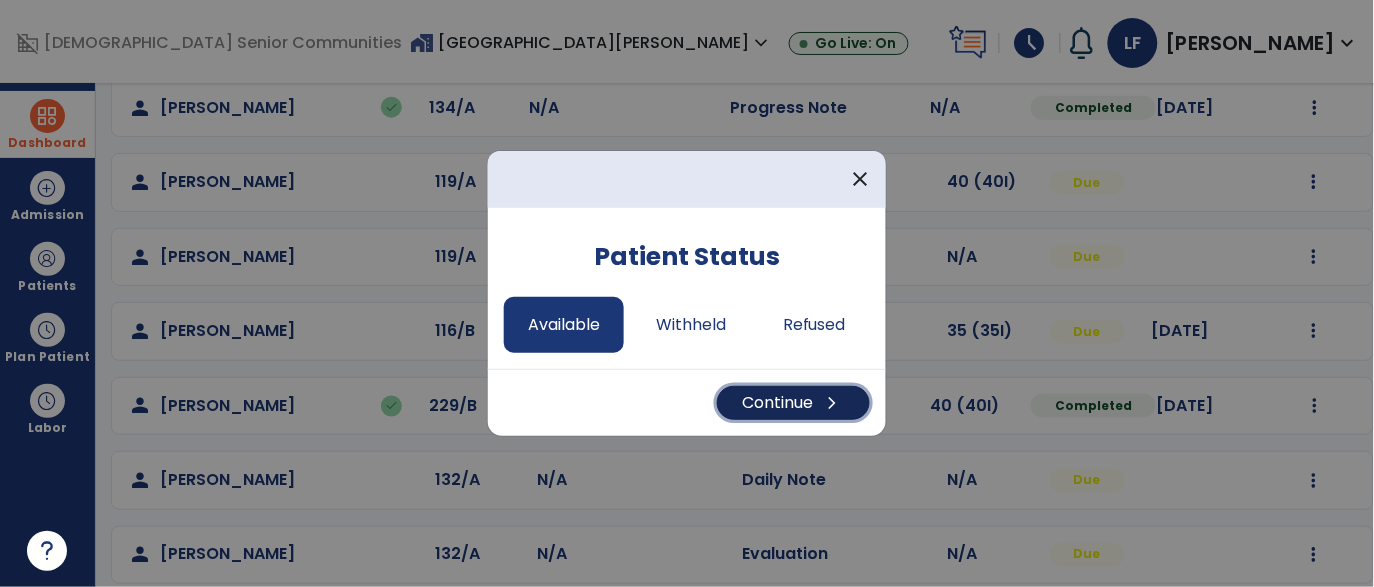 click on "chevron_right" at bounding box center (833, 403) 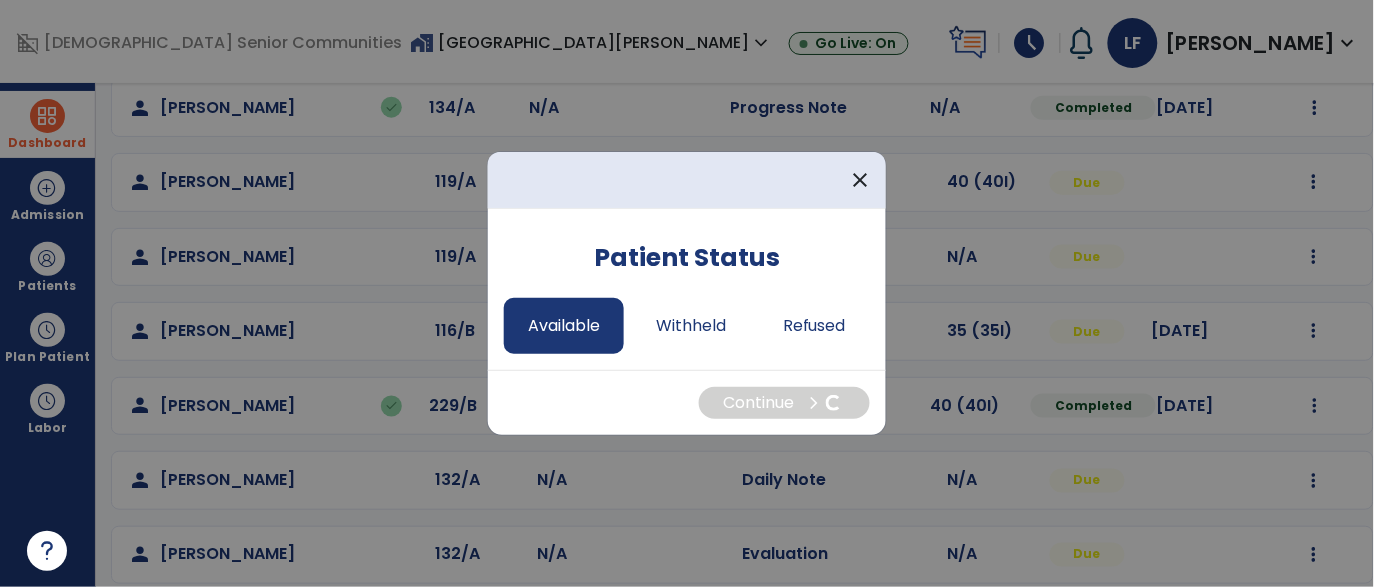 select on "*" 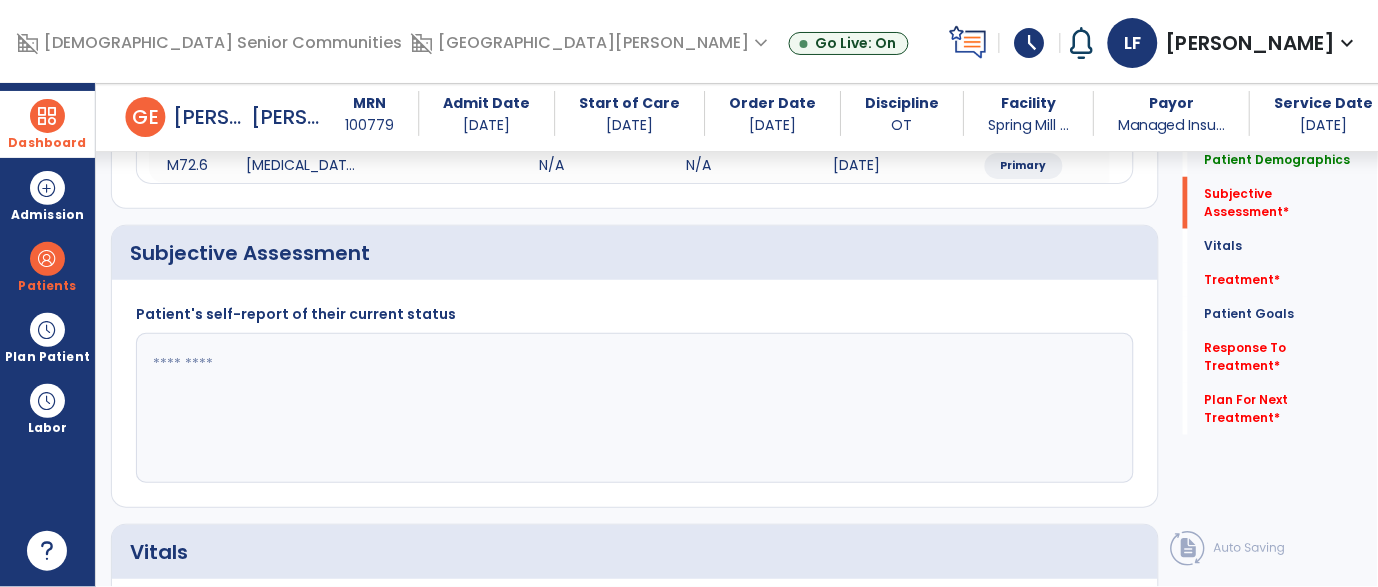 scroll, scrollTop: 345, scrollLeft: 0, axis: vertical 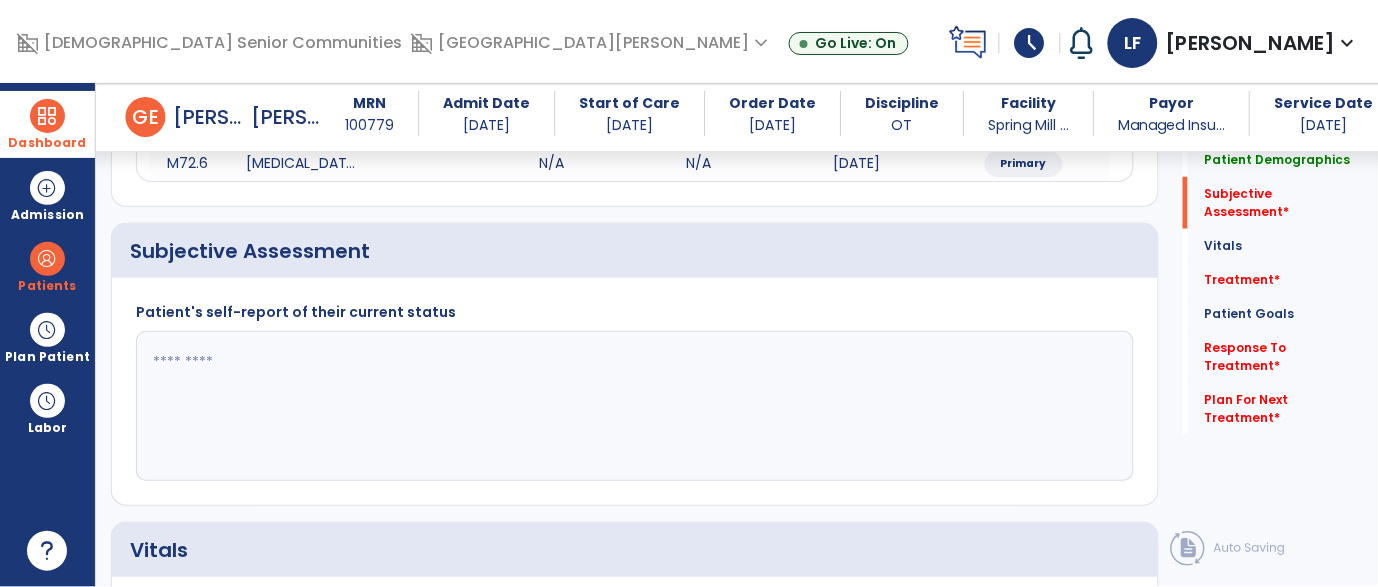 click 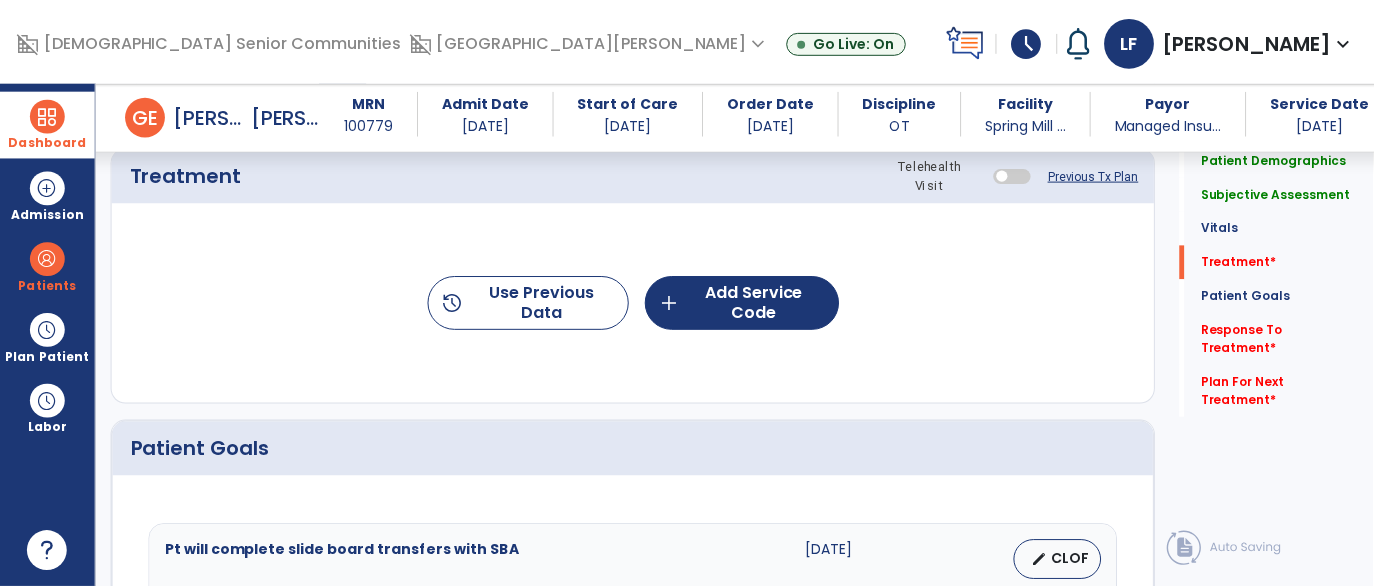 scroll, scrollTop: 1152, scrollLeft: 0, axis: vertical 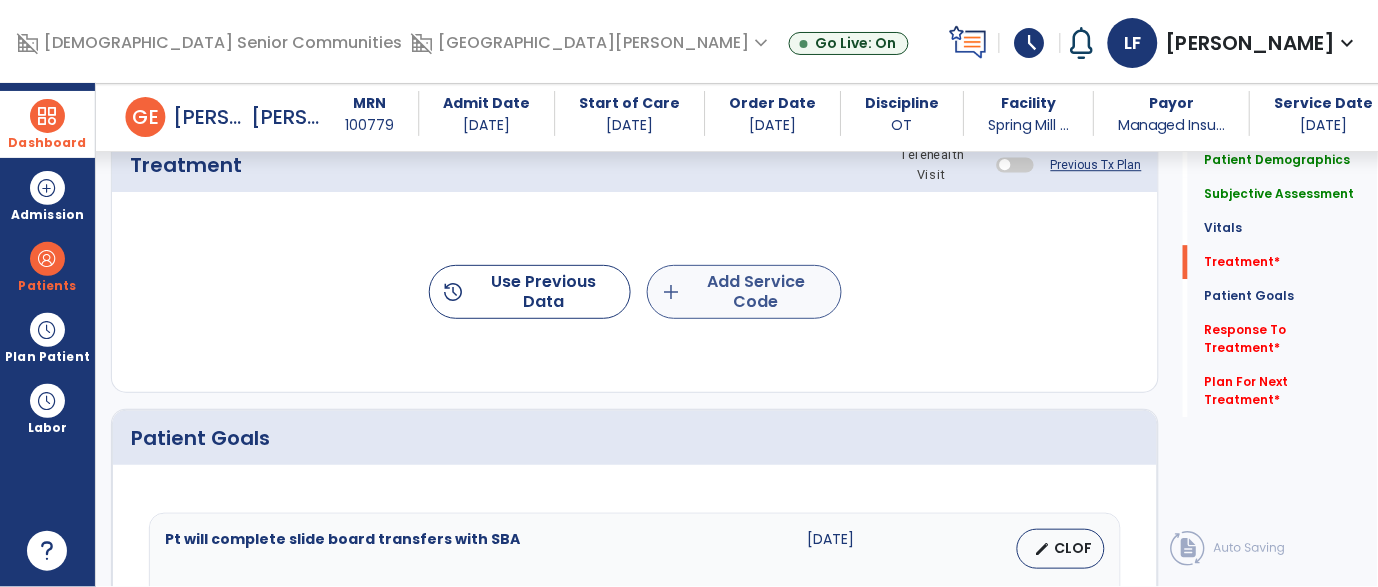 type on "**********" 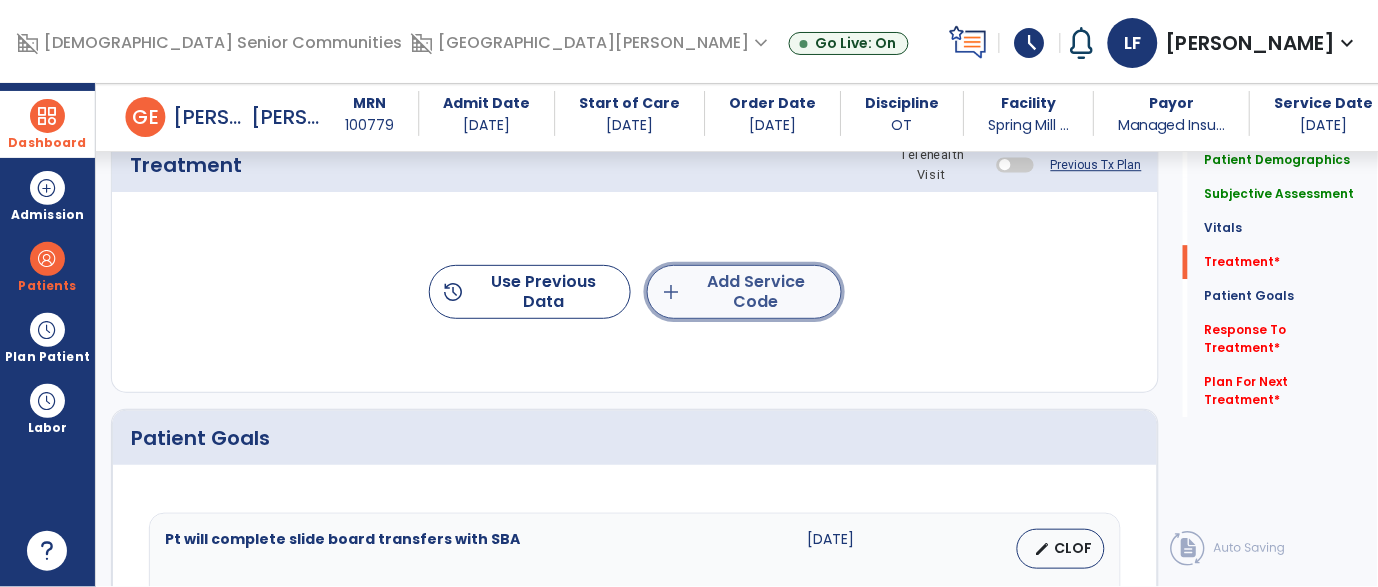 click on "add  Add Service Code" 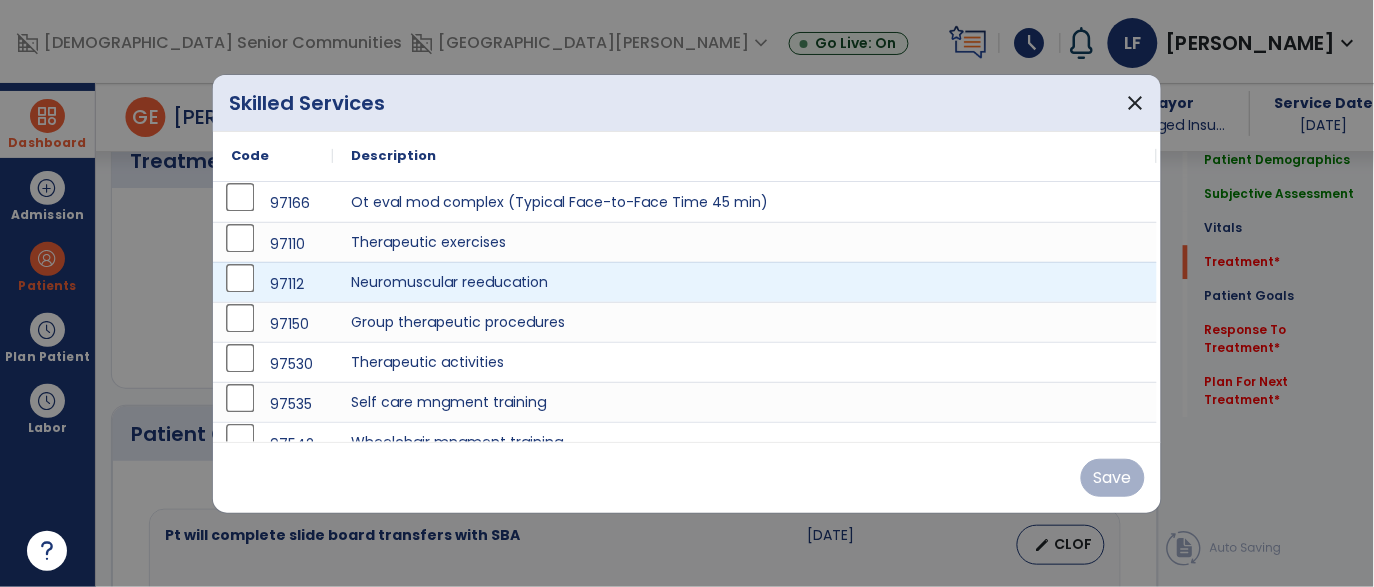 scroll, scrollTop: 1152, scrollLeft: 0, axis: vertical 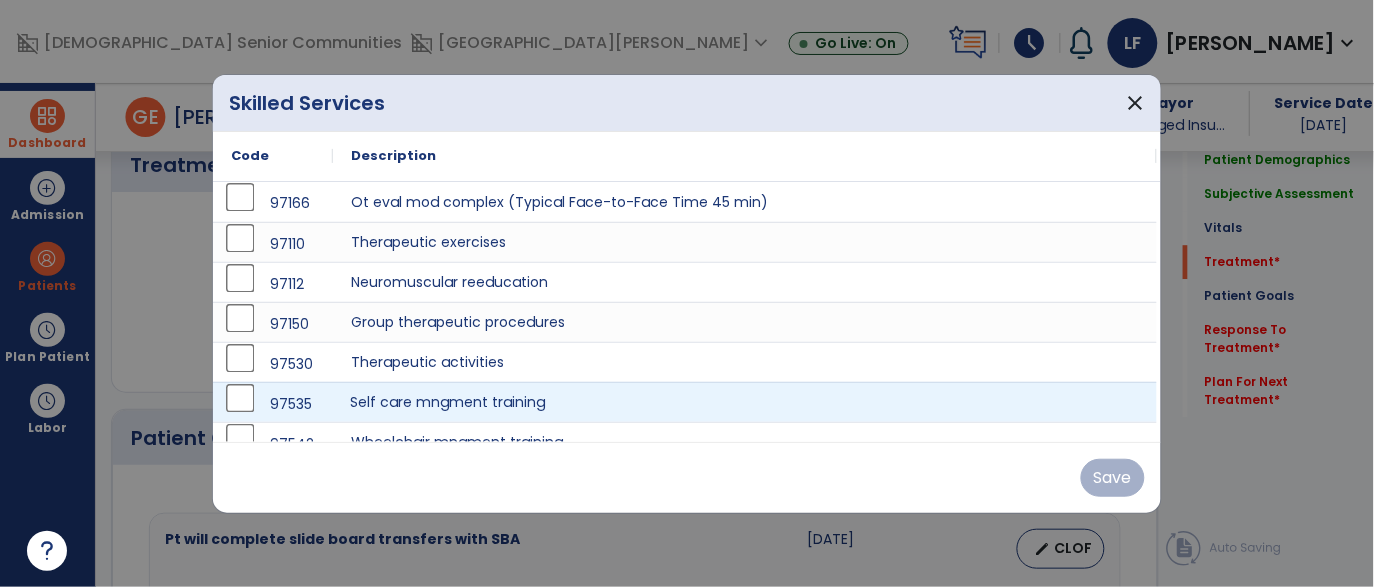 click on "Self care mngment training" at bounding box center (745, 402) 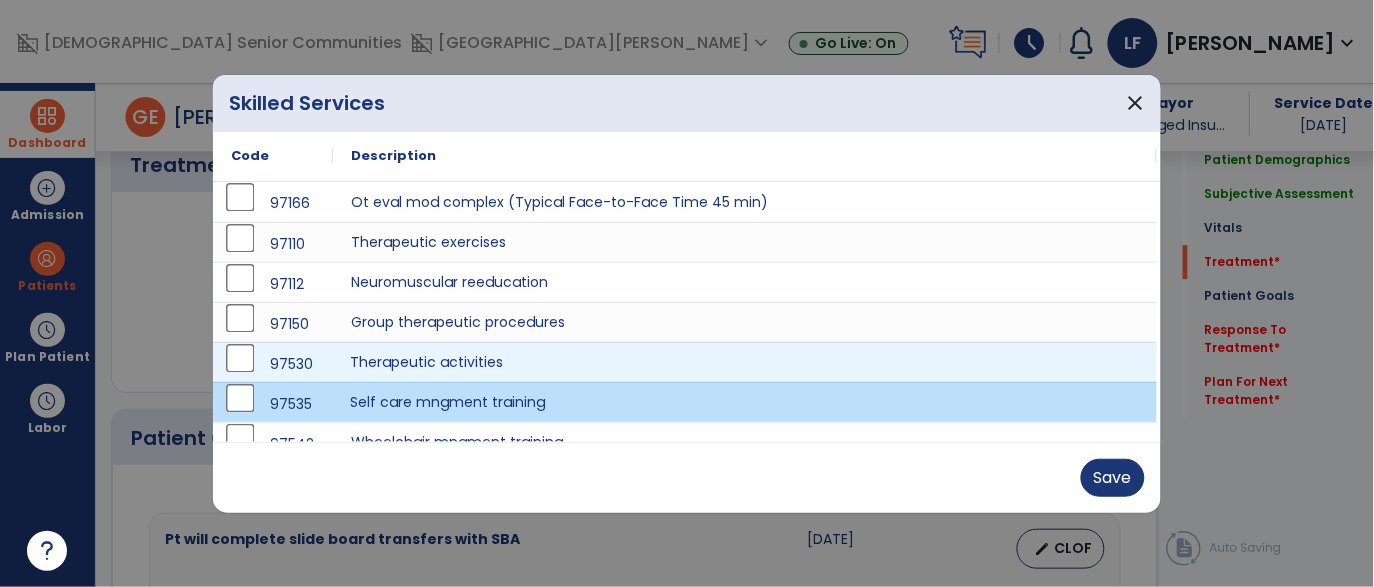 click on "Therapeutic activities" at bounding box center (745, 362) 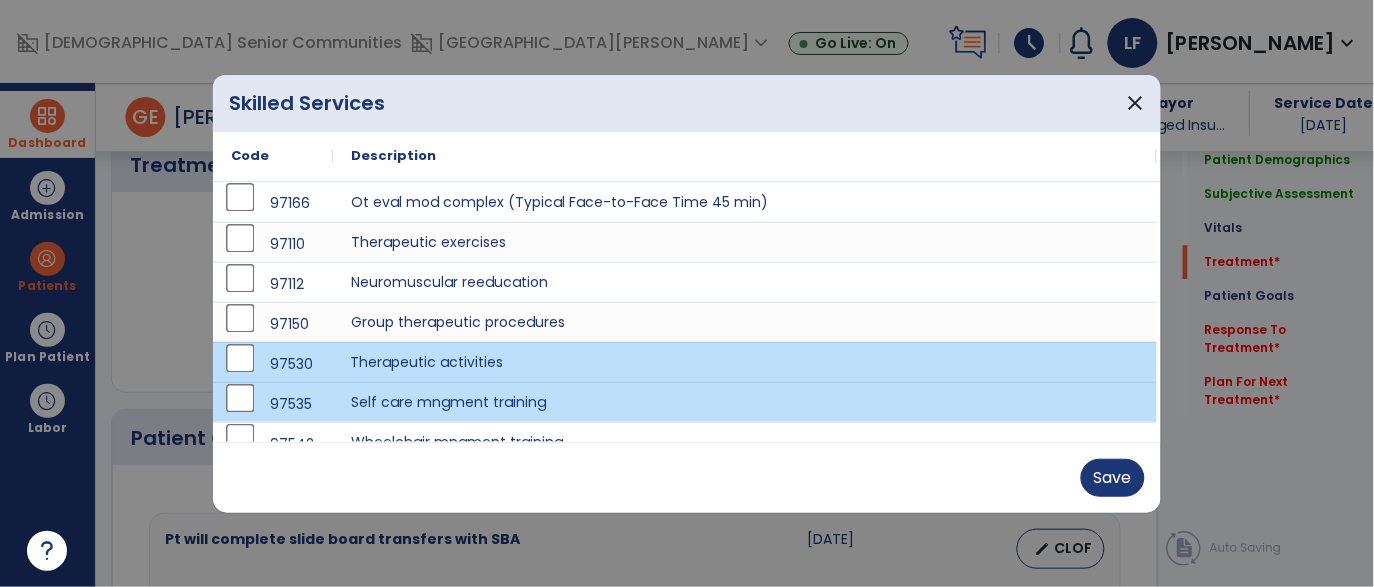 click on "Therapeutic activities" at bounding box center (745, 362) 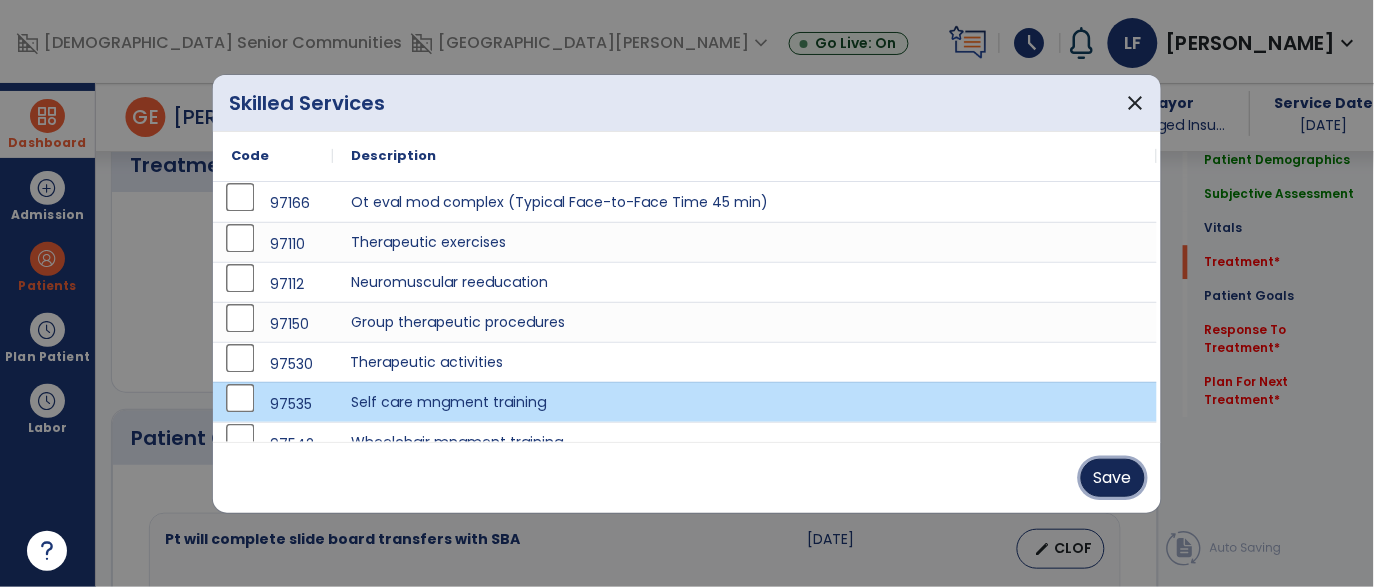 click on "Save" at bounding box center (1113, 478) 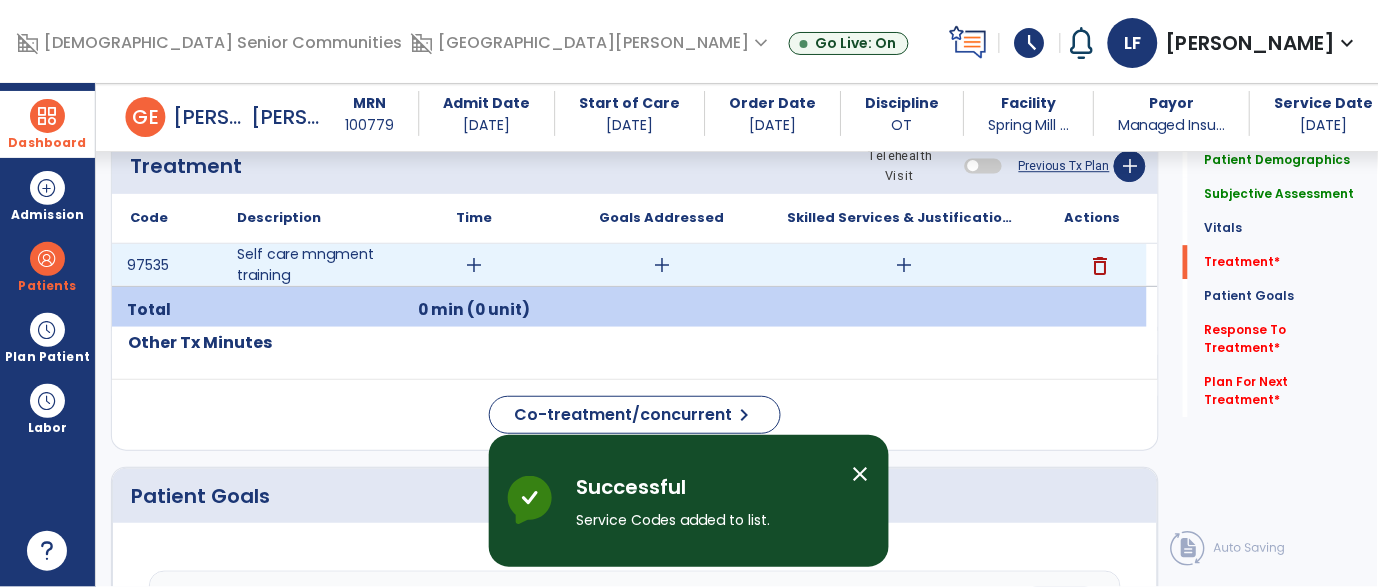 click on "add" at bounding box center [474, 265] 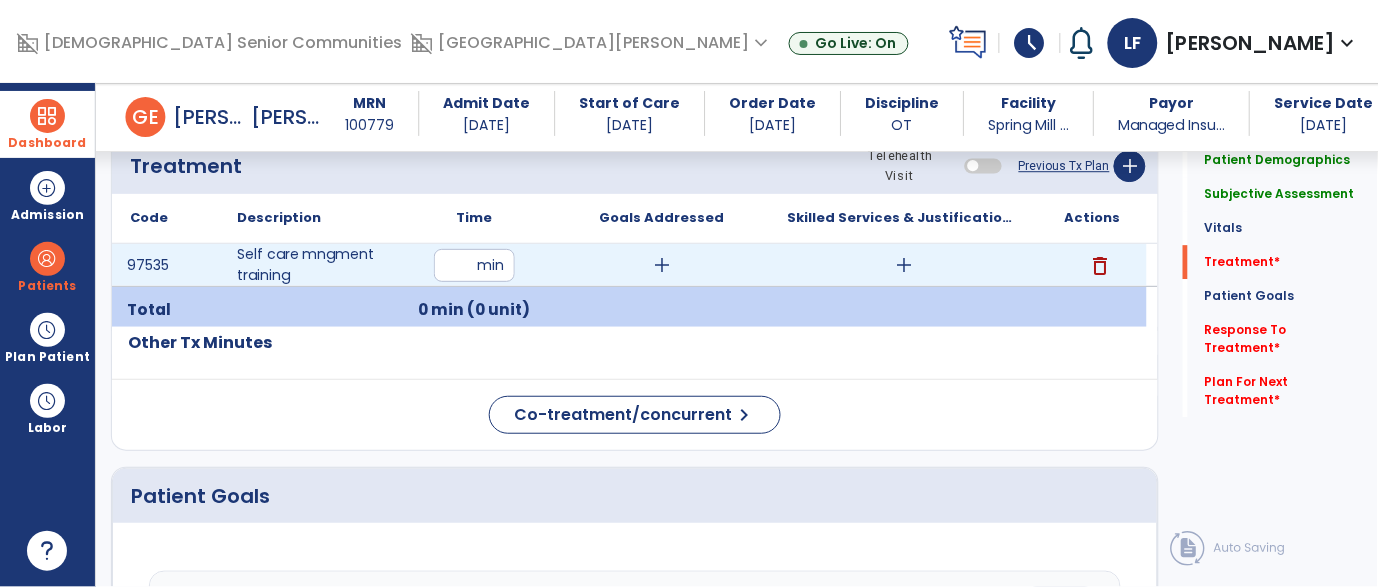 type on "**" 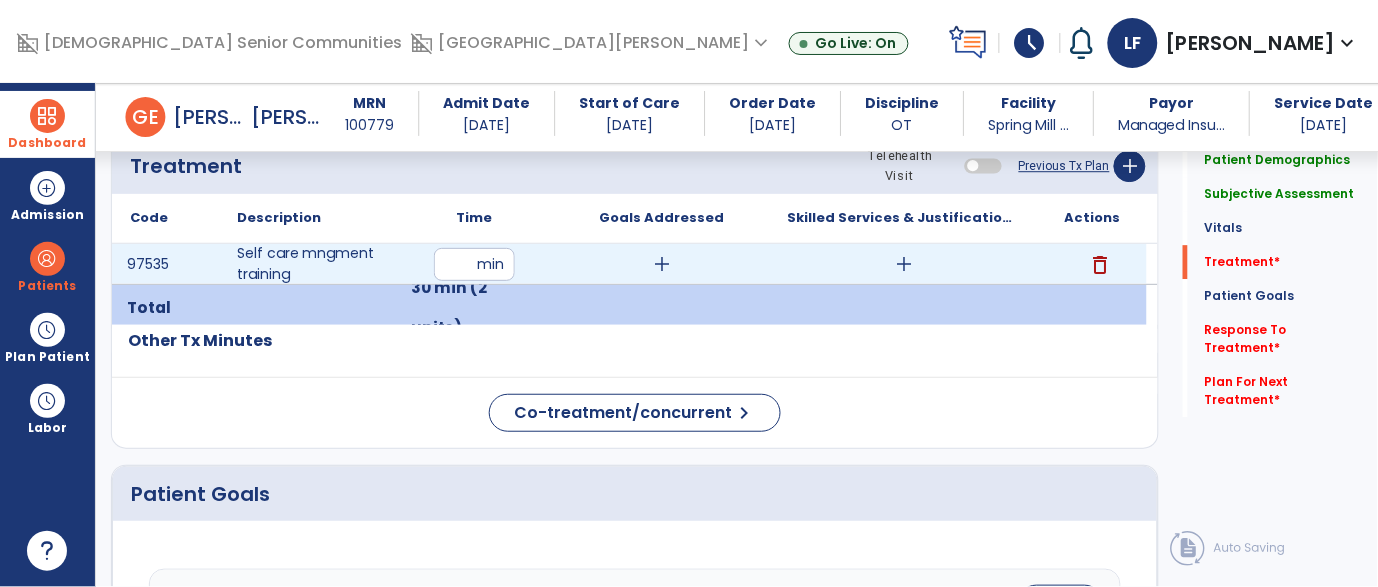 click on "add" at bounding box center [662, 264] 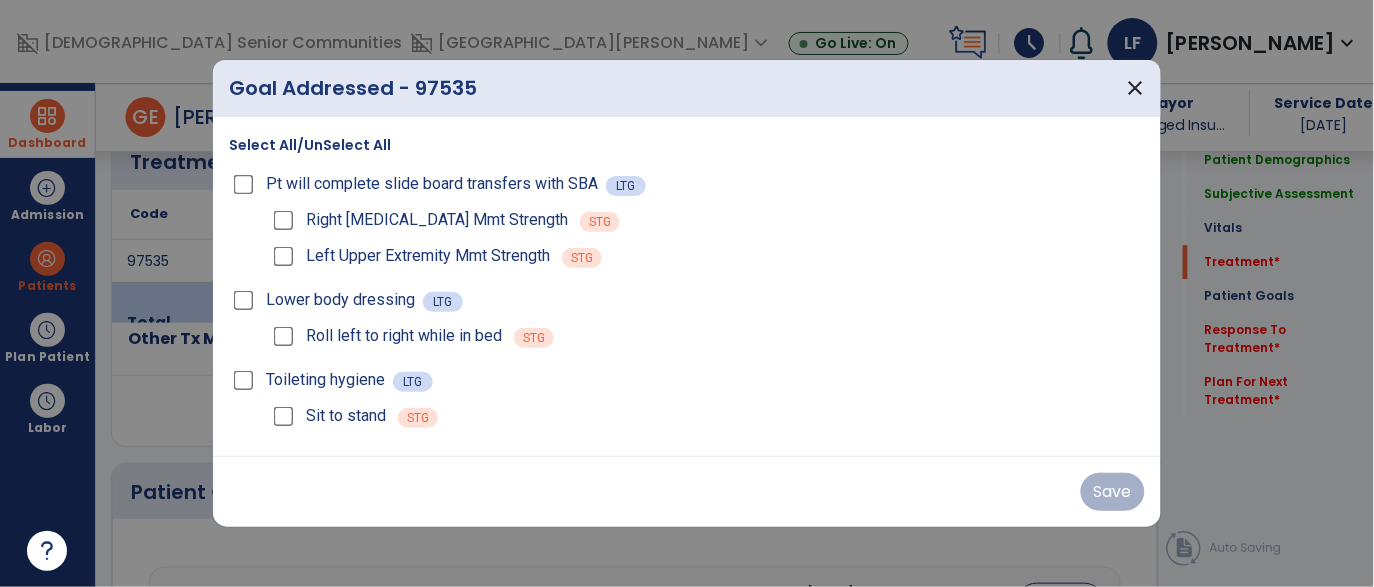 scroll, scrollTop: 1152, scrollLeft: 0, axis: vertical 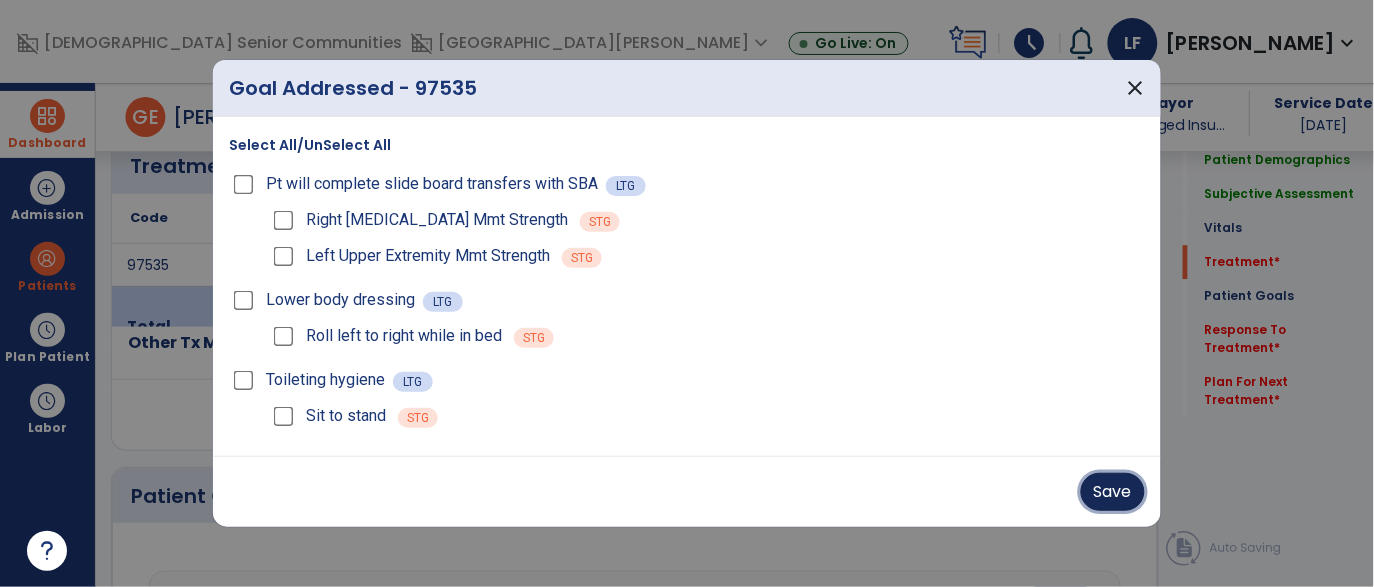 click on "Save" at bounding box center (1113, 492) 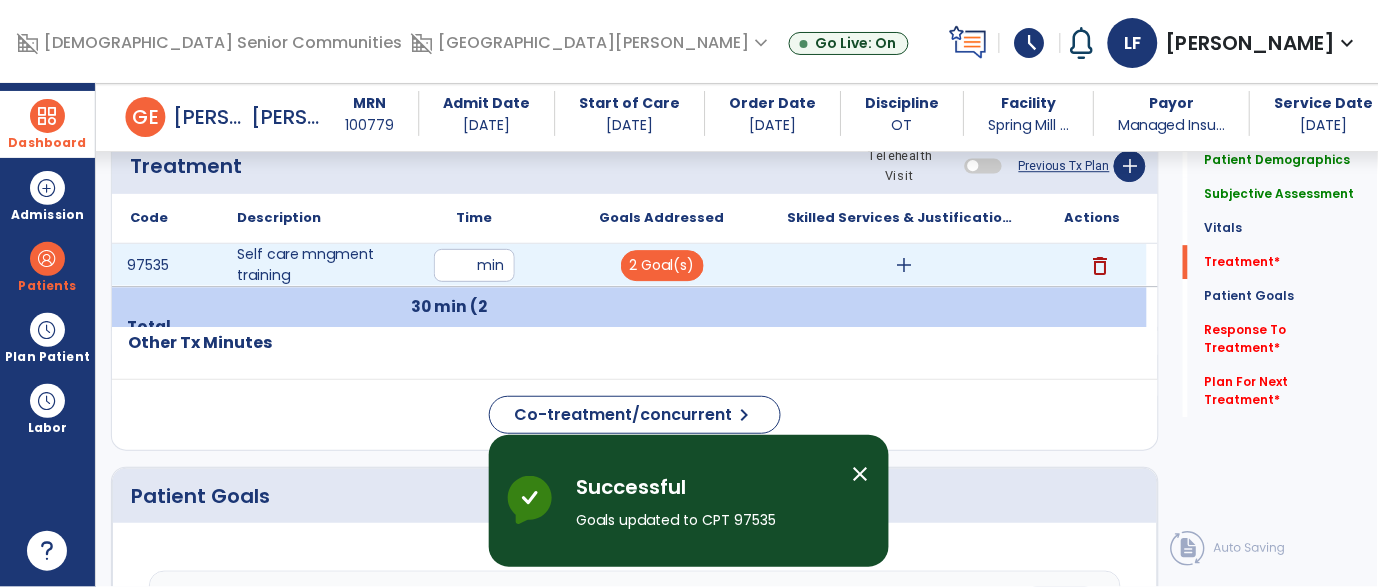 click on "add" at bounding box center (904, 265) 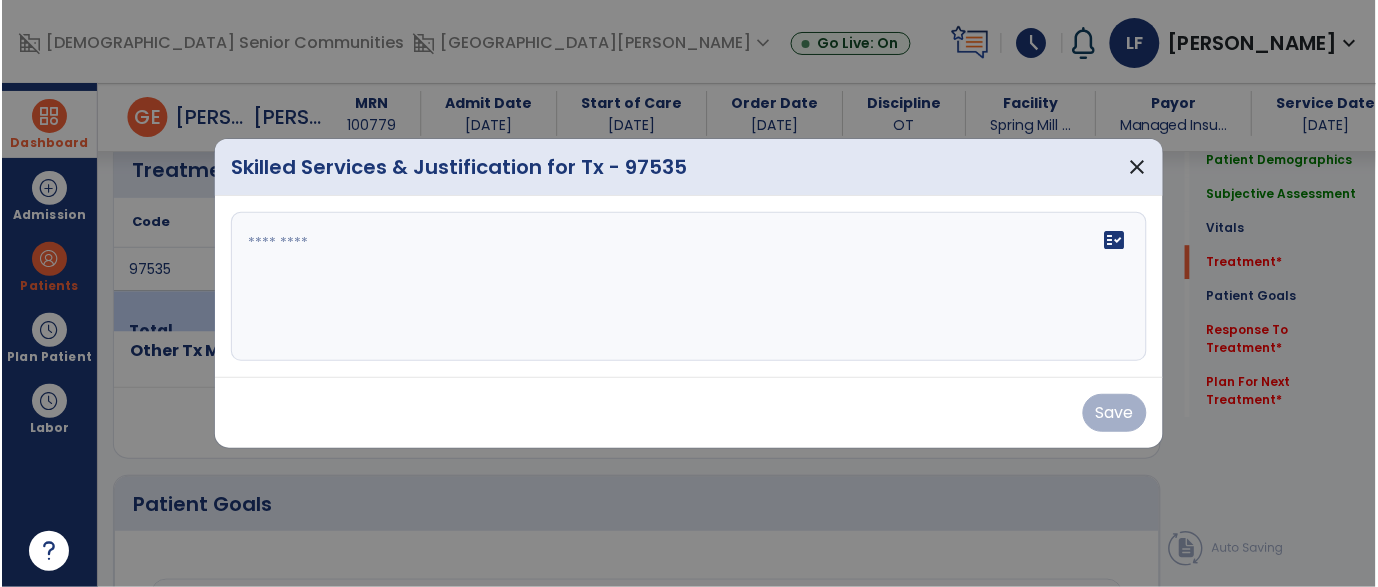 scroll, scrollTop: 1152, scrollLeft: 0, axis: vertical 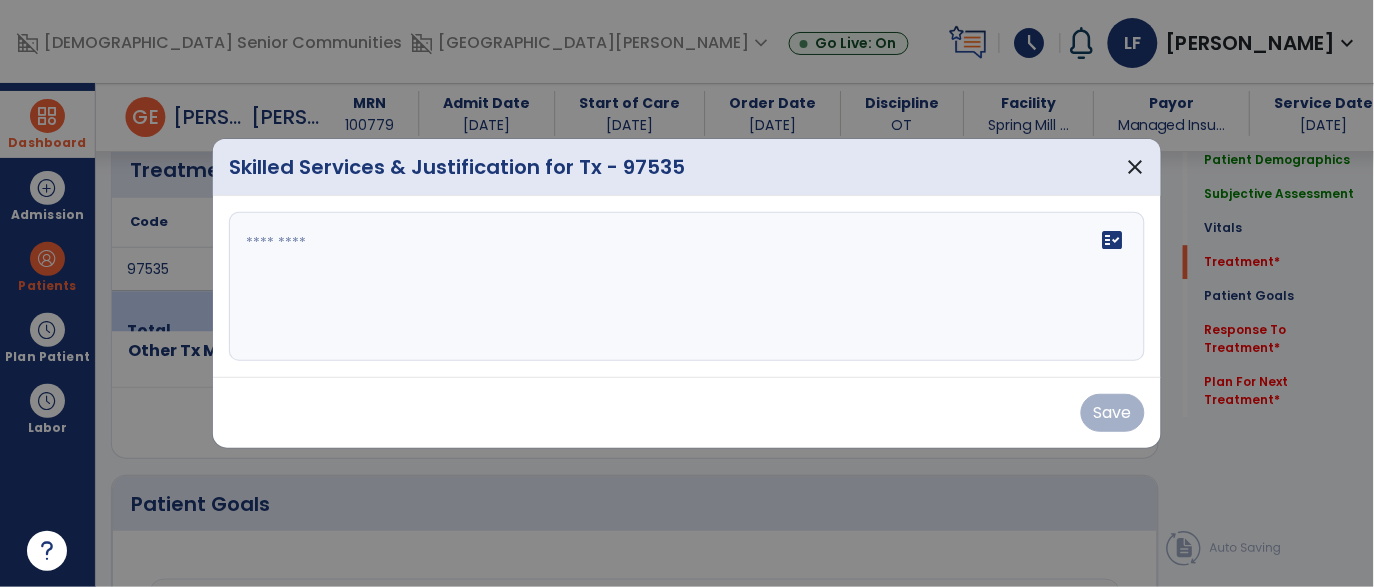 click on "fact_check" at bounding box center (687, 287) 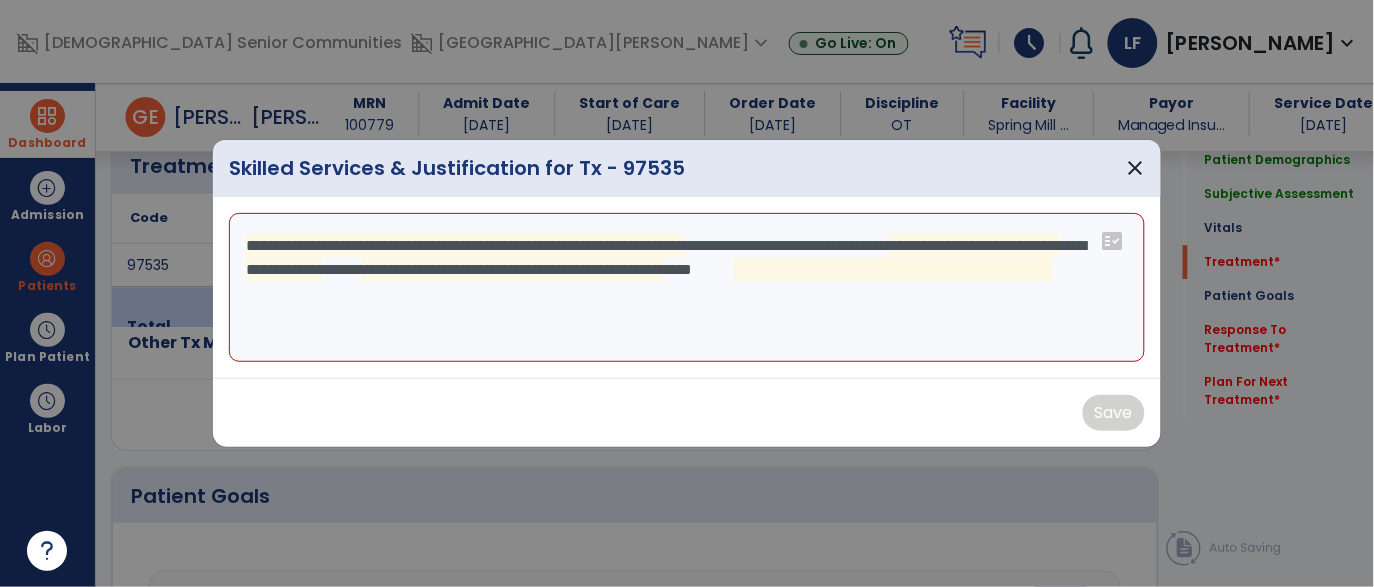 click on "**********" at bounding box center (687, 288) 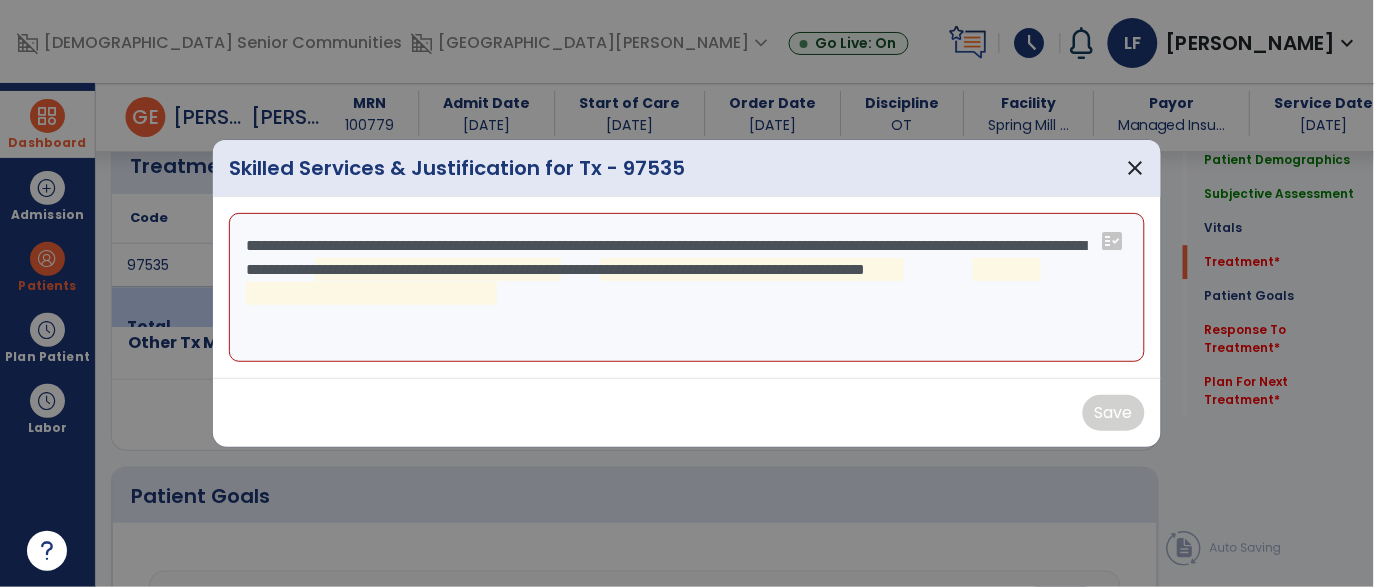 click on "**********" at bounding box center (687, 288) 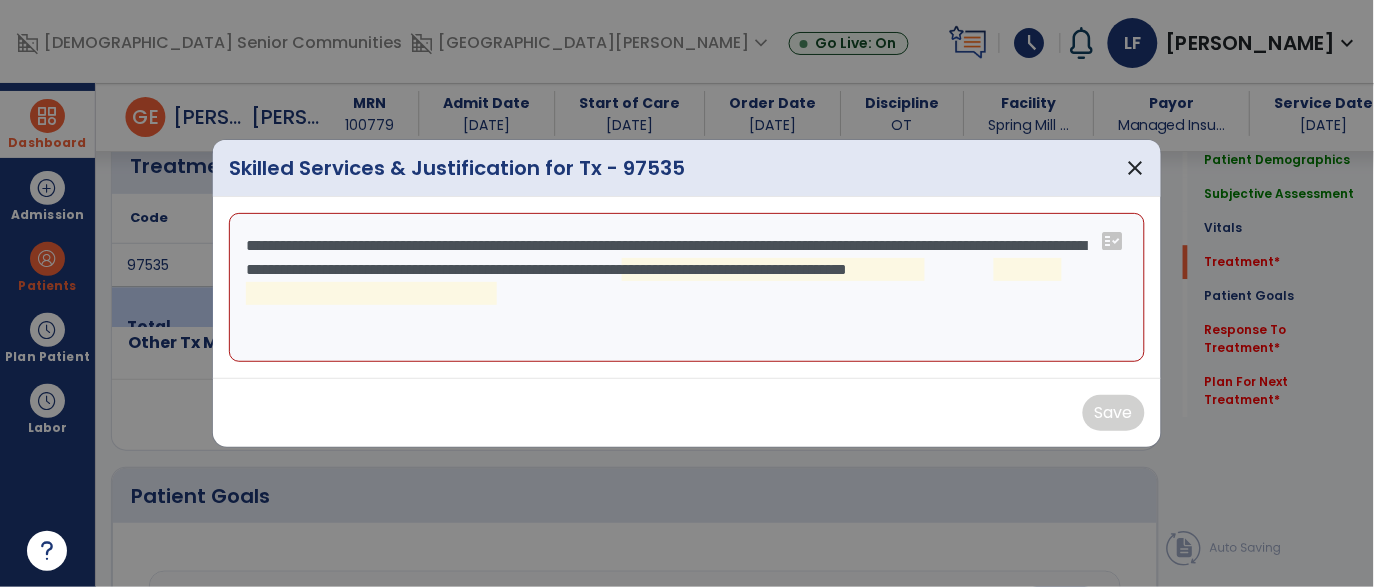 click on "**********" at bounding box center (687, 288) 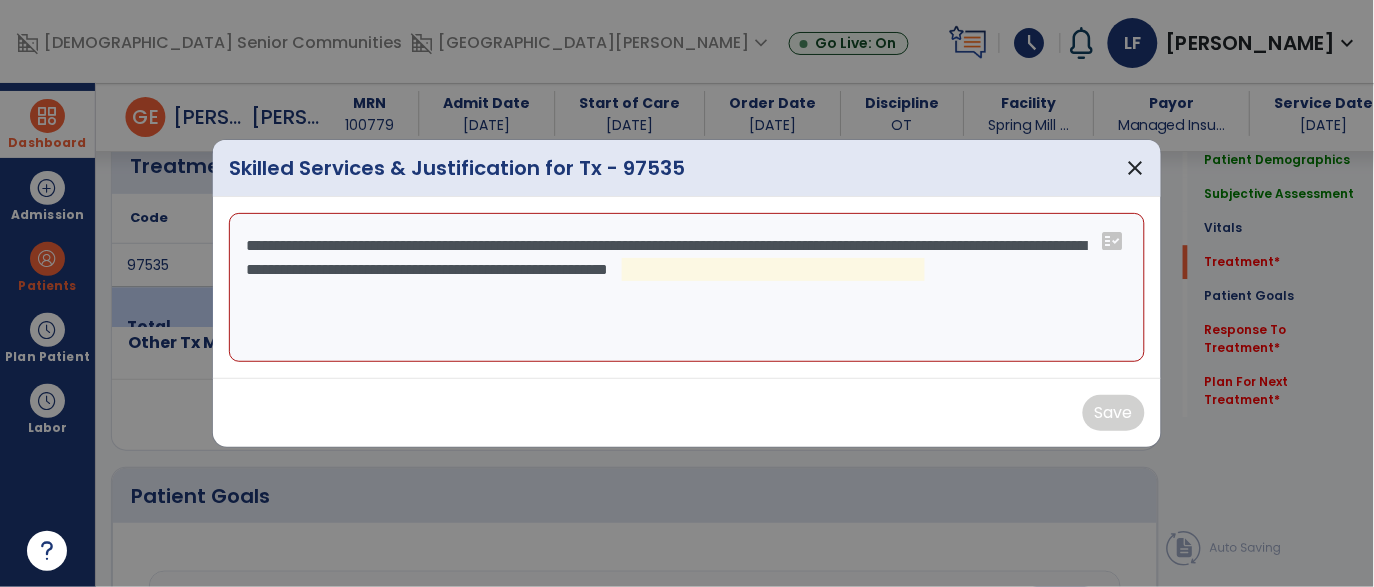 click on "**********" at bounding box center (687, 288) 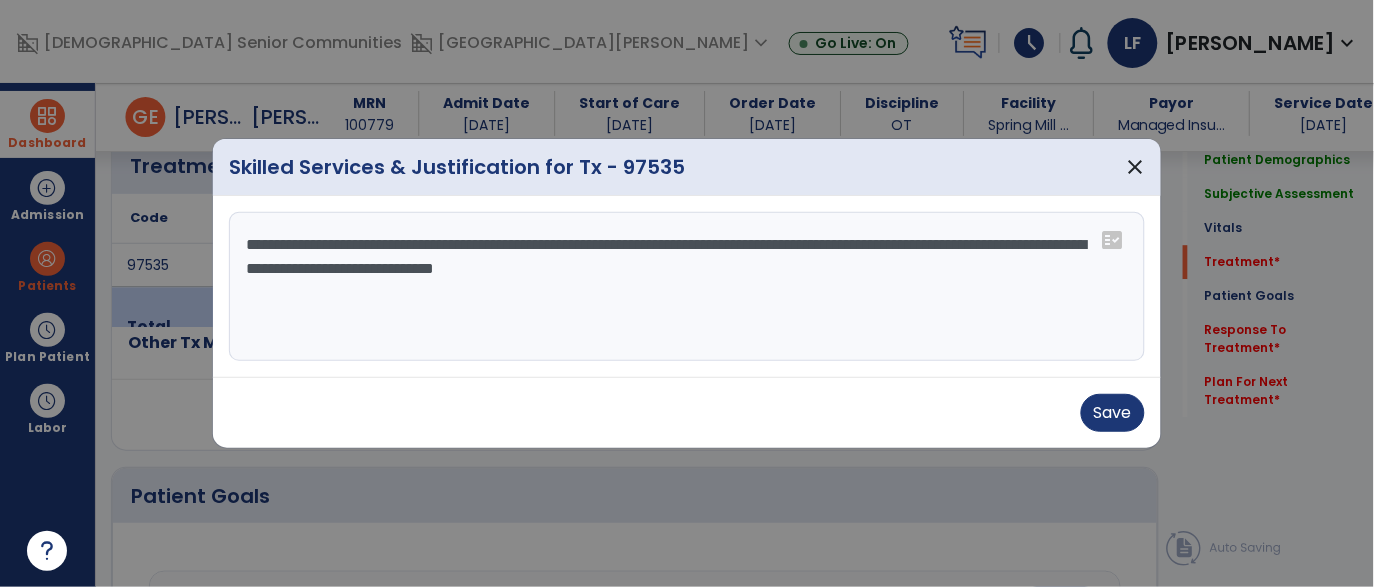 click on "**********" at bounding box center [687, 287] 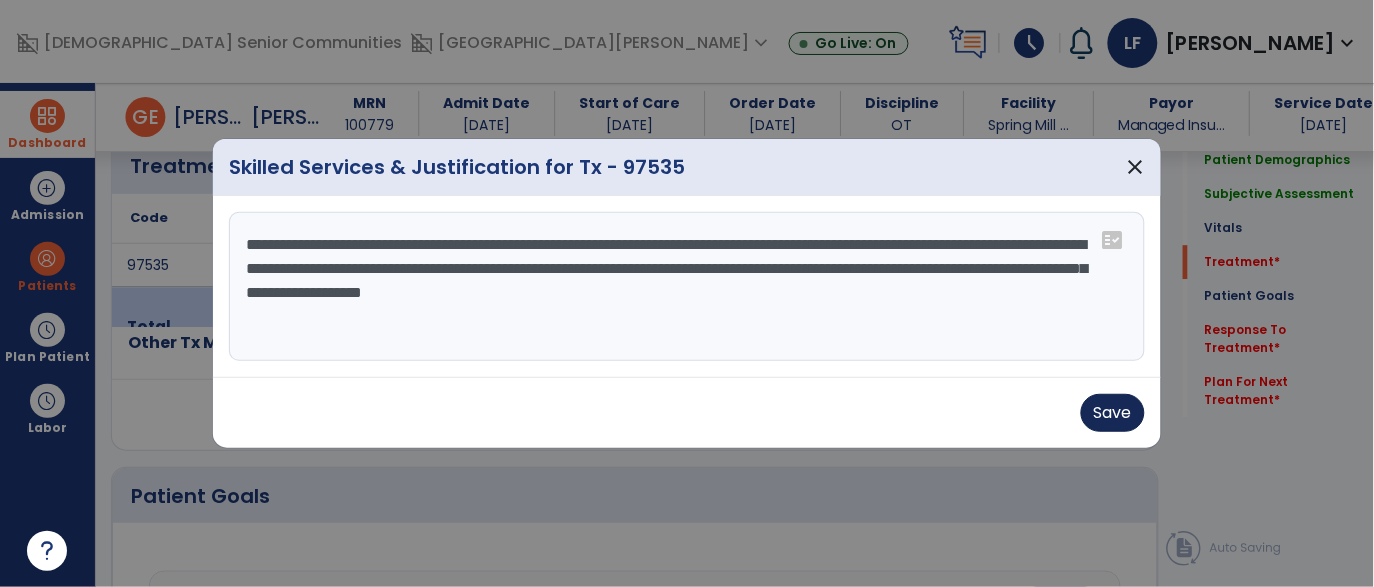 type on "**********" 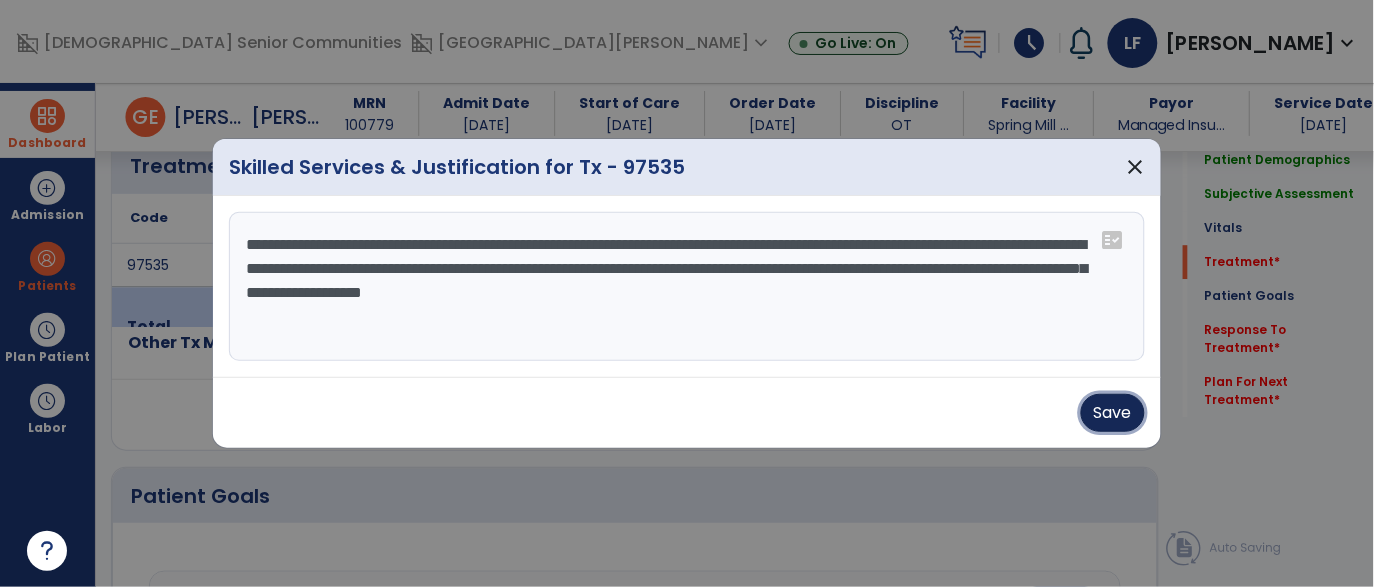 click on "Save" at bounding box center (1113, 413) 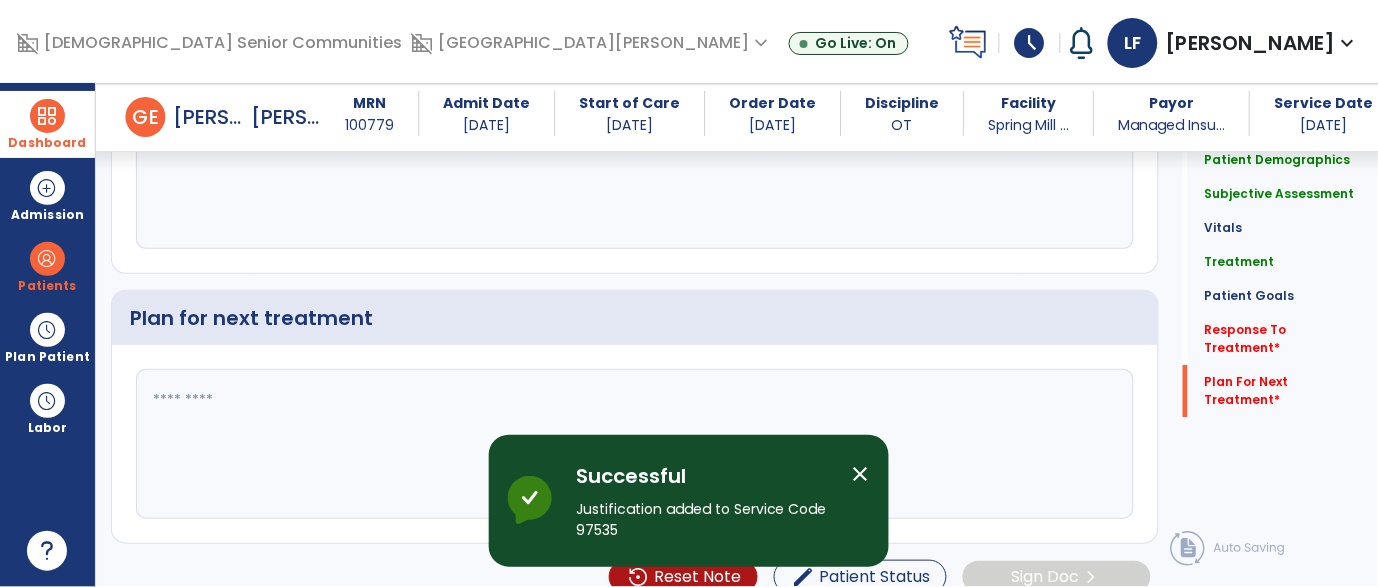scroll, scrollTop: 2506, scrollLeft: 0, axis: vertical 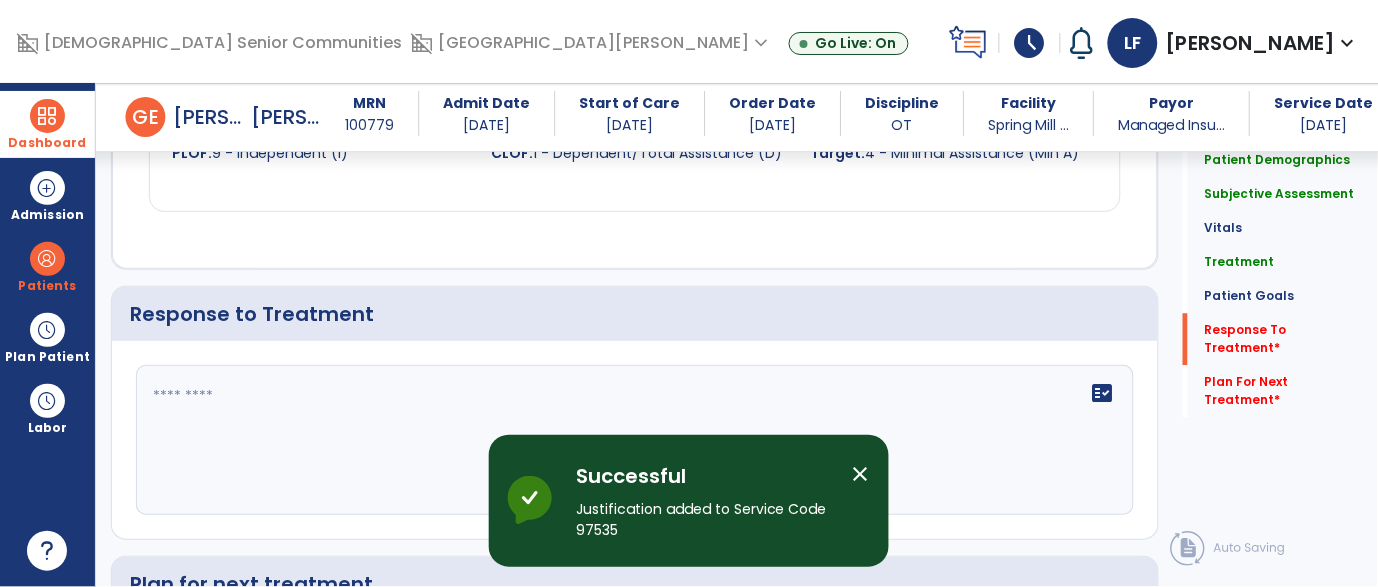 click on "fact_check" 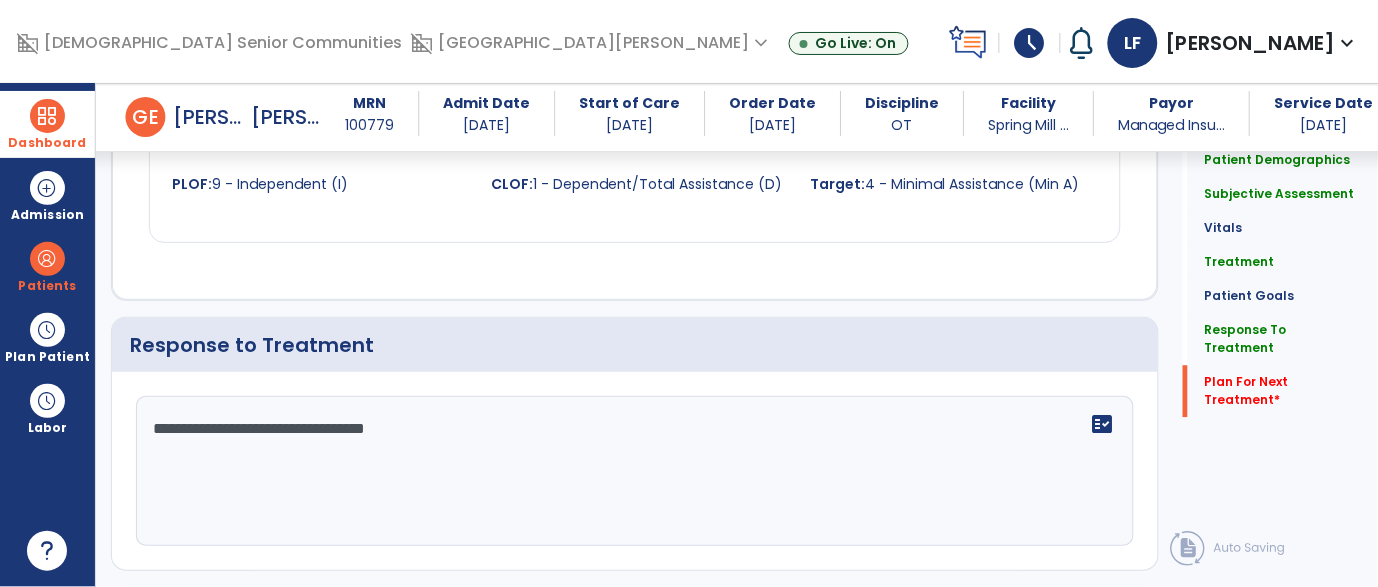 scroll, scrollTop: 2772, scrollLeft: 0, axis: vertical 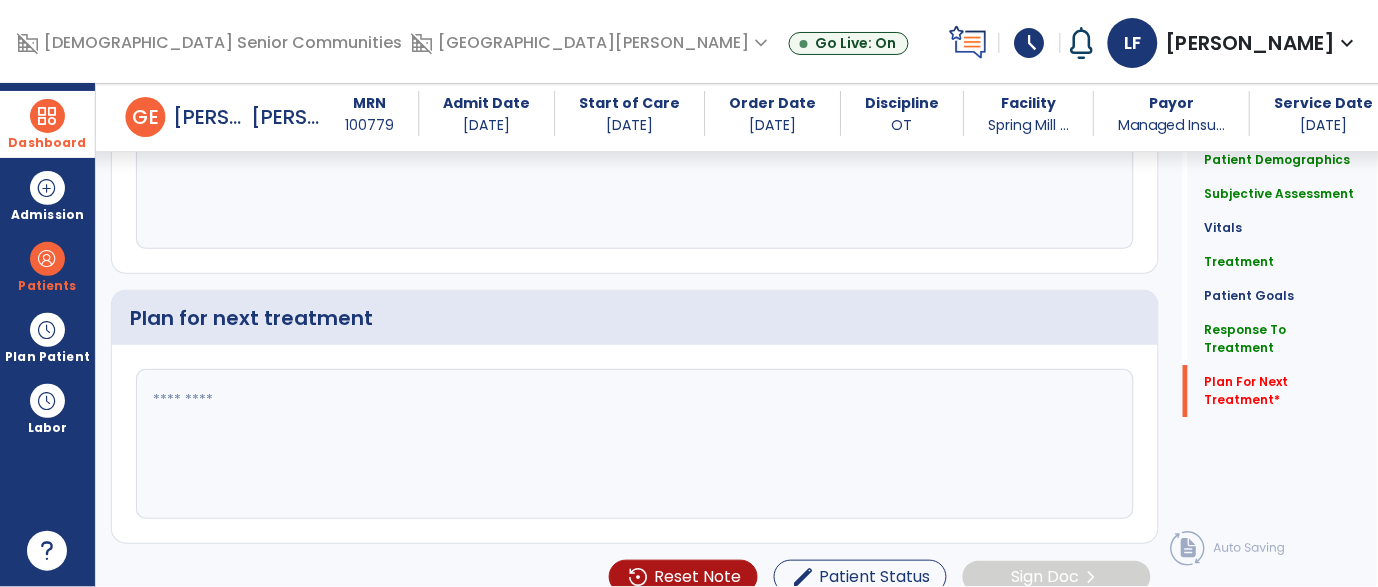 type on "**********" 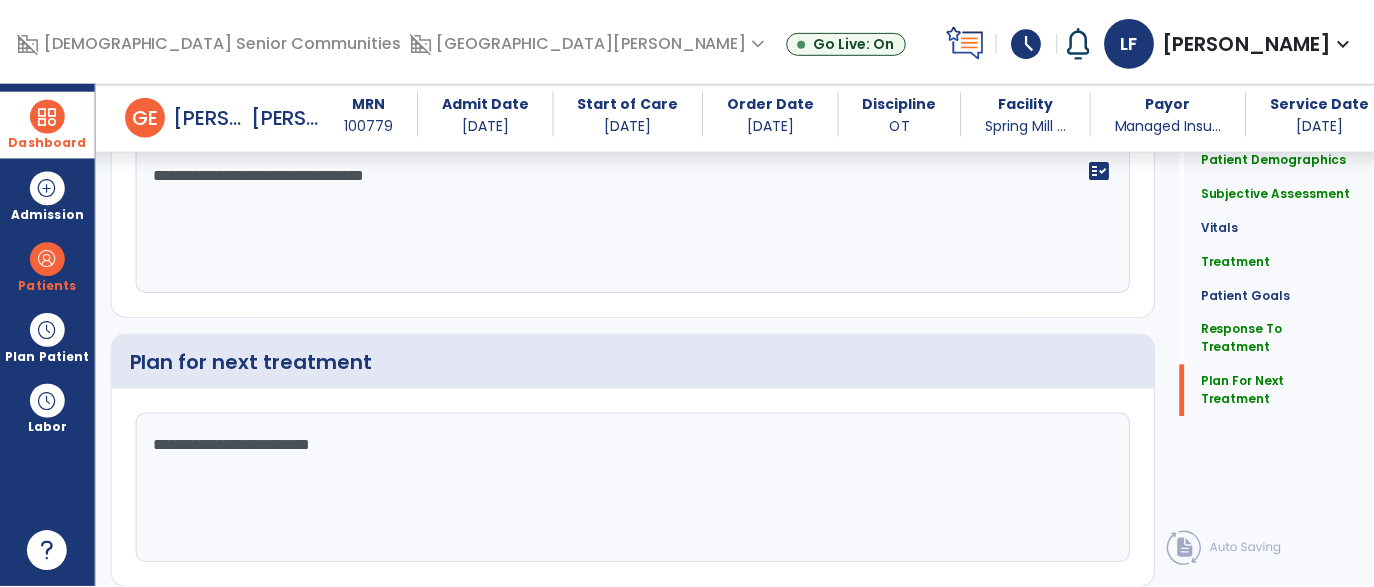 scroll, scrollTop: 2772, scrollLeft: 0, axis: vertical 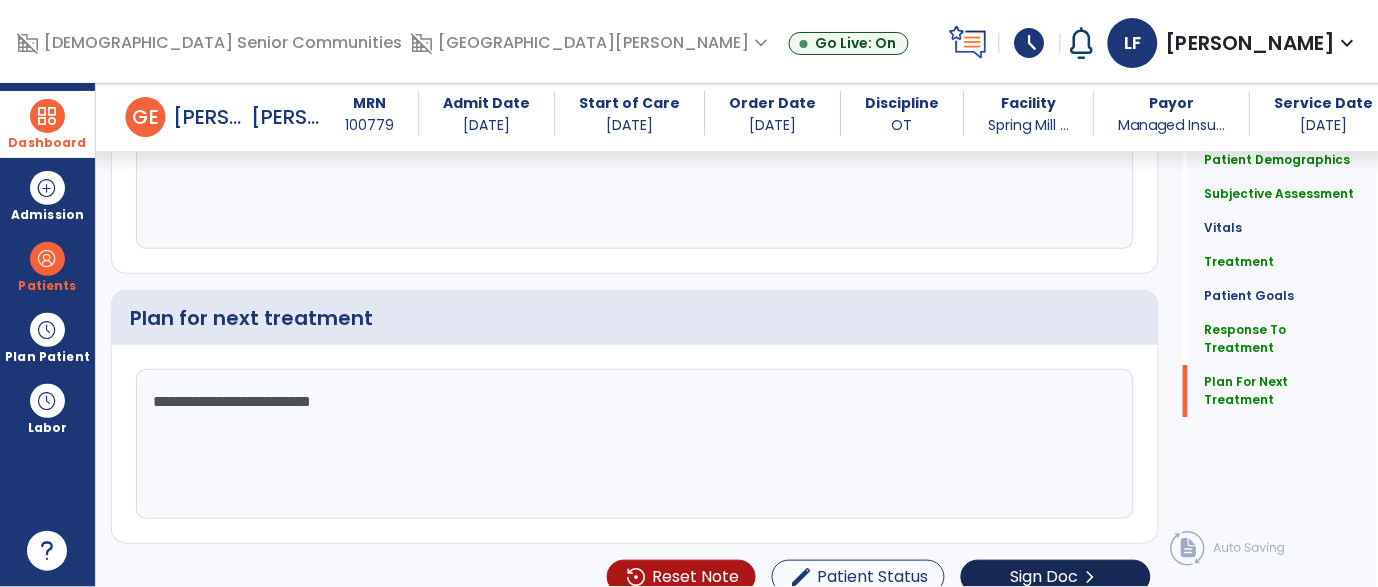 type on "**********" 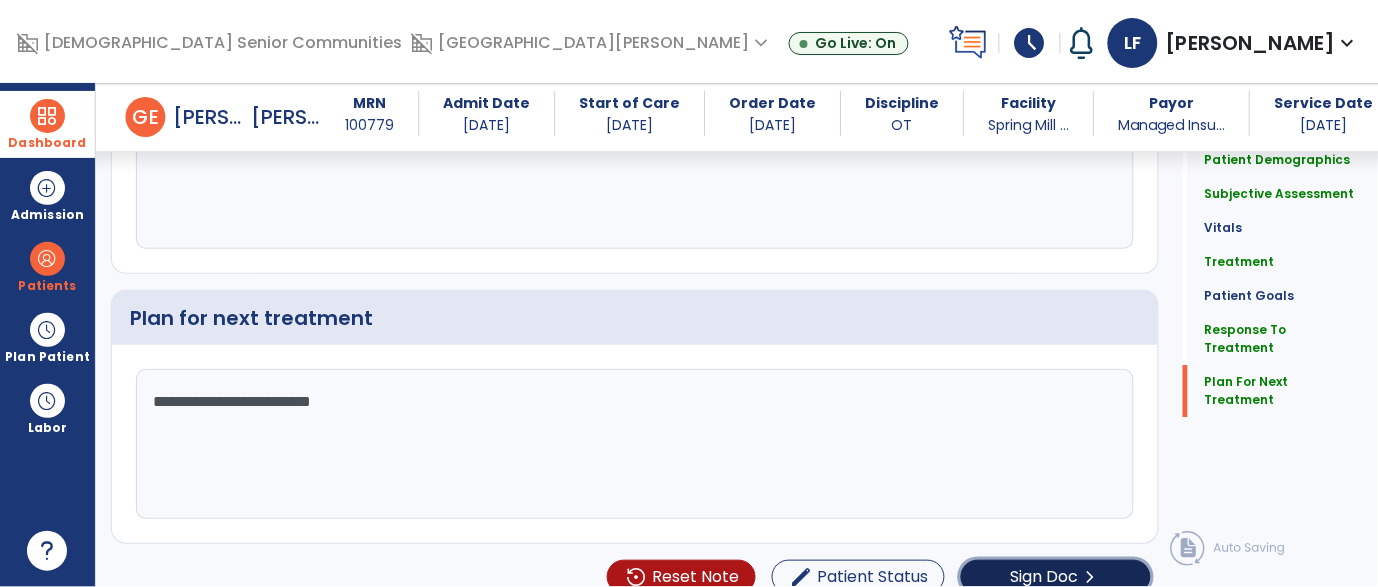 click on "Sign Doc" 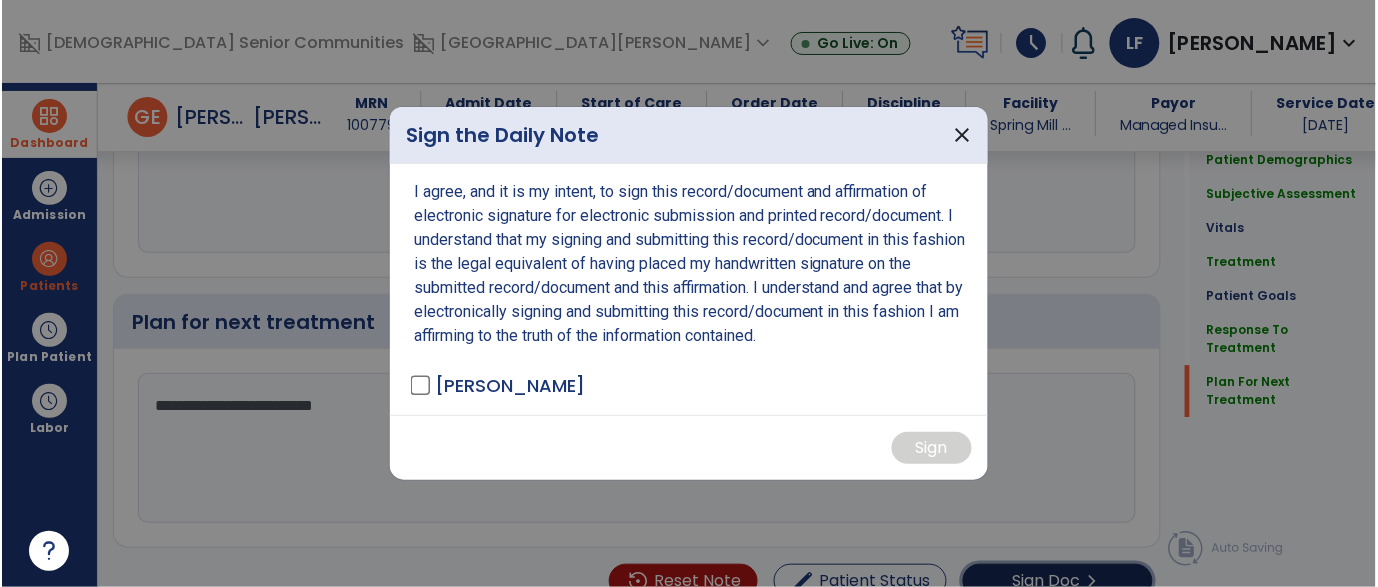 scroll, scrollTop: 2772, scrollLeft: 0, axis: vertical 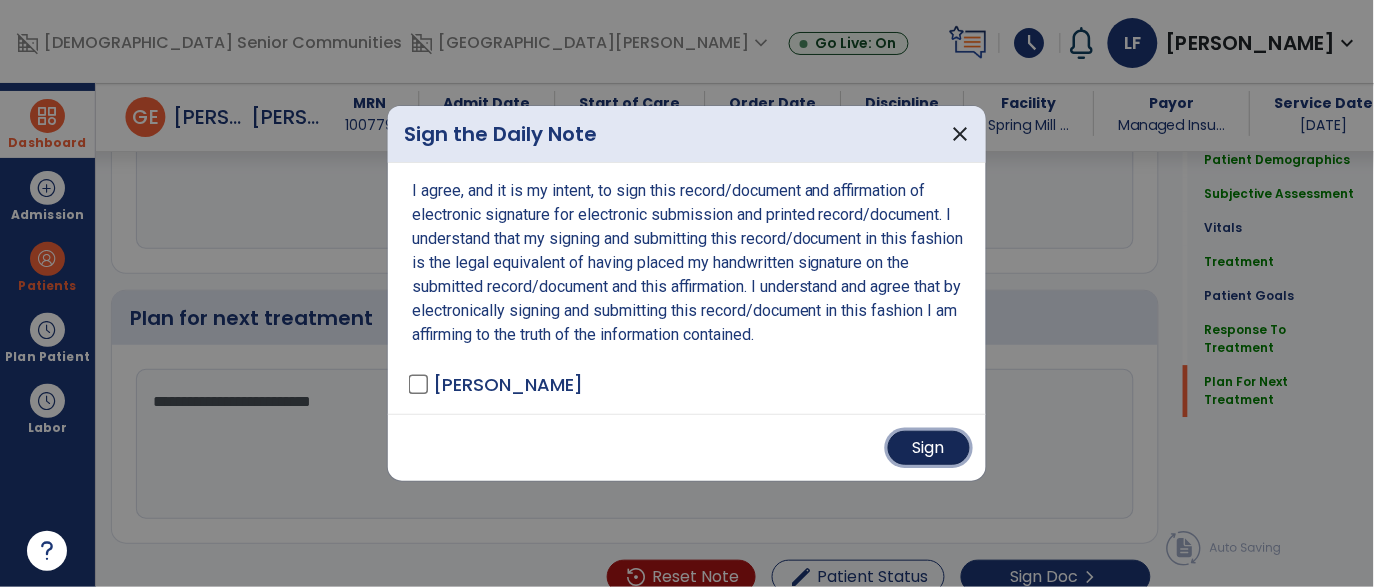 click on "Sign" at bounding box center (929, 448) 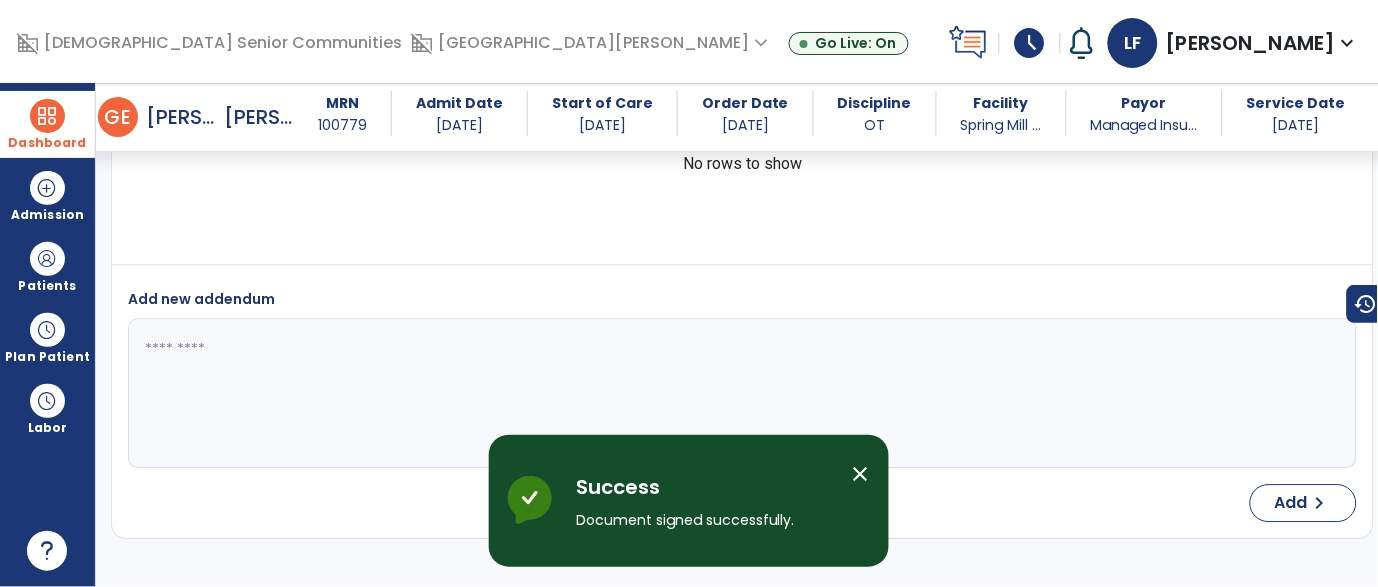scroll, scrollTop: 4127, scrollLeft: 0, axis: vertical 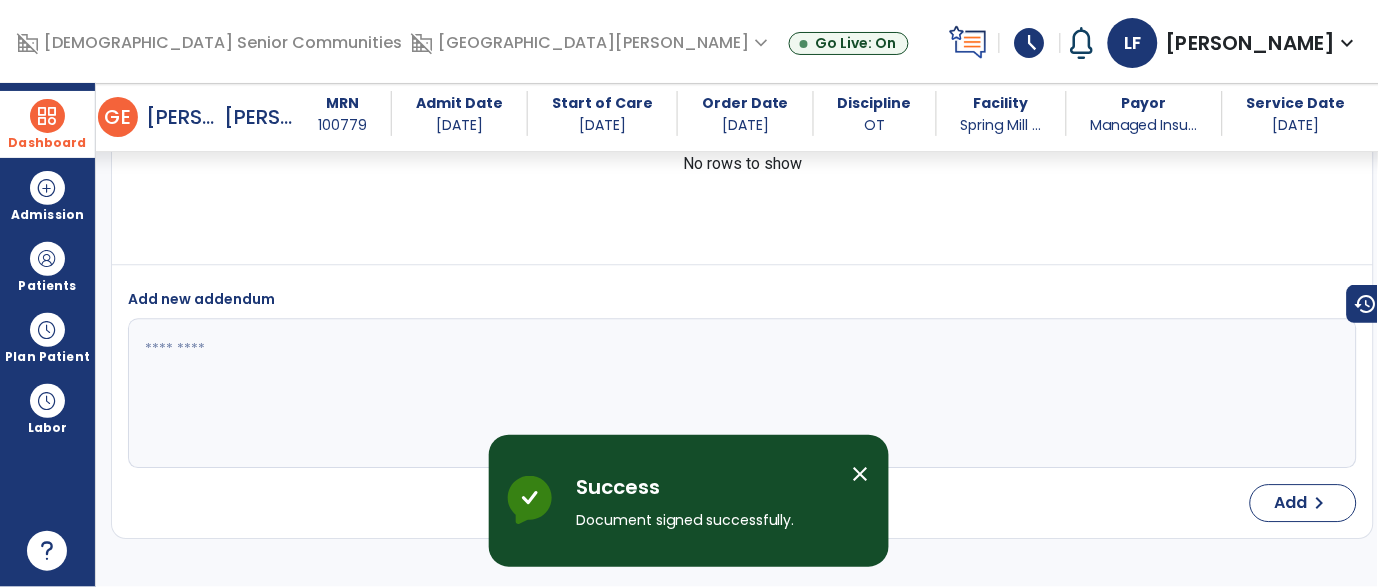 click on "Dashboard" at bounding box center [47, 124] 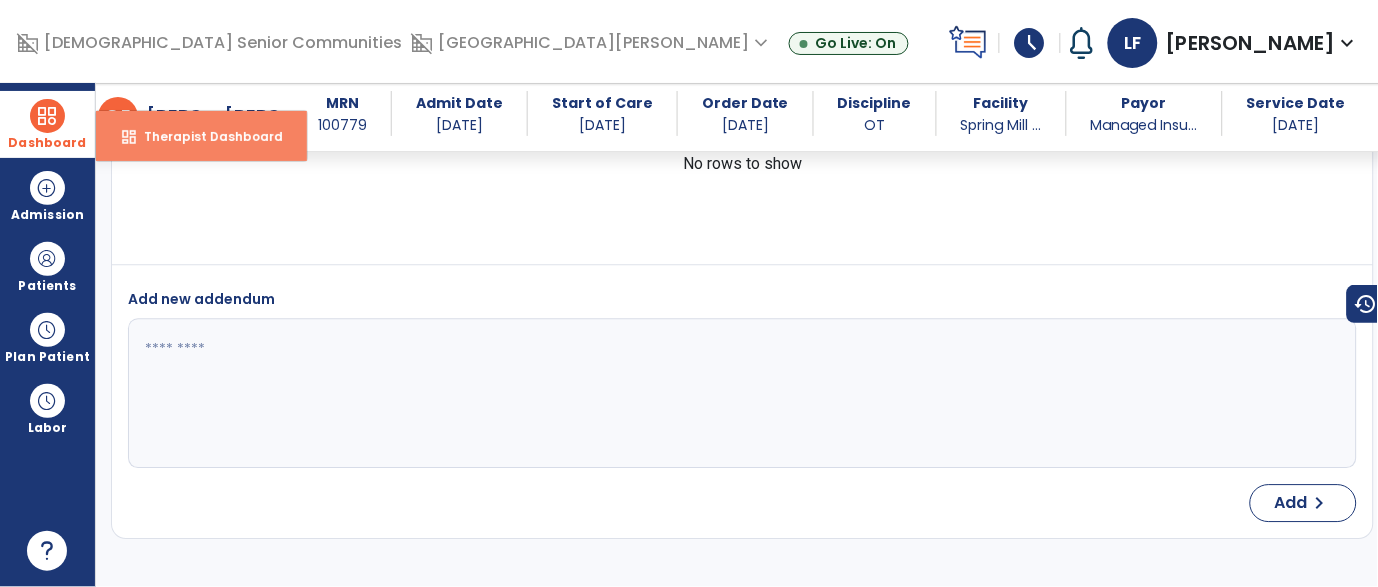 click on "dashboard  Therapist Dashboard" at bounding box center [201, 136] 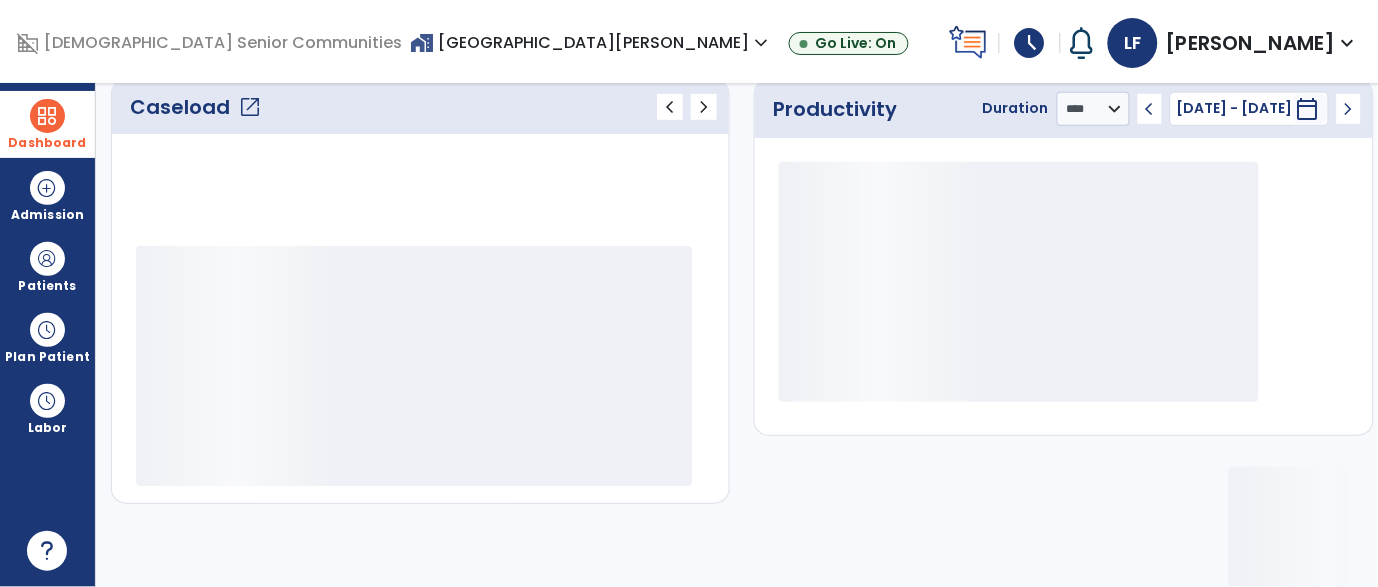scroll, scrollTop: 288, scrollLeft: 0, axis: vertical 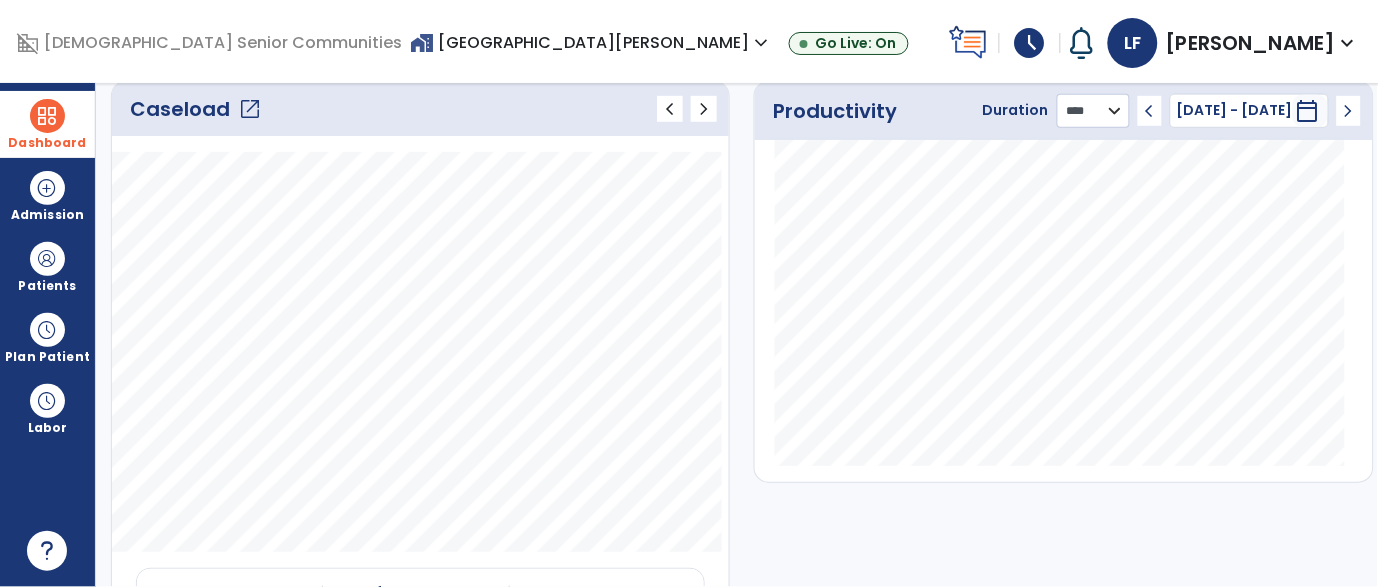 click on "******** **** ***" 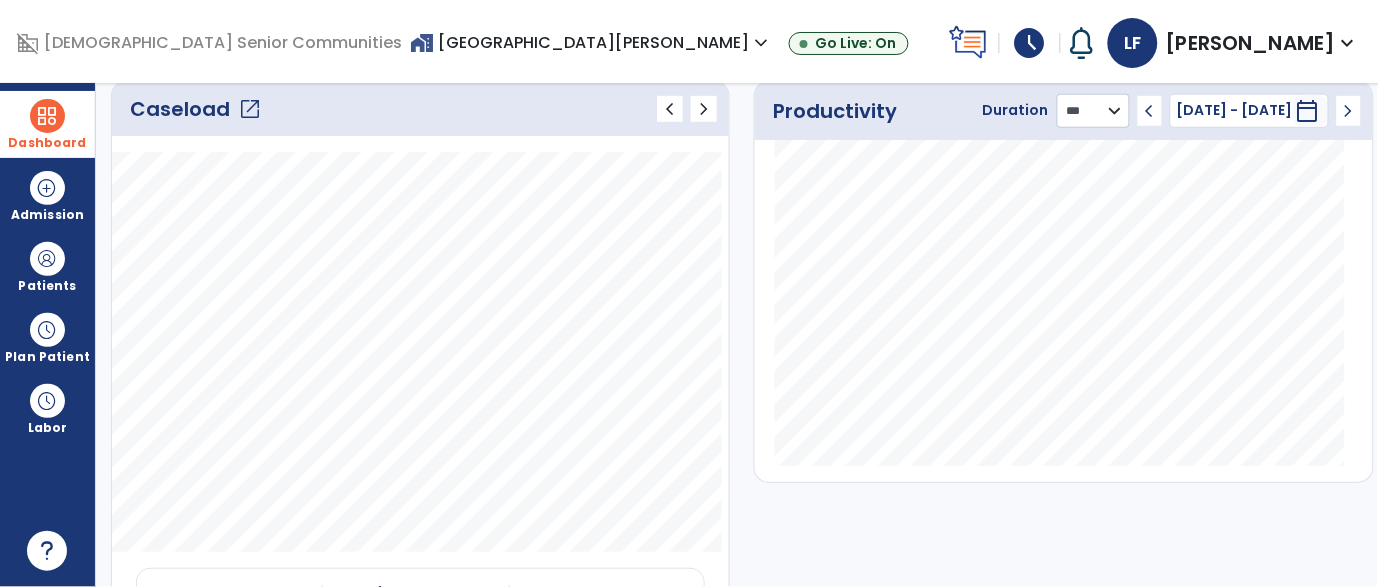 click on "******** **** ***" 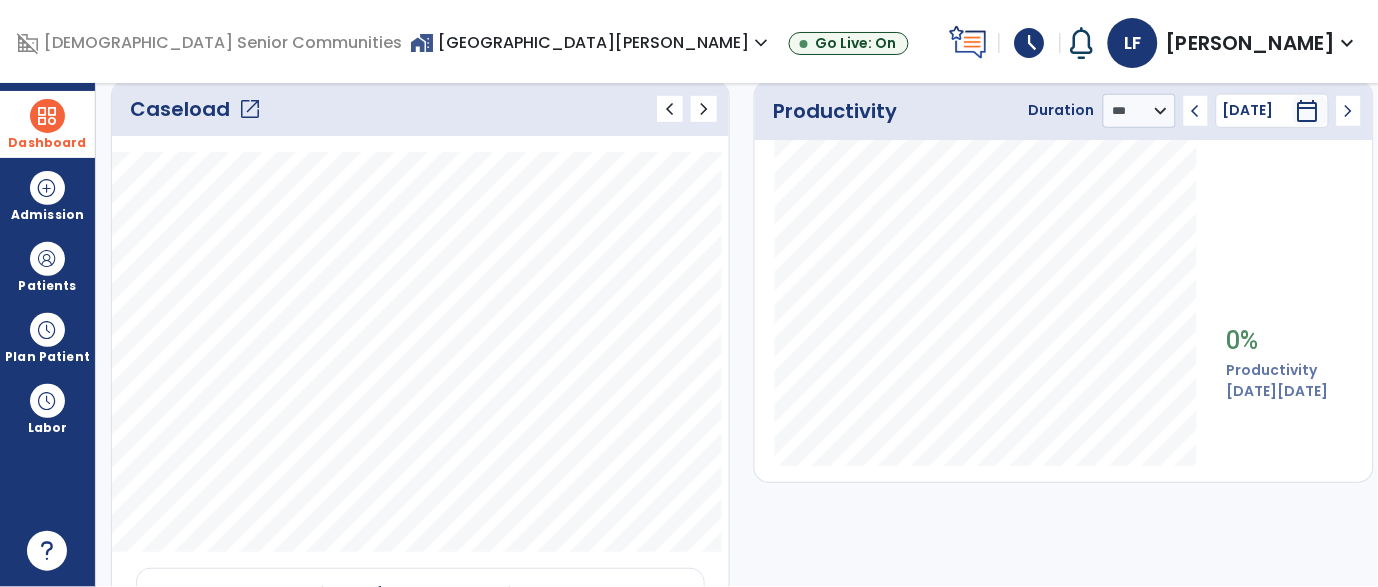 click on "open_in_new" 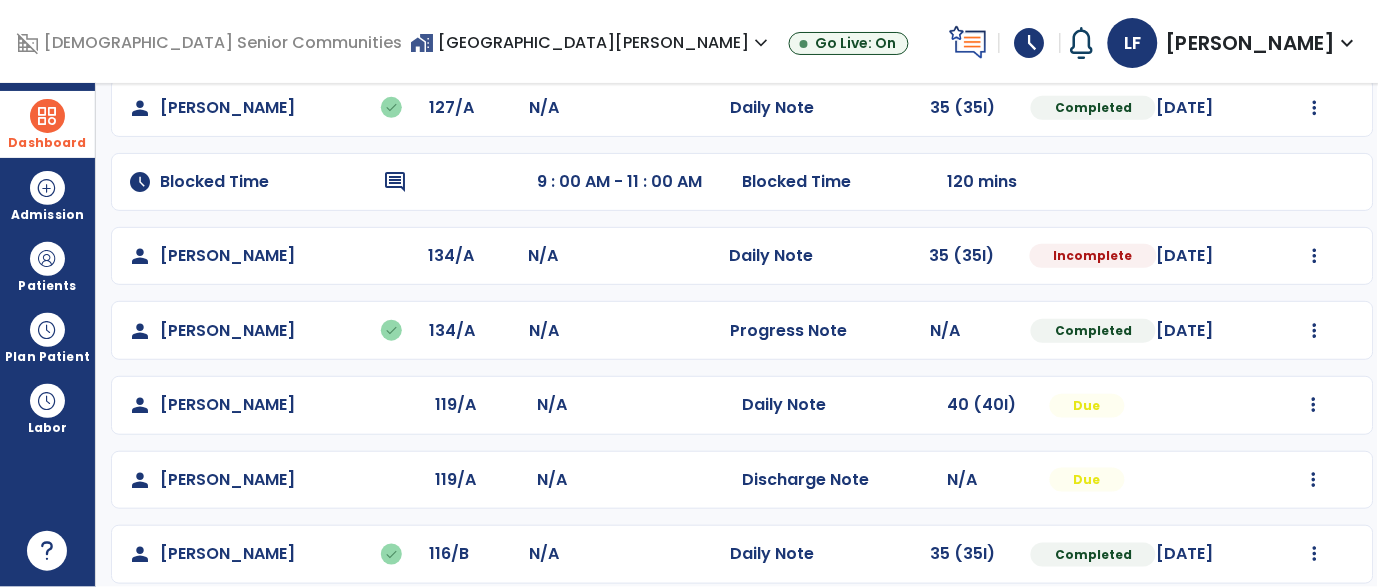 scroll, scrollTop: 254, scrollLeft: 0, axis: vertical 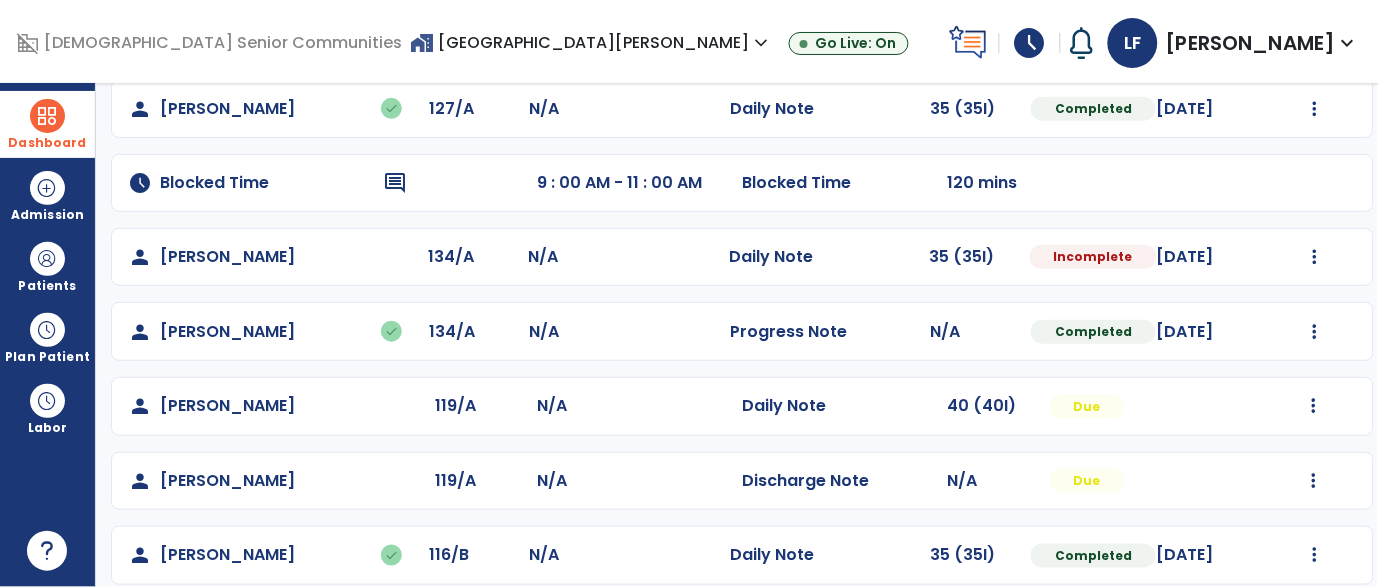 click on "Mark Visit As Complete   Reset Note   Open Document   G + C Mins" 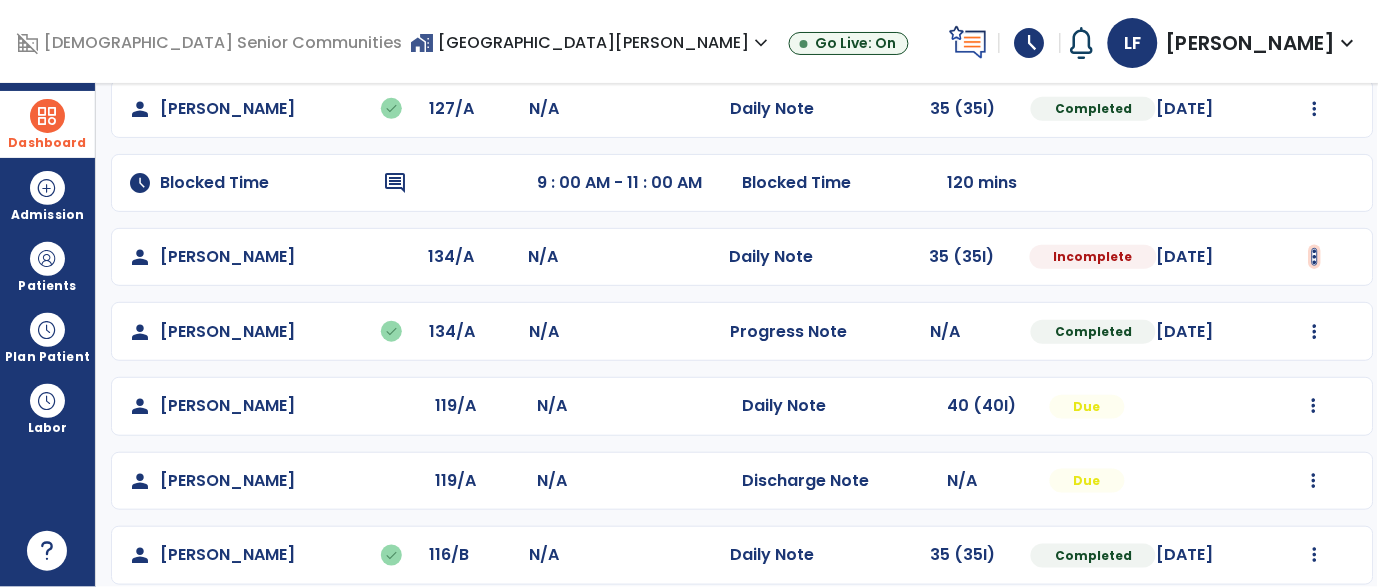 click at bounding box center (1315, 34) 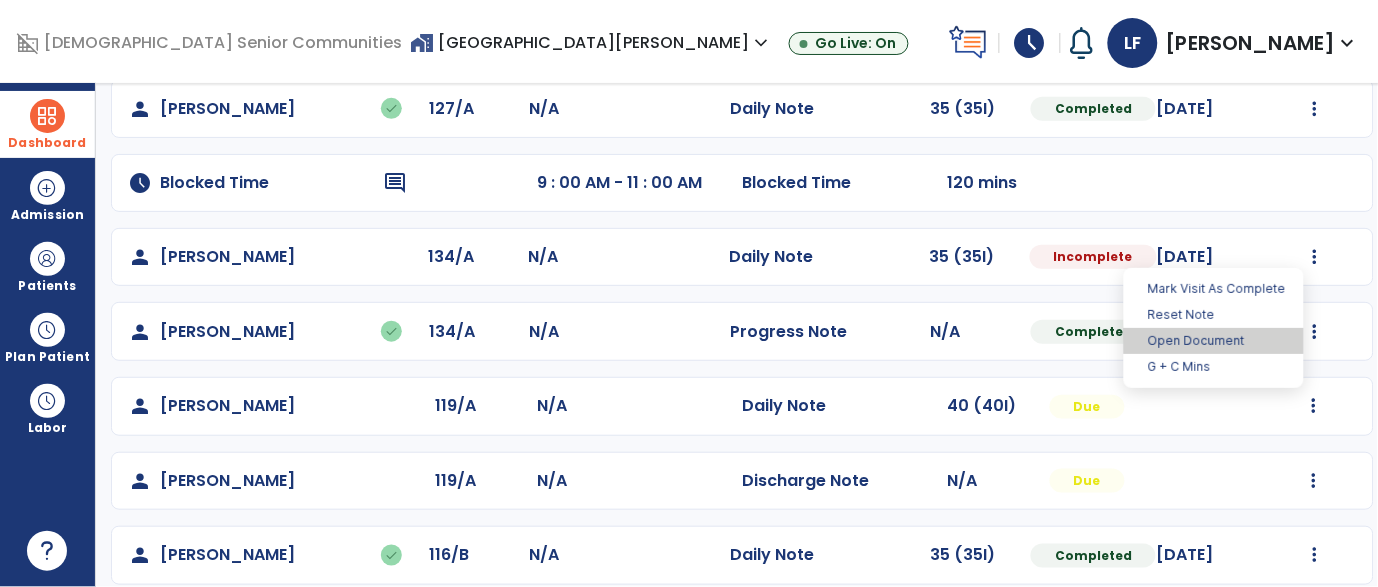 click on "Open Document" at bounding box center (1214, 341) 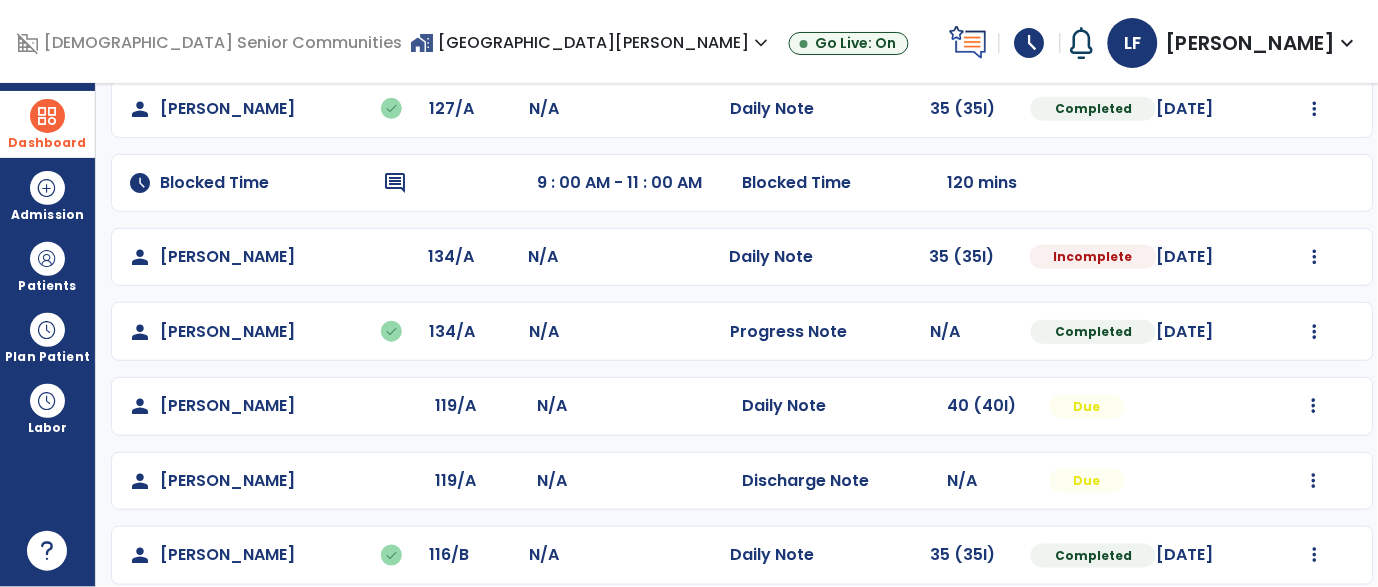 select on "*" 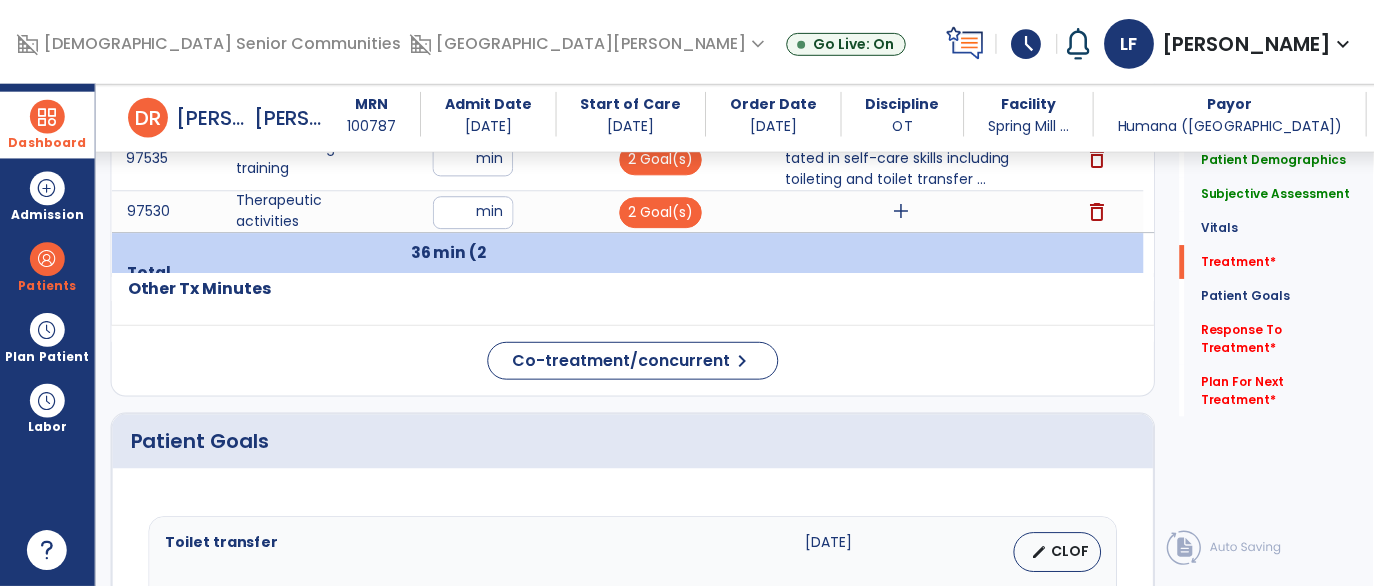 scroll, scrollTop: 1116, scrollLeft: 0, axis: vertical 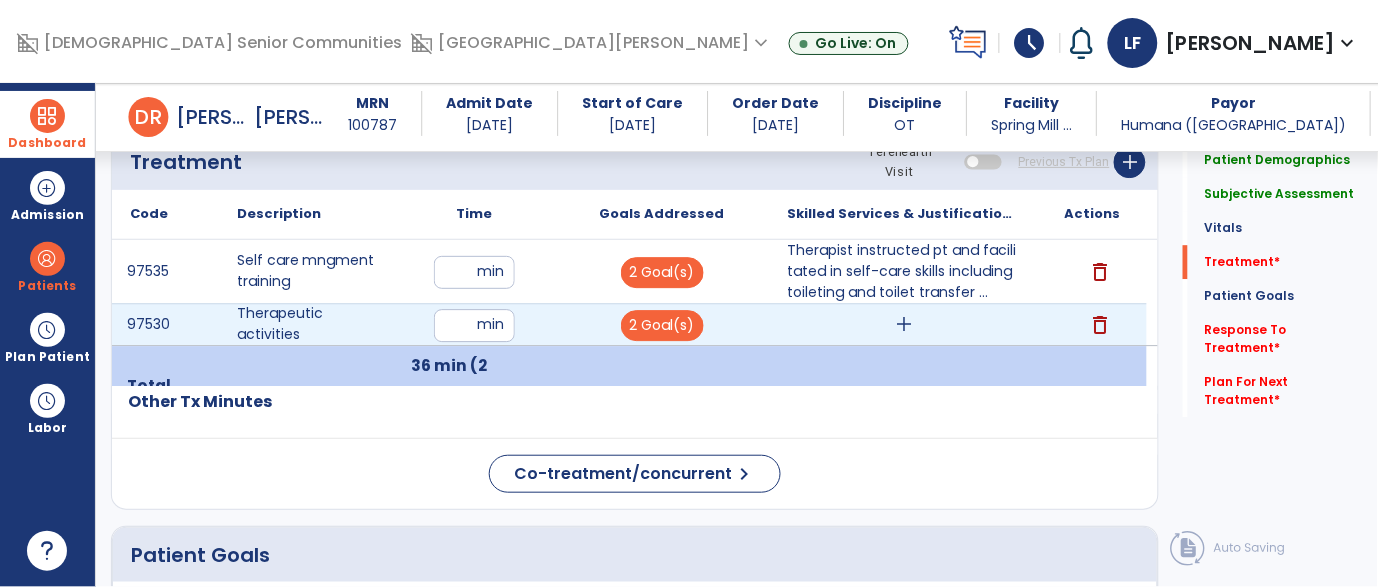 click on "add" at bounding box center [904, 324] 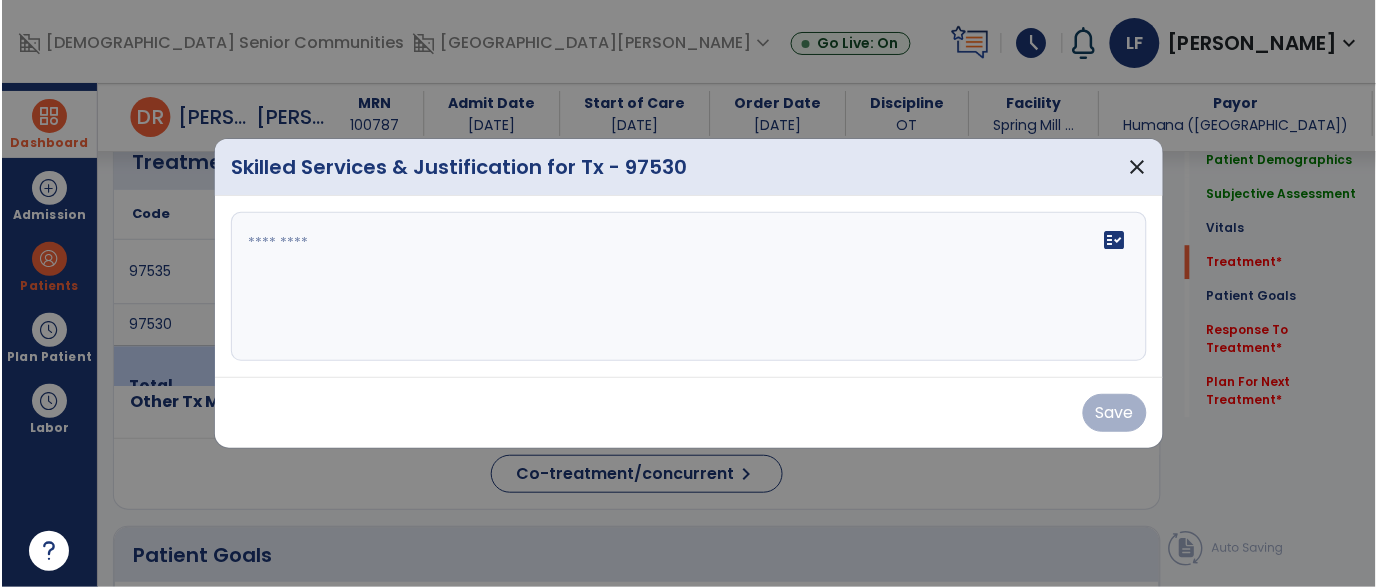 scroll, scrollTop: 1116, scrollLeft: 0, axis: vertical 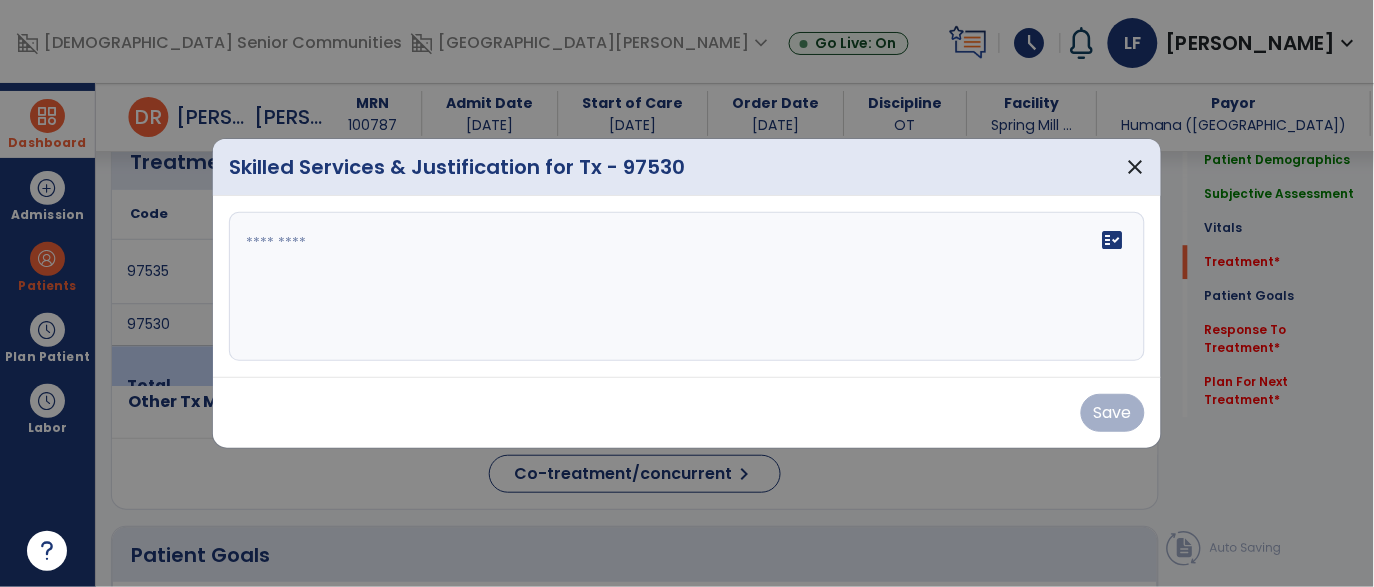click on "fact_check" at bounding box center (687, 287) 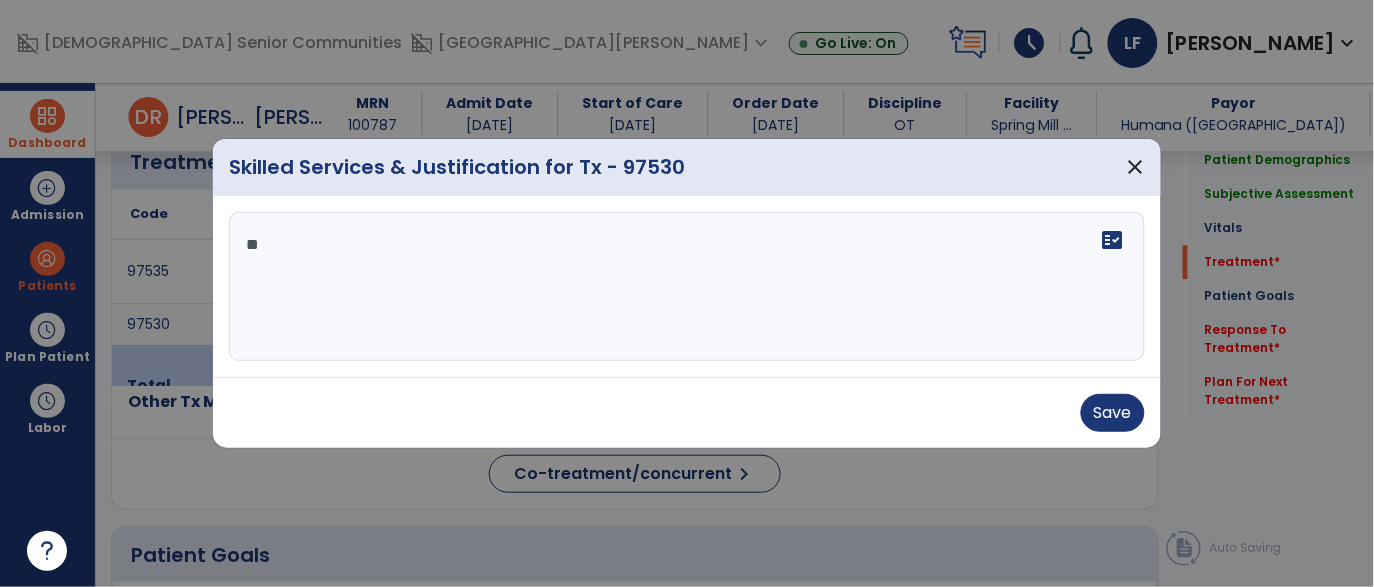 type on "*" 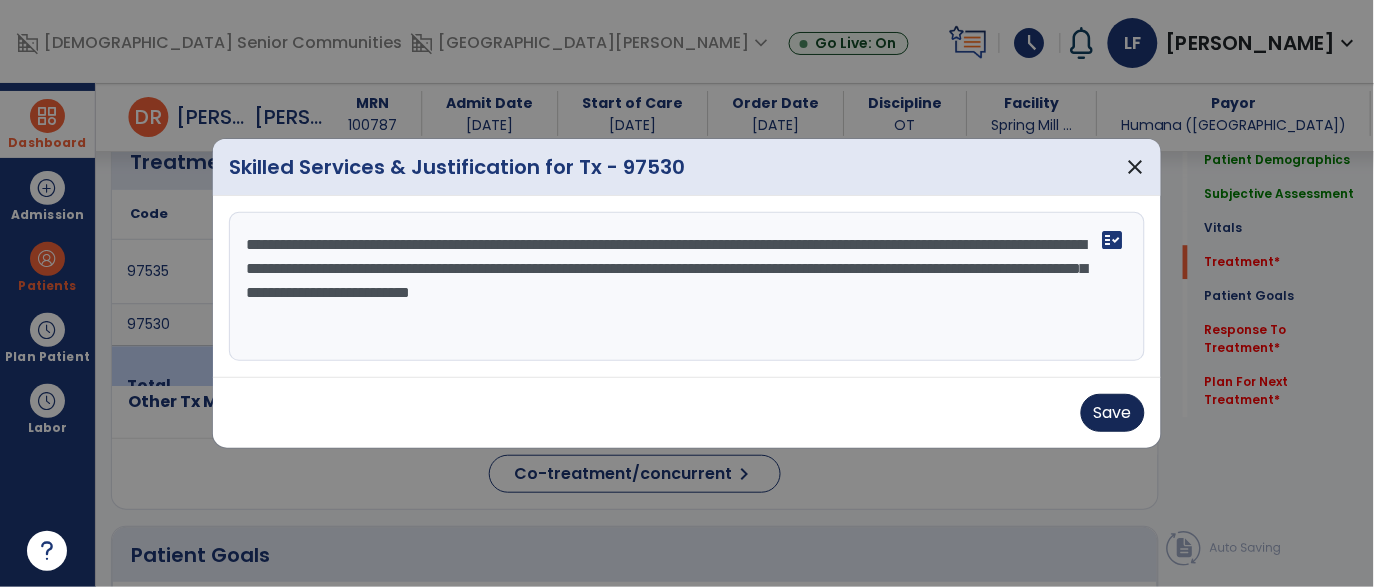 type on "**********" 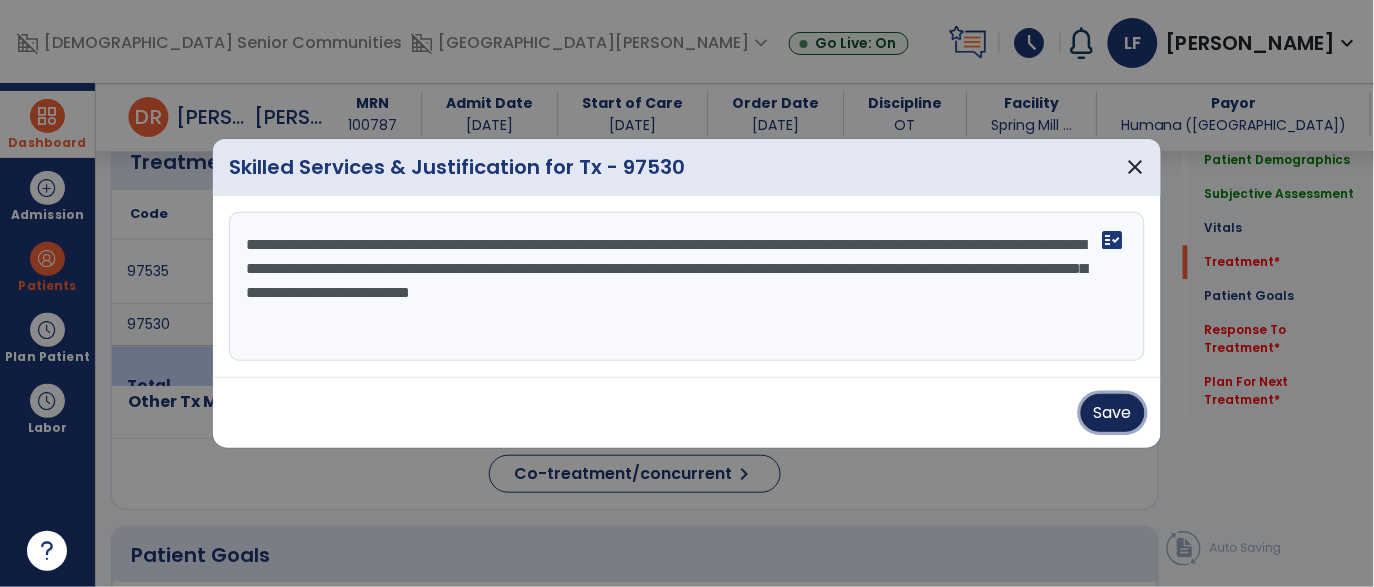 click on "Save" at bounding box center [1113, 413] 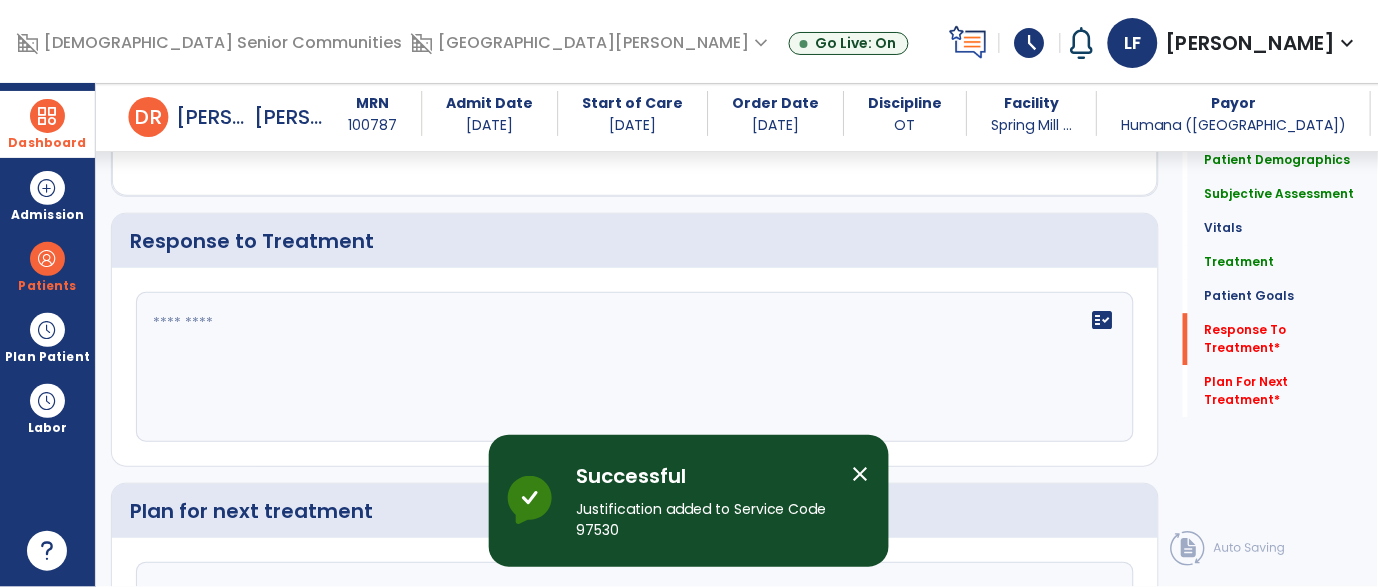 scroll, scrollTop: 2581, scrollLeft: 0, axis: vertical 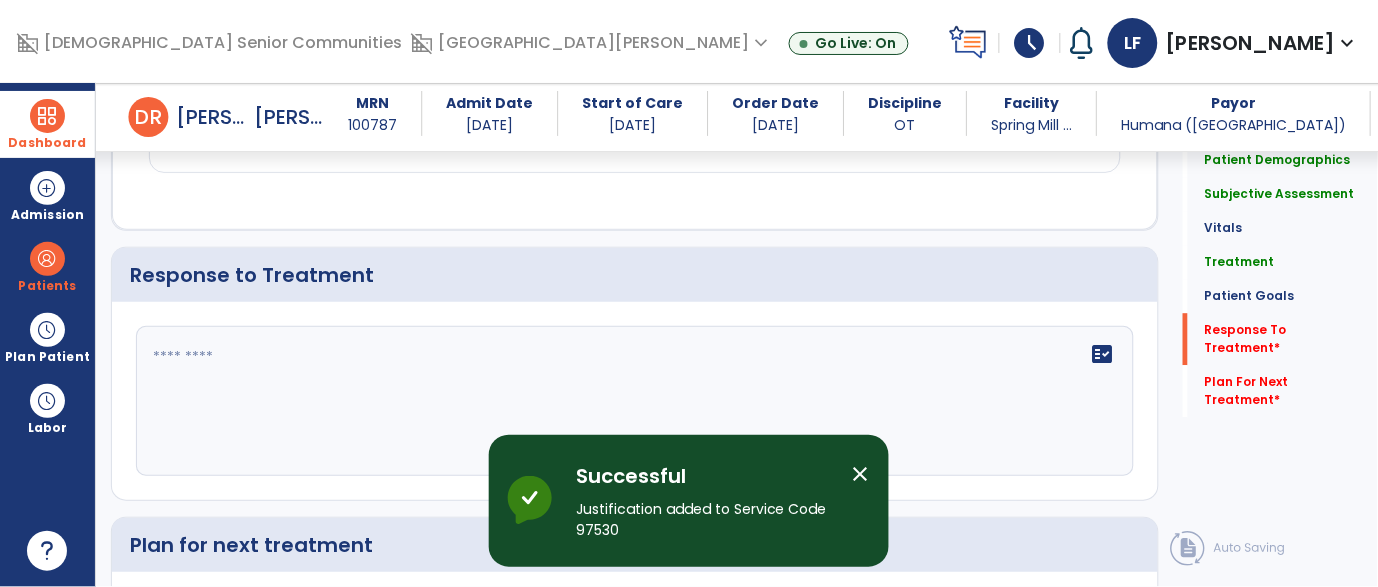 click on "fact_check" 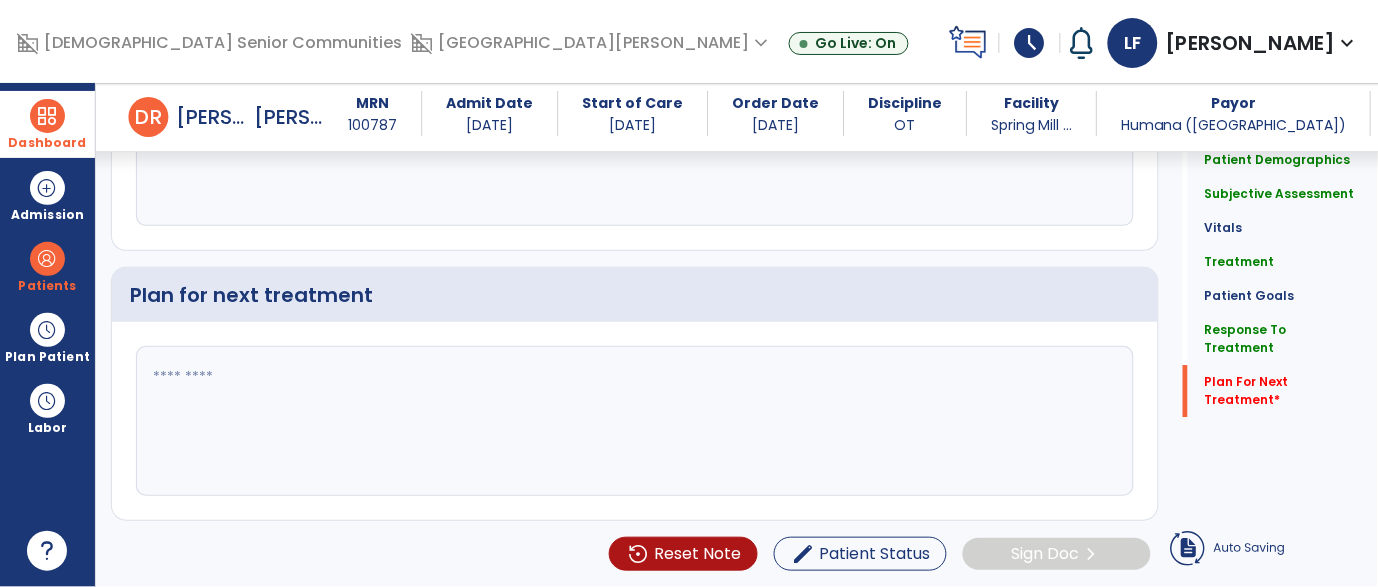 type on "**********" 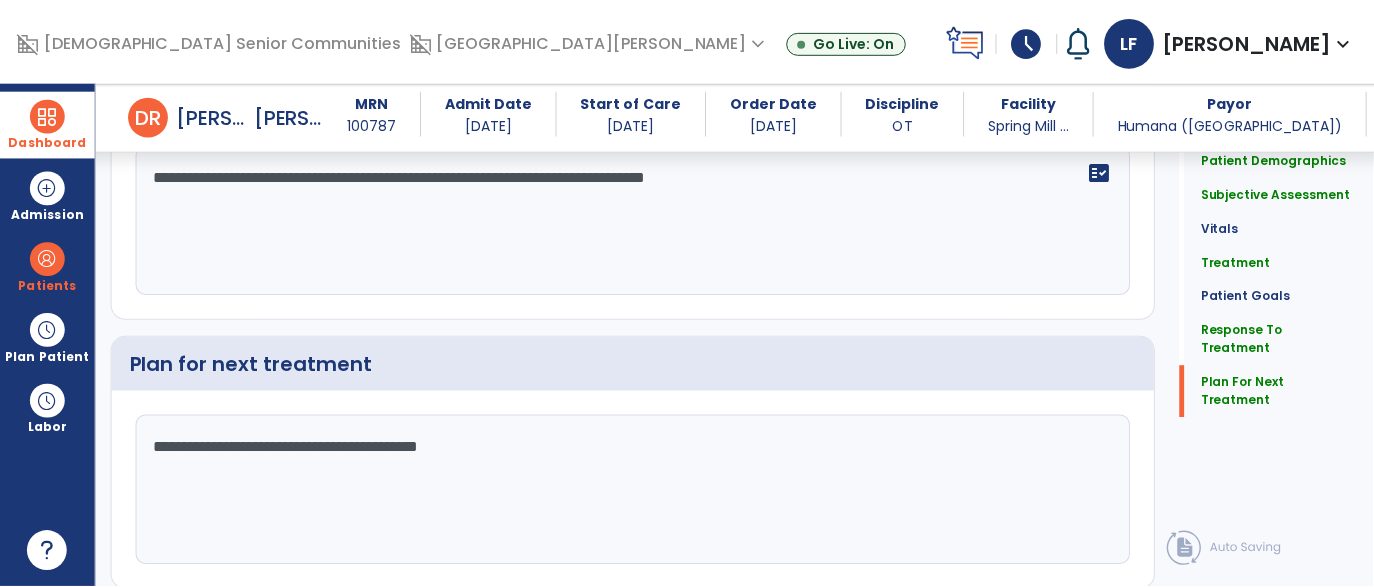 scroll, scrollTop: 2829, scrollLeft: 0, axis: vertical 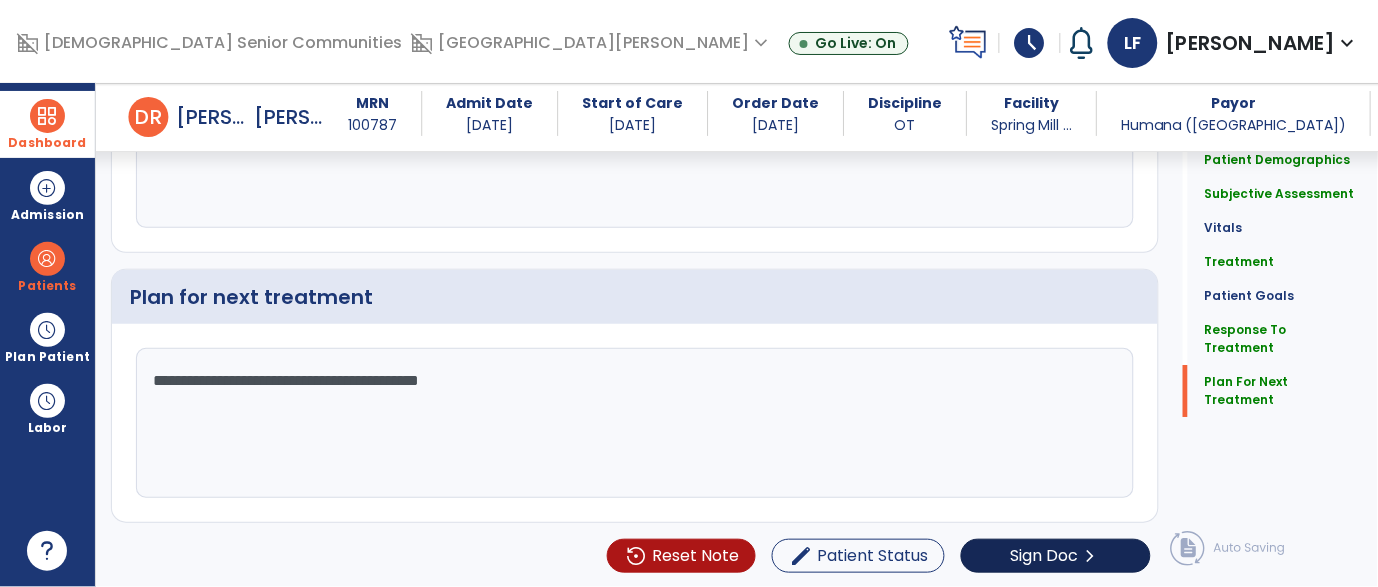 type on "**********" 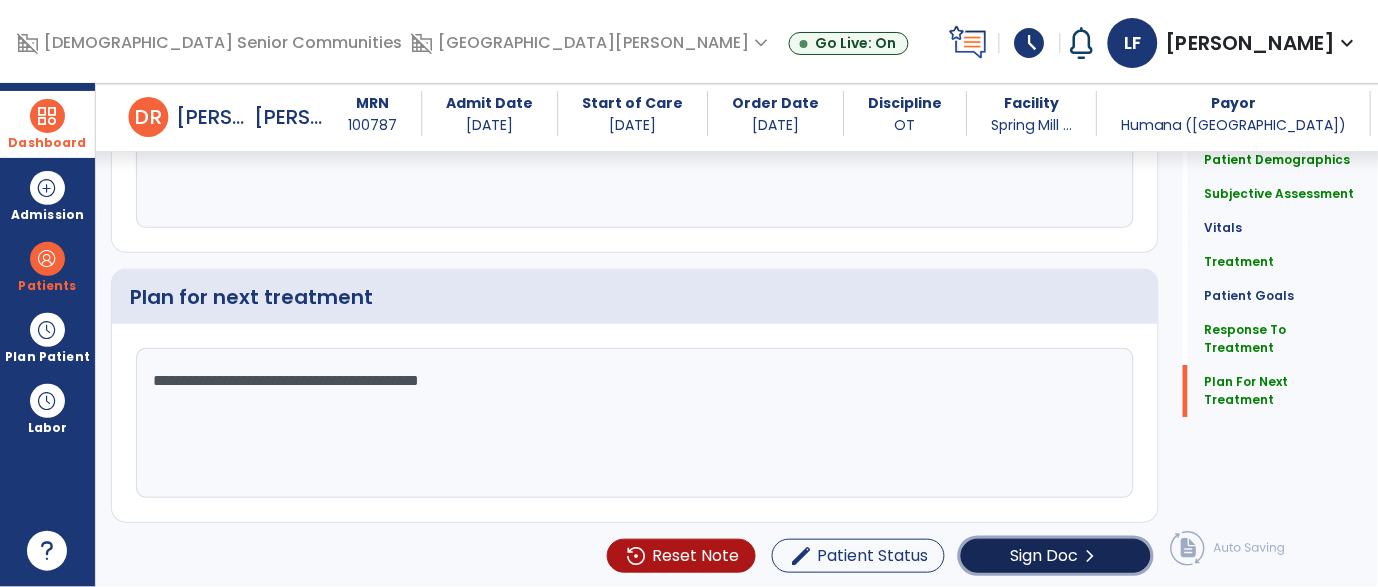 click on "Sign Doc" 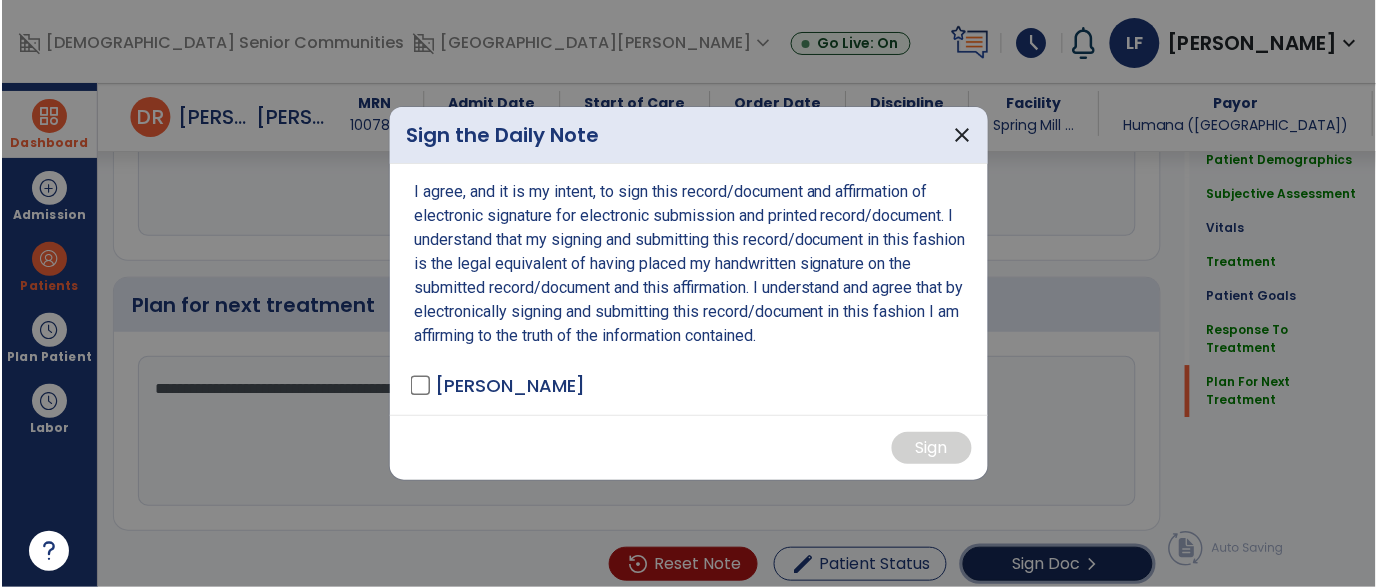 scroll, scrollTop: 2829, scrollLeft: 0, axis: vertical 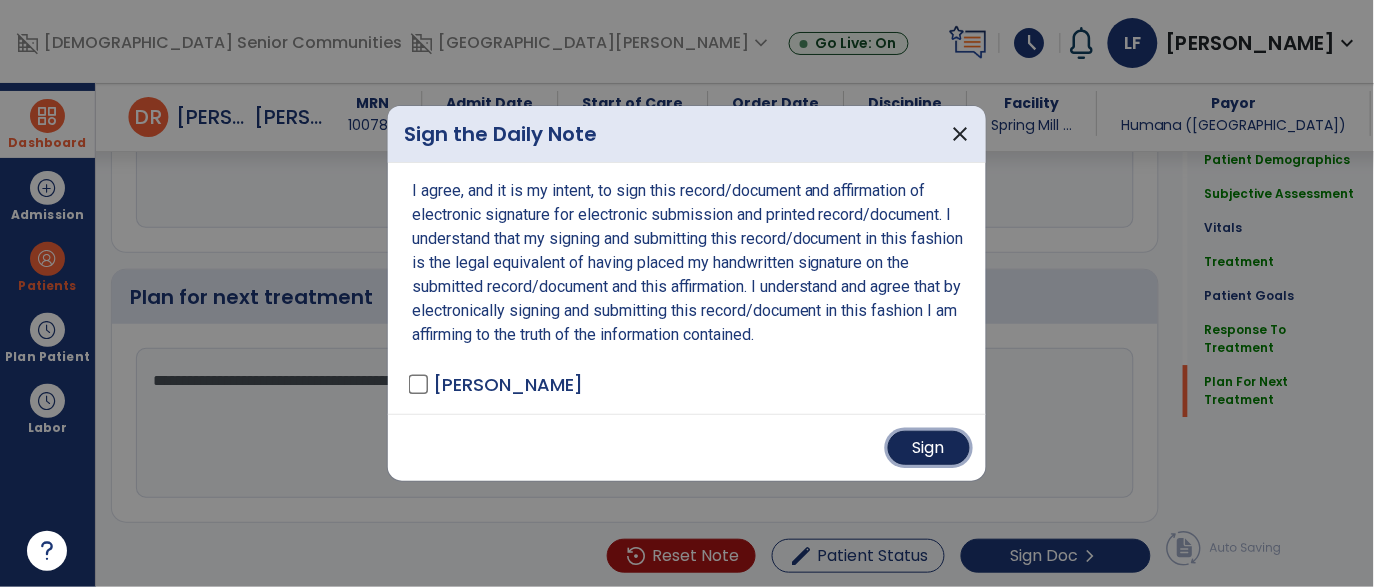 click on "Sign" at bounding box center [929, 448] 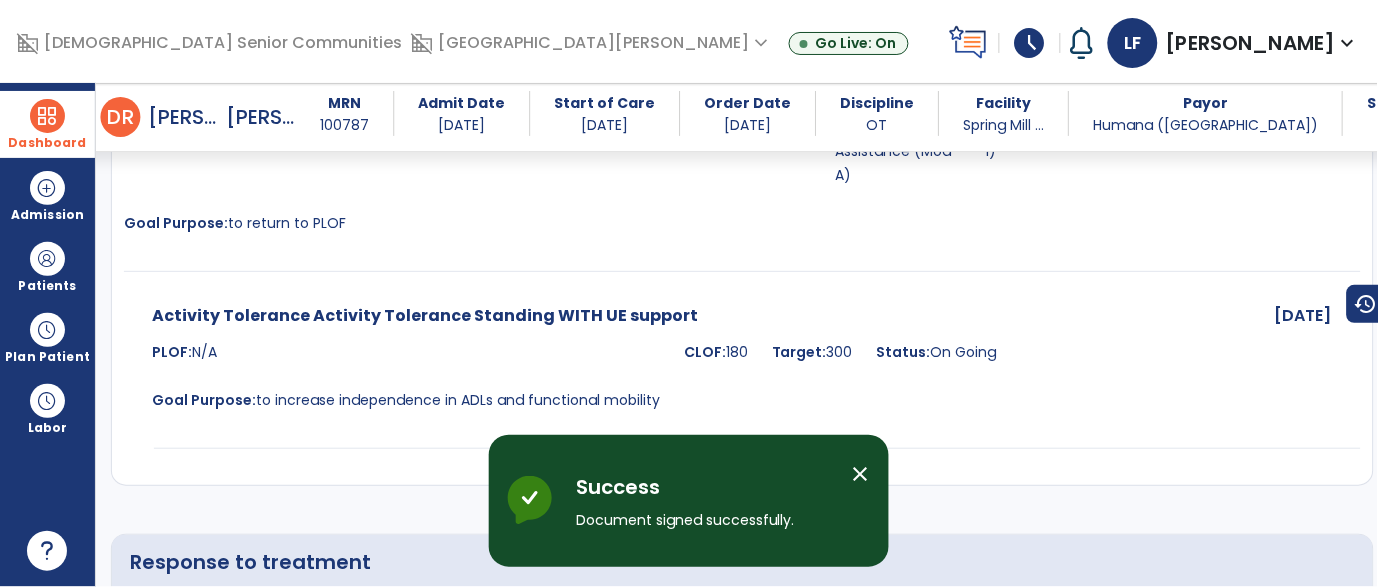 scroll, scrollTop: 3697, scrollLeft: 0, axis: vertical 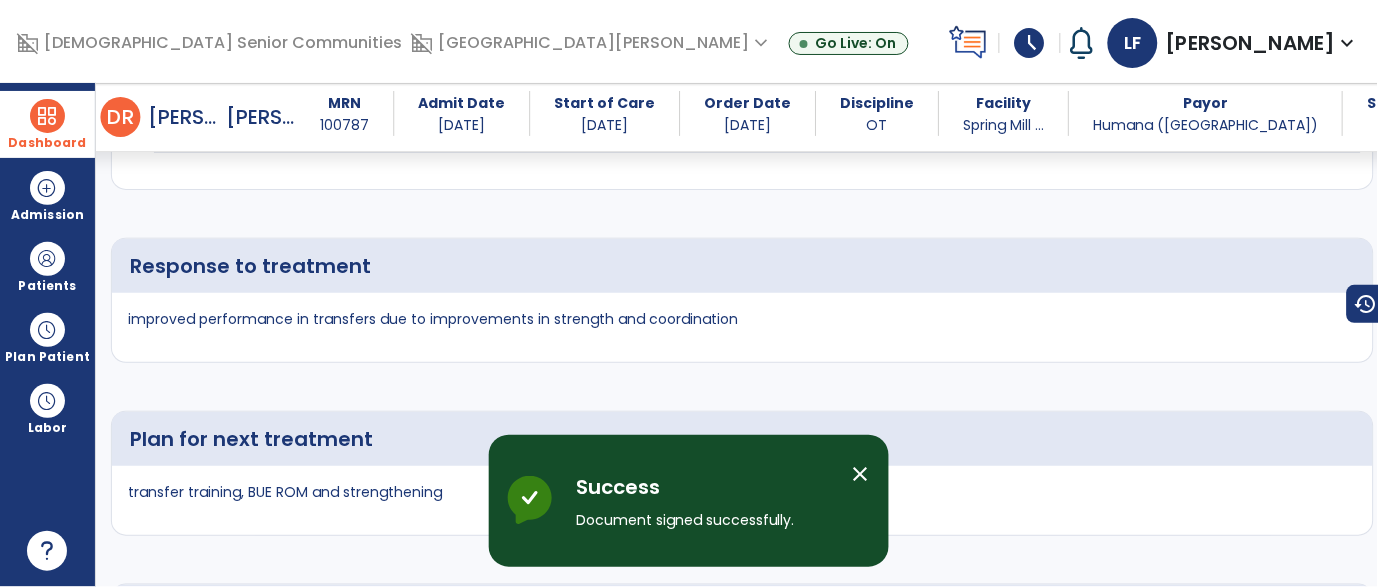 click at bounding box center [47, 116] 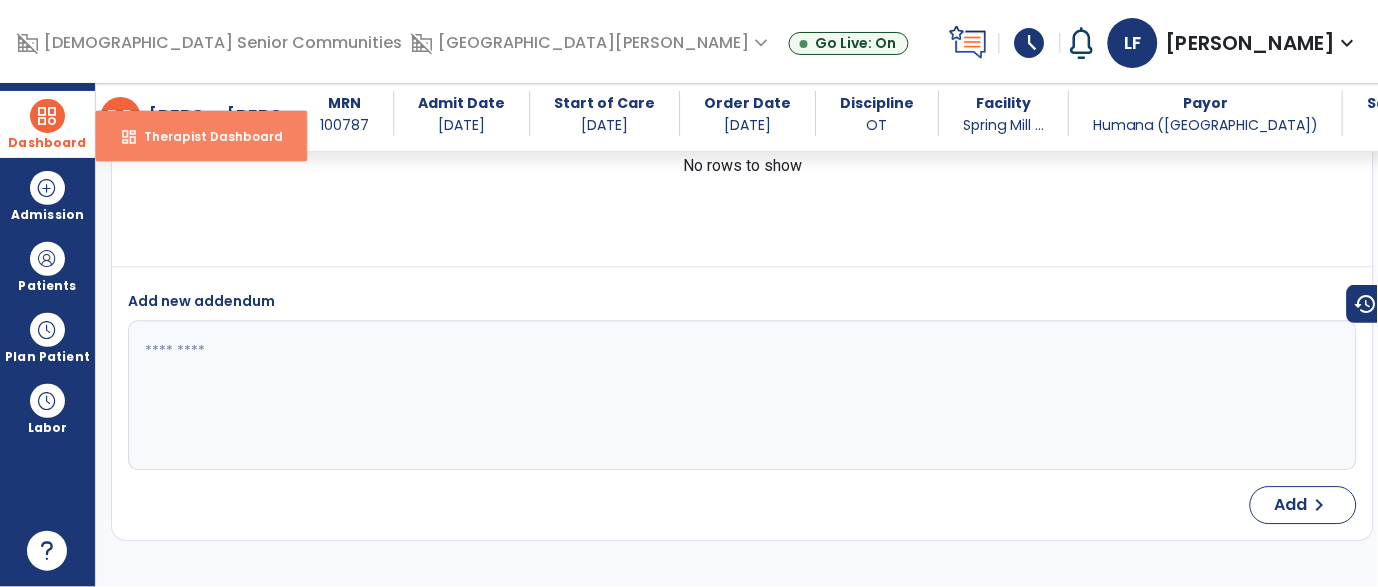 click on "Therapist Dashboard" at bounding box center [205, 136] 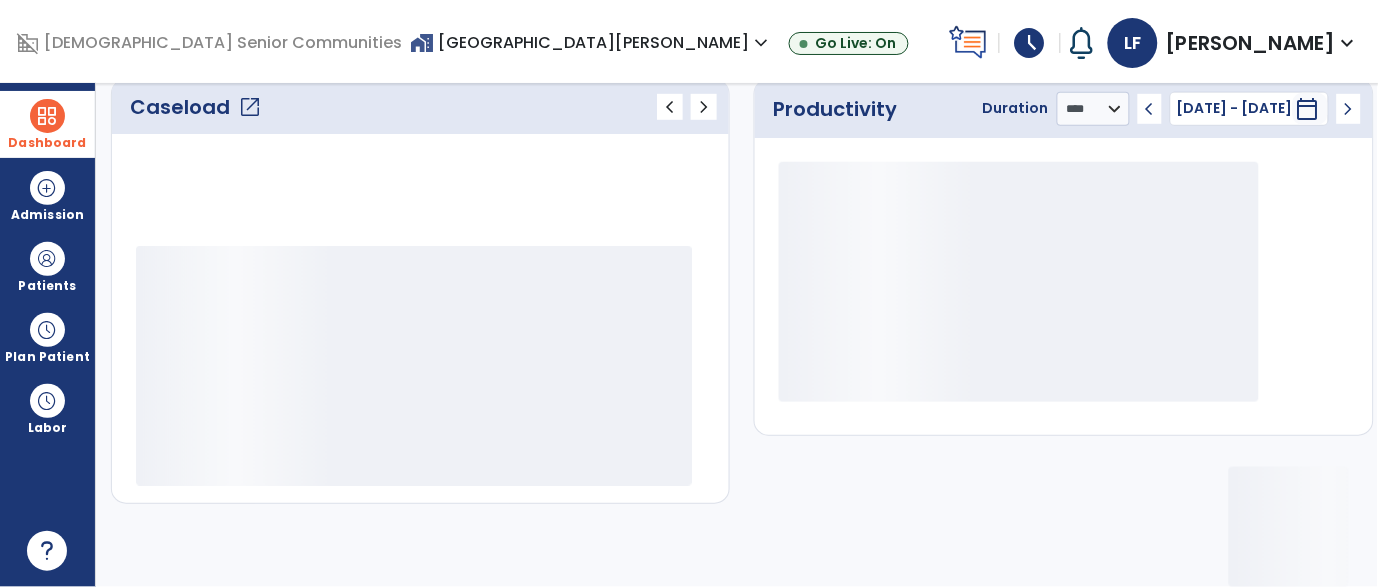 scroll, scrollTop: 288, scrollLeft: 0, axis: vertical 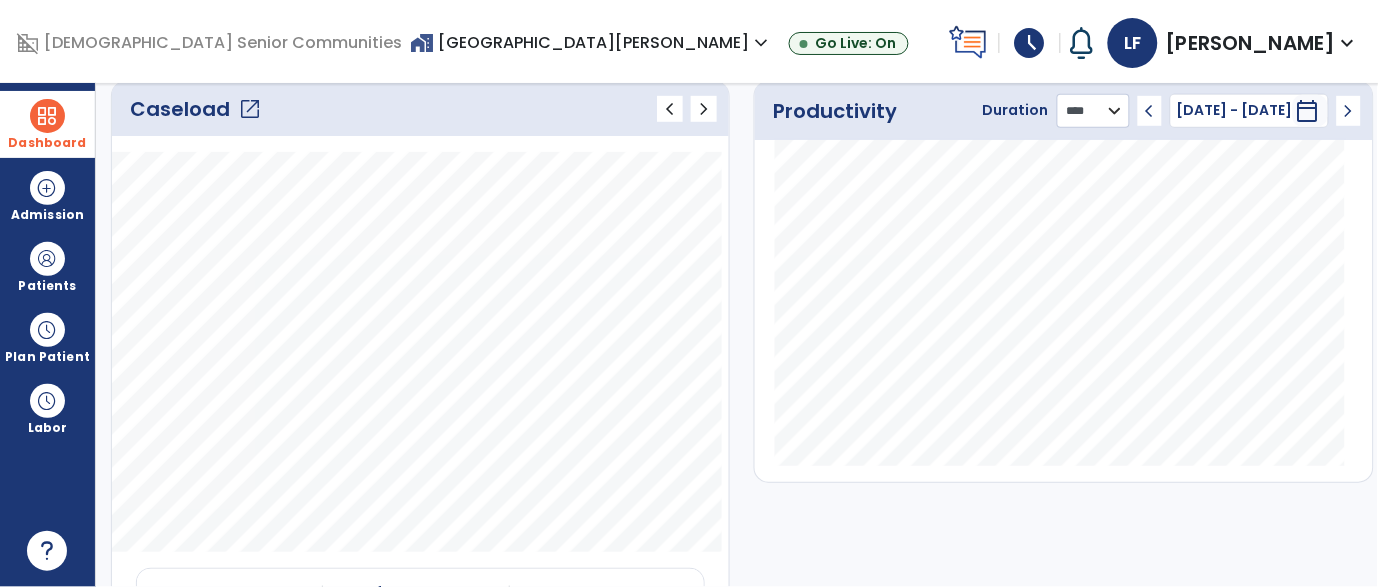 click on "******** **** ***" 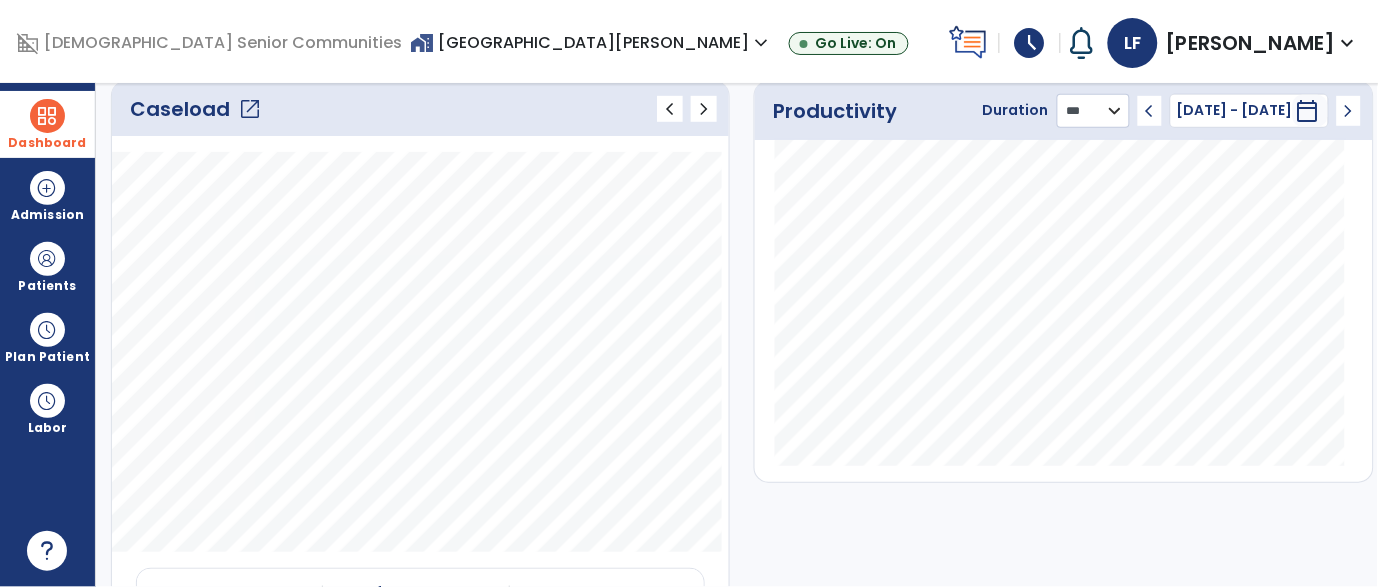 click on "******** **** ***" 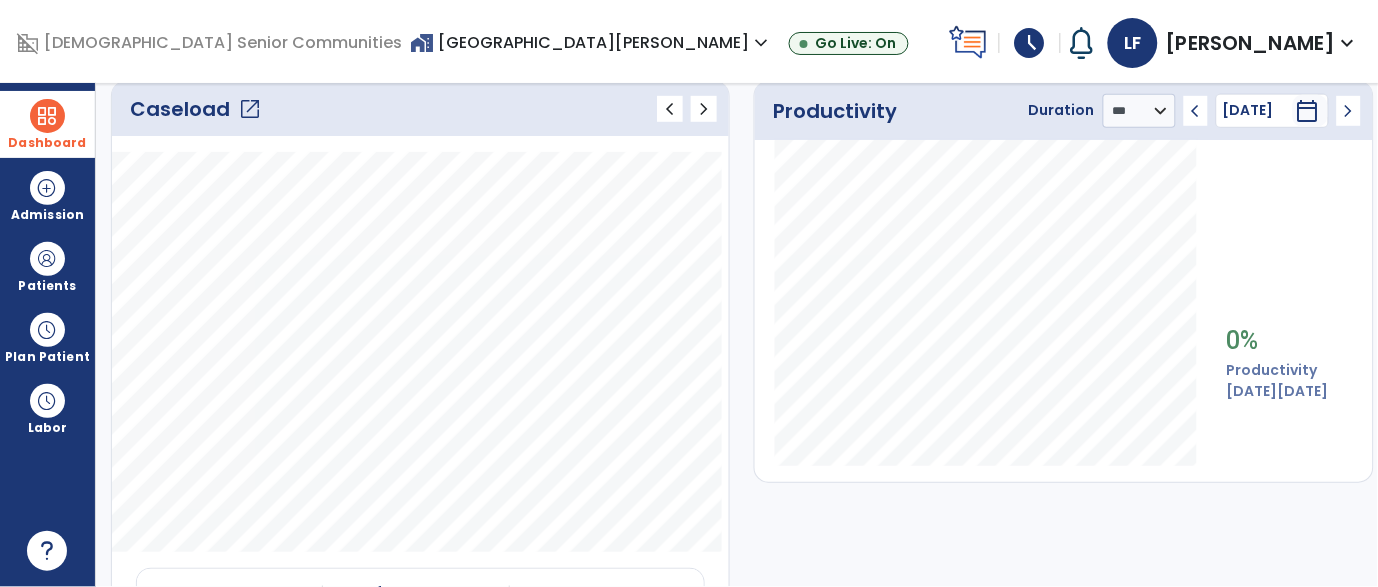 click on "open_in_new" 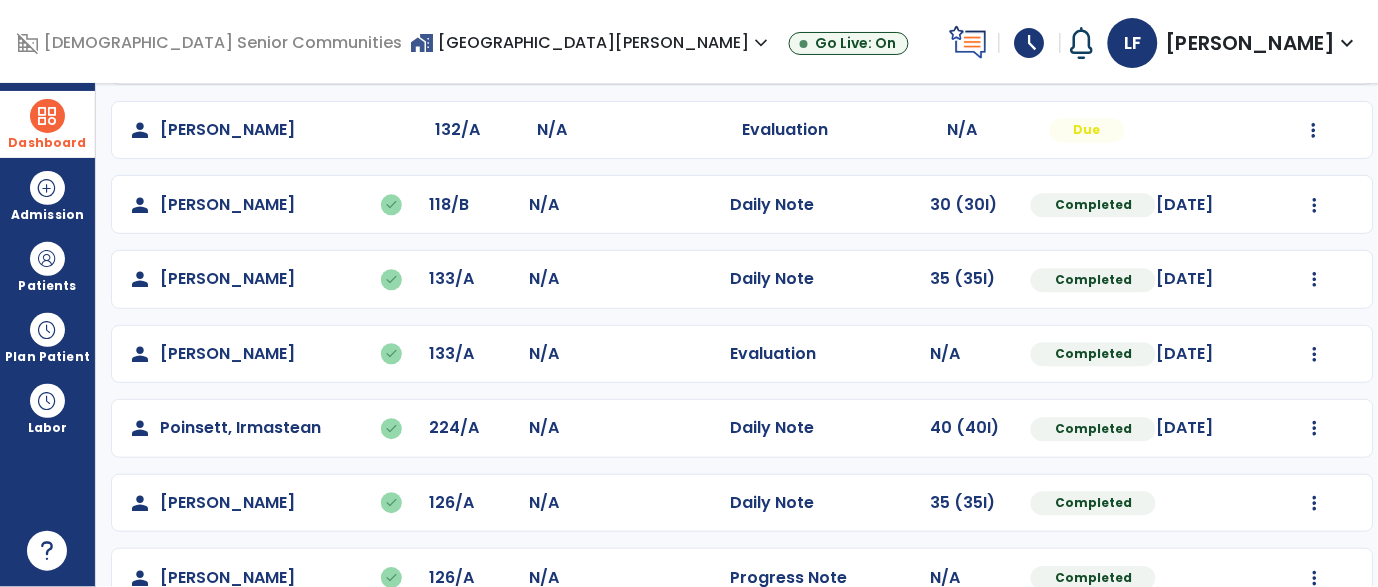 scroll, scrollTop: 948, scrollLeft: 0, axis: vertical 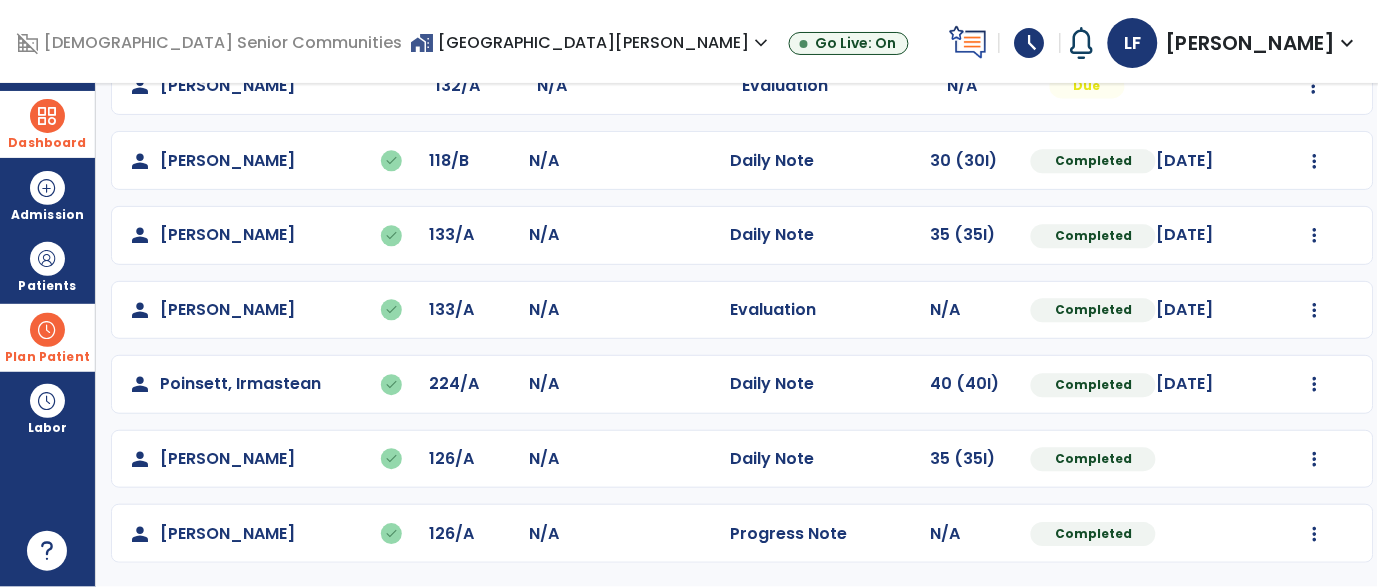 click on "Plan Patient" at bounding box center [47, 286] 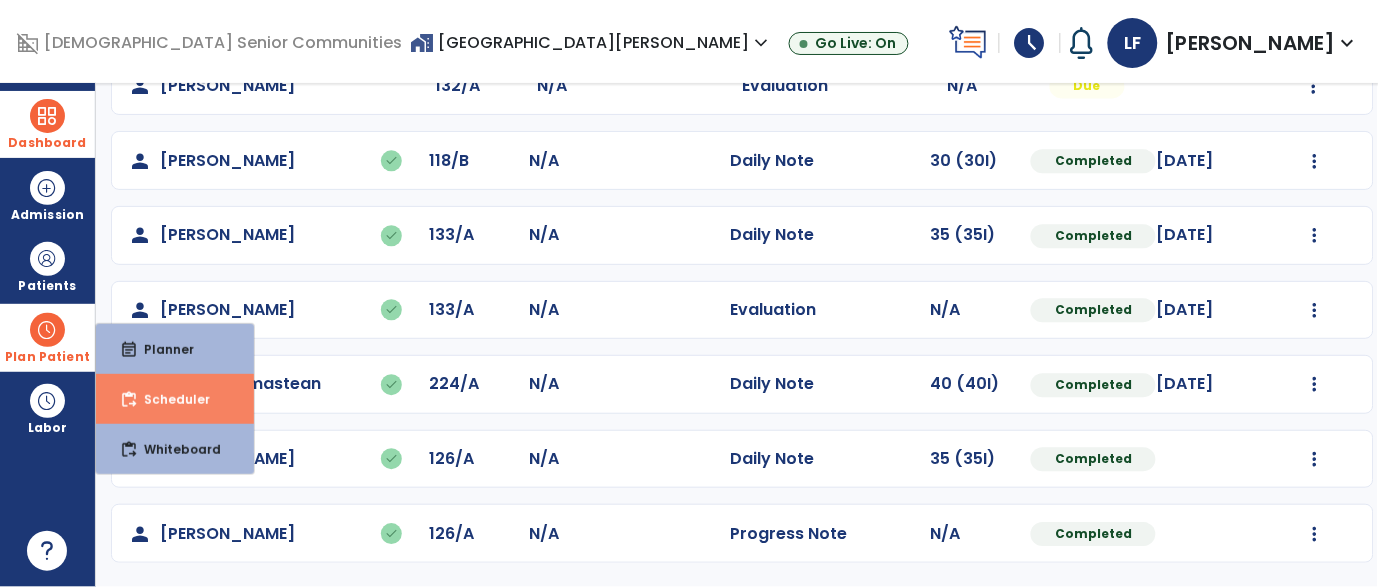 click on "content_paste_go" at bounding box center [129, 400] 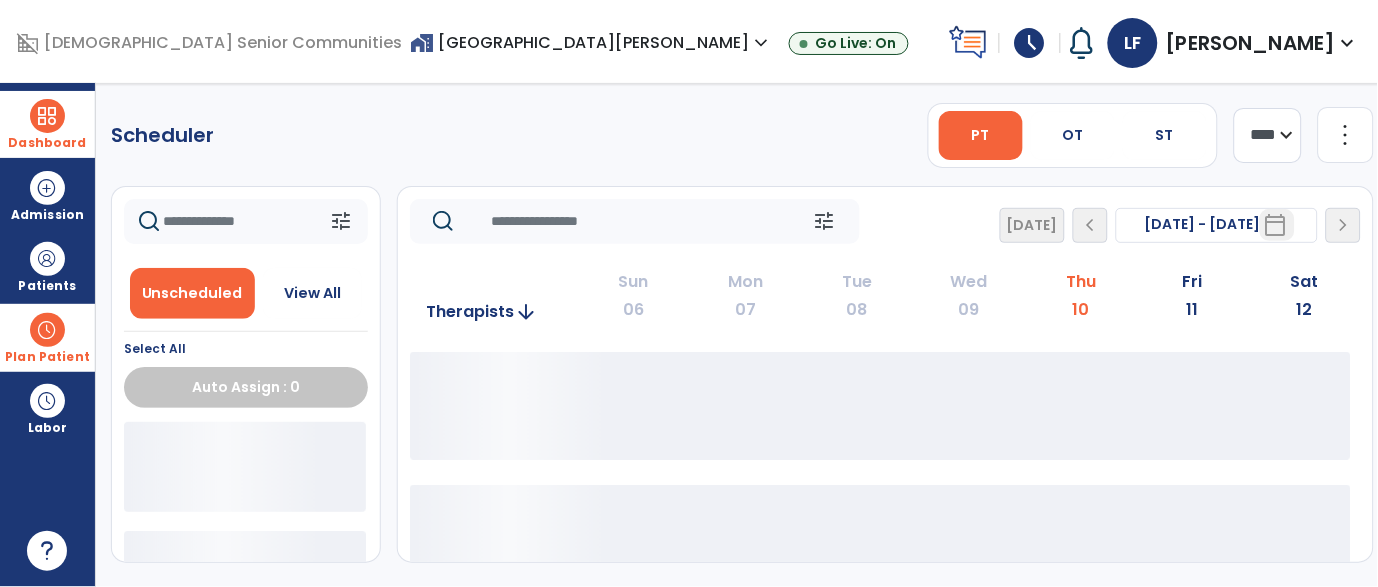 scroll, scrollTop: 0, scrollLeft: 0, axis: both 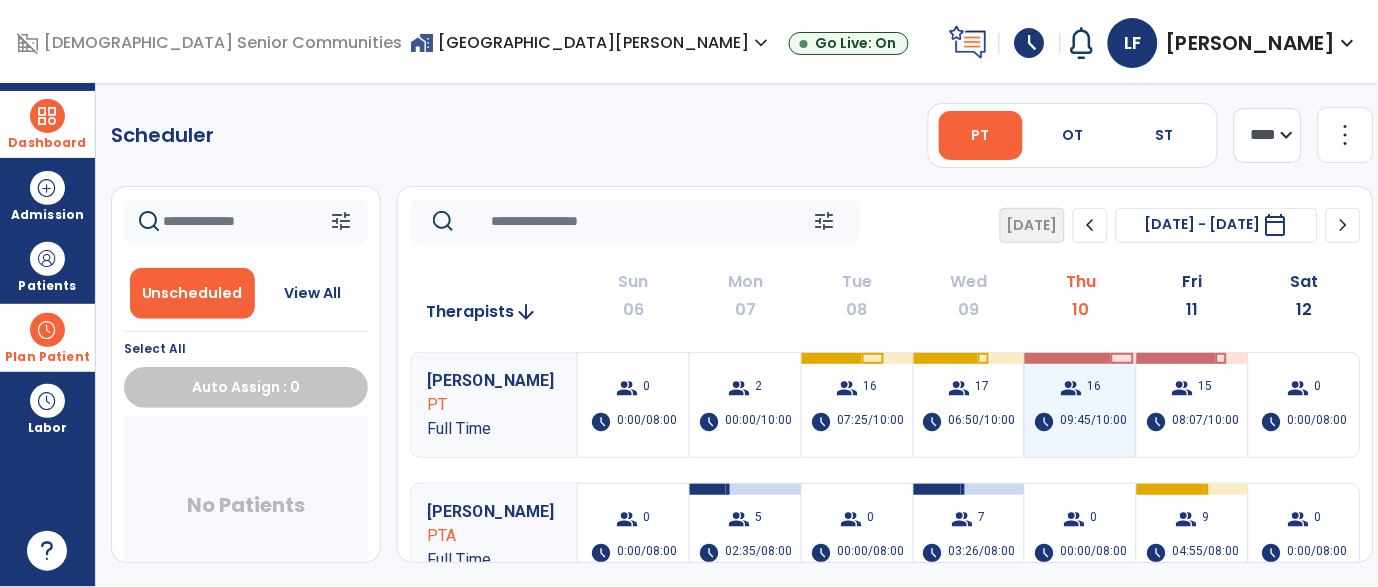 click on "group  16  schedule  09:45/10:00" at bounding box center (1080, 405) 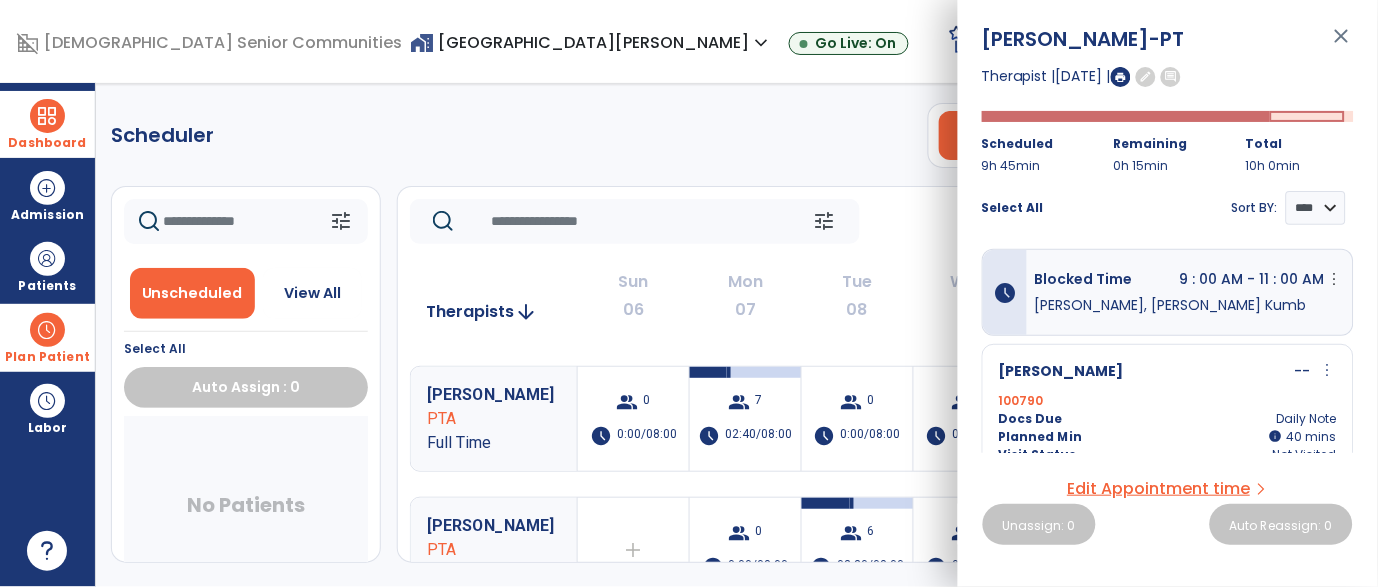 scroll, scrollTop: 259, scrollLeft: 0, axis: vertical 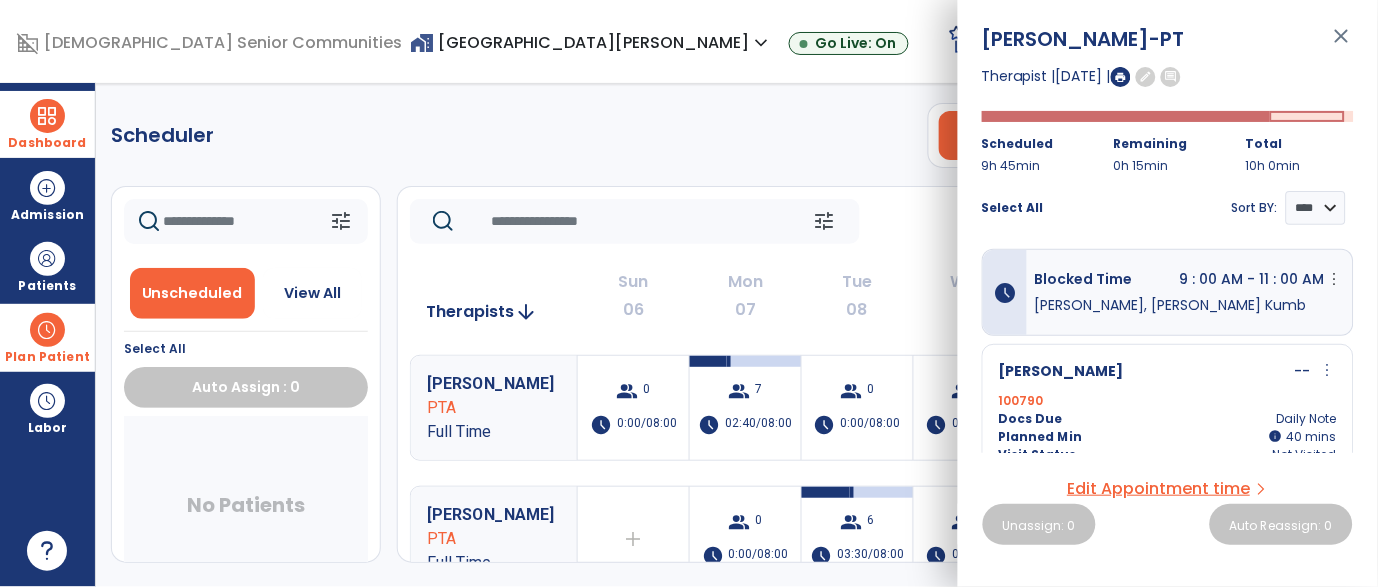 click on "Scheduler   PT   OT   ST  **** *** more_vert  Manage Labor   View All Therapists   Print" 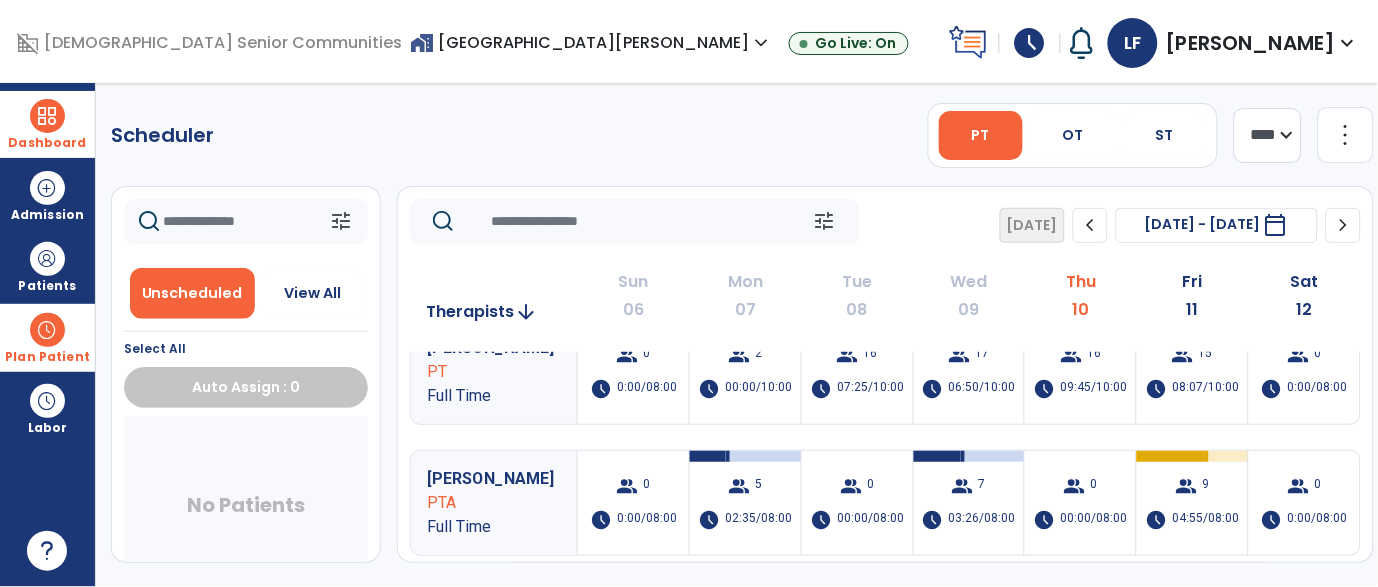 scroll, scrollTop: 0, scrollLeft: 0, axis: both 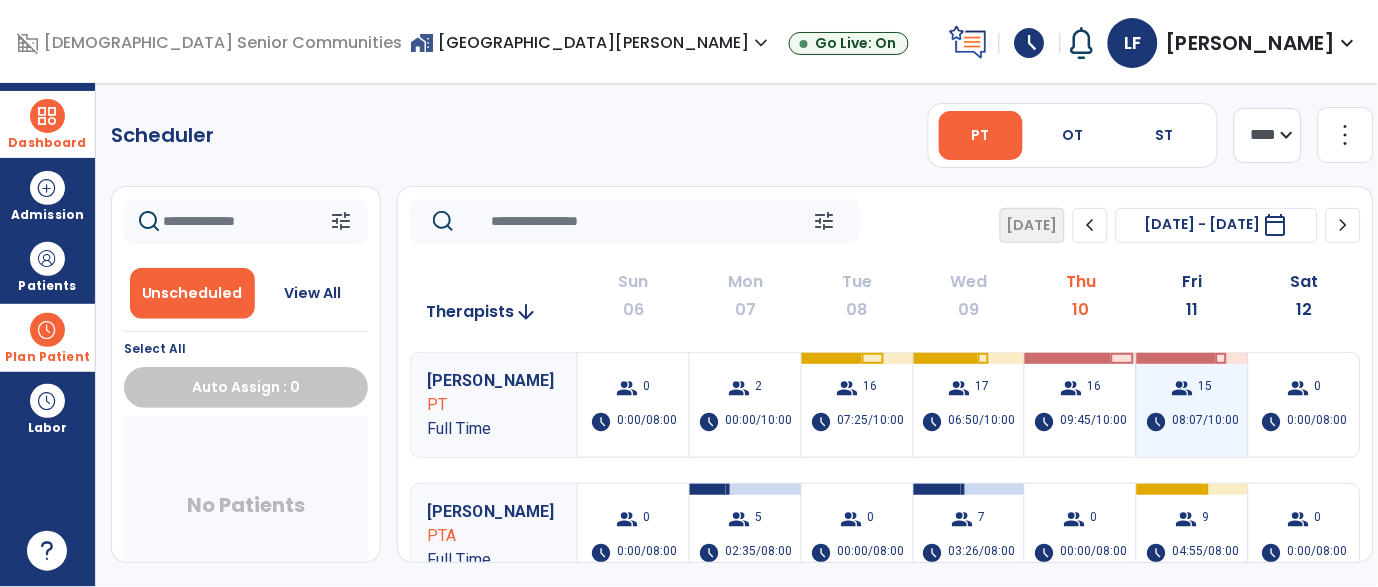 click on "schedule" at bounding box center (1157, 422) 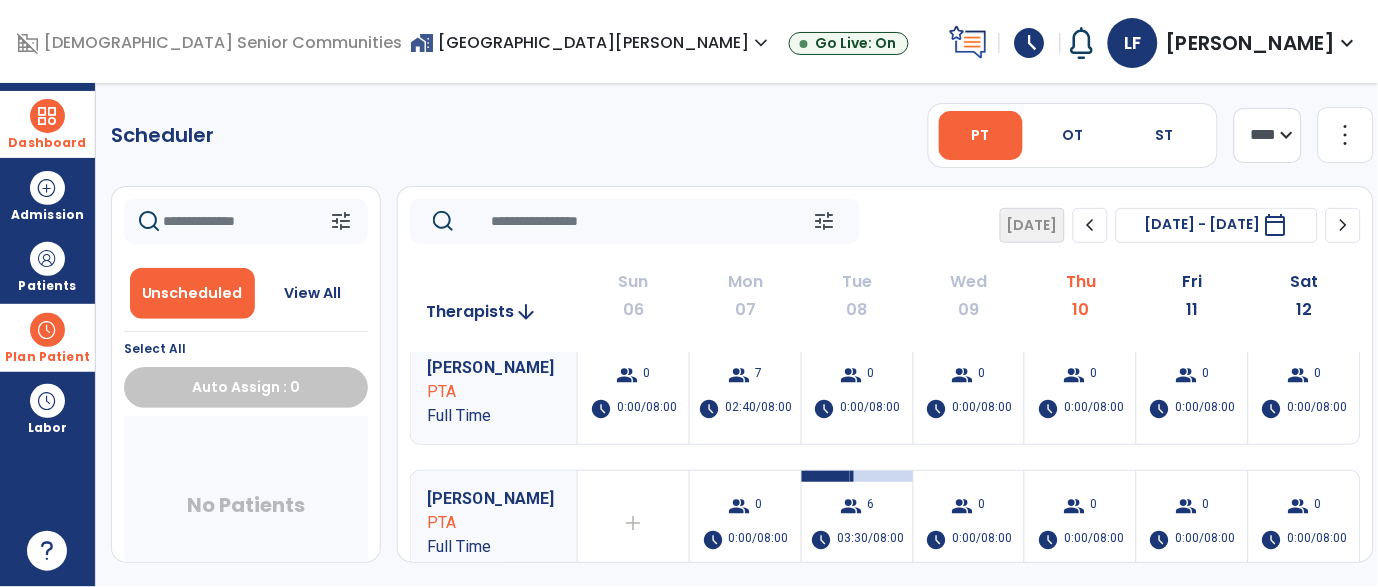 scroll, scrollTop: 0, scrollLeft: 0, axis: both 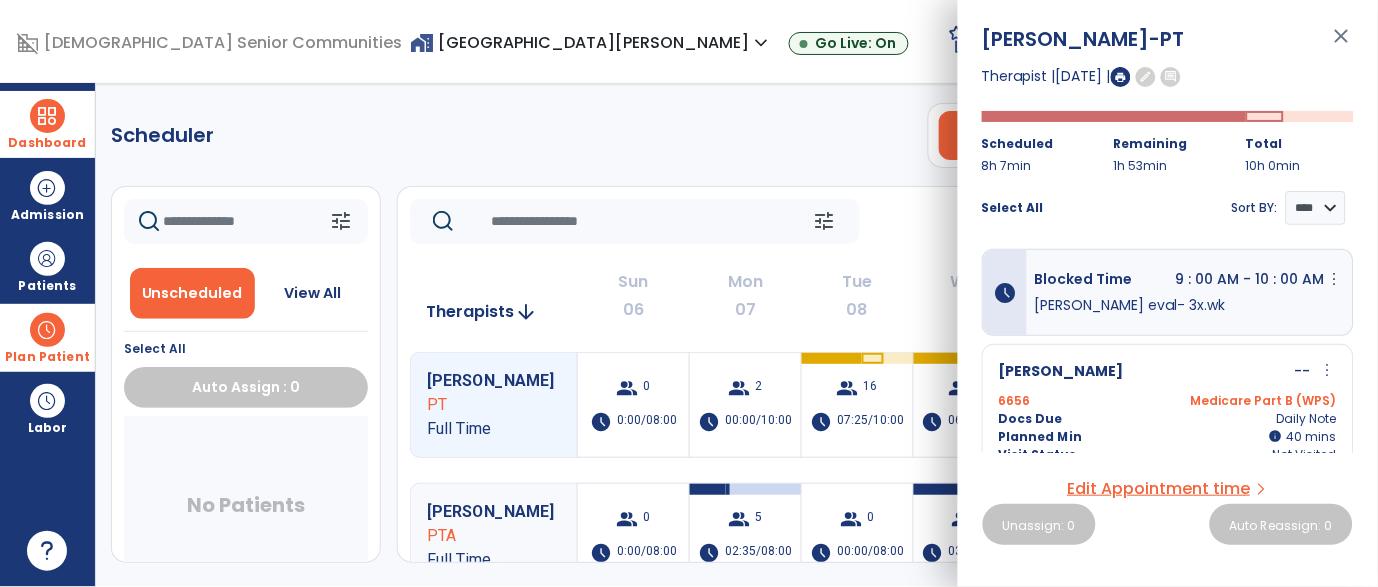 click on "Scheduler   PT   OT   ST  **** *** more_vert  Manage Labor   View All Therapists   Print" 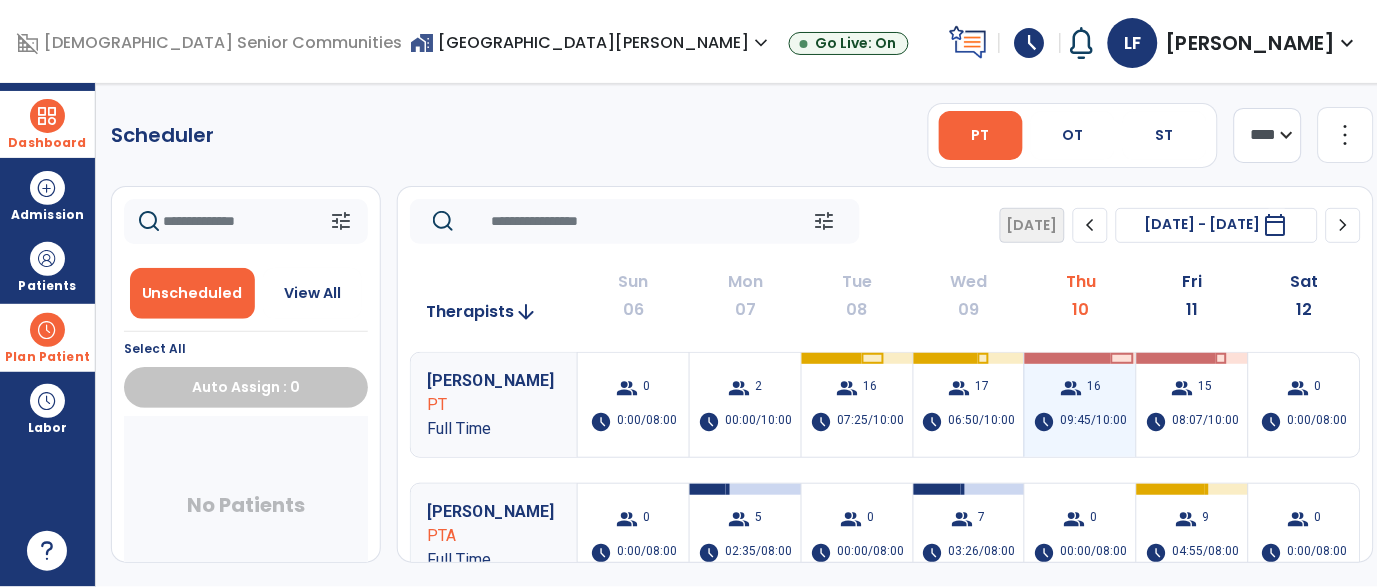 click on "group  16  schedule  09:45/10:00" at bounding box center (1080, 405) 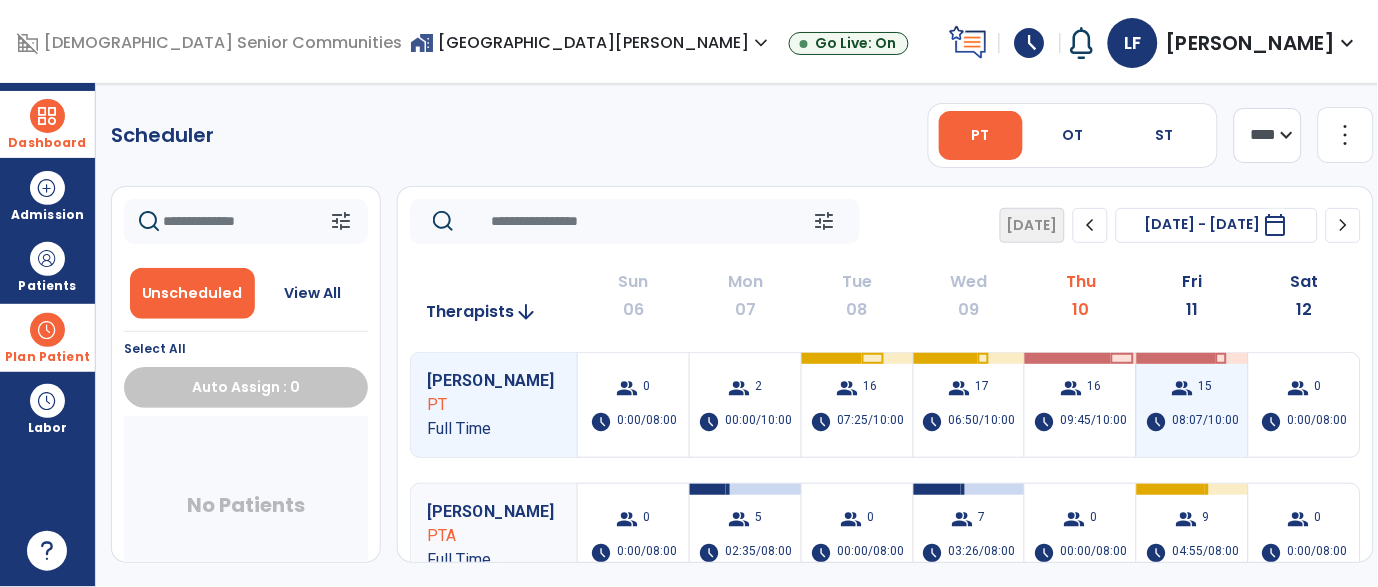 click on "group  15  schedule  08:07/10:00" at bounding box center (1192, 405) 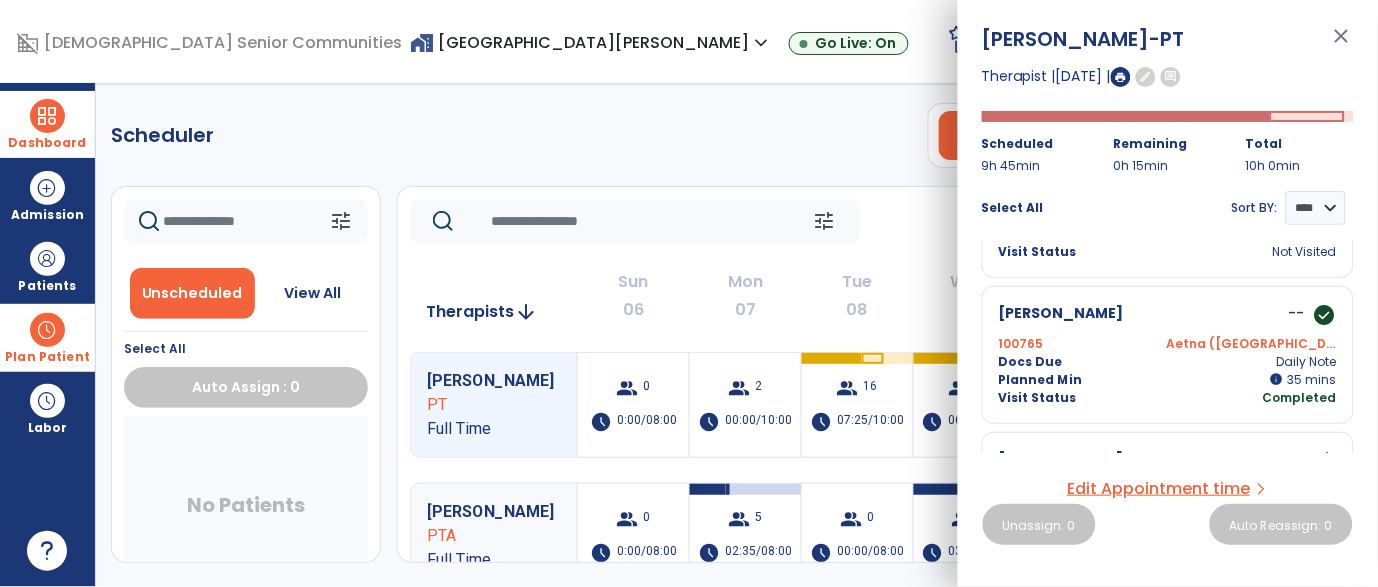 scroll, scrollTop: 0, scrollLeft: 0, axis: both 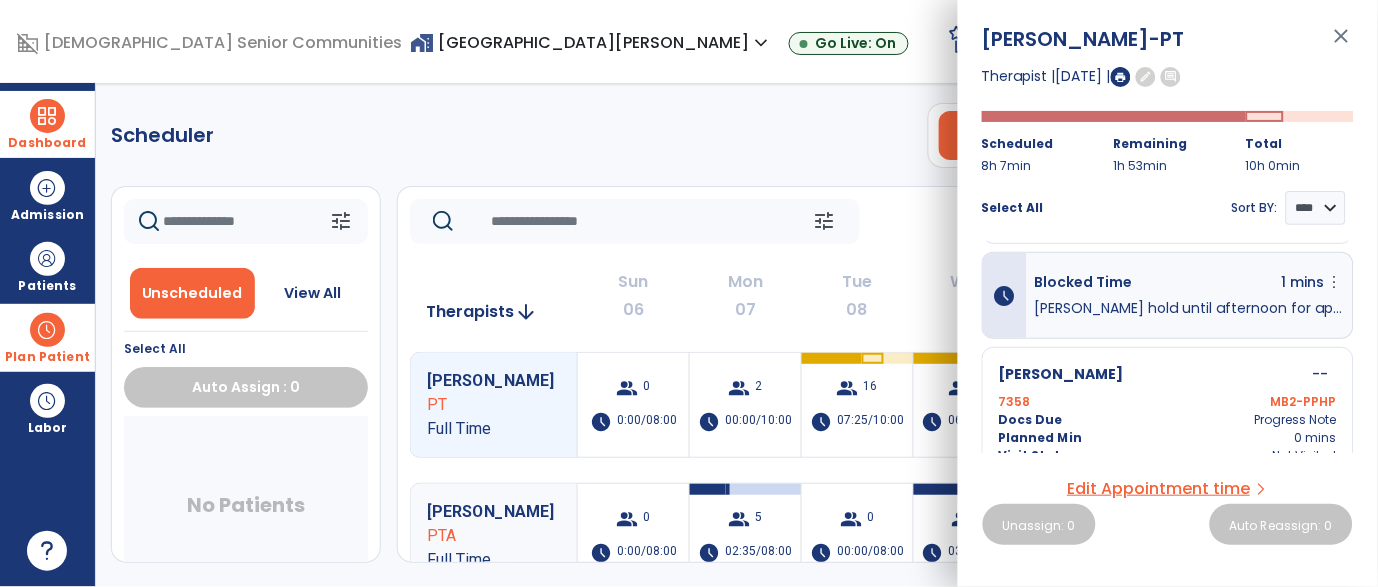 click on "Scheduler   PT   OT   ST  **** *** more_vert  Manage Labor   View All Therapists   Print" 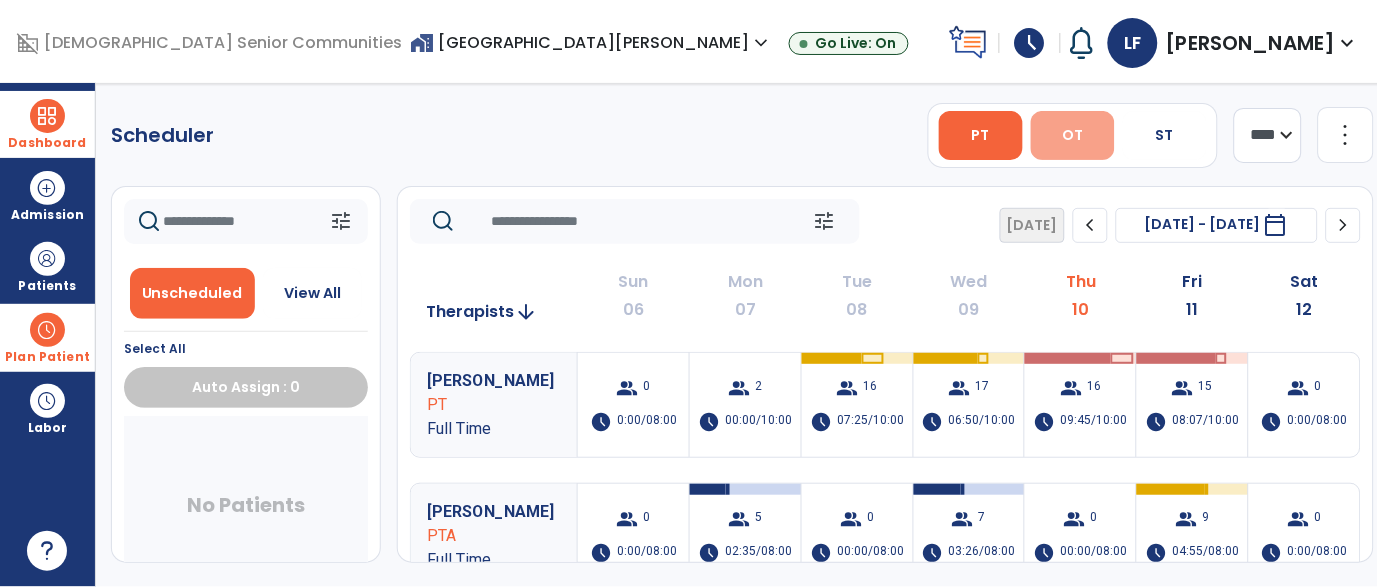 click on "OT" at bounding box center (1073, 135) 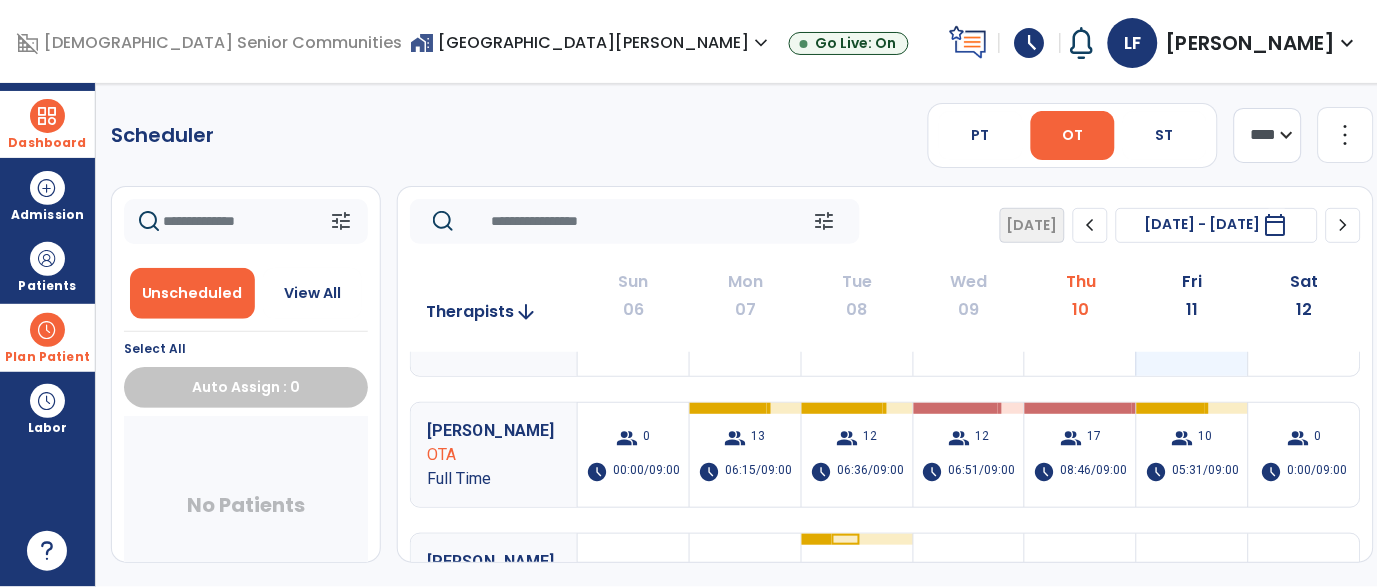 scroll, scrollTop: 42, scrollLeft: 0, axis: vertical 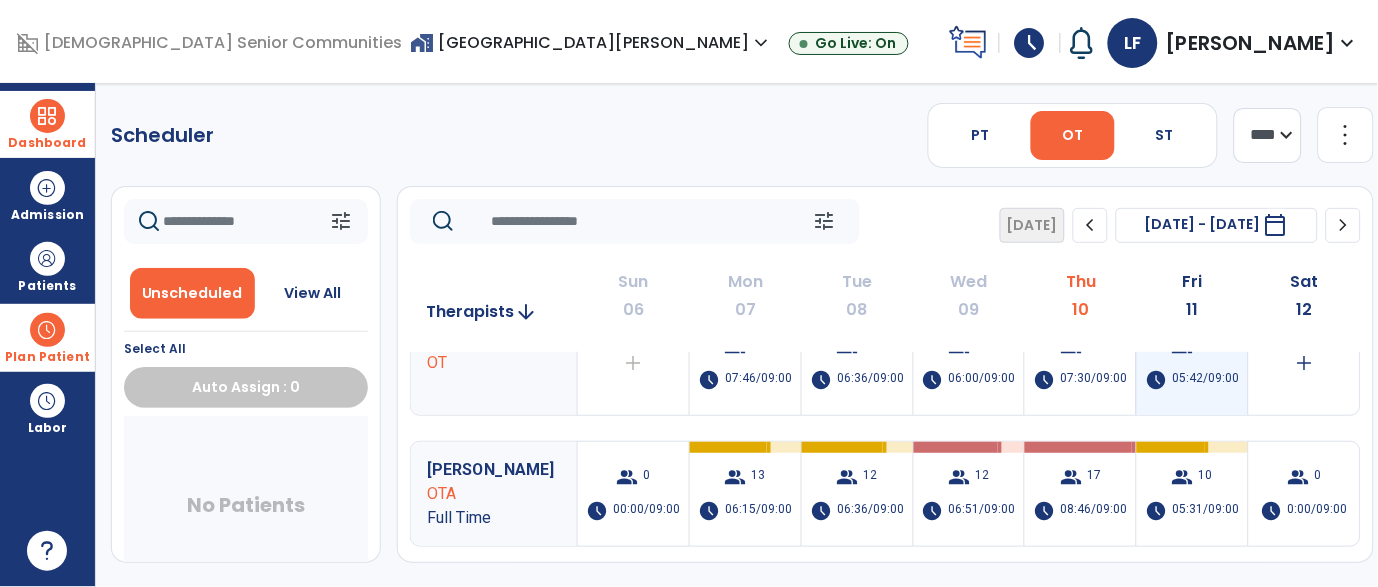 click on "05:42/09:00" at bounding box center [1206, 380] 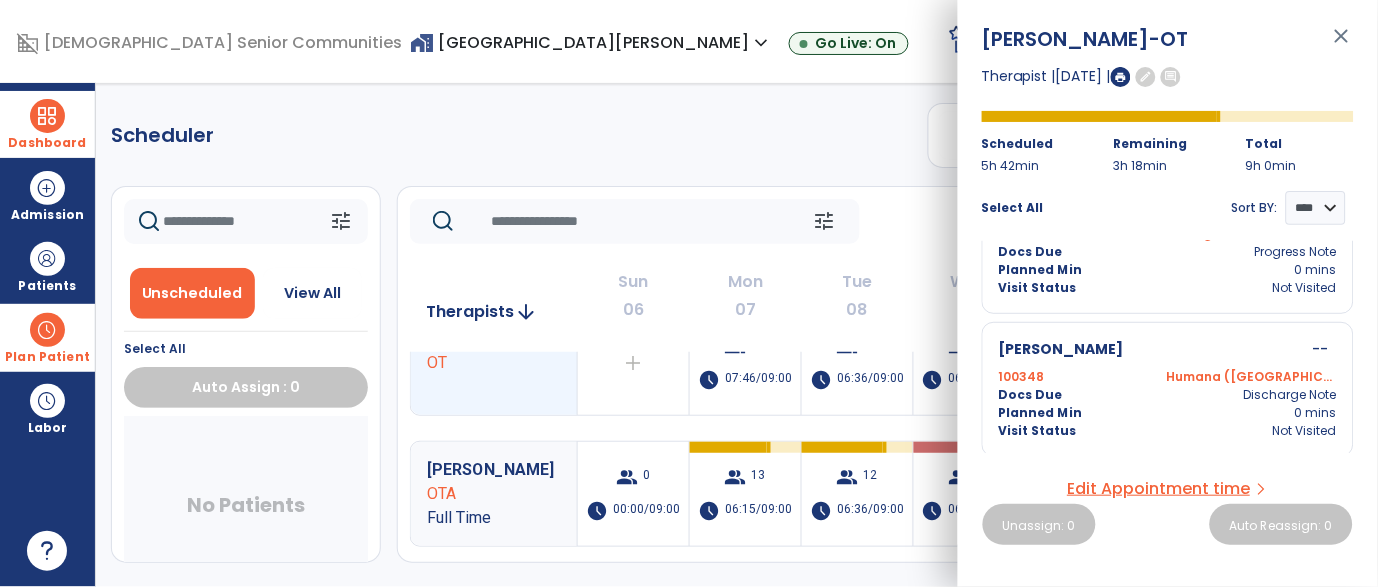 scroll, scrollTop: 1336, scrollLeft: 0, axis: vertical 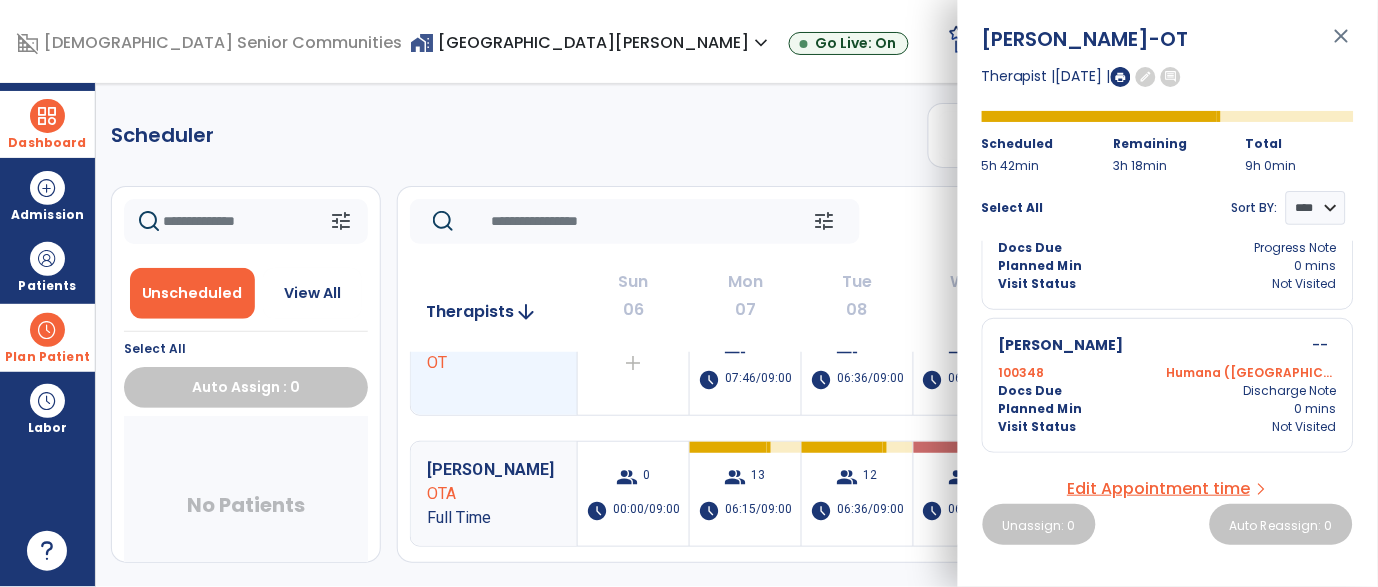 click on "Scheduler   PT   OT   ST  **** *** more_vert  Manage Labor   View All Therapists   Print" 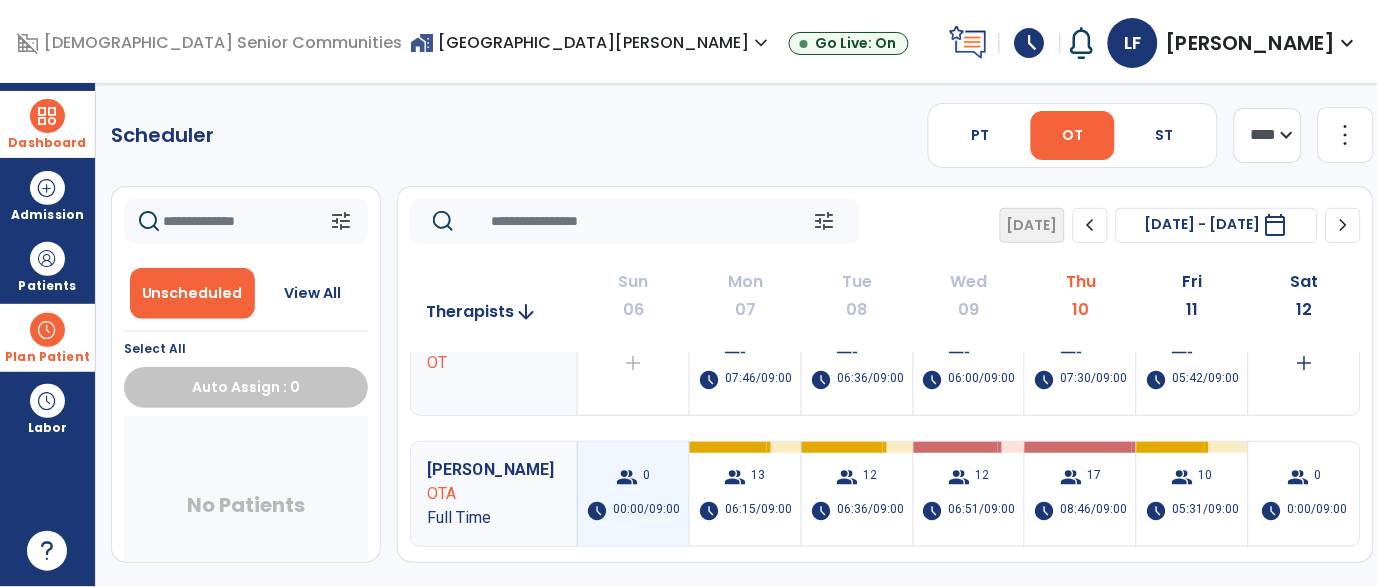 scroll, scrollTop: 0, scrollLeft: 0, axis: both 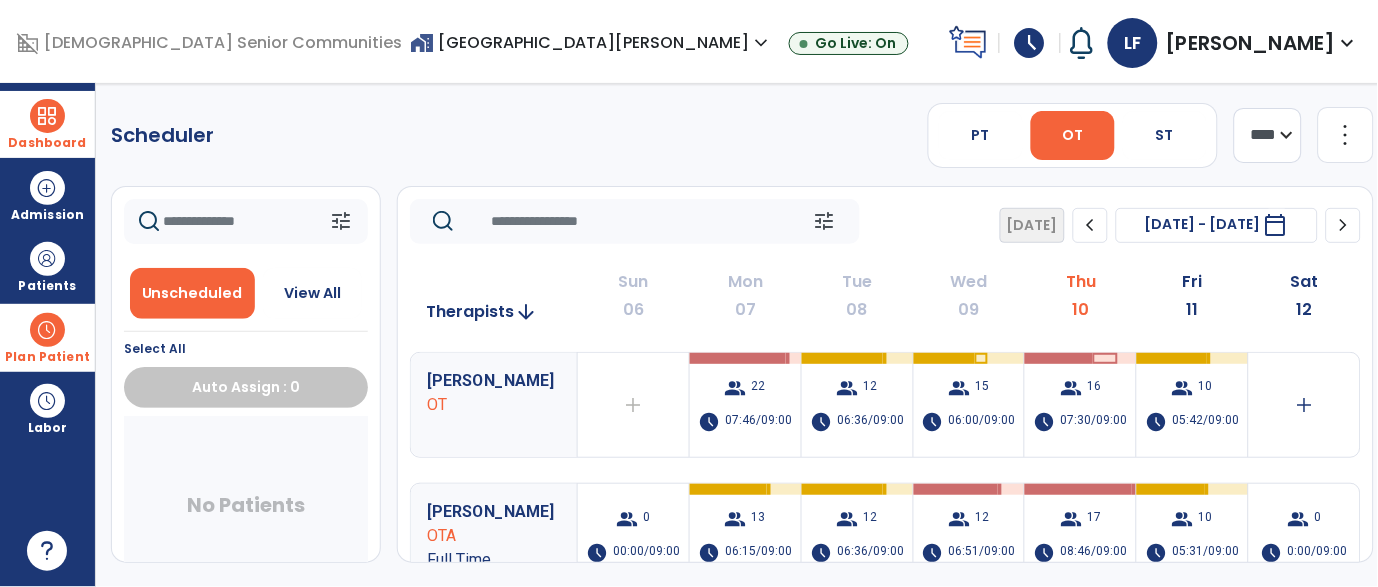 click on "Dashboard" at bounding box center (47, 124) 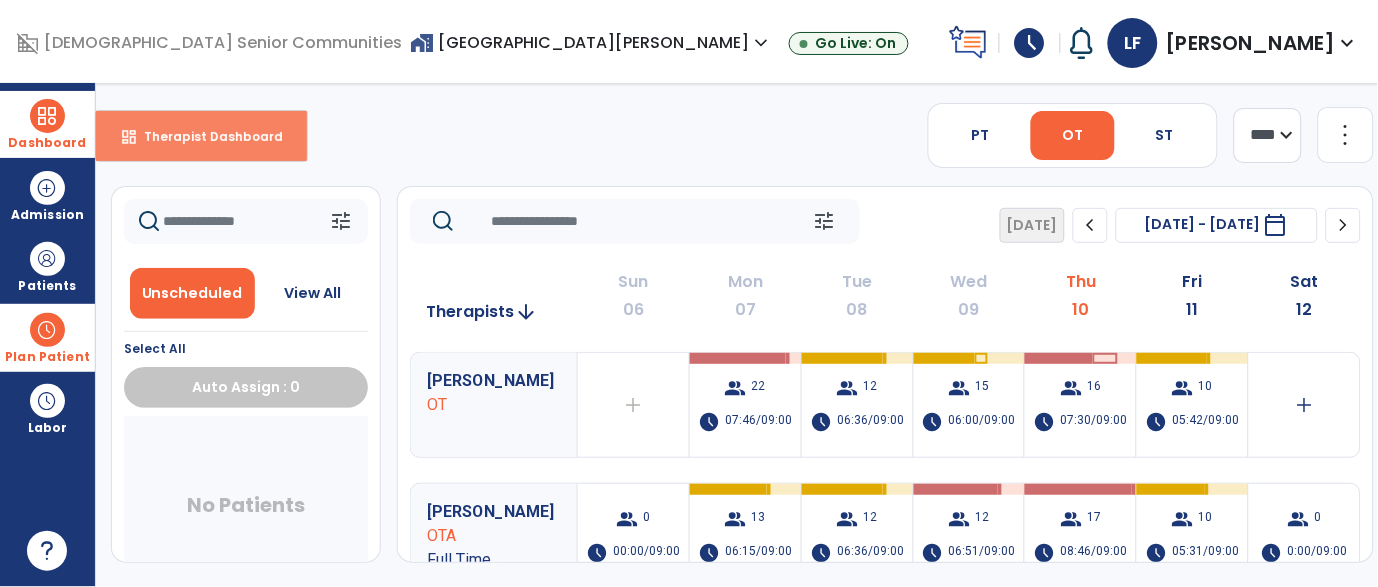 click on "Therapist Dashboard" at bounding box center (205, 136) 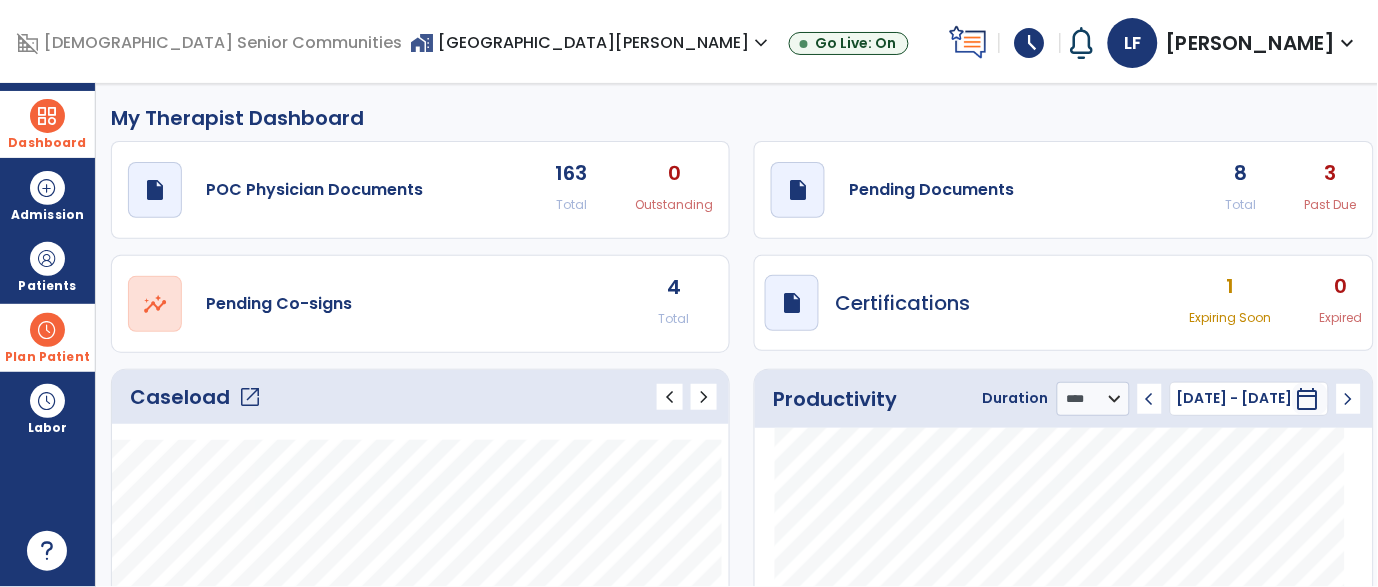 click on "4" 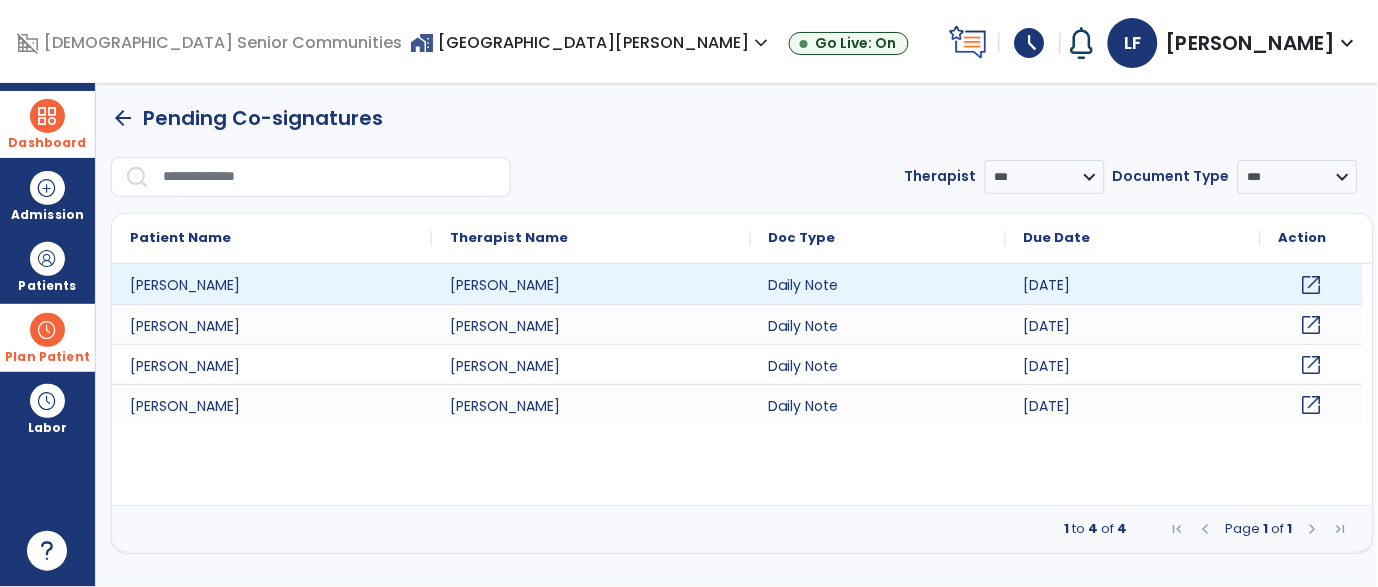 click on "open_in_new" 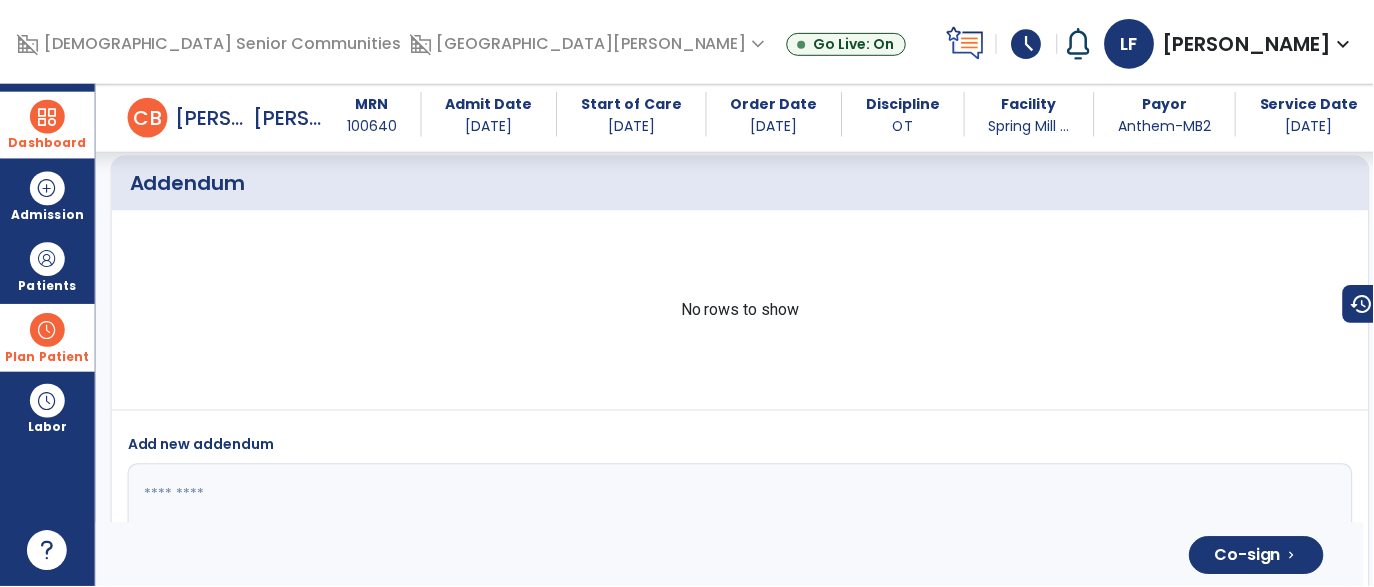 scroll, scrollTop: 3670, scrollLeft: 0, axis: vertical 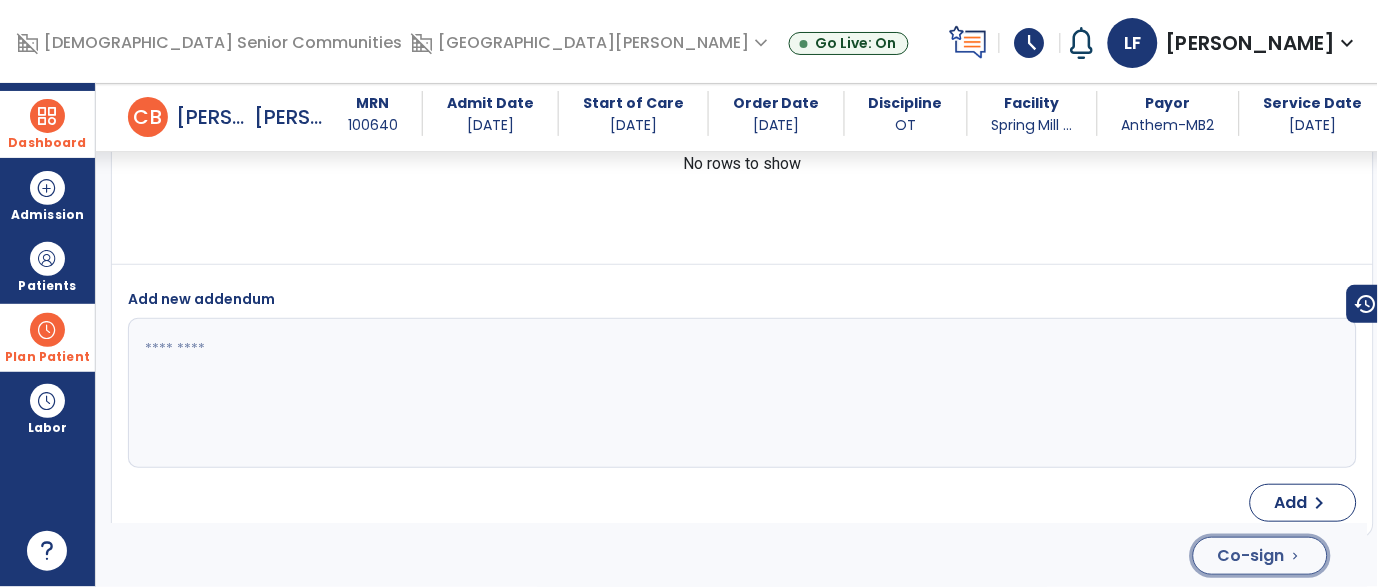 click on "chevron_right" 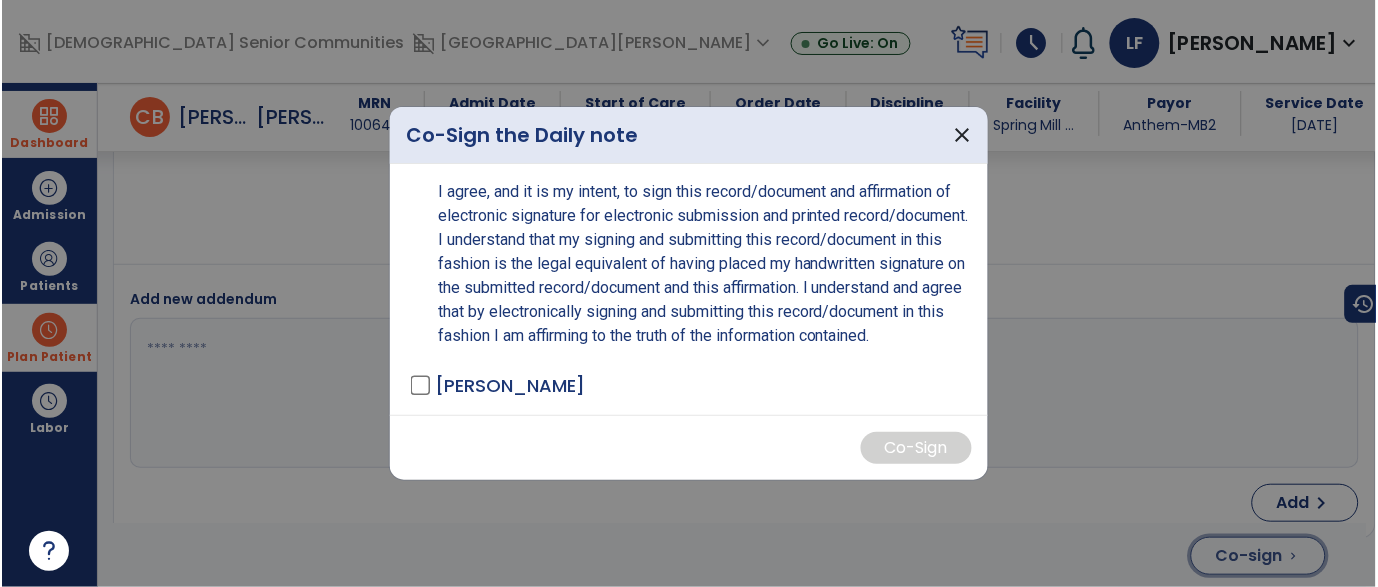 scroll, scrollTop: 3670, scrollLeft: 0, axis: vertical 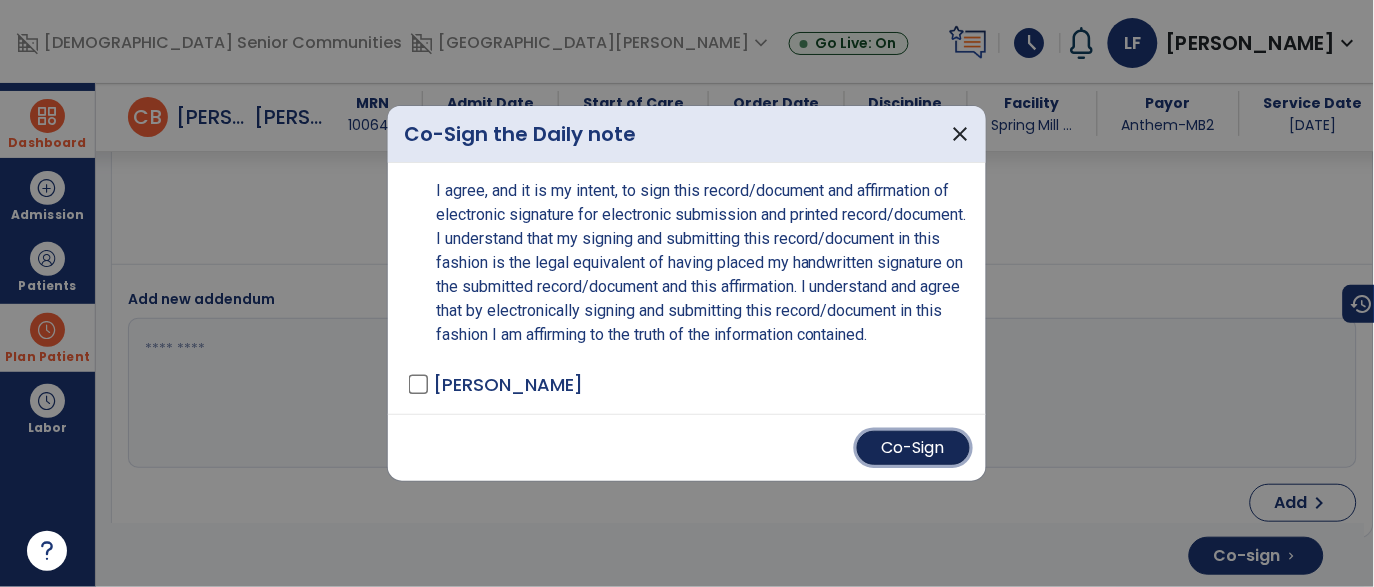click on "Co-Sign" at bounding box center (913, 448) 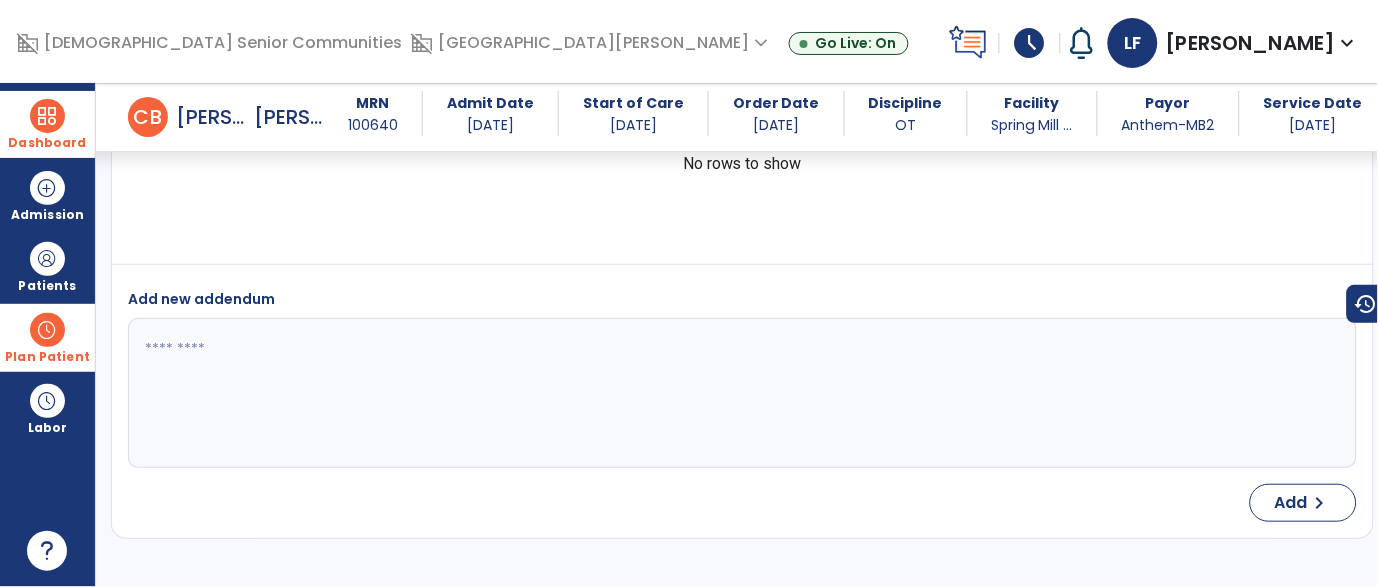 click at bounding box center [47, 330] 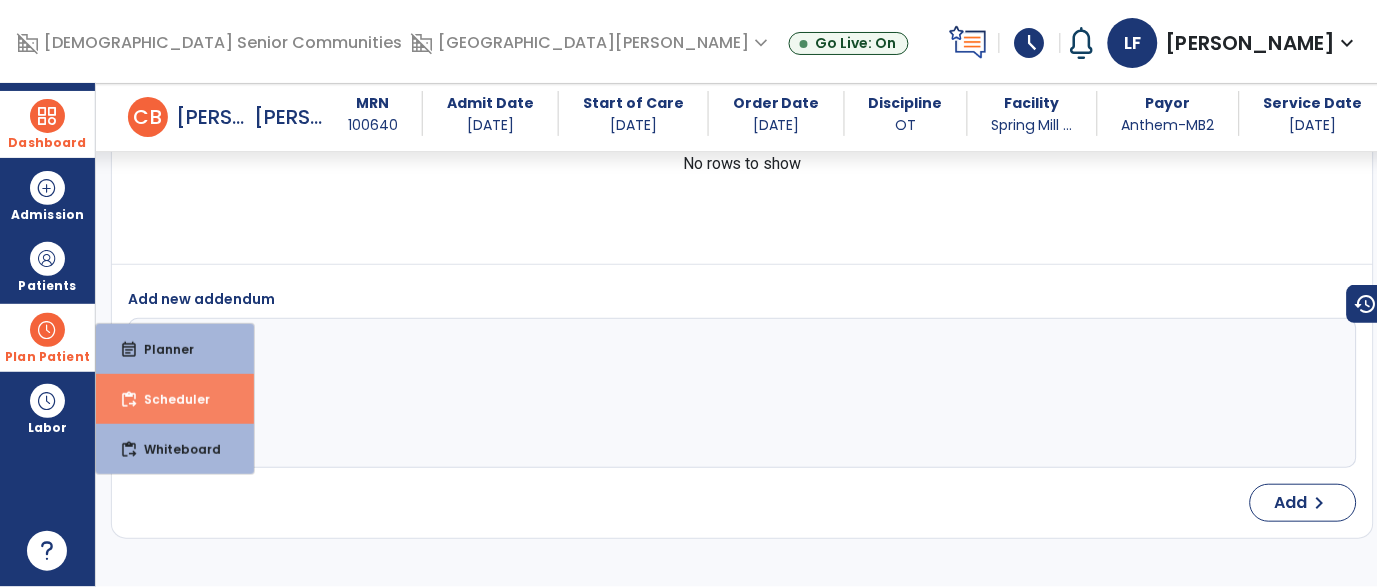 click on "content_paste_go  Scheduler" at bounding box center (175, 399) 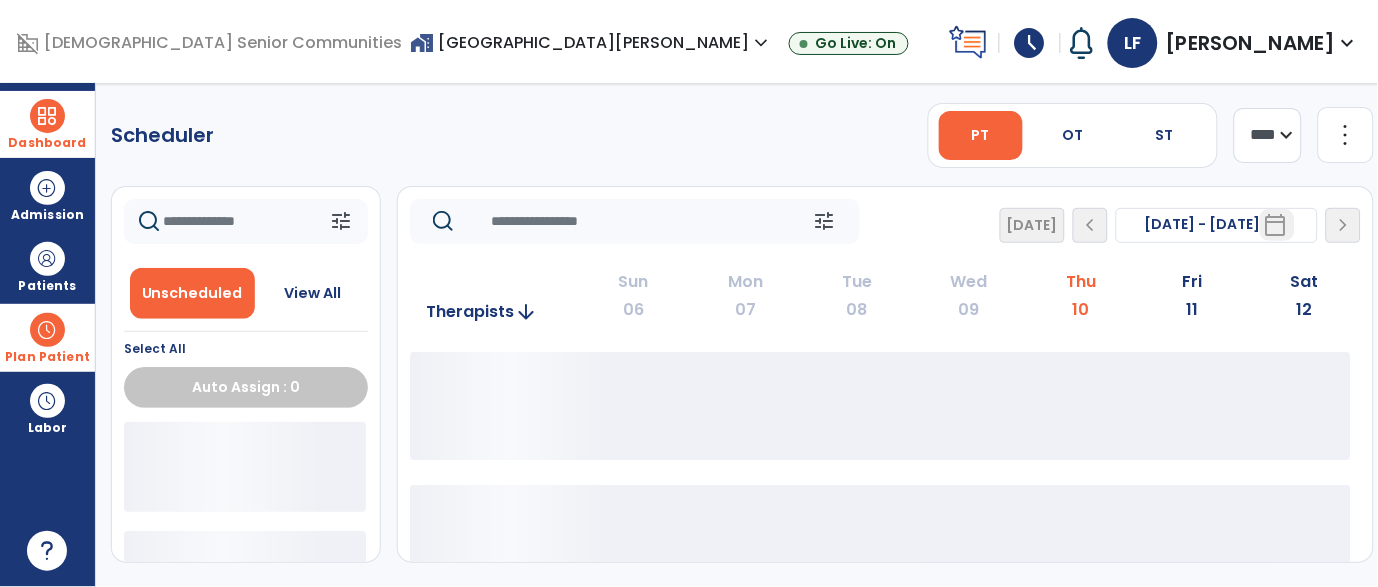 scroll, scrollTop: 0, scrollLeft: 0, axis: both 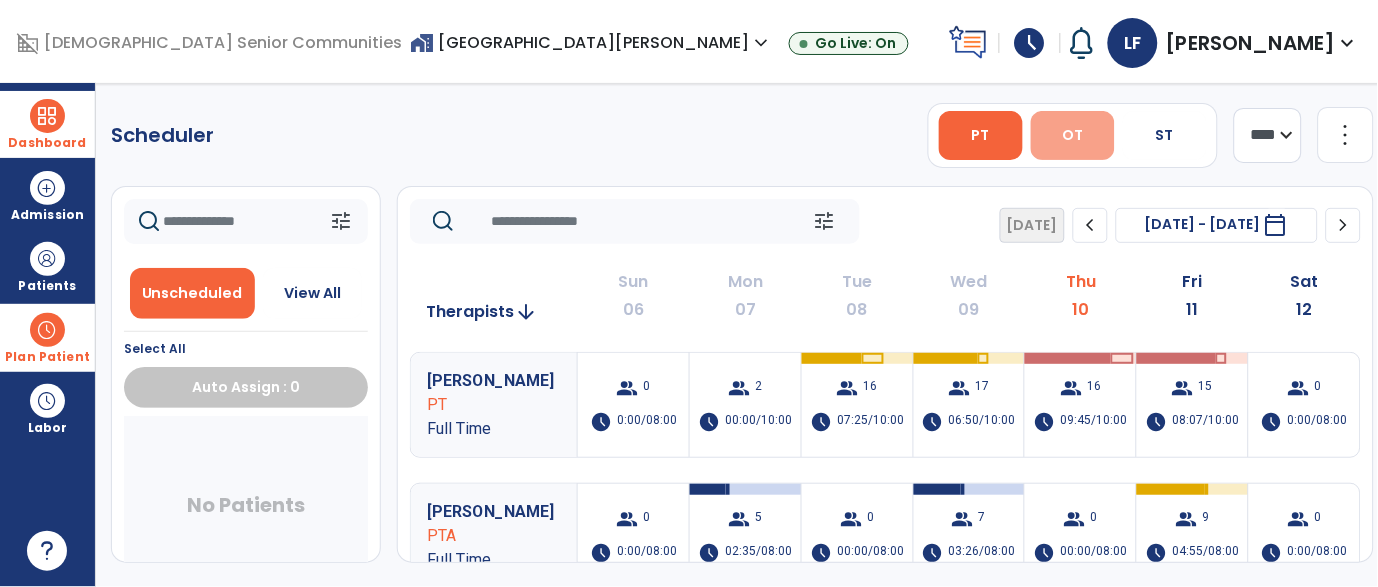 click on "OT" at bounding box center (1073, 135) 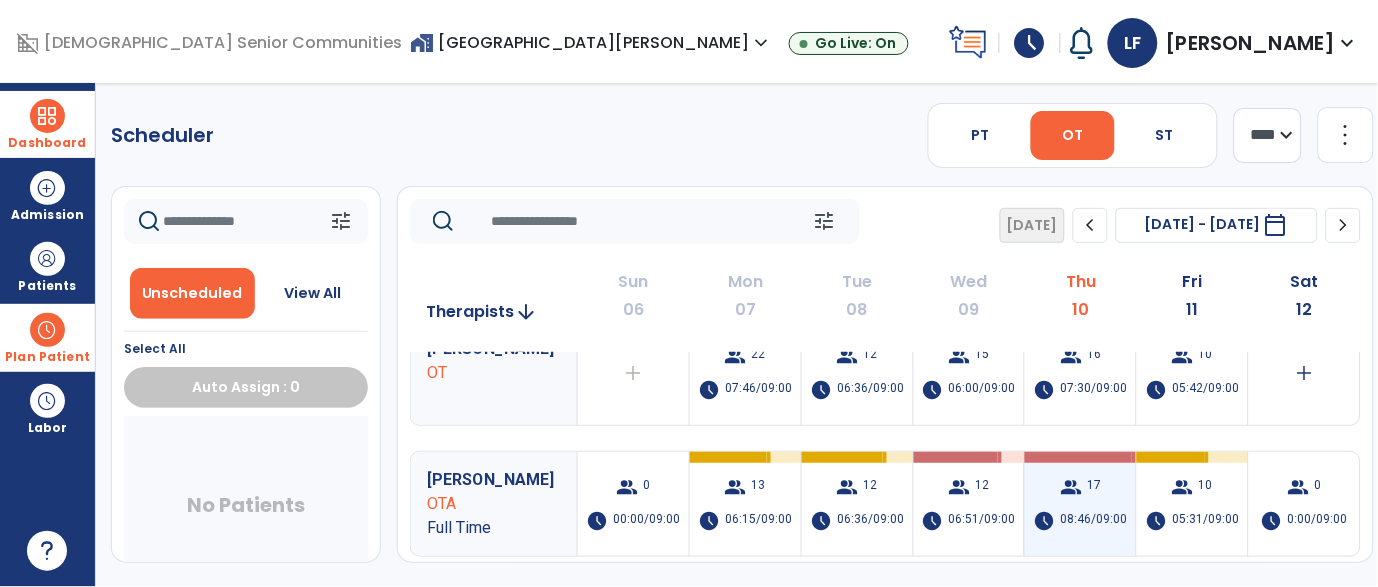 scroll, scrollTop: 27, scrollLeft: 0, axis: vertical 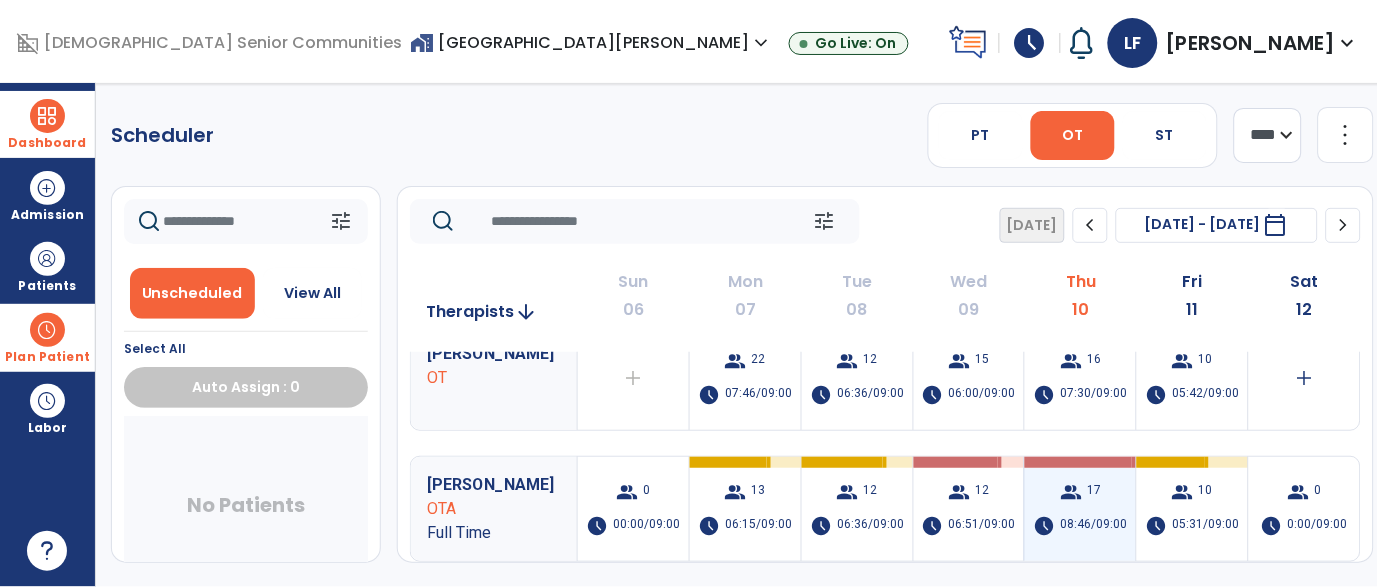 click on "group  17  schedule  08:46/09:00" at bounding box center (1080, 509) 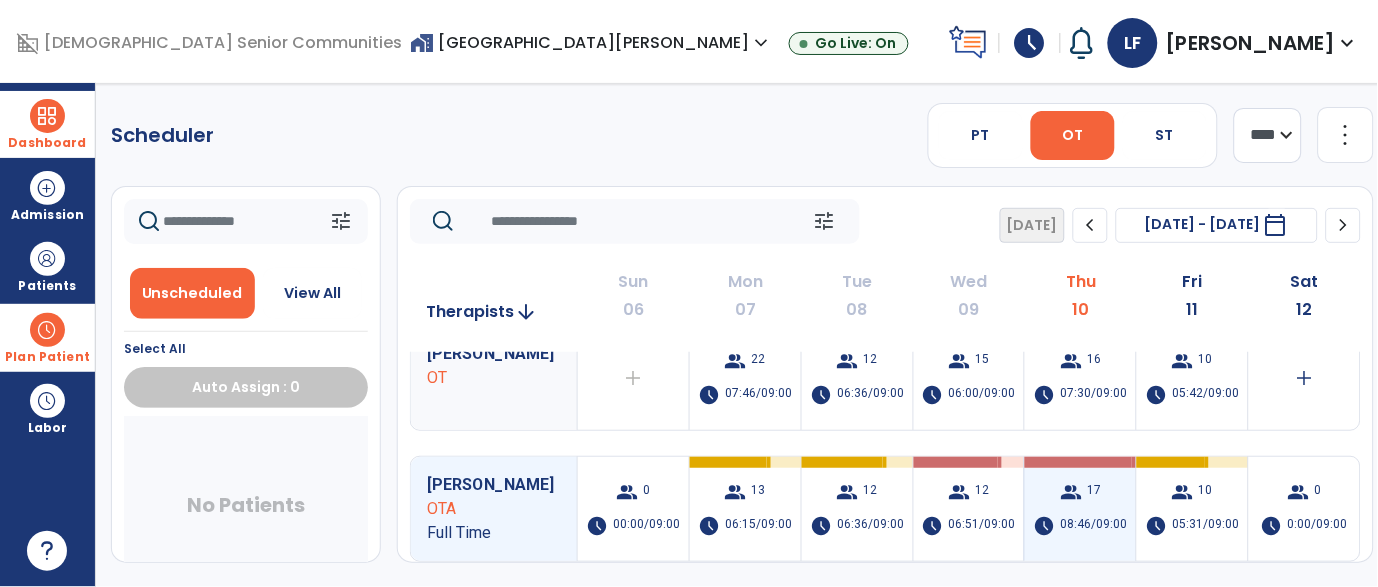 click on "group  17  schedule  08:46/09:00" at bounding box center [1080, 509] 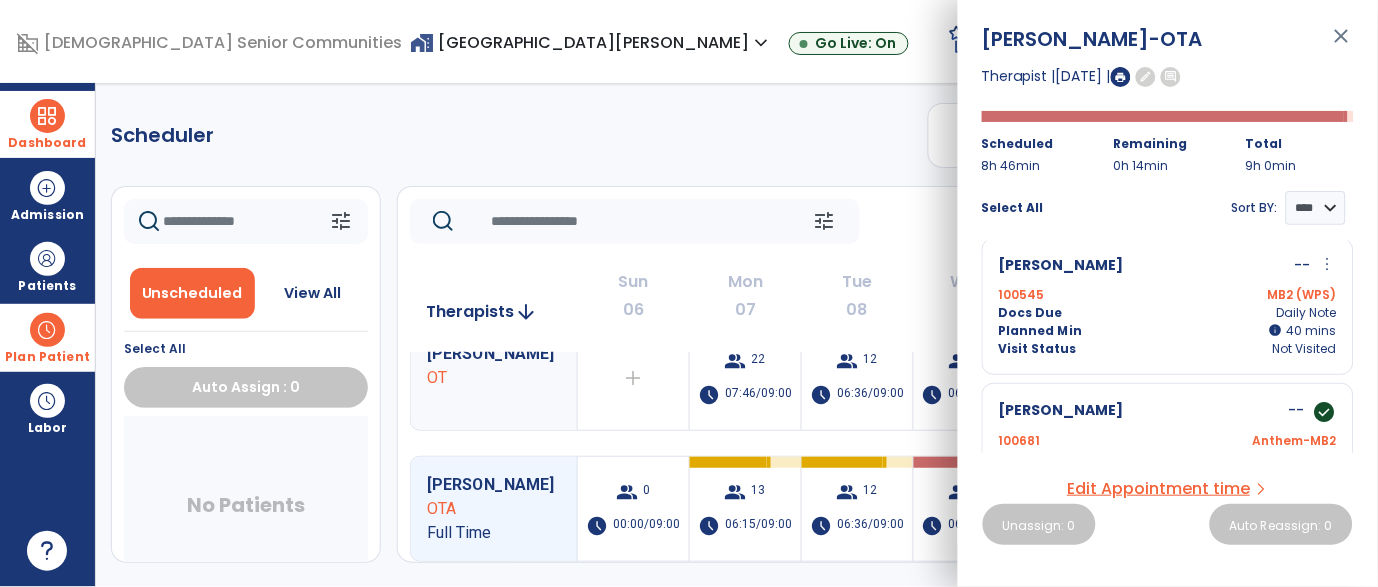 scroll, scrollTop: 311, scrollLeft: 0, axis: vertical 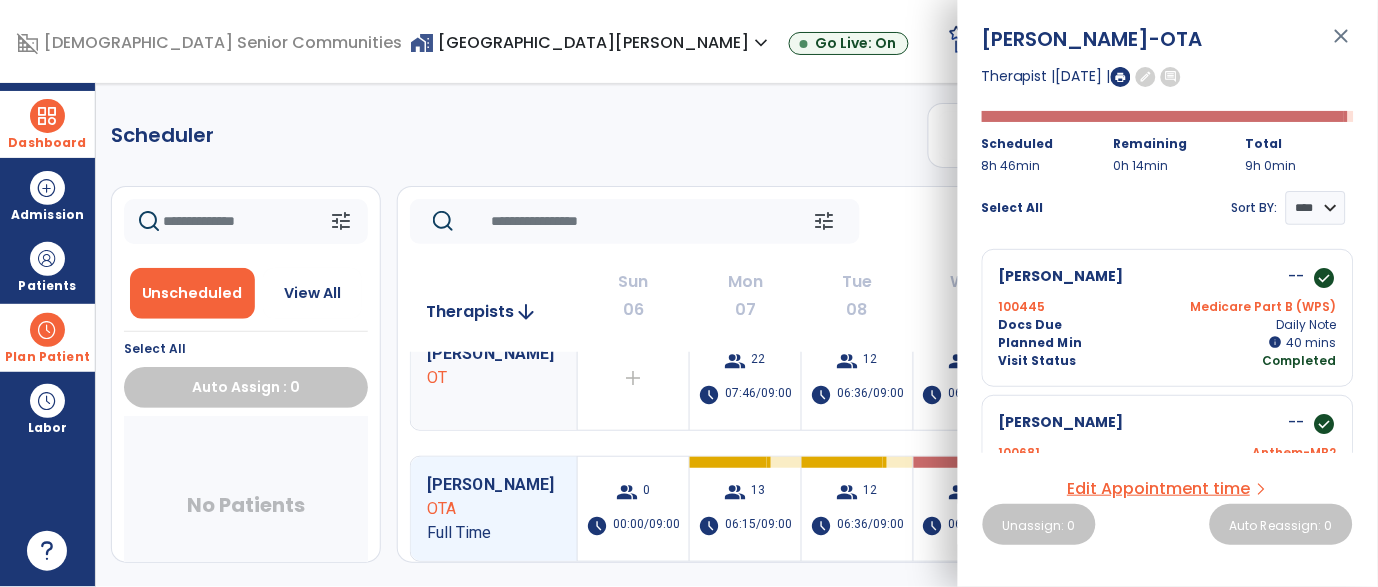 click on "Scheduler   PT   OT   ST  **** *** more_vert  Manage Labor   View All Therapists   Print" 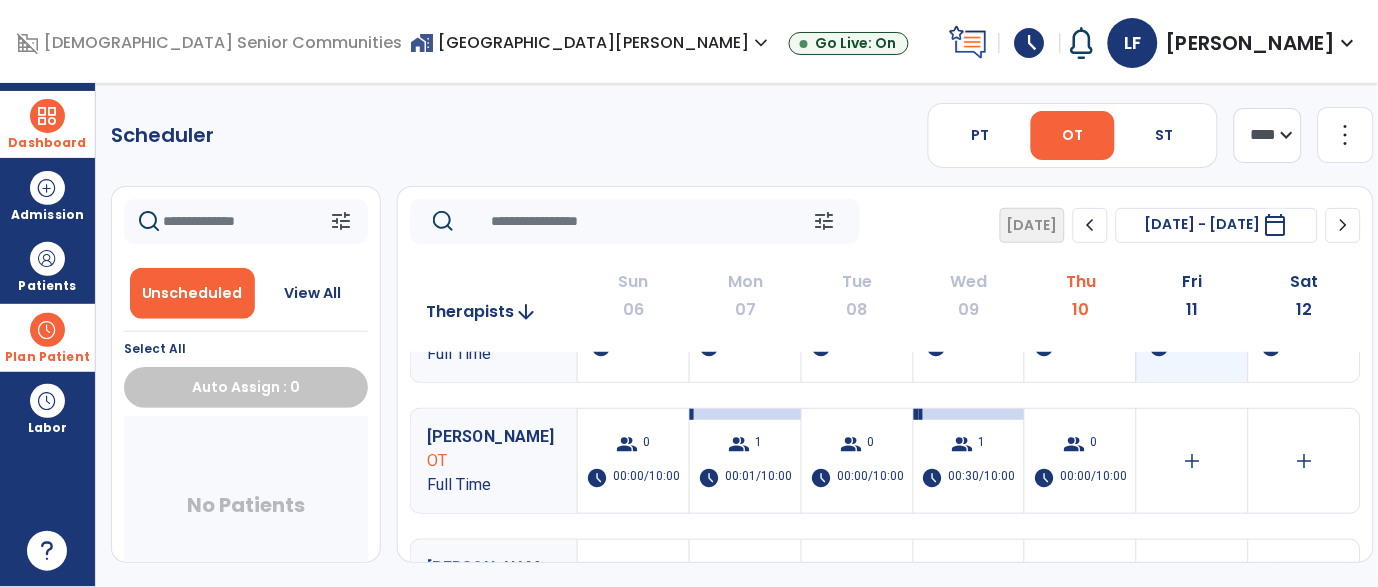 scroll, scrollTop: 347, scrollLeft: 0, axis: vertical 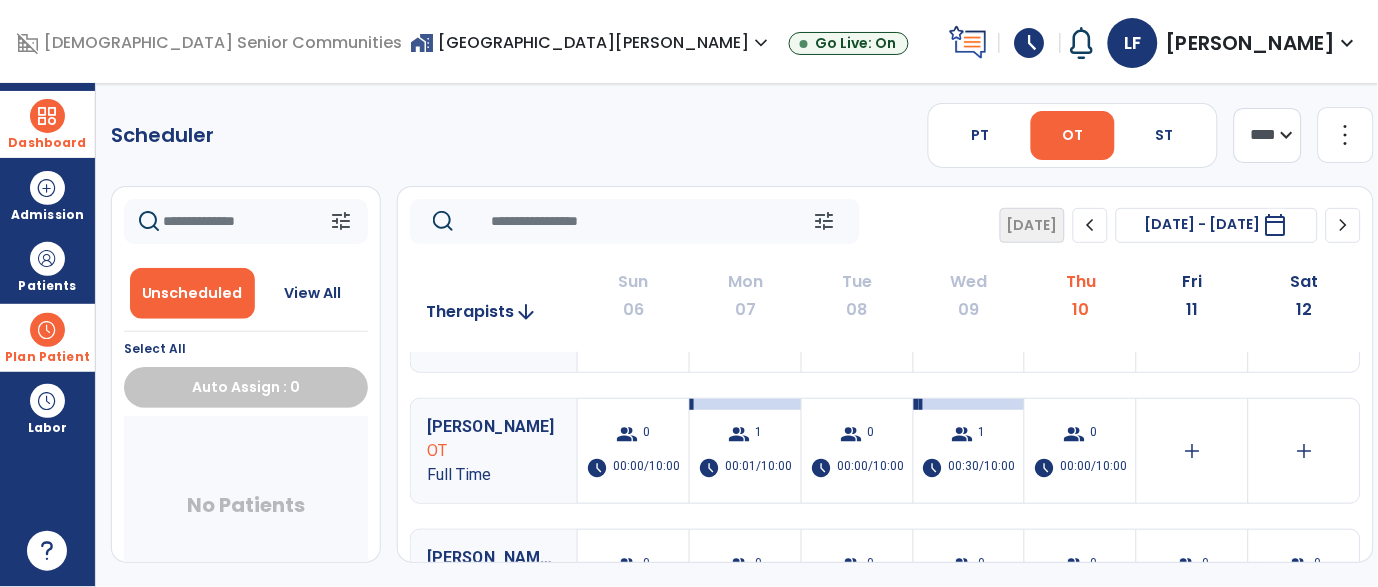 click on "chevron_right" 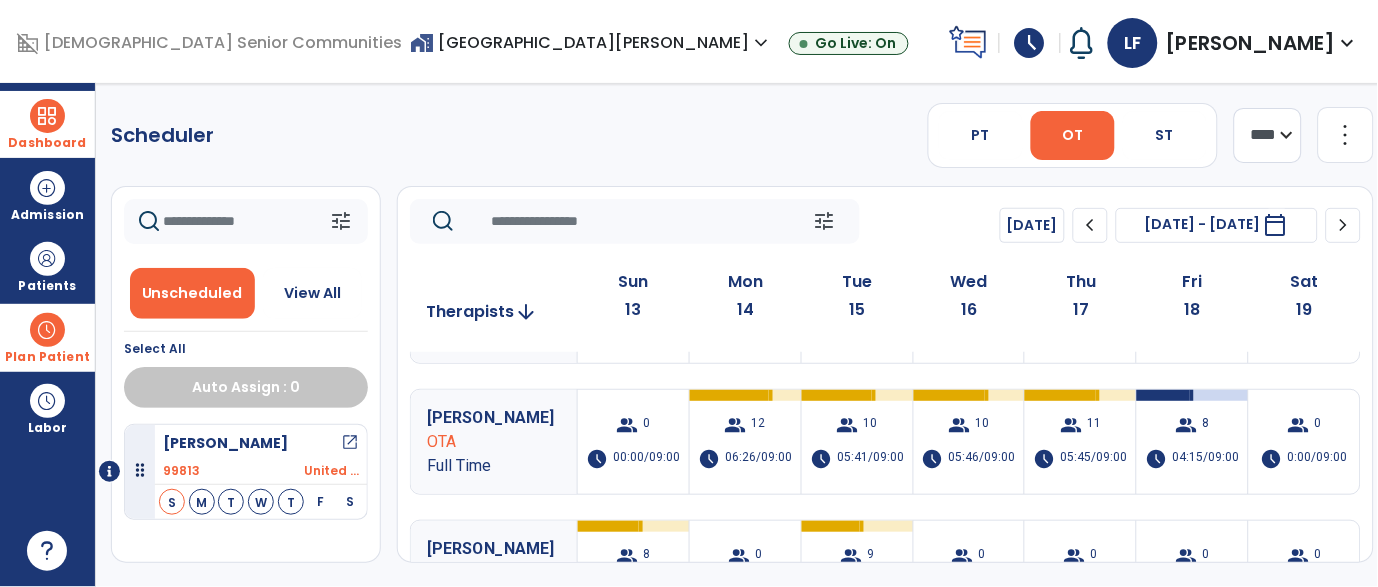 scroll, scrollTop: 0, scrollLeft: 0, axis: both 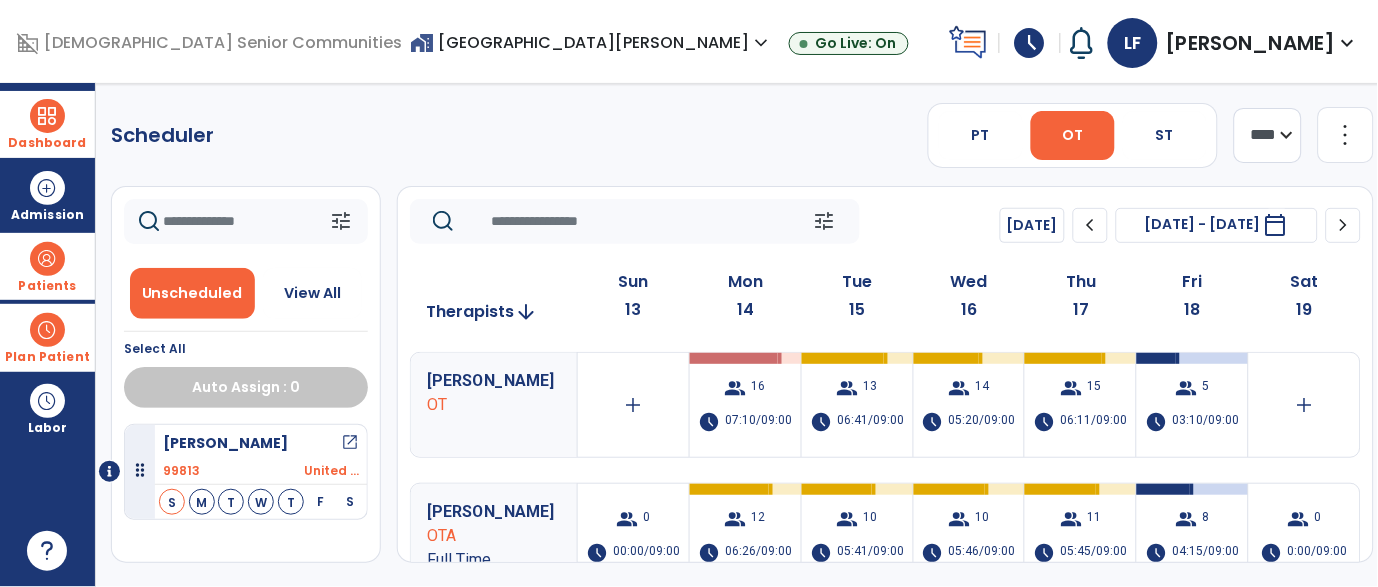 click on "Patients" at bounding box center (47, 266) 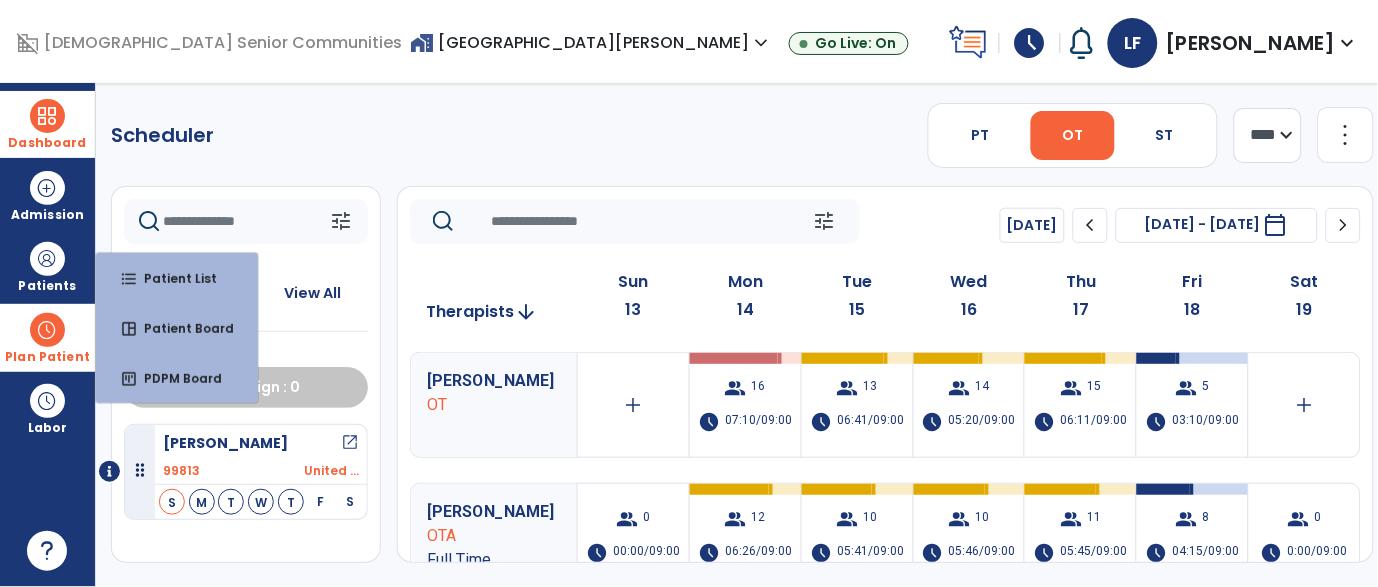 click on "Dashboard" at bounding box center (47, 143) 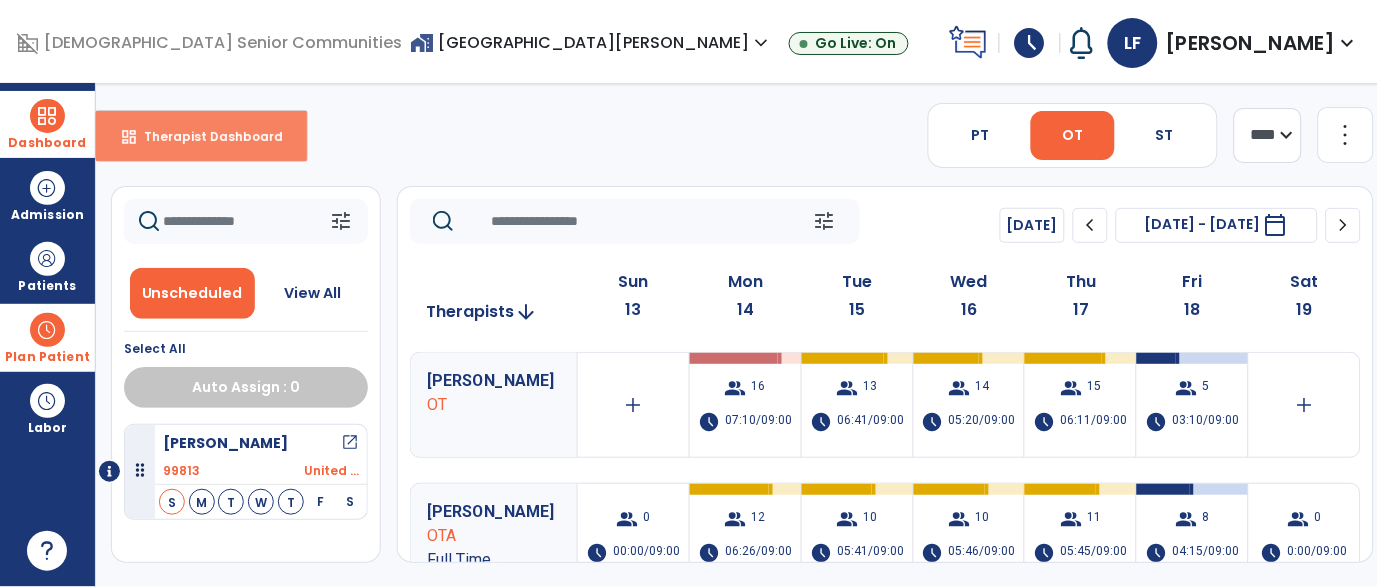 click on "dashboard  Therapist Dashboard" at bounding box center (201, 136) 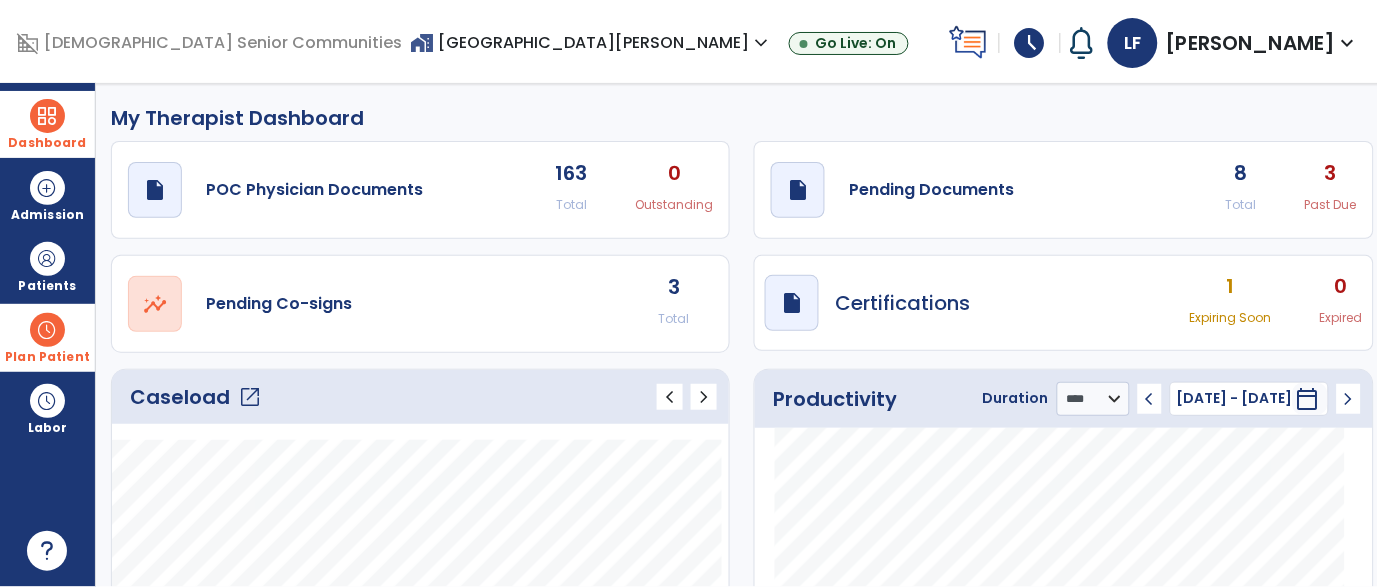 click on "open_in_new" 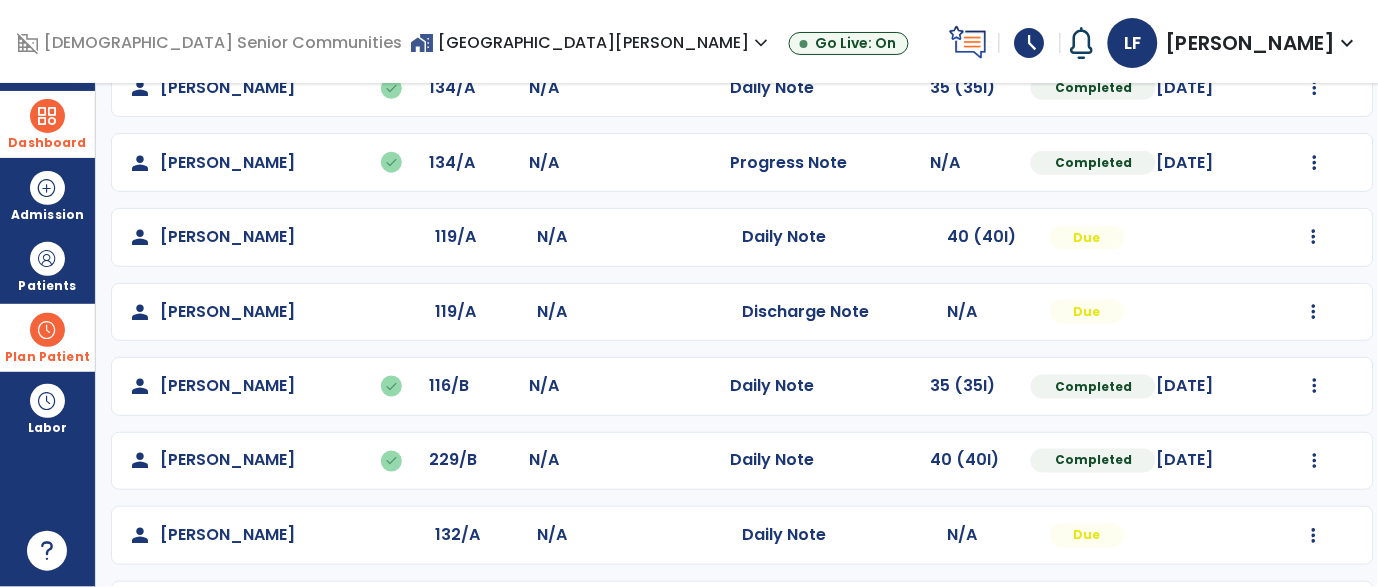 scroll, scrollTop: 453, scrollLeft: 0, axis: vertical 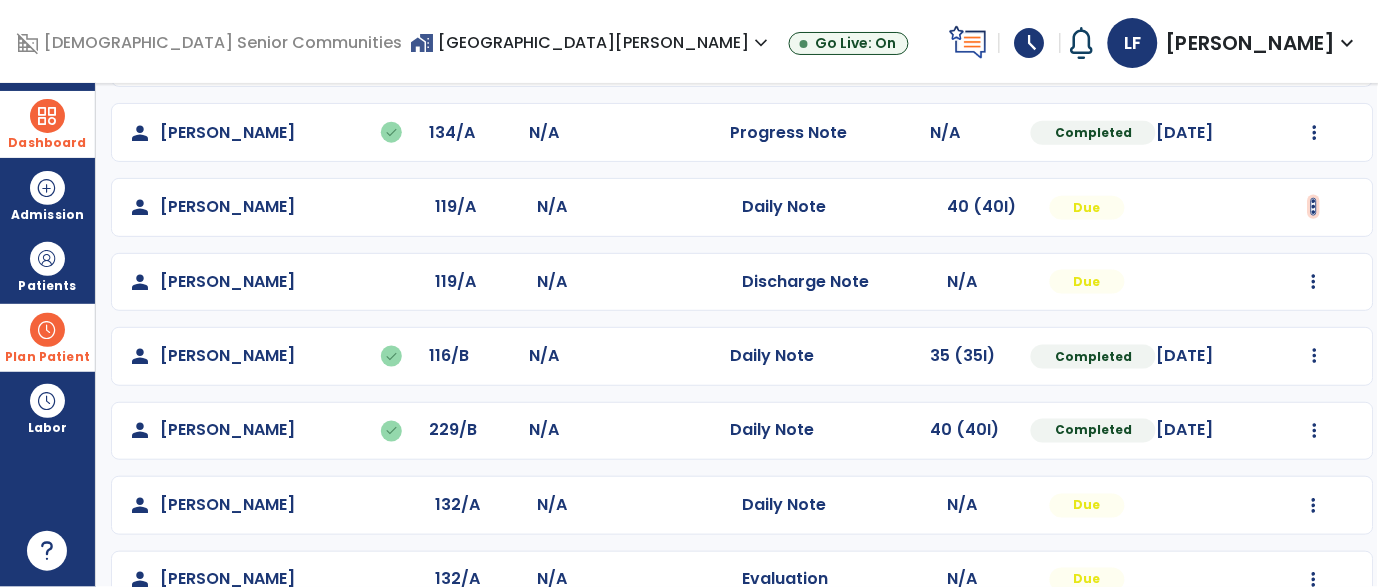 click at bounding box center [1315, -165] 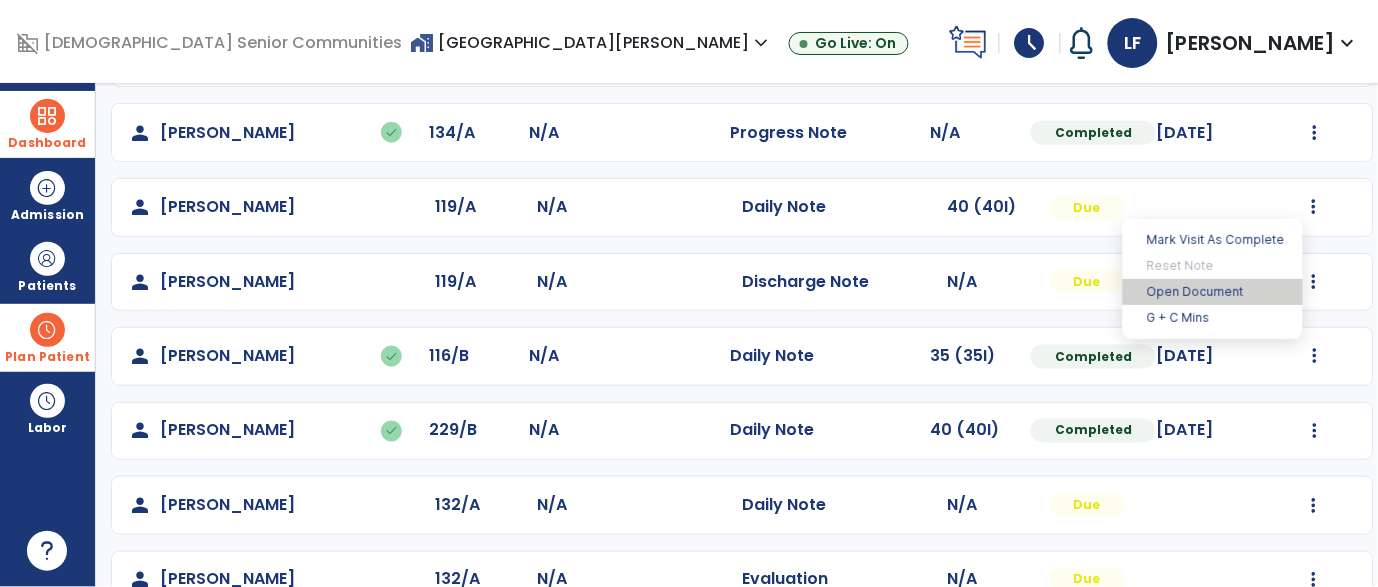 click on "Open Document" at bounding box center [1213, 292] 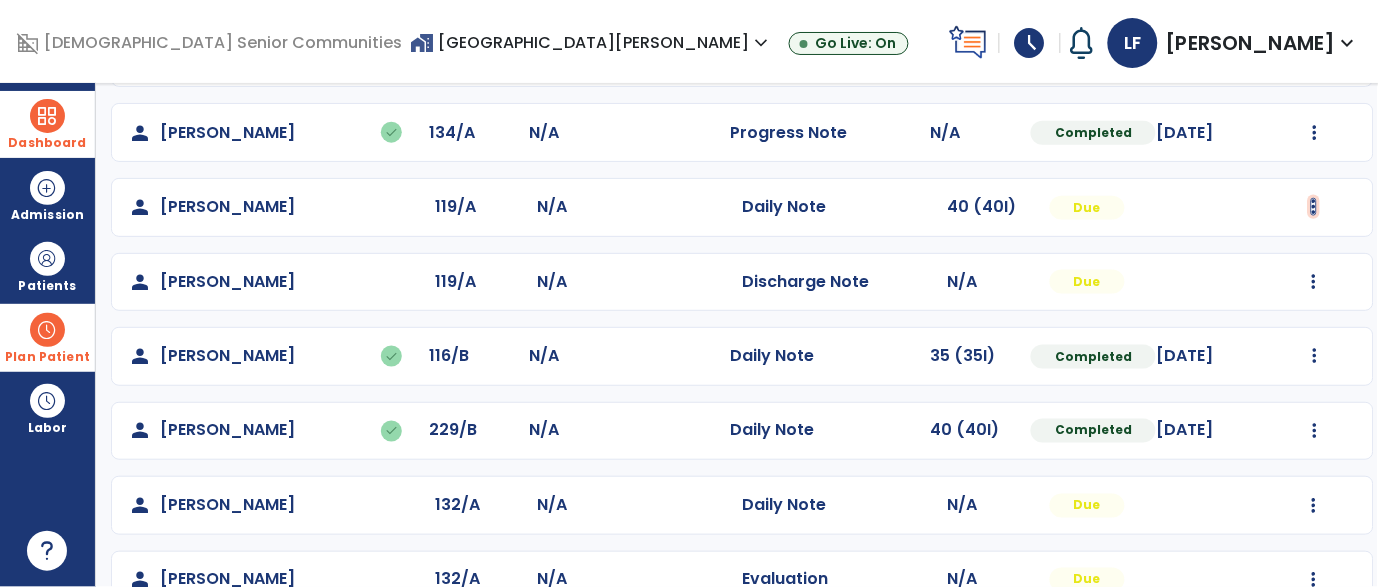 click at bounding box center (1315, -165) 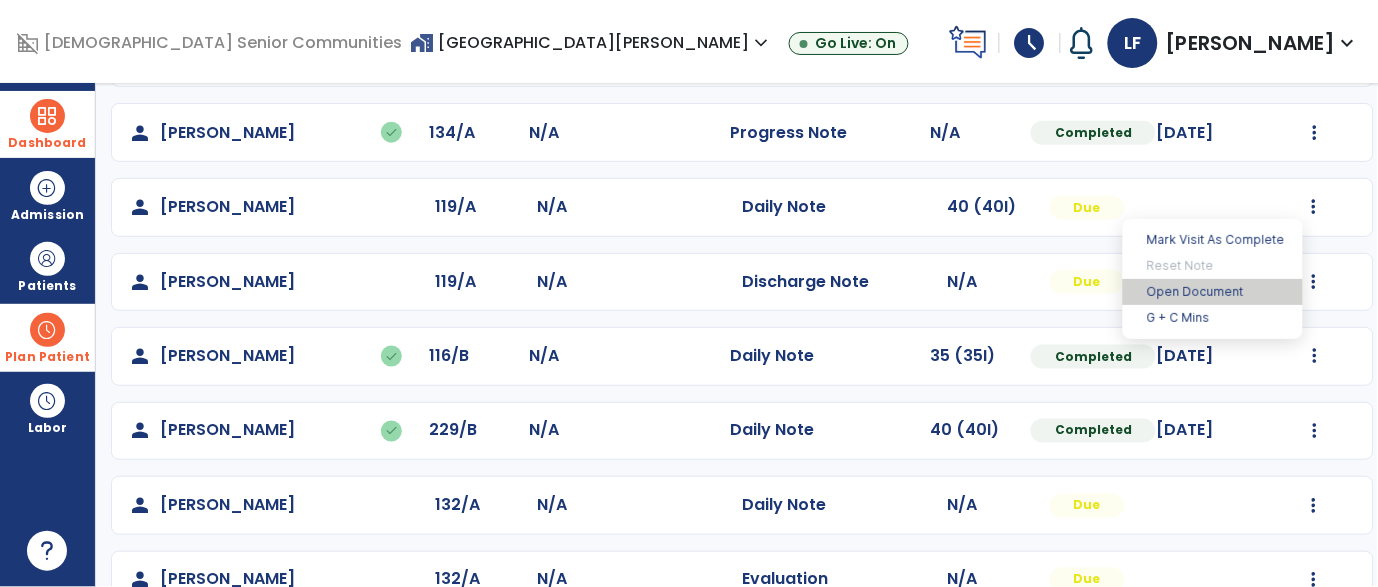 click on "Open Document" at bounding box center [1213, 292] 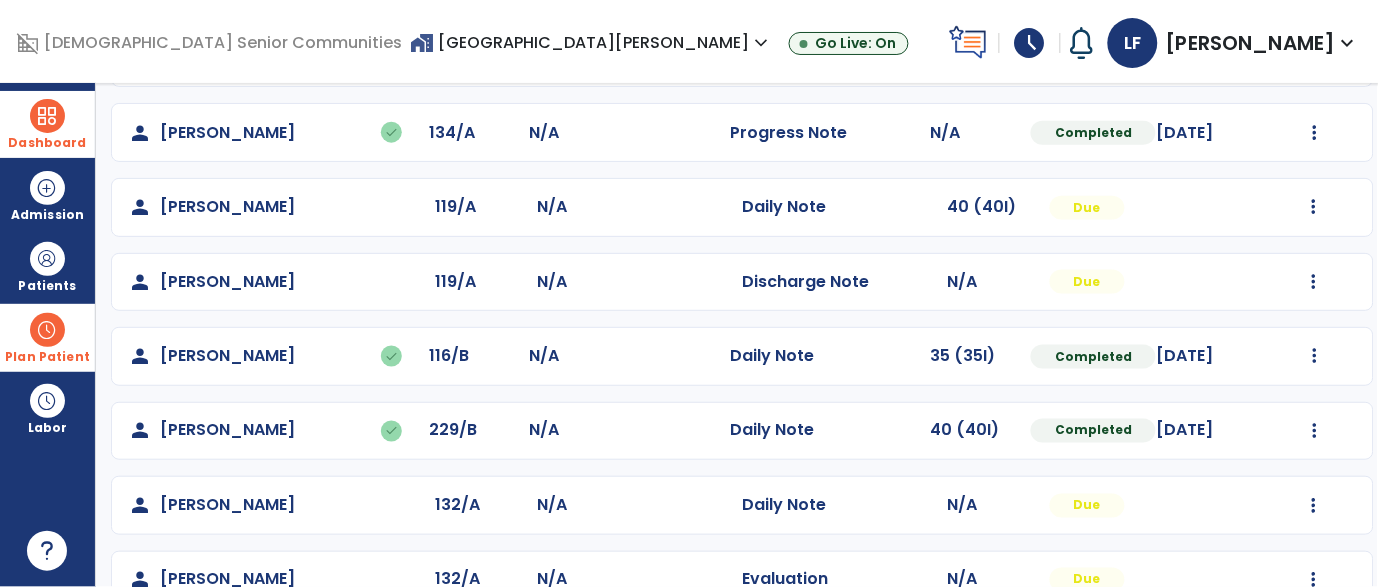 click on "person   [PERSON_NAME]  119/A N/A  Discharge Note   N/A  Due  Mark Visit As Complete   Reset Note   Open Document   G + C Mins" 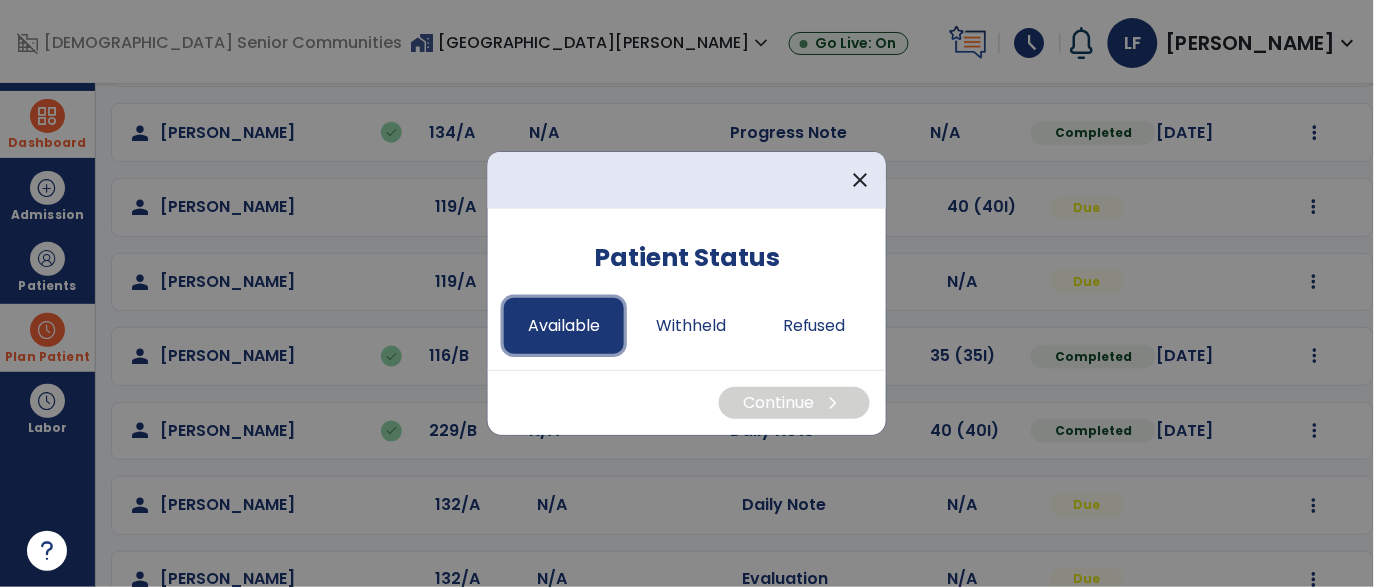 click on "Available" at bounding box center (564, 326) 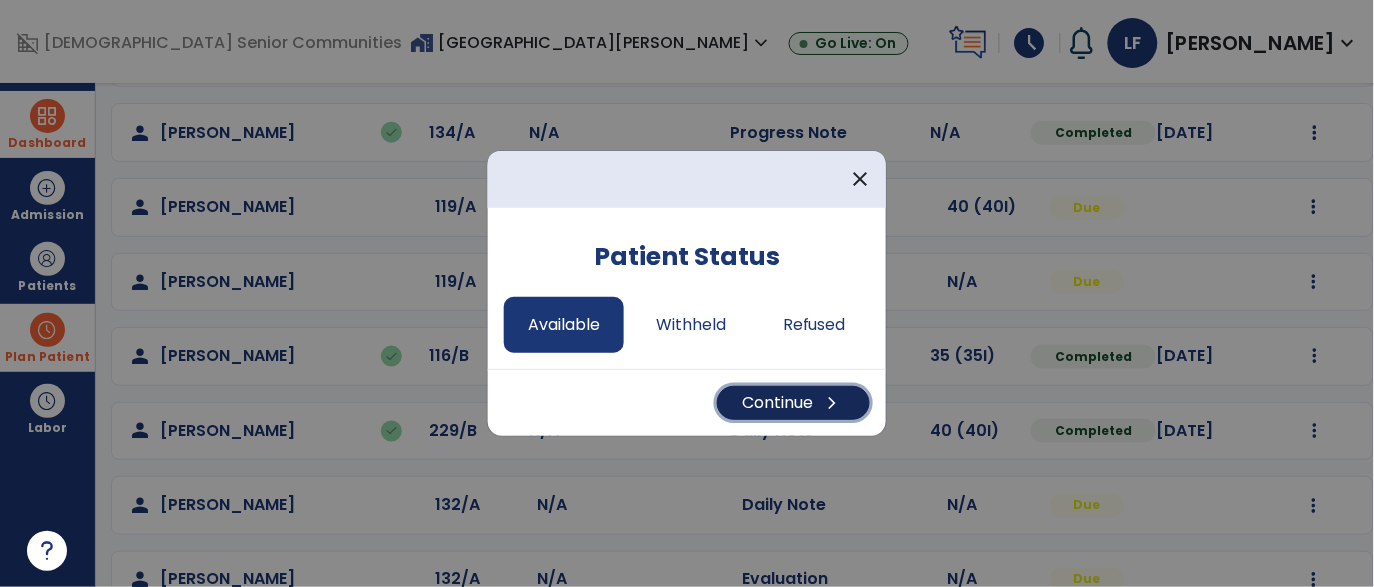 click on "Continue   chevron_right" at bounding box center (793, 403) 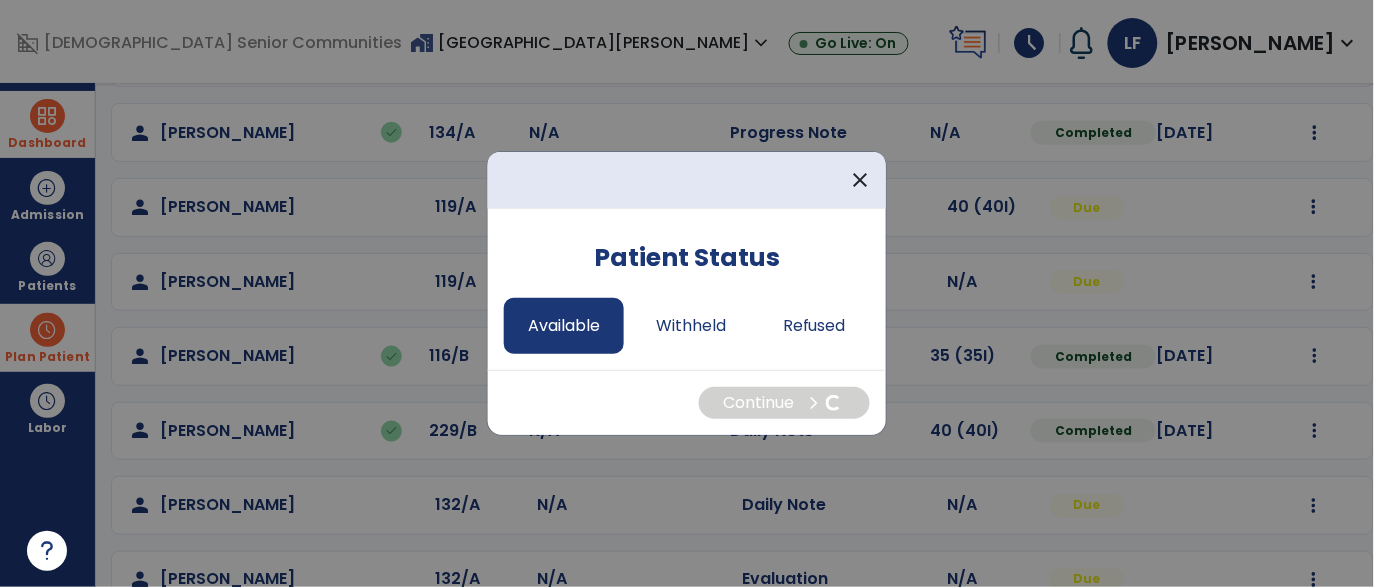 select on "*" 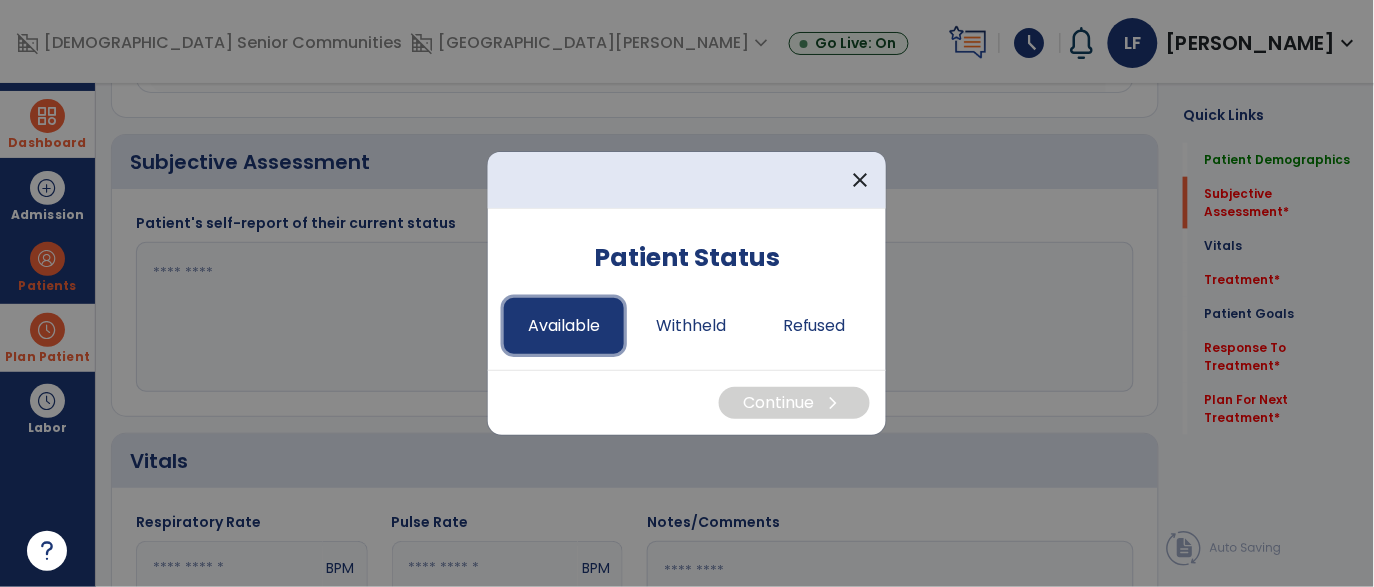 click on "Available" at bounding box center [564, 326] 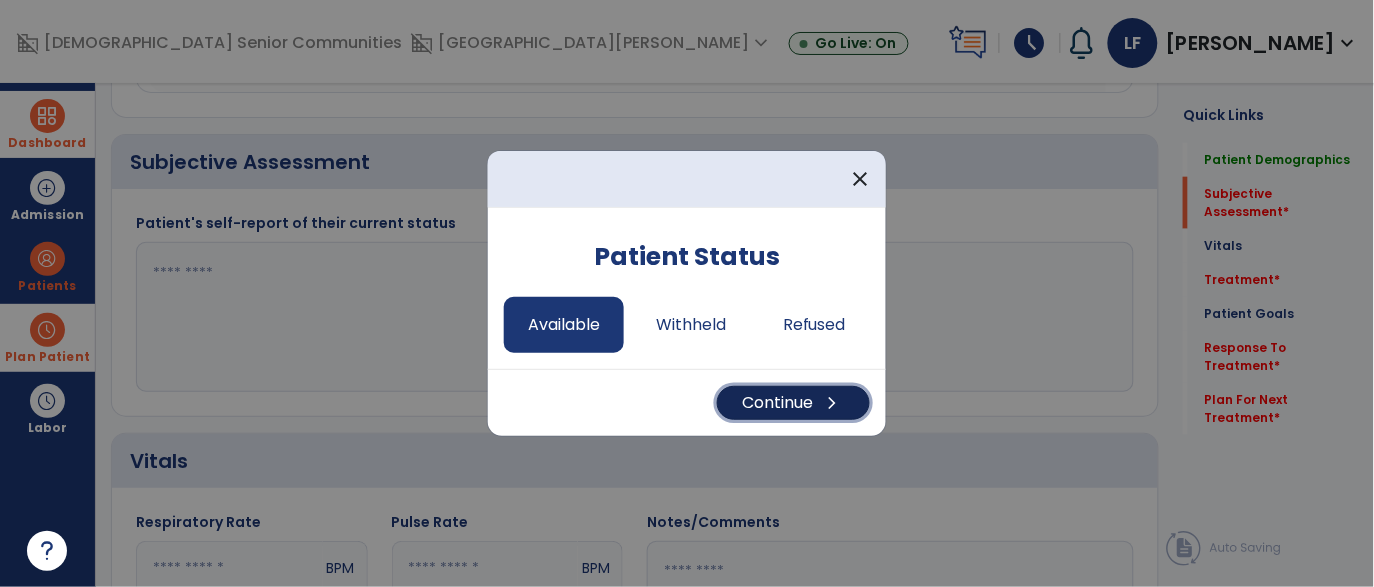 click on "Continue   chevron_right" at bounding box center [793, 403] 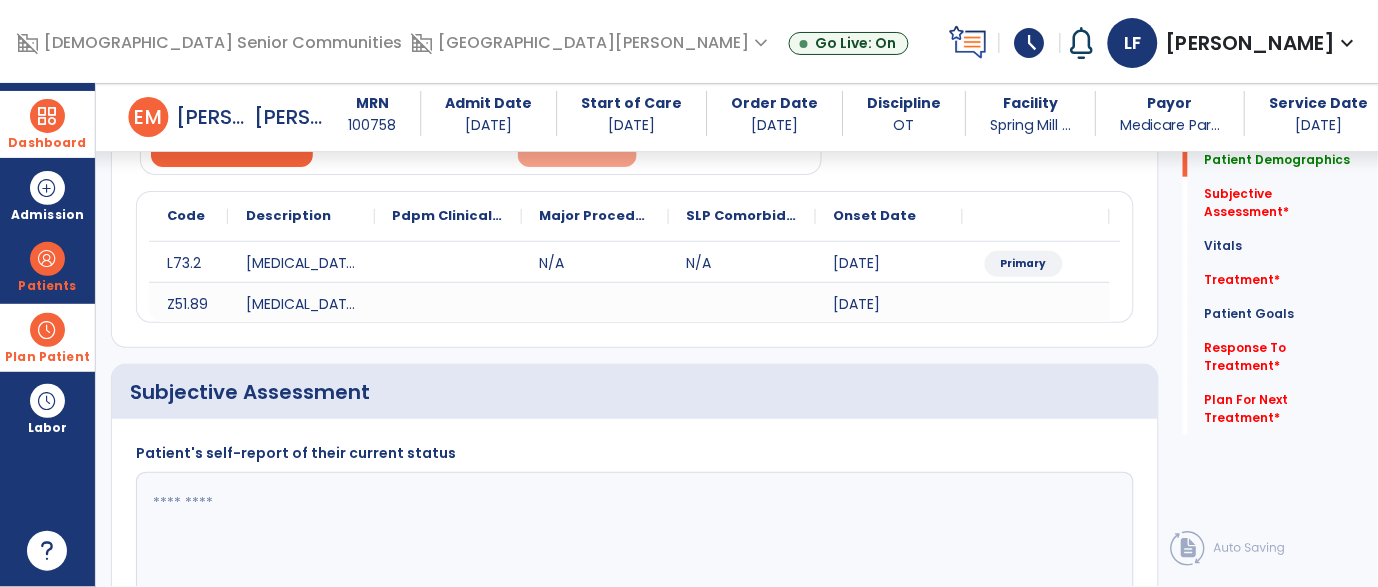 scroll, scrollTop: 206, scrollLeft: 0, axis: vertical 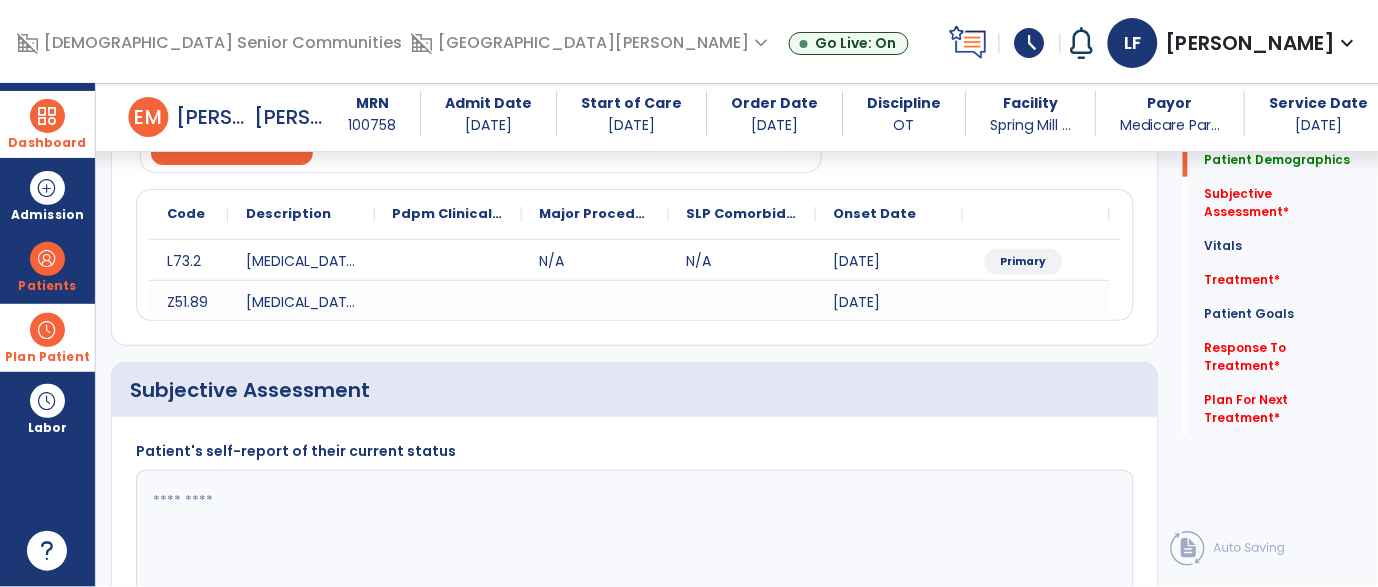 click 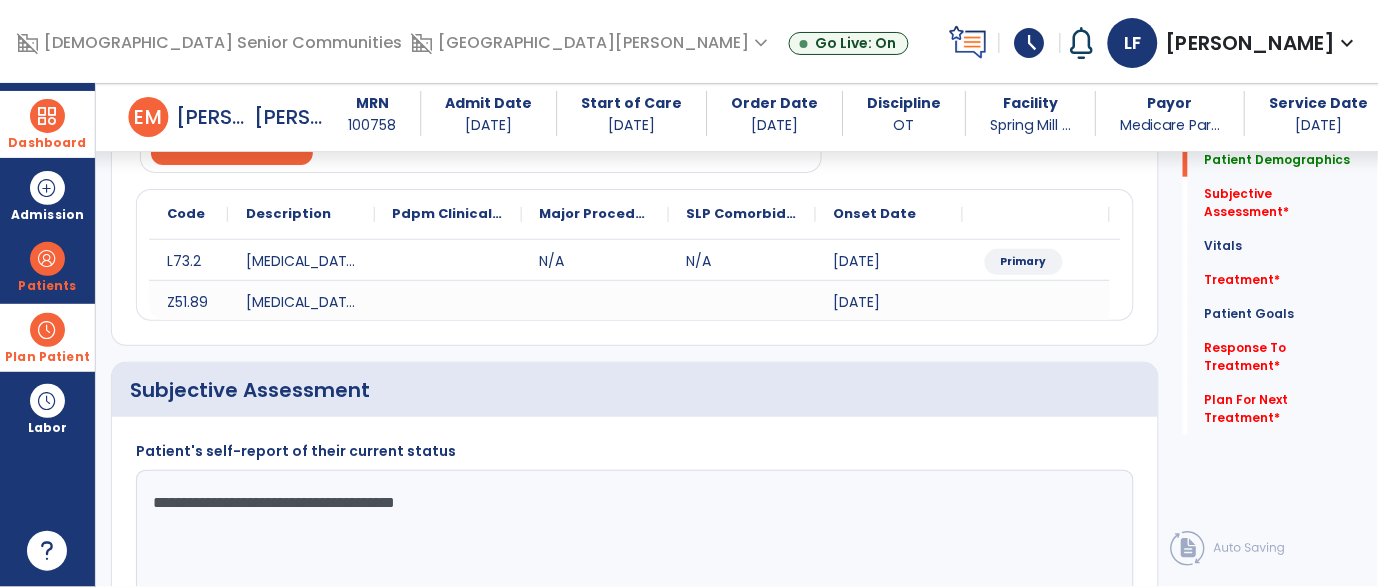 scroll, scrollTop: 0, scrollLeft: 0, axis: both 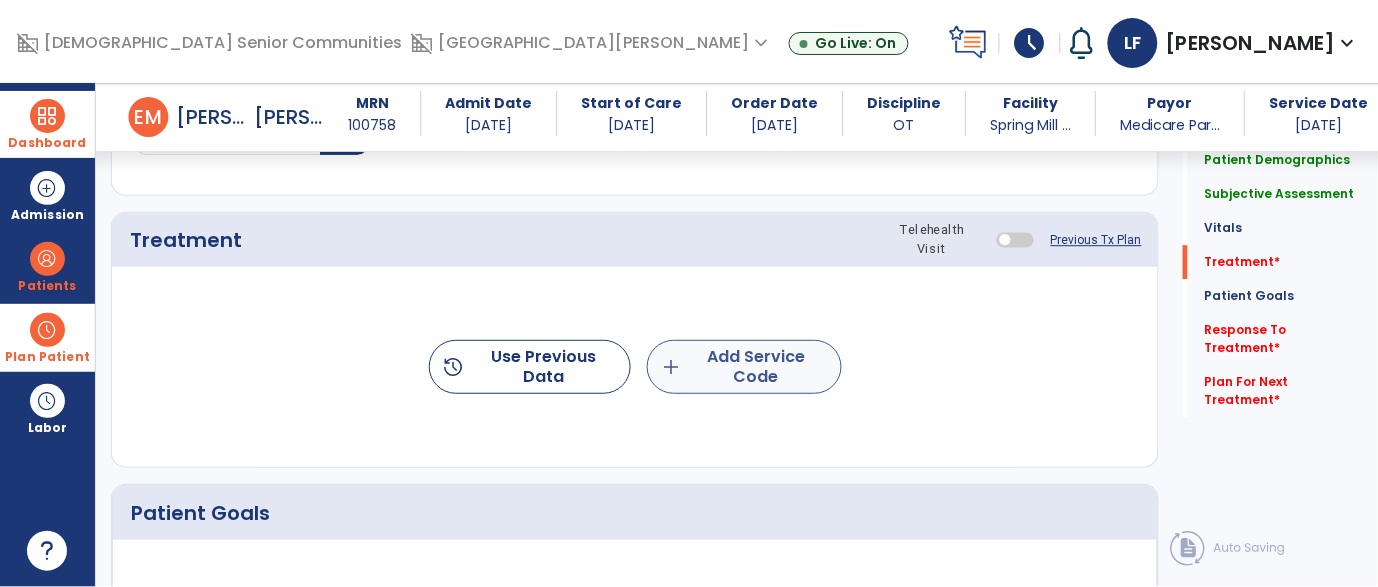 type on "**********" 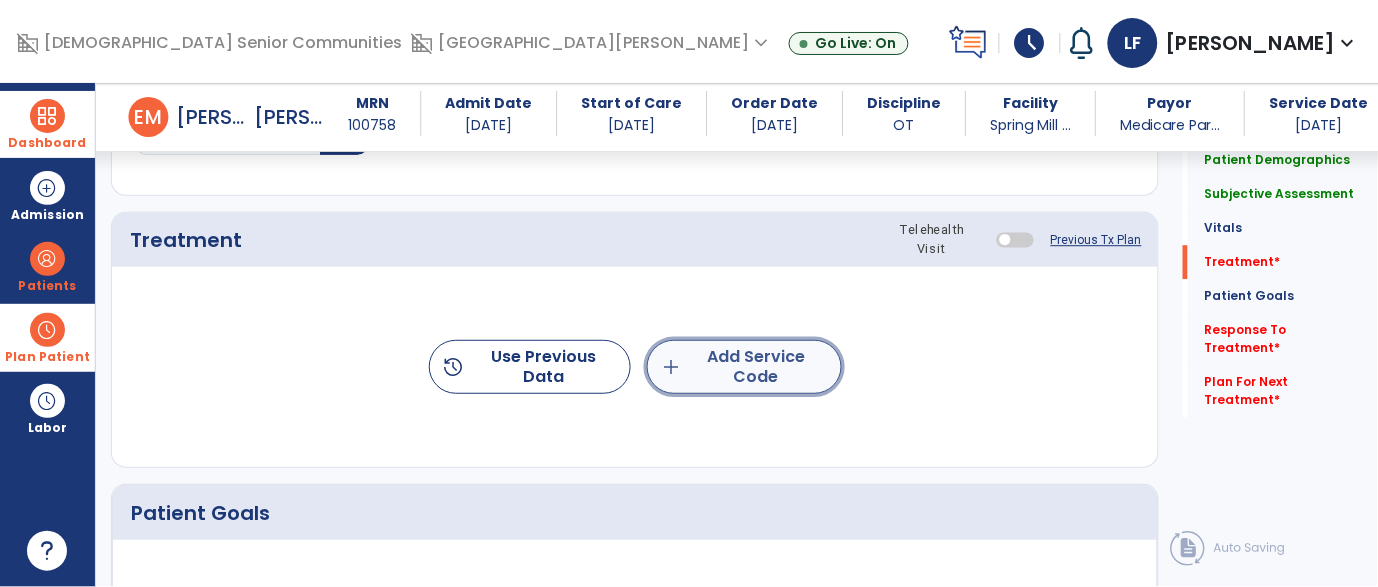 click on "add  Add Service Code" 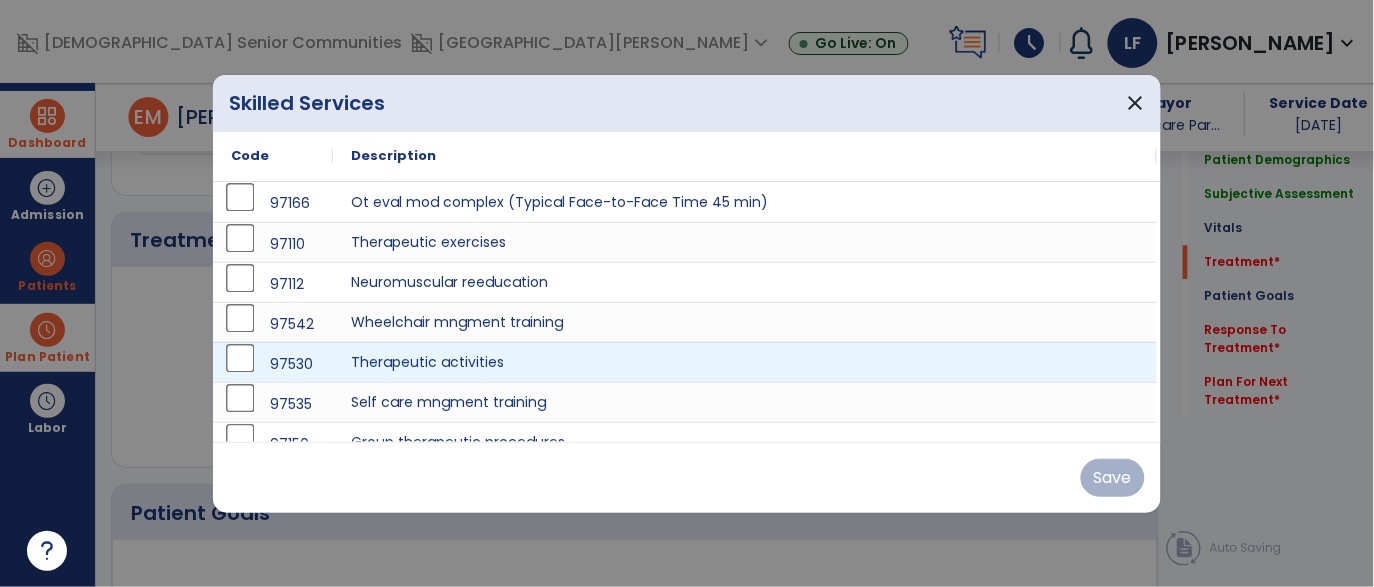 scroll, scrollTop: 1077, scrollLeft: 0, axis: vertical 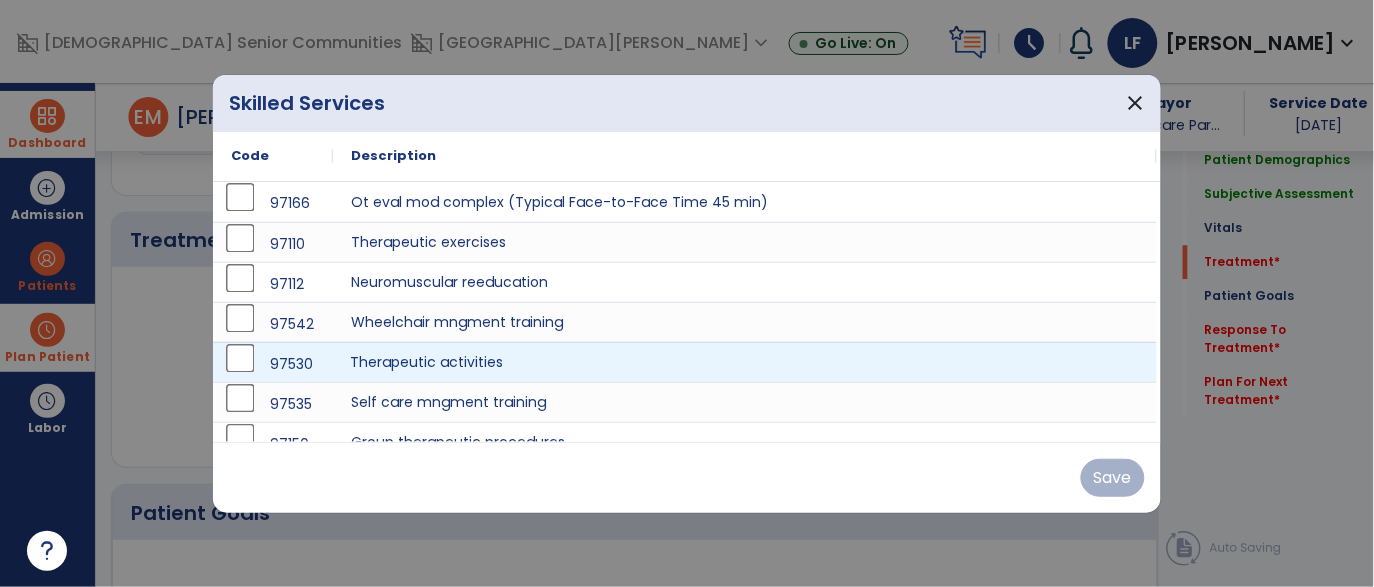 click on "Therapeutic activities" at bounding box center [745, 362] 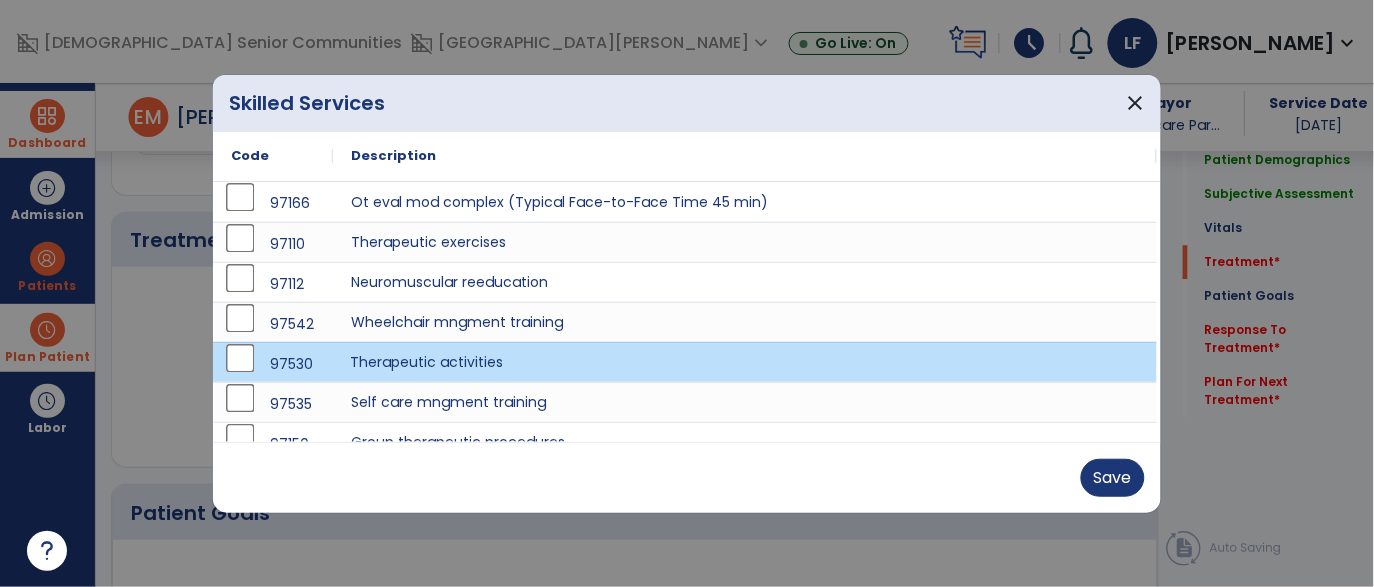 click on "Therapeutic activities" at bounding box center [745, 362] 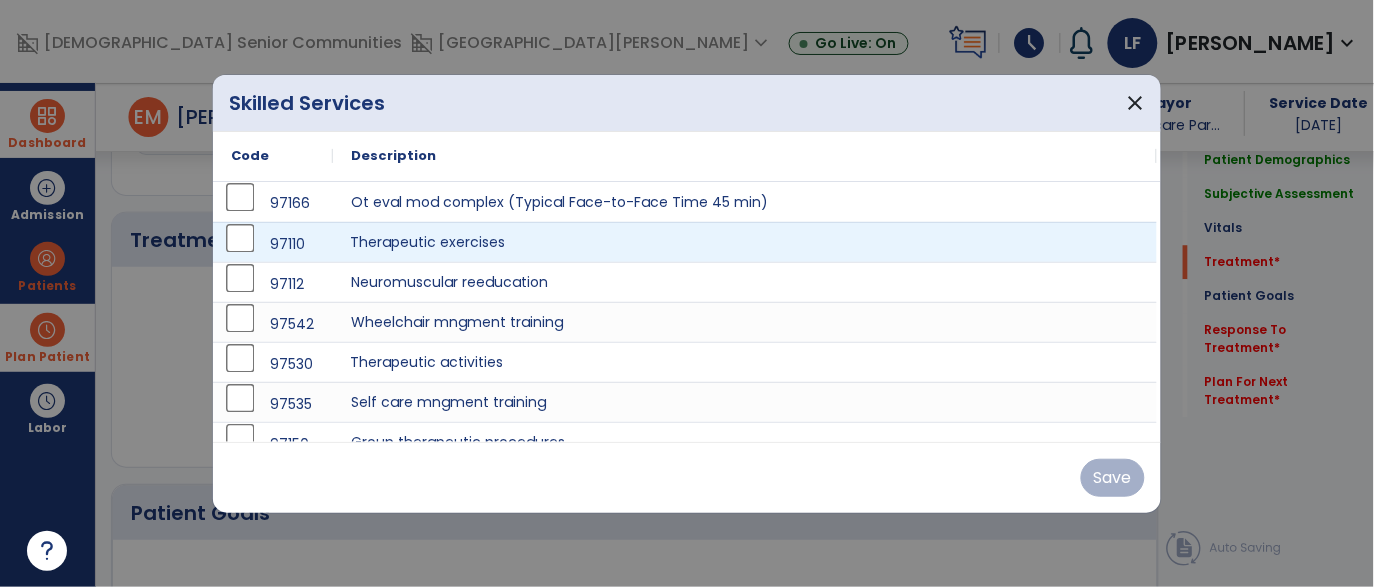 click on "Therapeutic exercises" at bounding box center (745, 242) 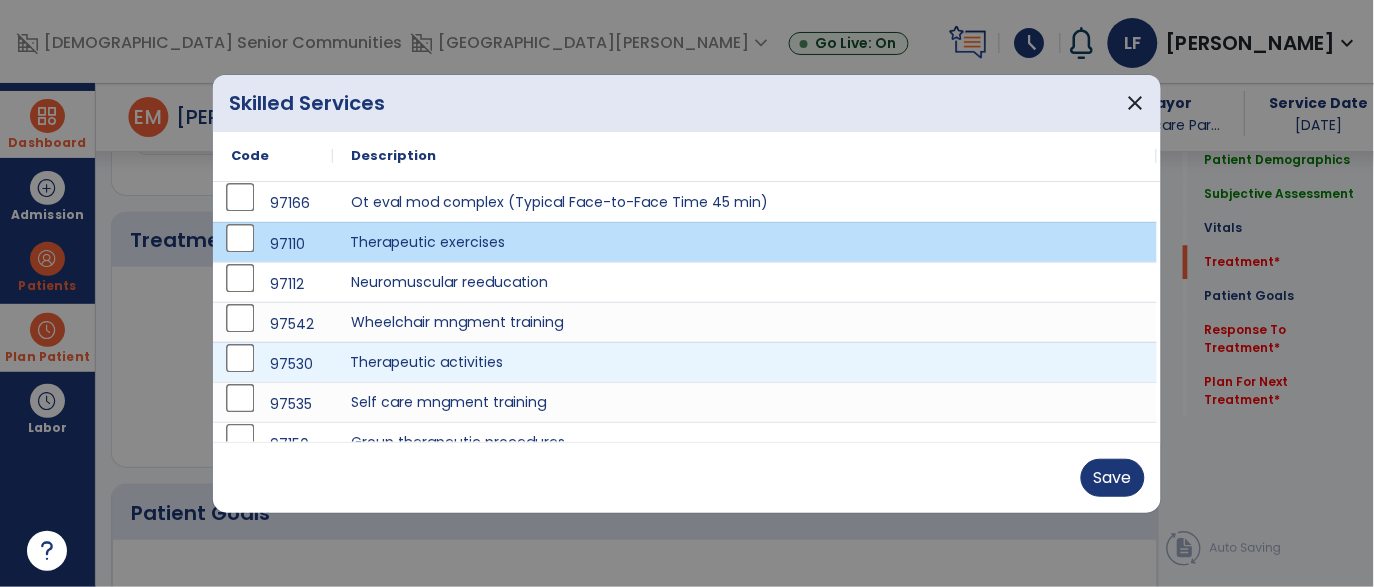 click on "Therapeutic activities" at bounding box center (745, 362) 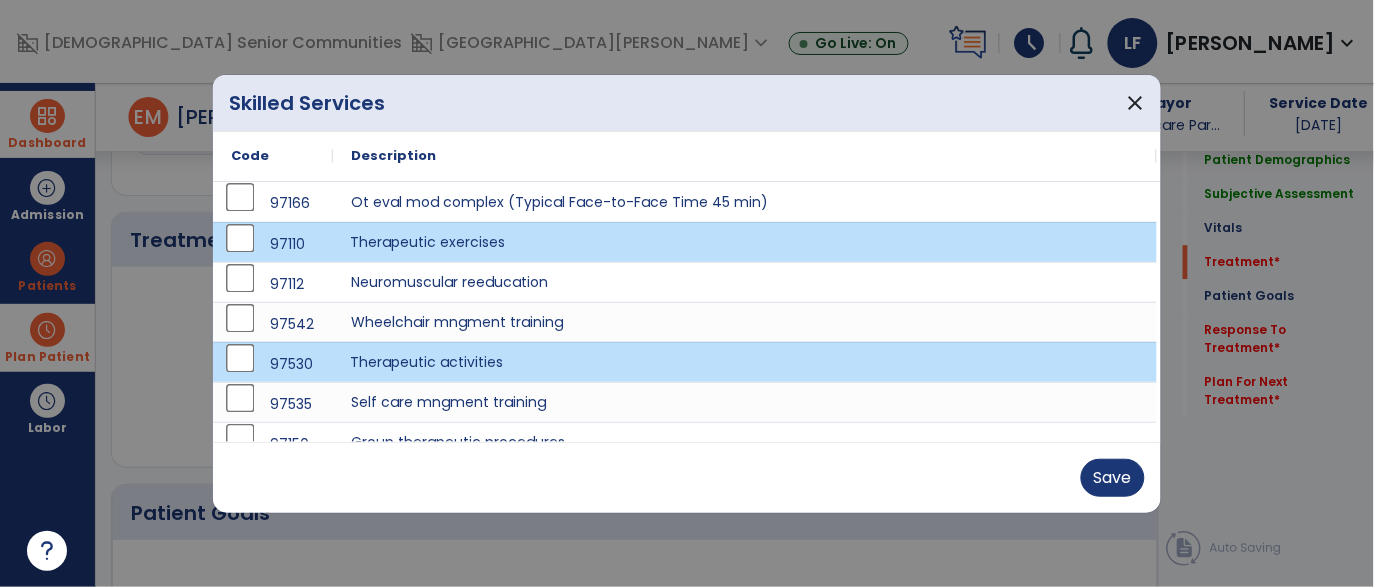 click on "Therapeutic exercises" at bounding box center (745, 242) 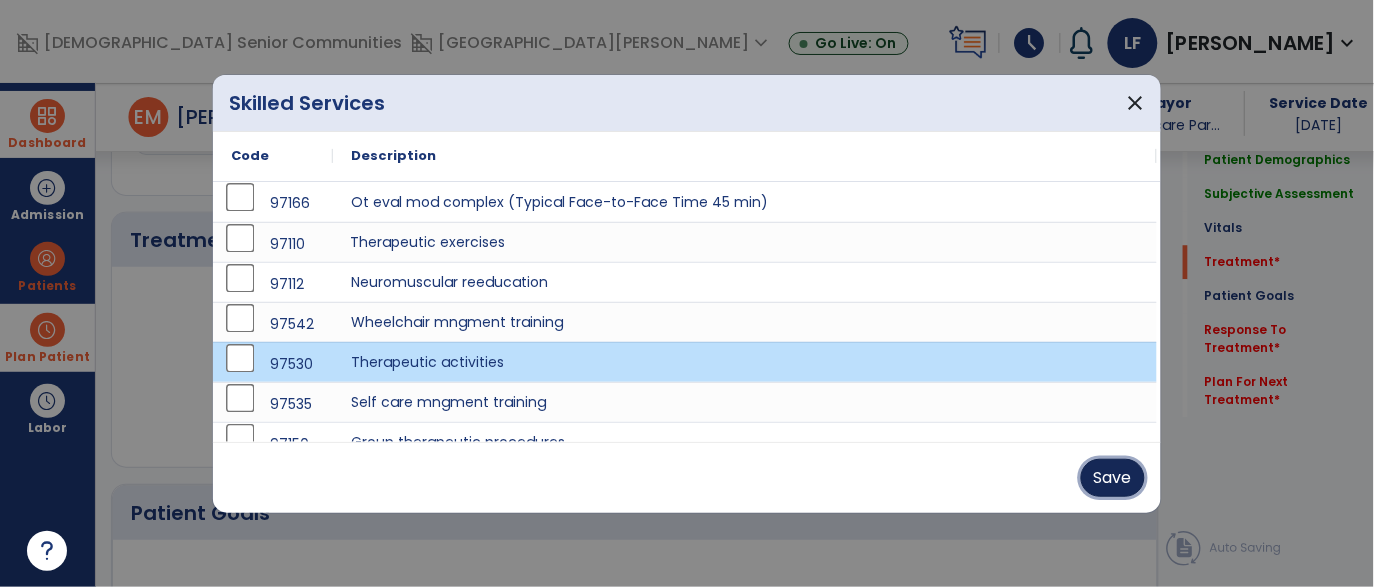 click on "Save" at bounding box center [1113, 478] 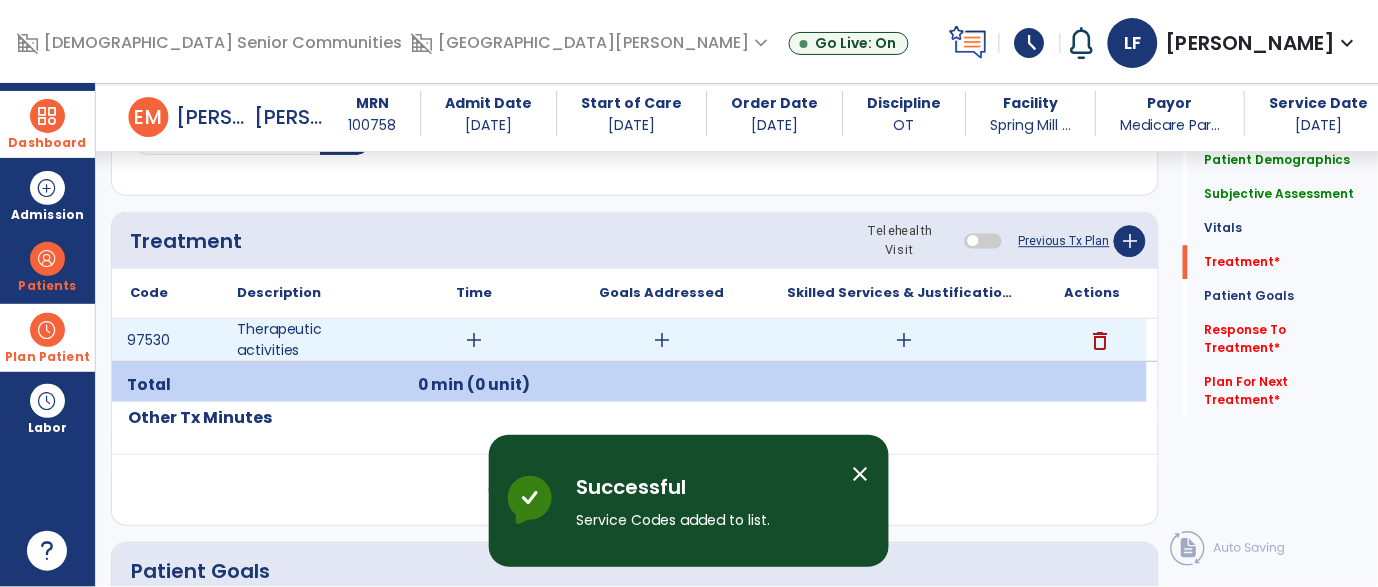 click on "add" at bounding box center (474, 340) 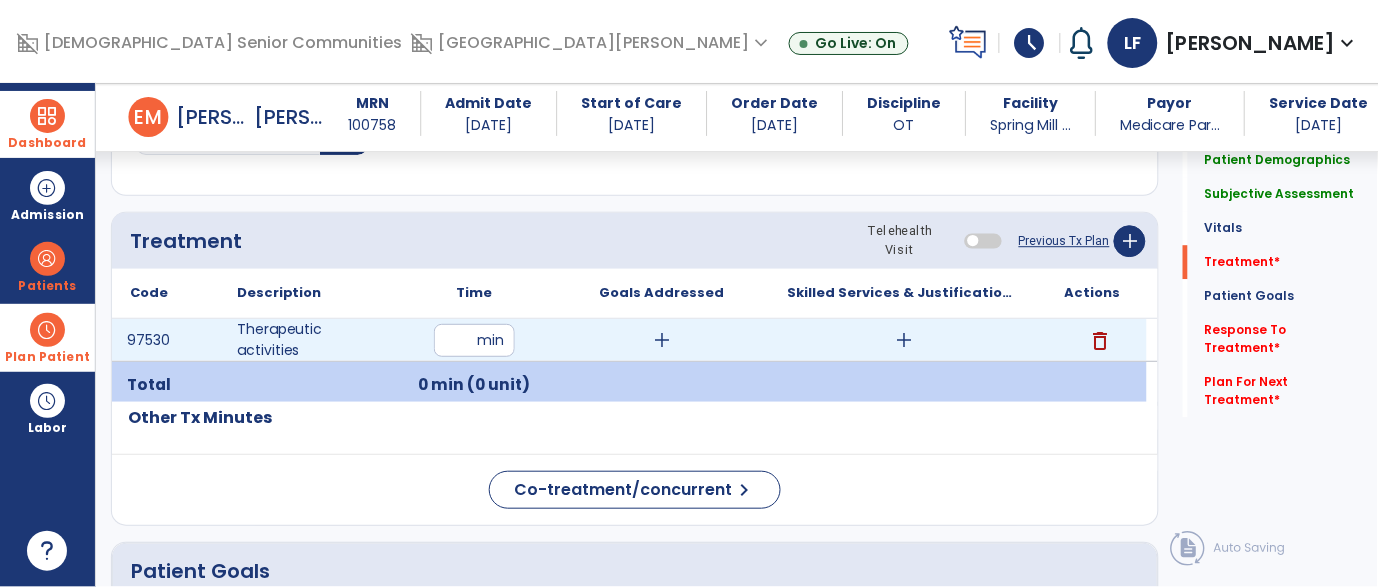 type on "**" 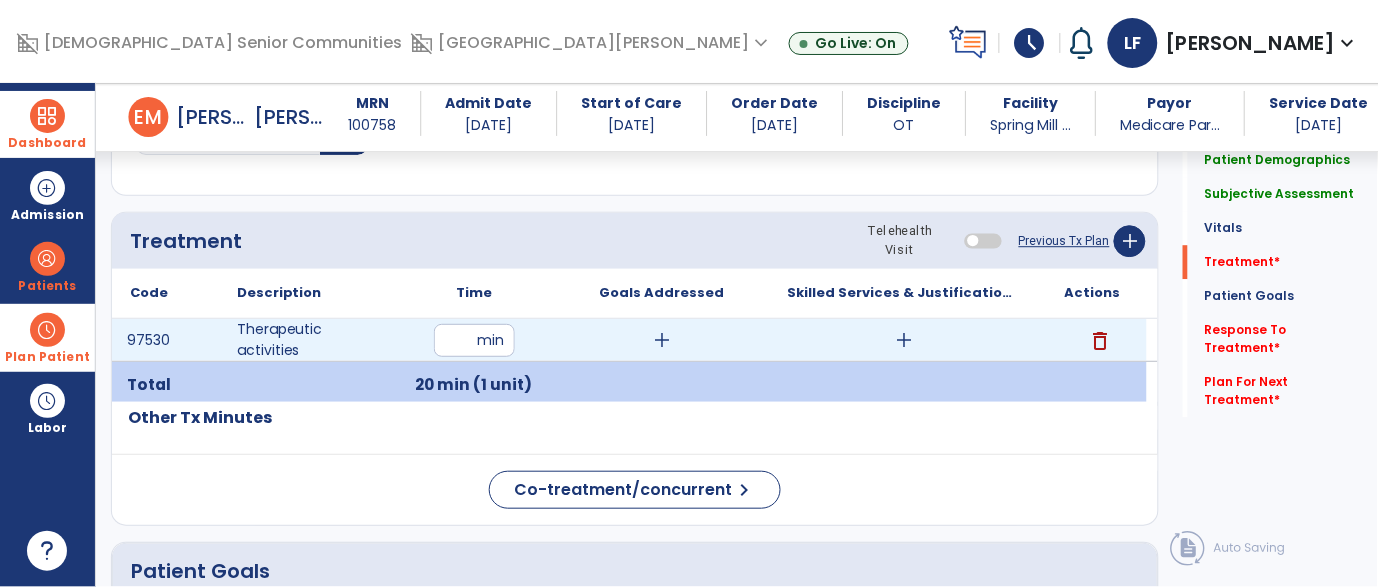 click on "add" at bounding box center [662, 340] 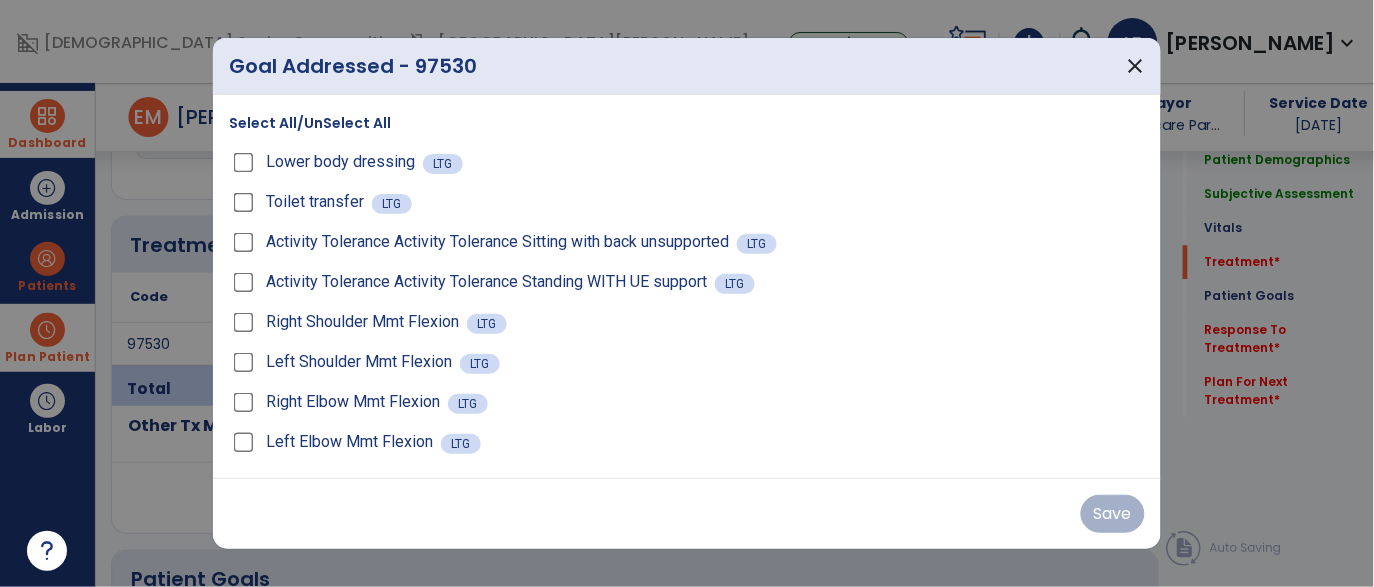 scroll, scrollTop: 1077, scrollLeft: 0, axis: vertical 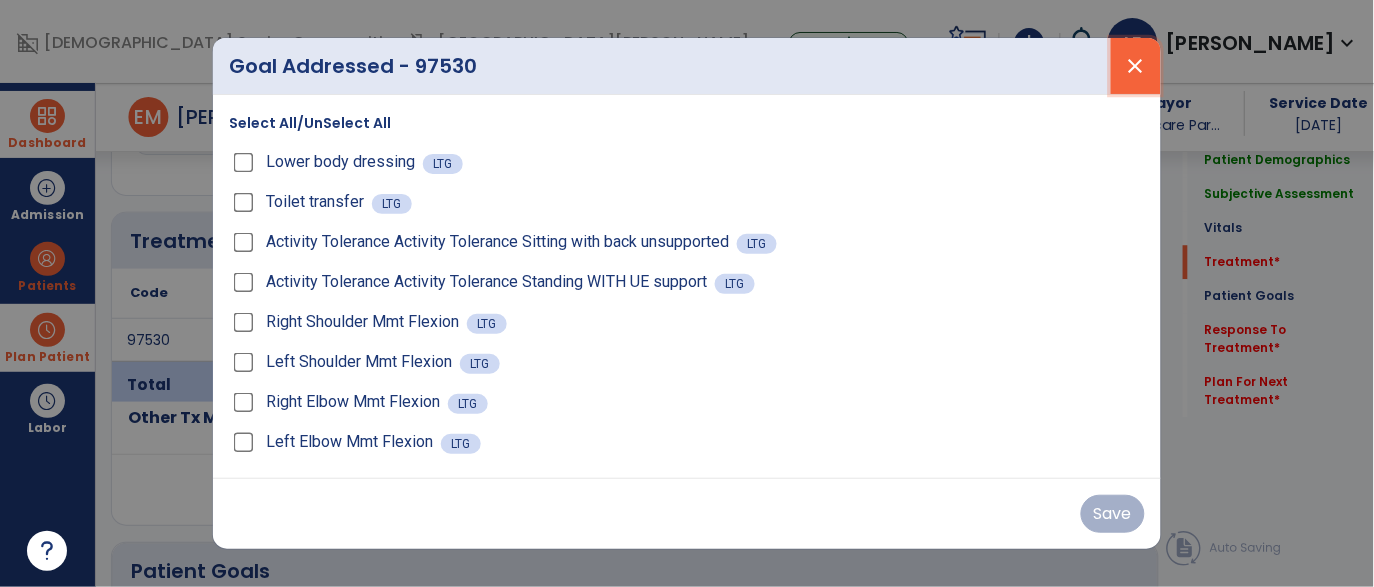 click on "close" at bounding box center [1136, 66] 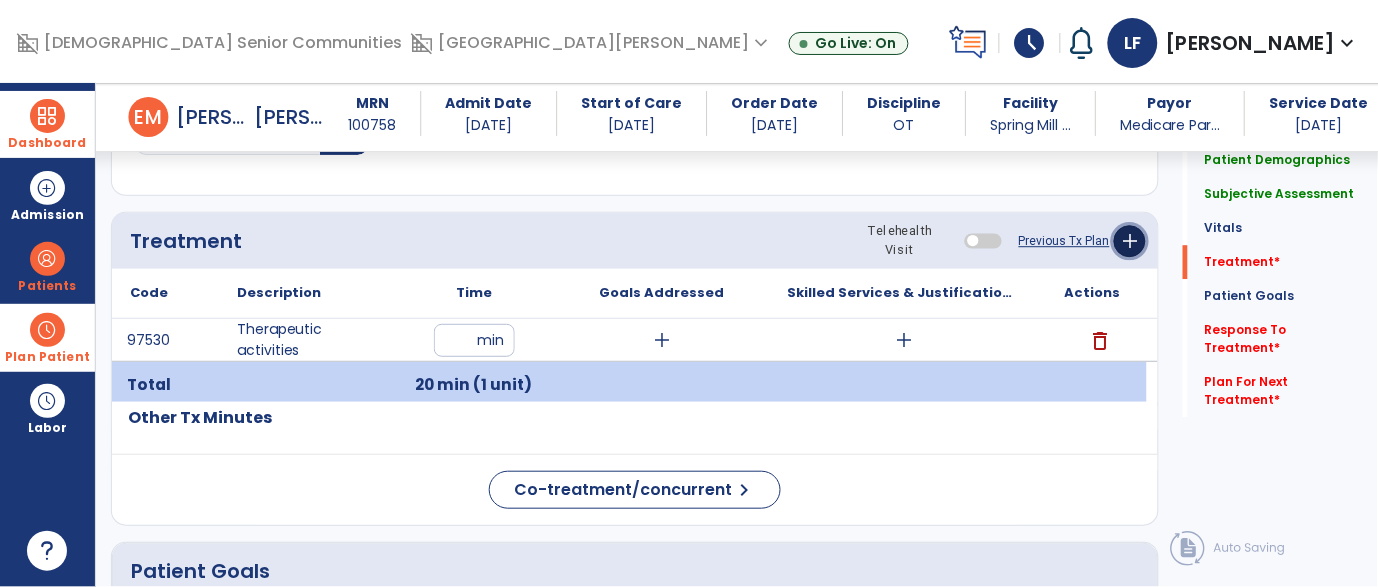 click on "add" 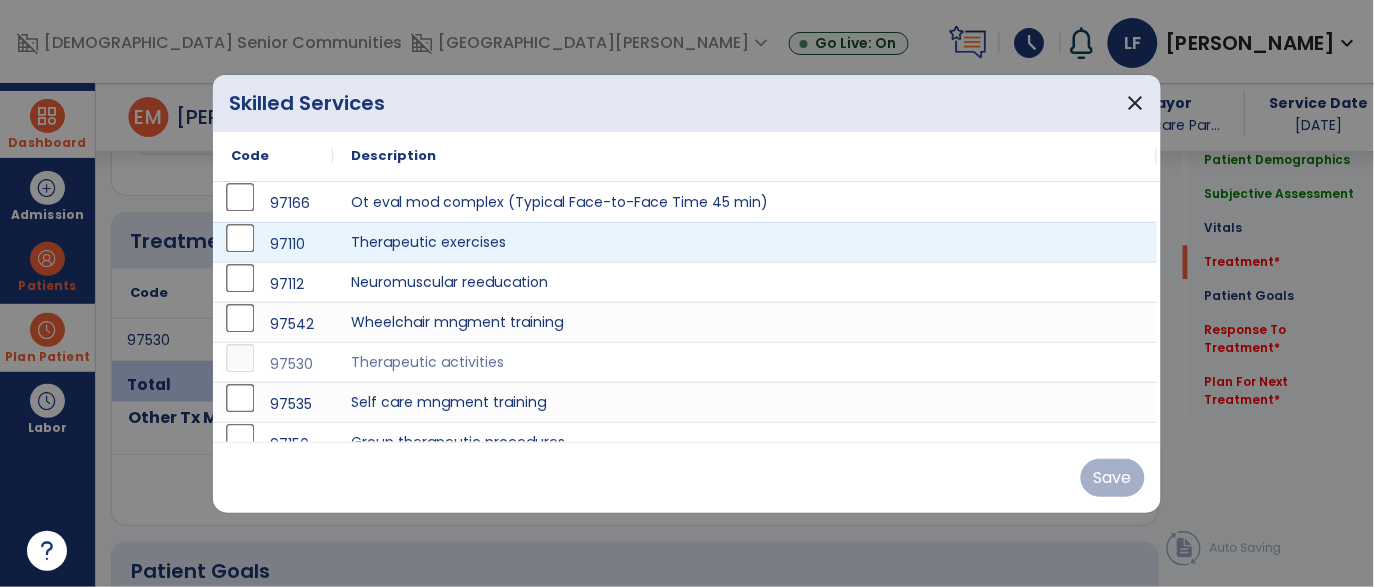 scroll, scrollTop: 1077, scrollLeft: 0, axis: vertical 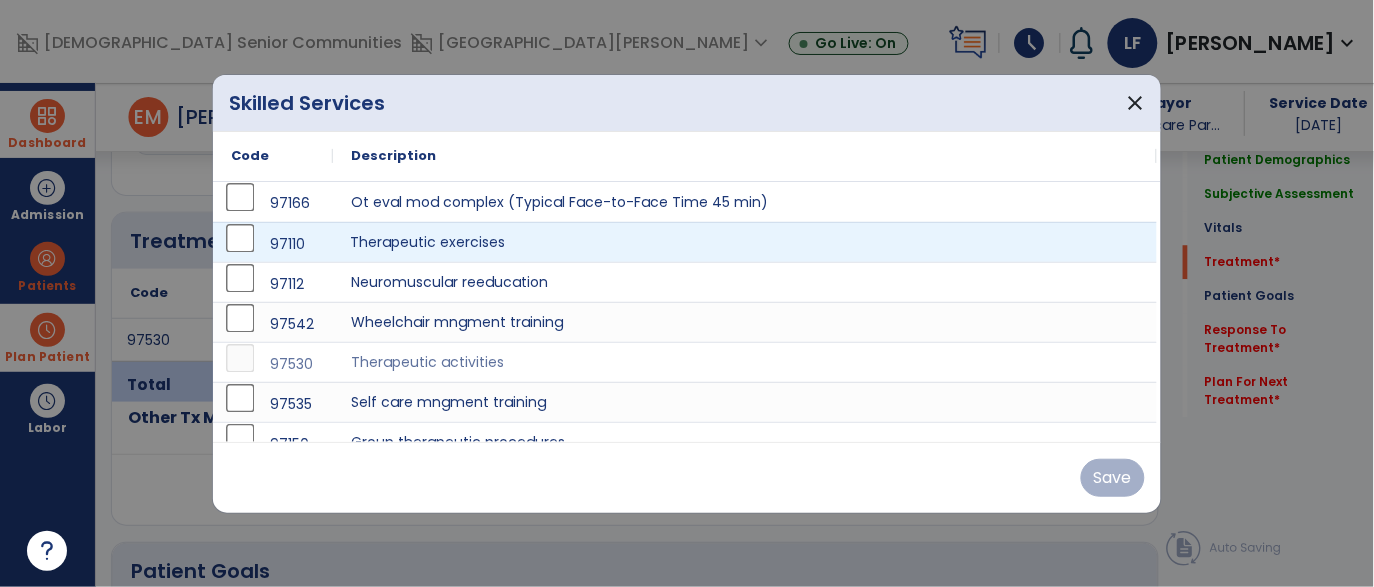 click on "Therapeutic exercises" at bounding box center [745, 242] 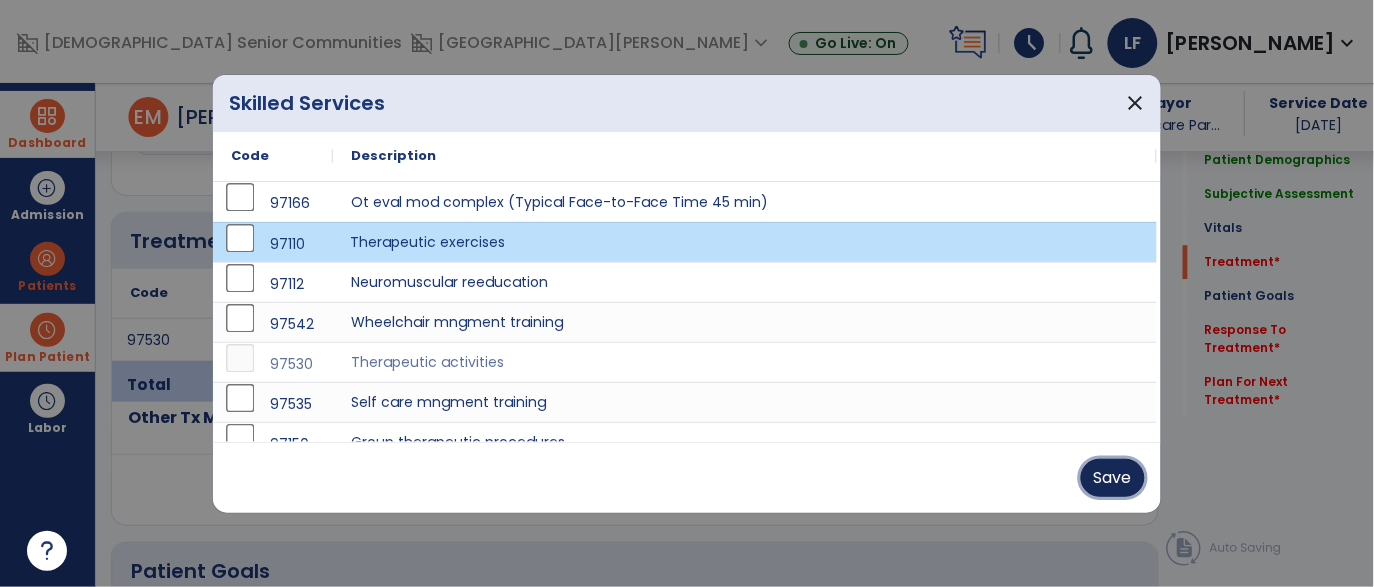 click on "Save" at bounding box center [1113, 478] 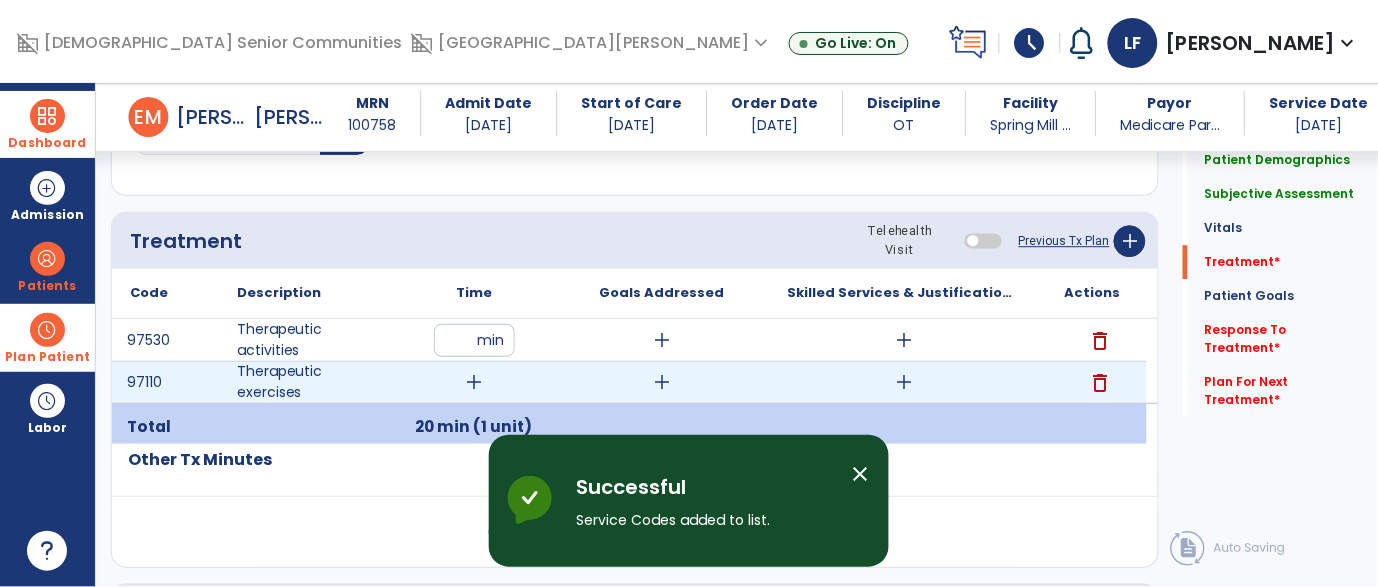 click on "add" at bounding box center [474, 382] 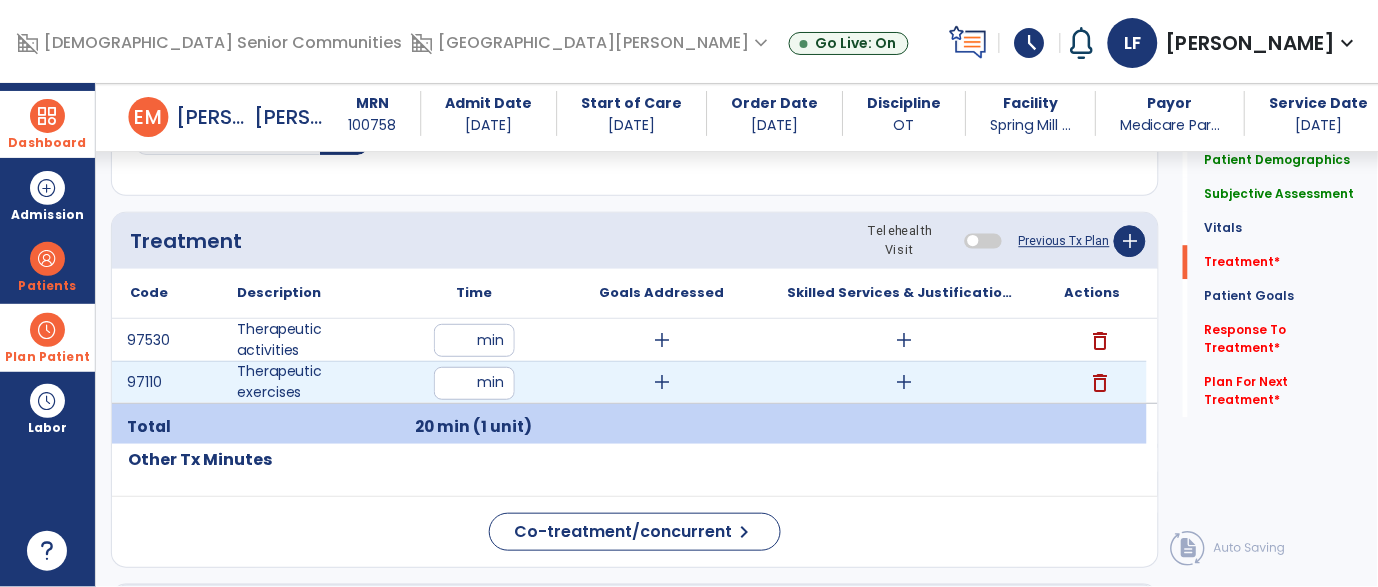 type on "**" 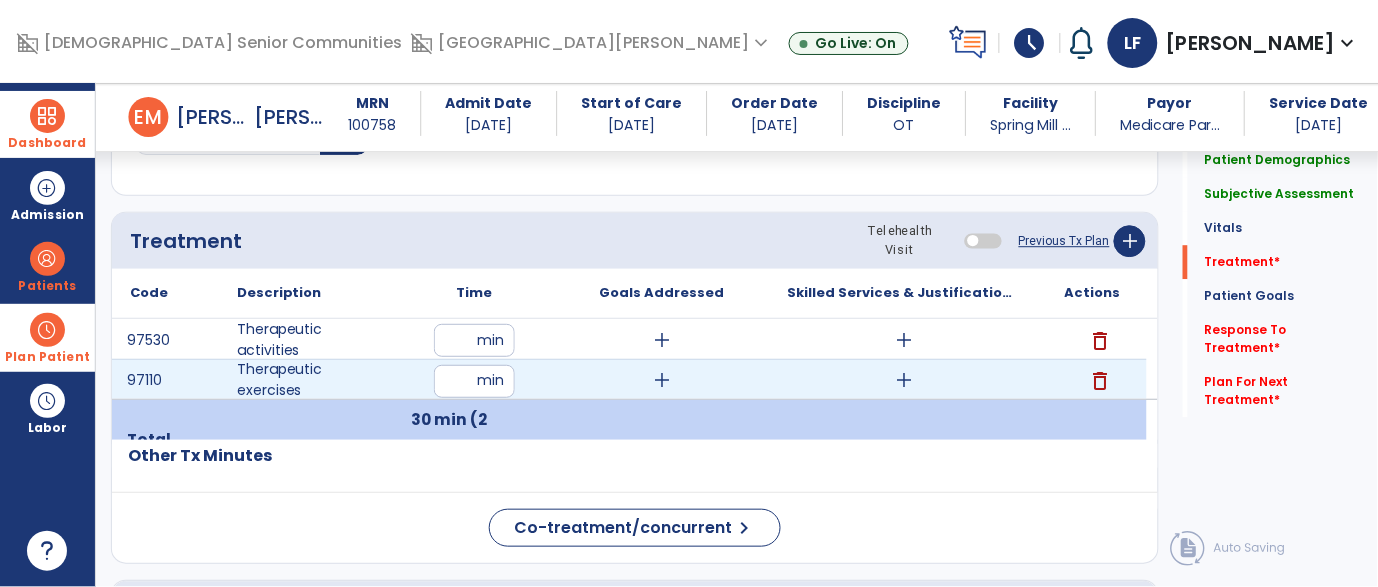 click on "add" at bounding box center (662, 380) 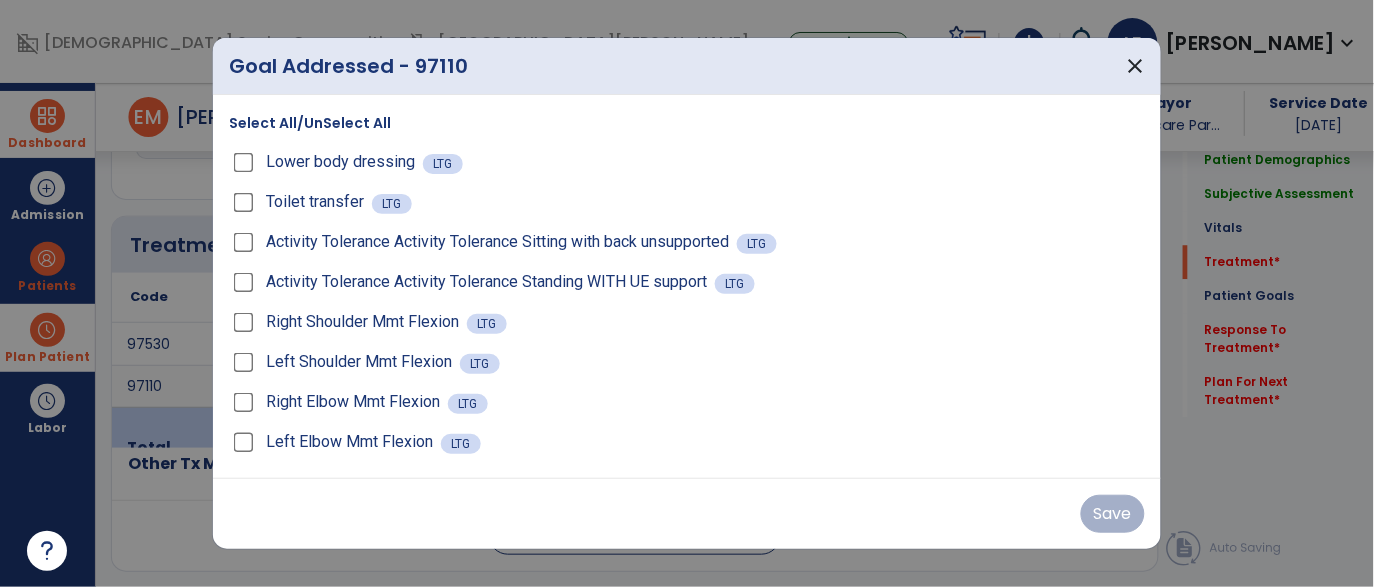 scroll, scrollTop: 1077, scrollLeft: 0, axis: vertical 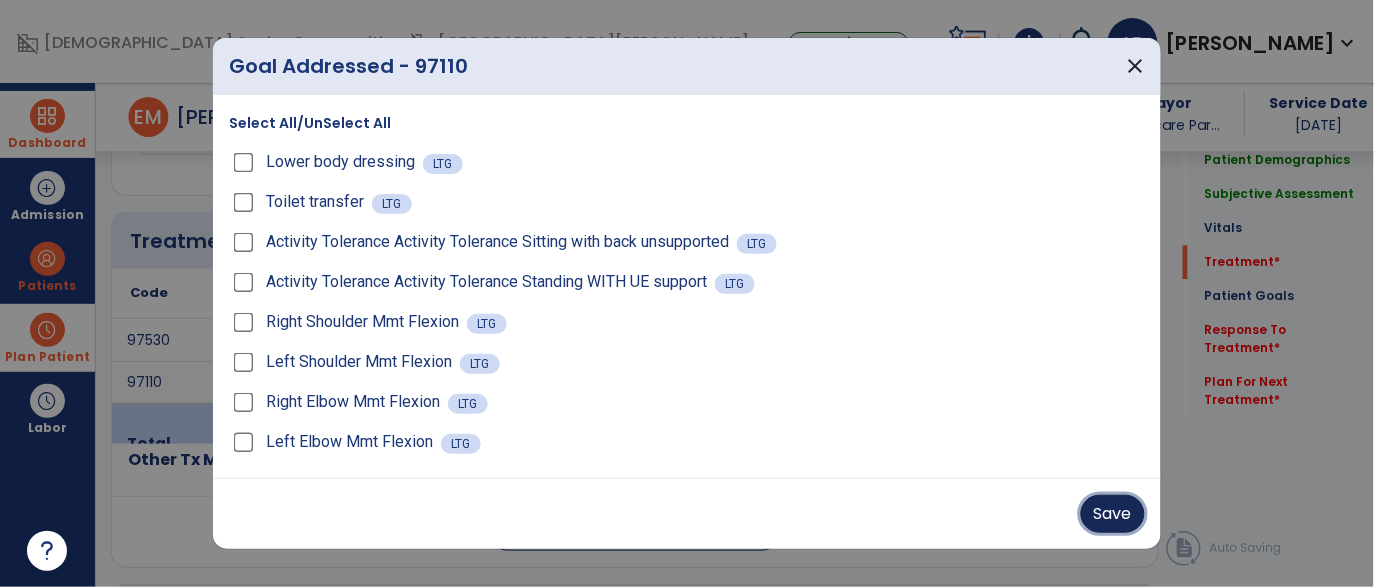 click on "Save" at bounding box center [1113, 514] 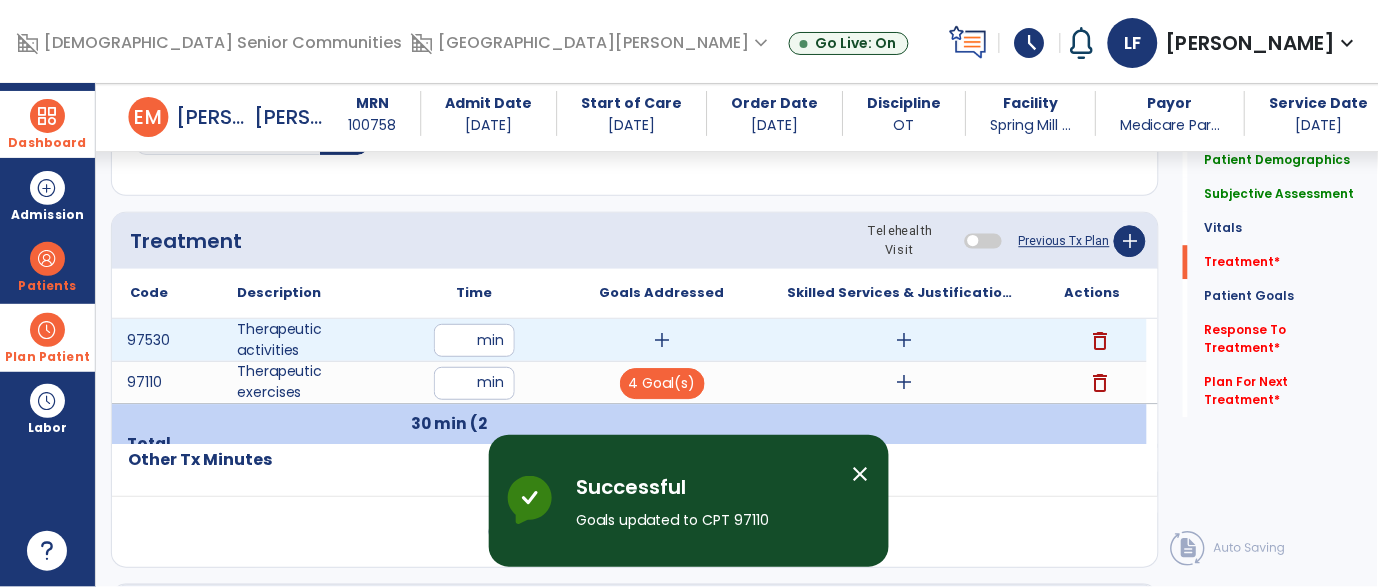 click on "add" at bounding box center (662, 340) 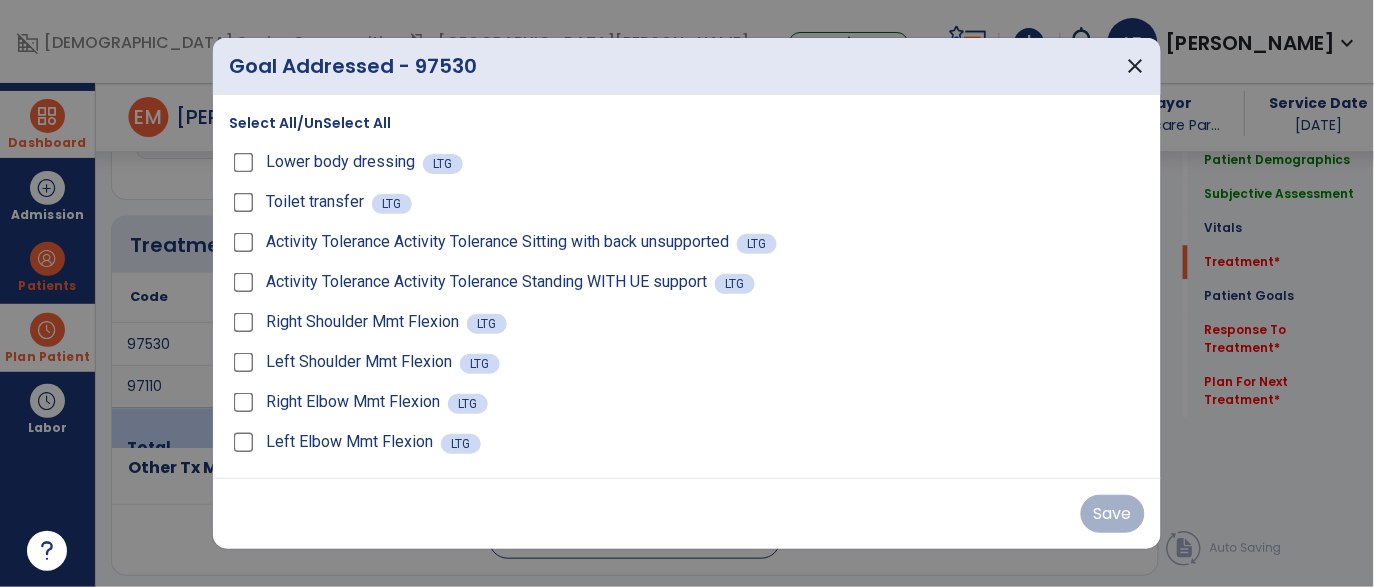 scroll, scrollTop: 1077, scrollLeft: 0, axis: vertical 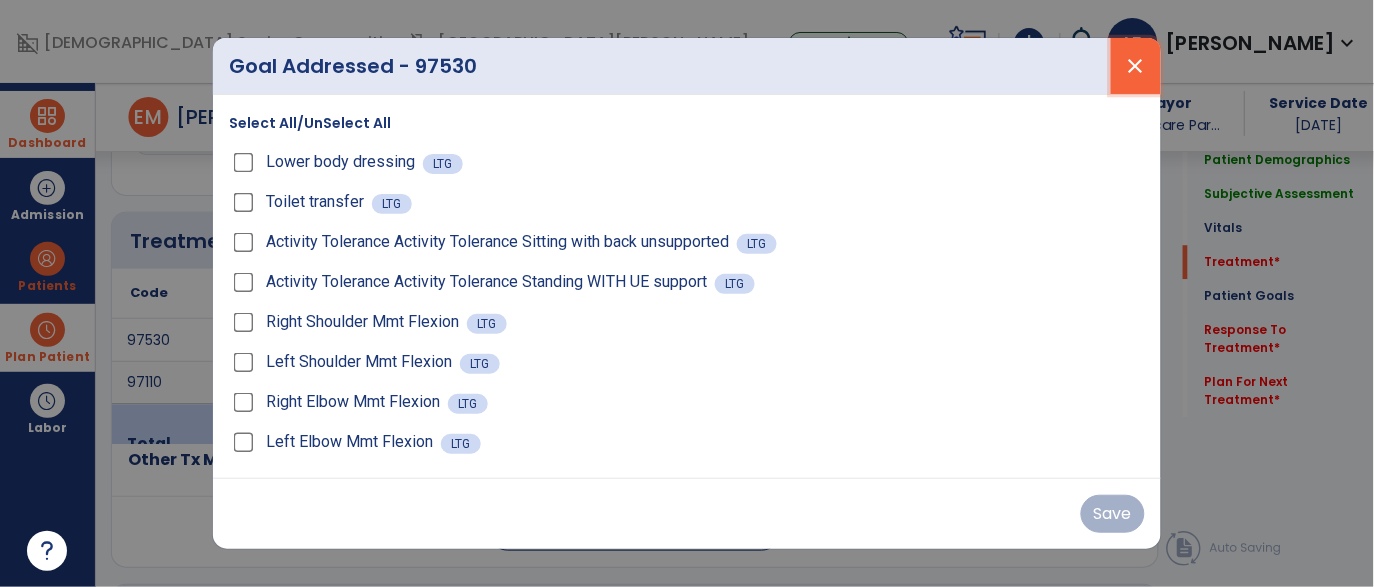 click on "close" at bounding box center [1136, 66] 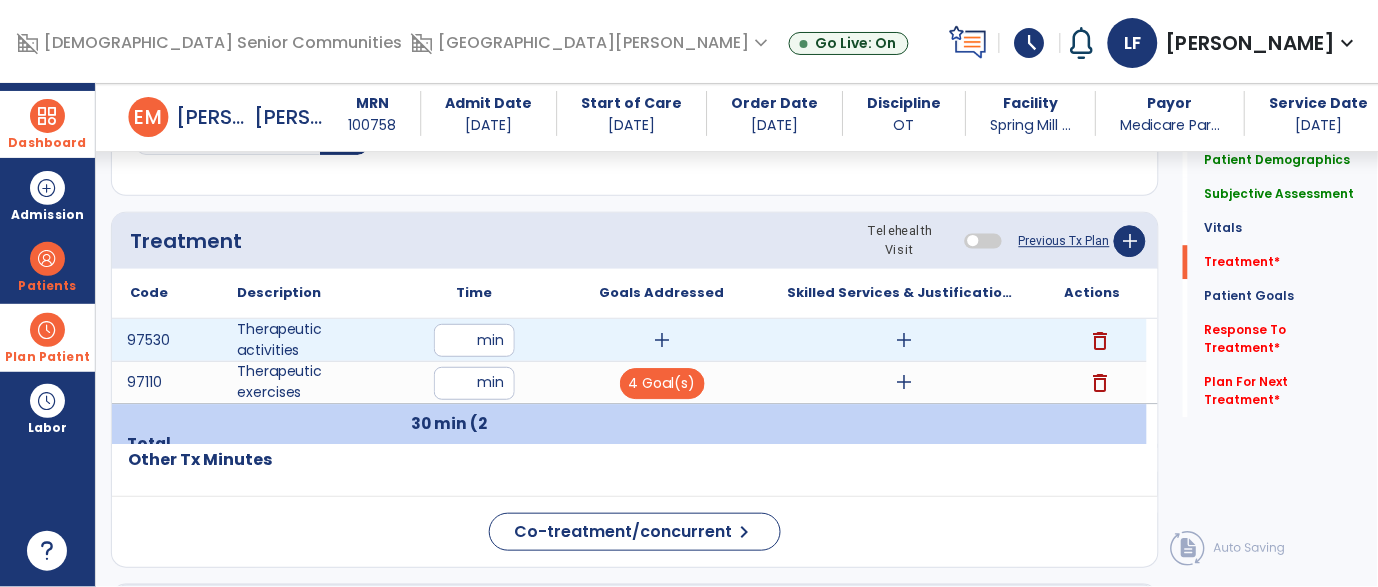click on "add" at bounding box center (904, 340) 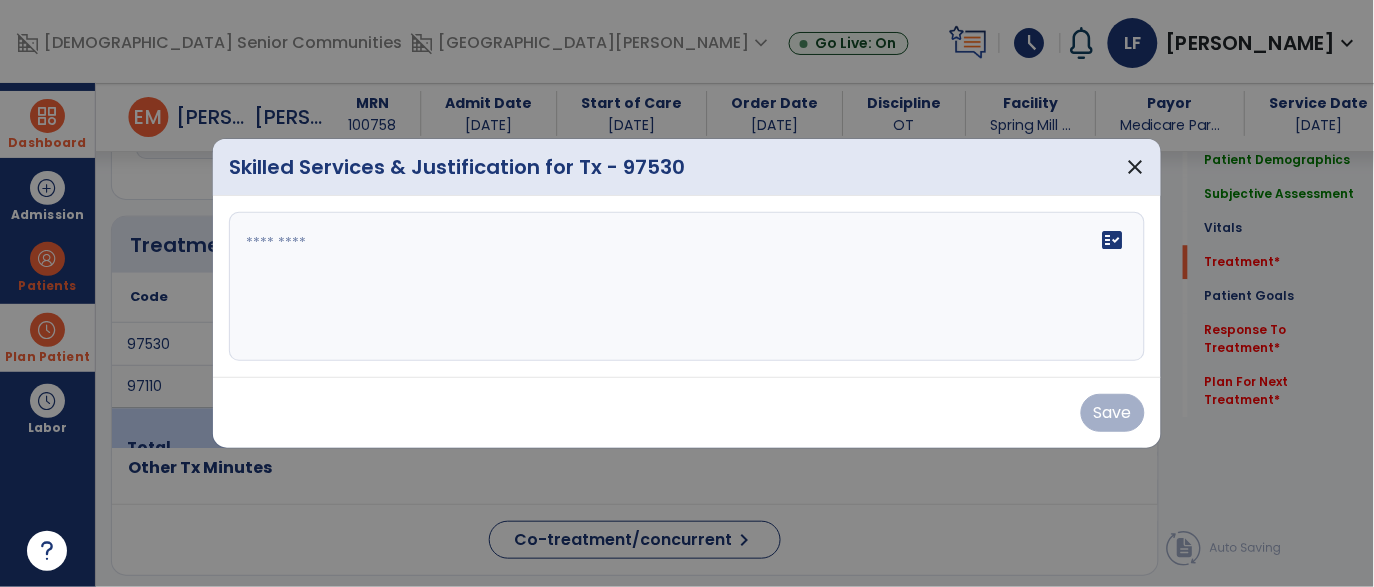 scroll, scrollTop: 1077, scrollLeft: 0, axis: vertical 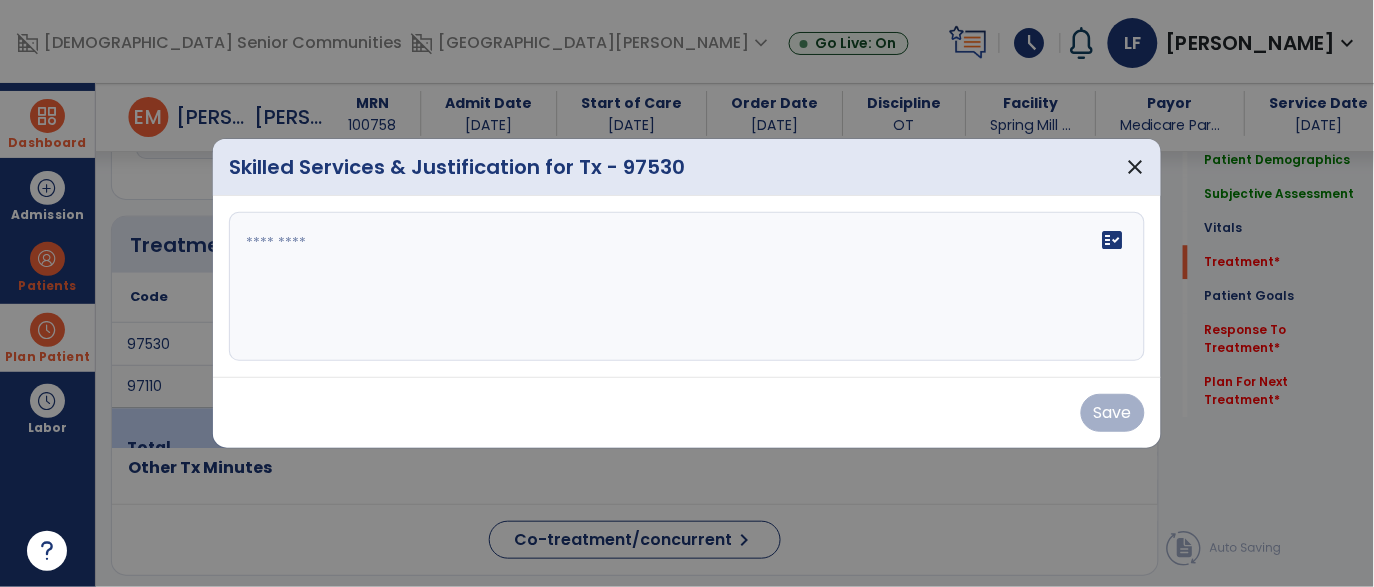 click on "fact_check" at bounding box center [687, 287] 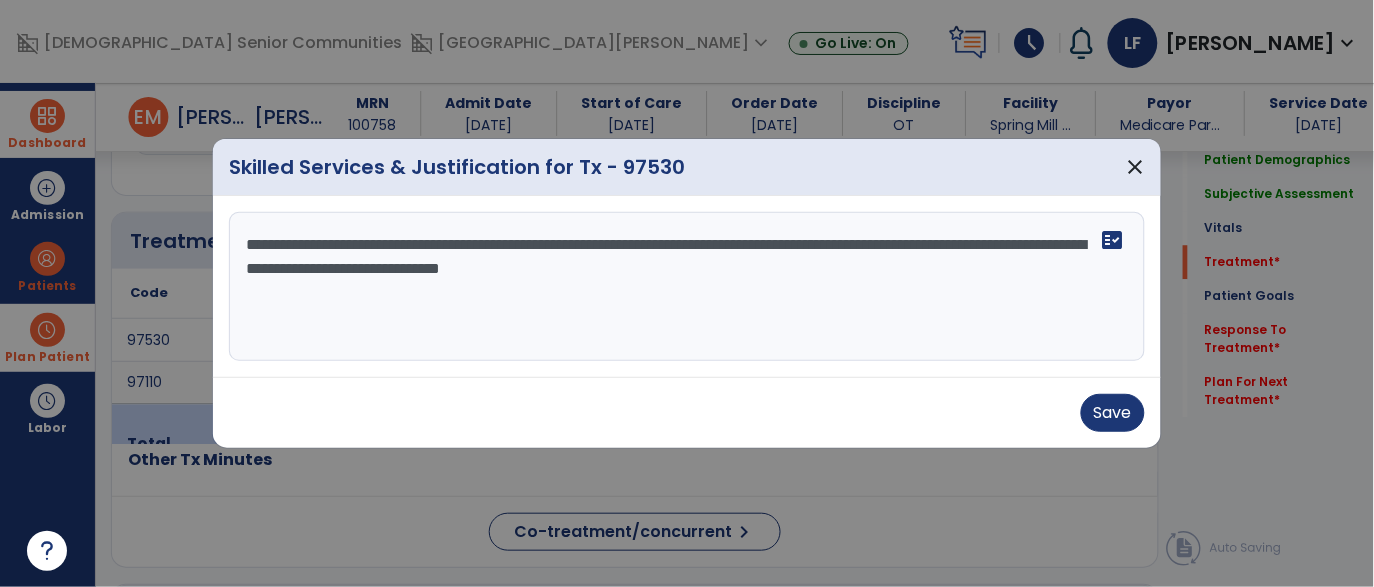 type on "**********" 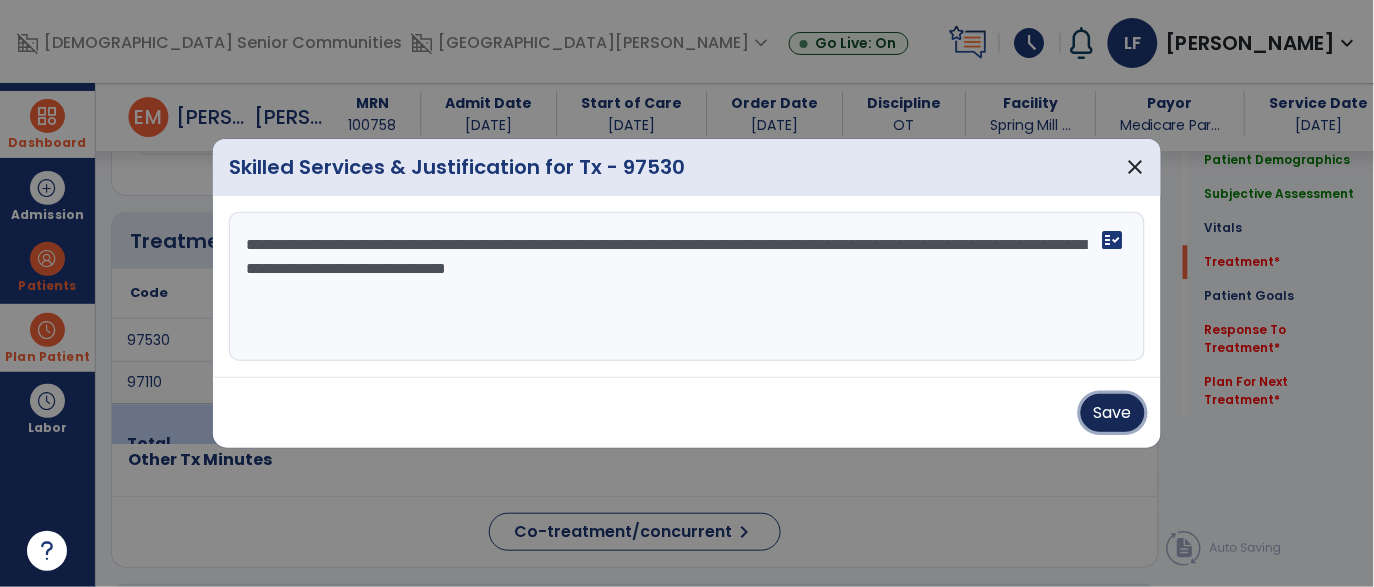 click on "Save" at bounding box center [1113, 413] 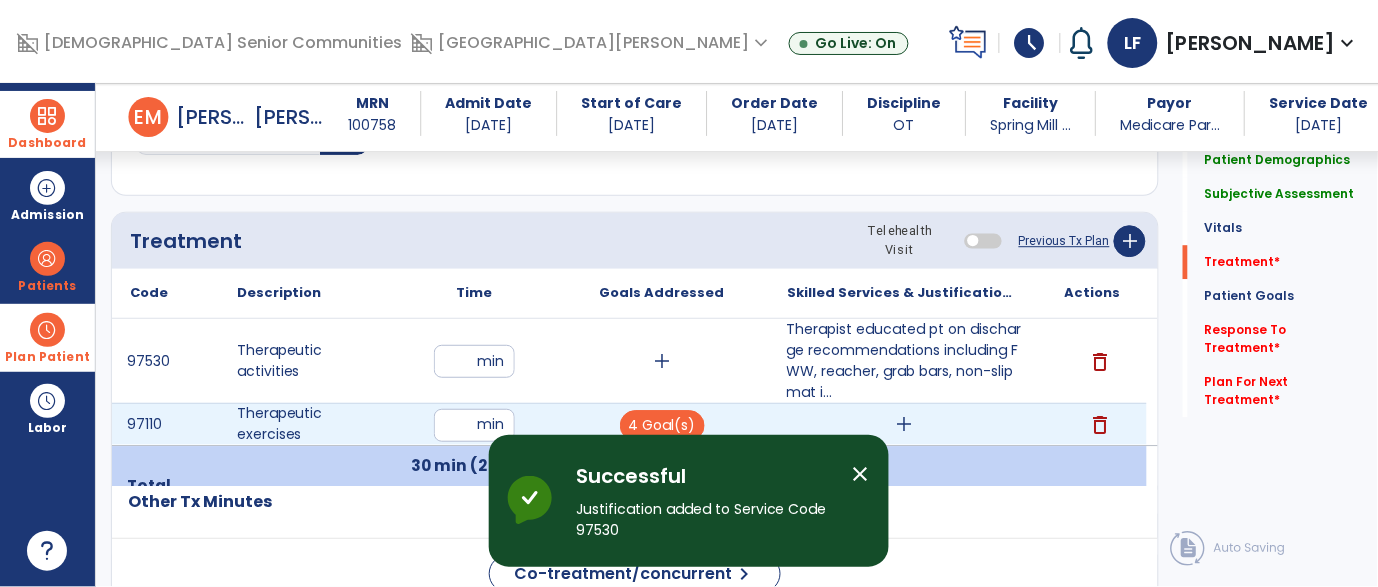 click on "add" at bounding box center [904, 424] 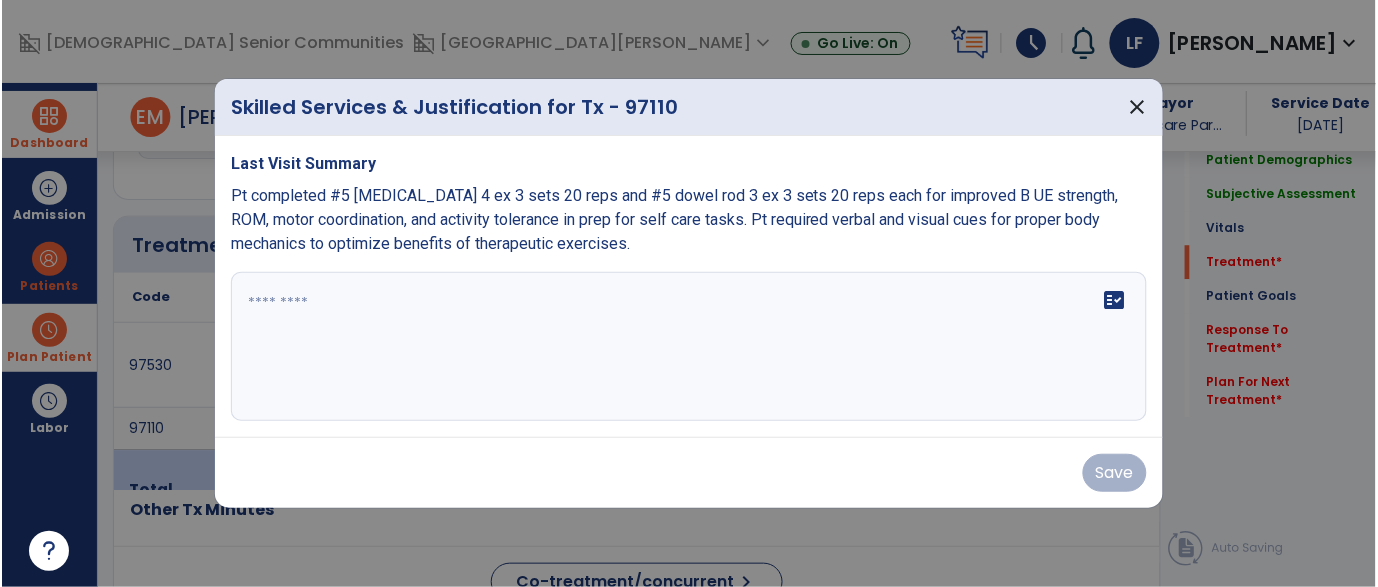 scroll, scrollTop: 1077, scrollLeft: 0, axis: vertical 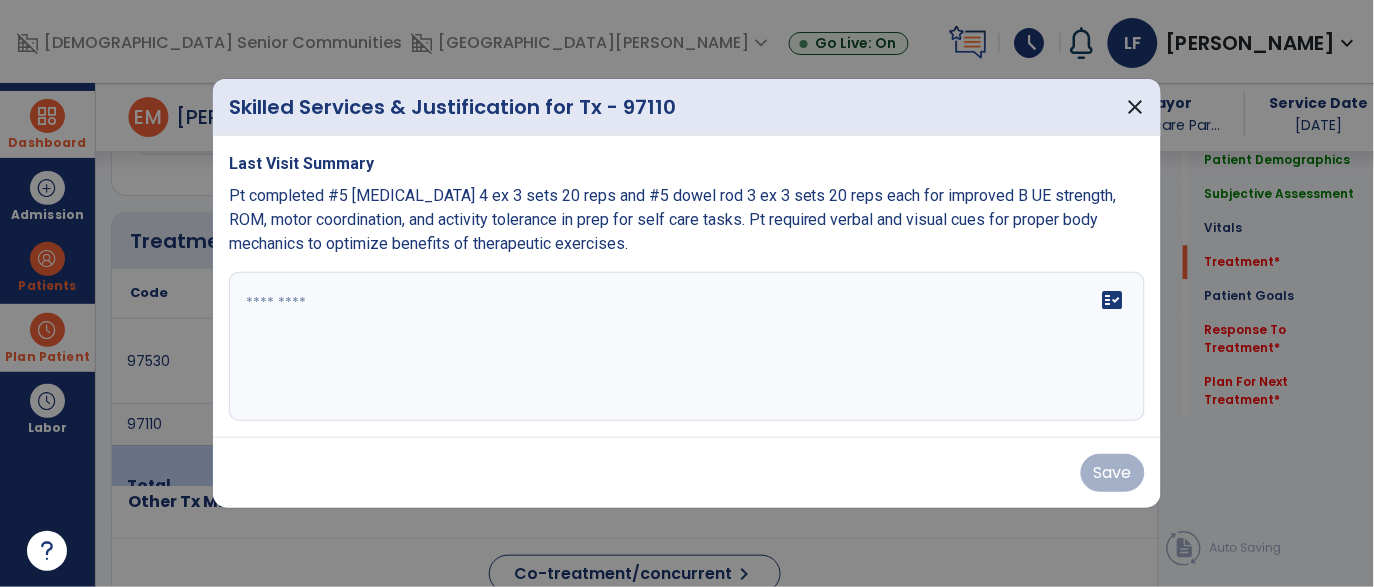 click at bounding box center (687, 347) 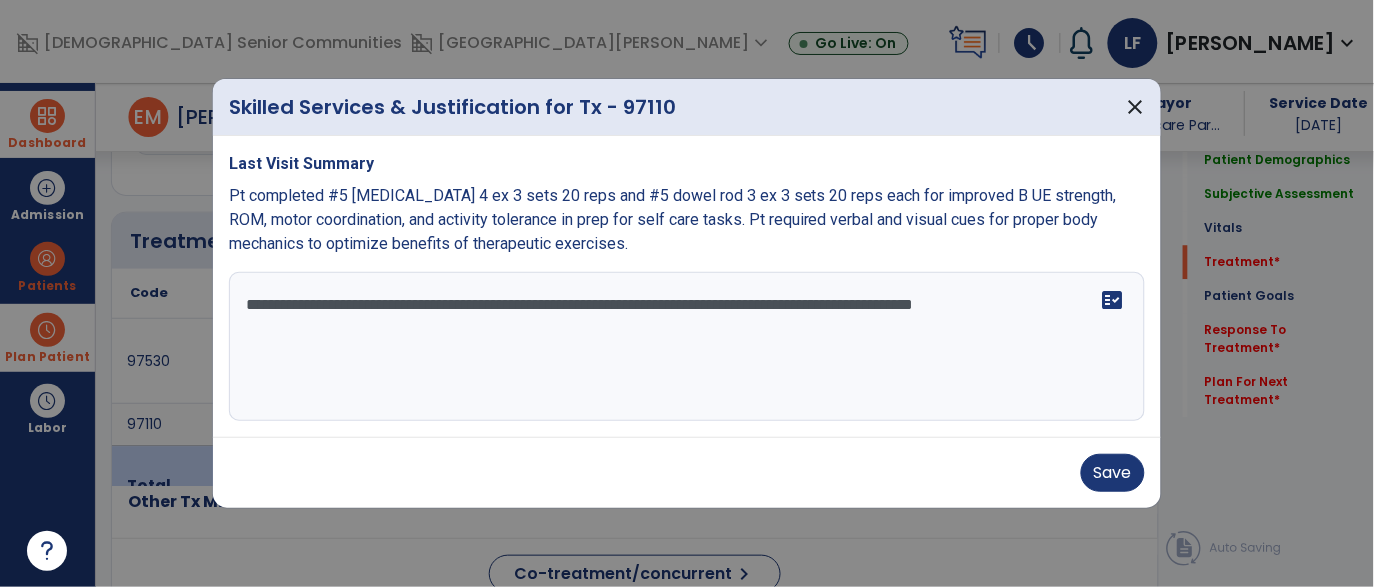 type on "**********" 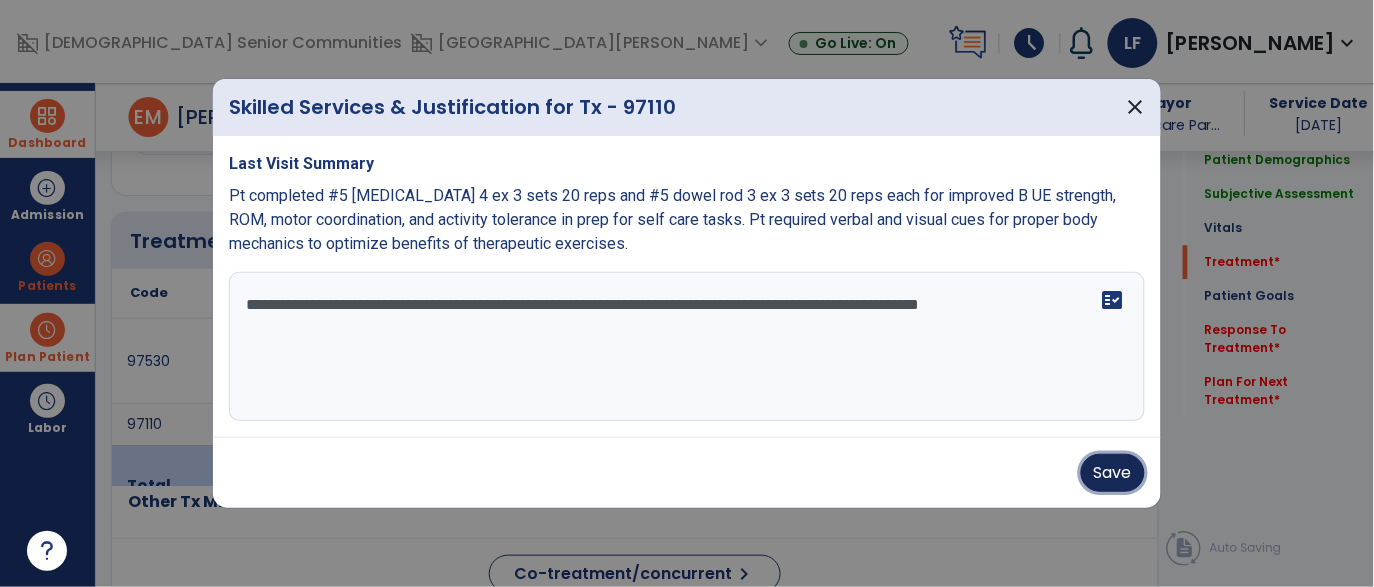 click on "Save" at bounding box center (1113, 473) 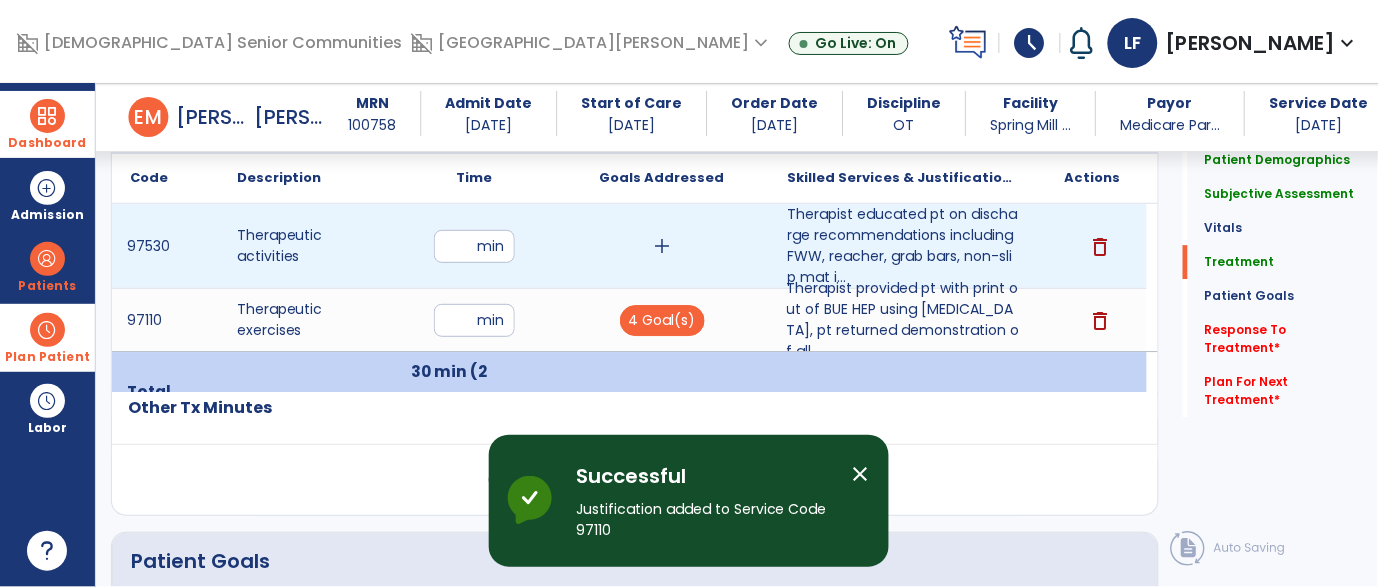 scroll, scrollTop: 1220, scrollLeft: 0, axis: vertical 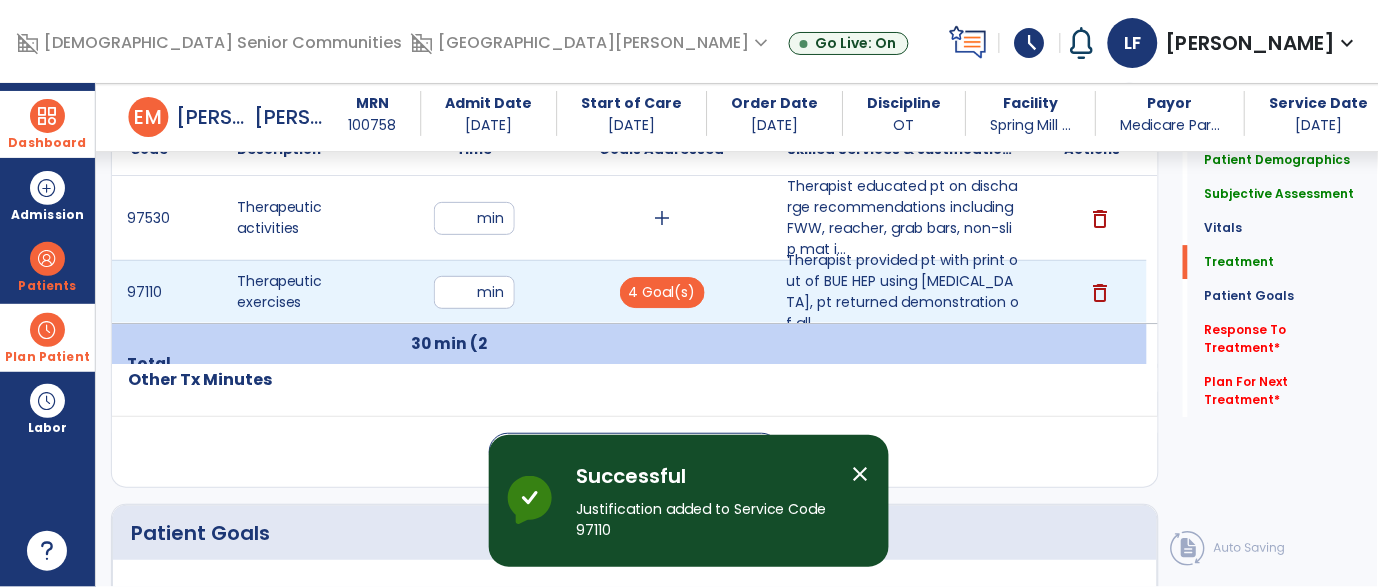 click on "**" at bounding box center (474, 292) 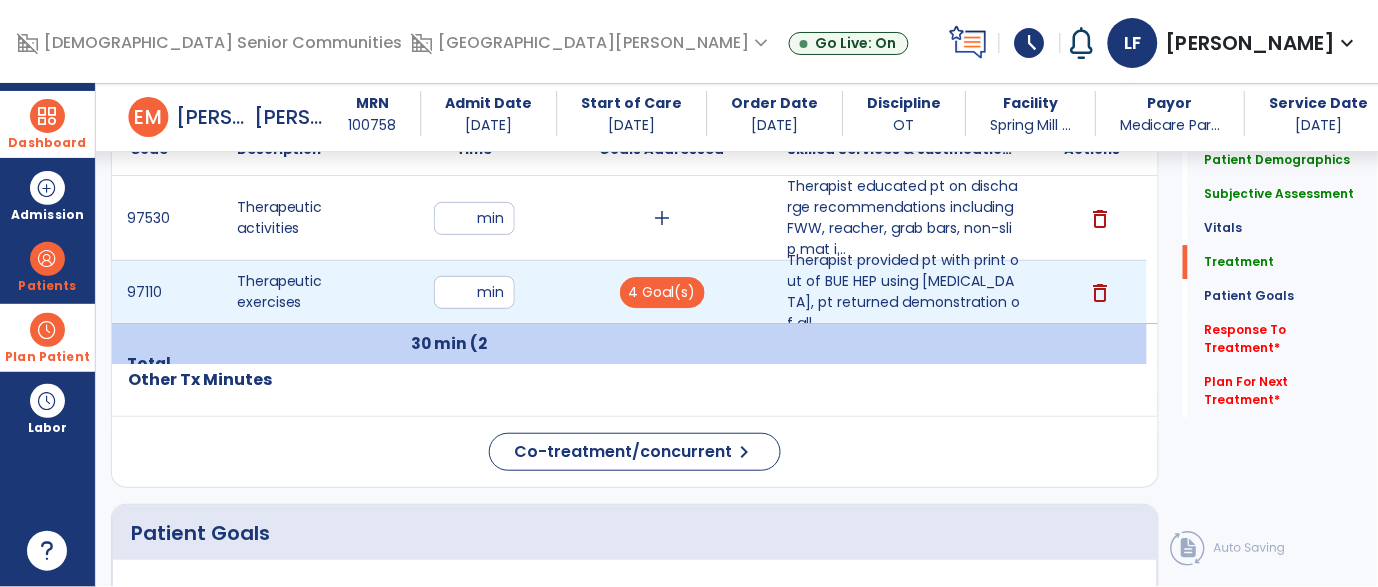 type on "*" 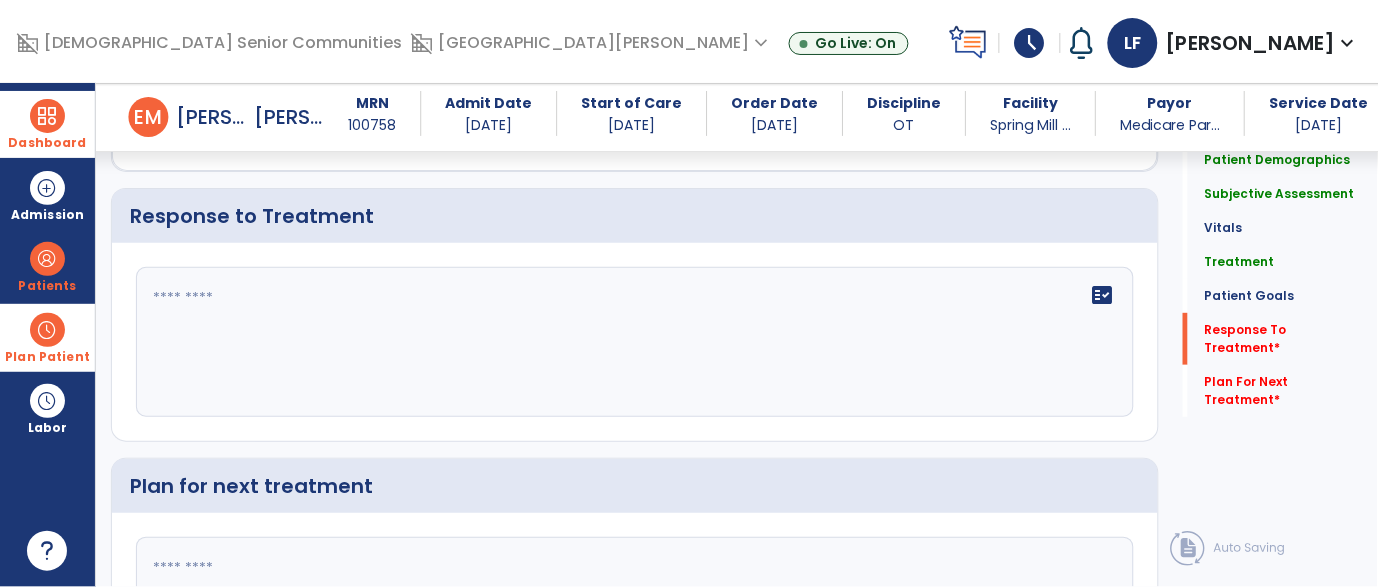 scroll, scrollTop: 3143, scrollLeft: 0, axis: vertical 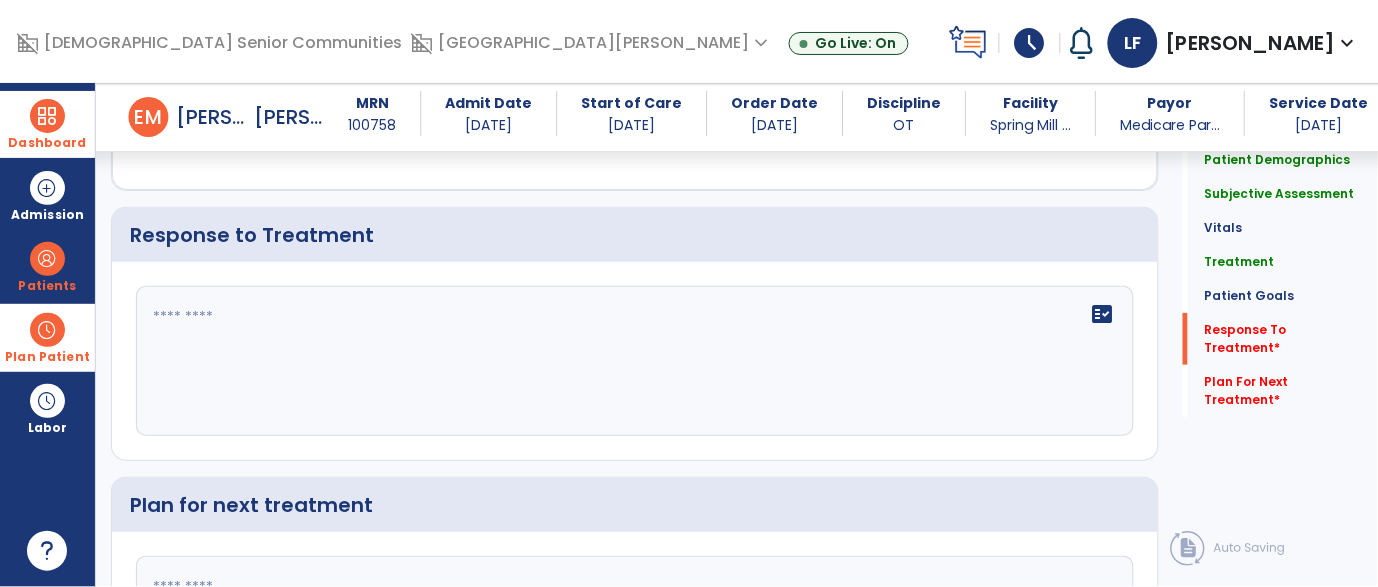 click 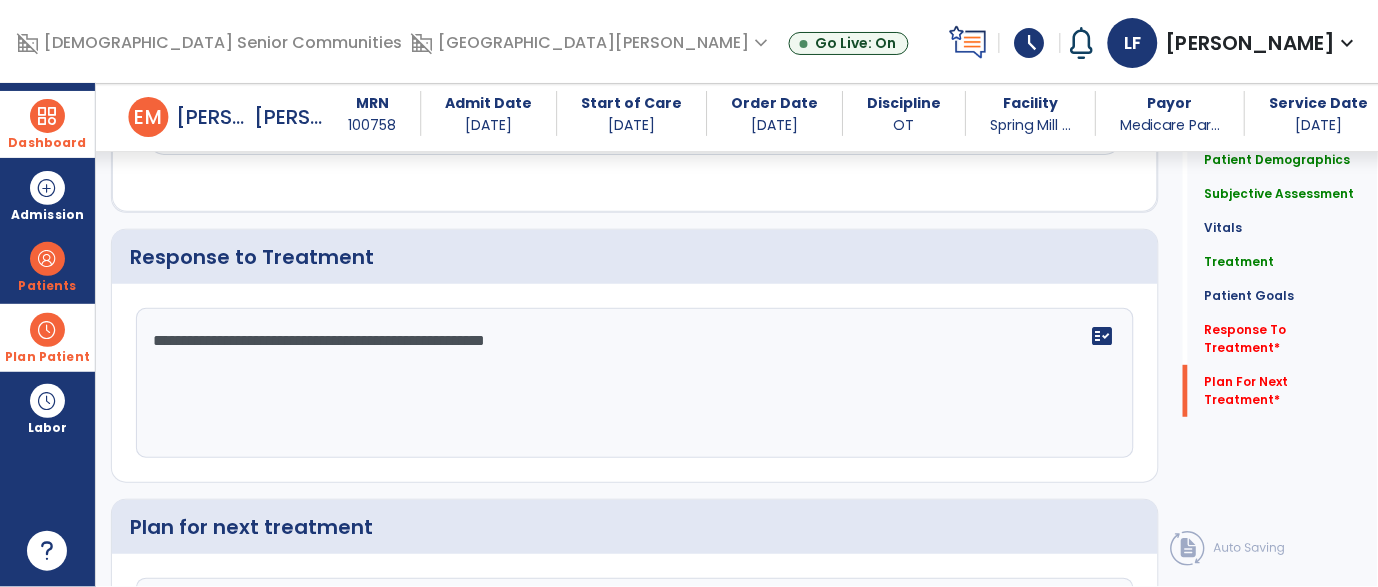 scroll, scrollTop: 3351, scrollLeft: 0, axis: vertical 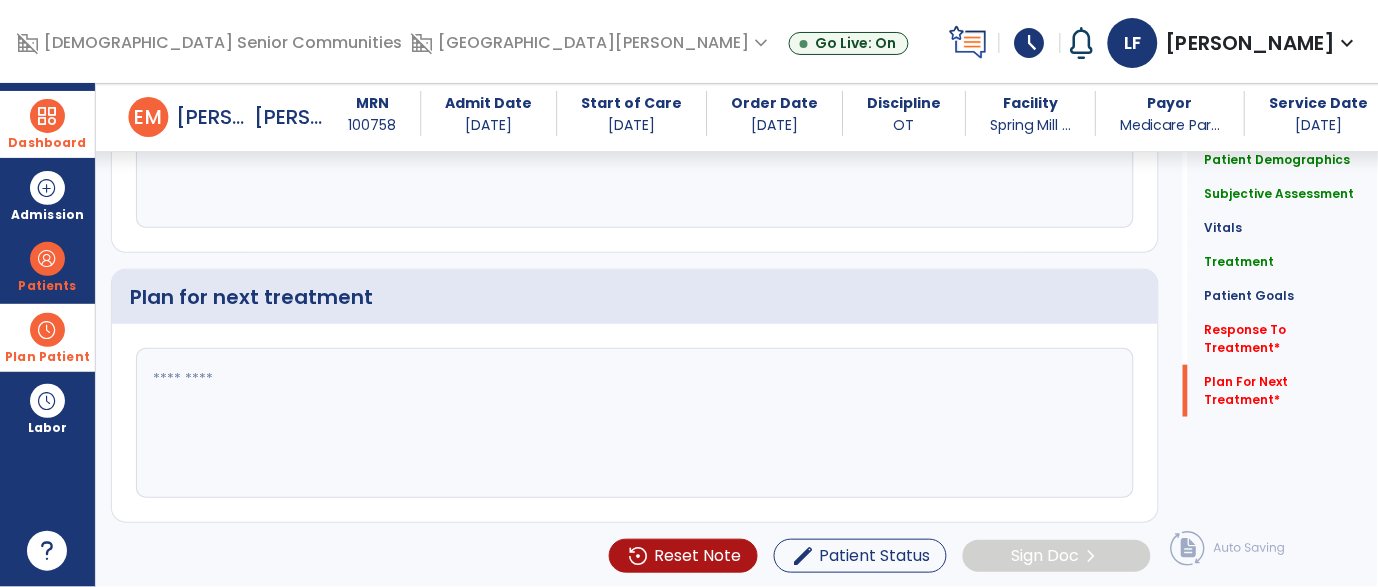 type on "**********" 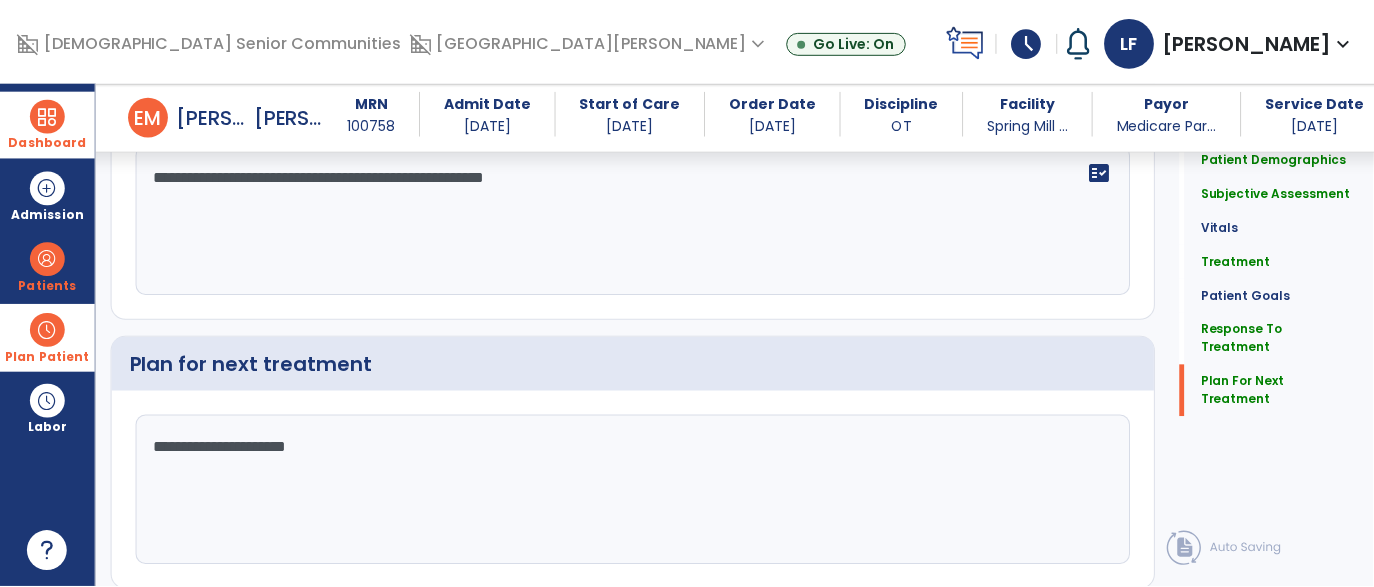 scroll, scrollTop: 3351, scrollLeft: 0, axis: vertical 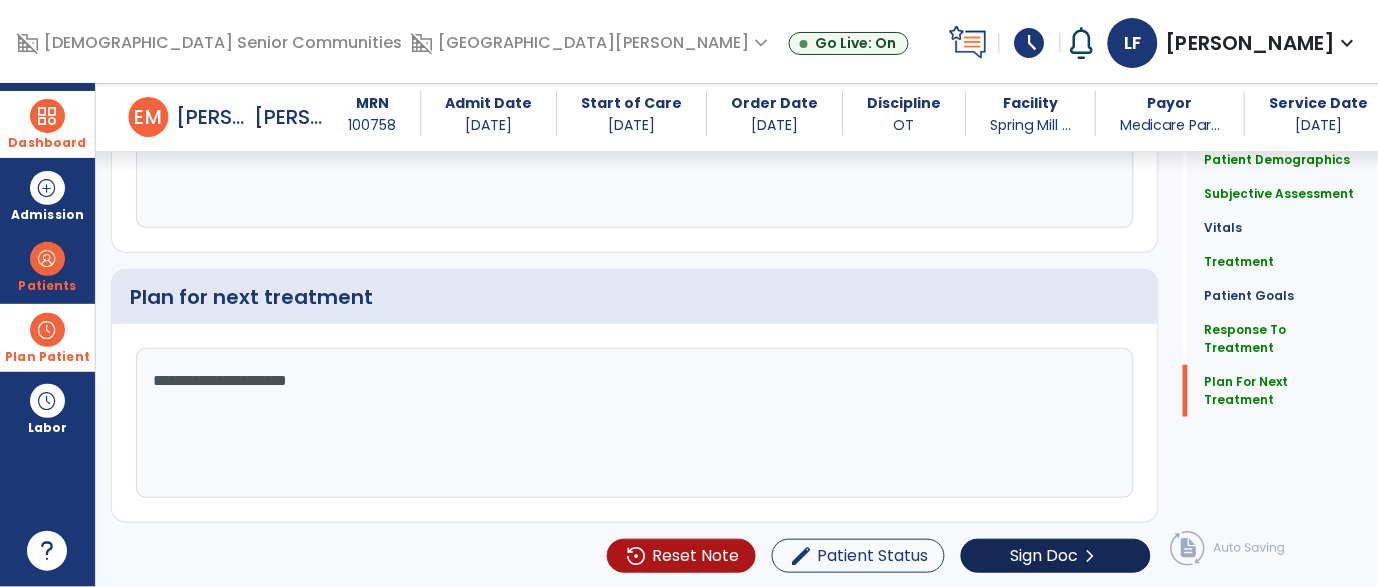 type on "**********" 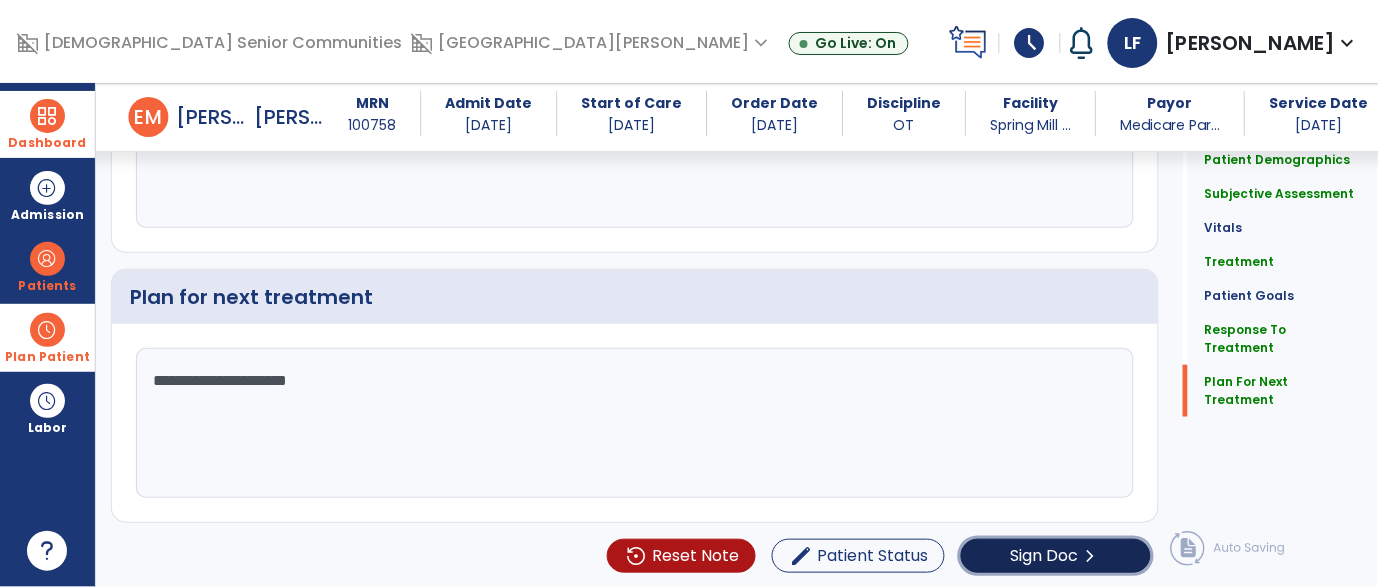 click on "Sign Doc  chevron_right" 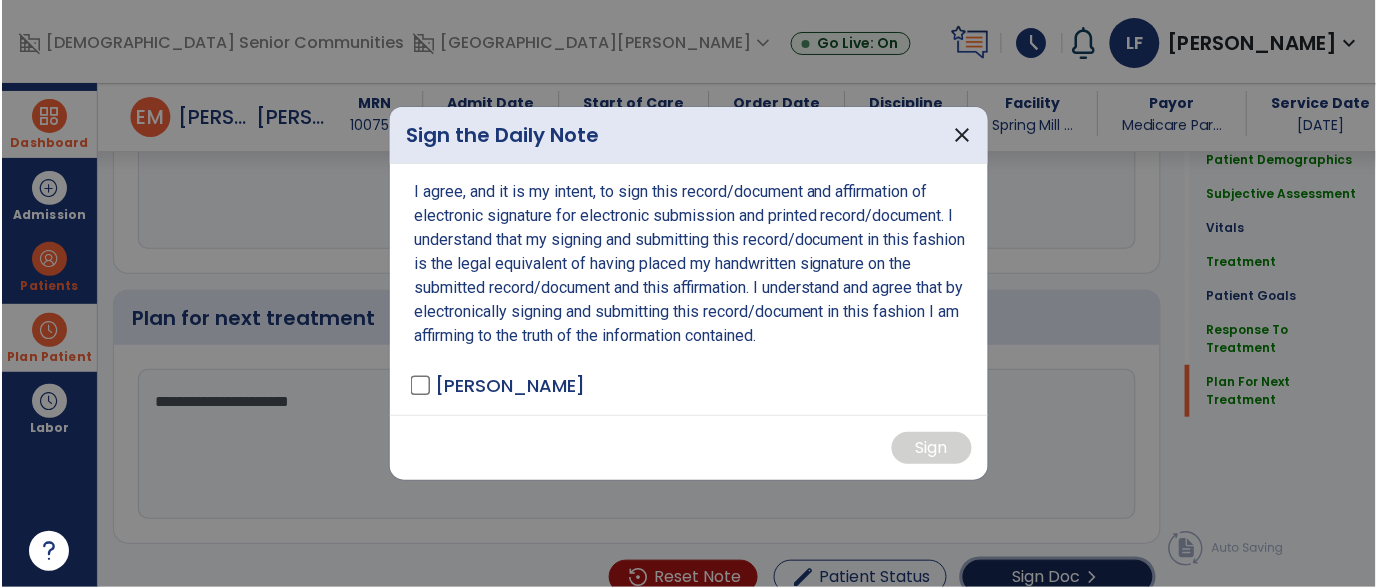 scroll, scrollTop: 3372, scrollLeft: 0, axis: vertical 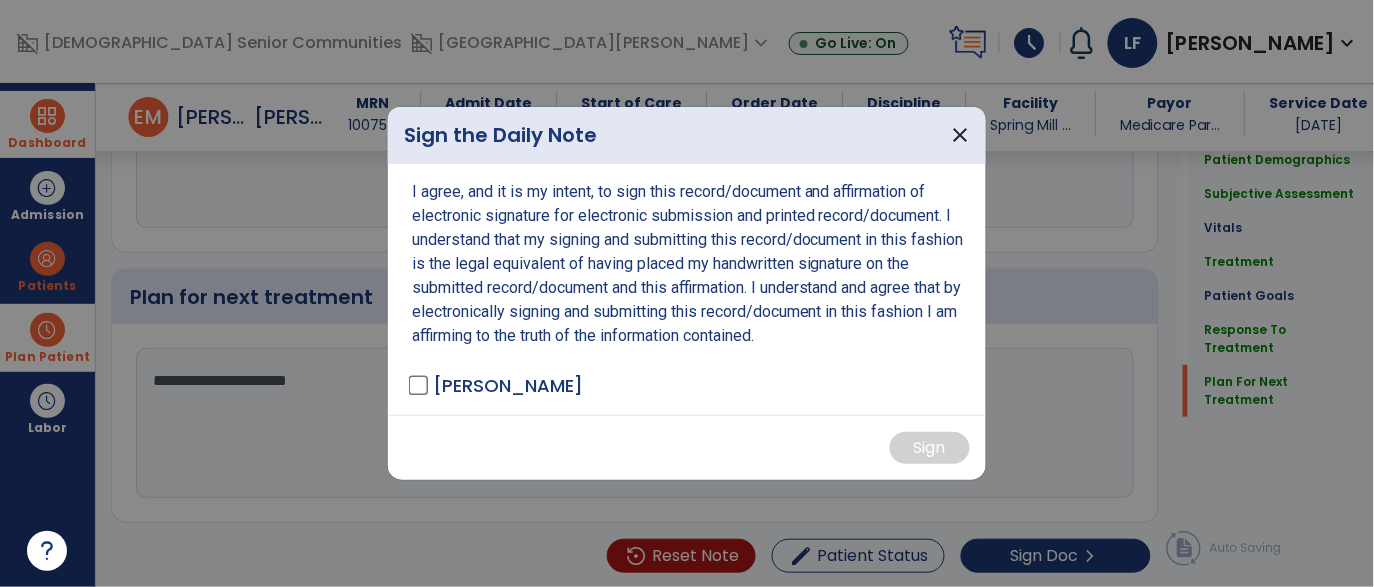 click on "[PERSON_NAME]" at bounding box center (497, 385) 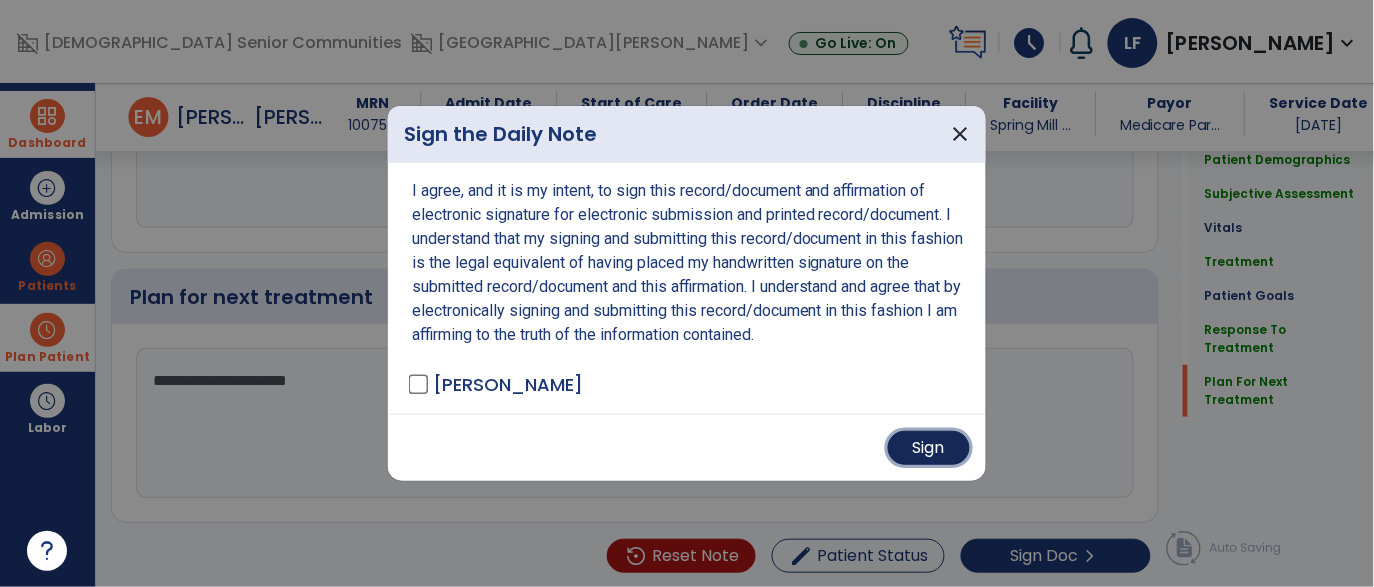 click on "Sign" at bounding box center (929, 448) 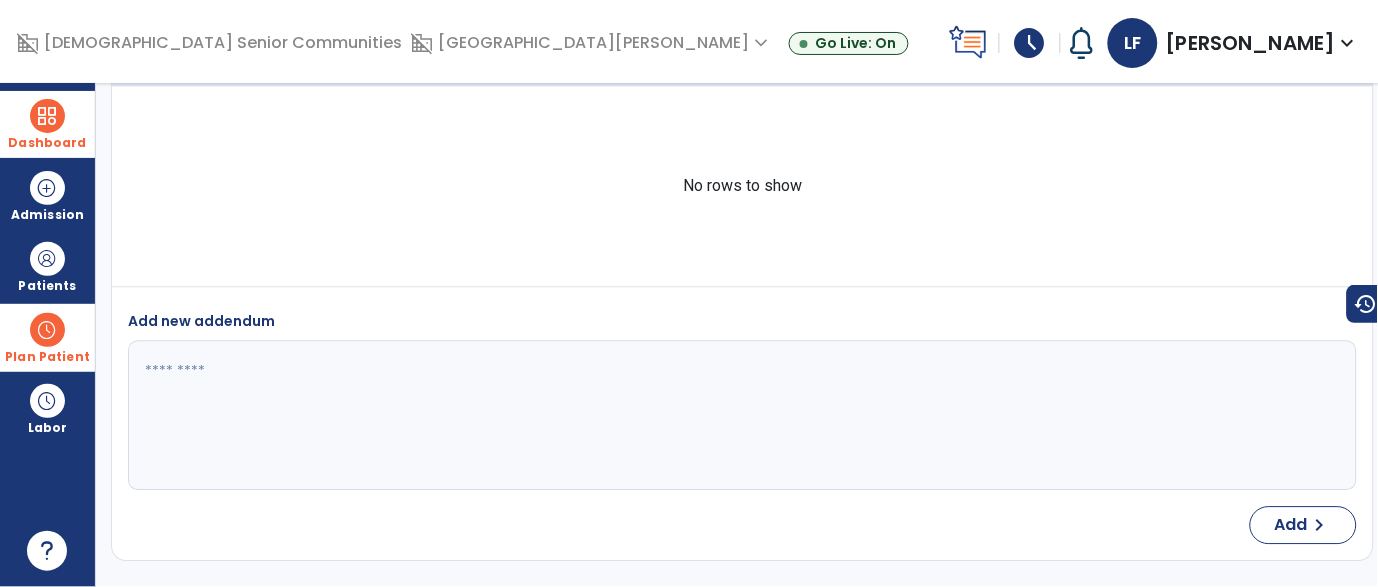 scroll, scrollTop: 0, scrollLeft: 0, axis: both 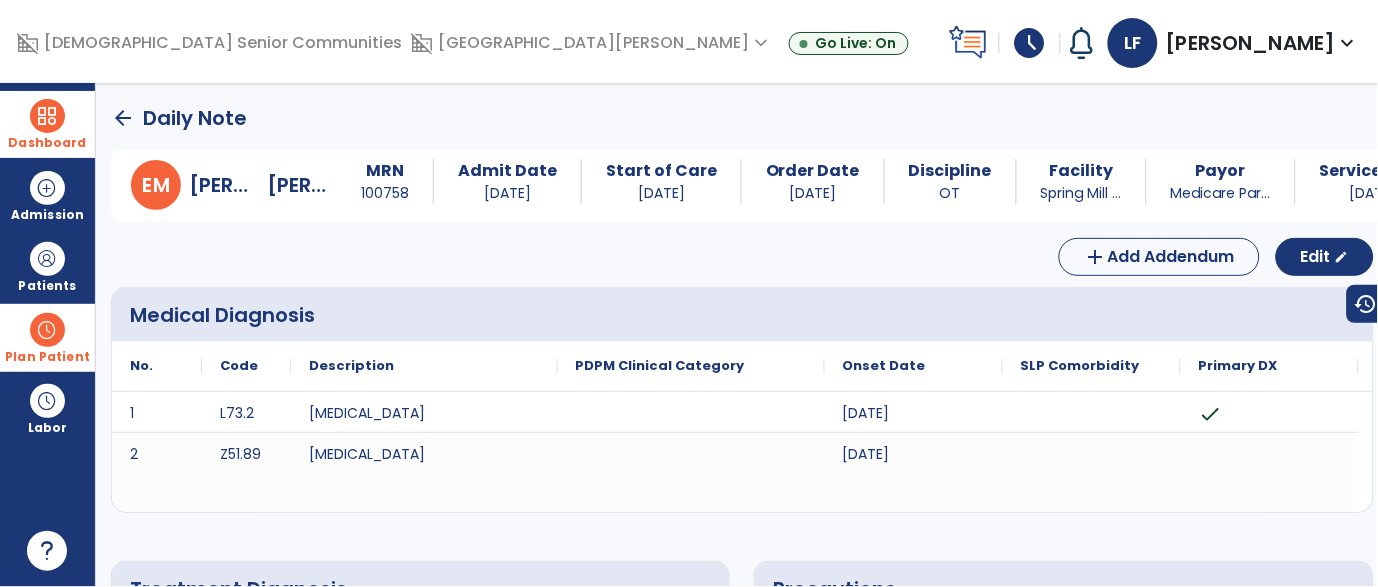 click on "arrow_back" 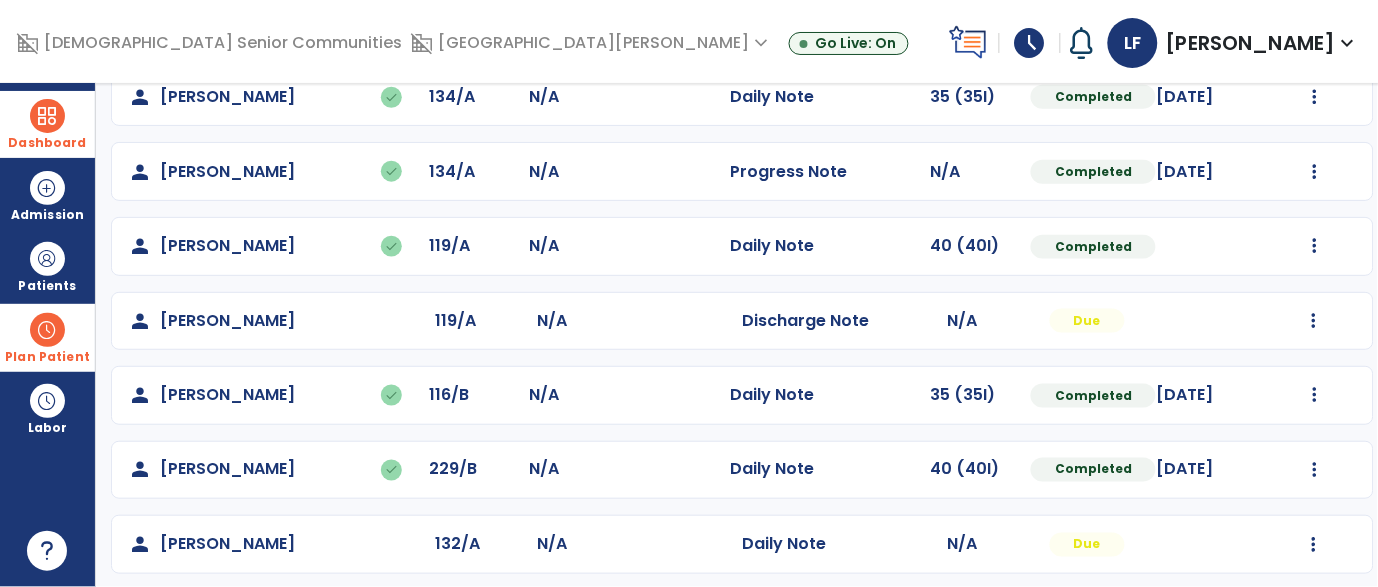 scroll, scrollTop: 416, scrollLeft: 0, axis: vertical 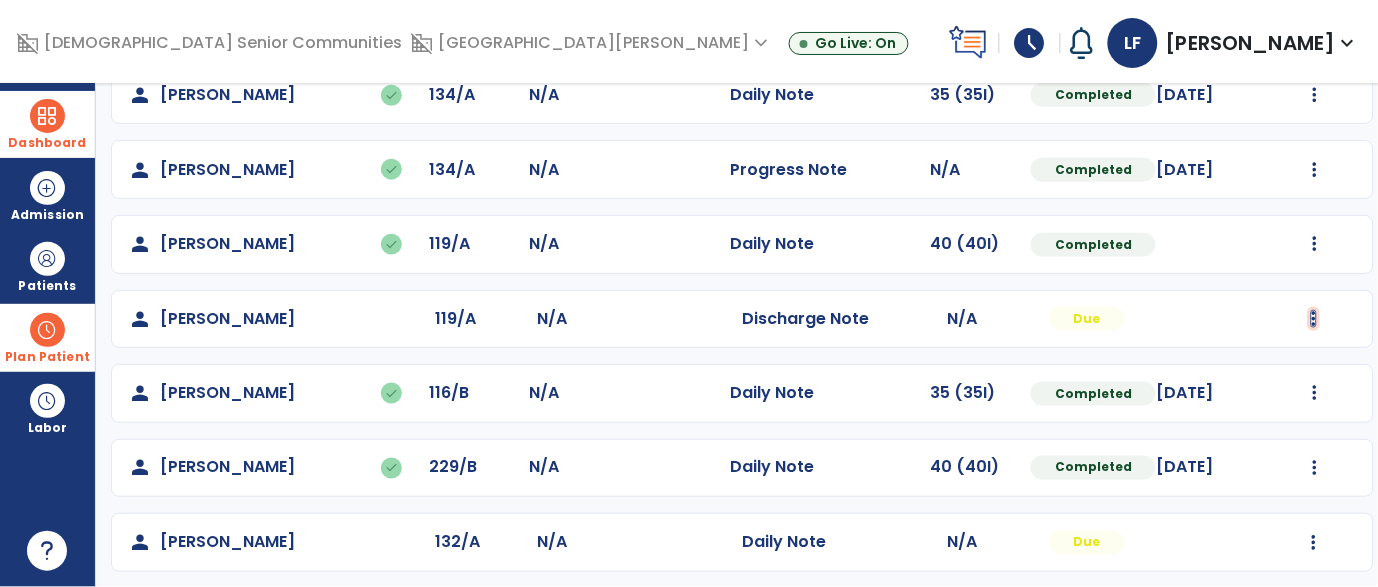 click at bounding box center [1315, -128] 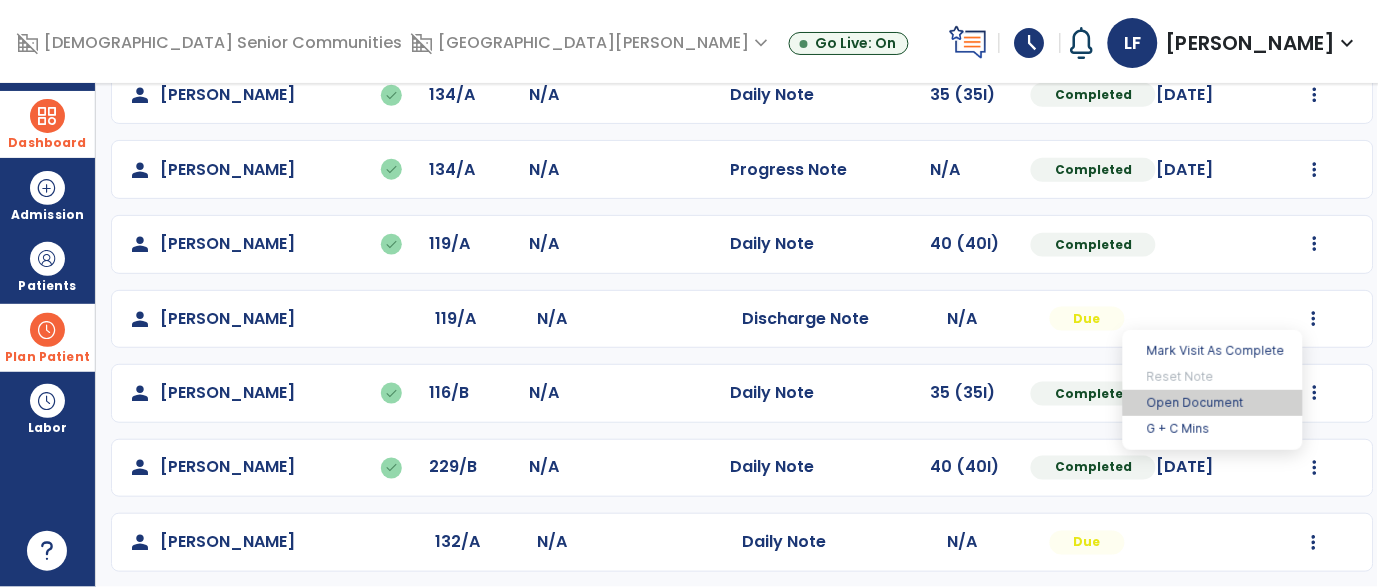 click on "Open Document" at bounding box center [1213, 403] 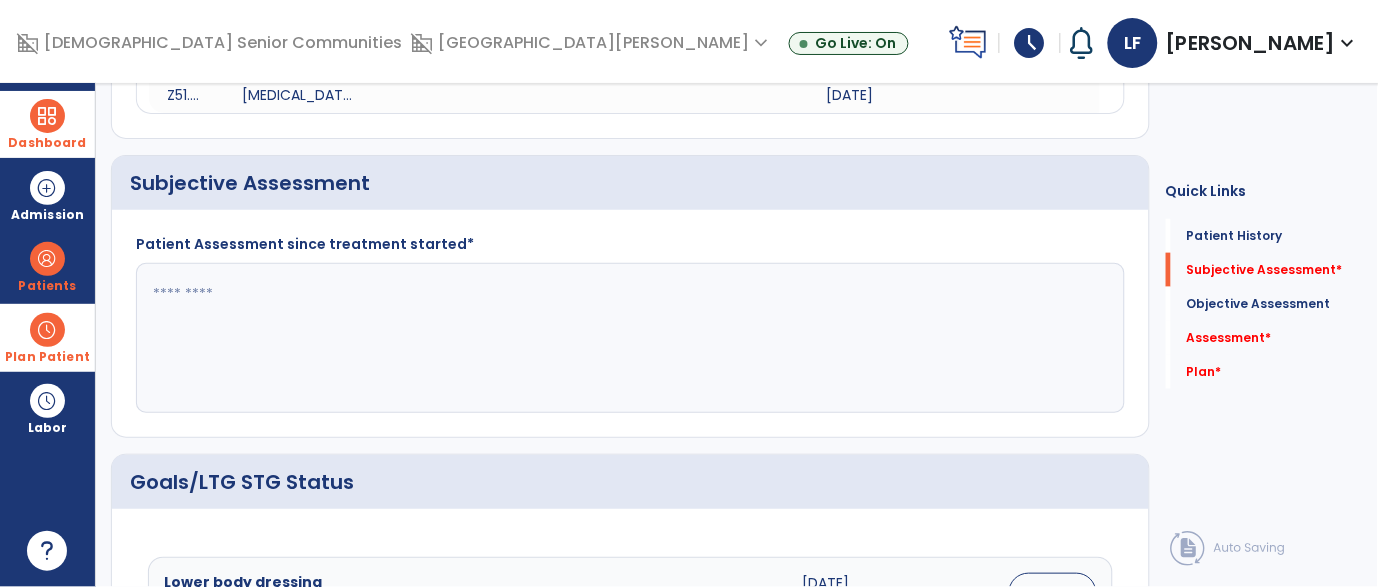 click 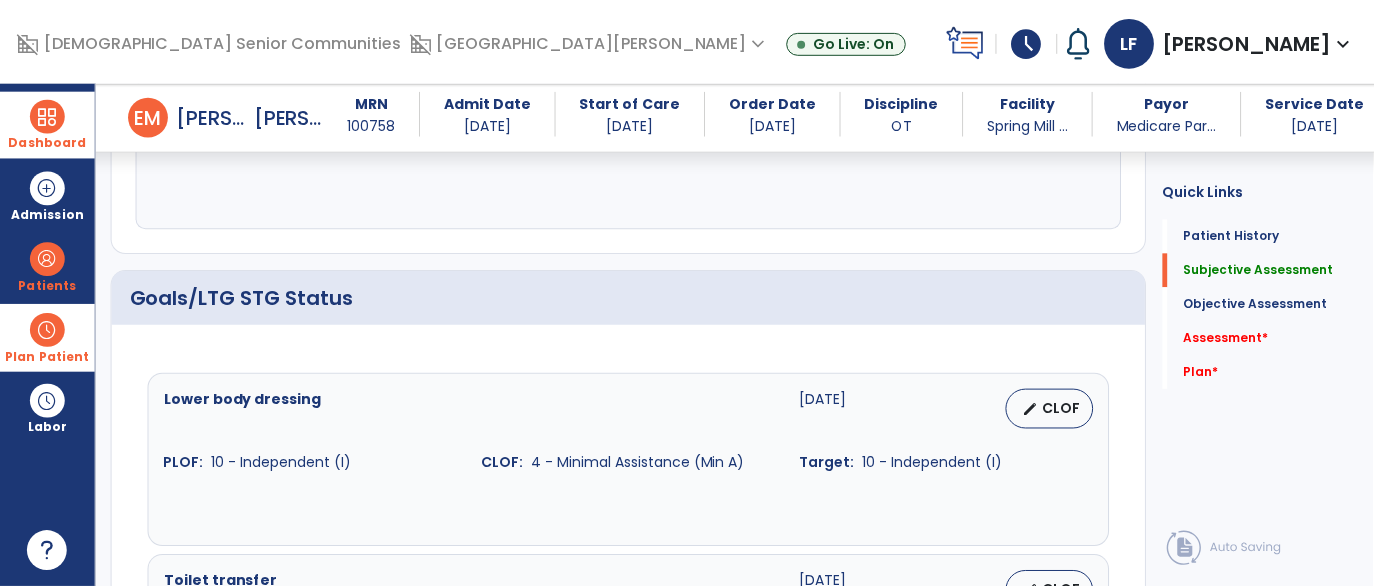 scroll, scrollTop: 582, scrollLeft: 0, axis: vertical 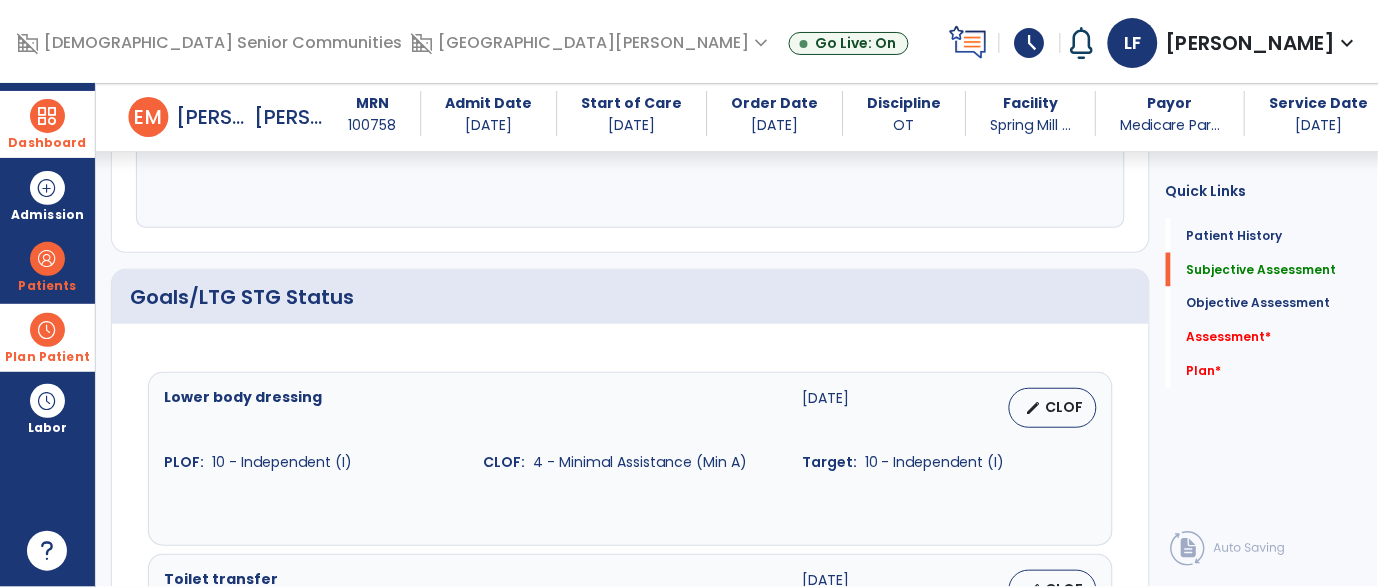 type on "**********" 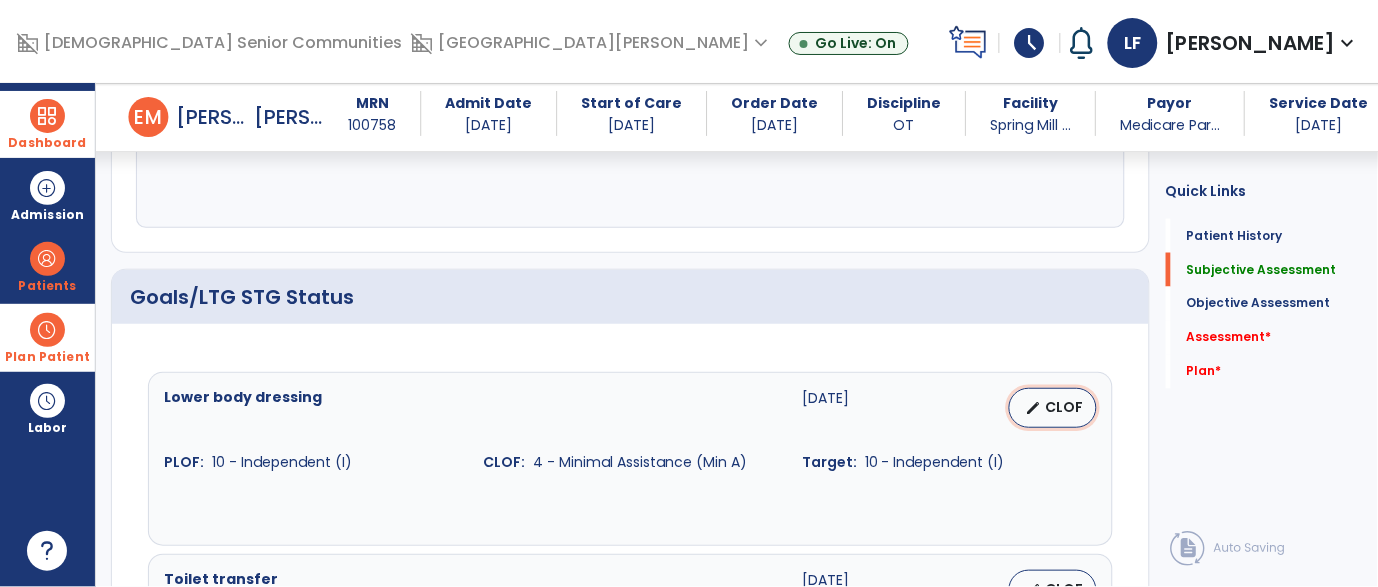 click on "edit   CLOF" at bounding box center [1053, 408] 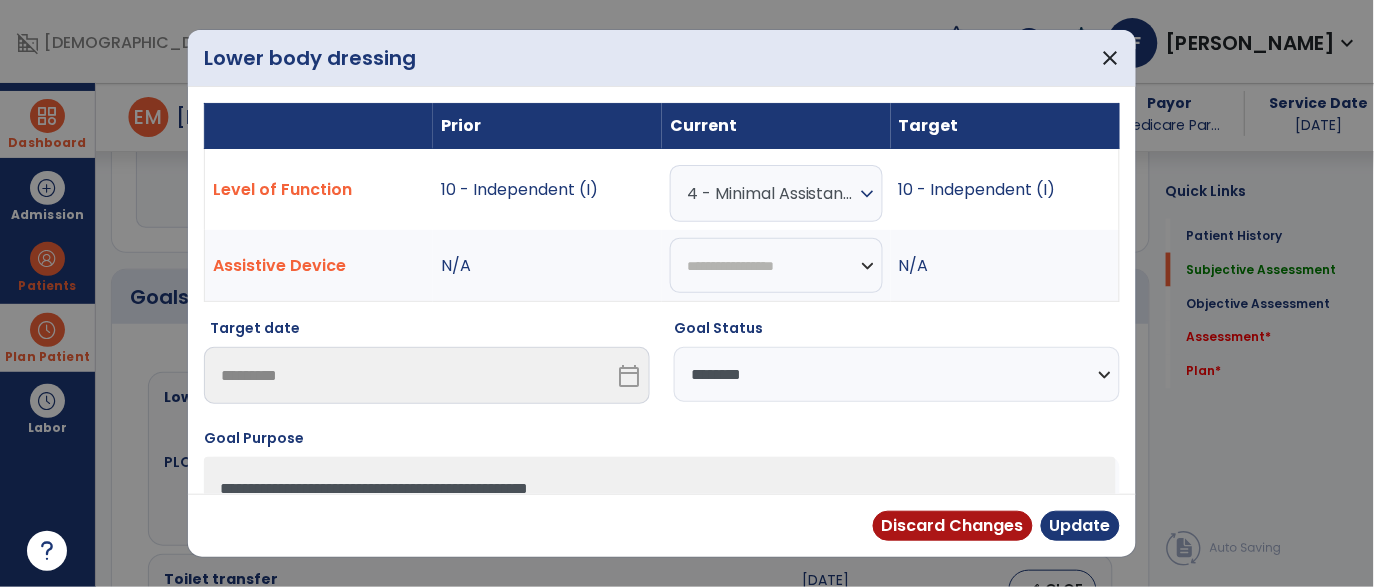 scroll, scrollTop: 582, scrollLeft: 0, axis: vertical 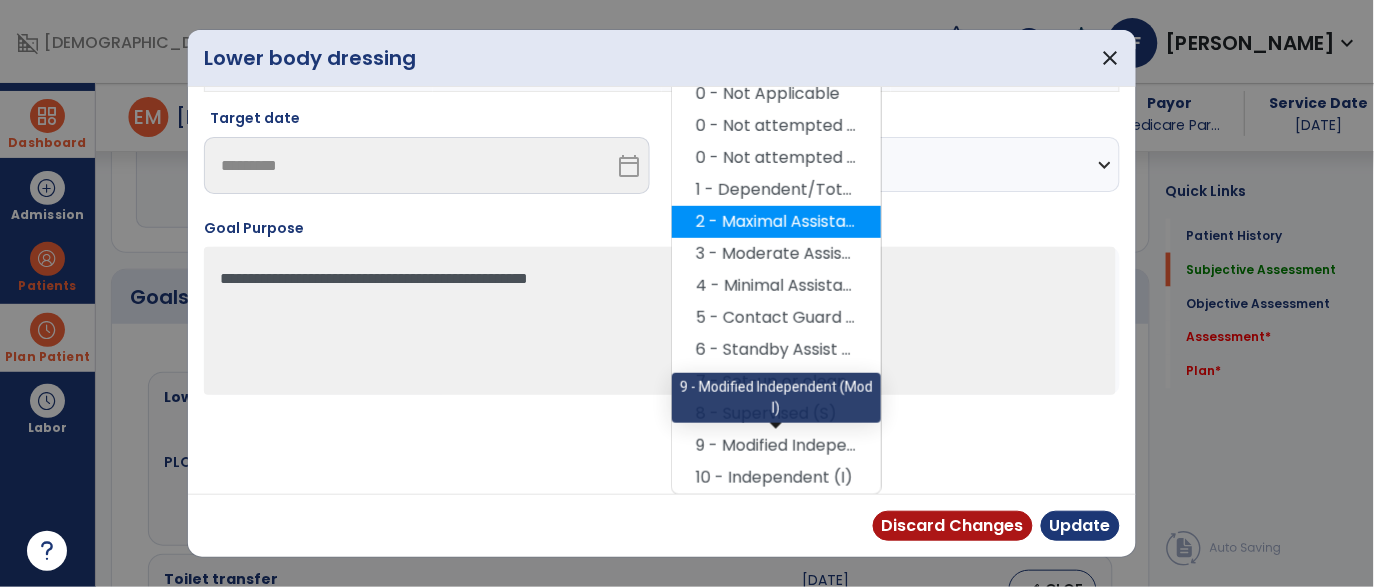 click on "9 - Modified Independent (Mod I)" at bounding box center (776, 446) 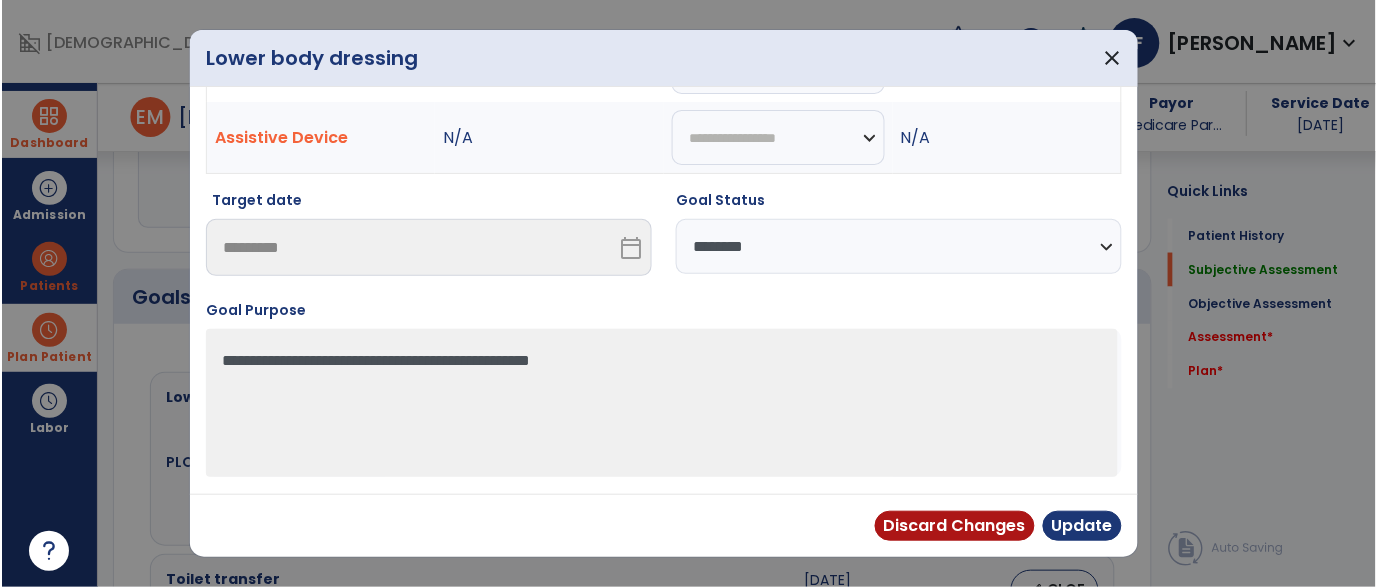 scroll, scrollTop: 127, scrollLeft: 0, axis: vertical 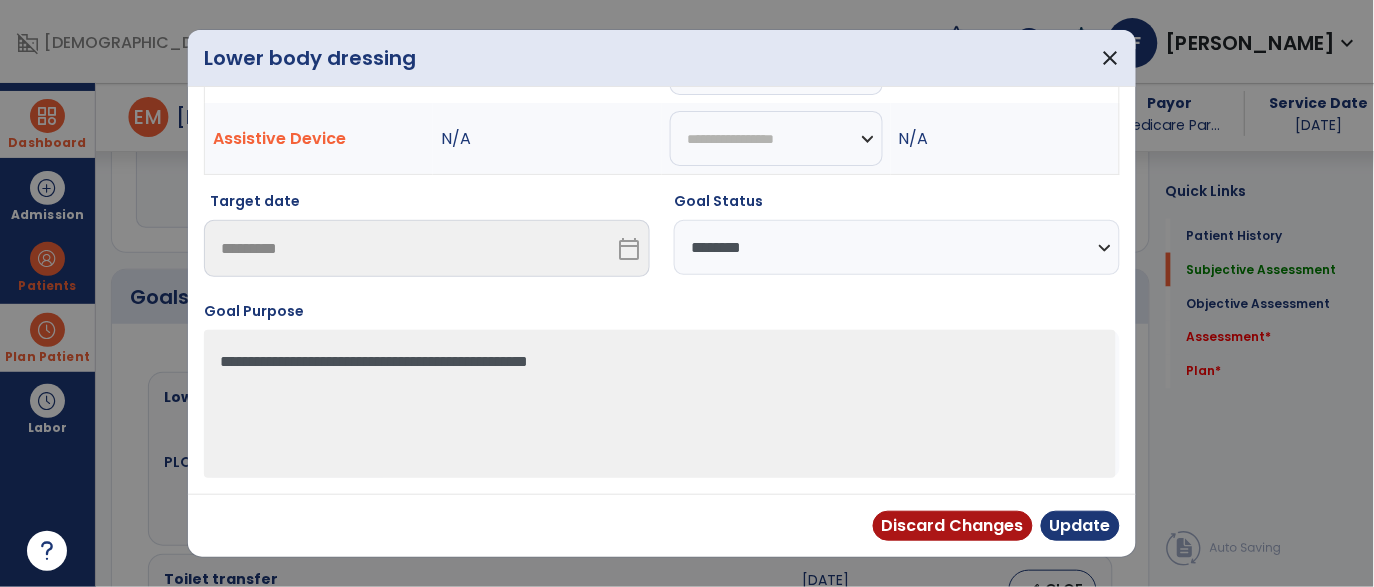 click on "**********" at bounding box center (897, 247) 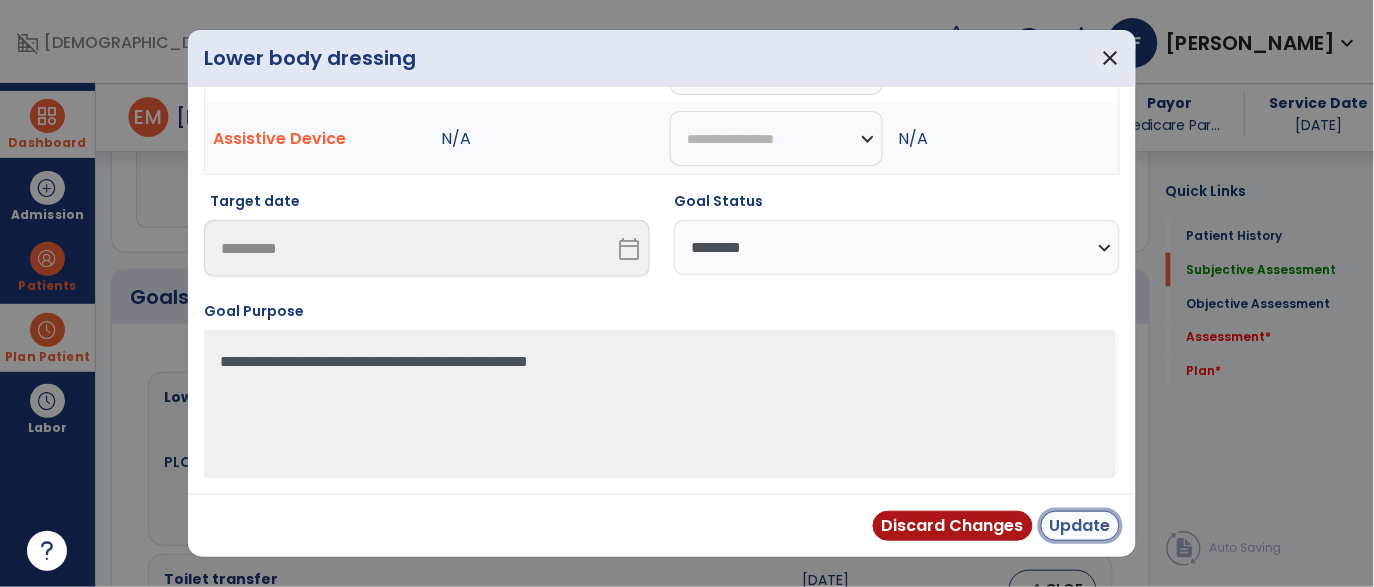 click on "Update" at bounding box center [1080, 526] 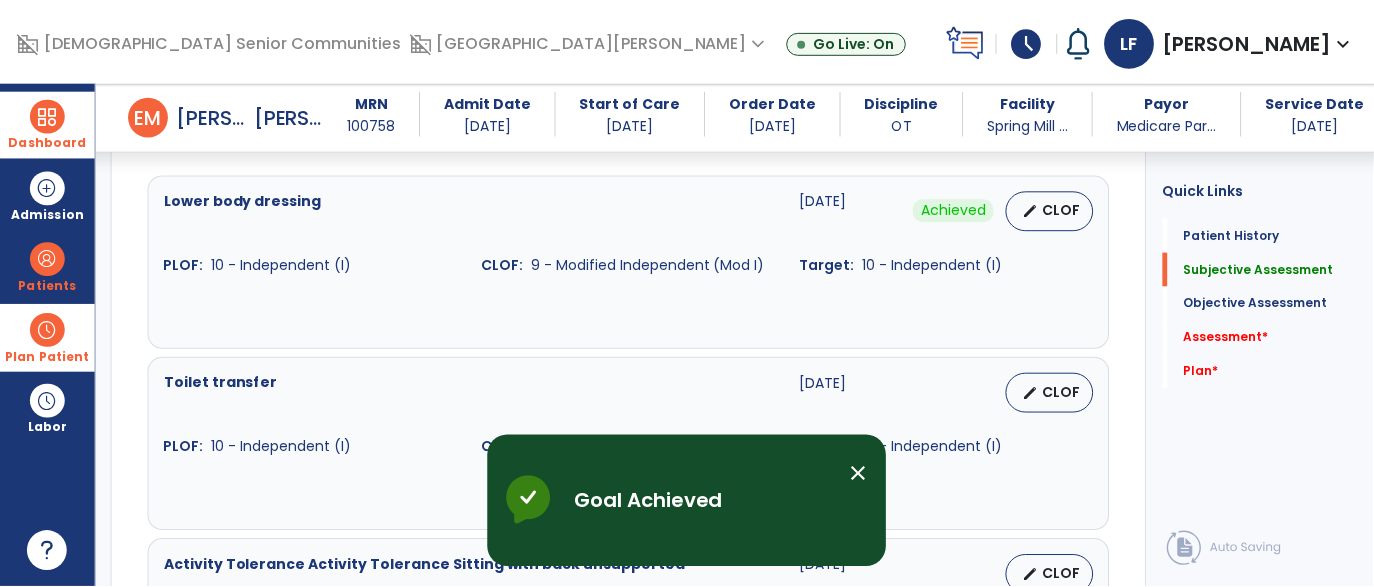 scroll, scrollTop: 813, scrollLeft: 0, axis: vertical 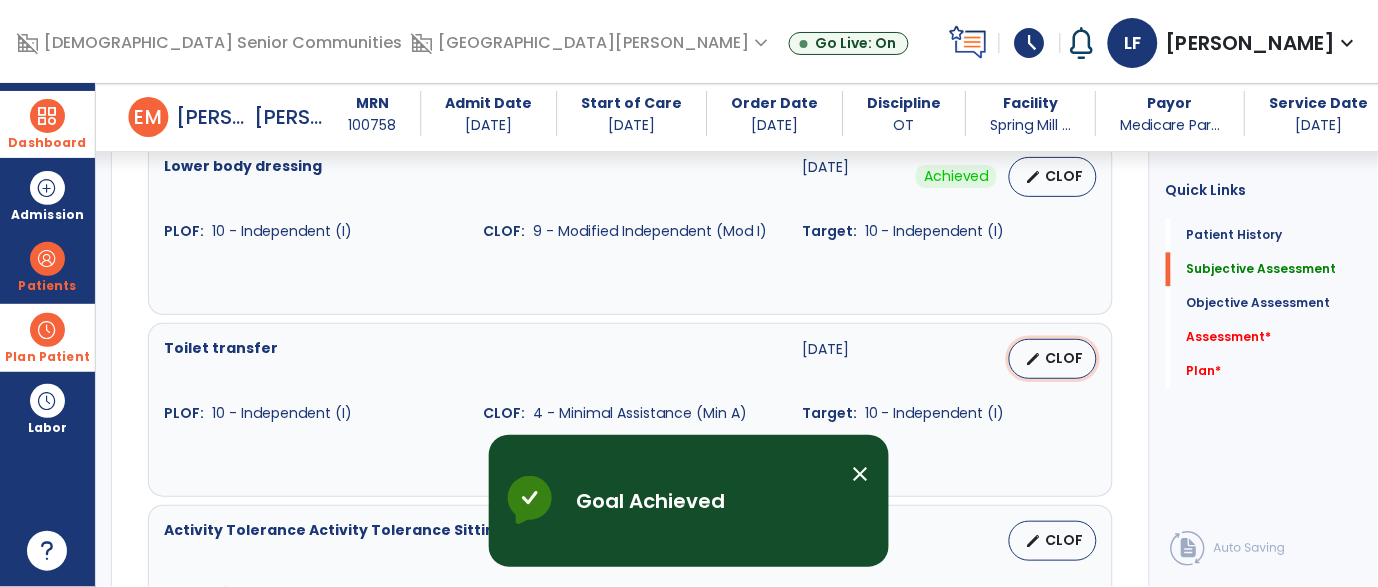 click on "edit   CLOF" at bounding box center (1053, 359) 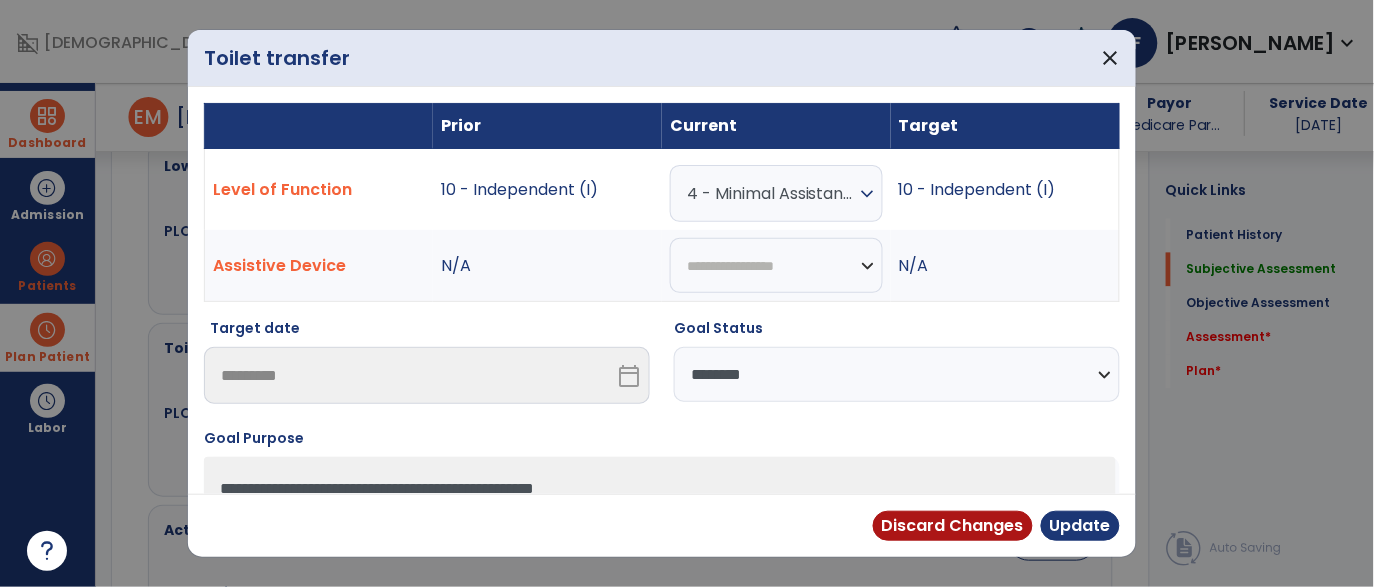 scroll, scrollTop: 813, scrollLeft: 0, axis: vertical 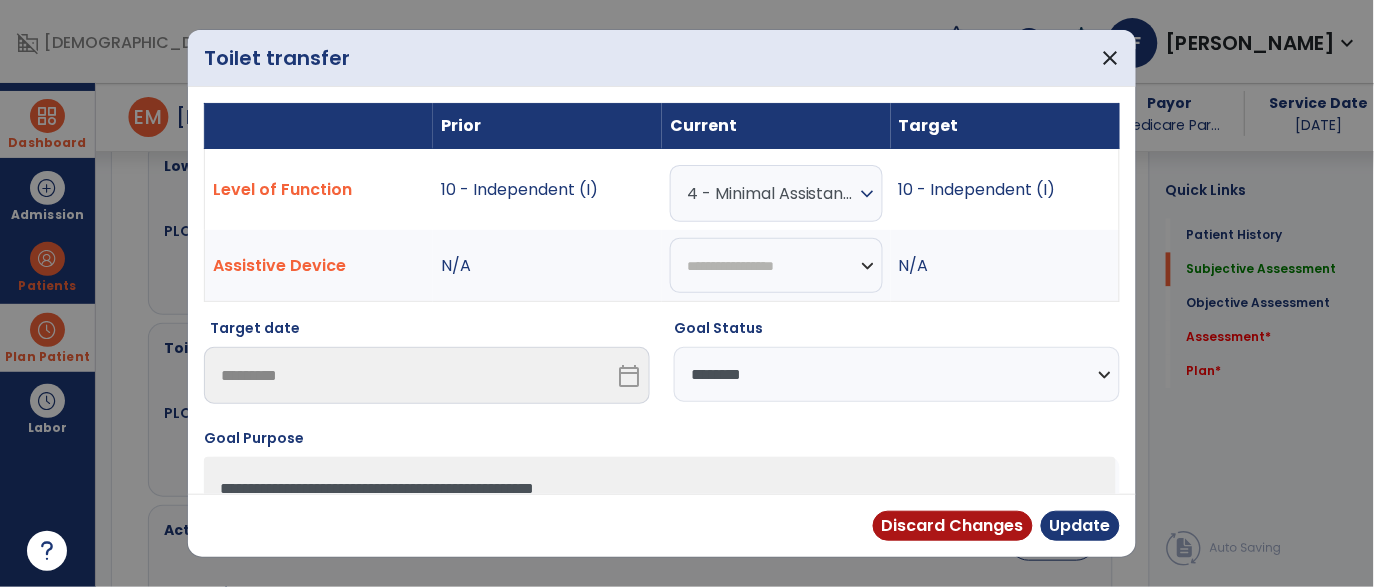 click on "4 - Minimal Assistance (Min A)" at bounding box center [771, 193] 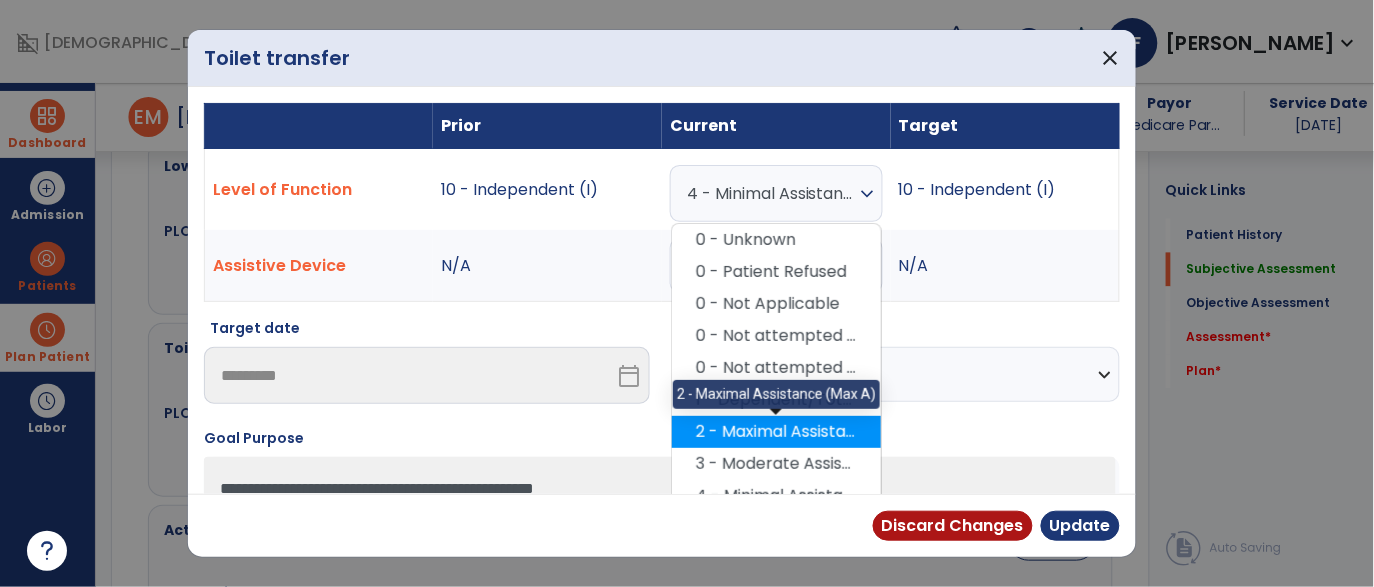 scroll, scrollTop: 210, scrollLeft: 0, axis: vertical 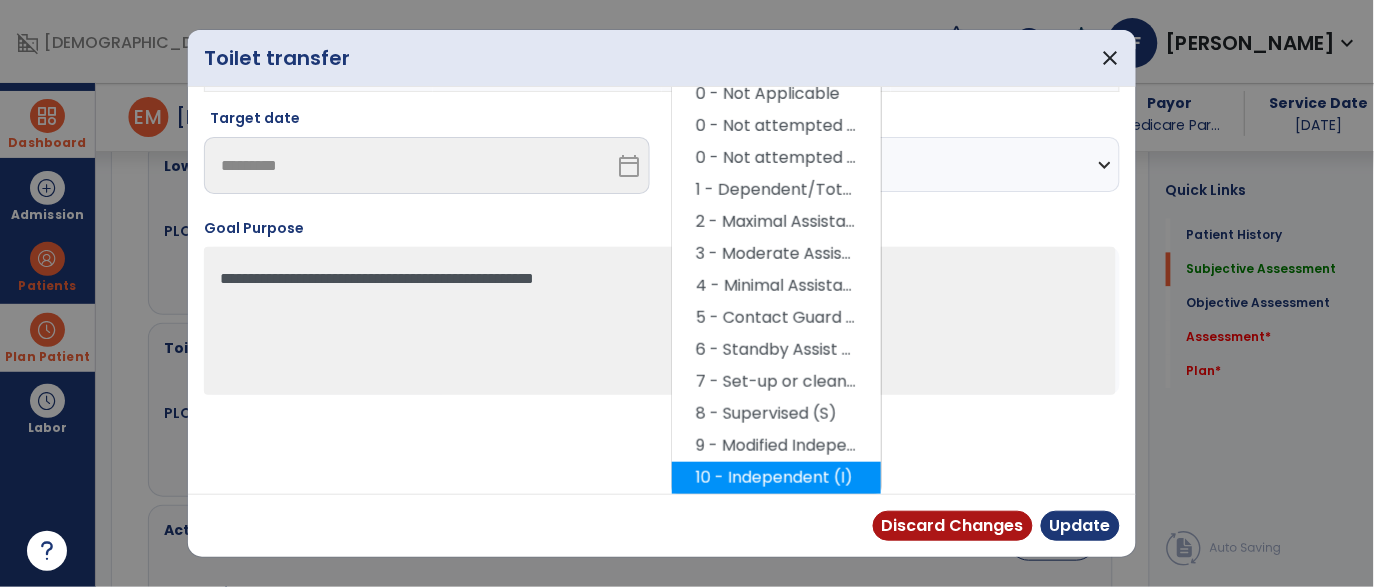 click on "10 - Independent (I)" at bounding box center [776, 478] 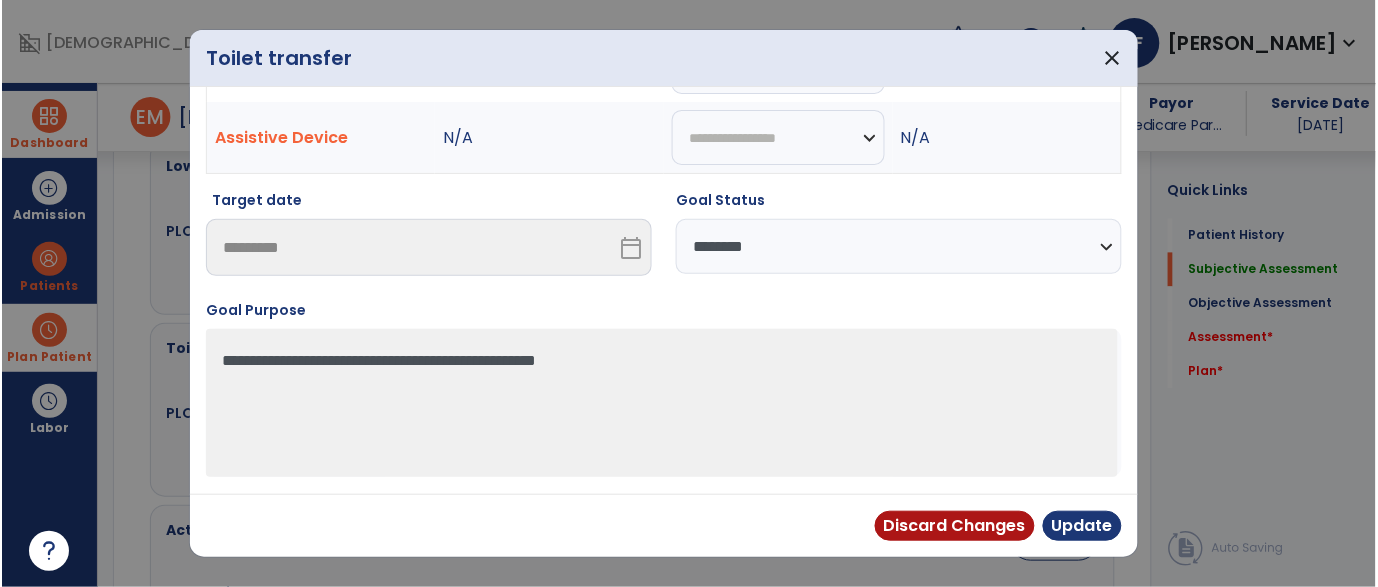 scroll, scrollTop: 127, scrollLeft: 0, axis: vertical 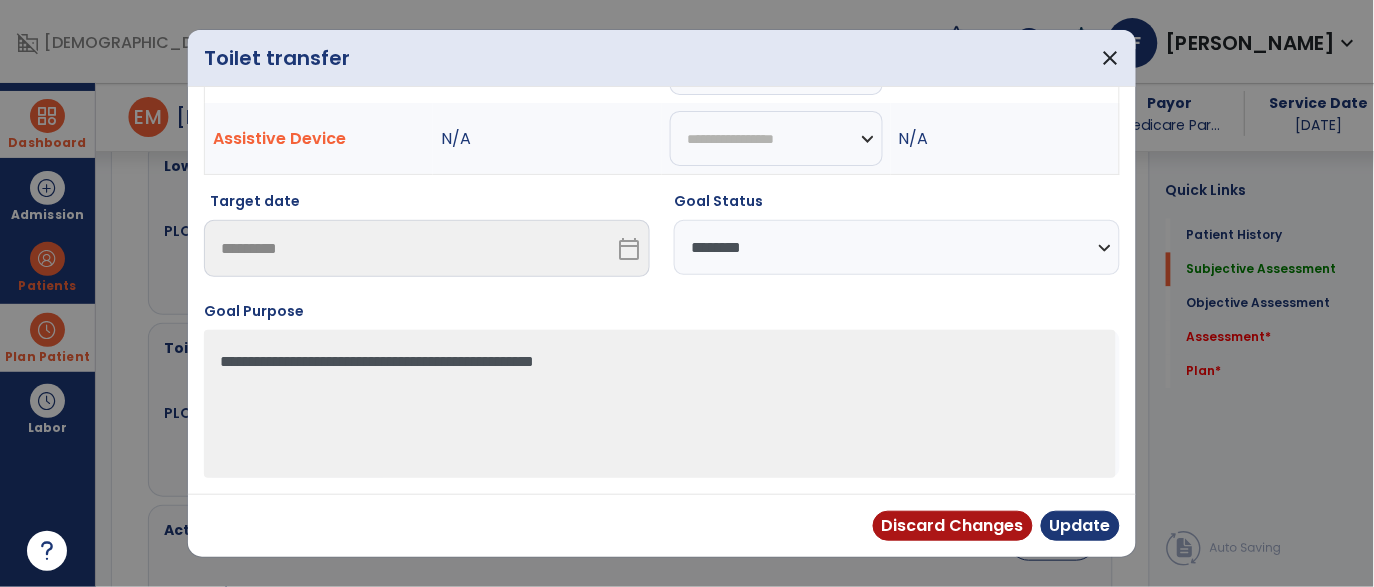 click on "**********" at bounding box center (897, 247) 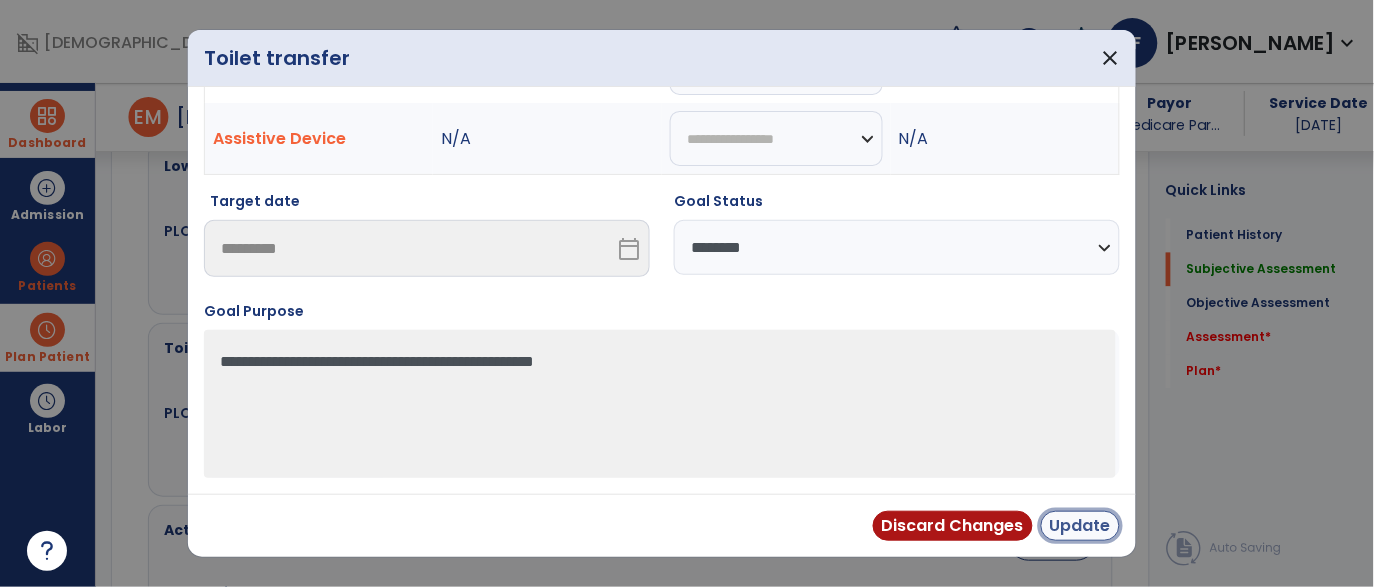 click on "Update" at bounding box center (1080, 526) 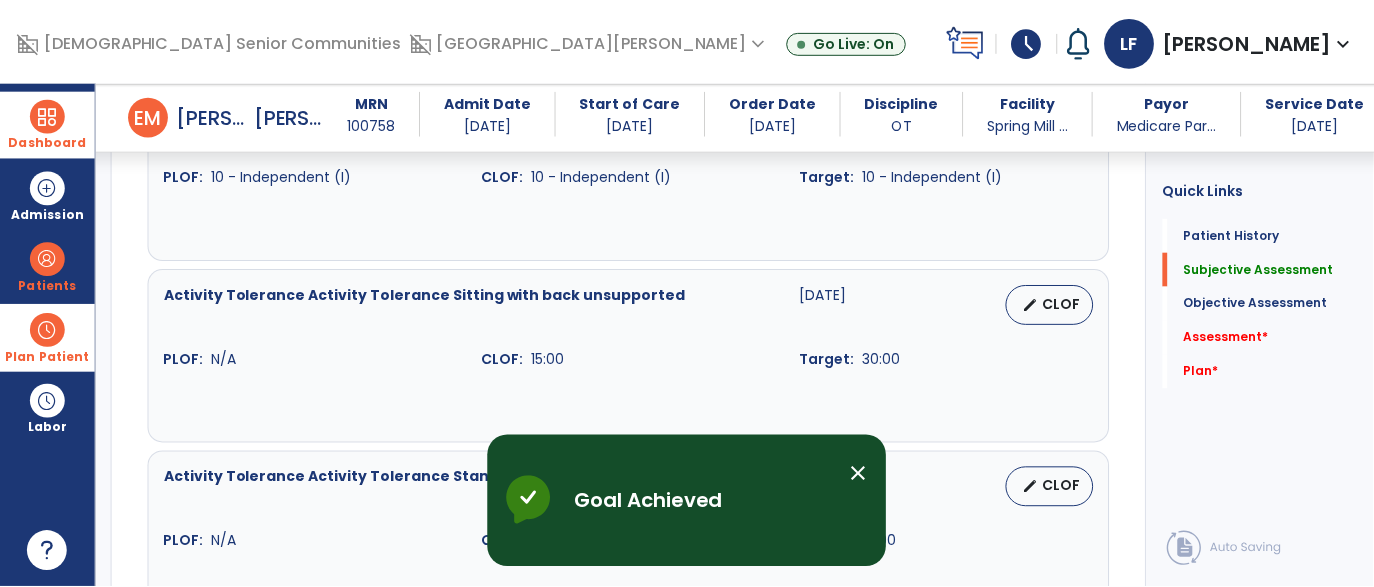 scroll, scrollTop: 1075, scrollLeft: 0, axis: vertical 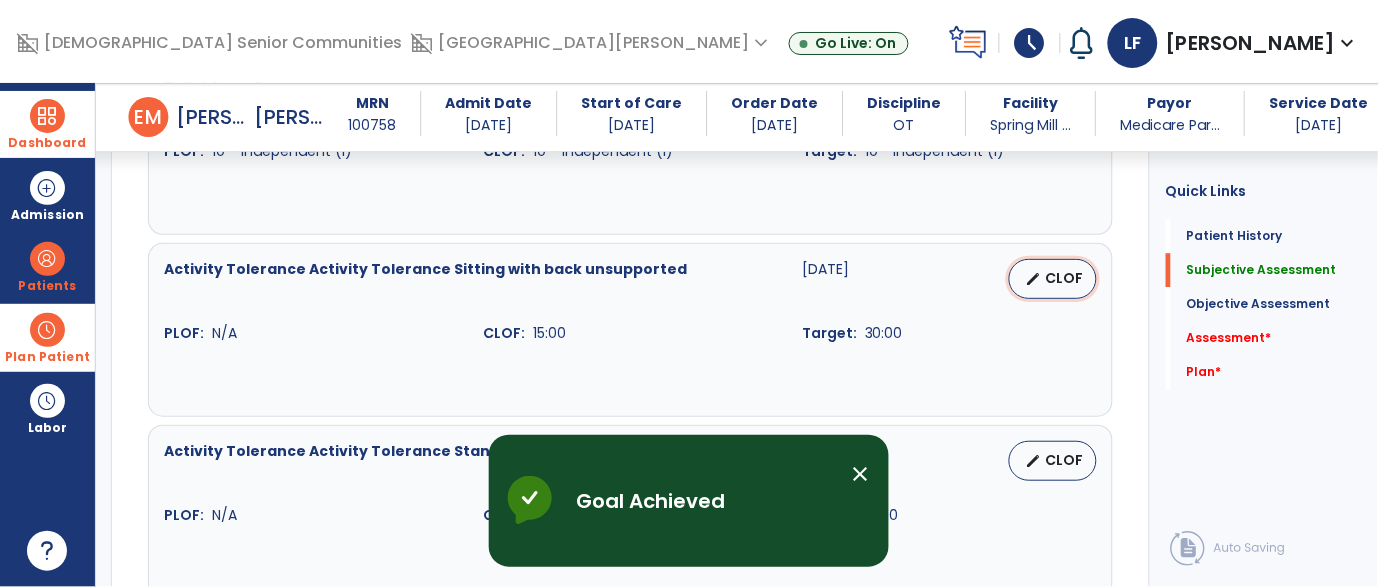 click on "edit" at bounding box center [1034, 279] 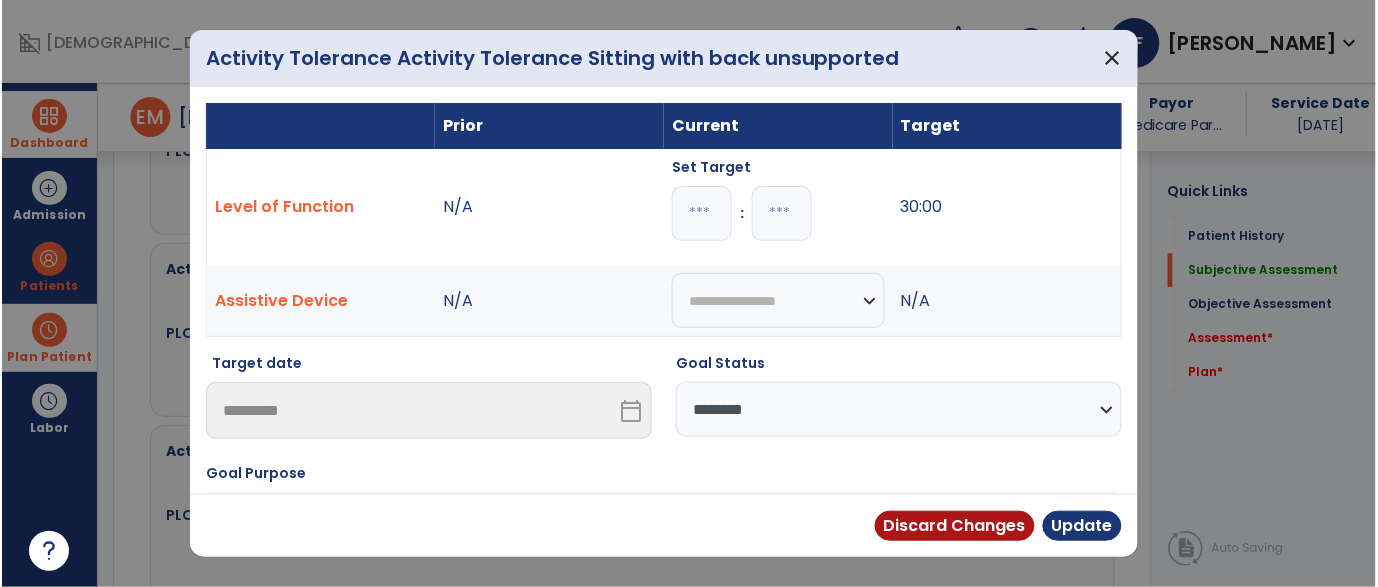 scroll, scrollTop: 1075, scrollLeft: 0, axis: vertical 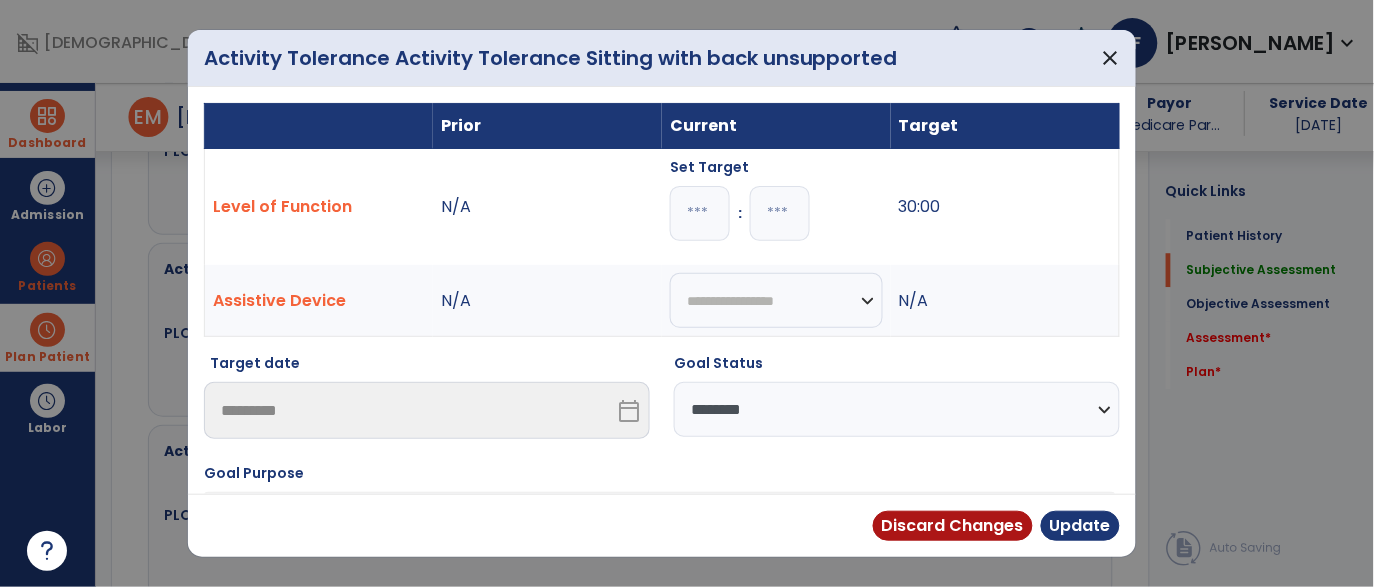 click on "**" at bounding box center [700, 213] 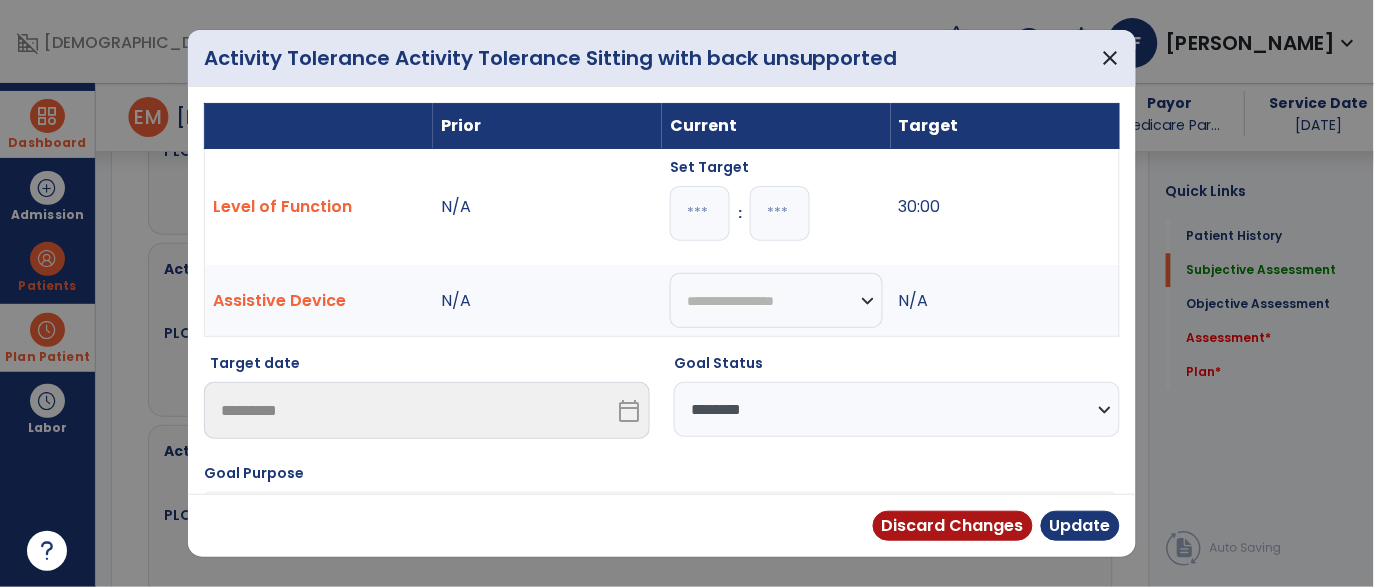type on "**" 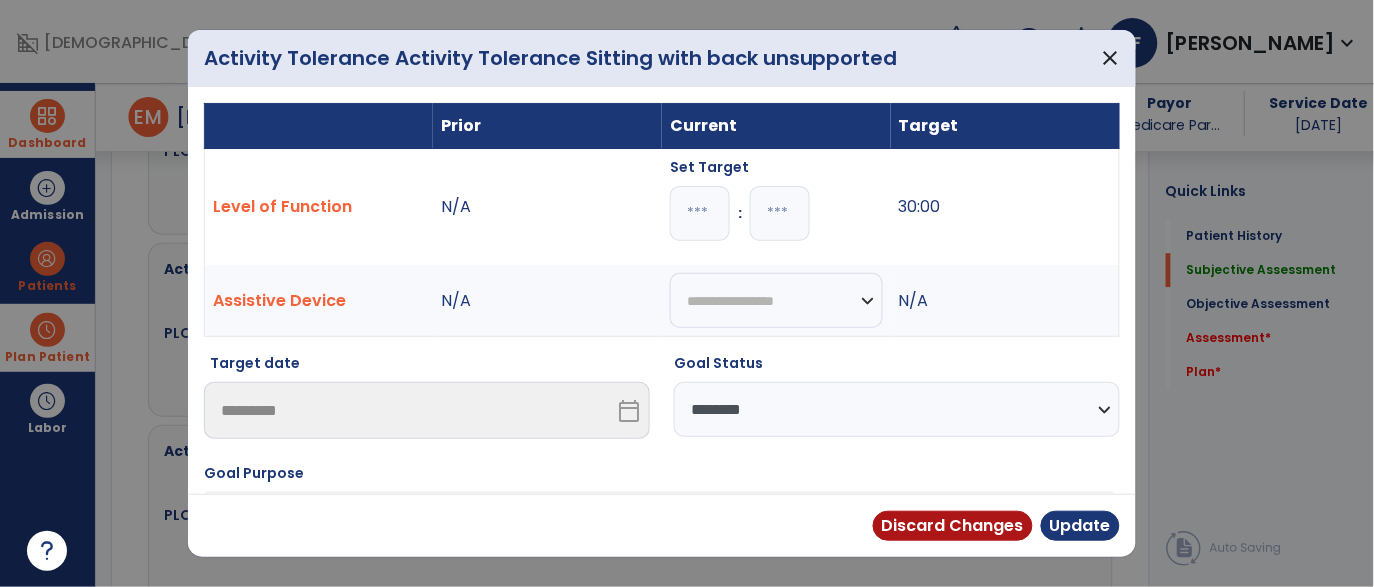 click on "**********" at bounding box center [897, 409] 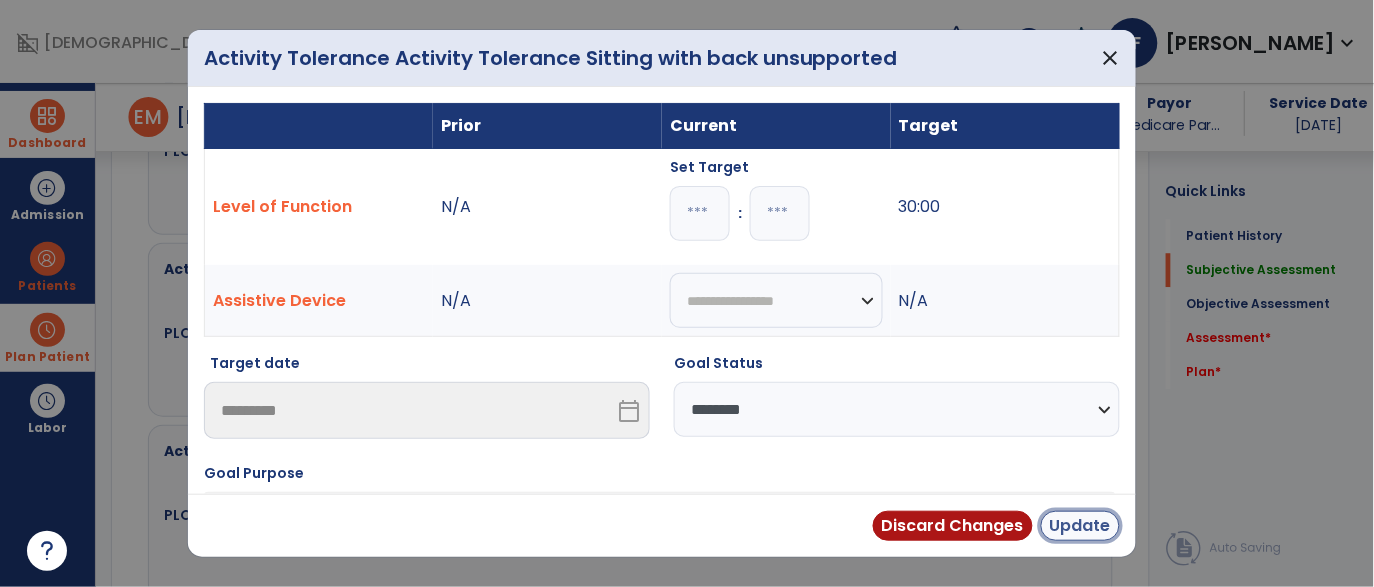 click on "Update" at bounding box center [1080, 526] 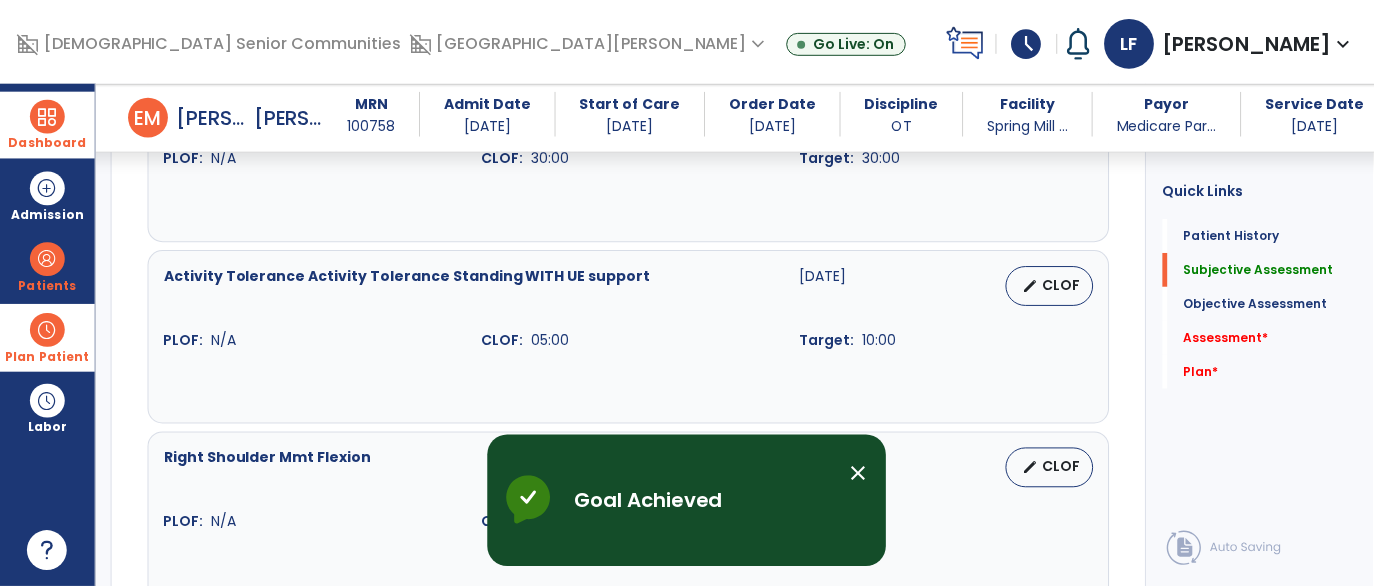 scroll, scrollTop: 1263, scrollLeft: 0, axis: vertical 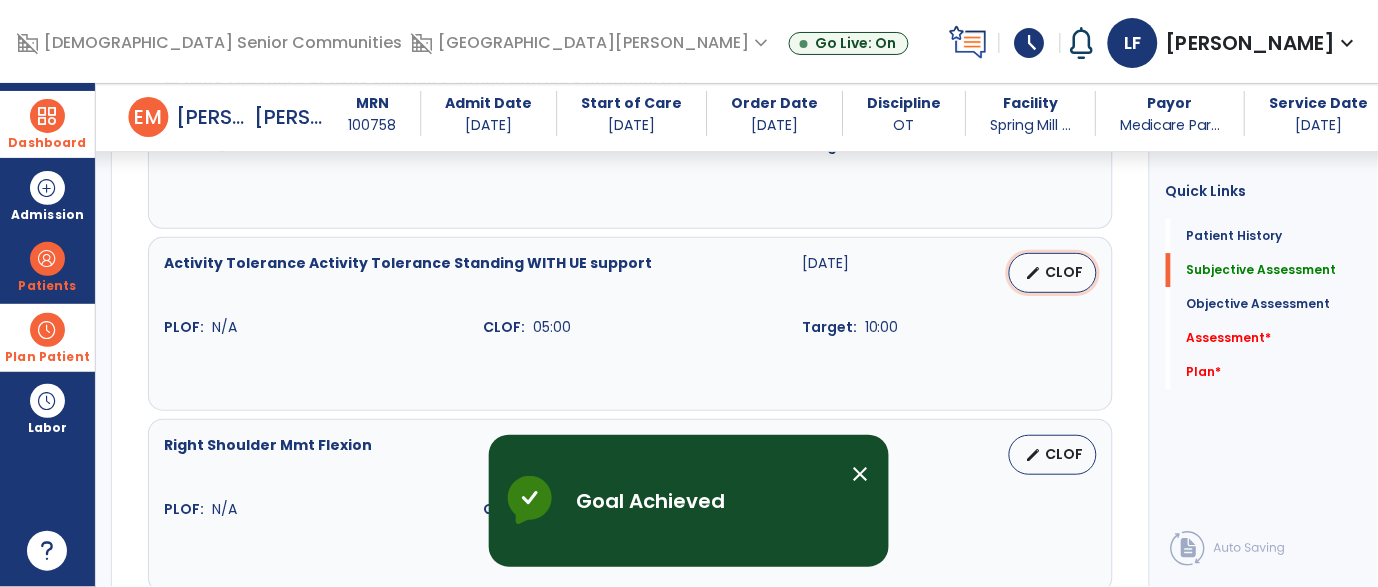 click on "edit   CLOF" at bounding box center (1053, 273) 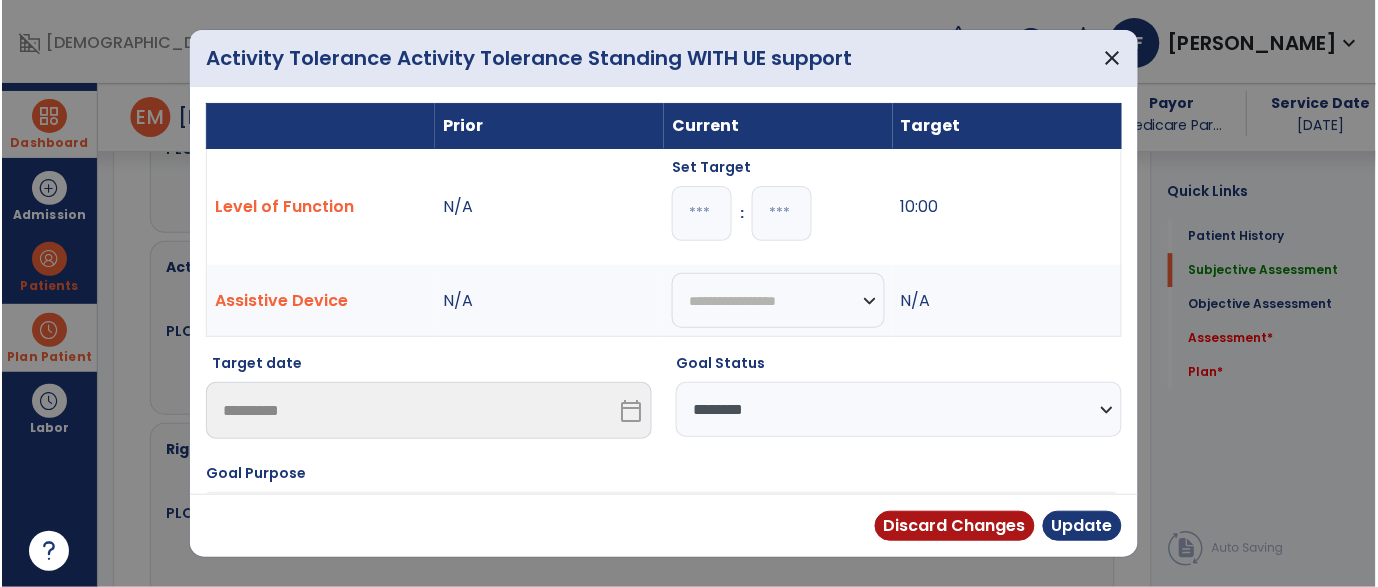 scroll, scrollTop: 1263, scrollLeft: 0, axis: vertical 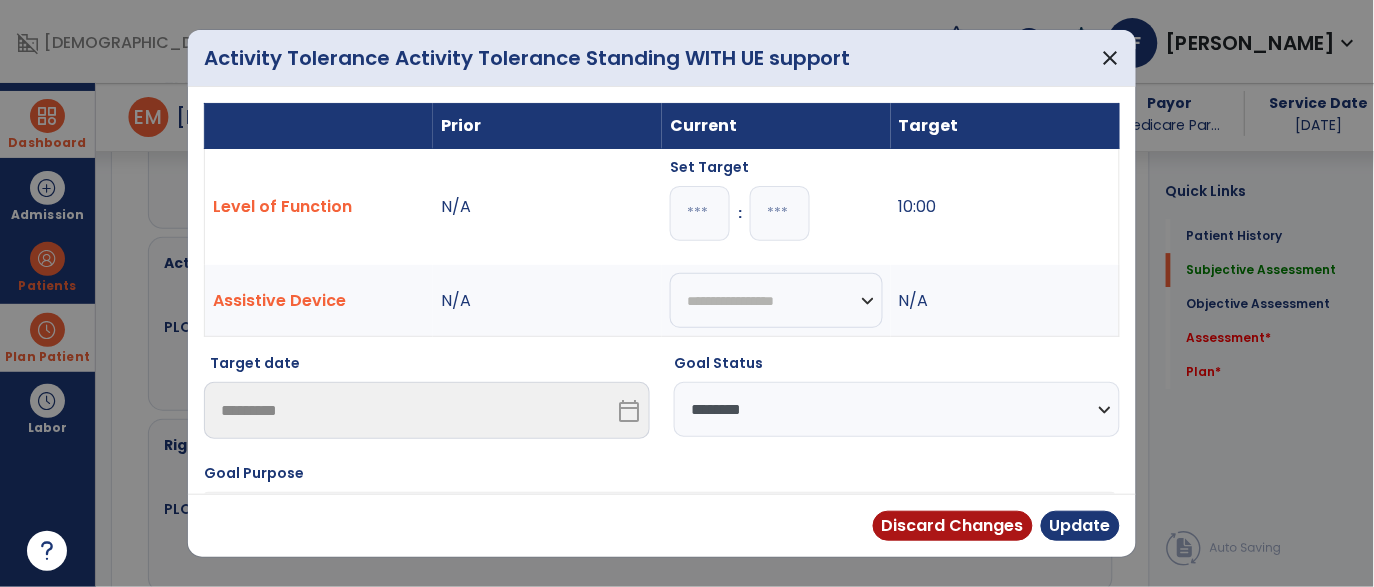 click on "*" at bounding box center [700, 213] 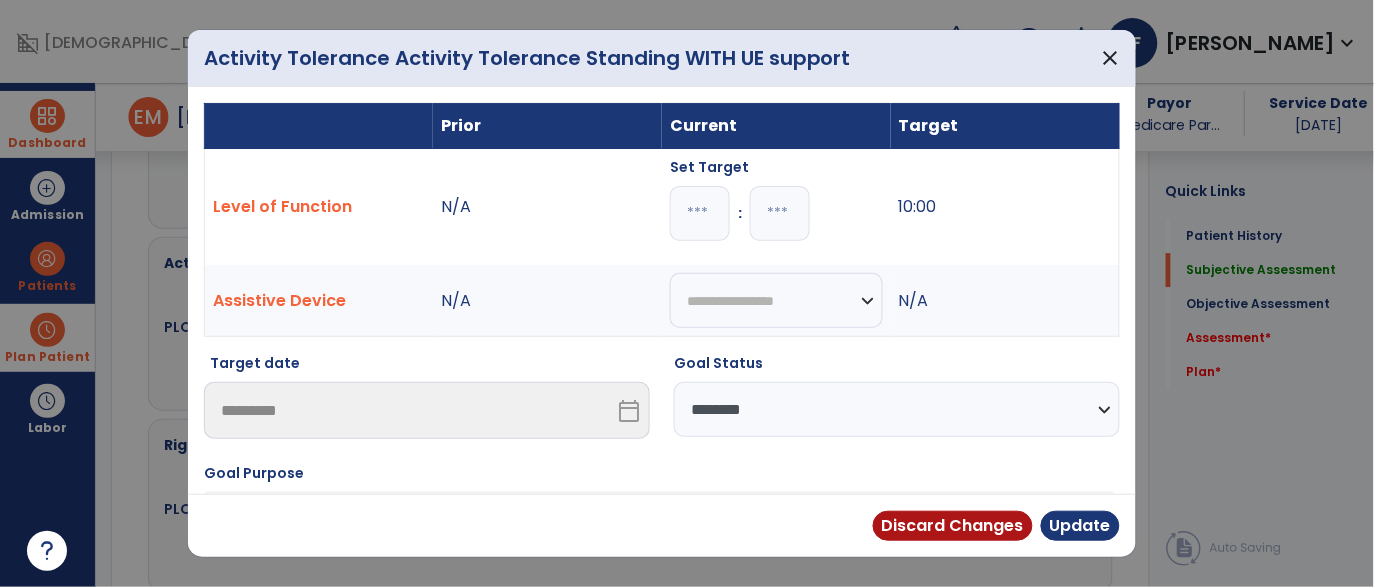 type on "**" 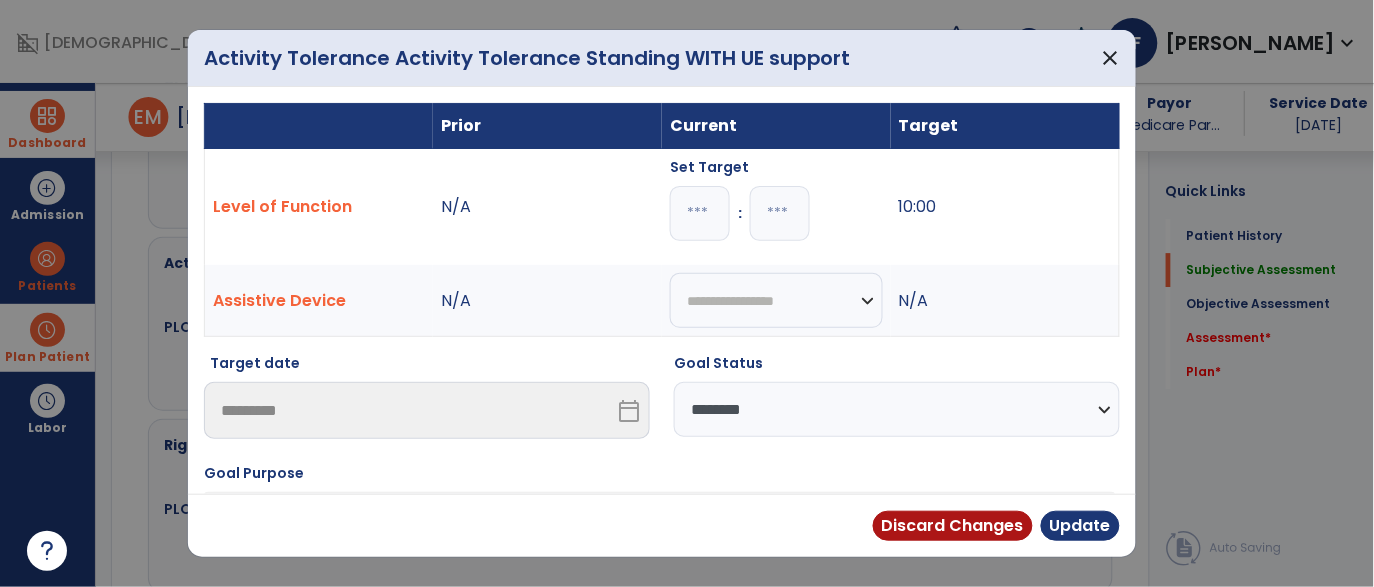 click on "**********" at bounding box center [897, 409] 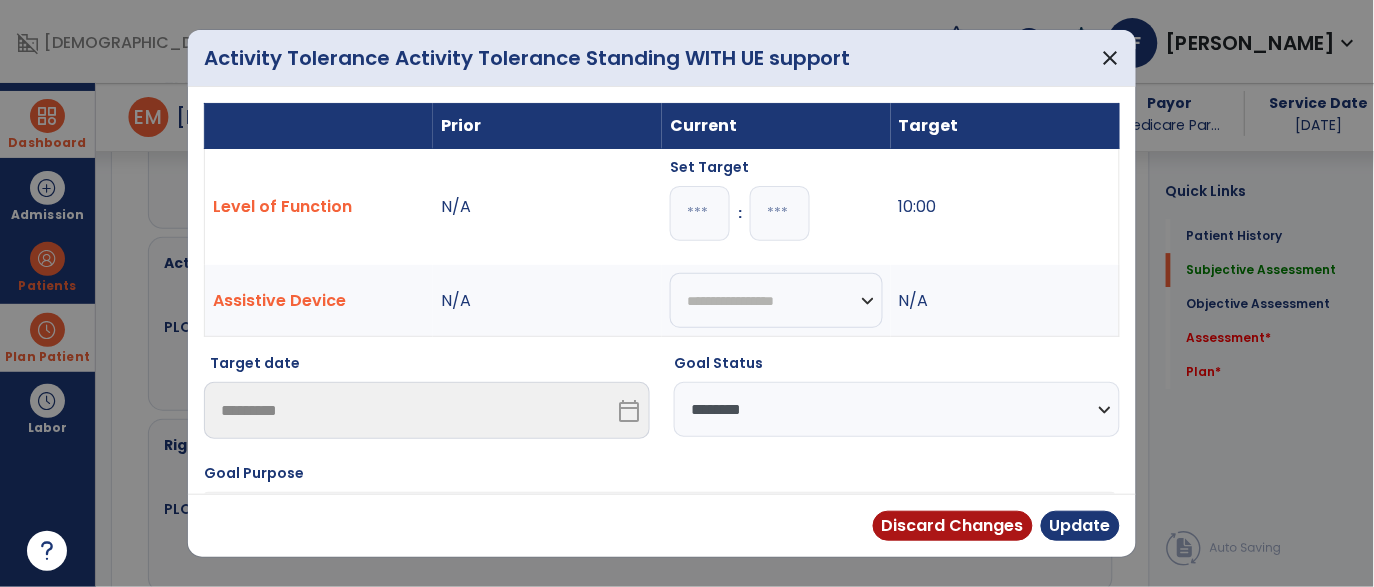 select on "********" 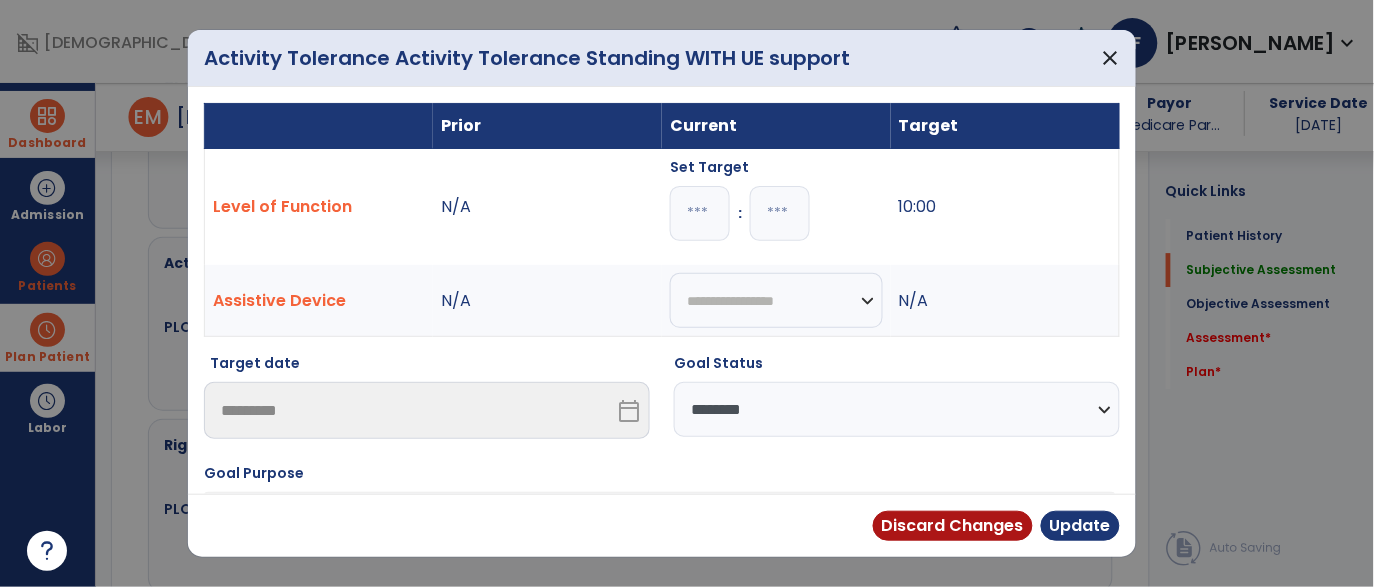 click on "**********" at bounding box center [897, 409] 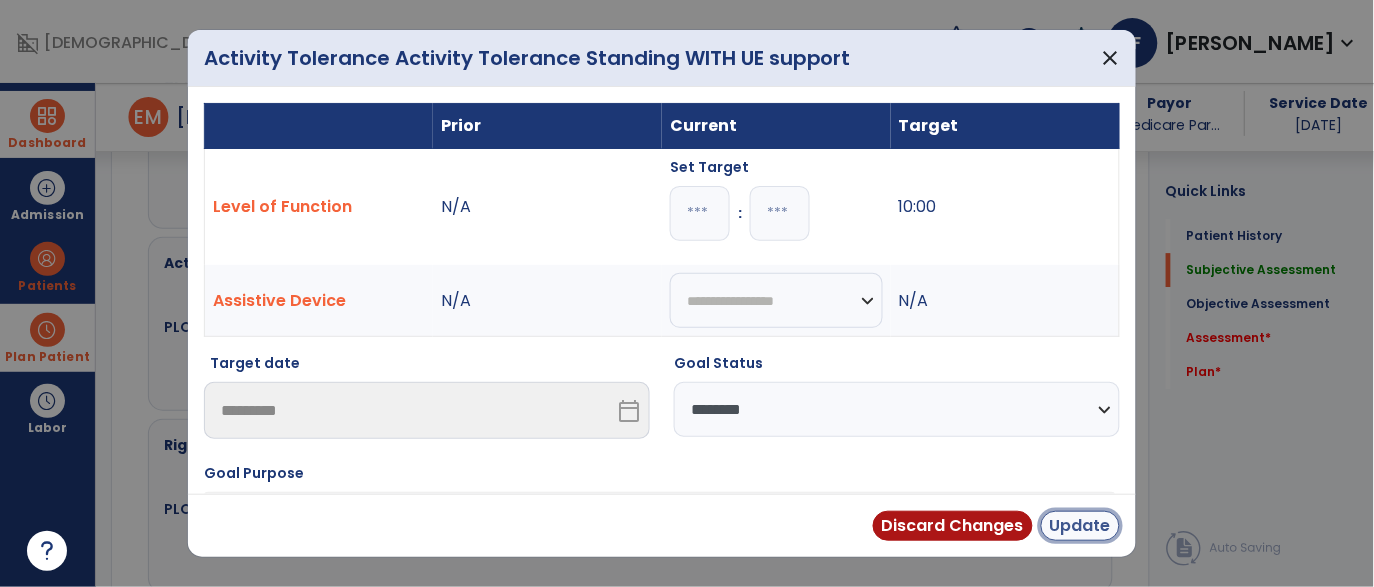 click on "Update" at bounding box center [1080, 526] 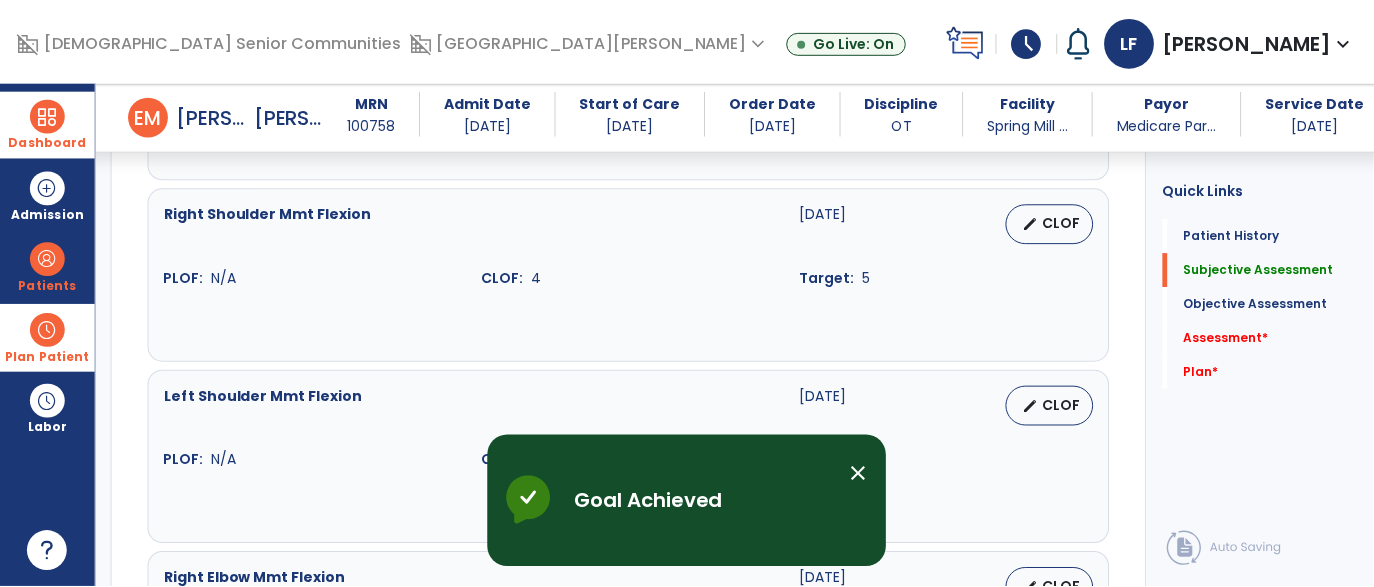 scroll, scrollTop: 1496, scrollLeft: 0, axis: vertical 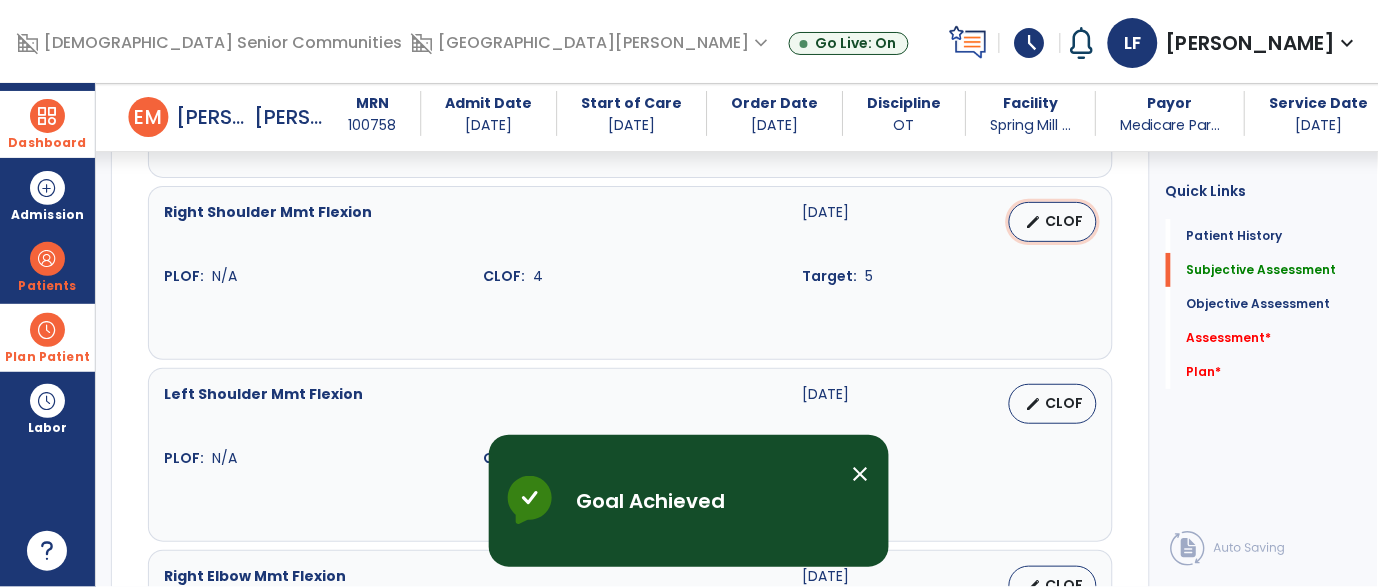 click on "edit   CLOF" at bounding box center [1053, 222] 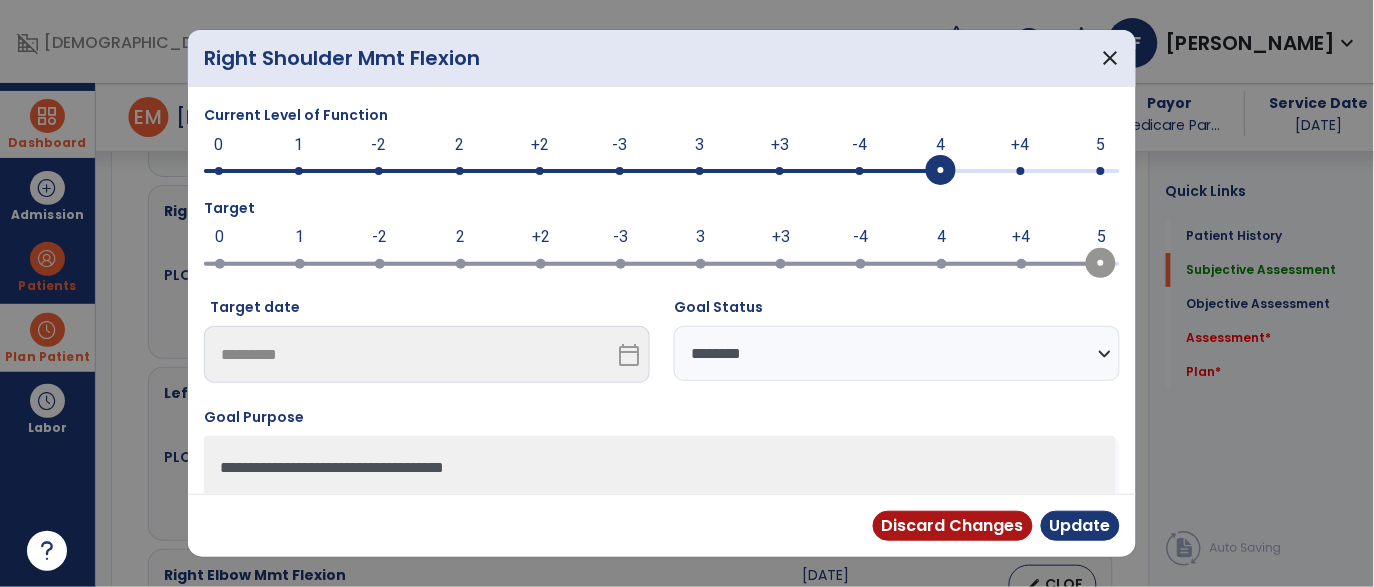 scroll, scrollTop: 1496, scrollLeft: 0, axis: vertical 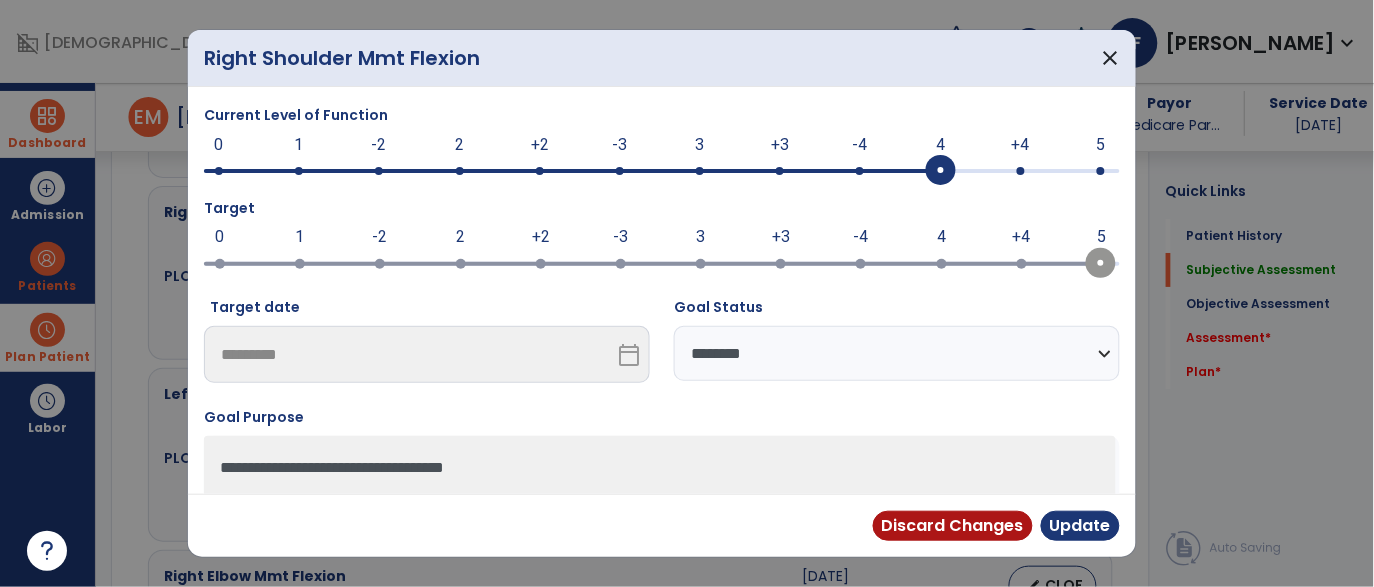 click at bounding box center (1101, 171) 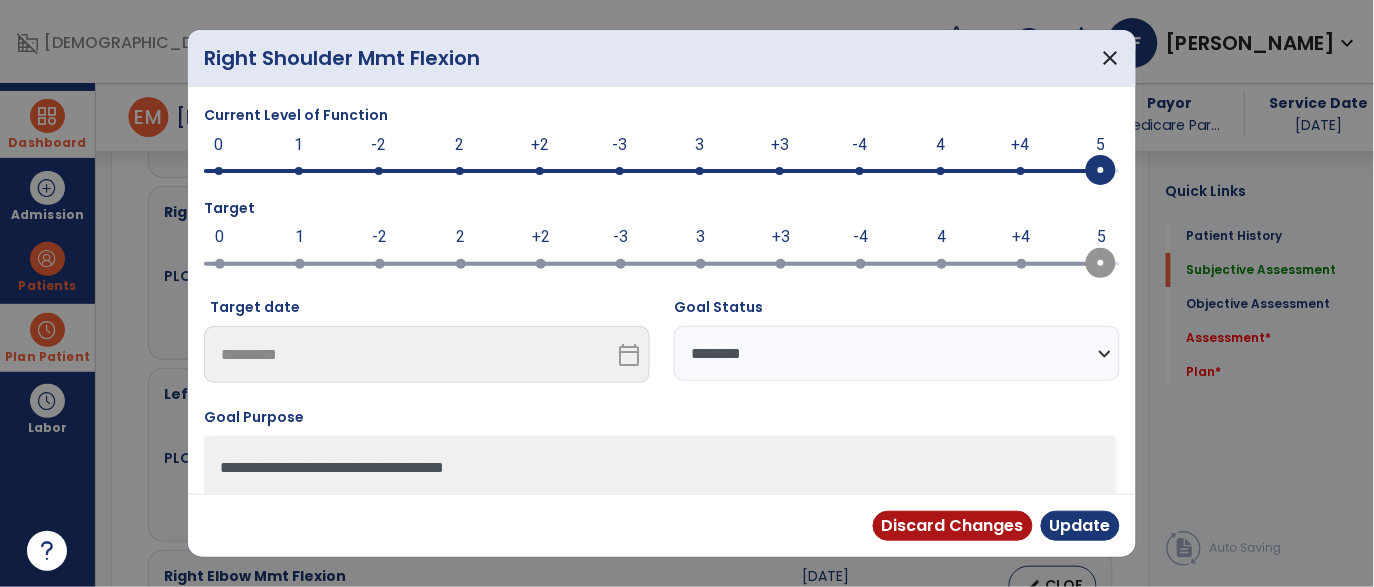 click on "**********" at bounding box center (897, 353) 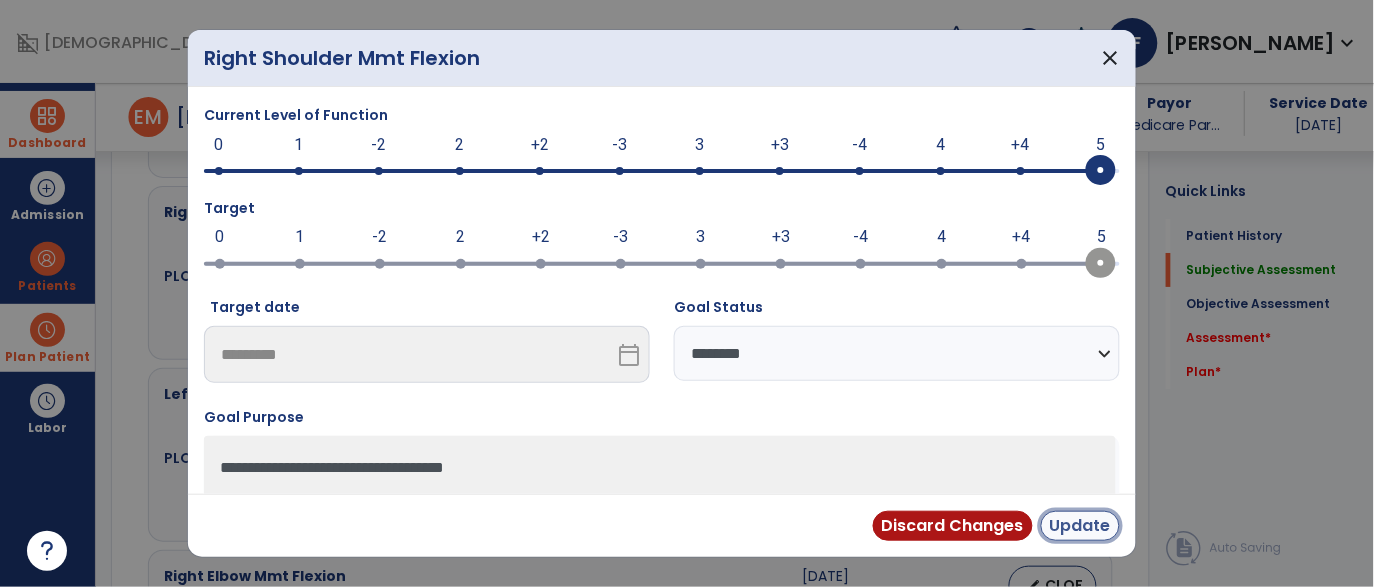 click on "Update" at bounding box center [1080, 526] 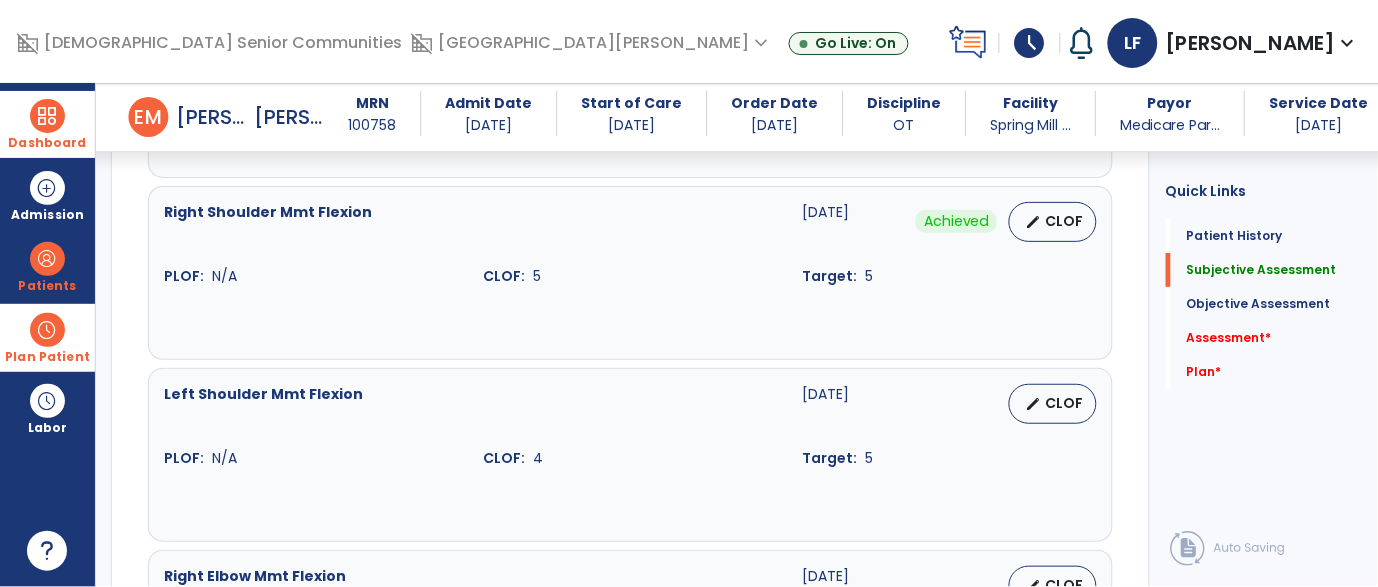 click on "Left Shoulder Mmt Flexion  [DATE]   edit   CLOF PLOF:    N/A CLOF:    4 Target:    5" at bounding box center (630, 426) 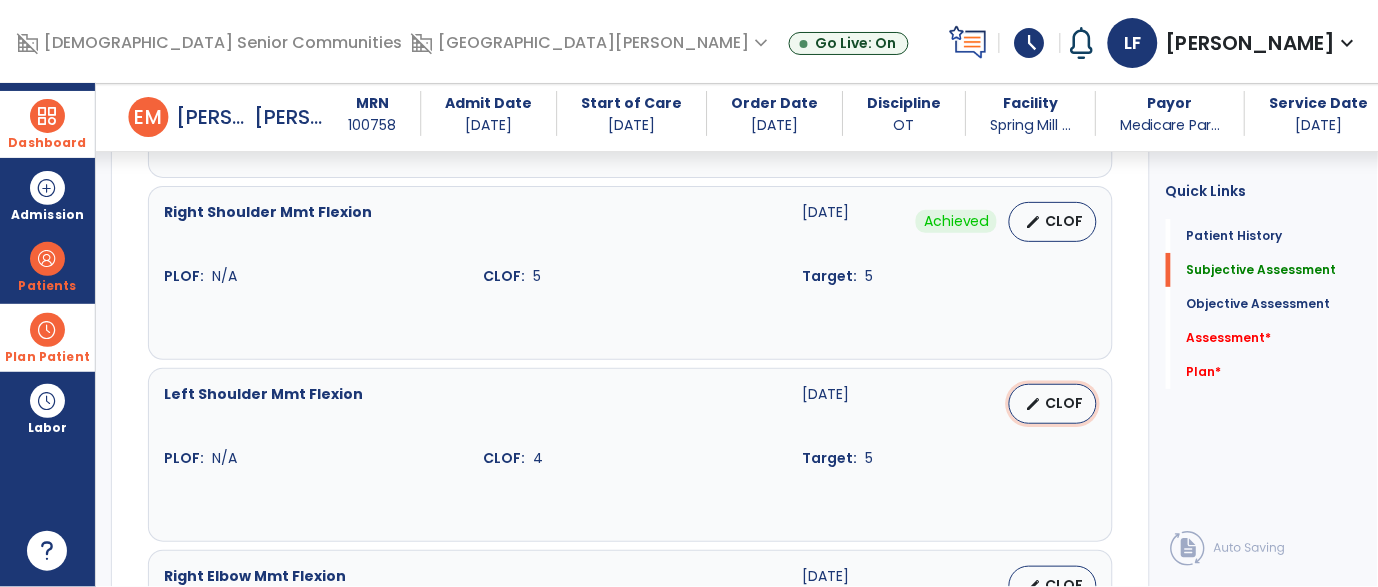click on "edit   CLOF" at bounding box center (1053, 404) 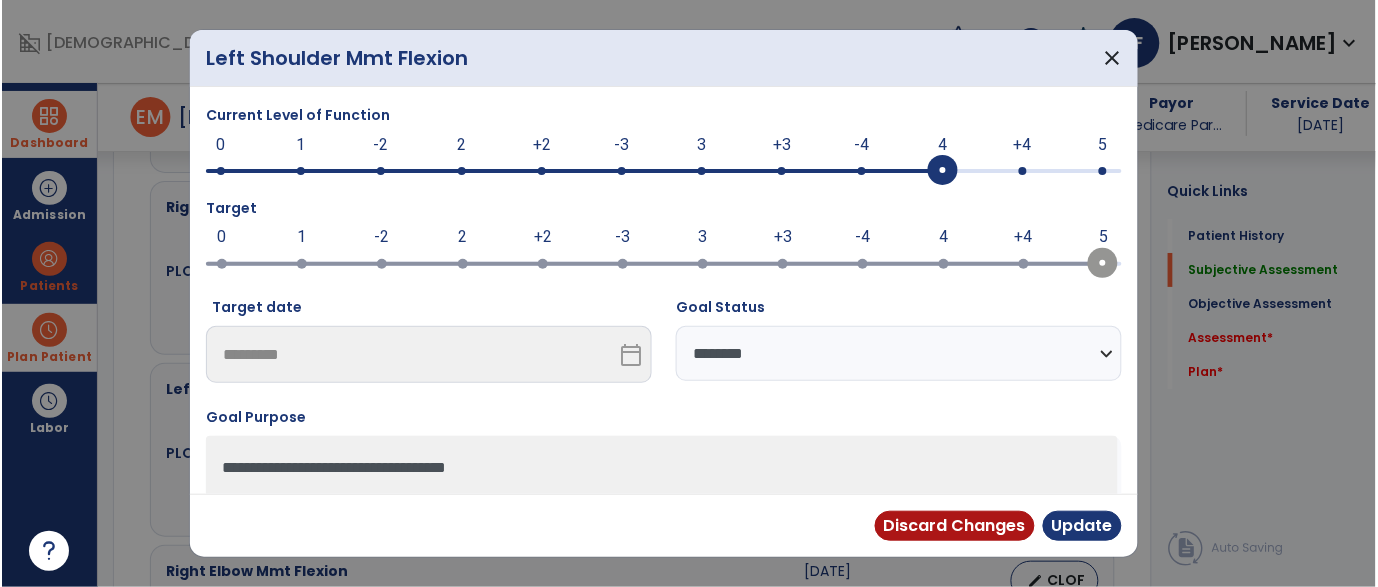 scroll, scrollTop: 1496, scrollLeft: 0, axis: vertical 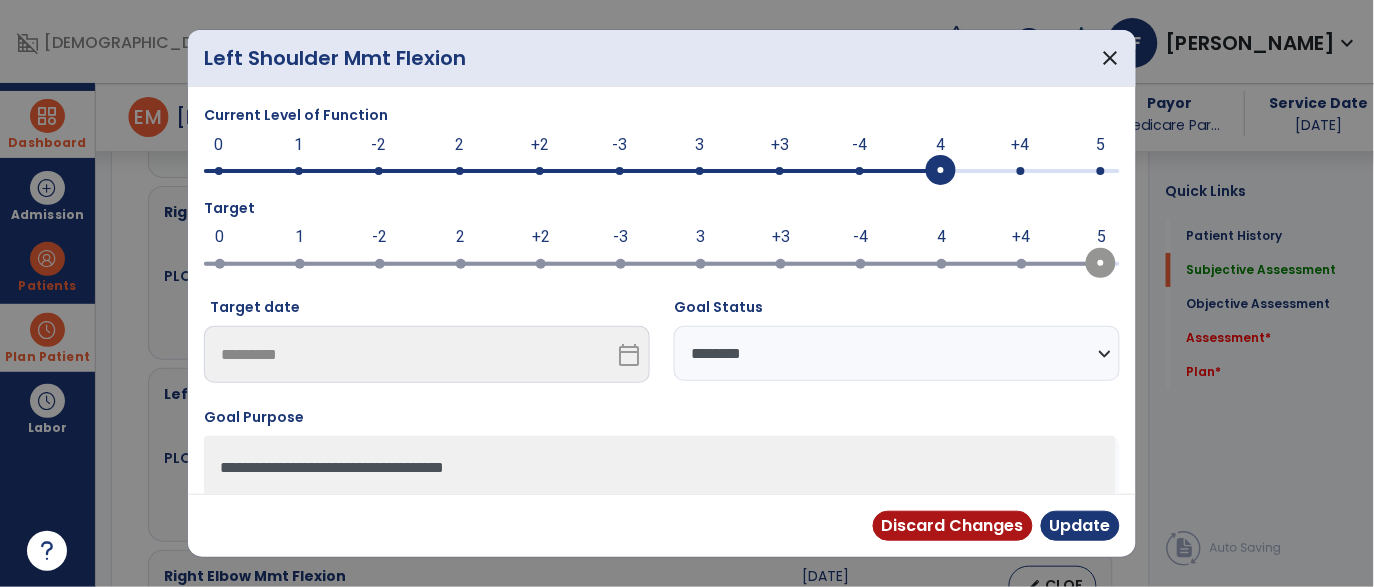 click at bounding box center [662, 169] 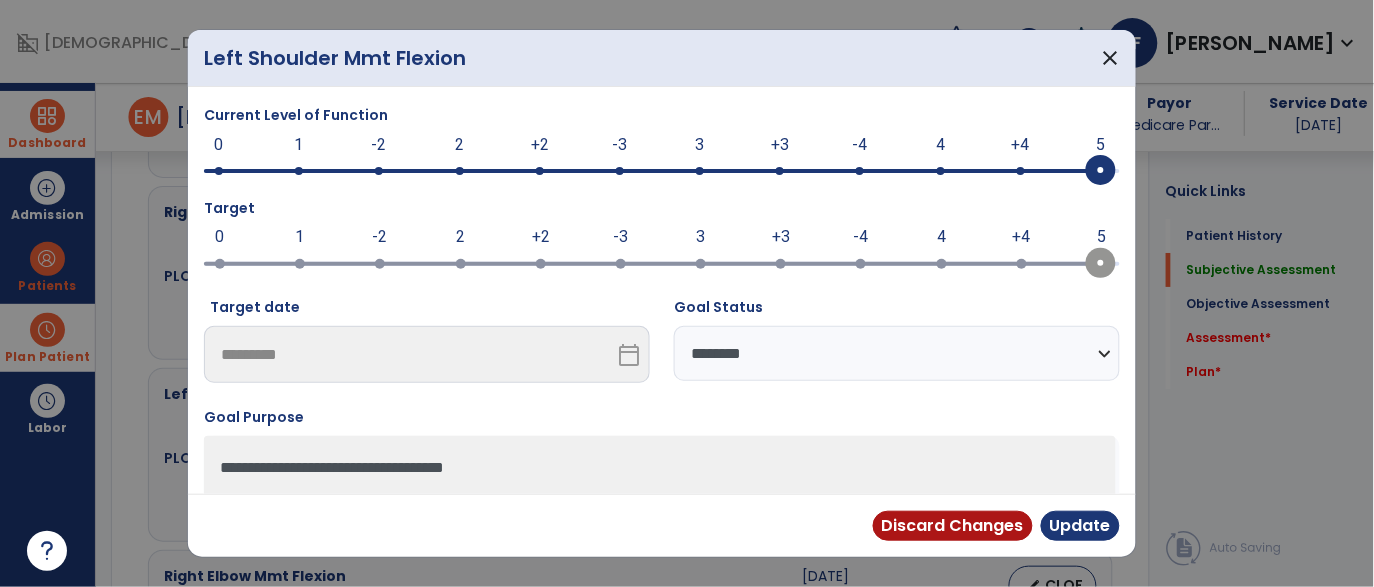 click on "**********" at bounding box center [897, 353] 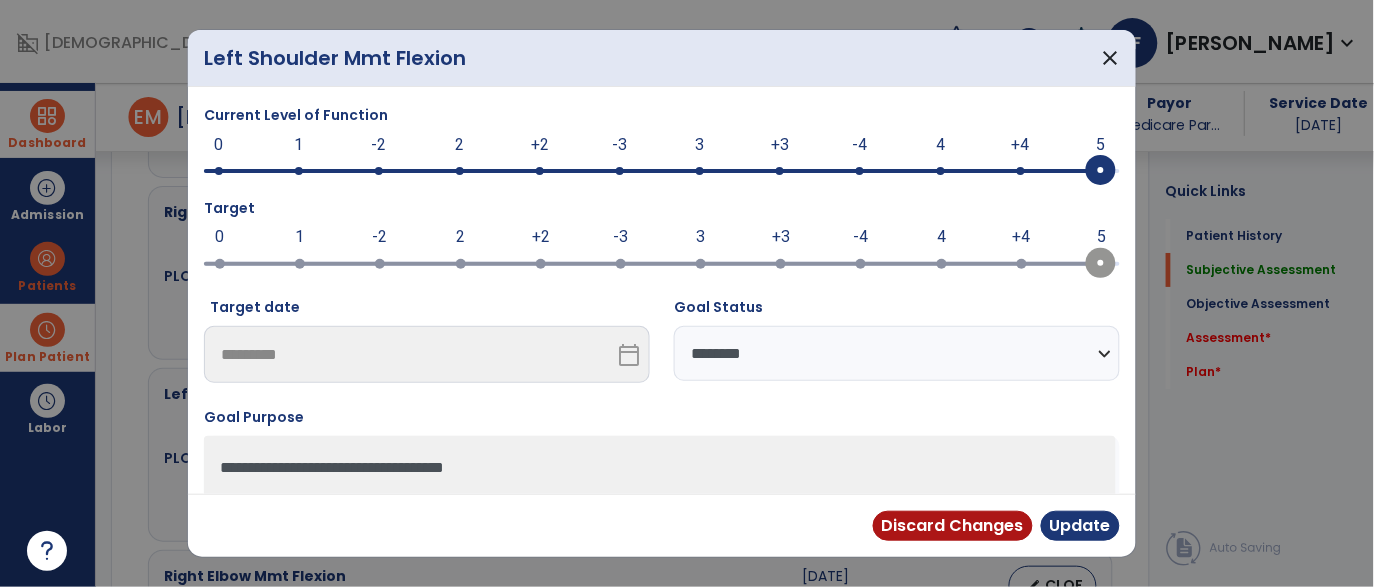 select on "********" 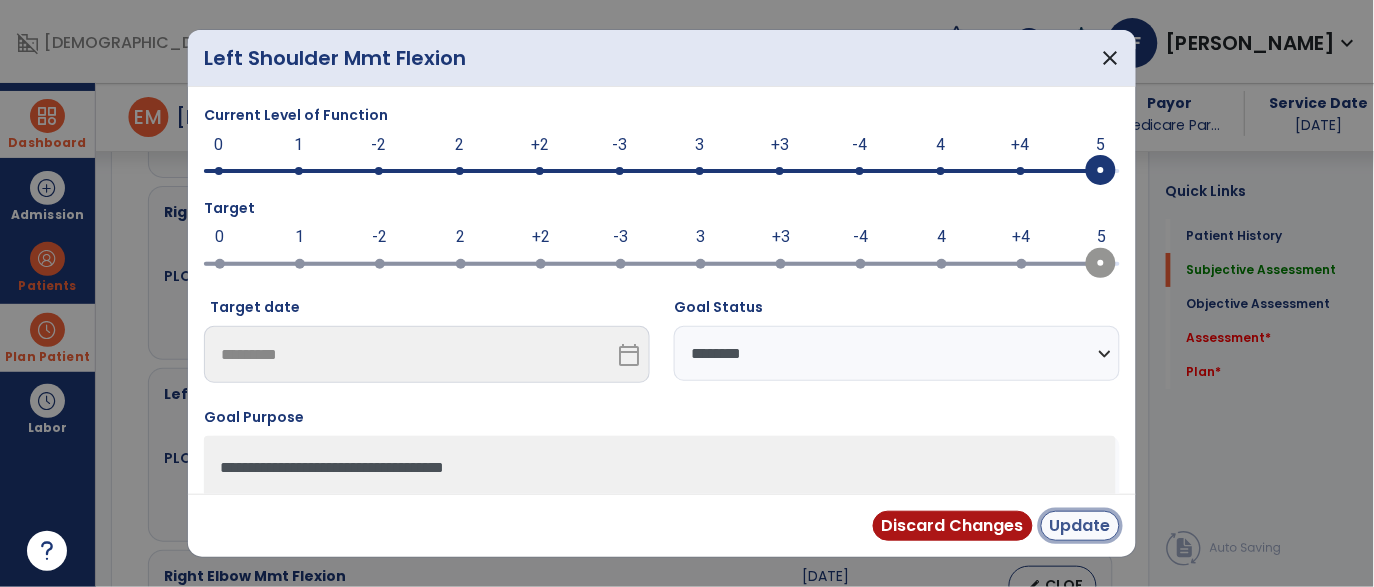 click on "Update" at bounding box center [1080, 526] 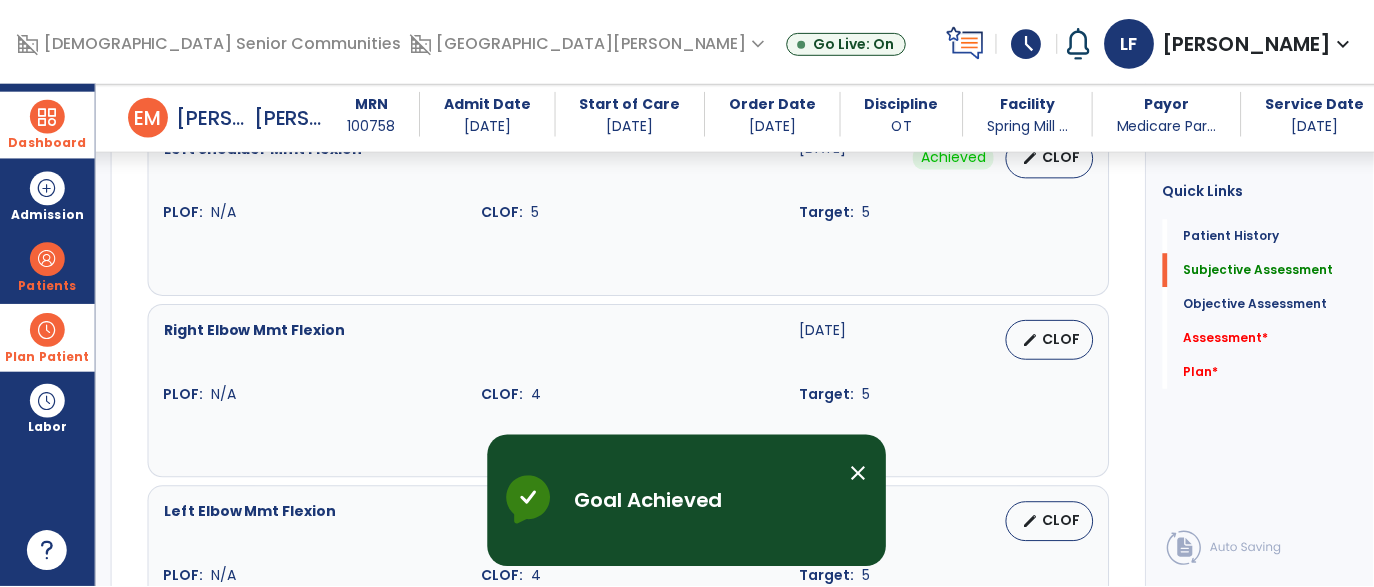 scroll, scrollTop: 1754, scrollLeft: 0, axis: vertical 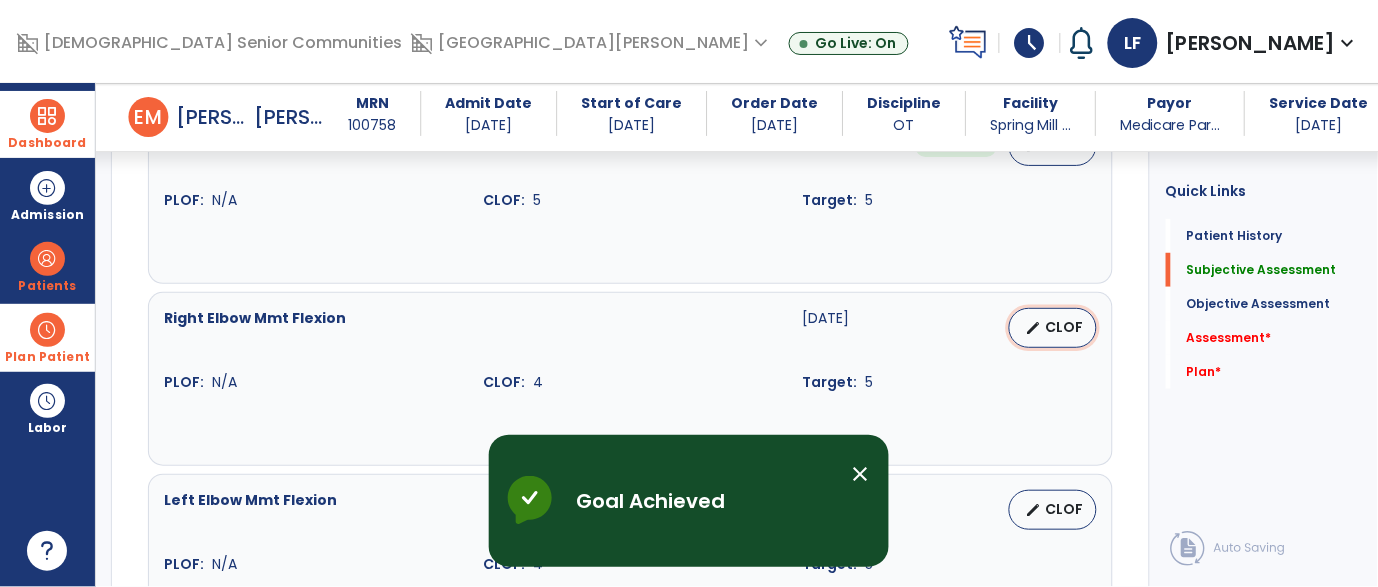 click on "edit   CLOF" at bounding box center (1053, 328) 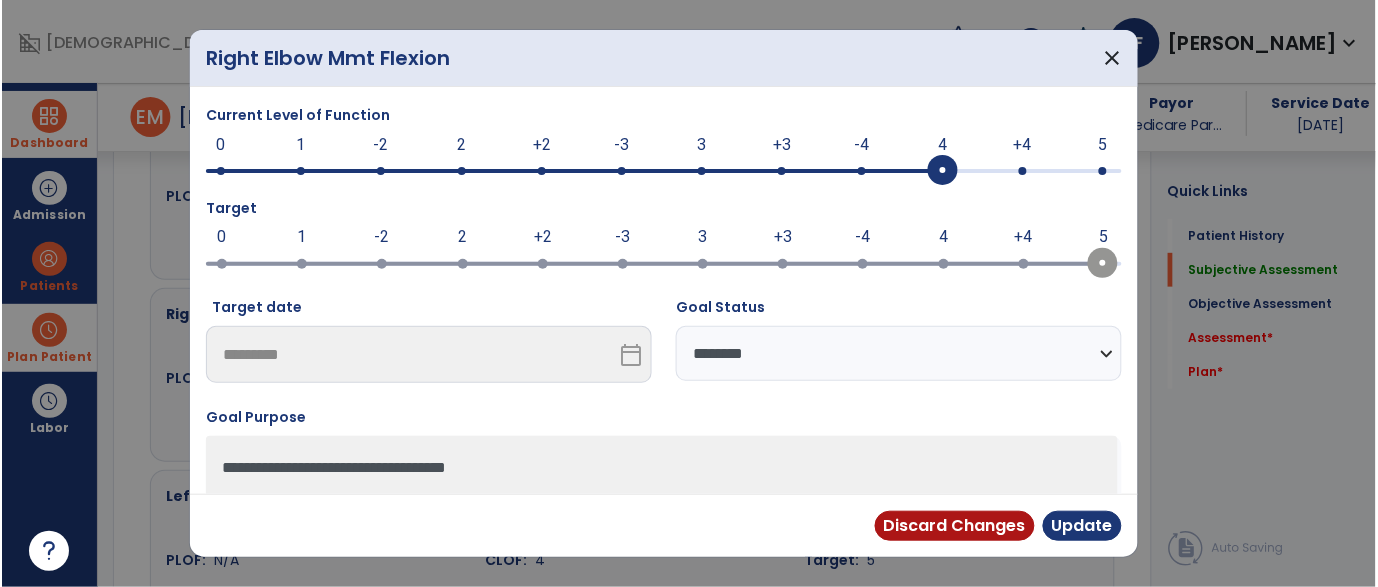 scroll, scrollTop: 1754, scrollLeft: 0, axis: vertical 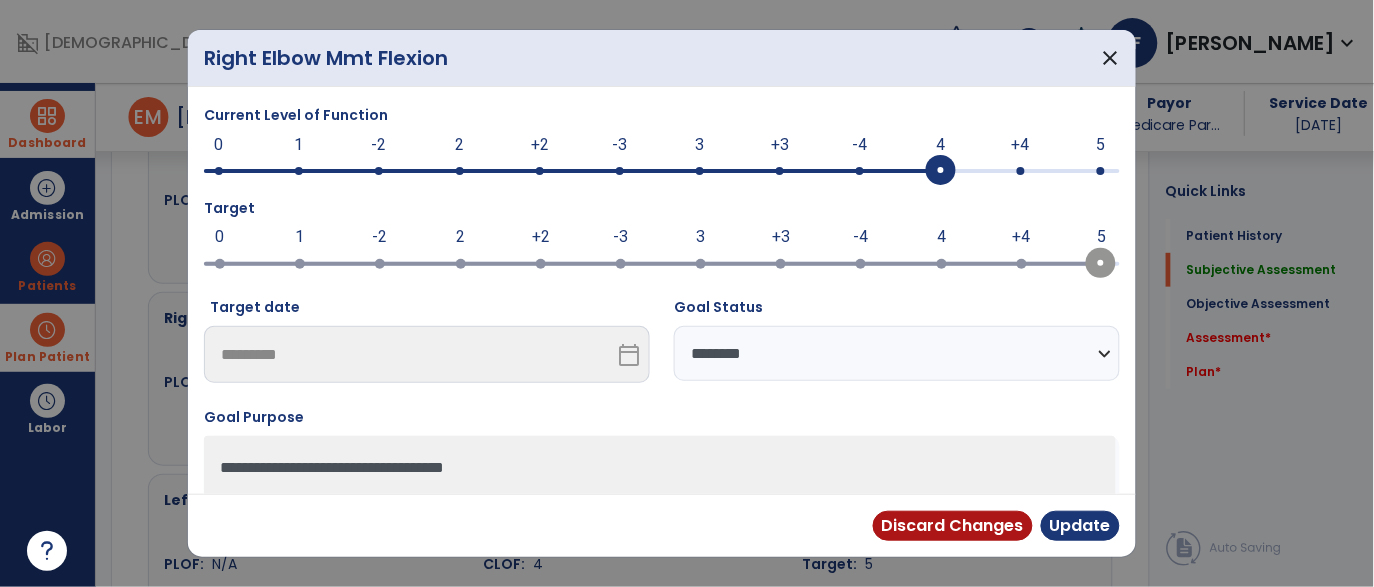 click at bounding box center [662, 169] 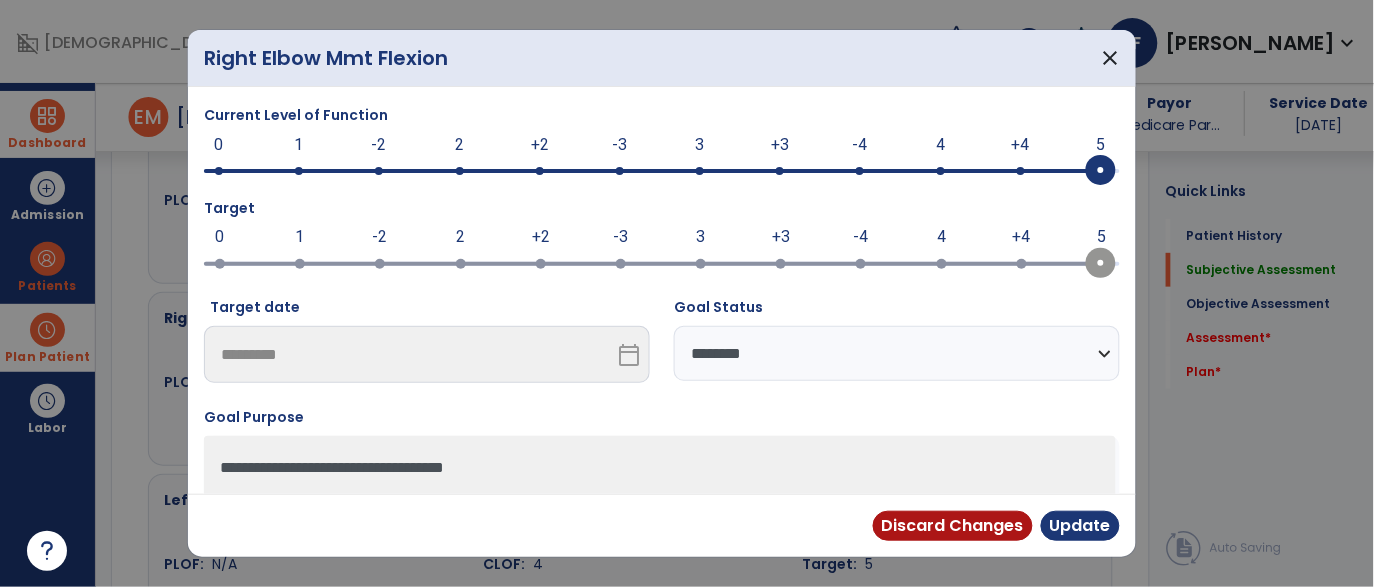 click on "**********" at bounding box center (897, 353) 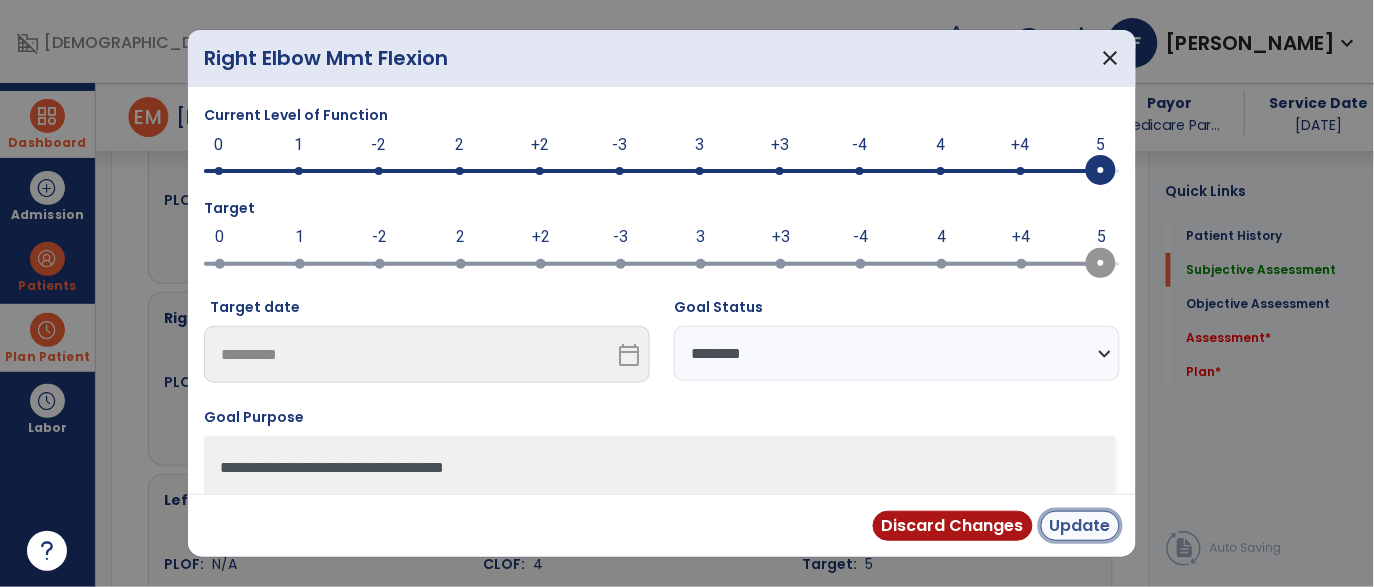 click on "Update" at bounding box center (1080, 526) 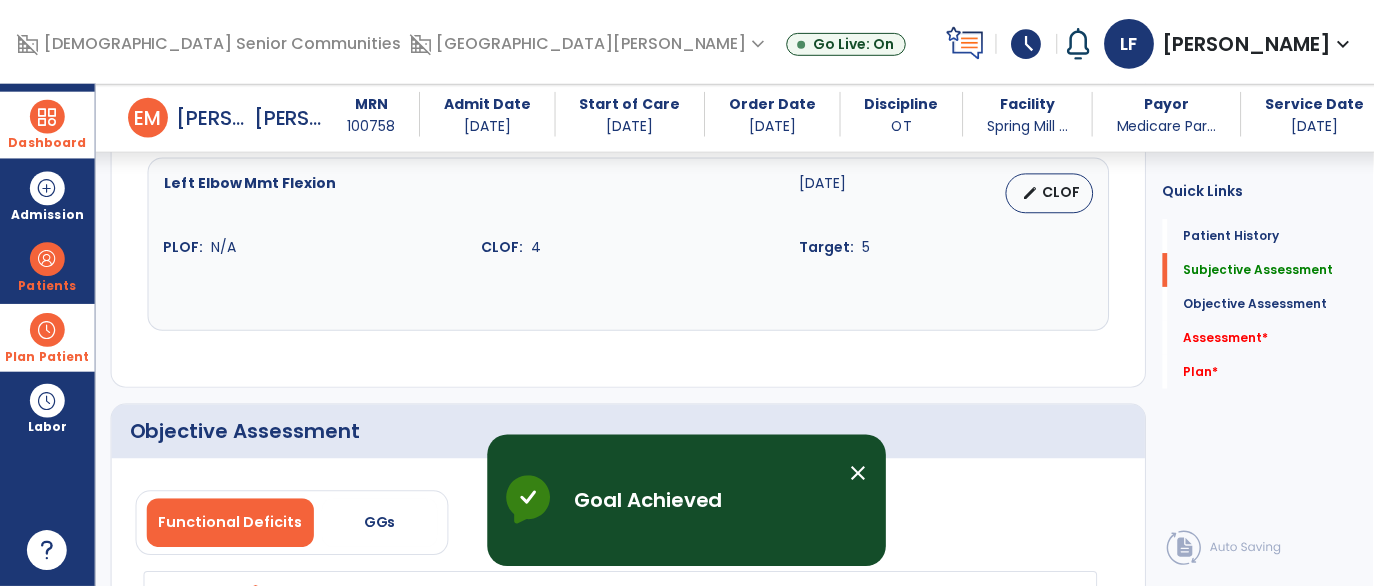 scroll, scrollTop: 2073, scrollLeft: 0, axis: vertical 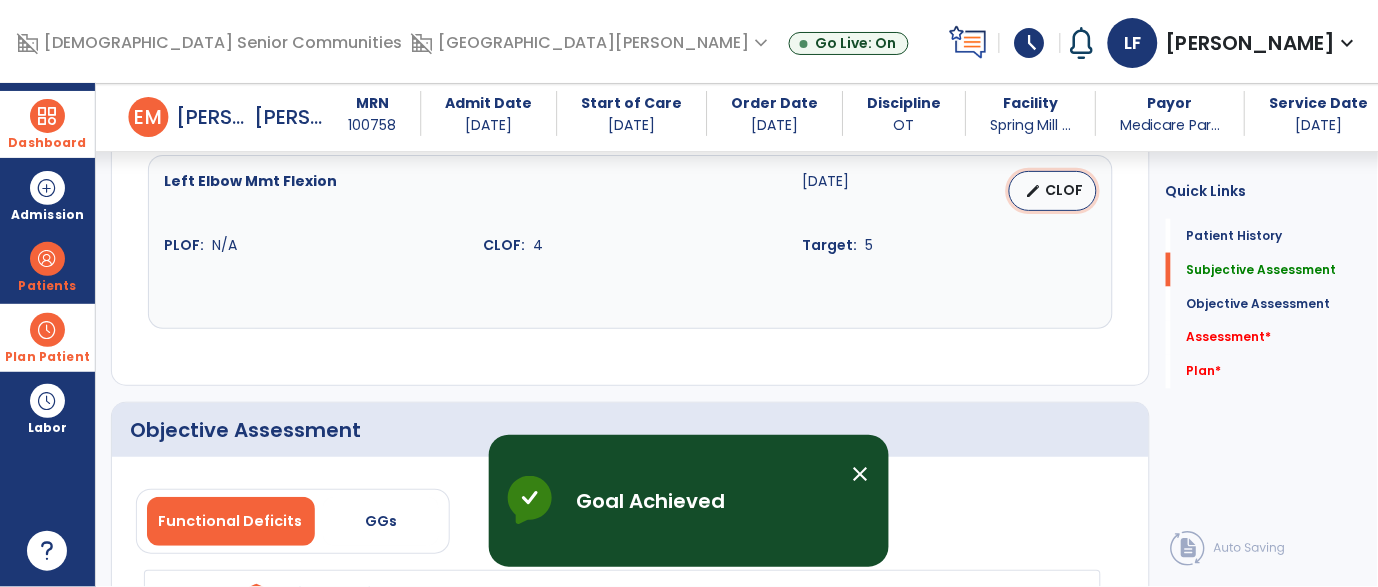 click on "edit   CLOF" at bounding box center [1053, 191] 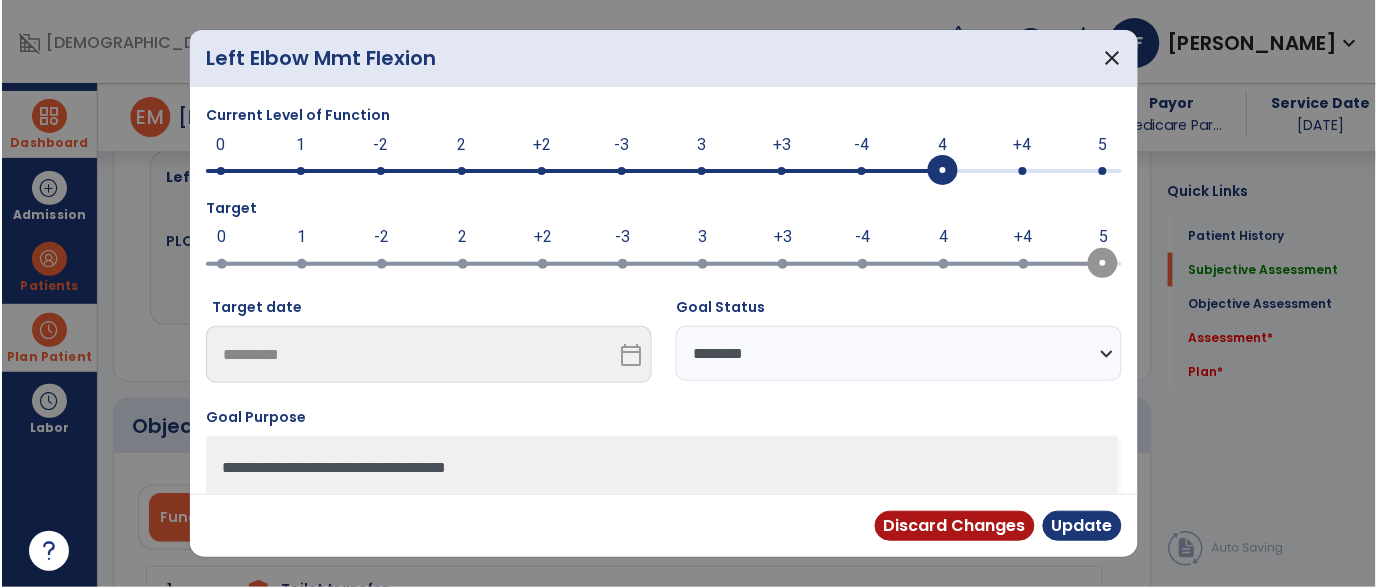 scroll, scrollTop: 2073, scrollLeft: 0, axis: vertical 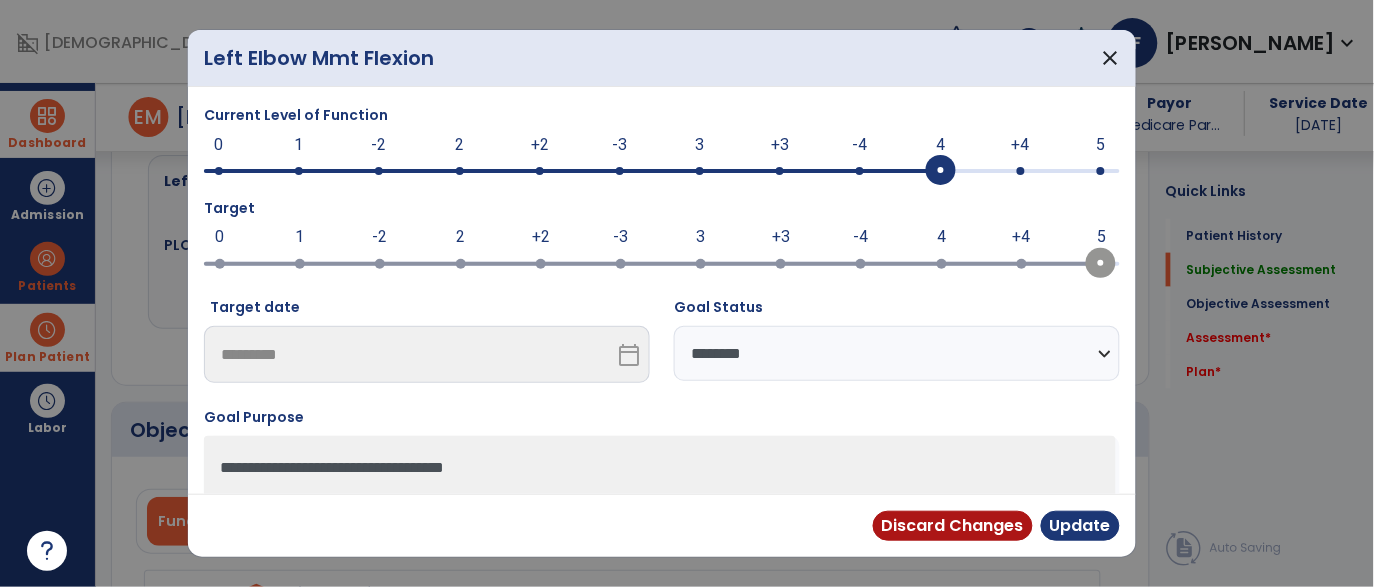 click at bounding box center (662, 171) 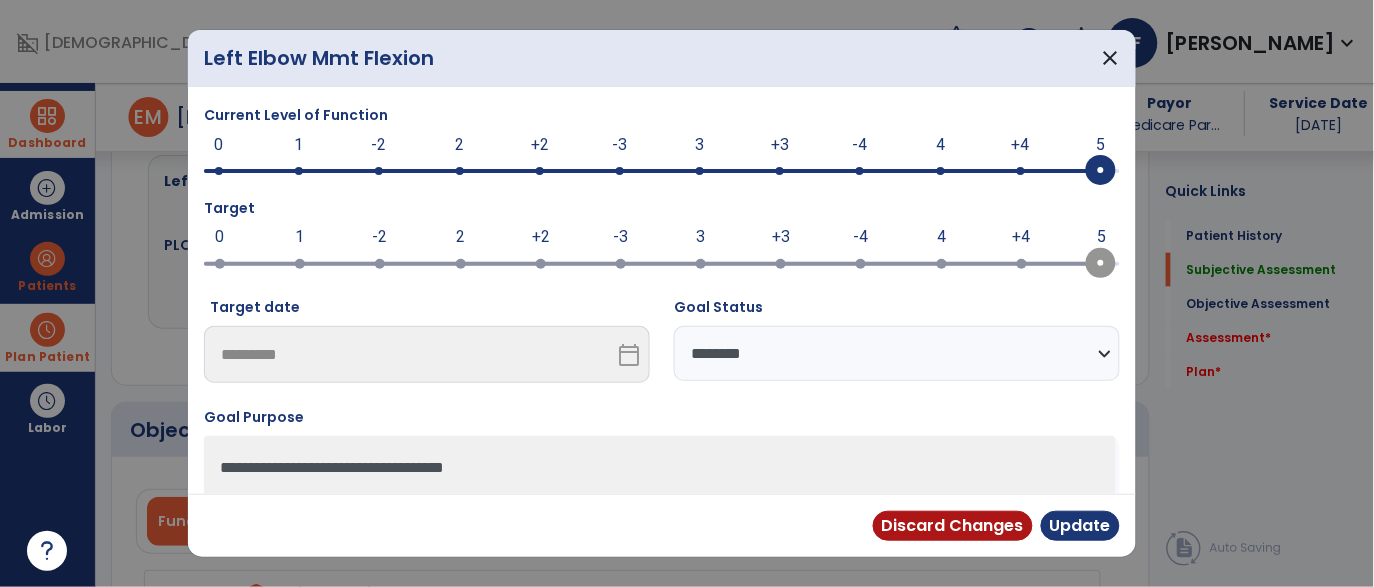 click on "**********" at bounding box center (897, 353) 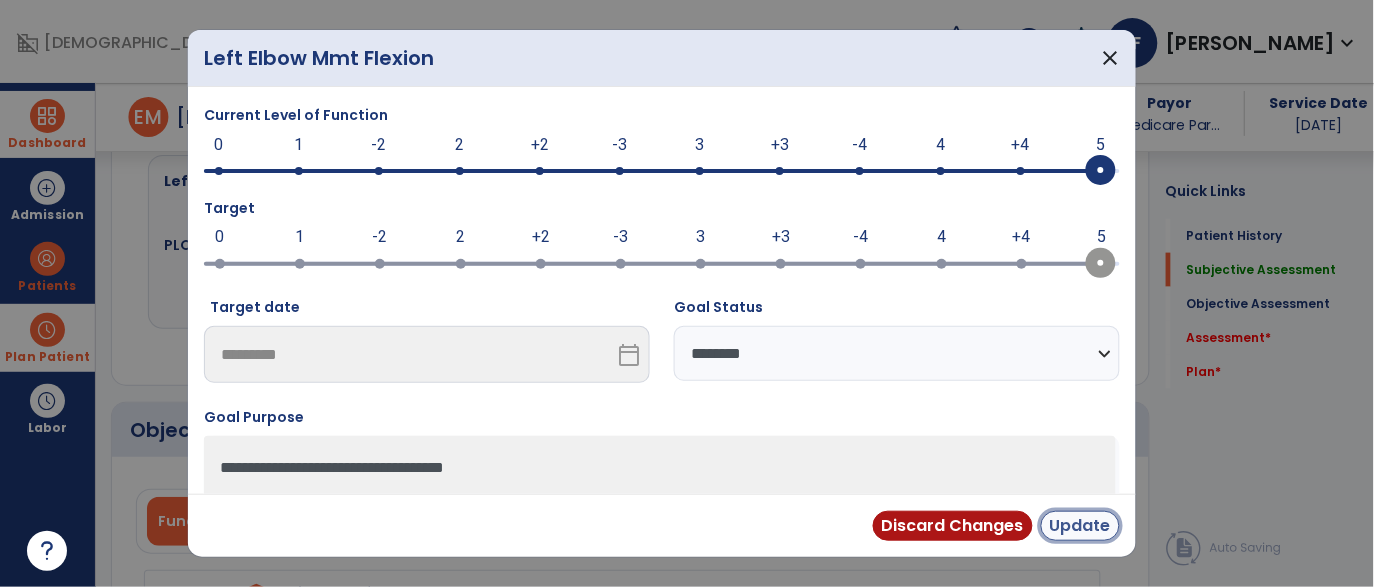 click on "Update" at bounding box center (1080, 526) 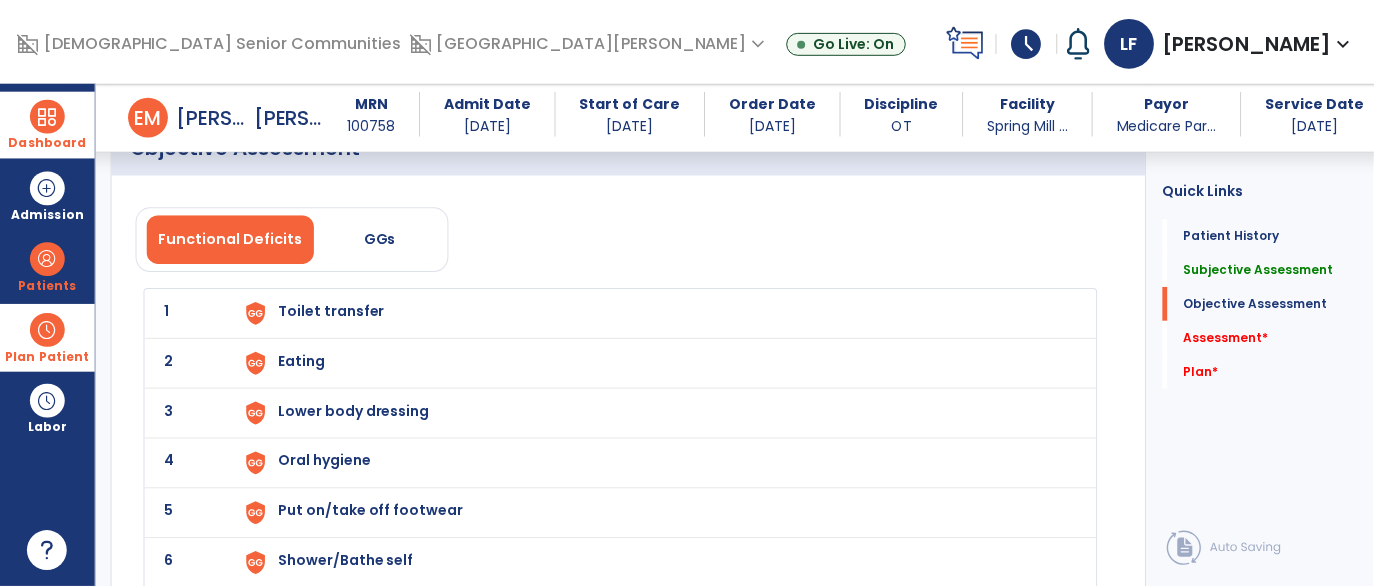 scroll, scrollTop: 2350, scrollLeft: 0, axis: vertical 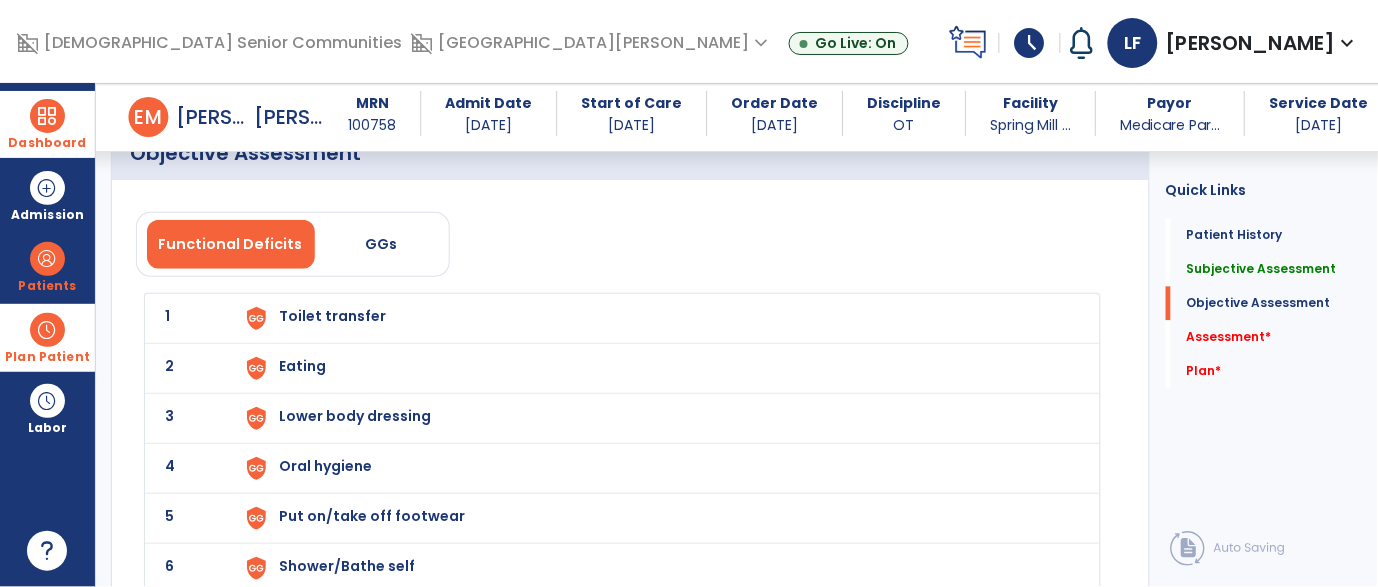 click on "Toilet transfer" at bounding box center [332, 316] 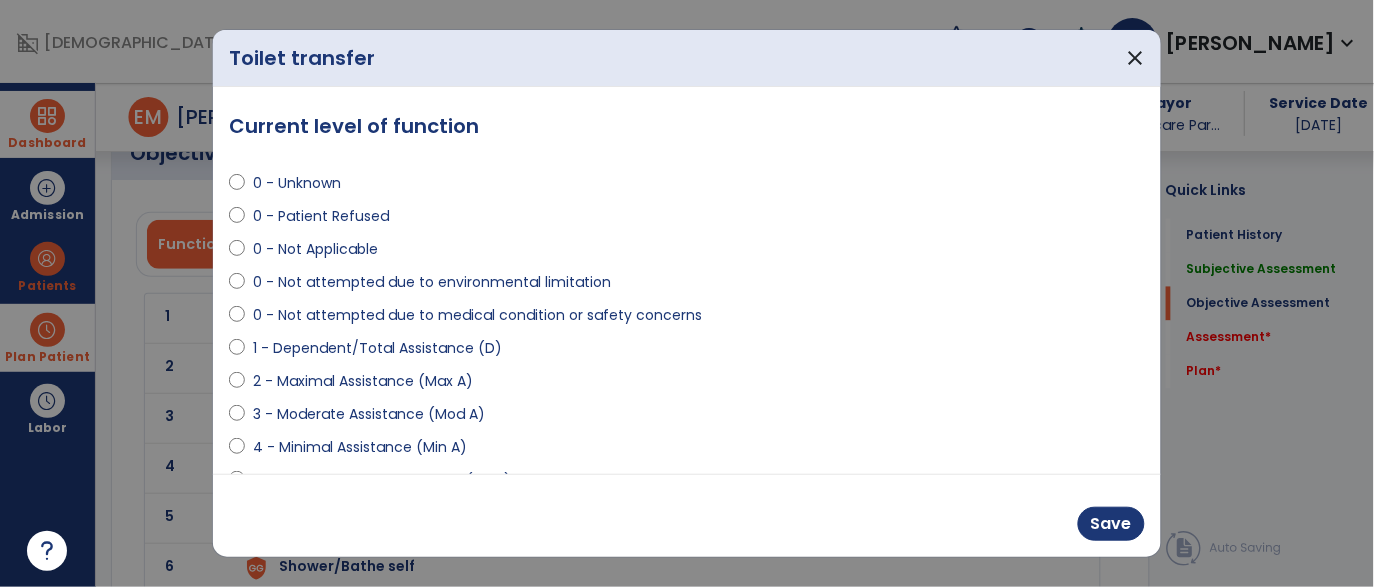scroll, scrollTop: 2350, scrollLeft: 0, axis: vertical 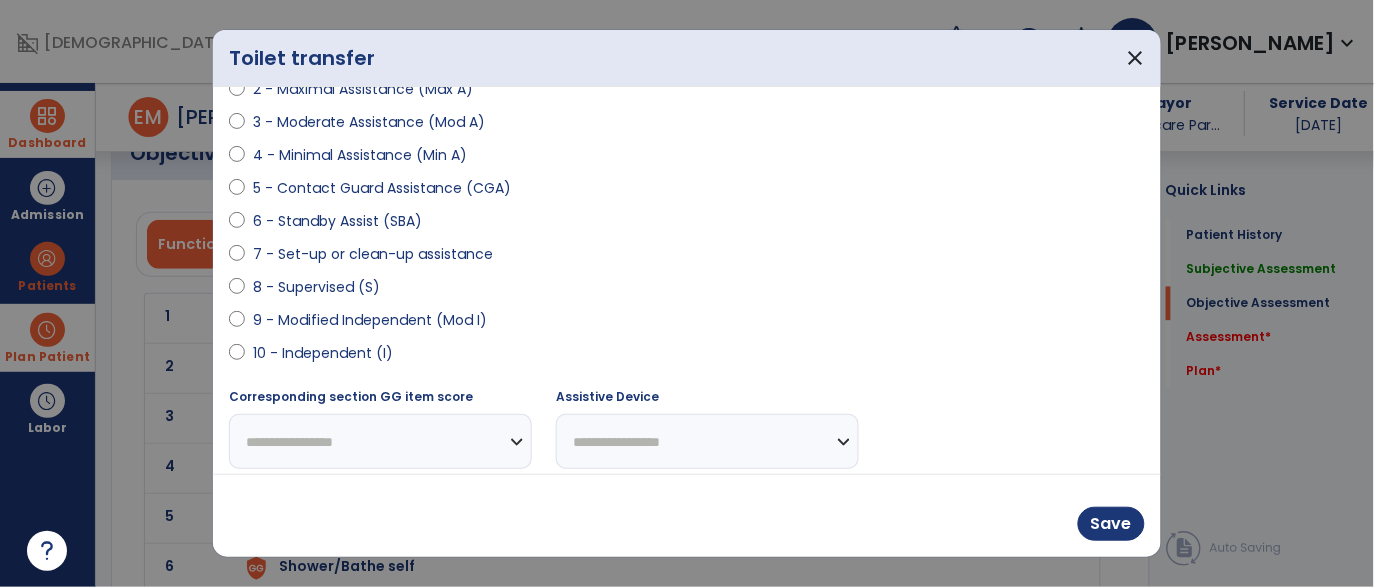 select on "**********" 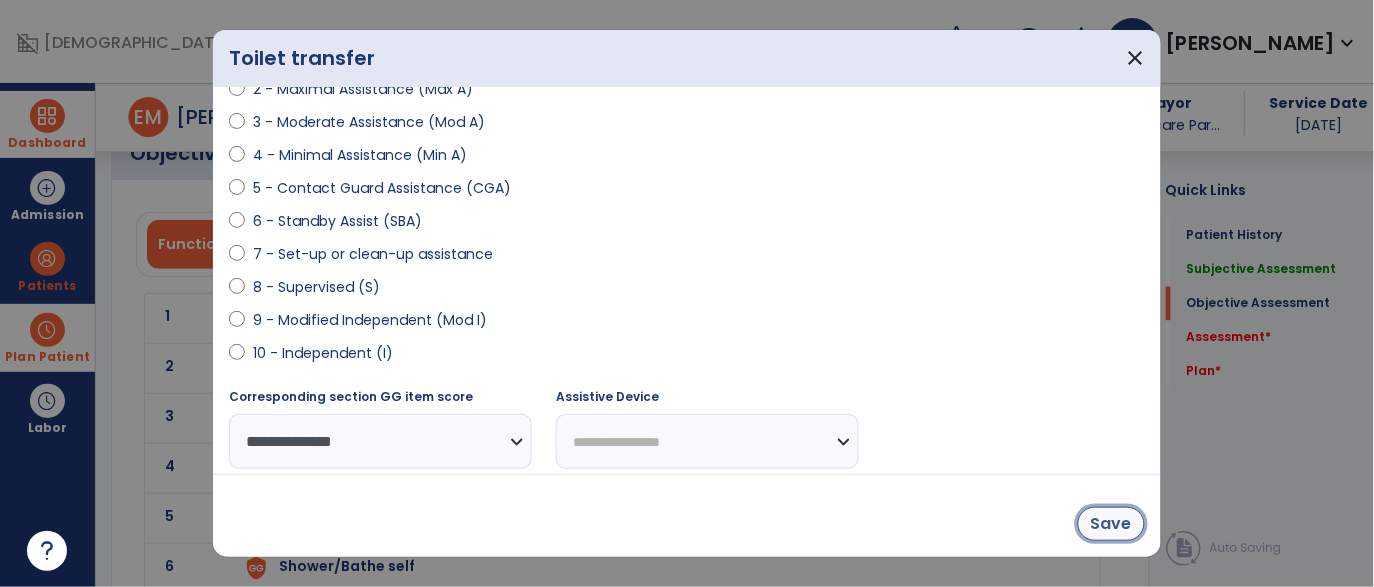 click on "Save" at bounding box center [1111, 524] 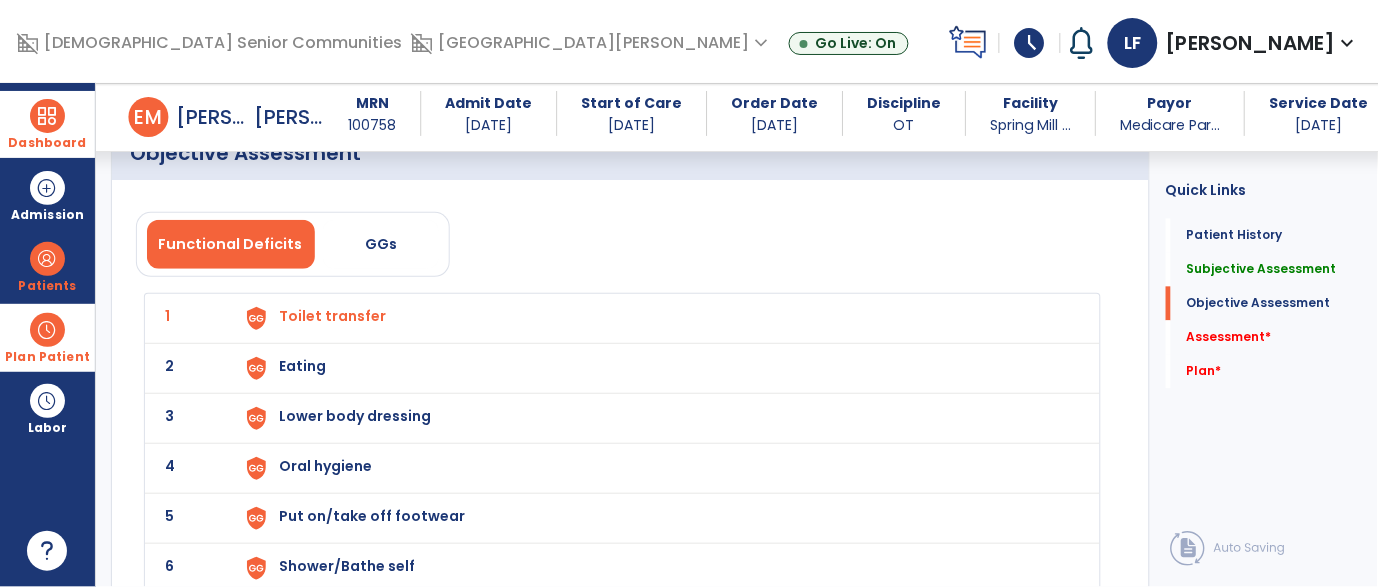 click on "Eating" at bounding box center (332, 316) 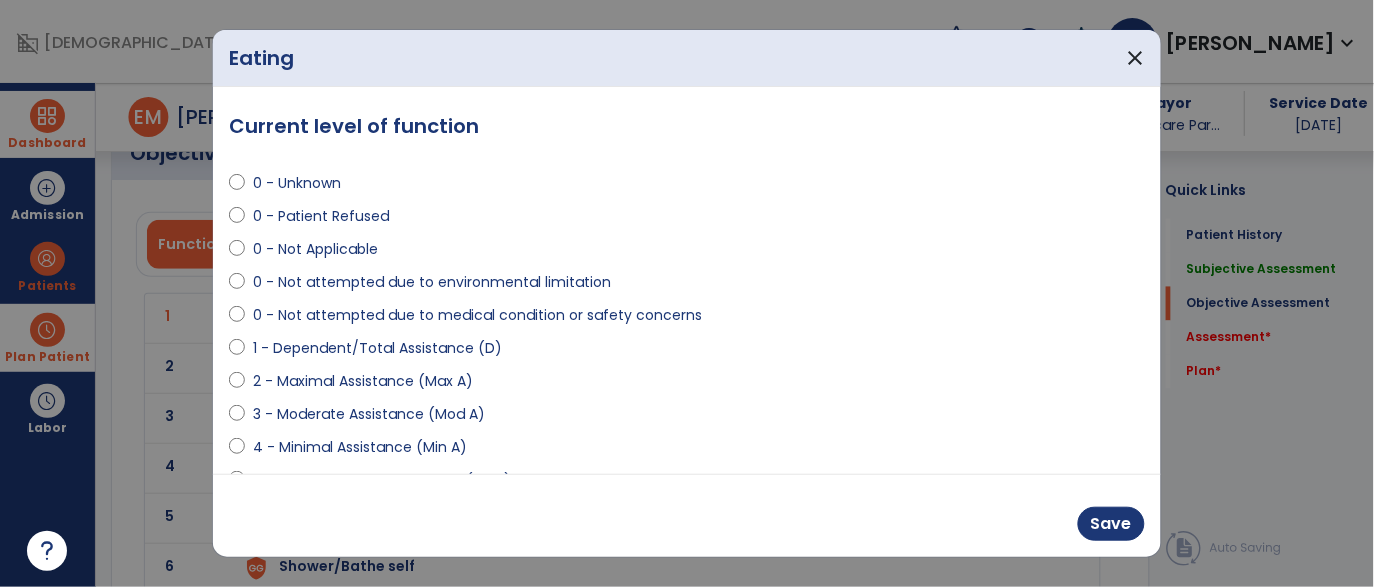 scroll, scrollTop: 2350, scrollLeft: 0, axis: vertical 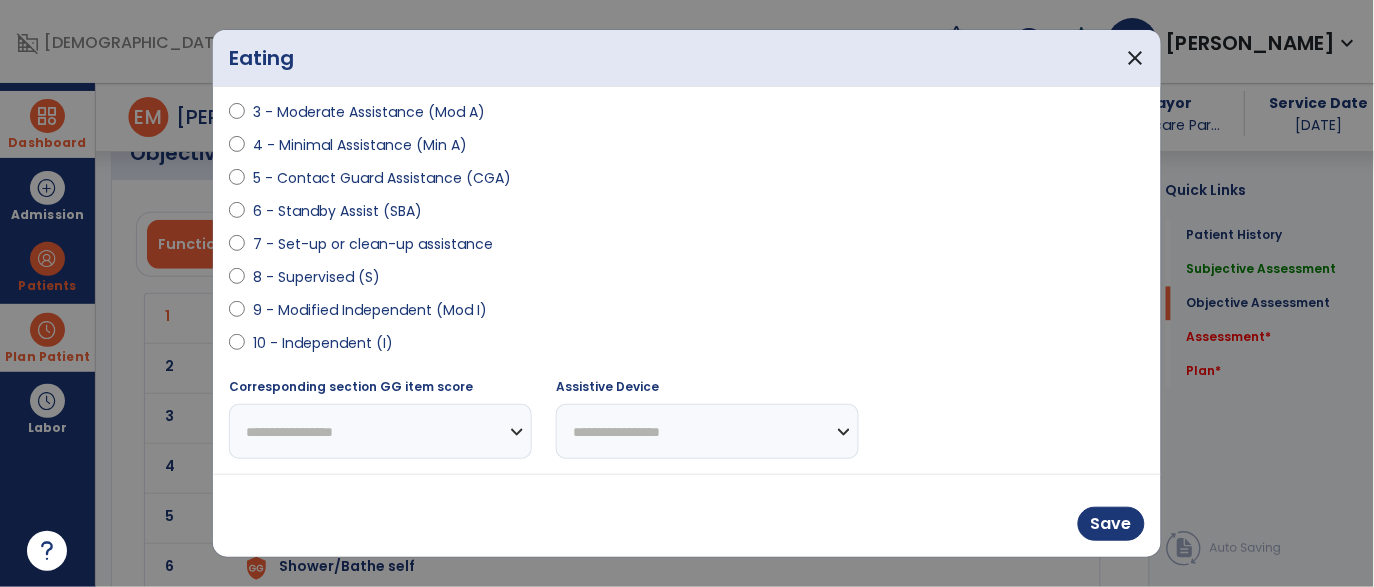select on "**********" 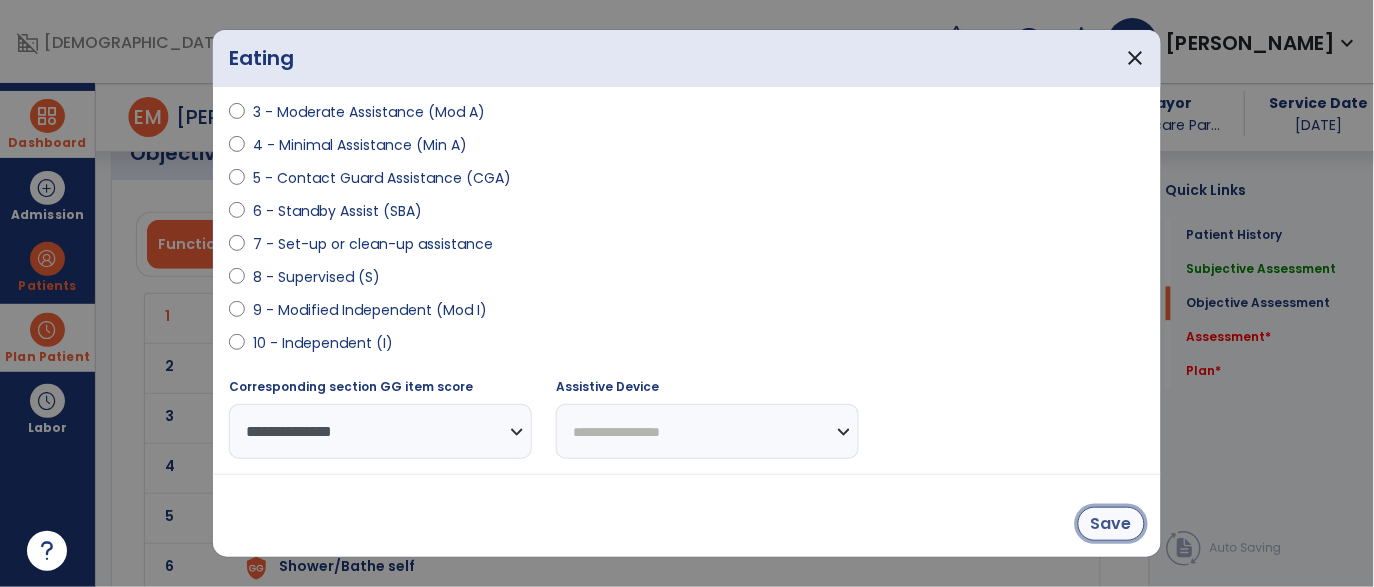 click on "Save" at bounding box center [1111, 524] 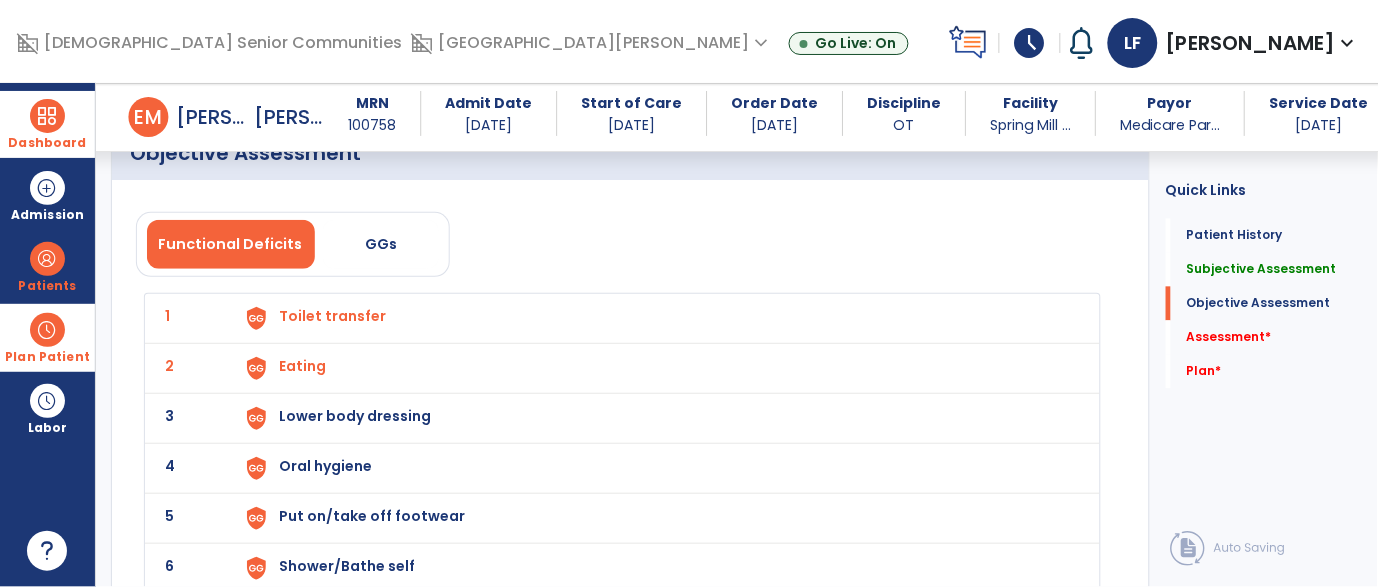 click on "Lower body dressing" at bounding box center (332, 316) 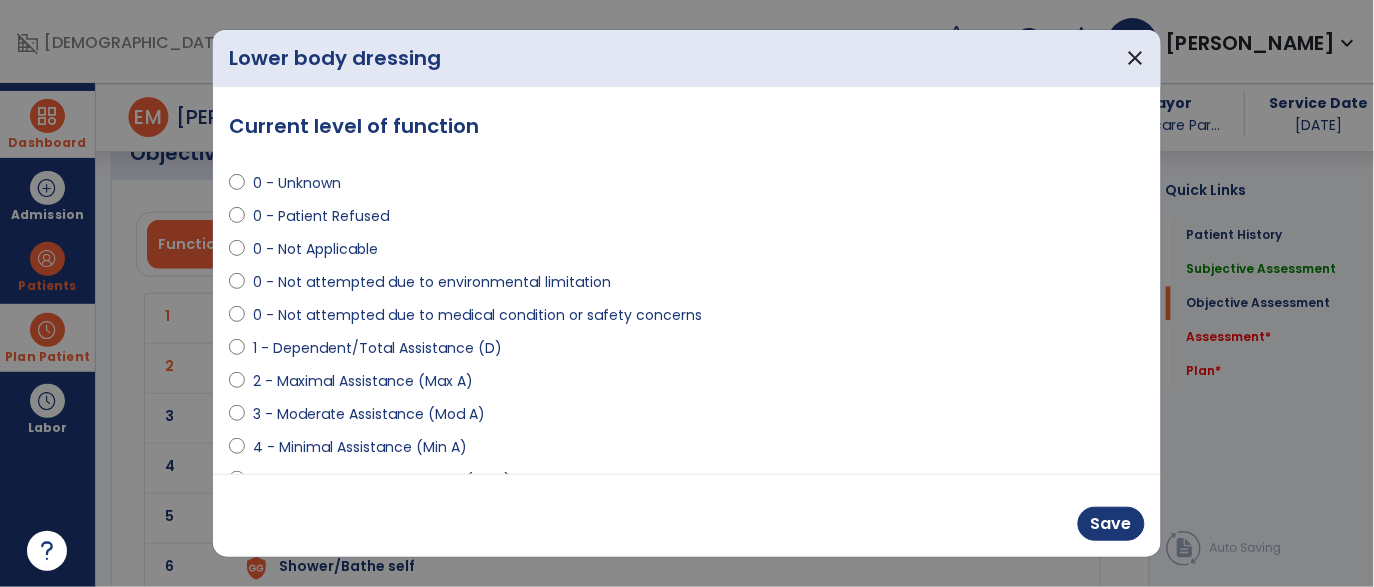 scroll, scrollTop: 2350, scrollLeft: 0, axis: vertical 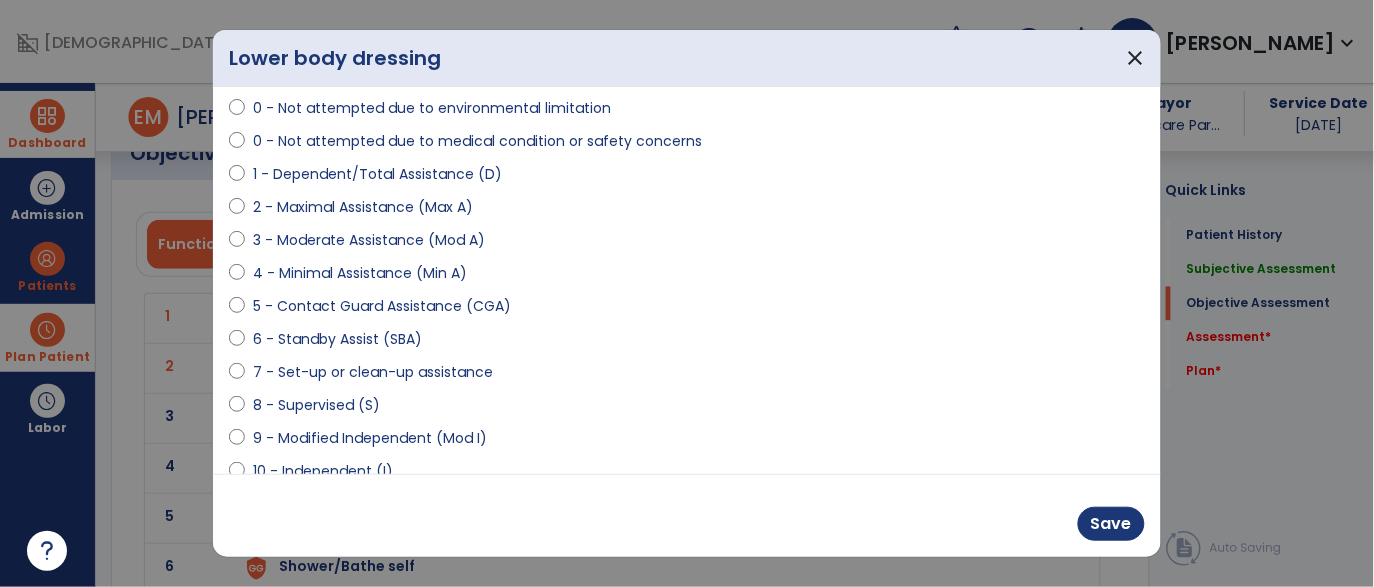 select on "**********" 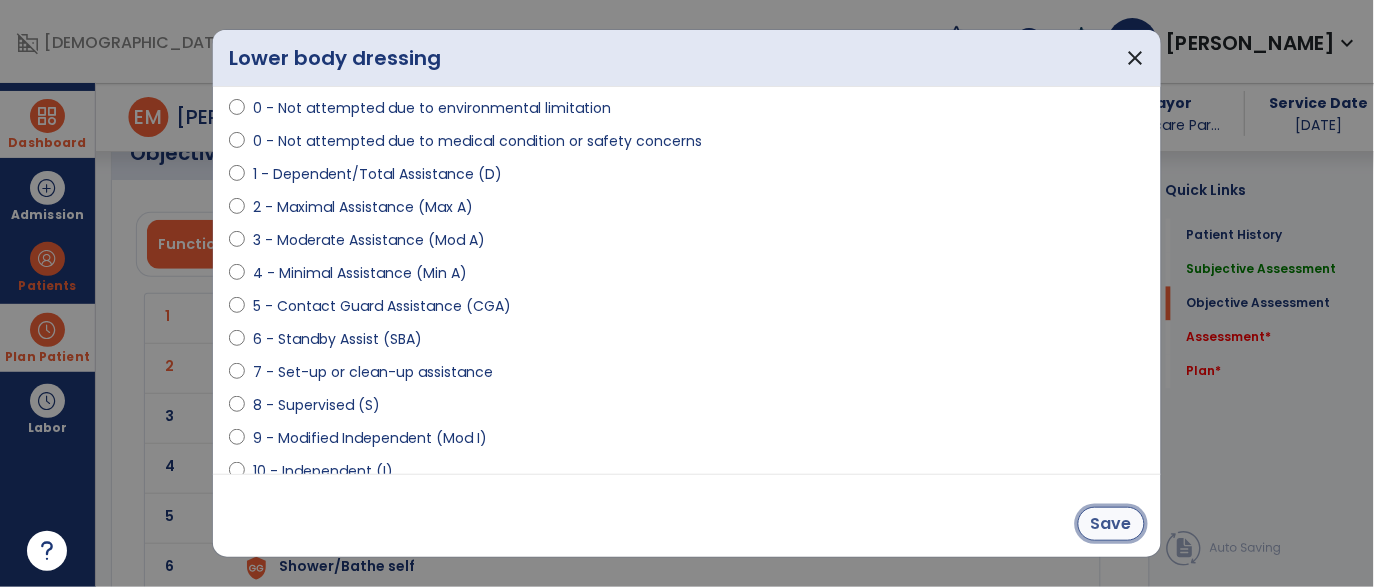 click on "Save" at bounding box center [1111, 524] 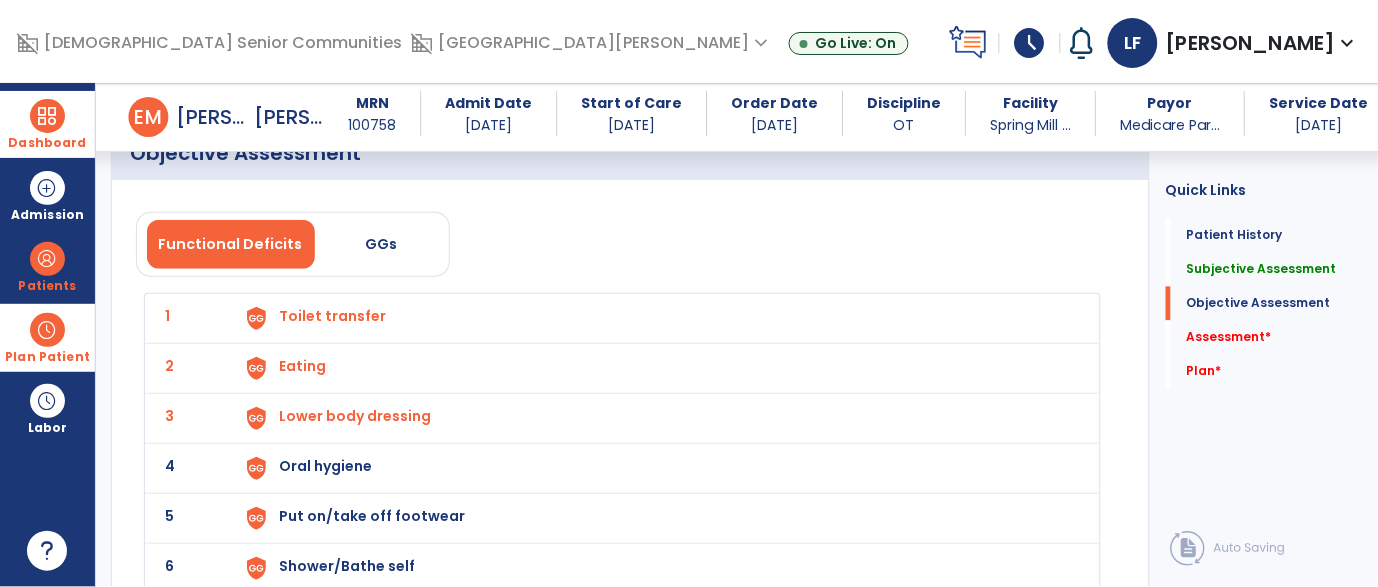 click on "Oral hygiene" at bounding box center (332, 316) 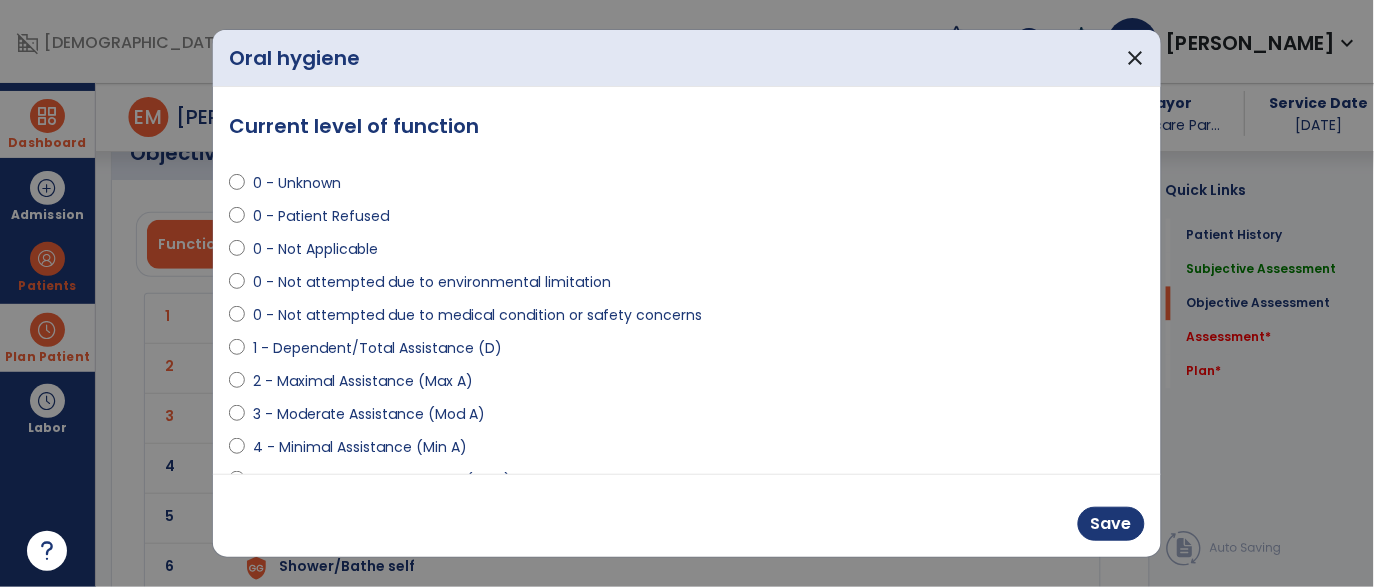 scroll, scrollTop: 2350, scrollLeft: 0, axis: vertical 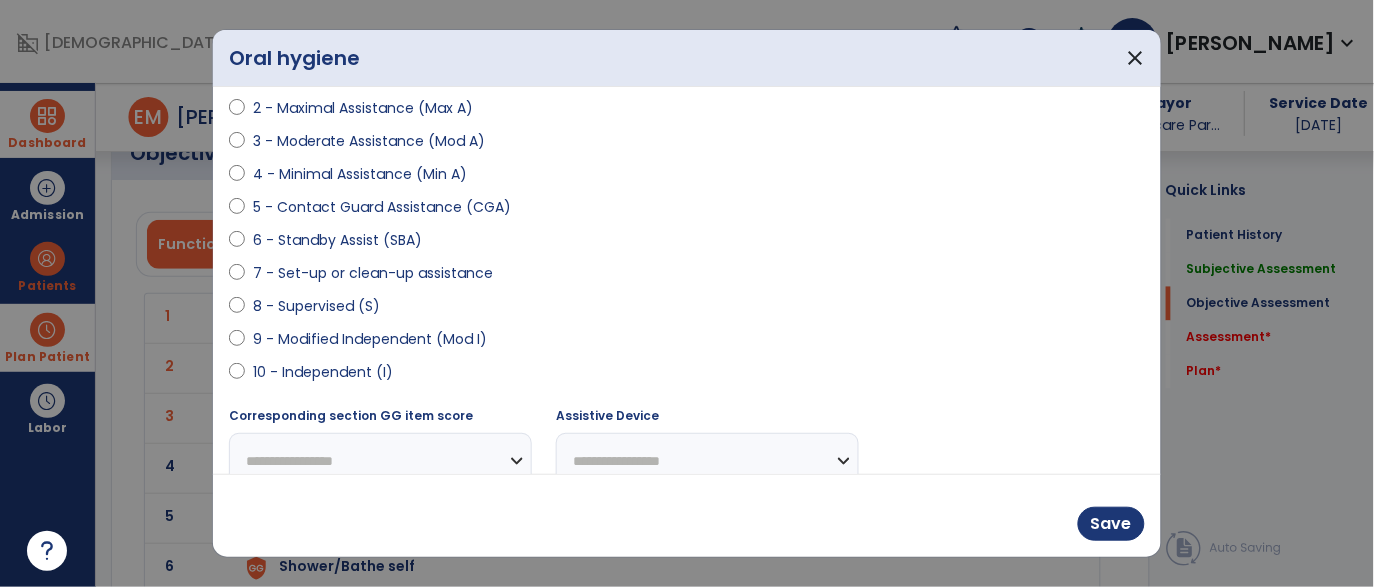 select on "**********" 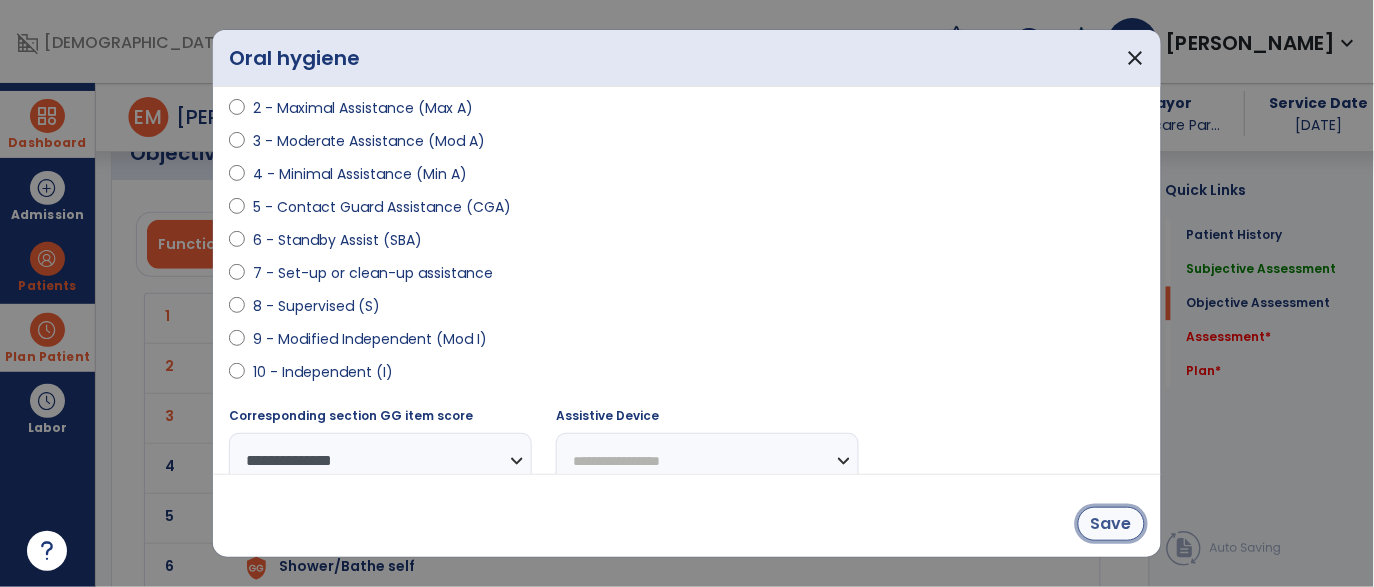 click on "Save" at bounding box center [1111, 524] 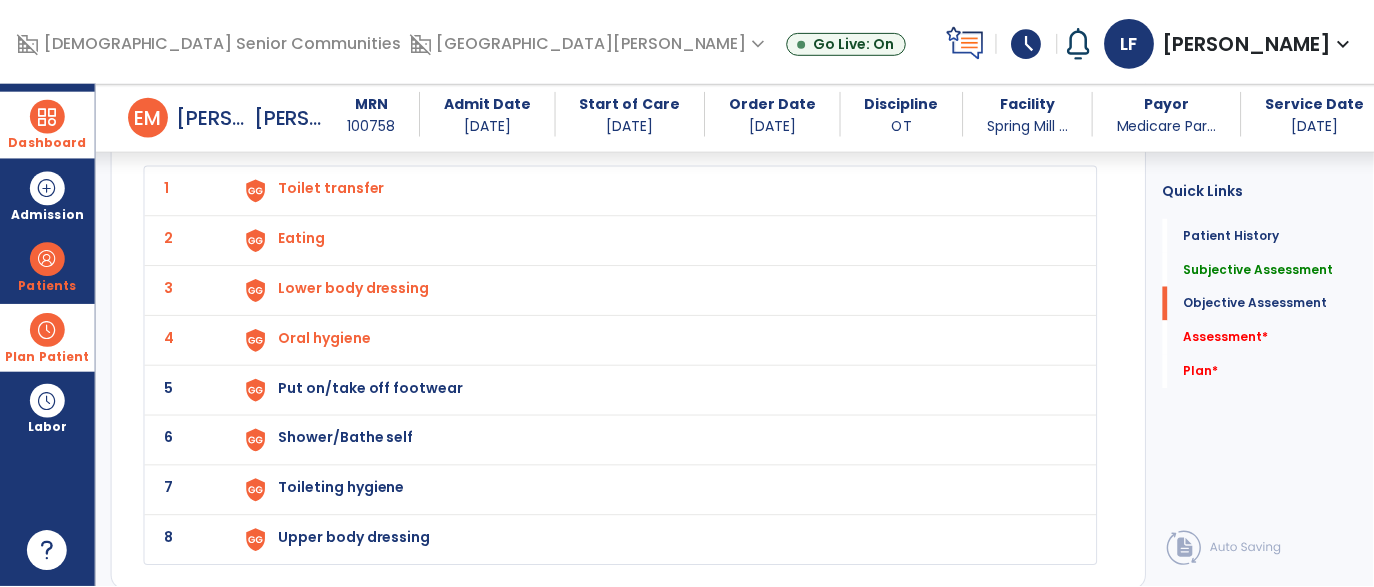 scroll, scrollTop: 2483, scrollLeft: 0, axis: vertical 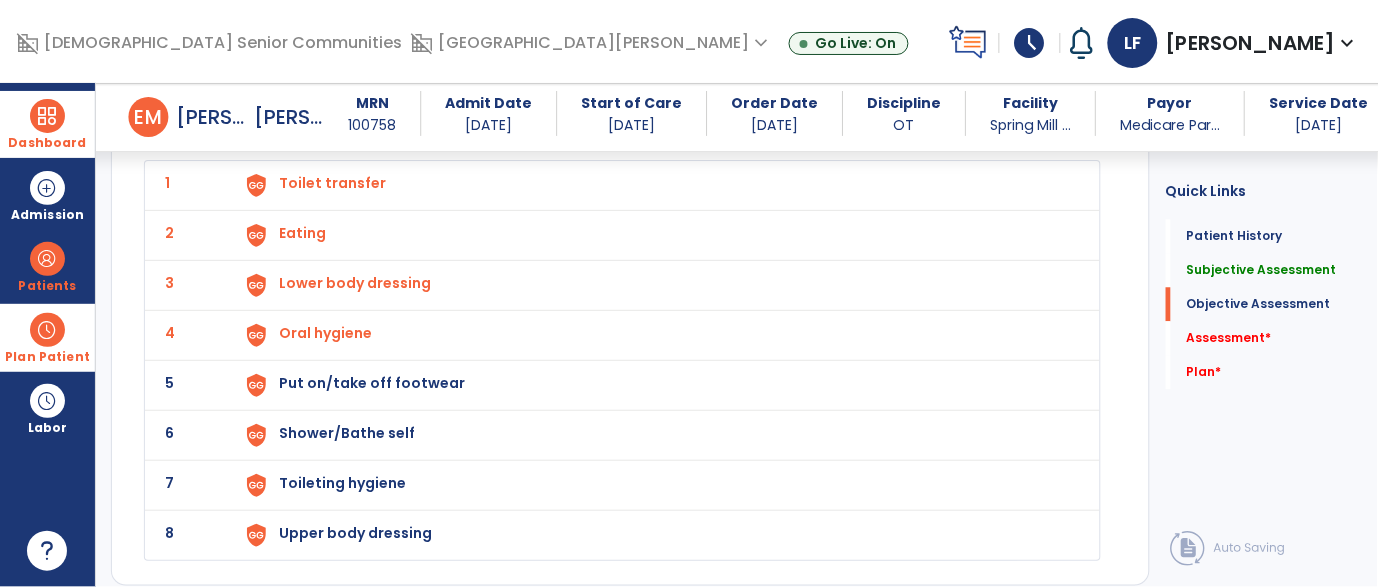 click on "Put on/take off footwear" at bounding box center (332, 183) 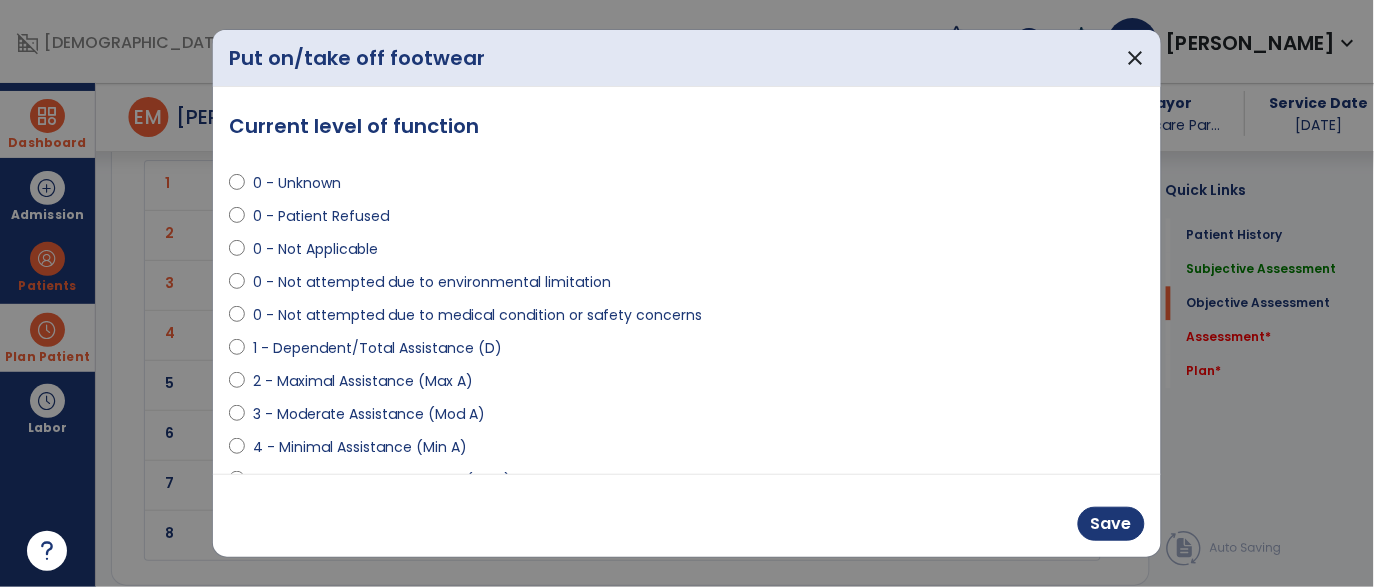 scroll, scrollTop: 2483, scrollLeft: 0, axis: vertical 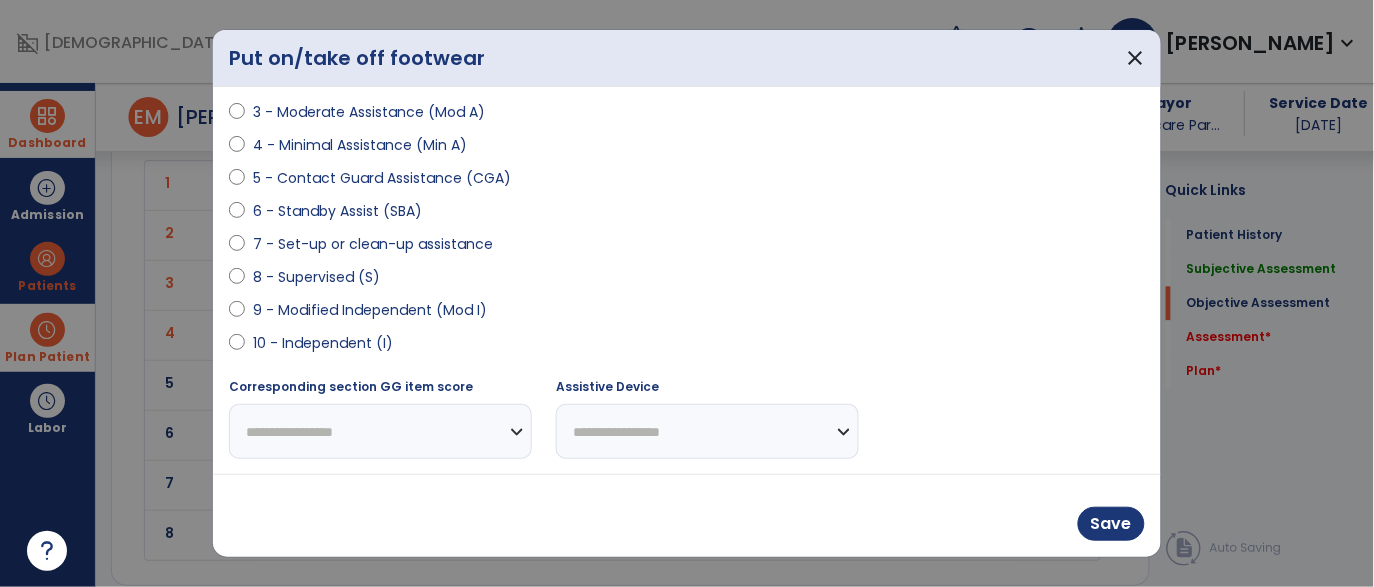 click at bounding box center (237, 347) 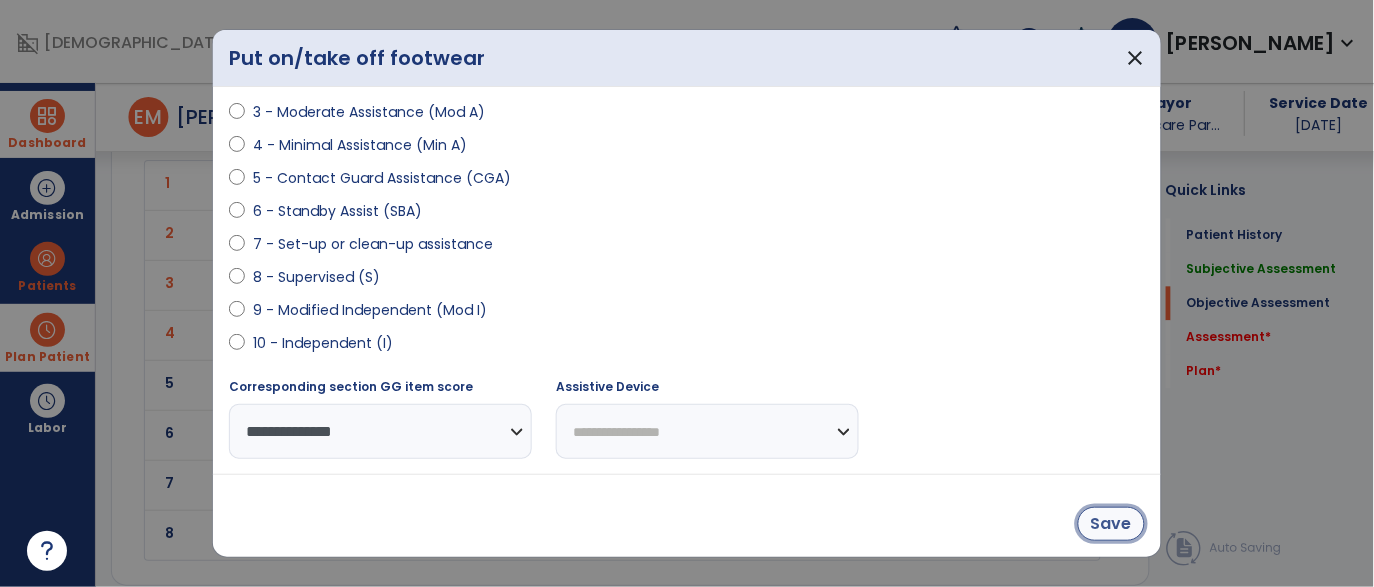click on "Save" at bounding box center (1111, 524) 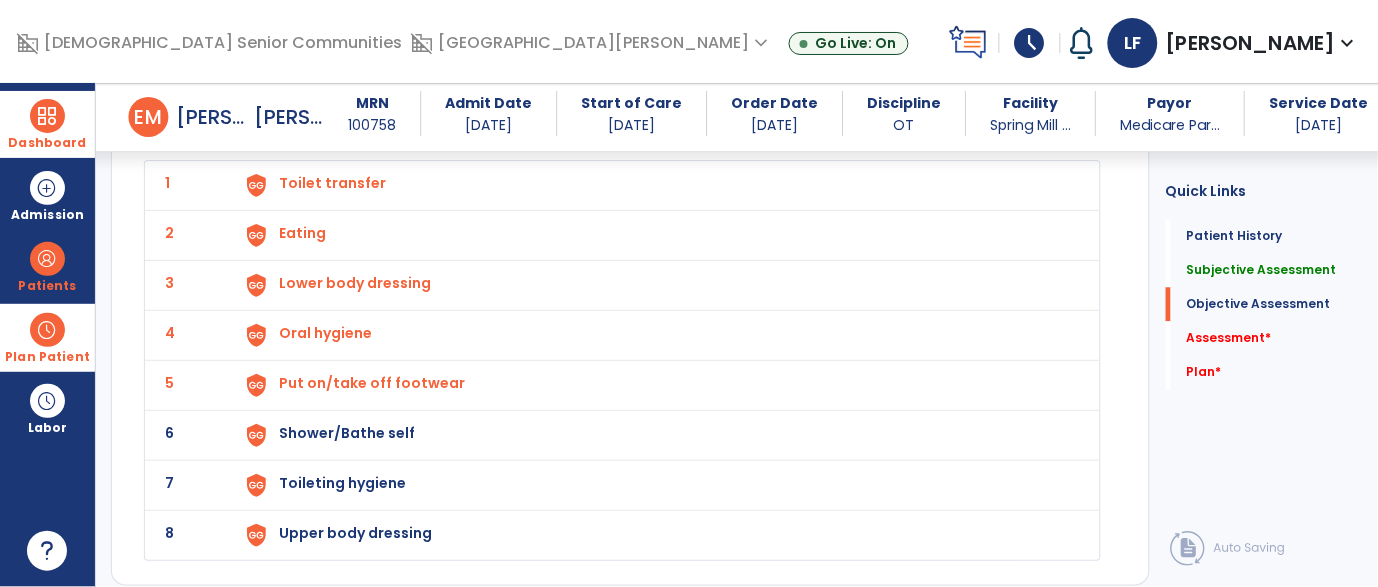 click on "Shower/Bathe self" at bounding box center [332, 183] 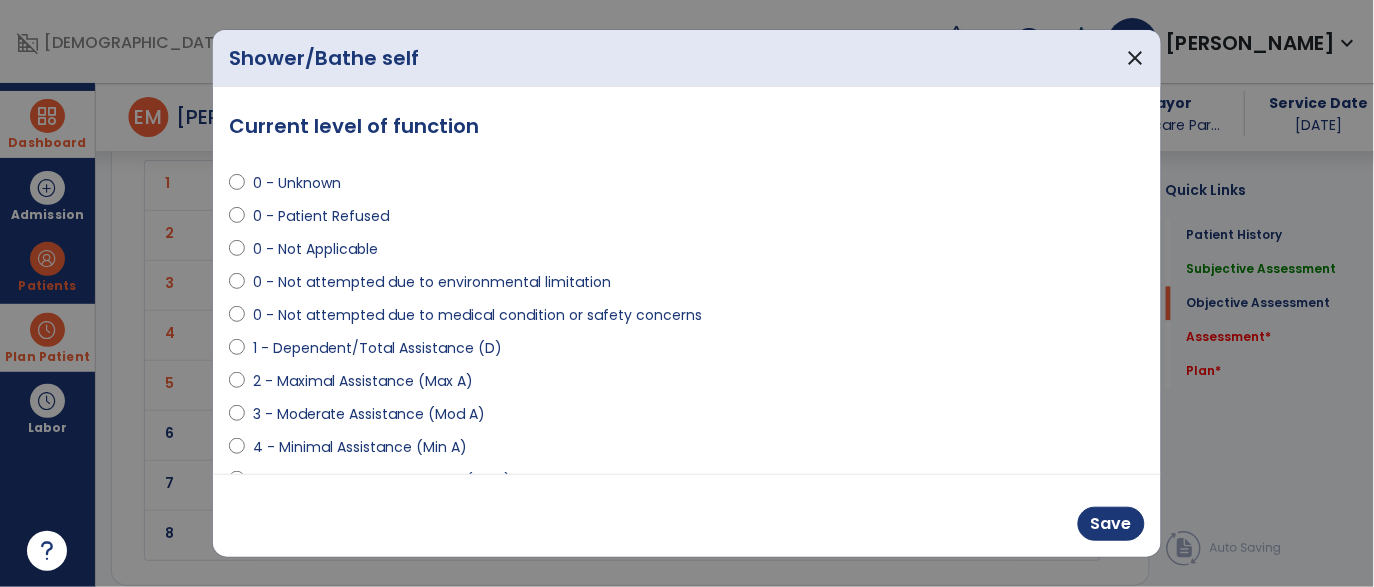 scroll, scrollTop: 2483, scrollLeft: 0, axis: vertical 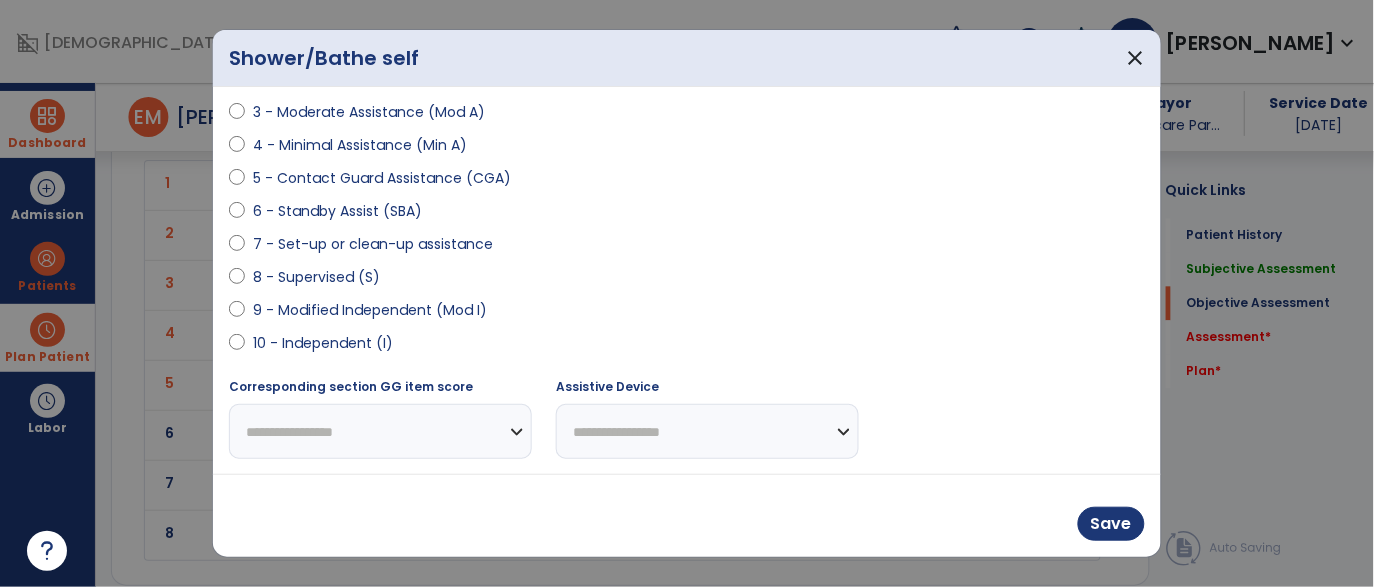select on "**********" 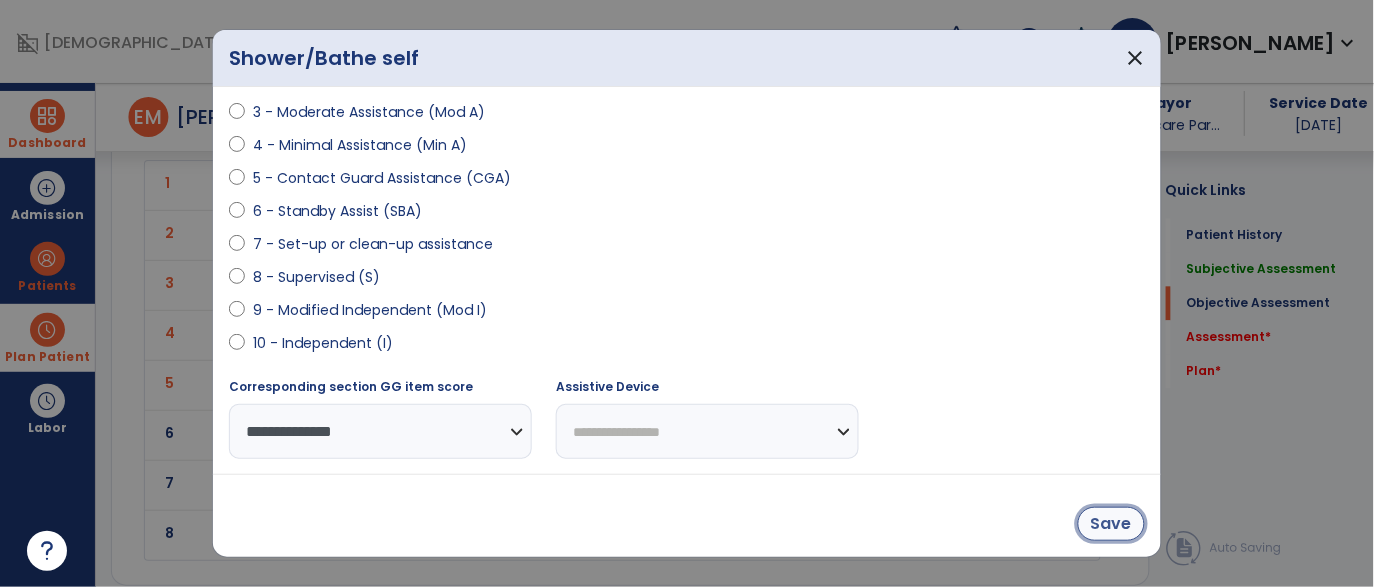 click on "Save" at bounding box center [1111, 524] 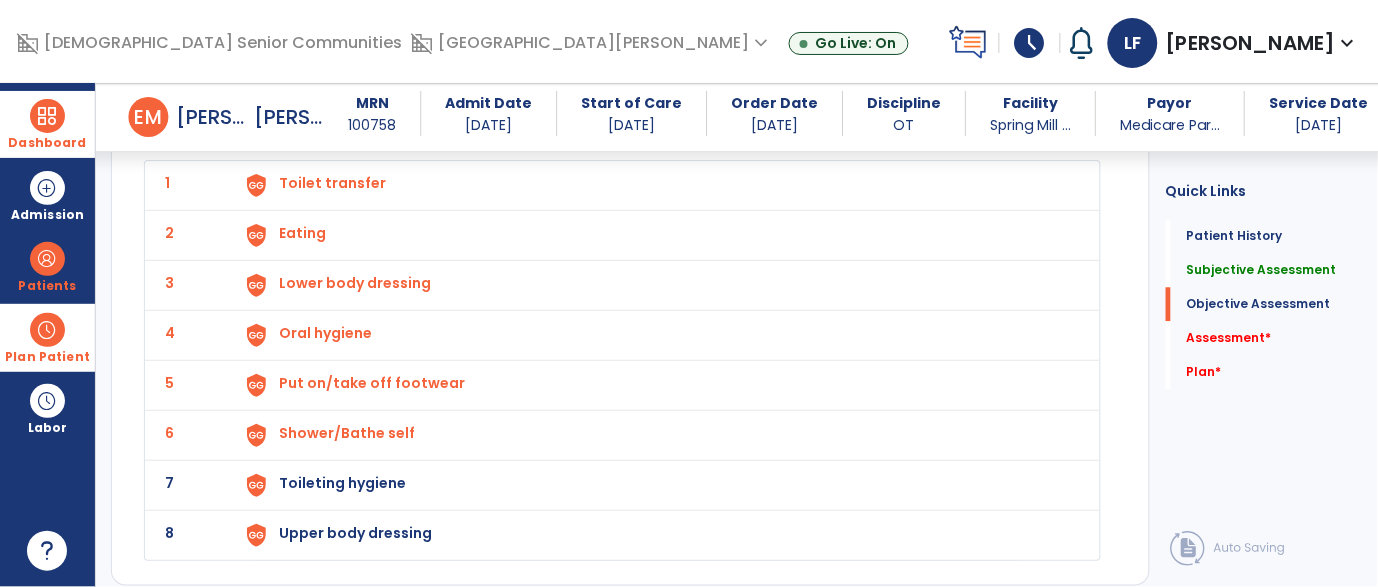 click on "Toileting hygiene" at bounding box center (332, 183) 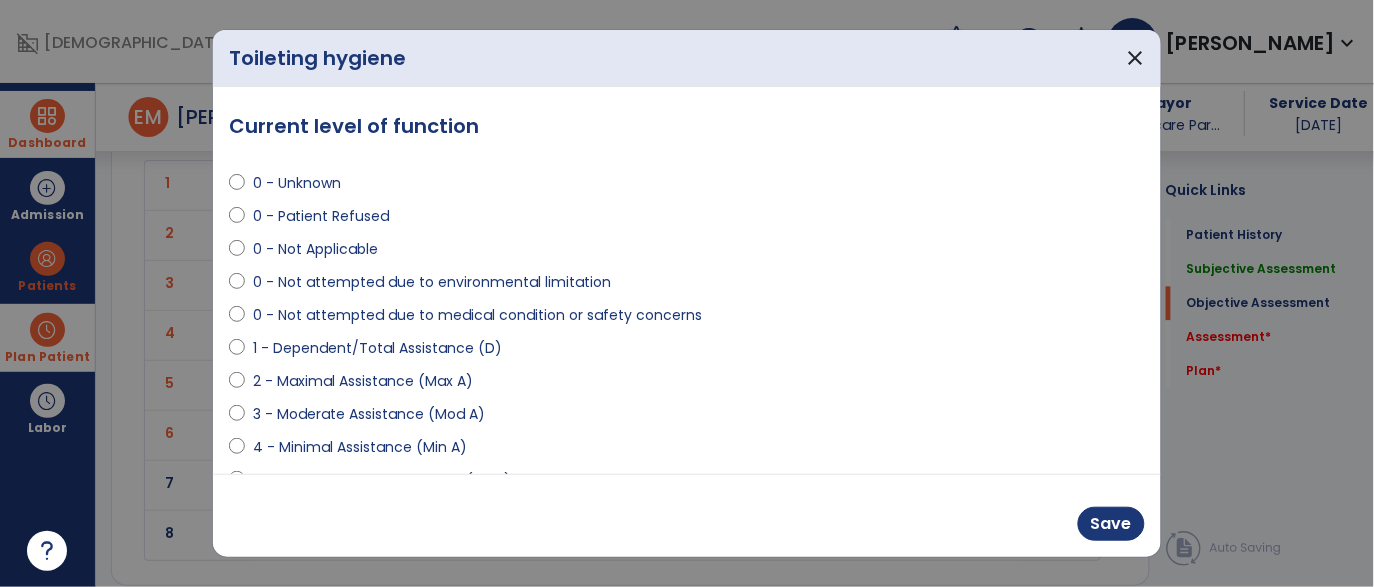 scroll, scrollTop: 2483, scrollLeft: 0, axis: vertical 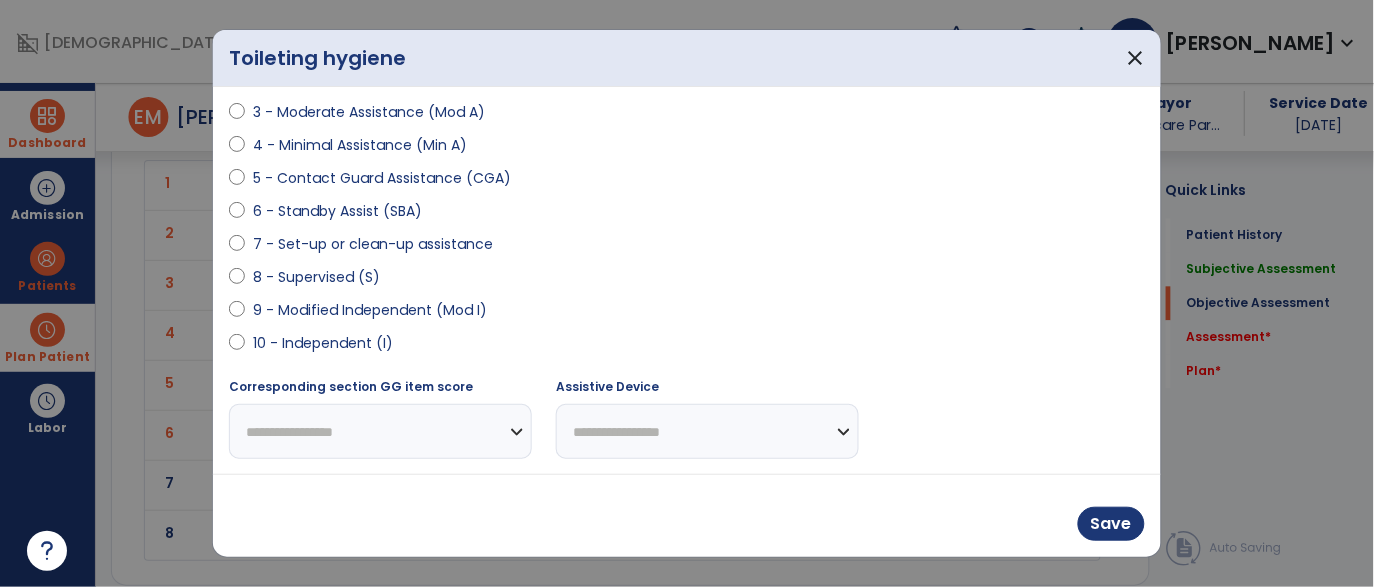 select on "**********" 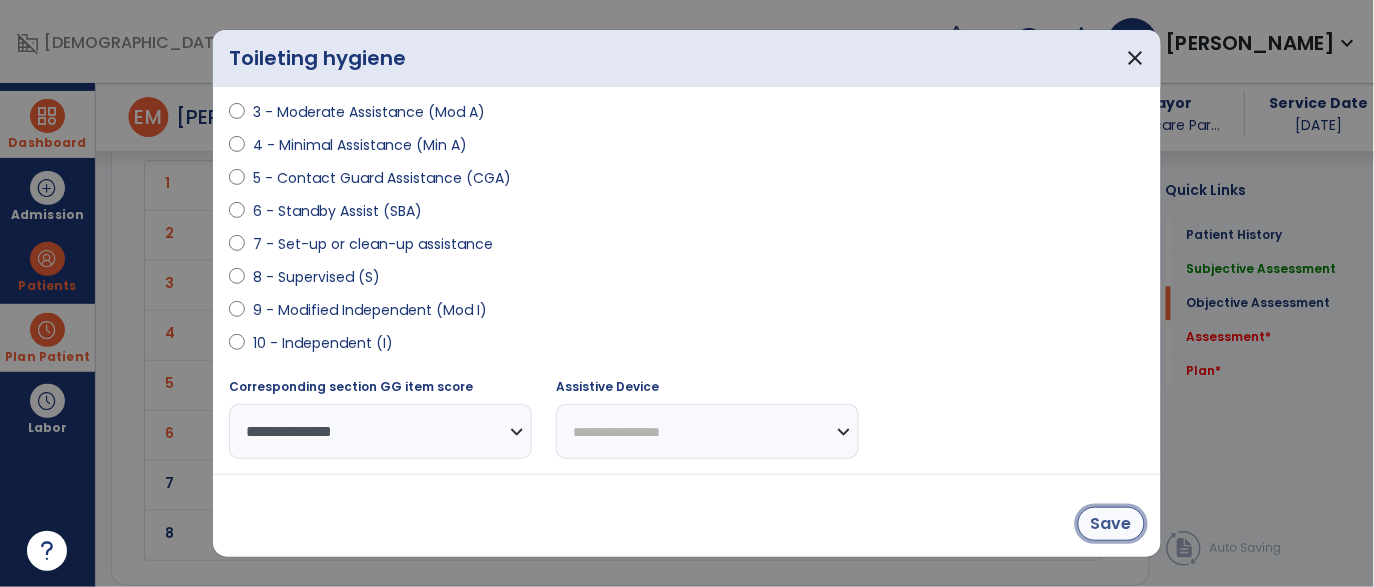 click on "Save" at bounding box center (1111, 524) 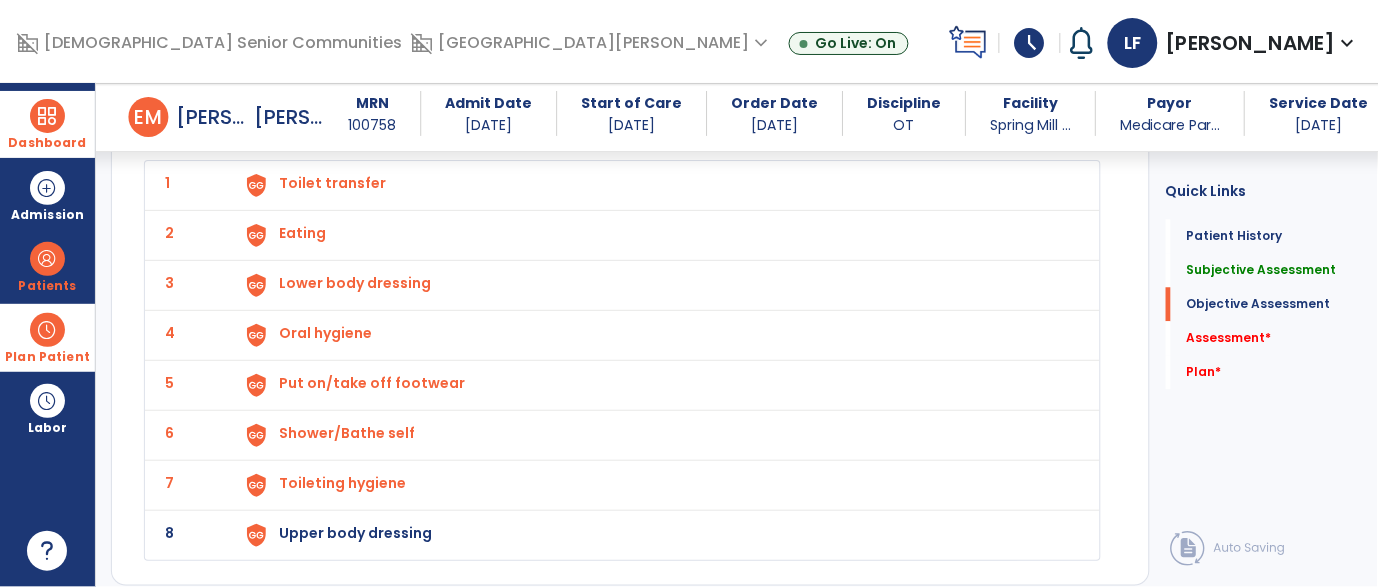 click on "Upper body dressing" at bounding box center [332, 183] 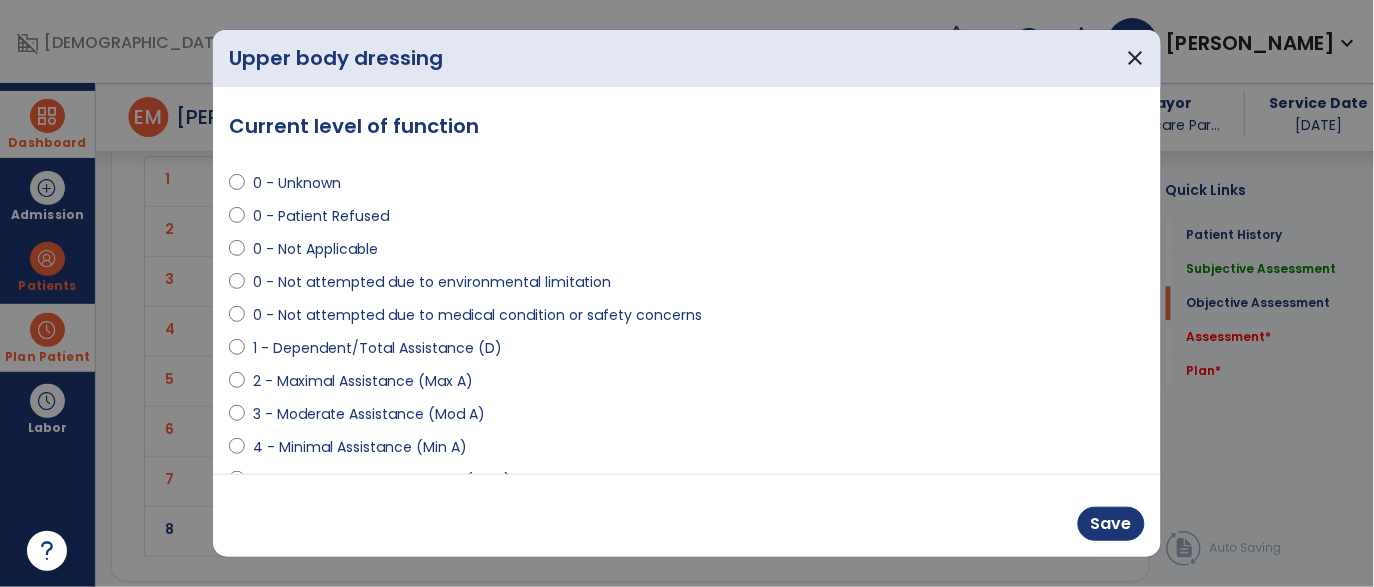 scroll, scrollTop: 2483, scrollLeft: 0, axis: vertical 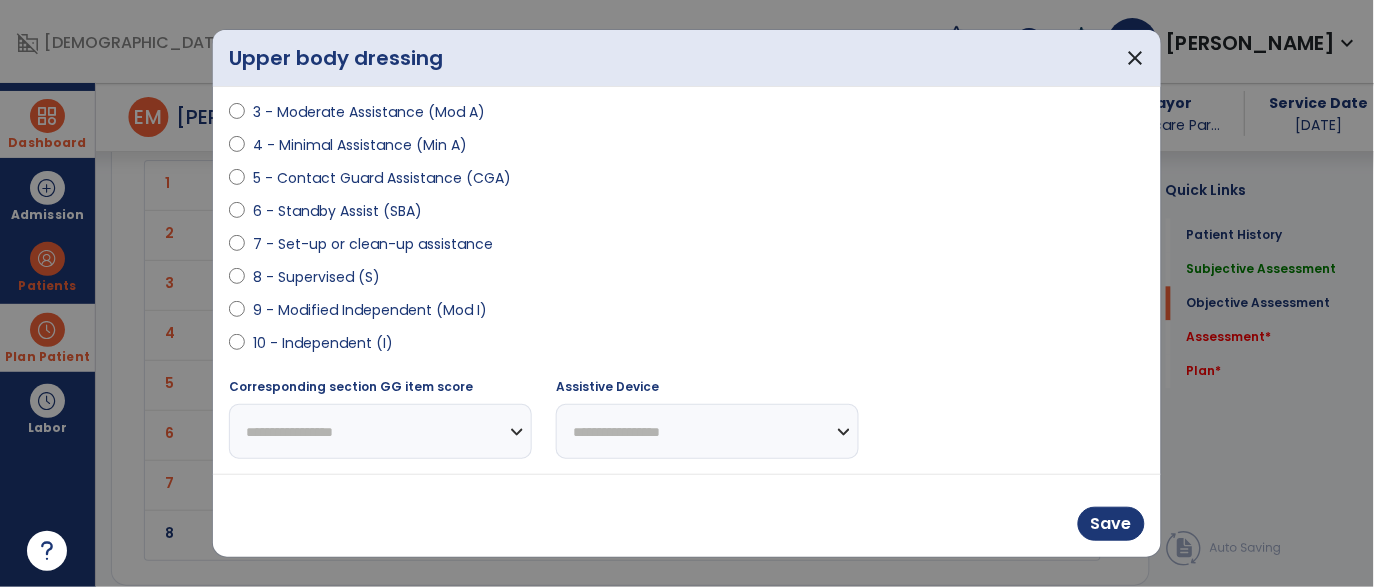 select on "**********" 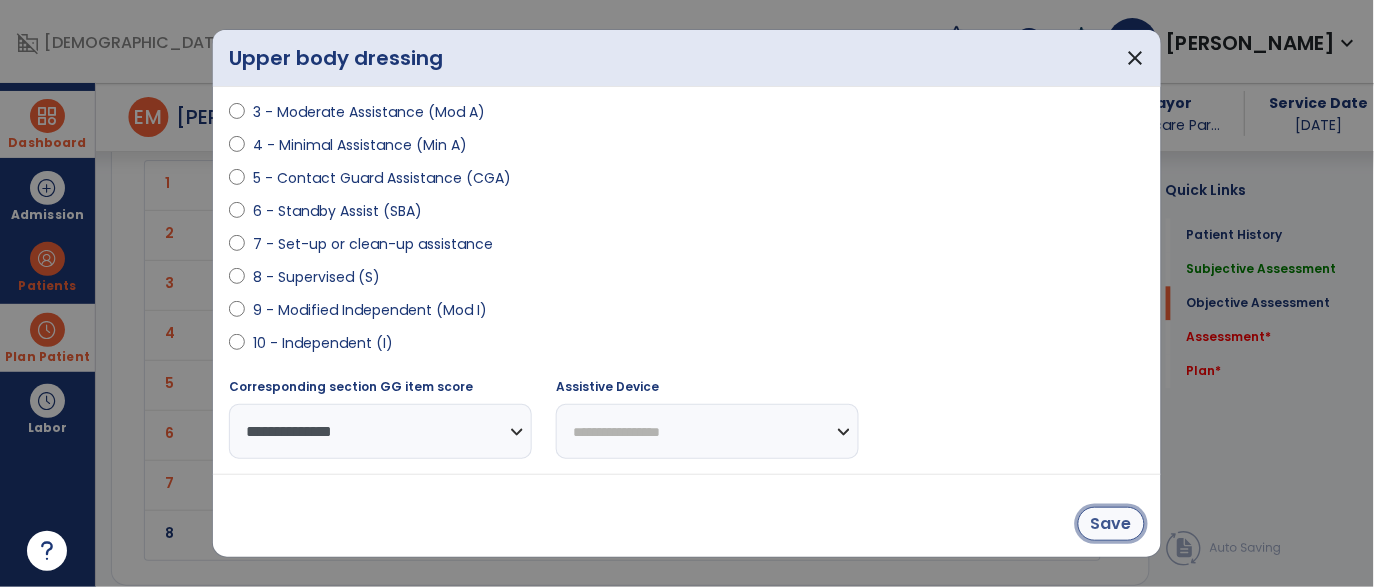 click on "Save" at bounding box center [1111, 524] 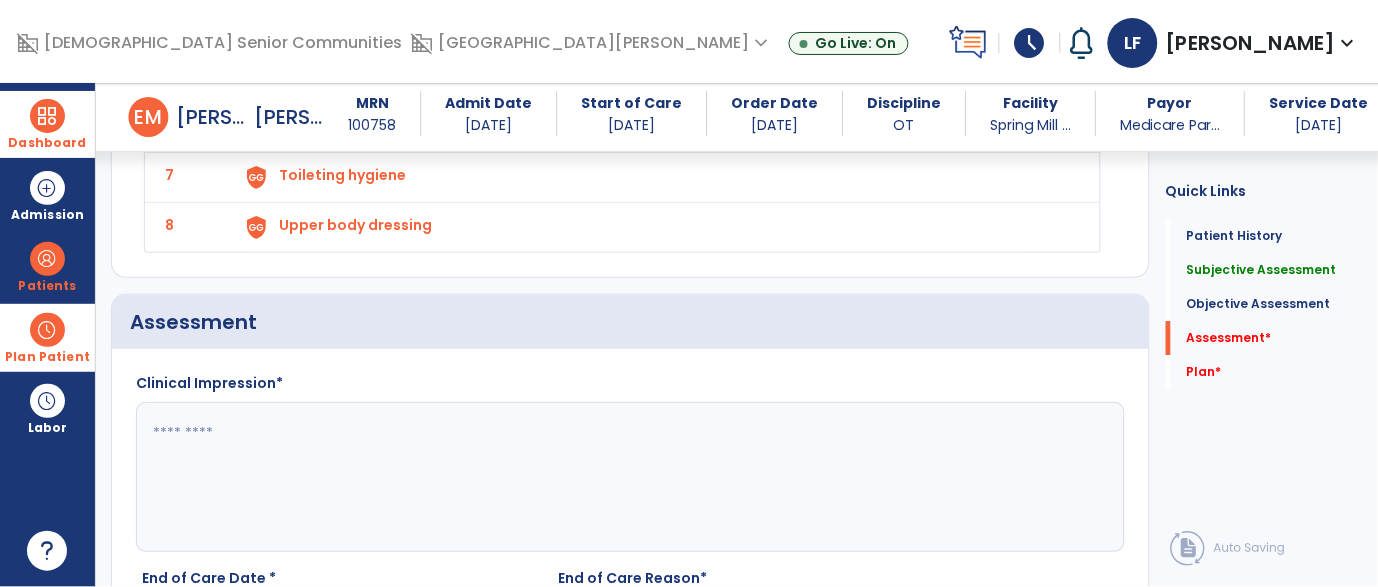 scroll, scrollTop: 2798, scrollLeft: 0, axis: vertical 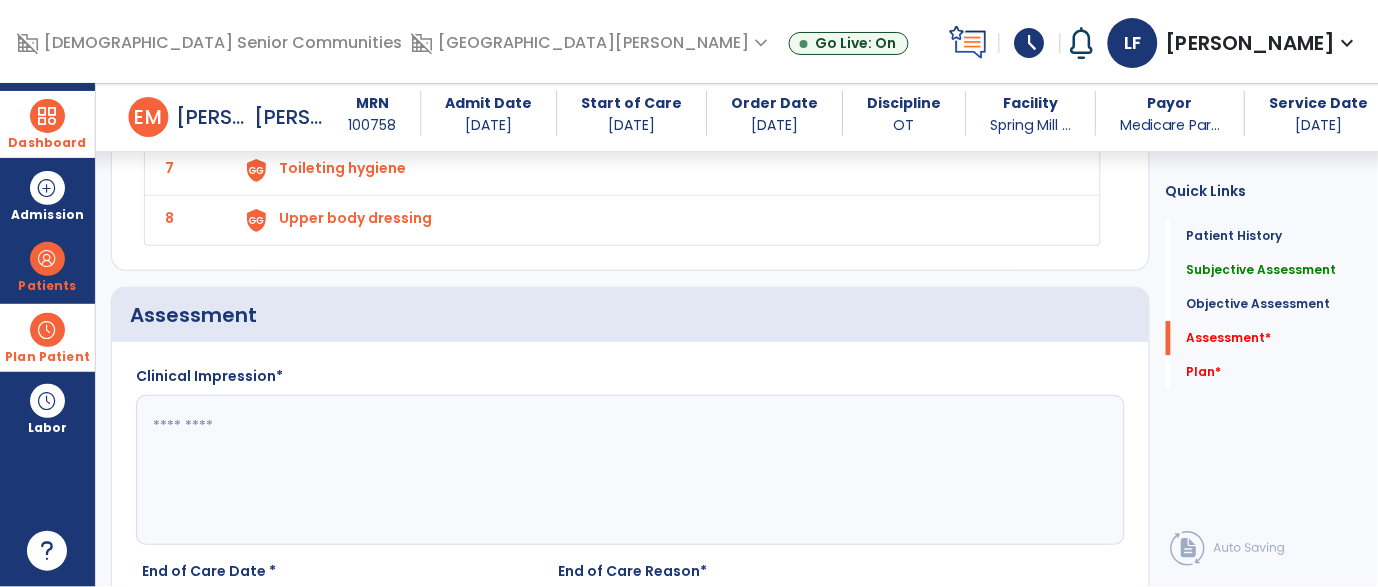 click 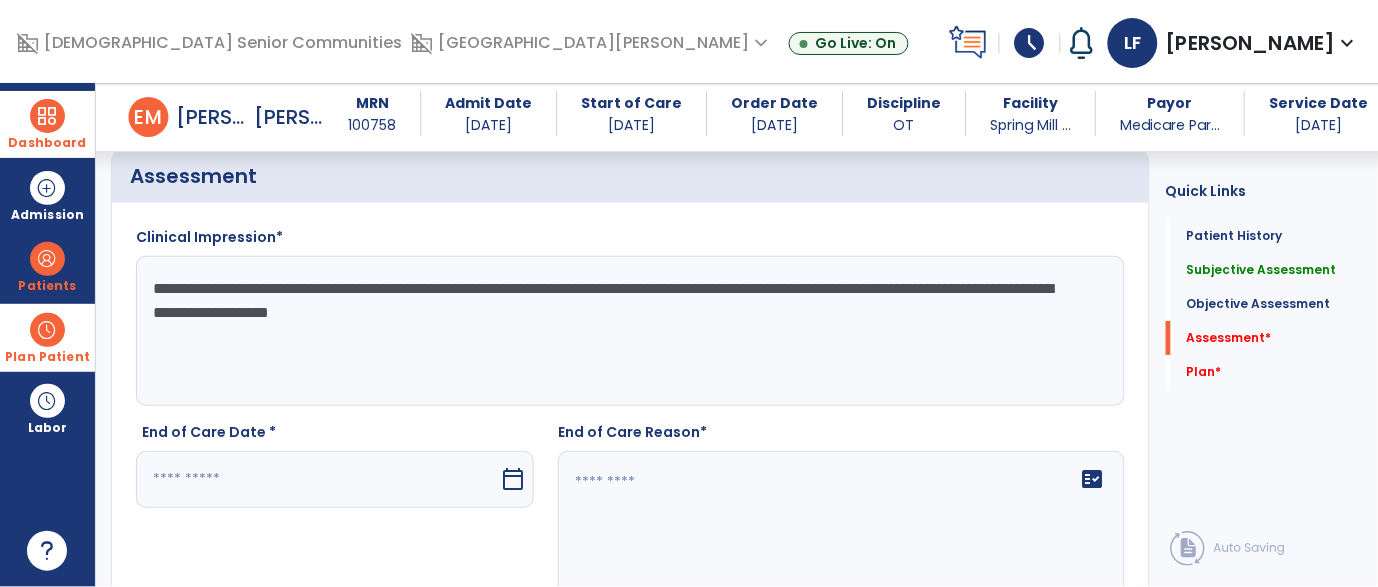 scroll, scrollTop: 2983, scrollLeft: 0, axis: vertical 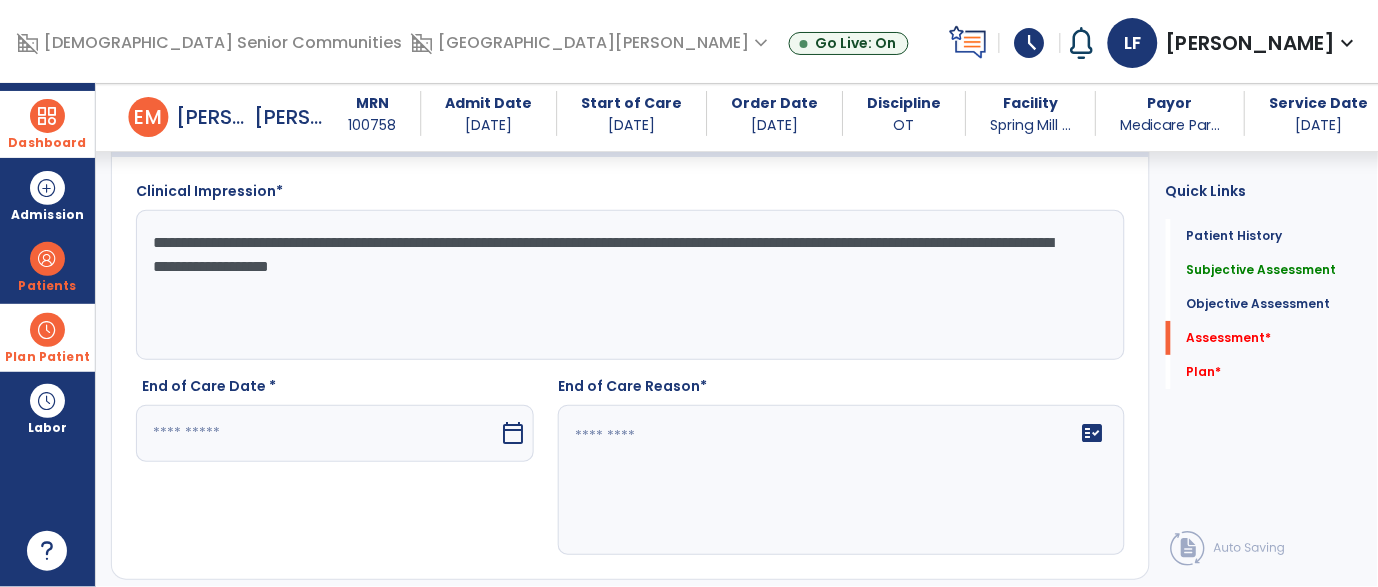 type on "**********" 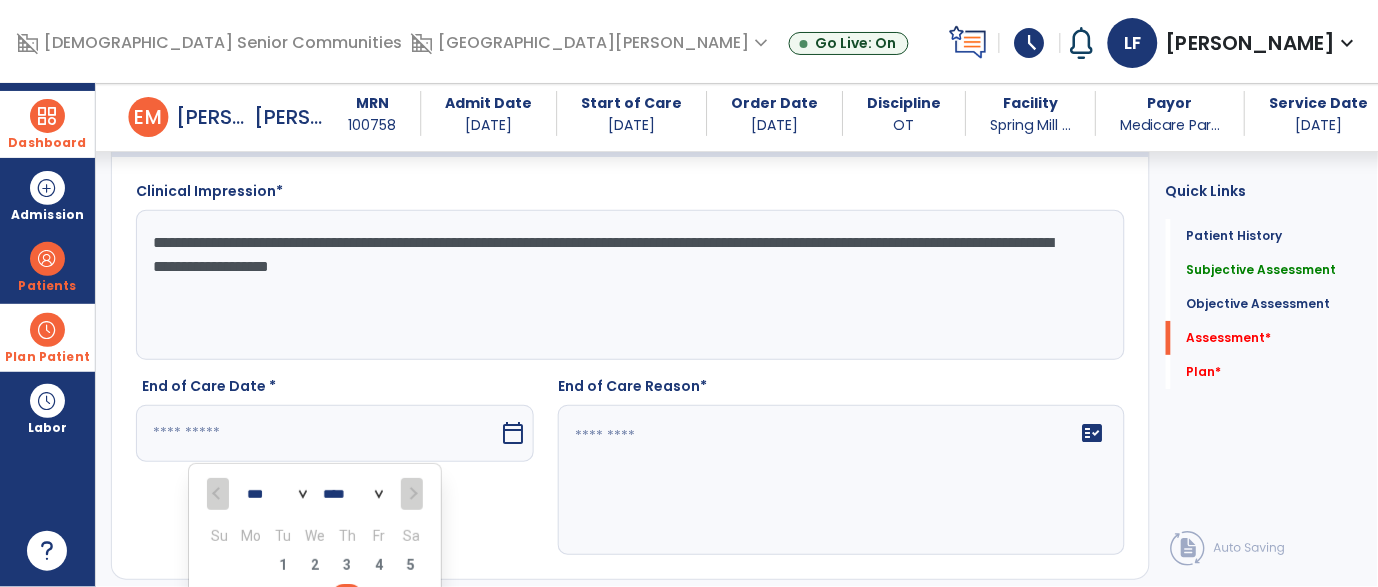 scroll, scrollTop: 3011, scrollLeft: 0, axis: vertical 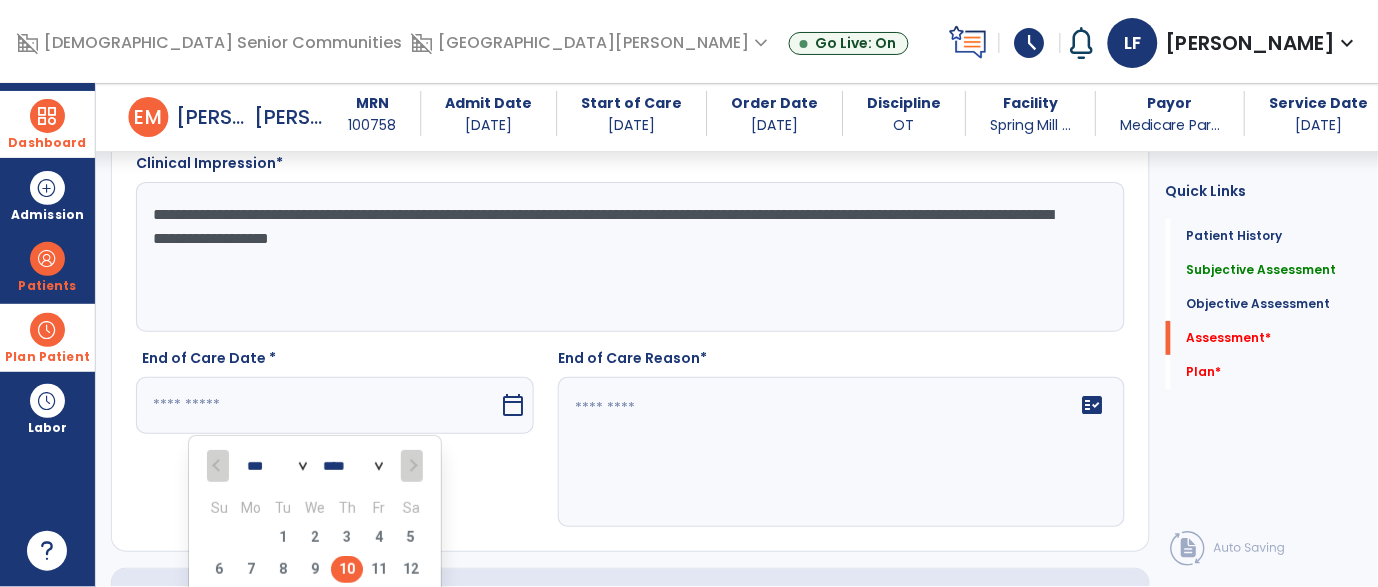 click on "10" at bounding box center (347, 569) 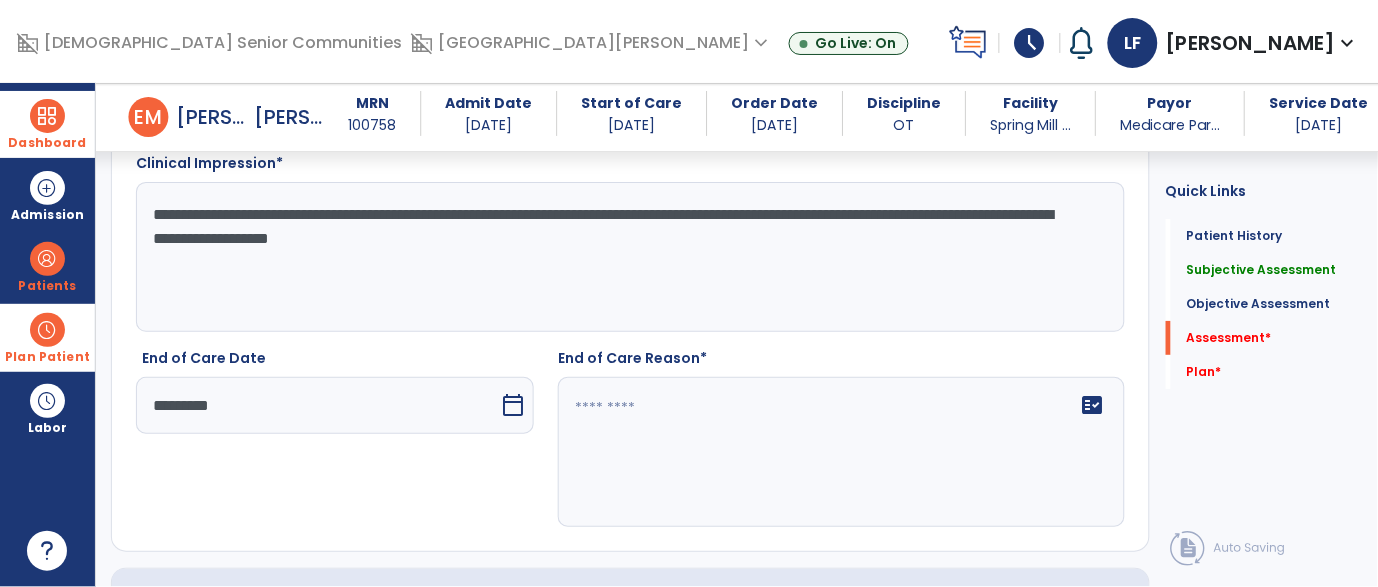click on "fact_check" 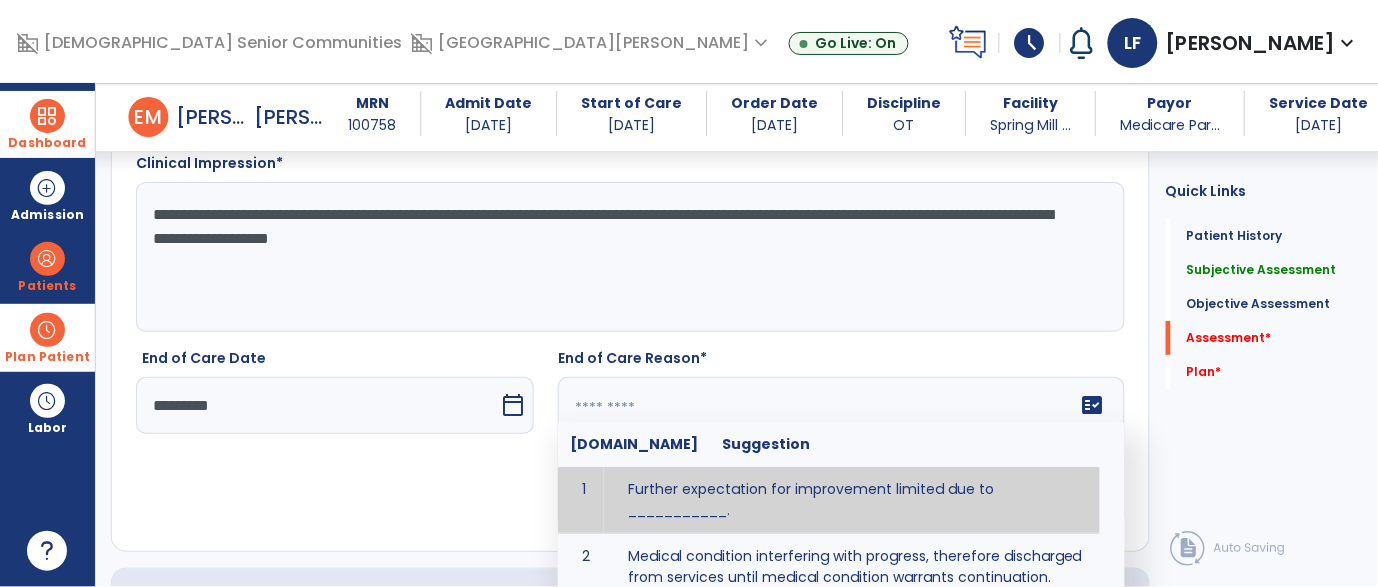 scroll, scrollTop: 3135, scrollLeft: 0, axis: vertical 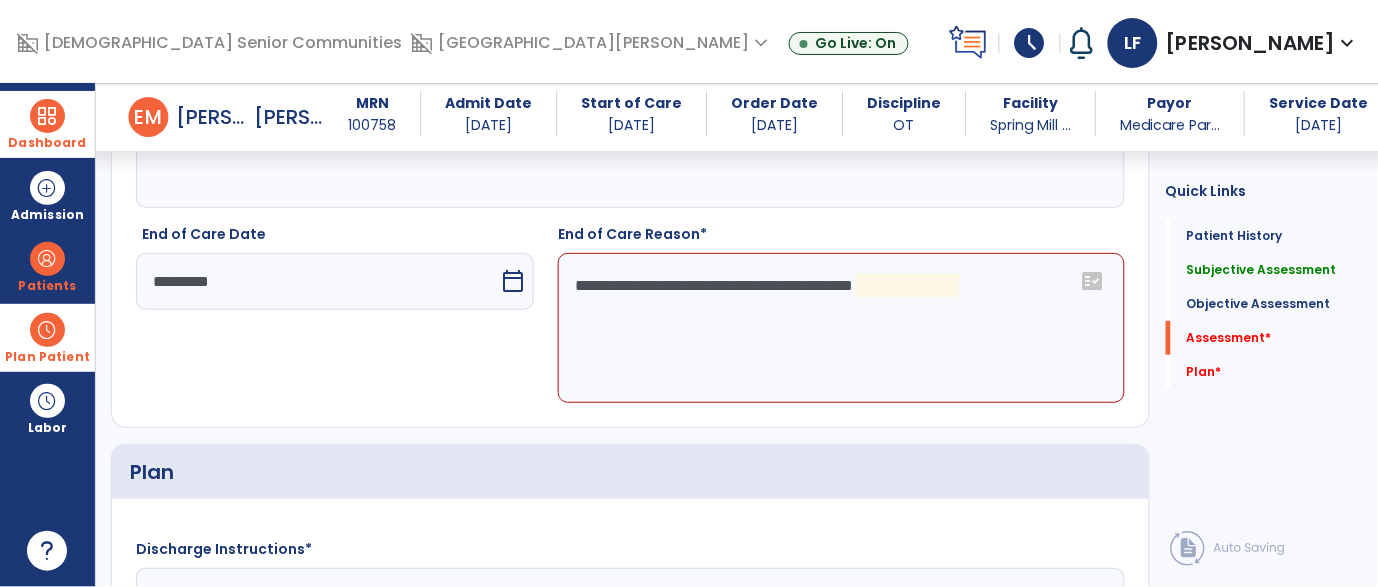 click on "**********" 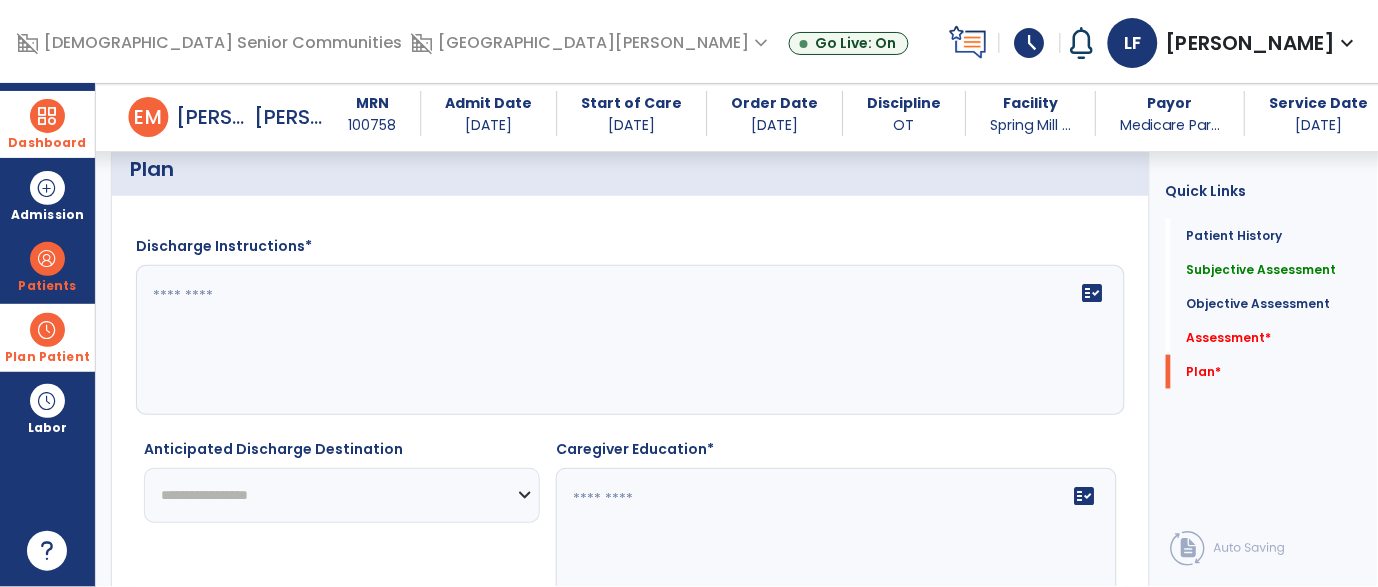 scroll, scrollTop: 3450, scrollLeft: 0, axis: vertical 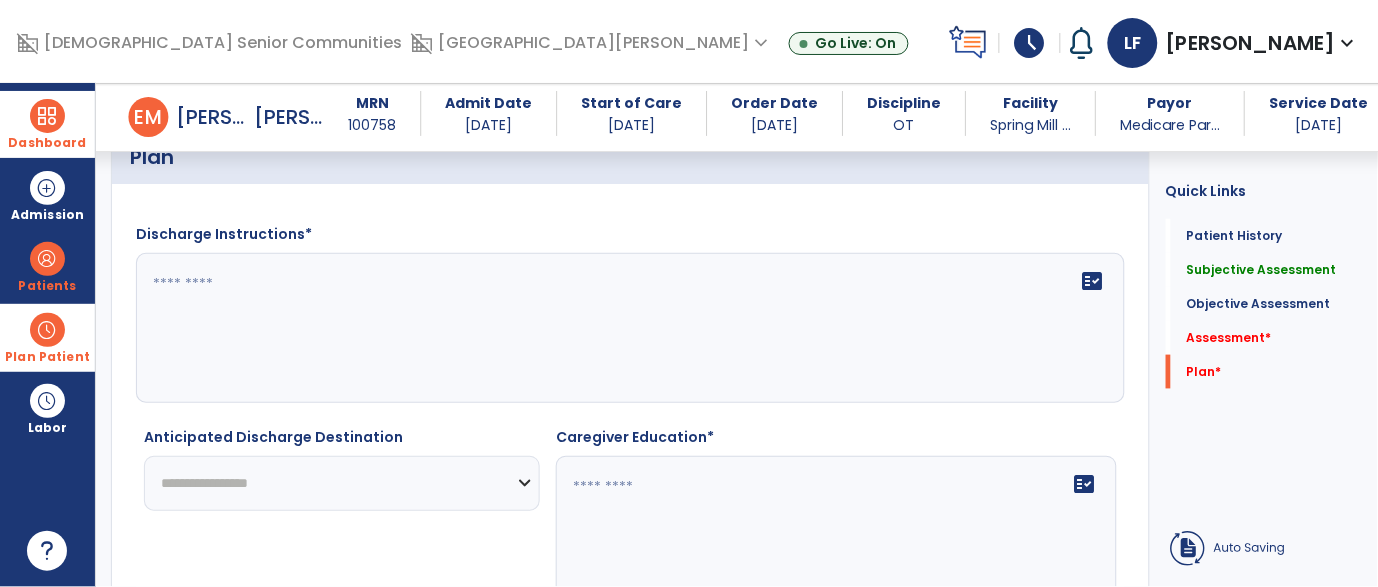 type on "**********" 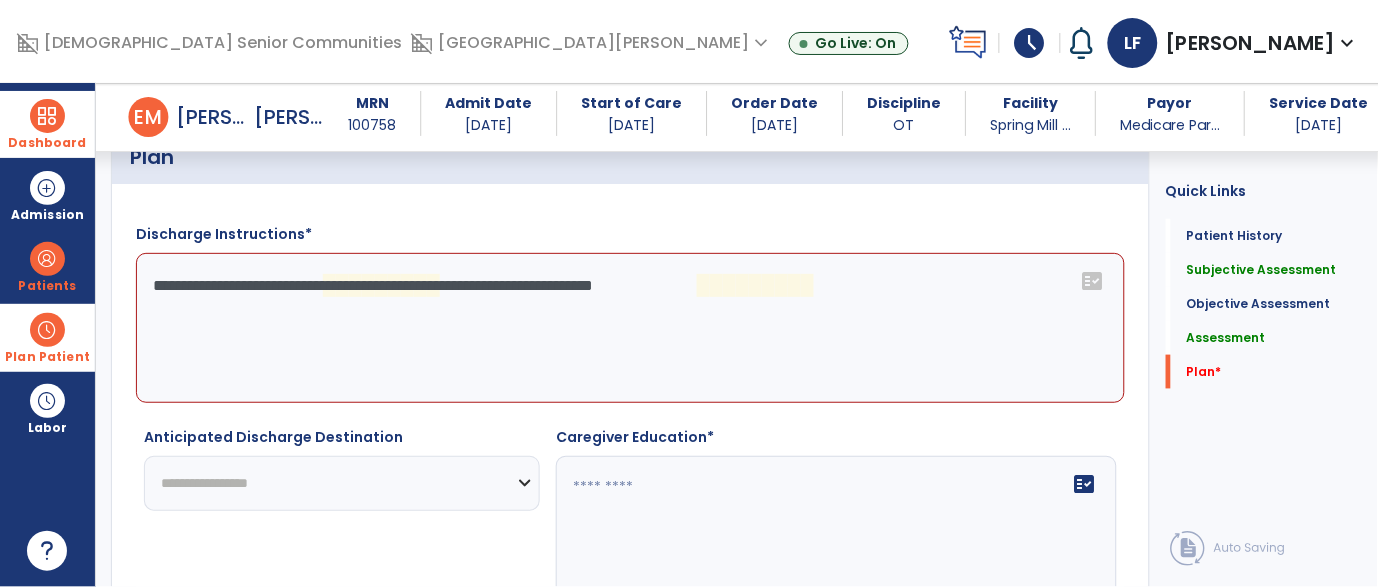 click on "**********" 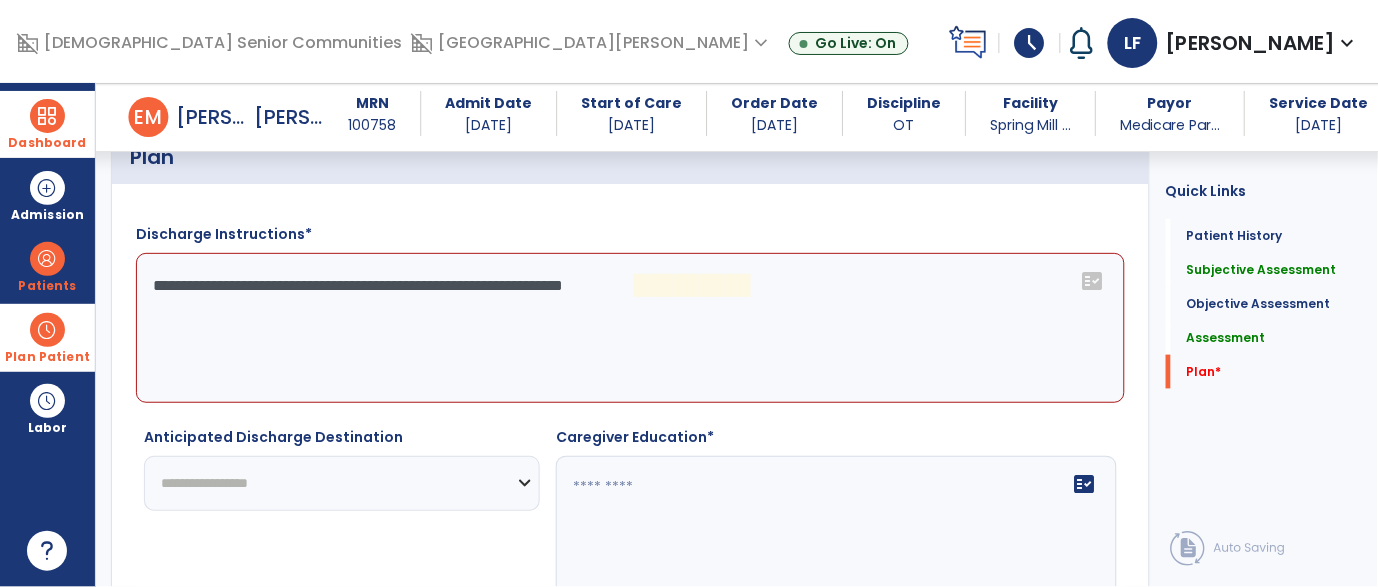 click on "**********" 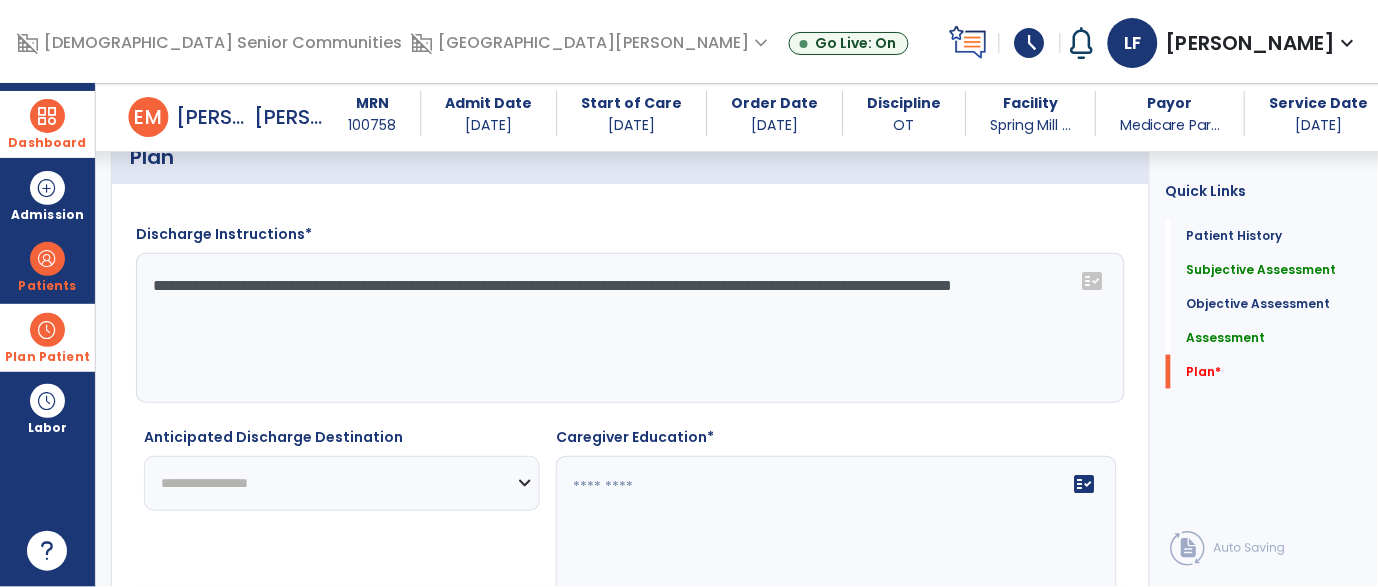 type on "**********" 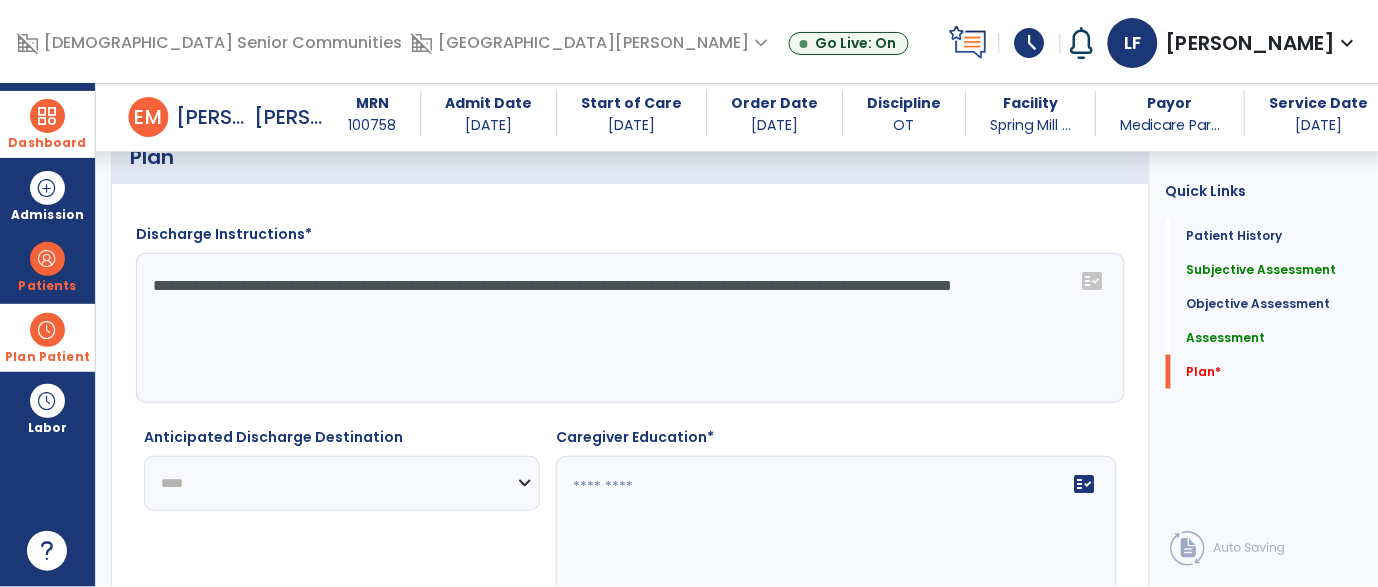 click on "**********" 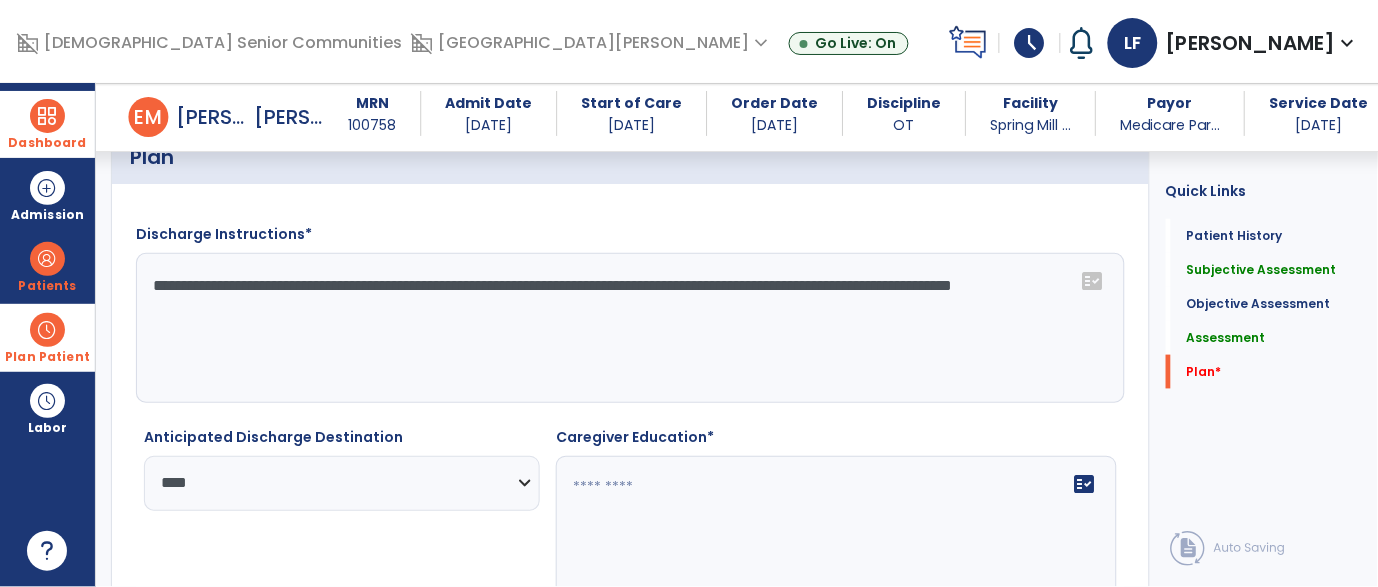 click on "fact_check" 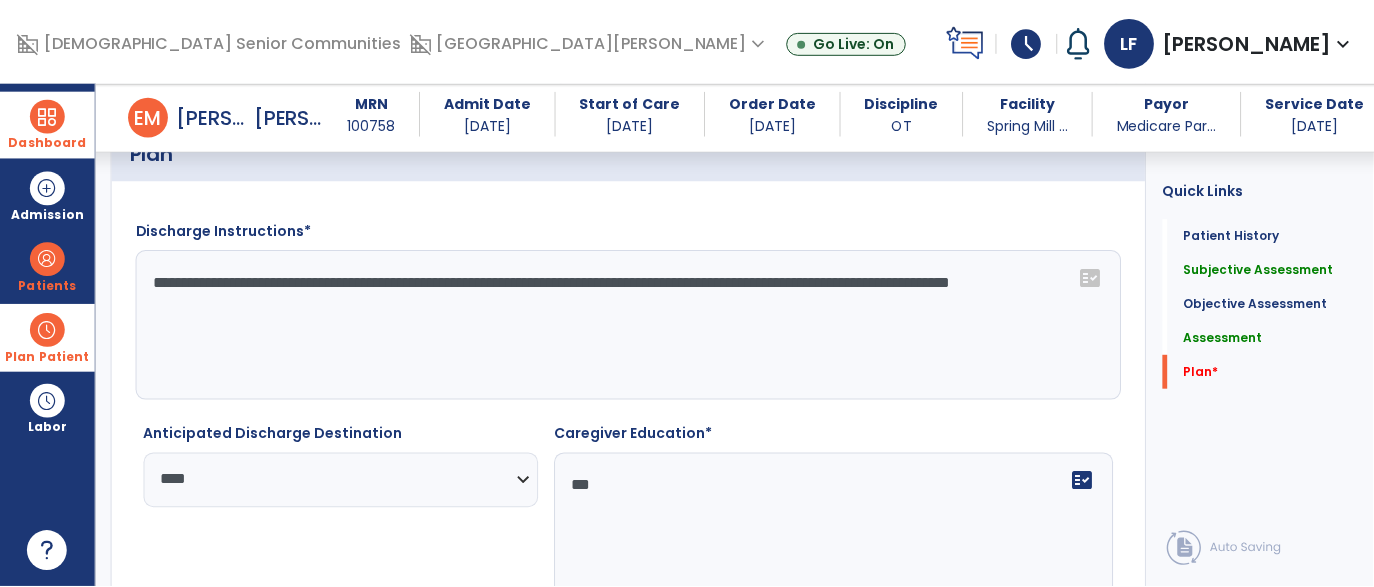 scroll, scrollTop: 3572, scrollLeft: 0, axis: vertical 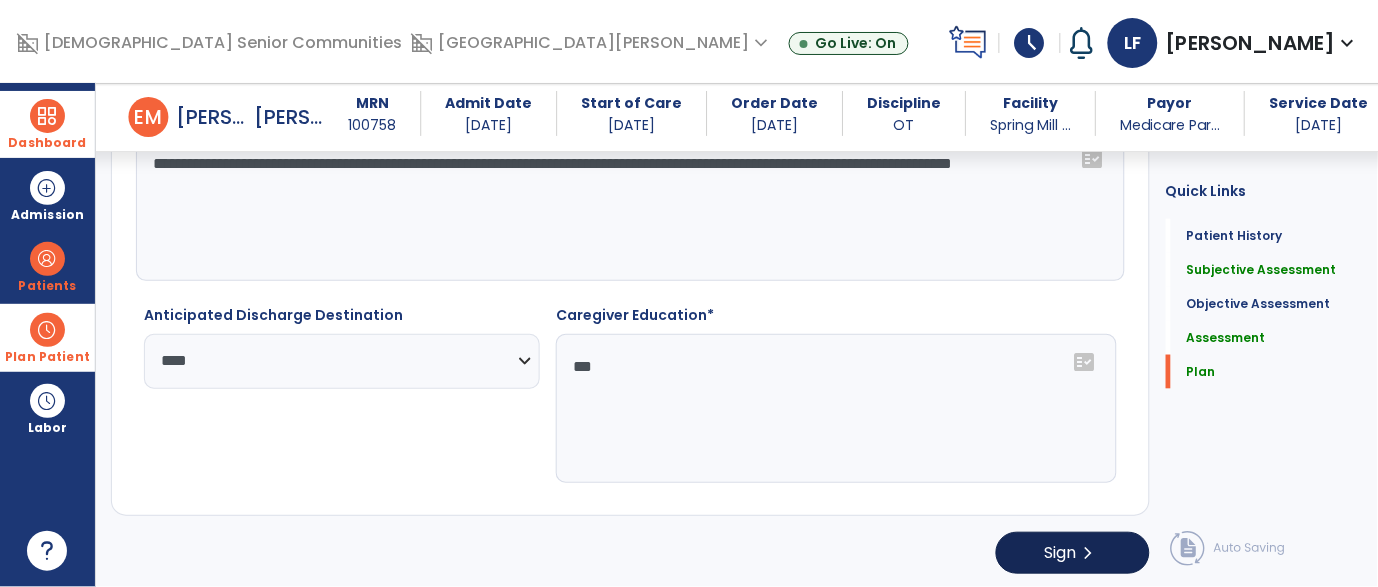 type on "***" 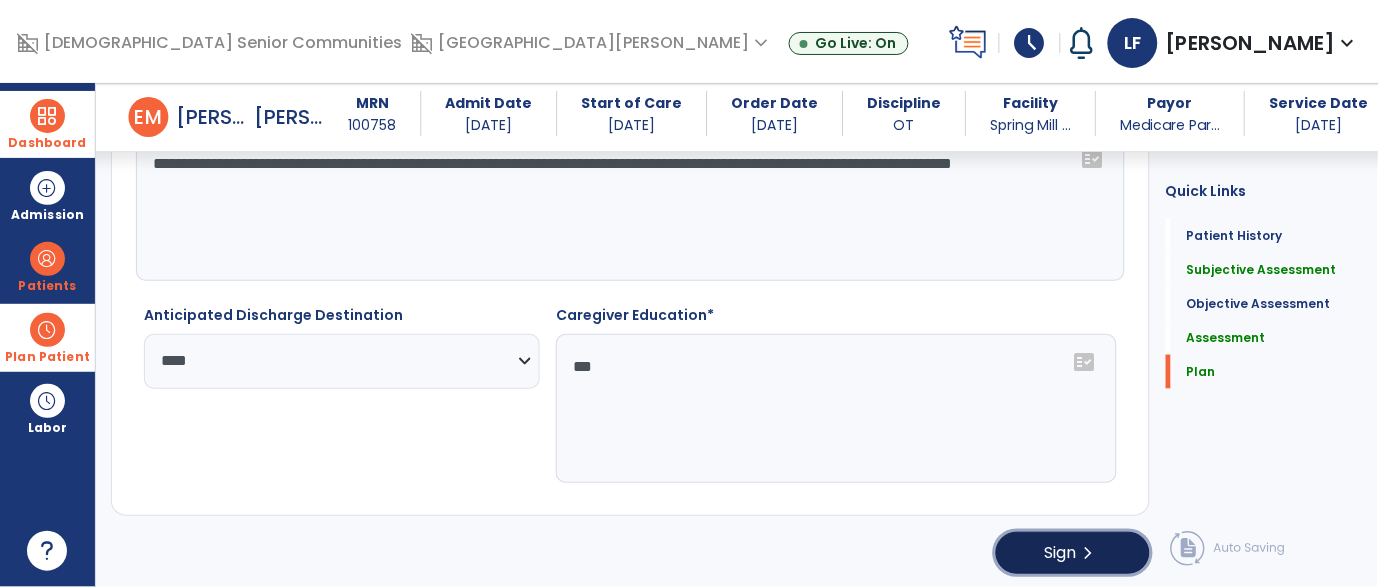 click on "Sign  chevron_right" 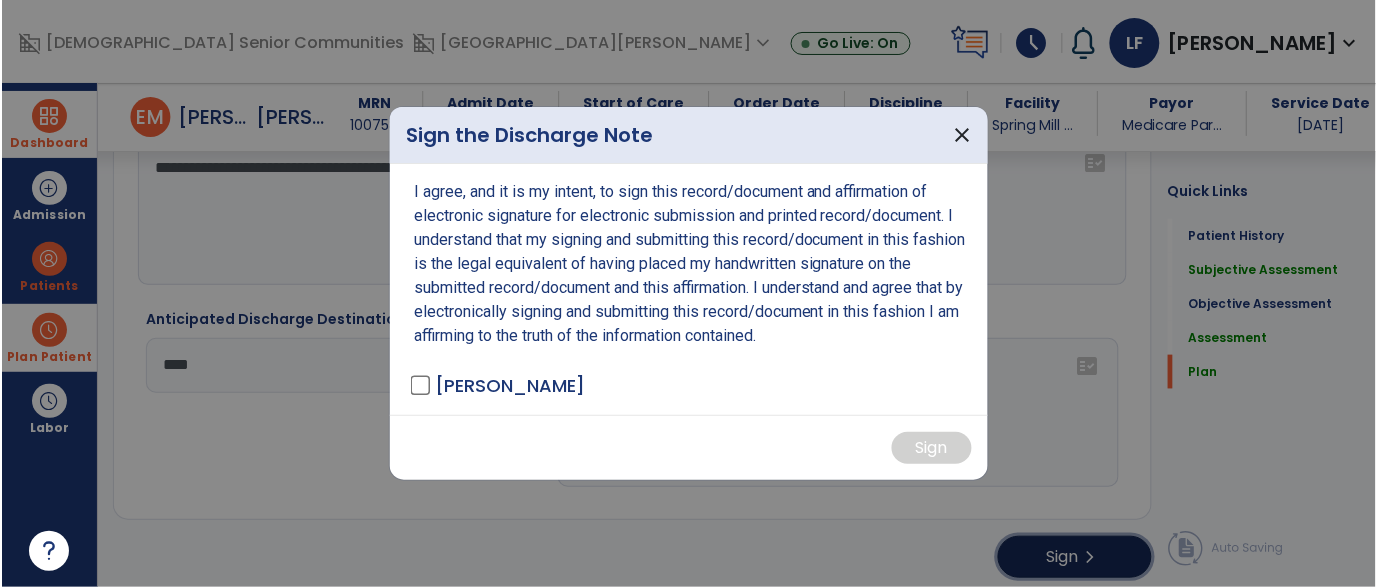 scroll, scrollTop: 3572, scrollLeft: 0, axis: vertical 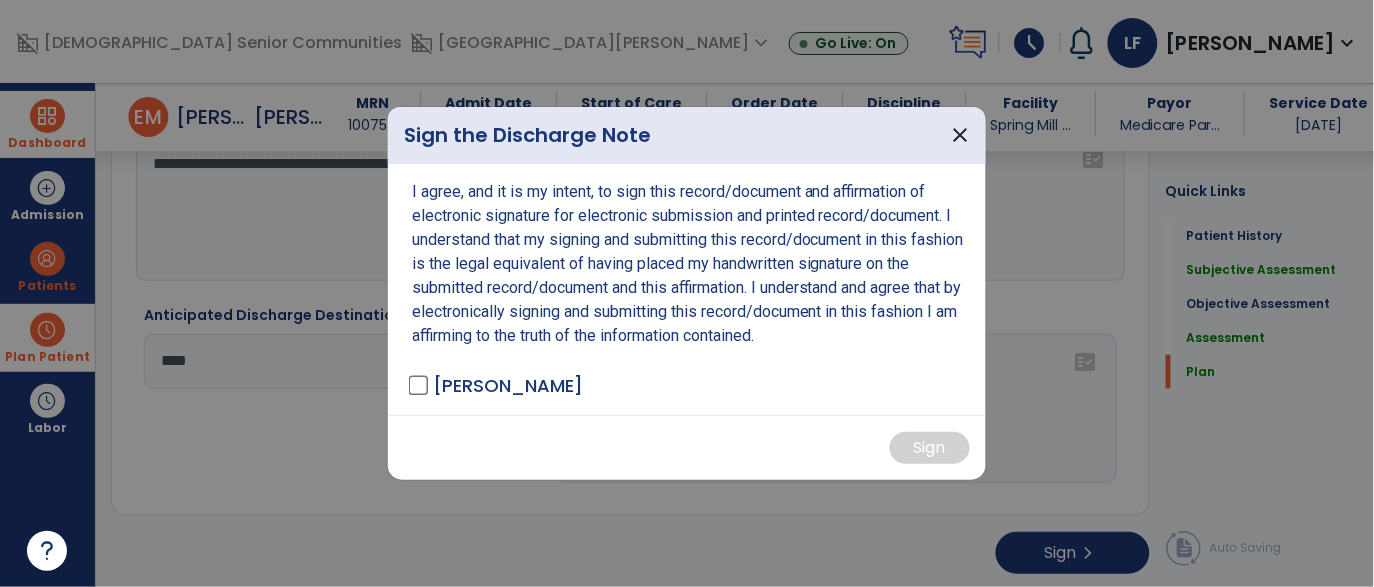 click on "[PERSON_NAME]" at bounding box center (497, 385) 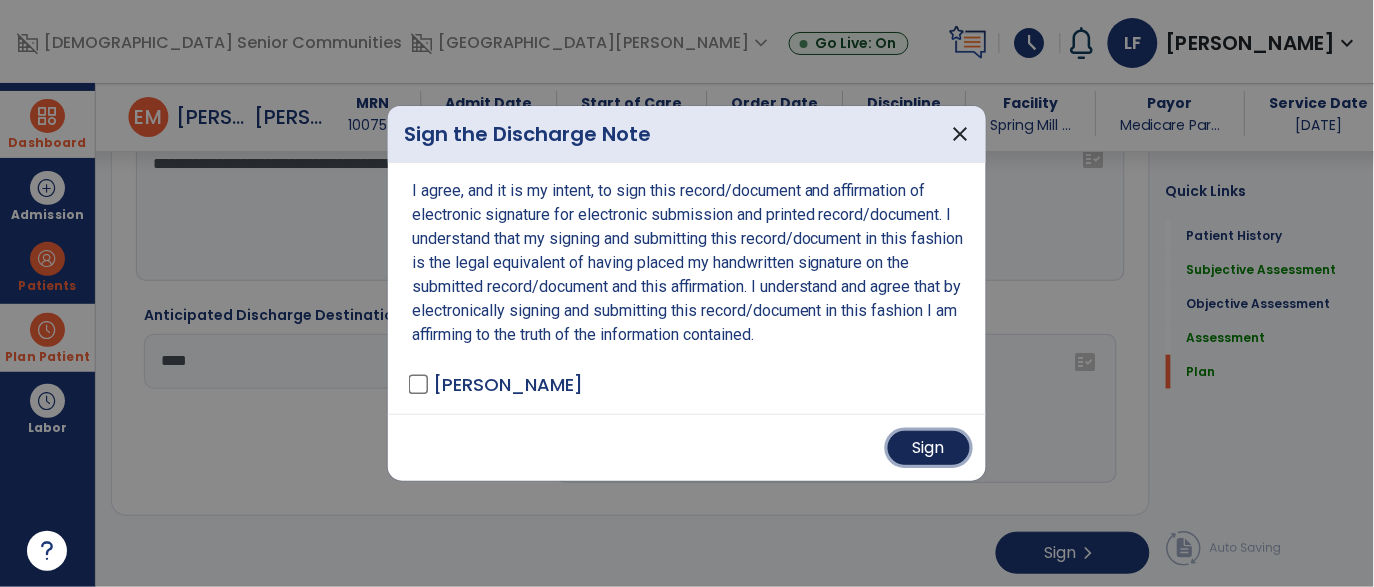 click on "Sign" at bounding box center (929, 448) 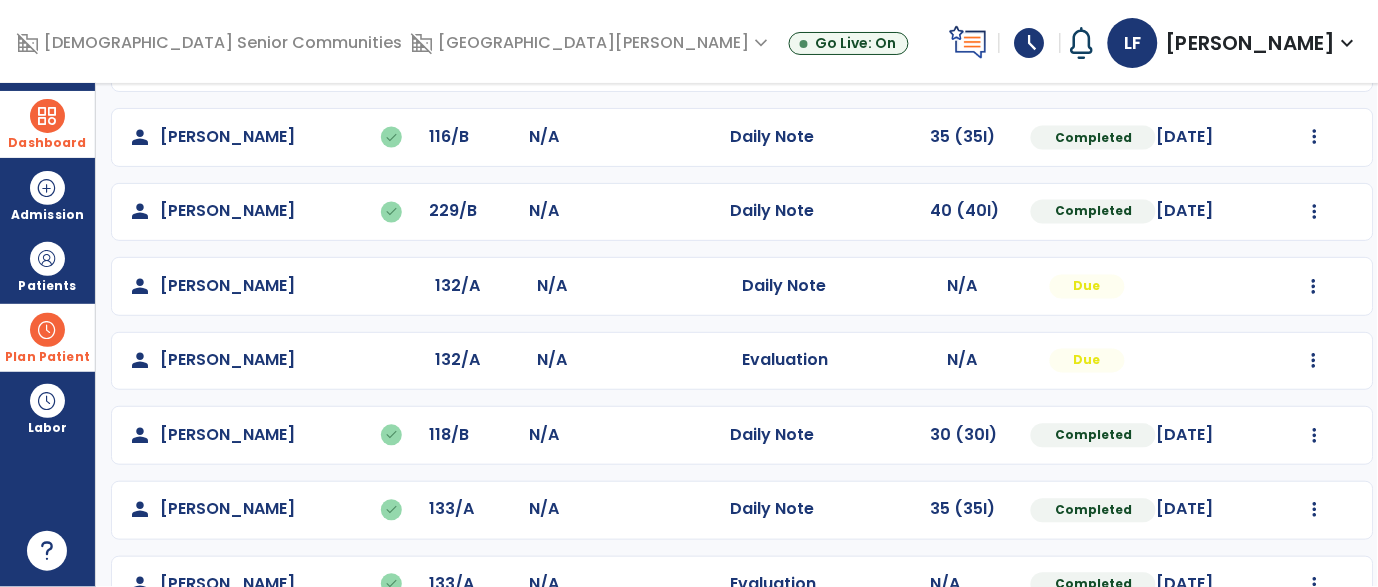 scroll, scrollTop: 684, scrollLeft: 0, axis: vertical 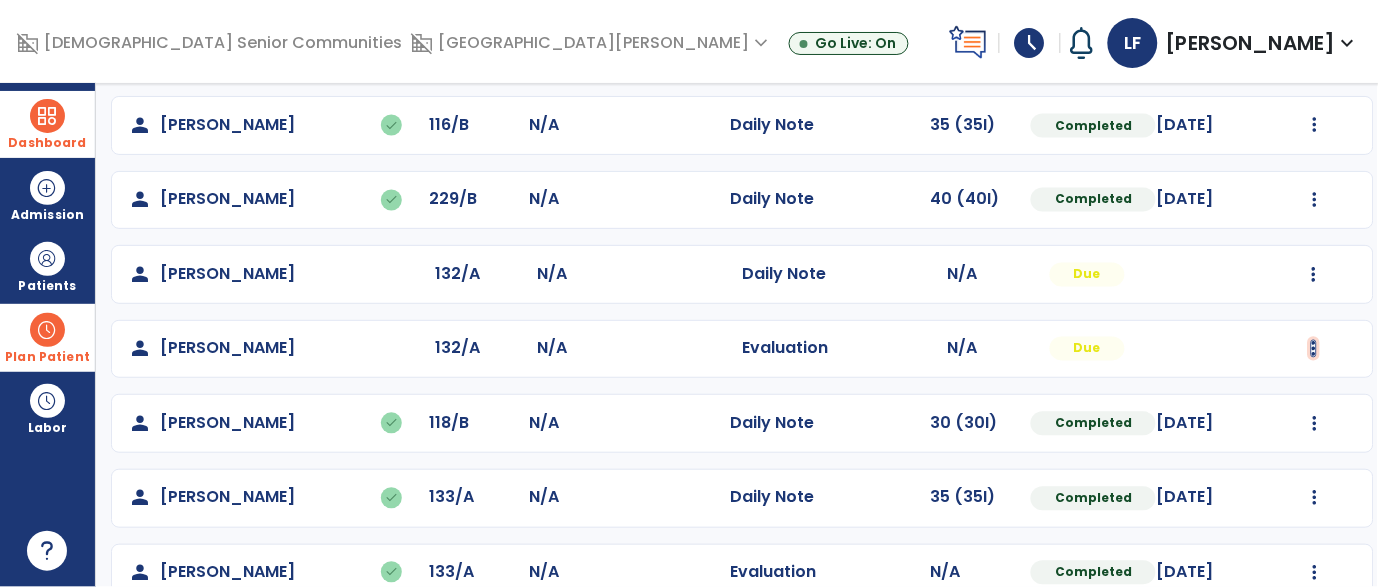 click at bounding box center (1315, -396) 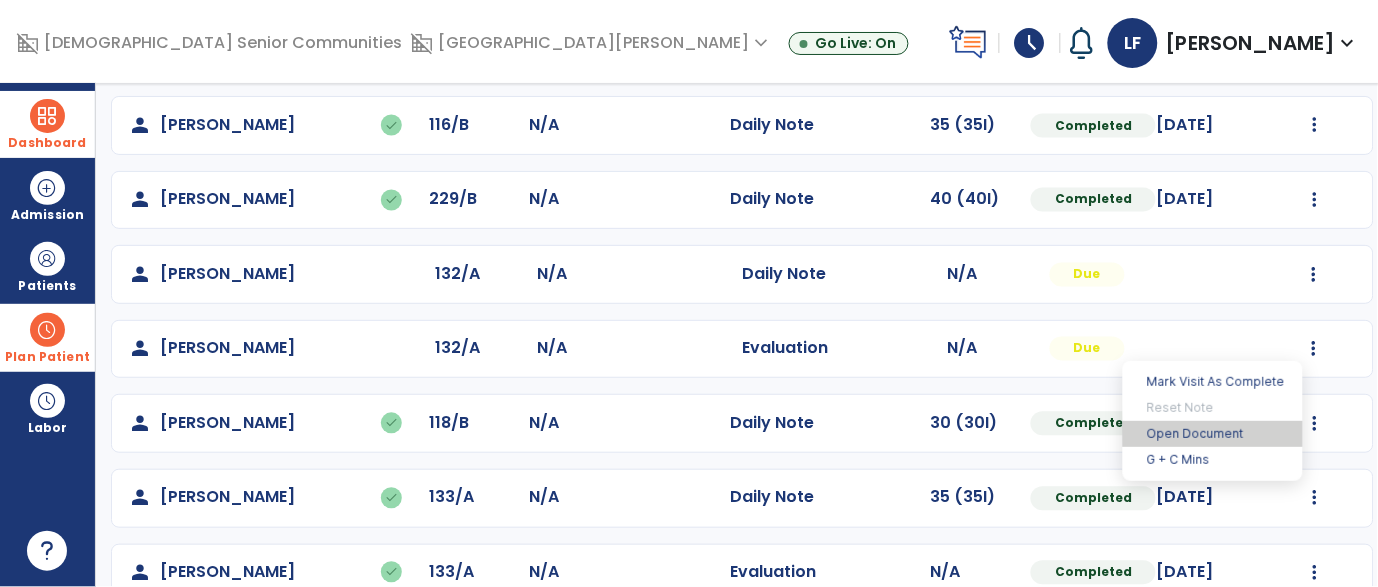 click on "Open Document" at bounding box center (1213, 434) 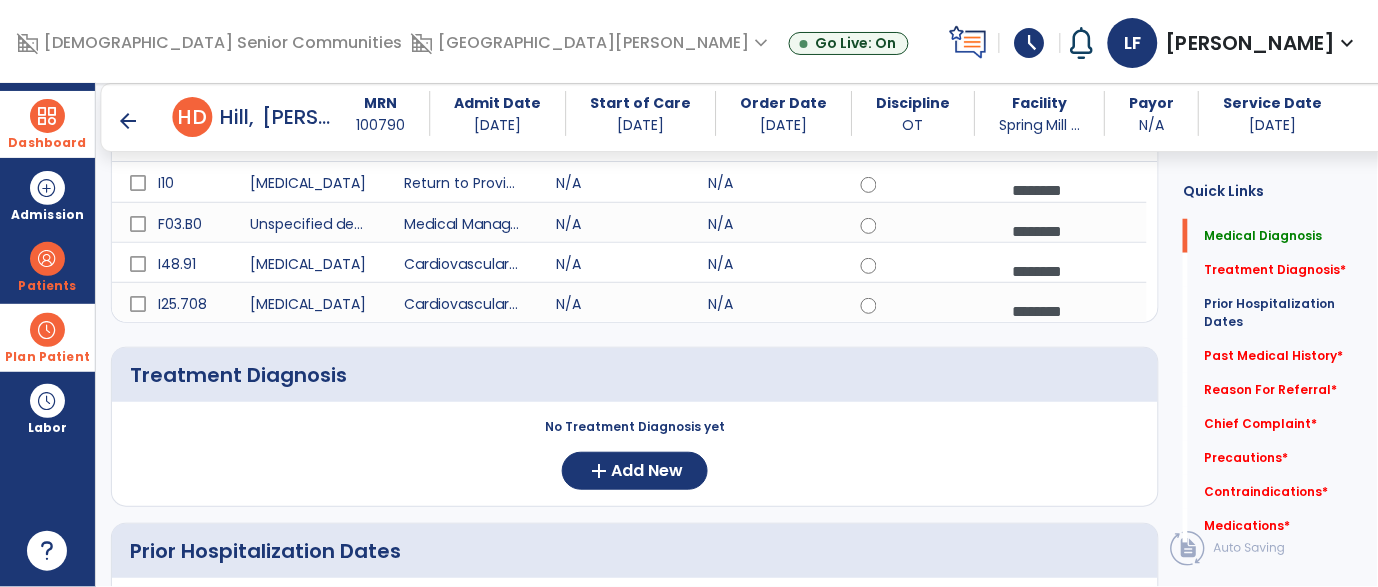 scroll, scrollTop: 195, scrollLeft: 0, axis: vertical 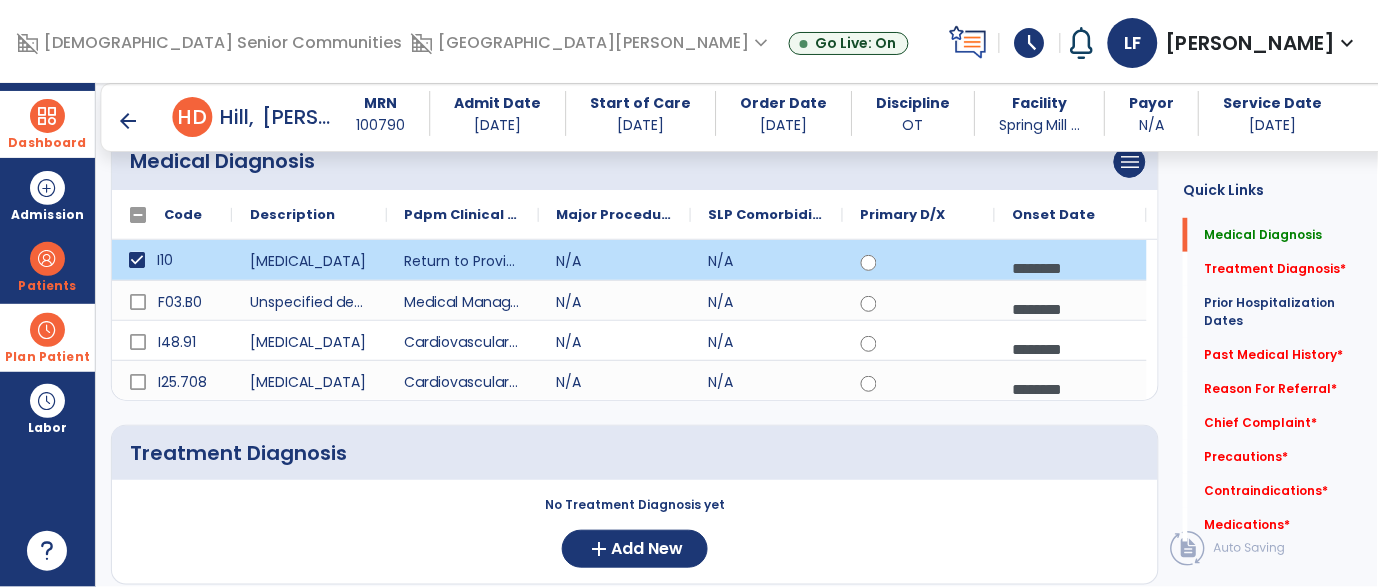 click on "Medical Diagnosis      menu   Add Medical Diagnosis   Delete Medical Diagnosis" 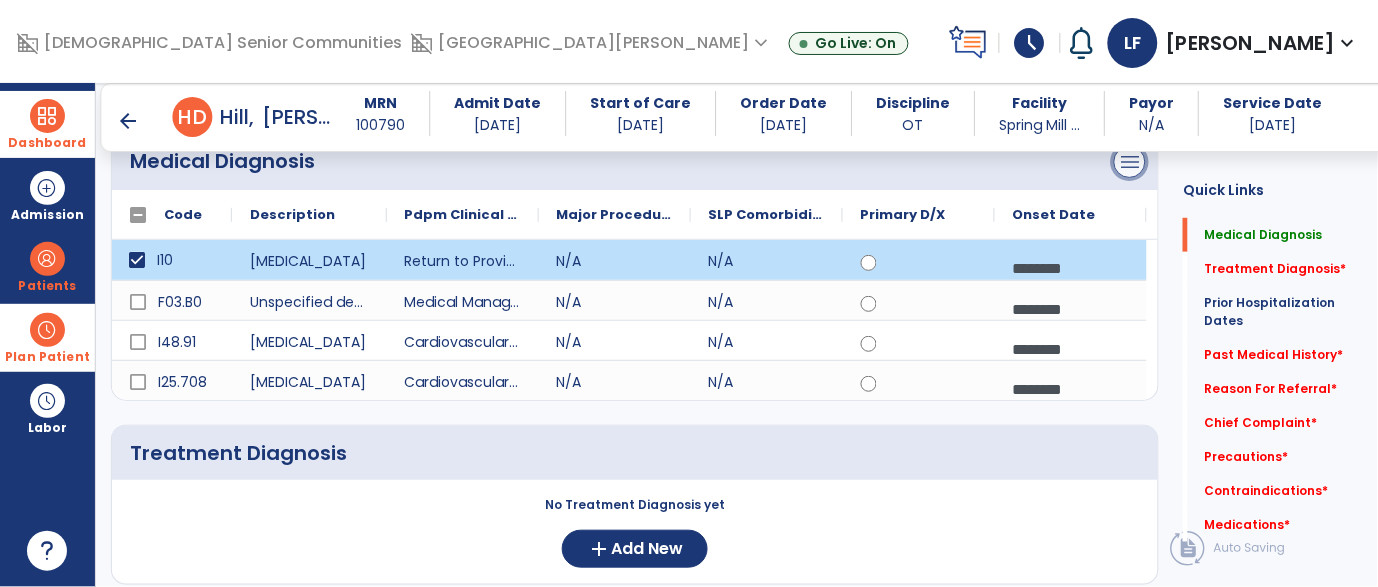 click on "menu" at bounding box center (1130, 162) 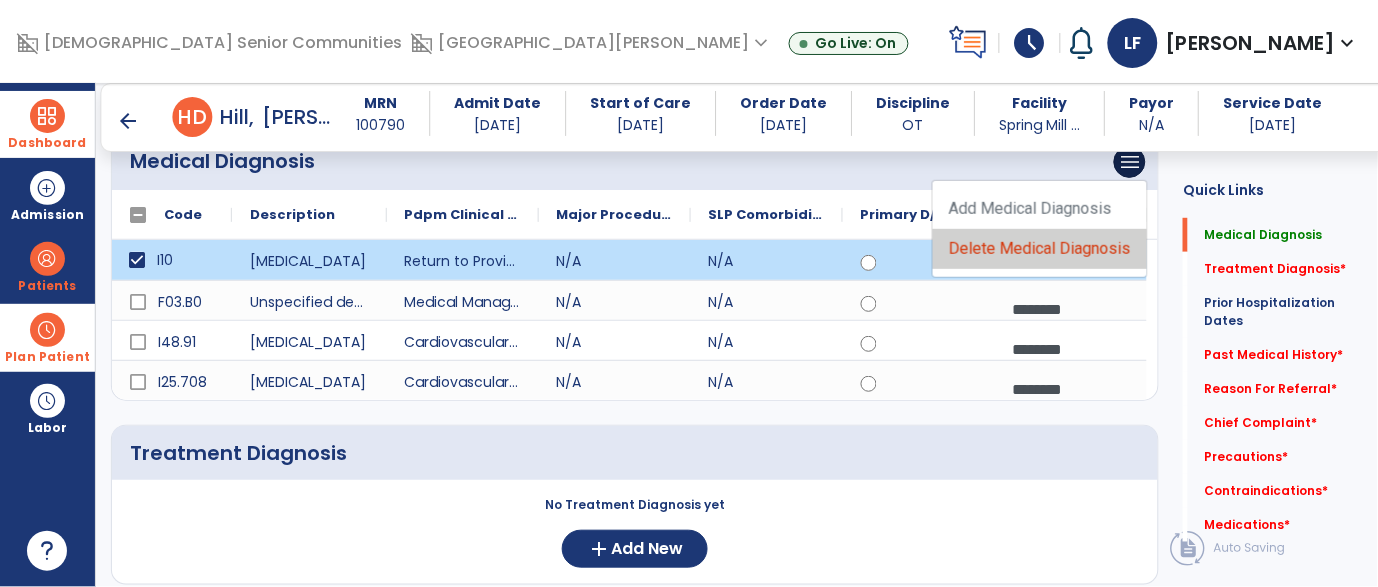 click on "Delete Medical Diagnosis" 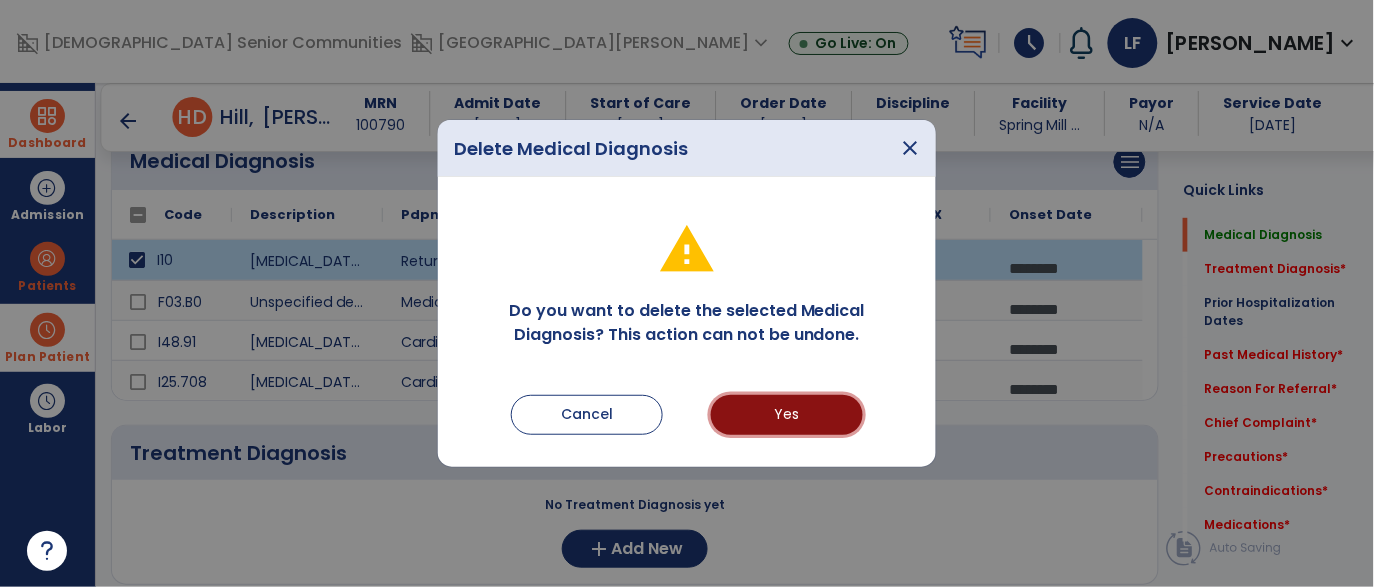 click on "Yes" at bounding box center (787, 415) 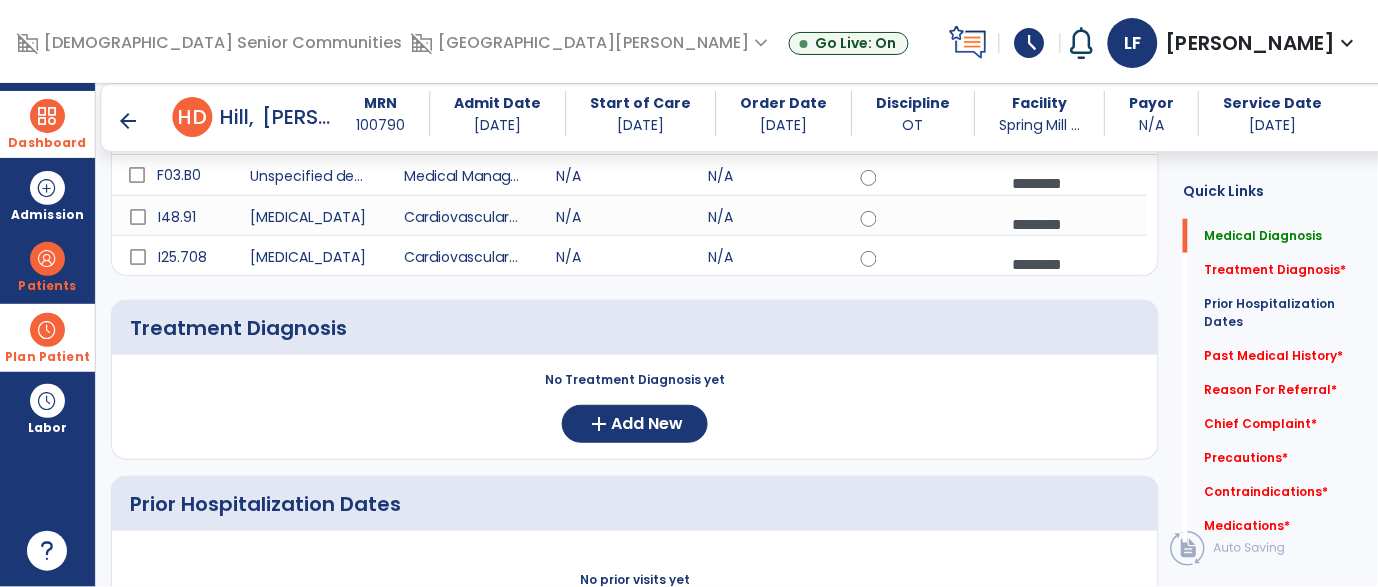 scroll, scrollTop: 290, scrollLeft: 0, axis: vertical 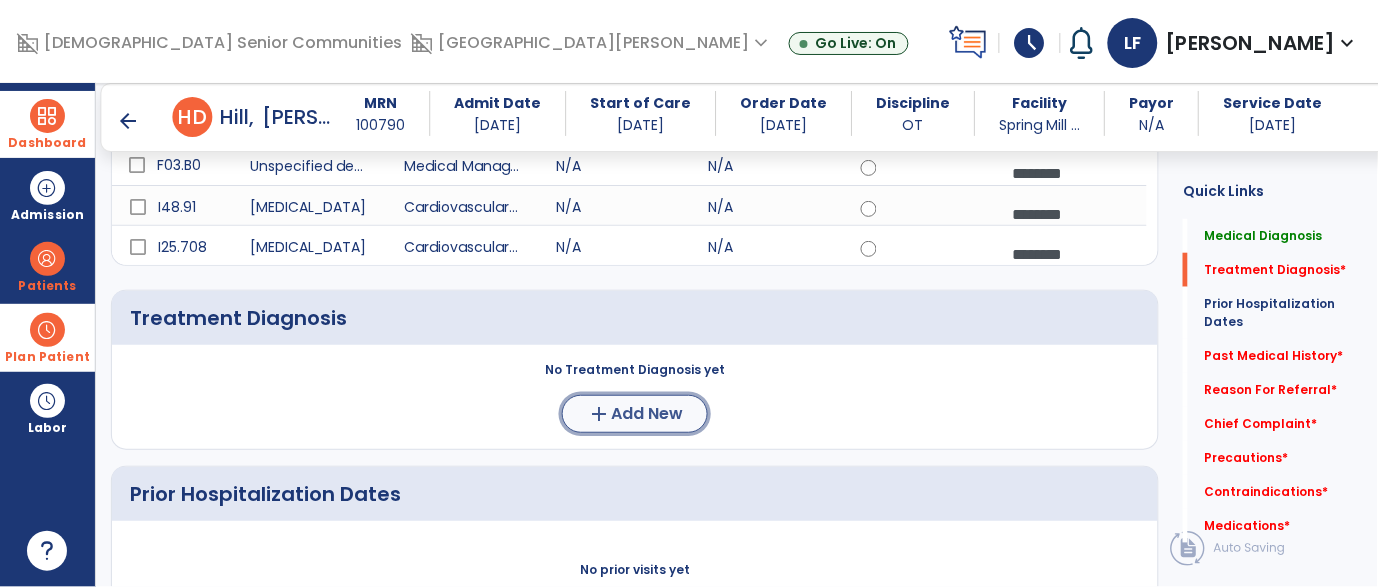 click on "add  Add New" 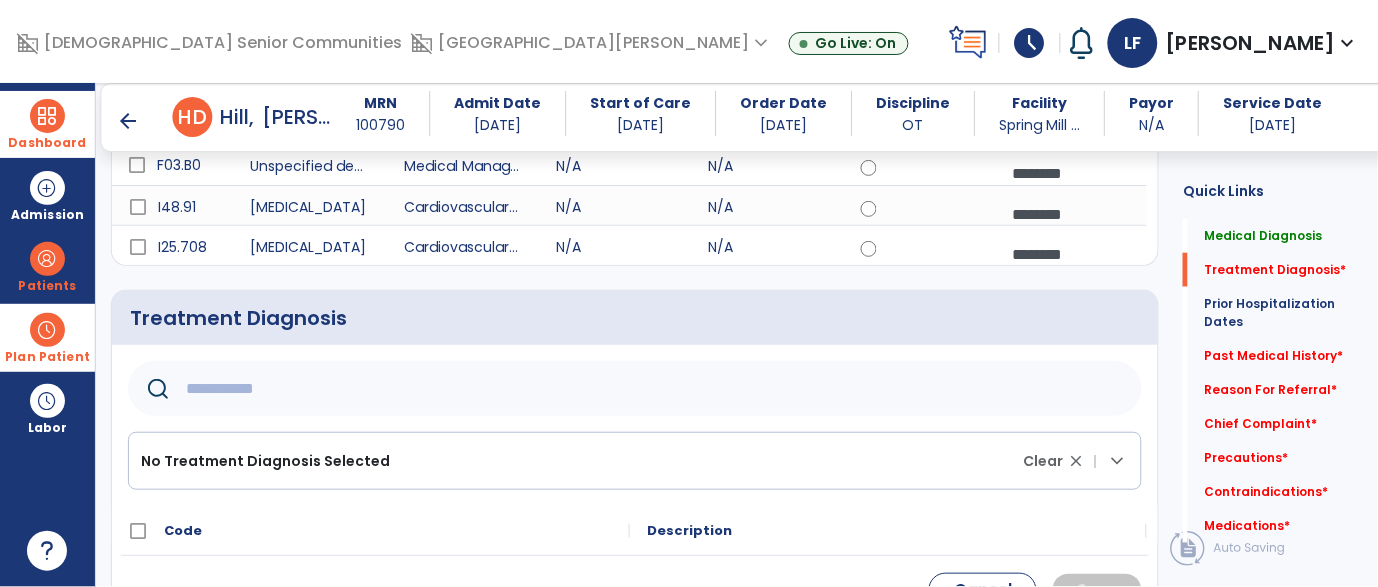 click on "Treatment Diagnosis      No Treatment Diagnosis Selected Clear close |  keyboard_arrow_down
Code
Description" 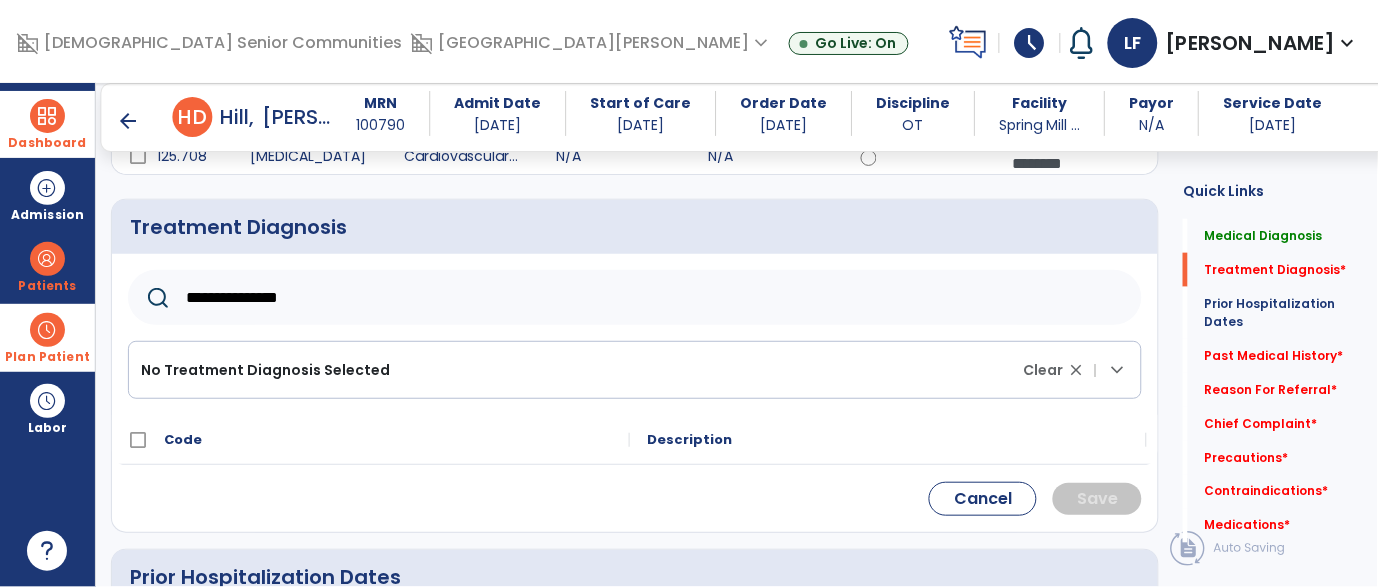 scroll, scrollTop: 390, scrollLeft: 0, axis: vertical 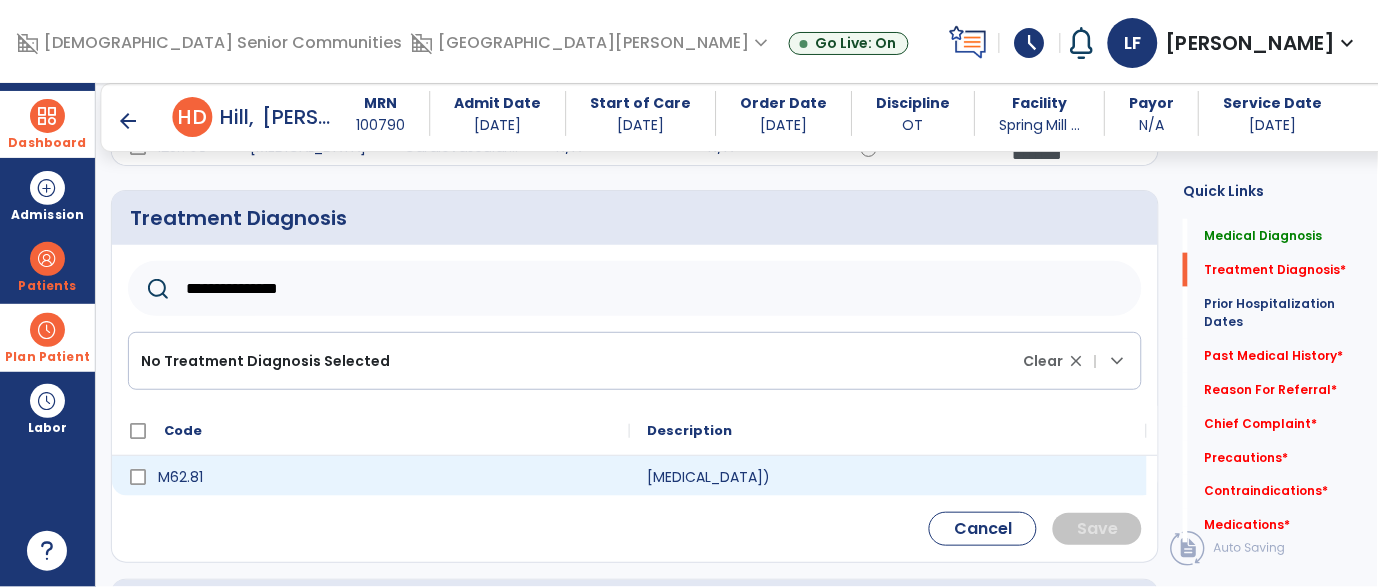 type on "**********" 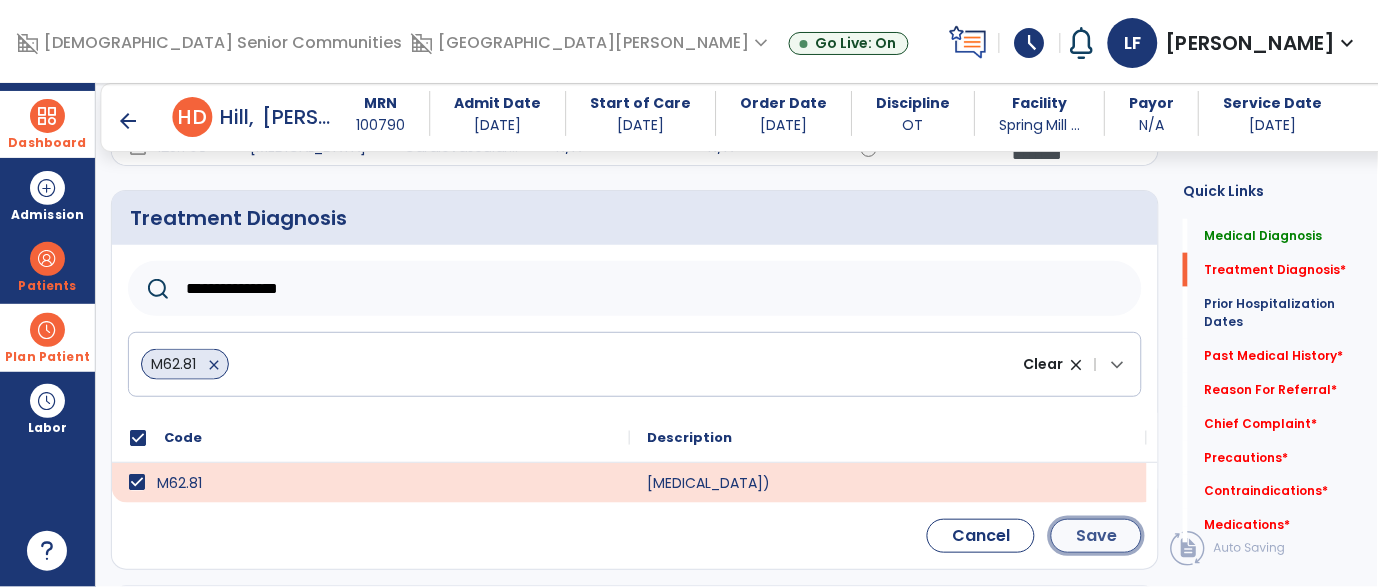 click on "Save" 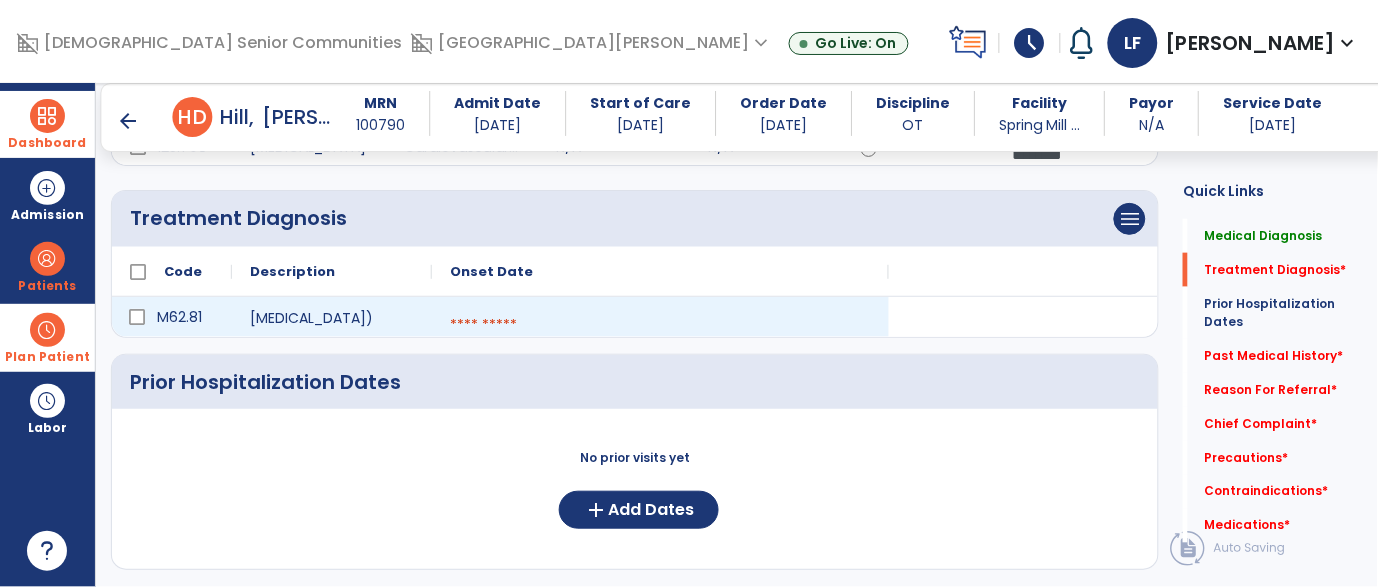 click at bounding box center [660, 325] 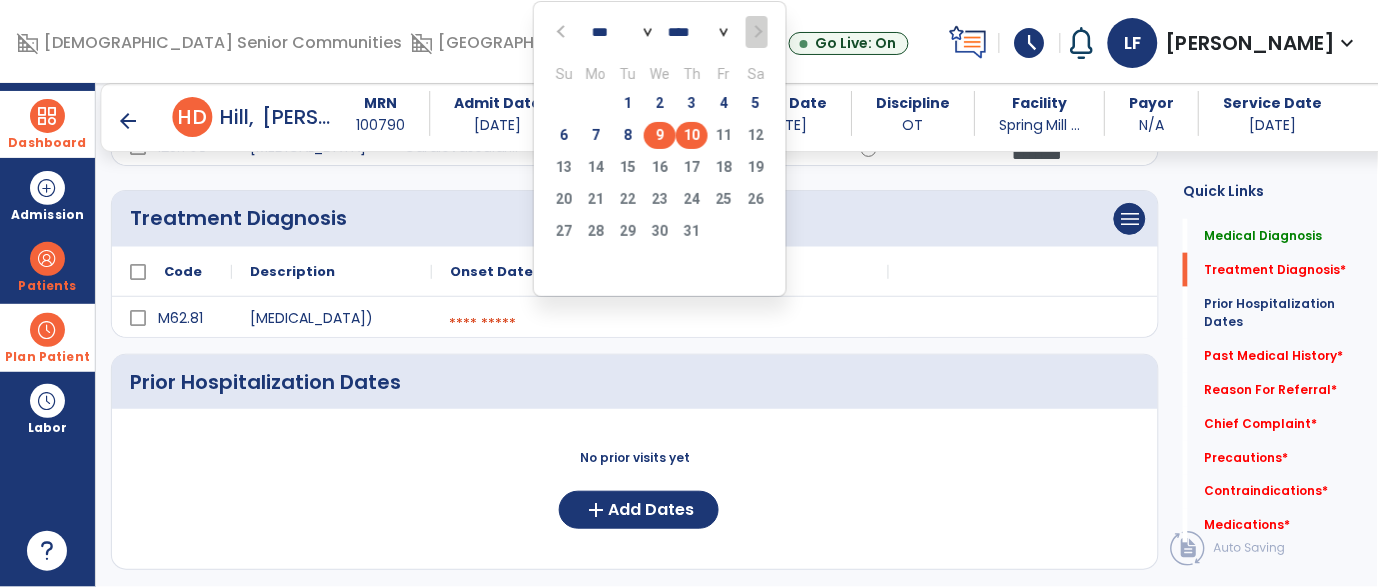 click on "9" 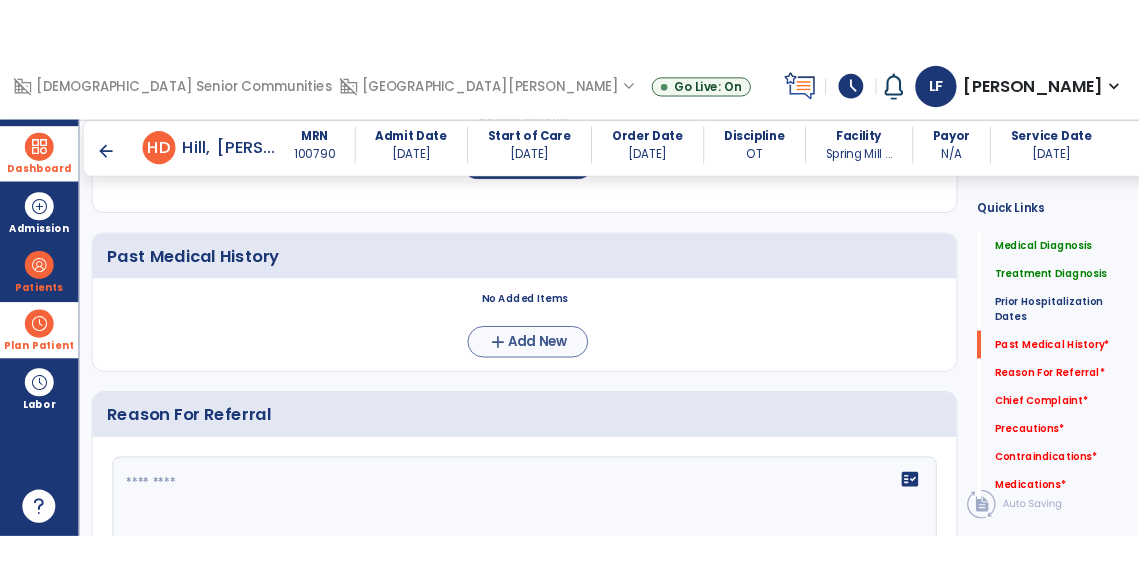 scroll, scrollTop: 767, scrollLeft: 0, axis: vertical 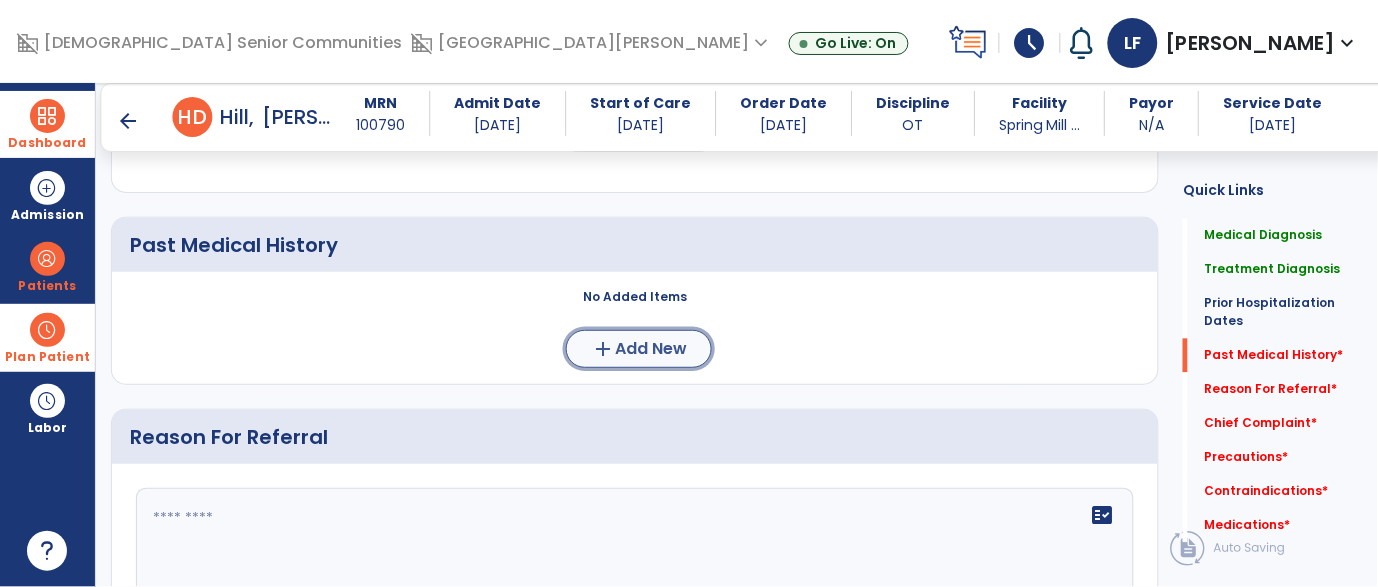 click on "Add New" 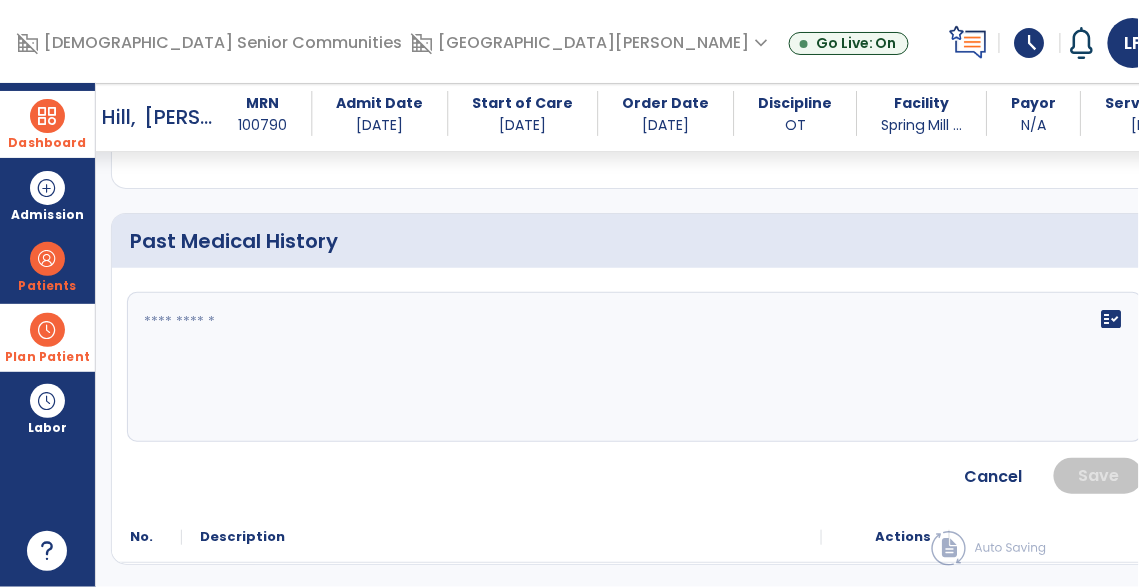 scroll, scrollTop: 783, scrollLeft: 0, axis: vertical 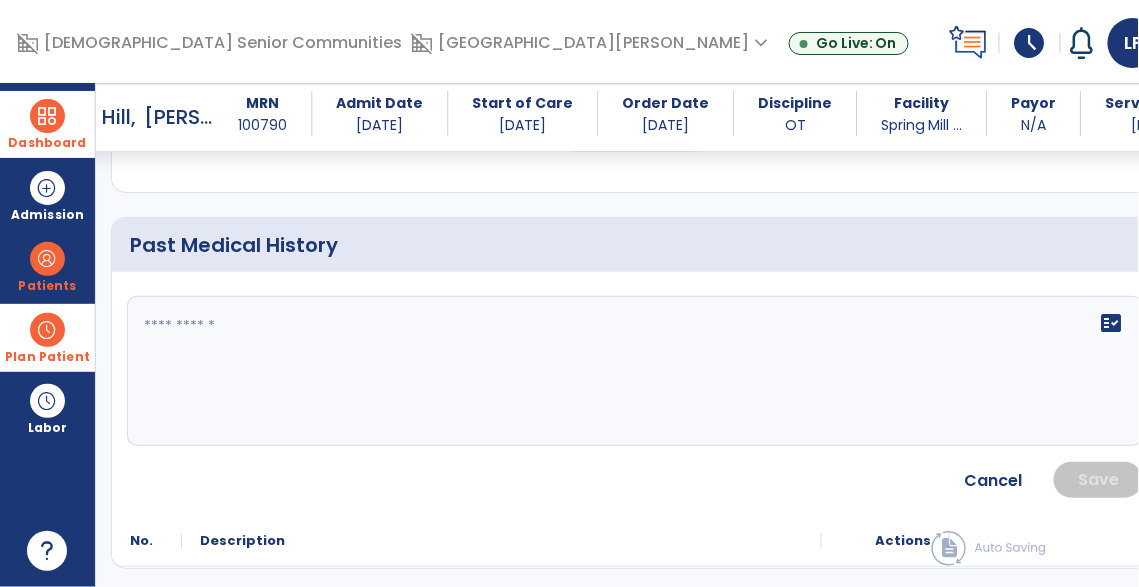 click on "fact_check" 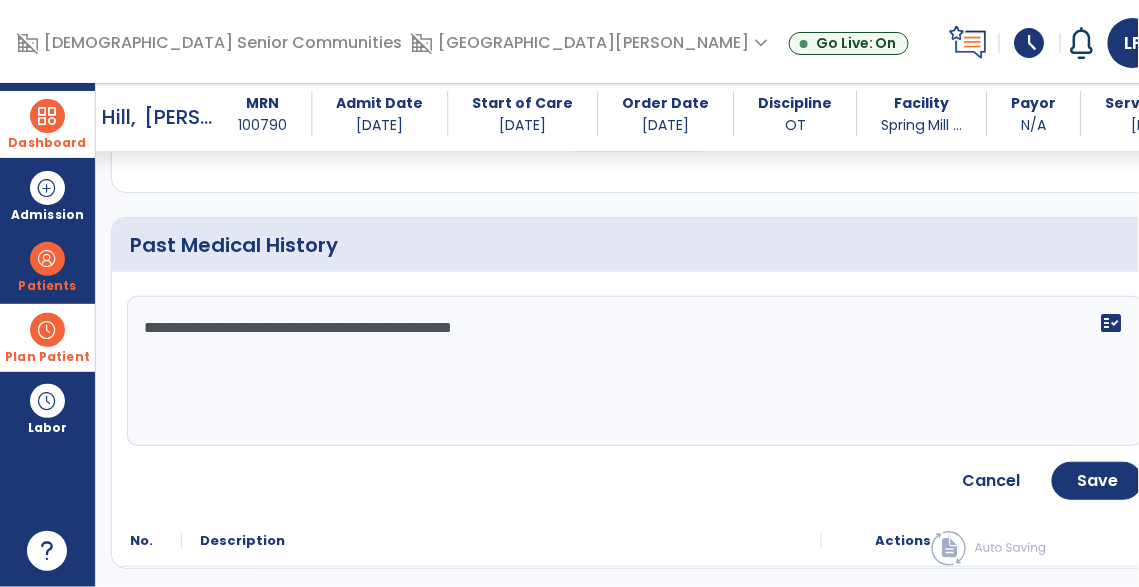 click on "**********" 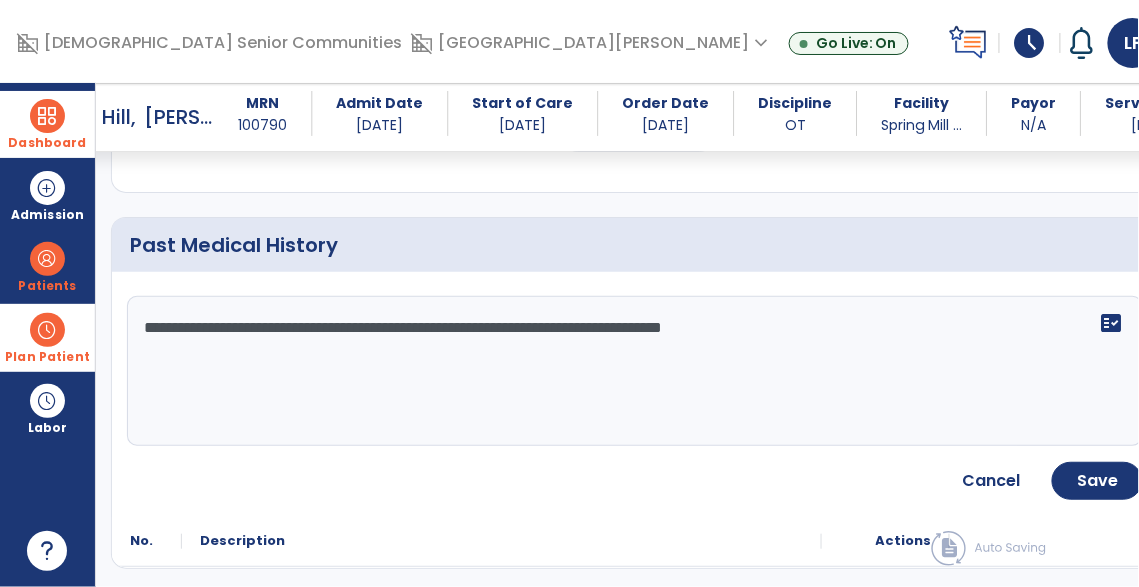 click on "**********" 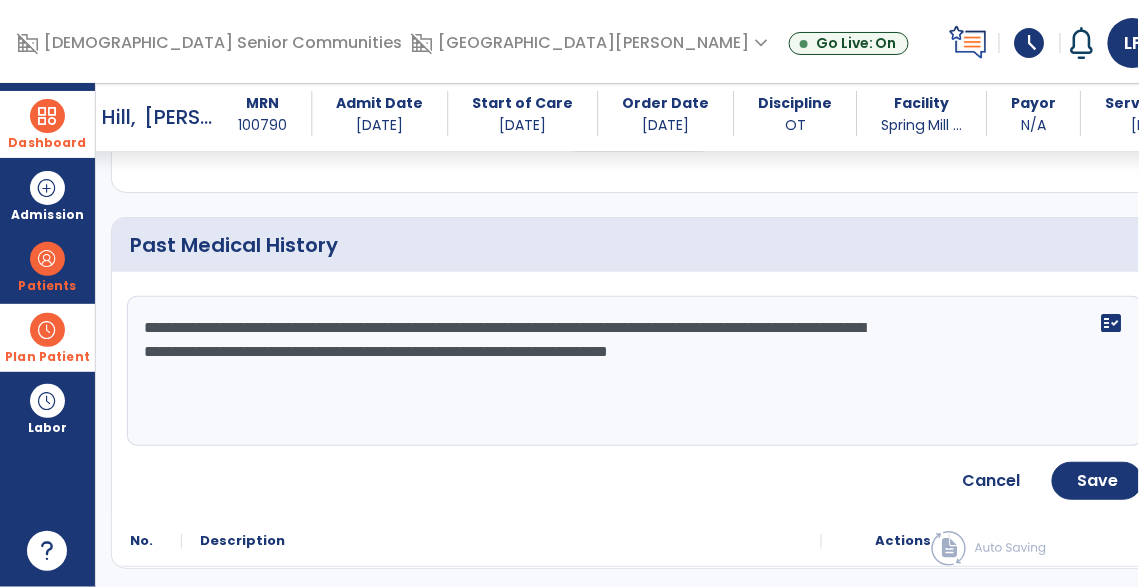 click on "**********" 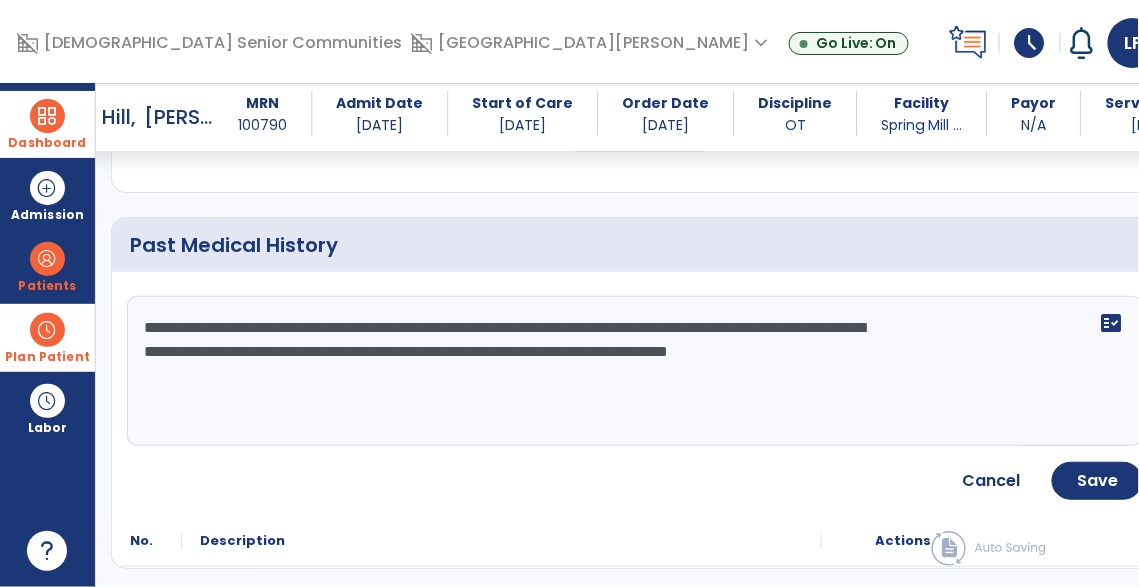 click on "**********" 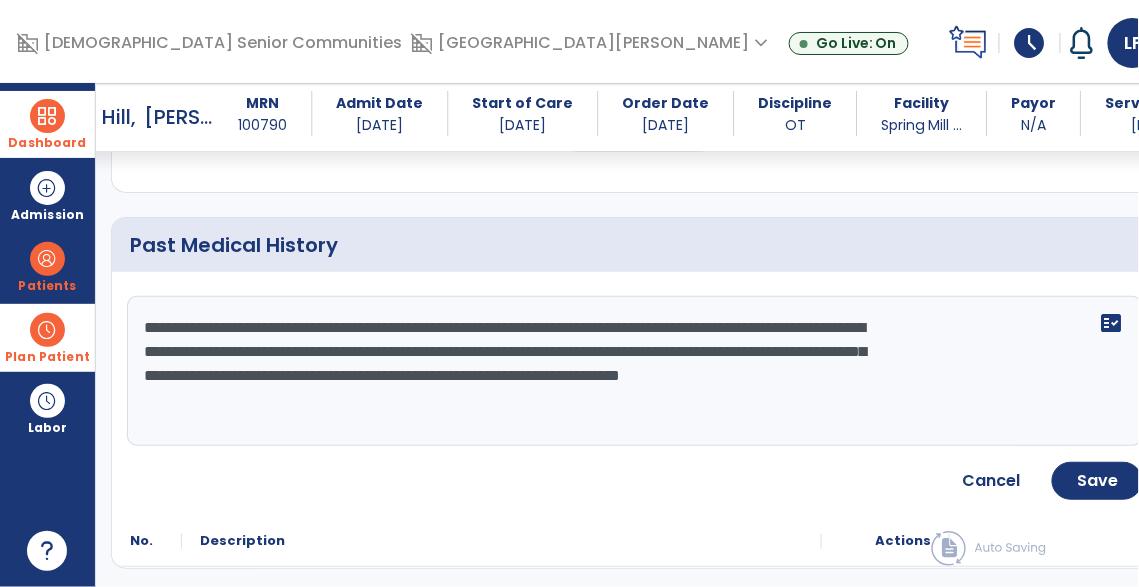 type on "**********" 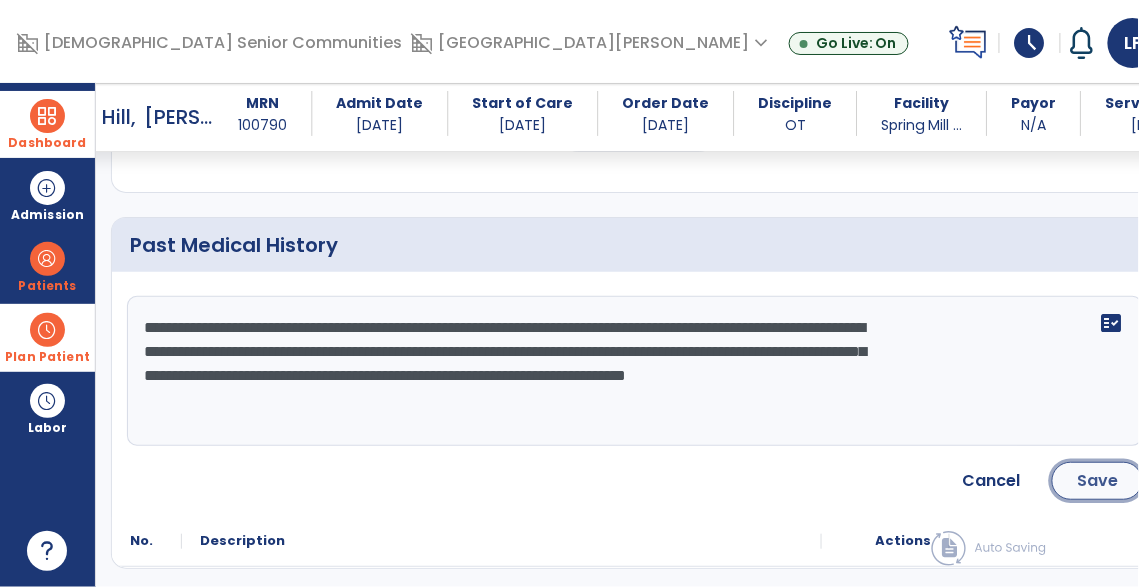click on "Save" 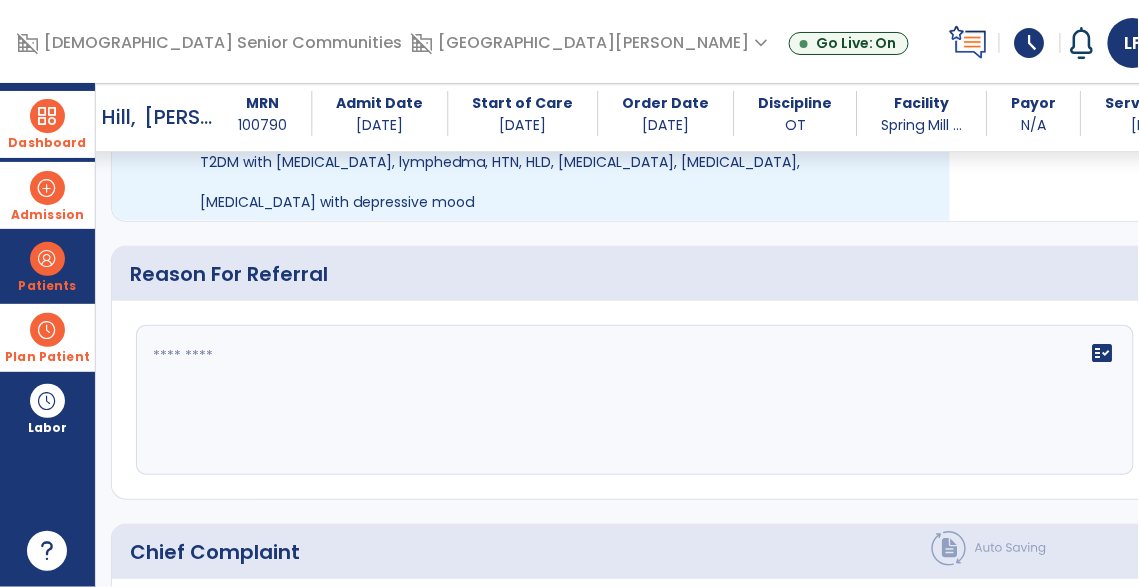 scroll, scrollTop: 1076, scrollLeft: 0, axis: vertical 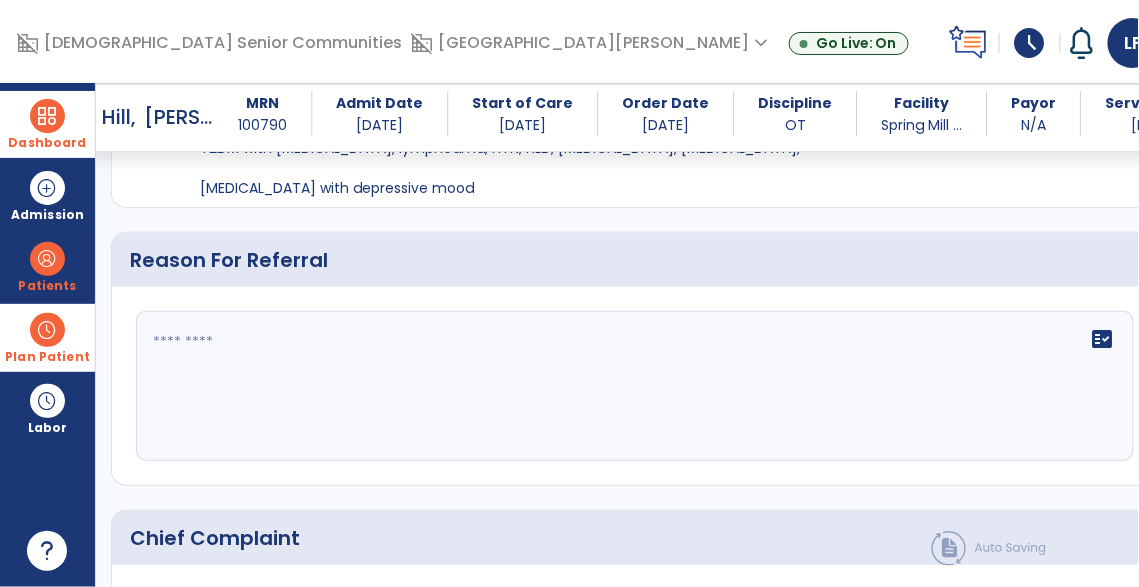 click 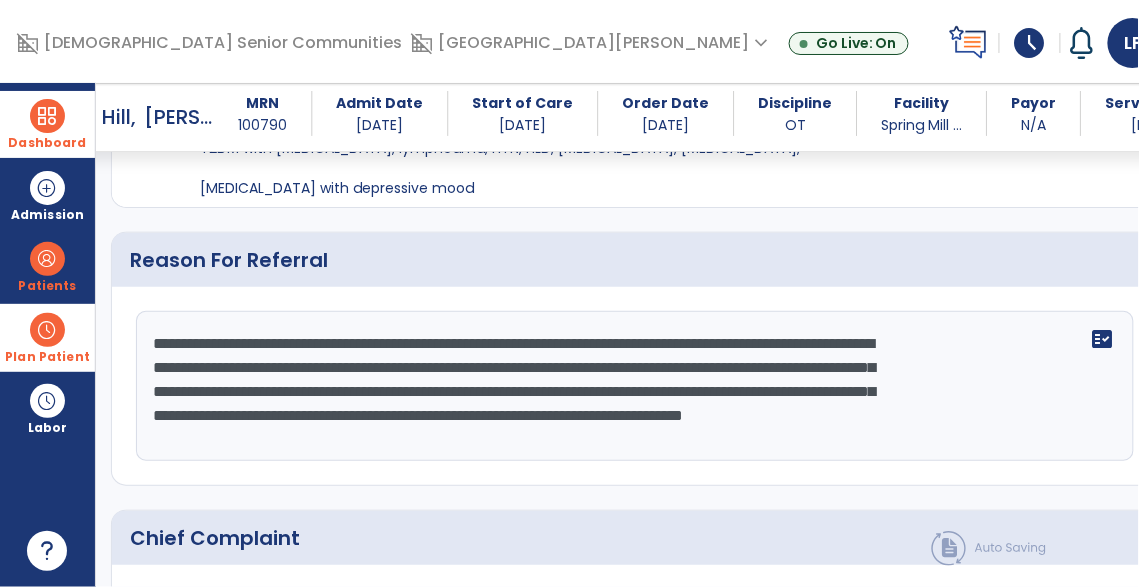 scroll, scrollTop: 16, scrollLeft: 0, axis: vertical 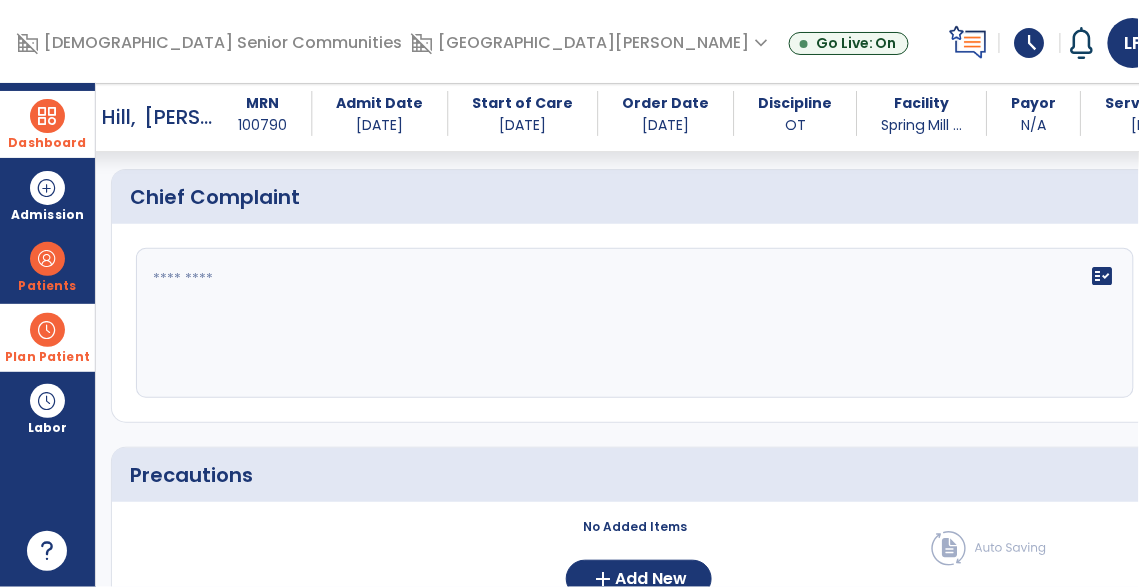type on "**********" 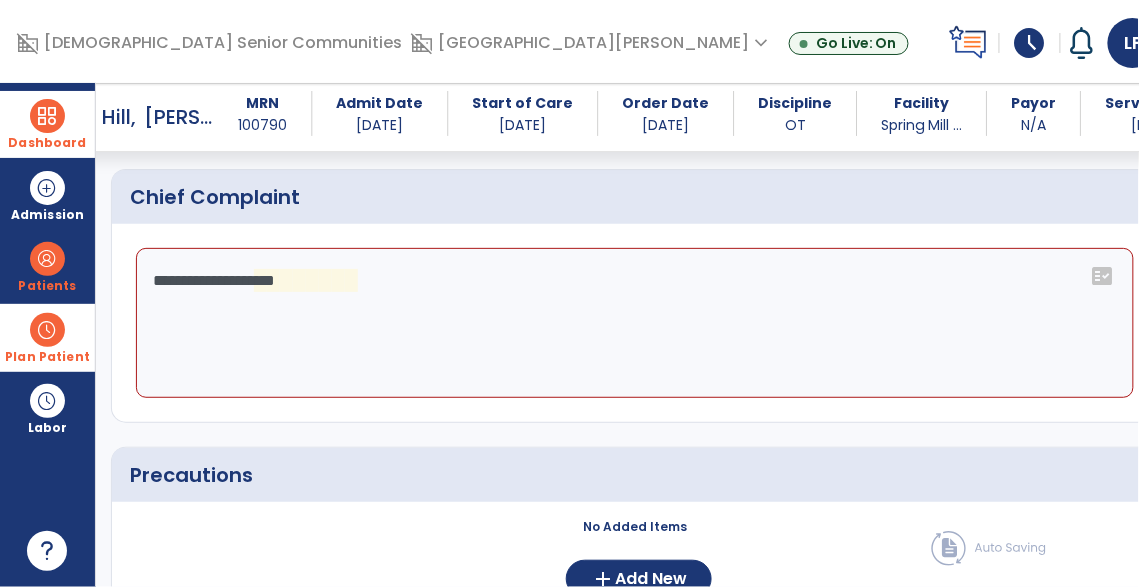 click on "**********" 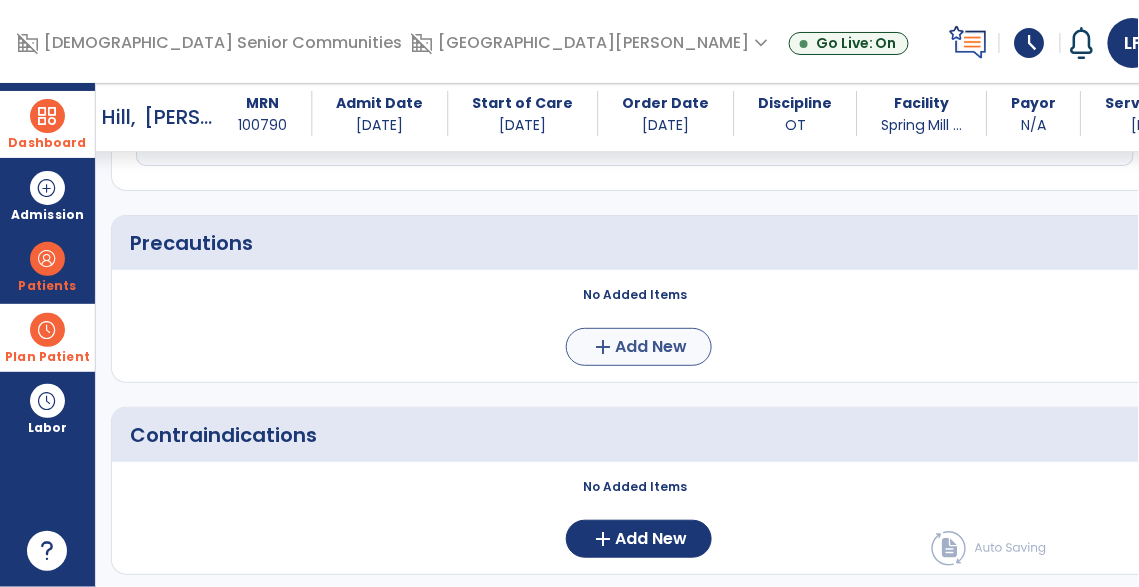 scroll, scrollTop: 1529, scrollLeft: 0, axis: vertical 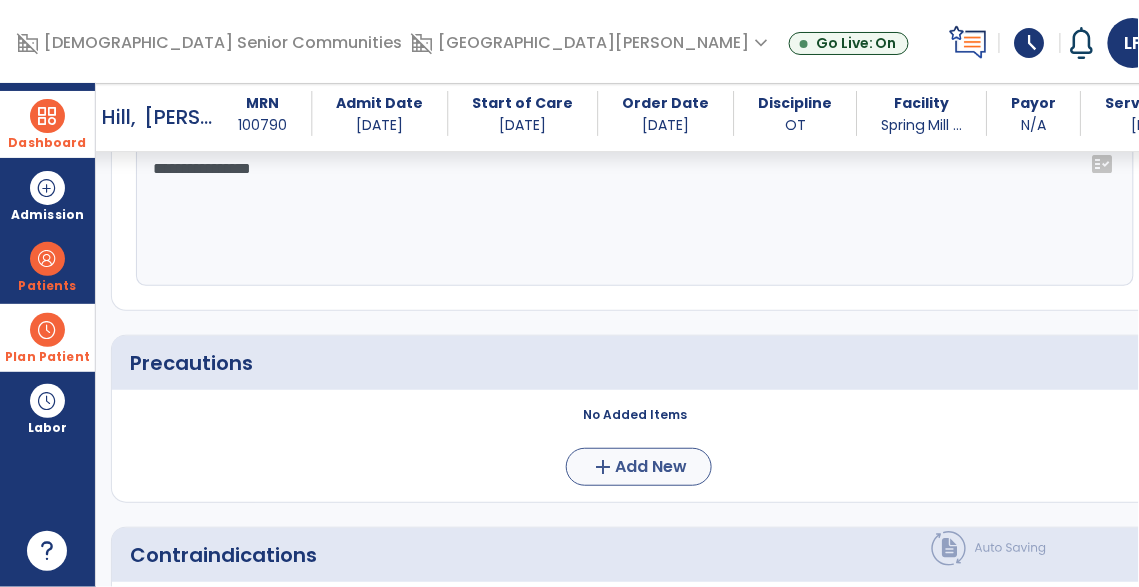 type on "**********" 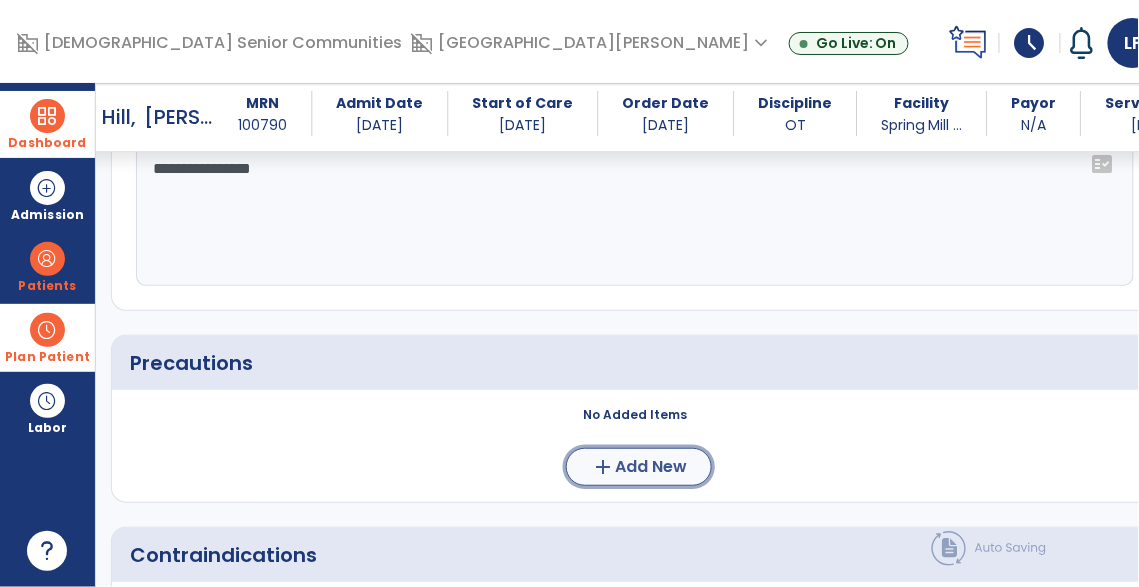 click on "Add New" 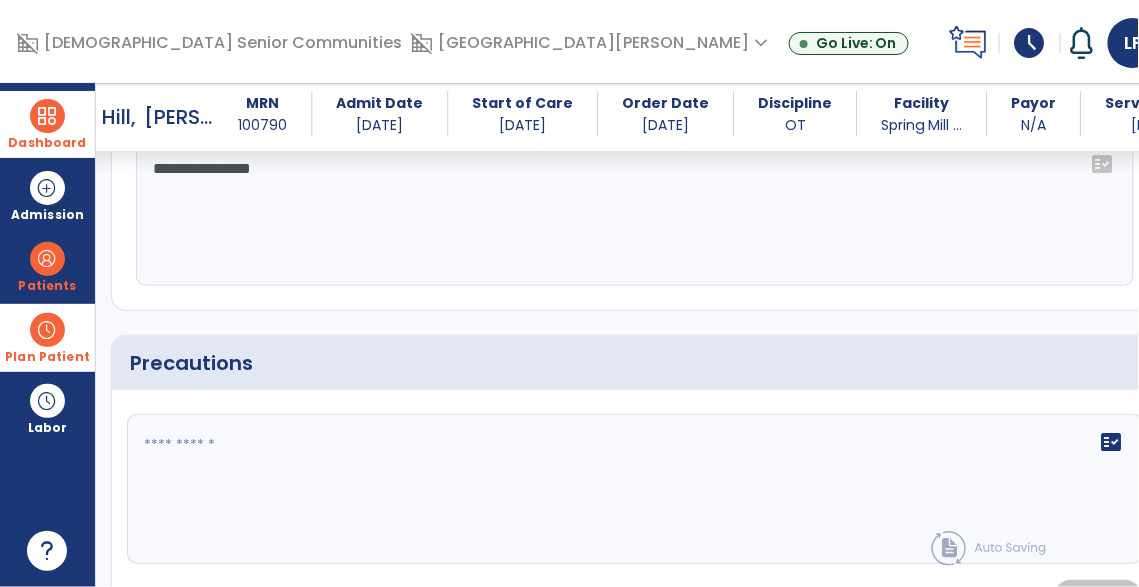 click on "fact_check" 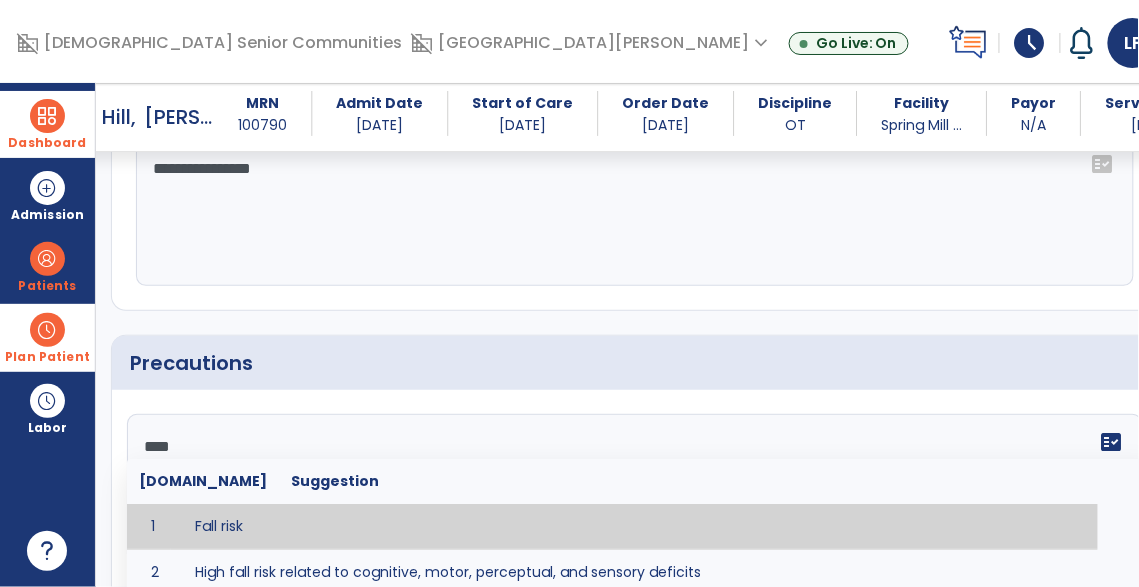 type on "*********" 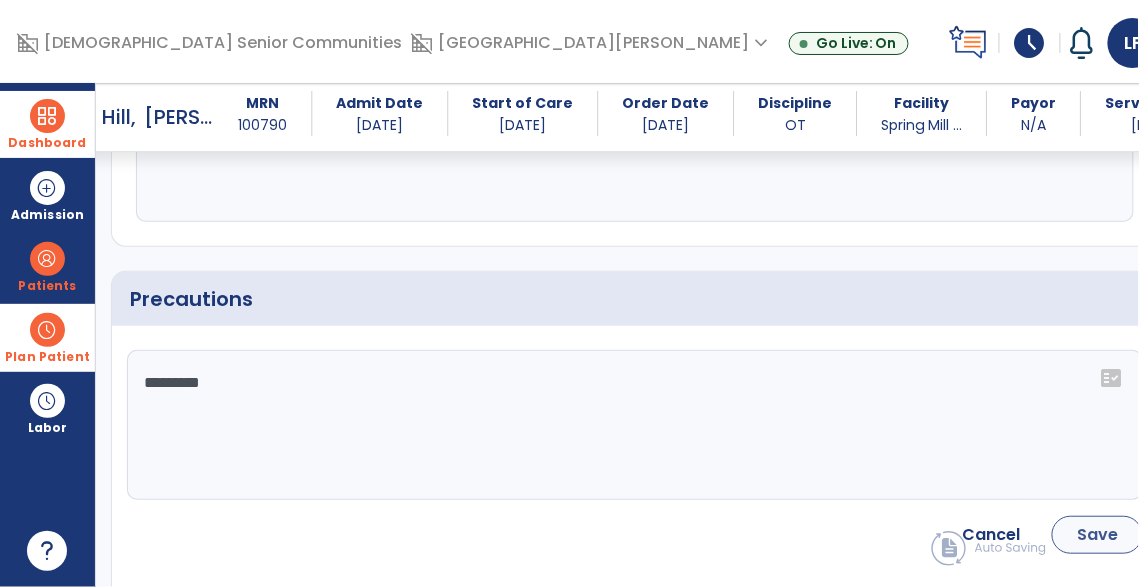 scroll, scrollTop: 1594, scrollLeft: 0, axis: vertical 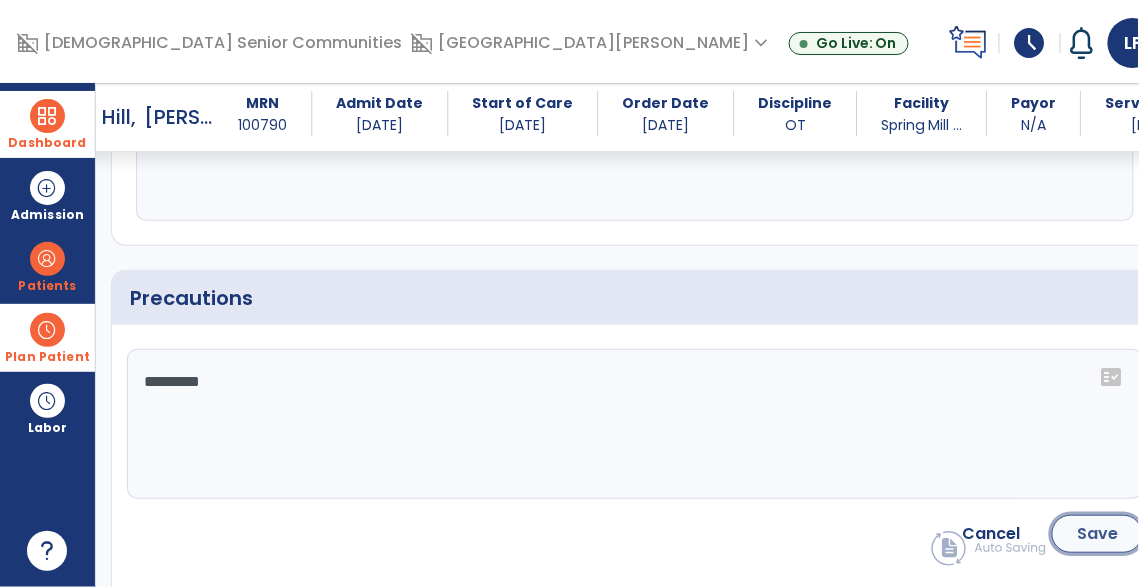 click on "Save" 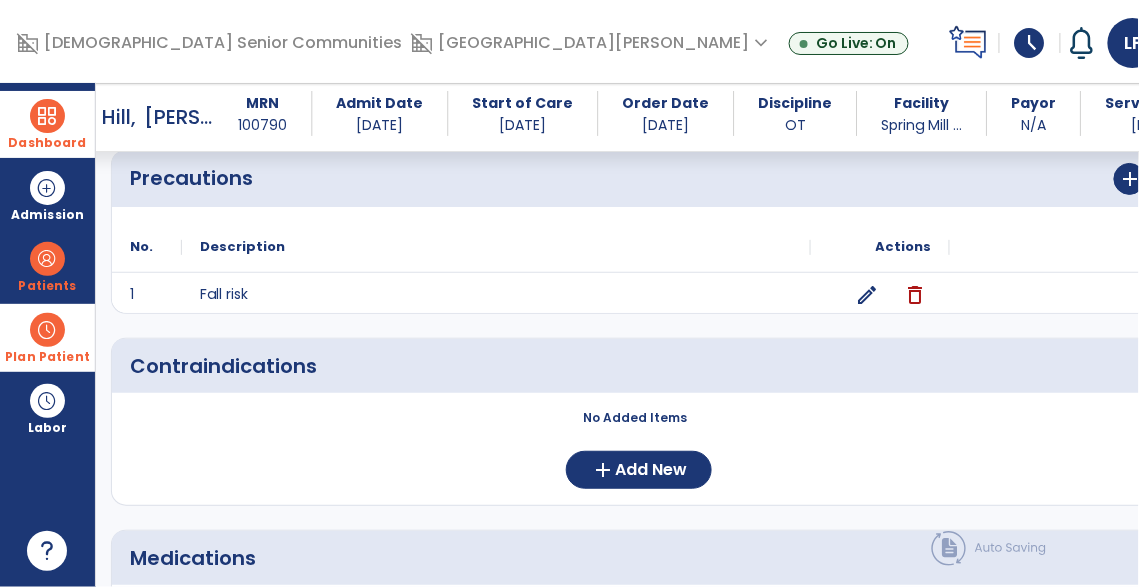 scroll, scrollTop: 1594, scrollLeft: 0, axis: vertical 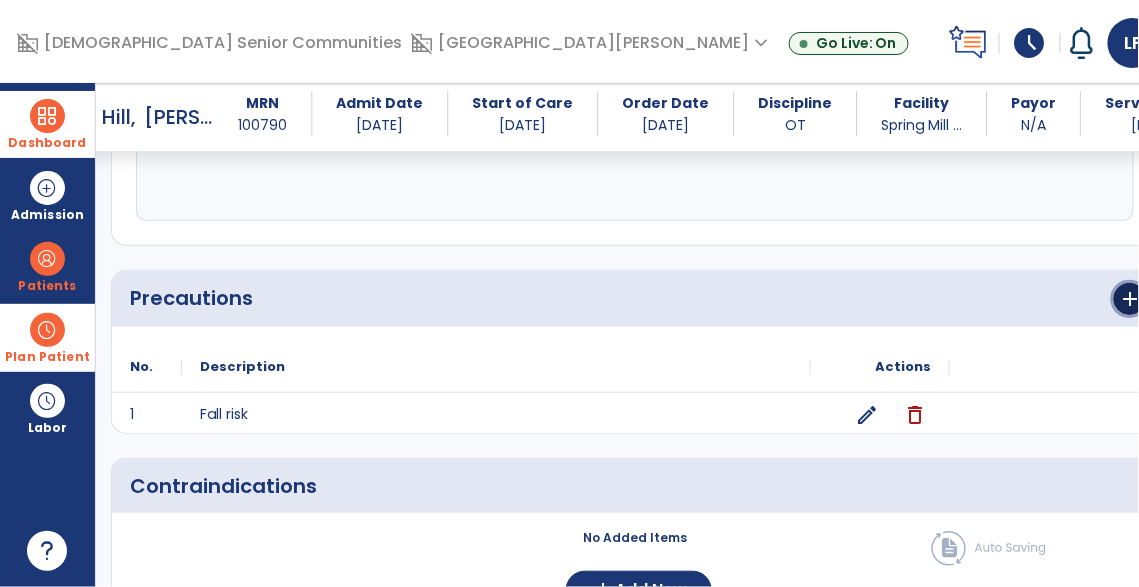 click on "add" 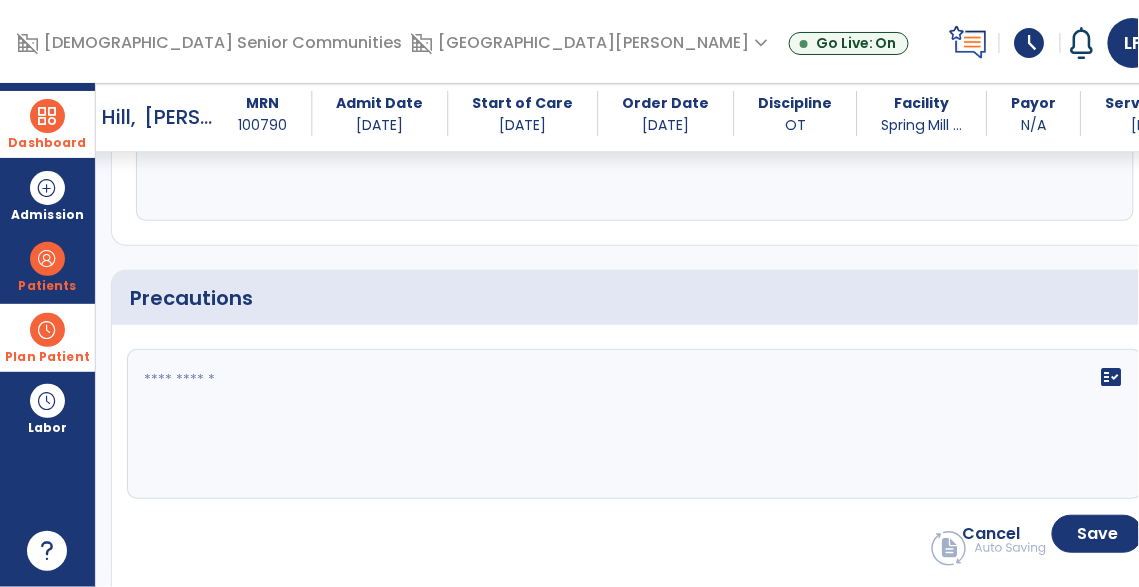 click on "fact_check" 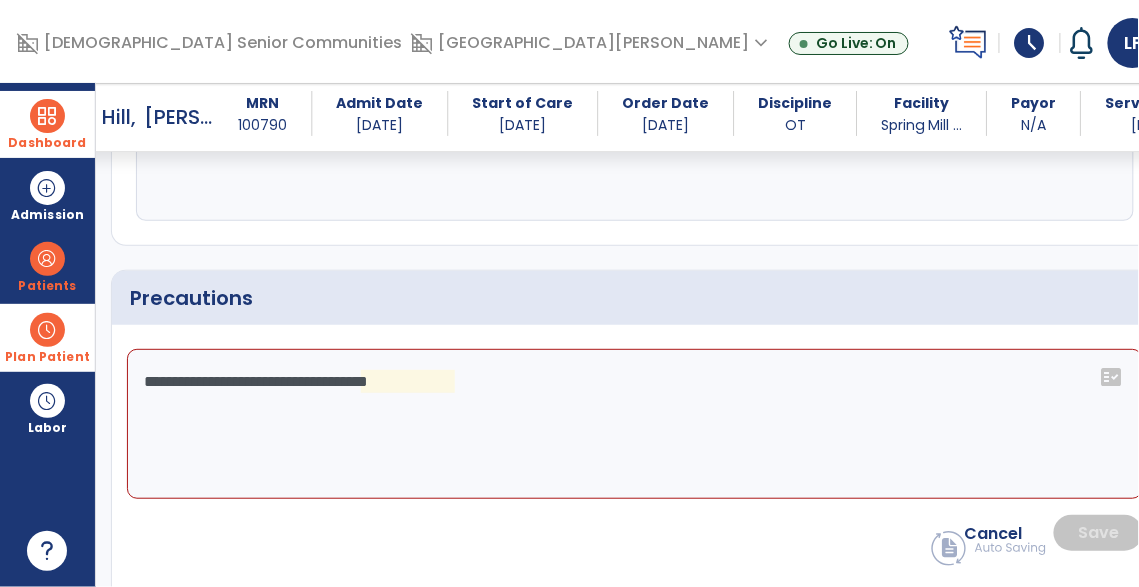 click on "**********" 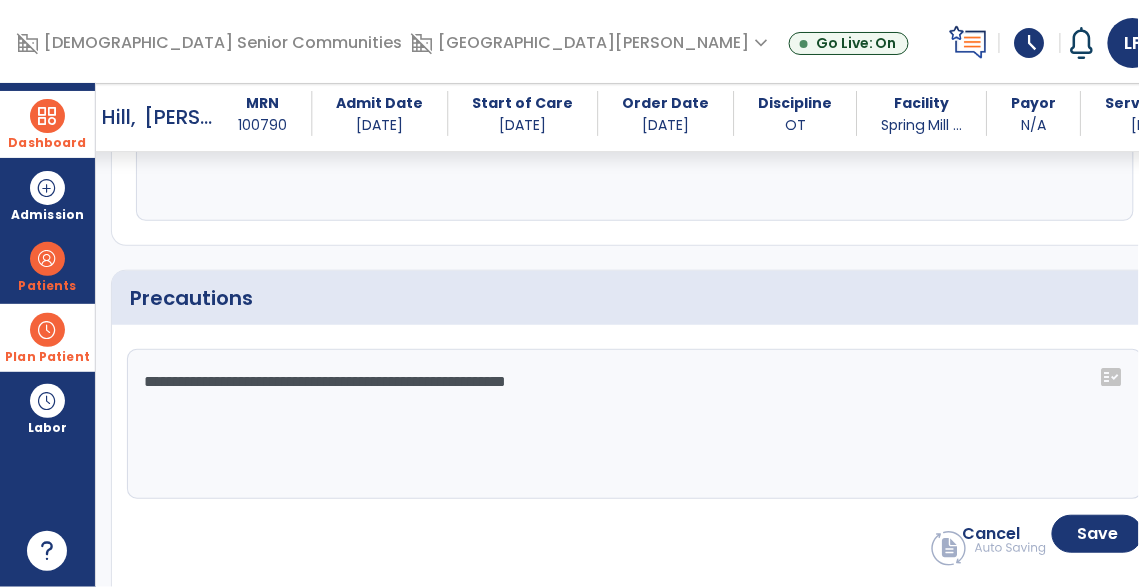 type on "**********" 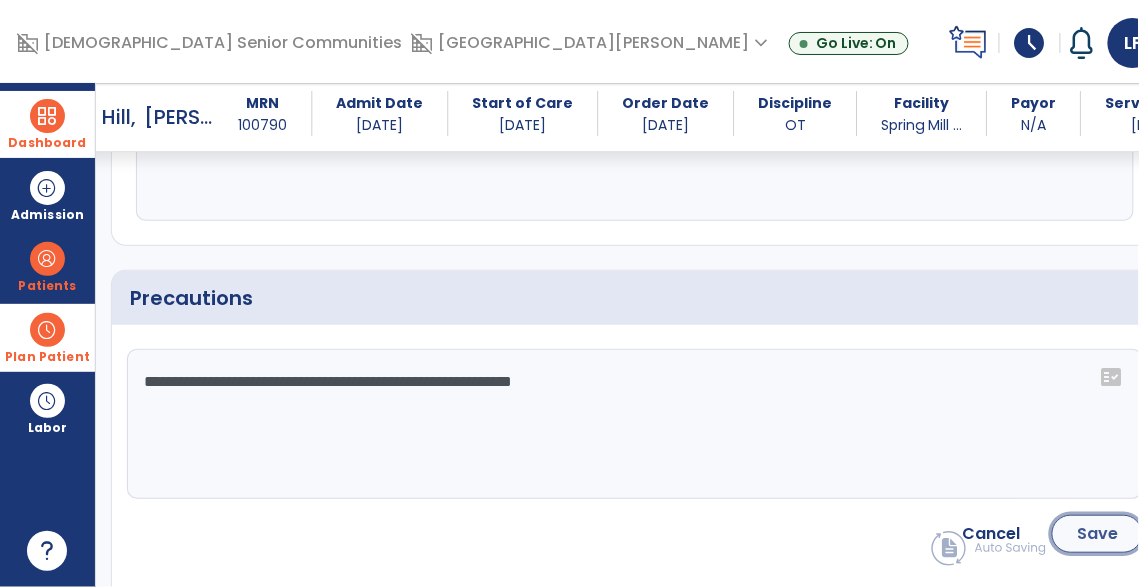 click on "Save" 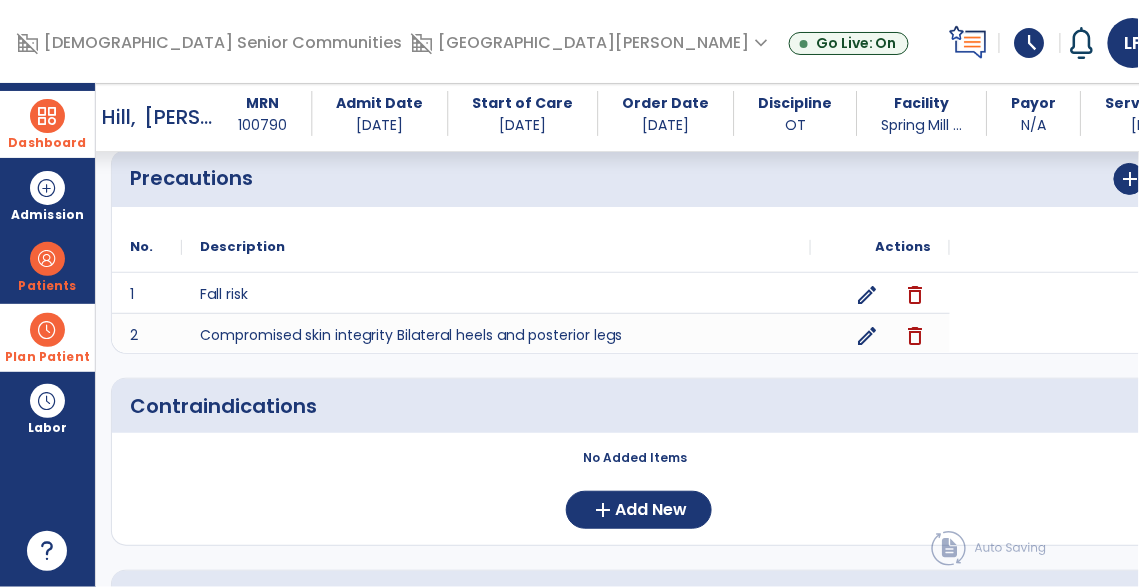scroll, scrollTop: 1594, scrollLeft: 0, axis: vertical 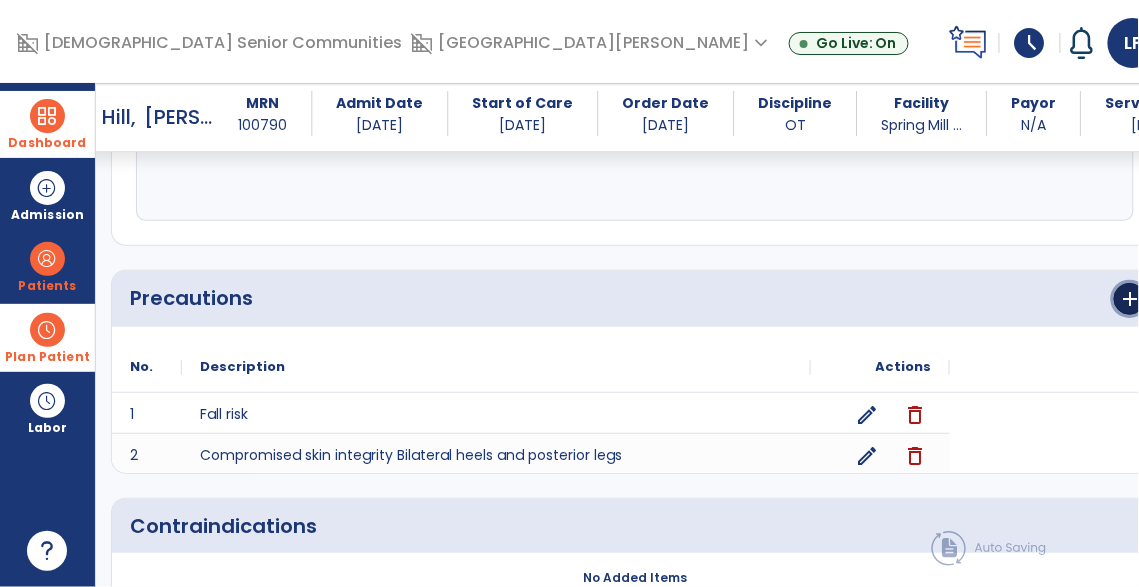 click on "add" 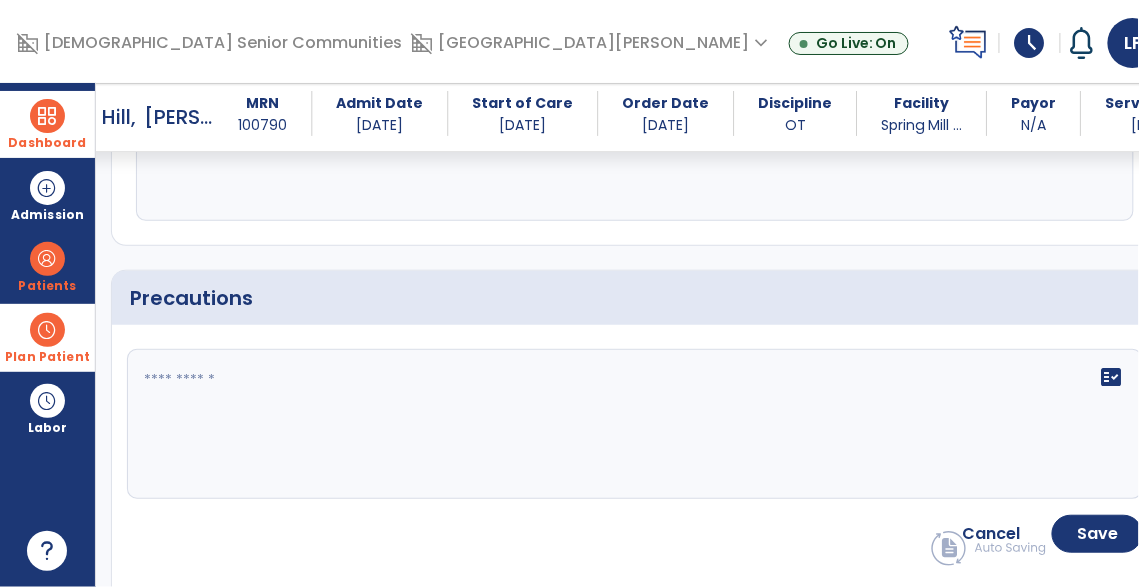 click 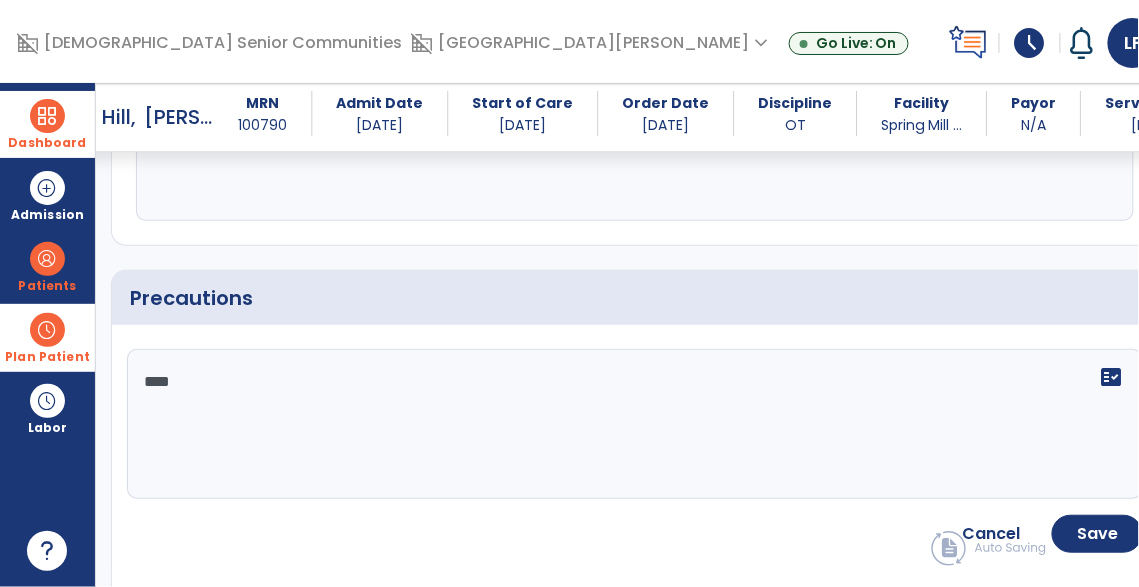 type on "****" 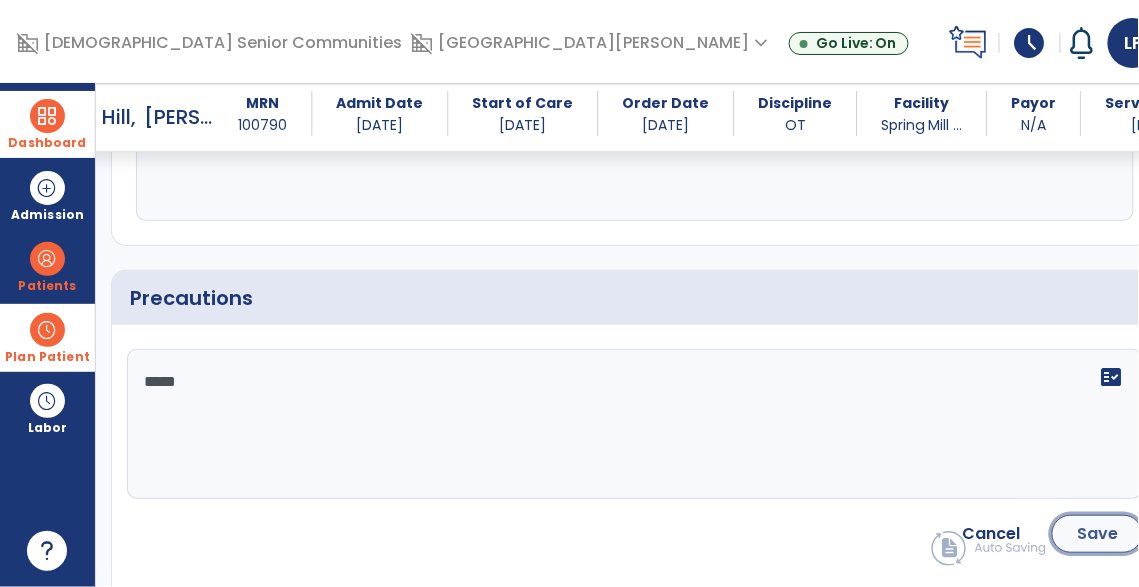 click on "Save" 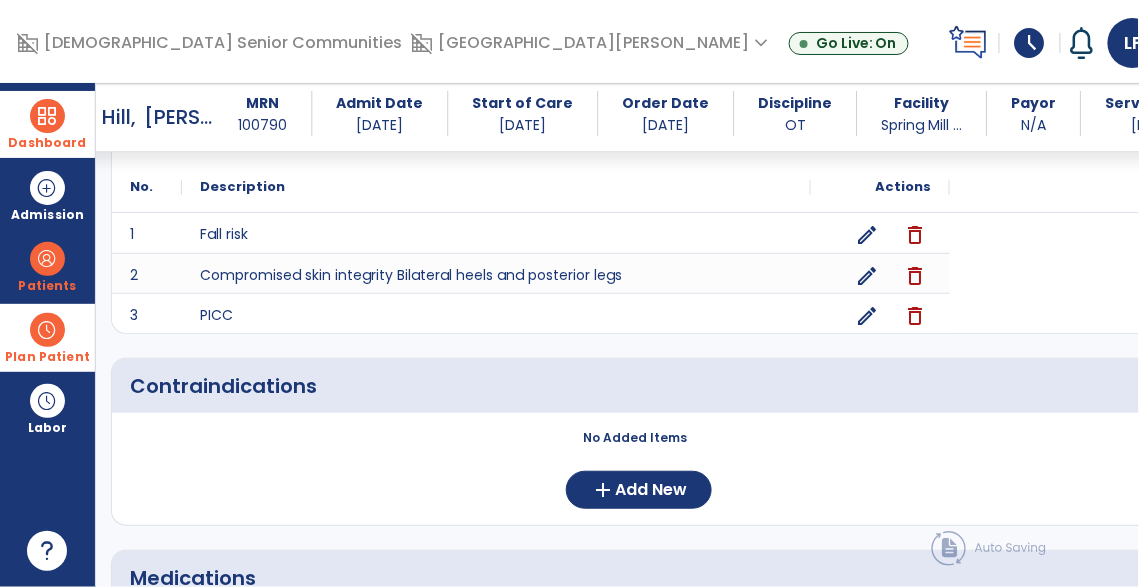 scroll, scrollTop: 1777, scrollLeft: 0, axis: vertical 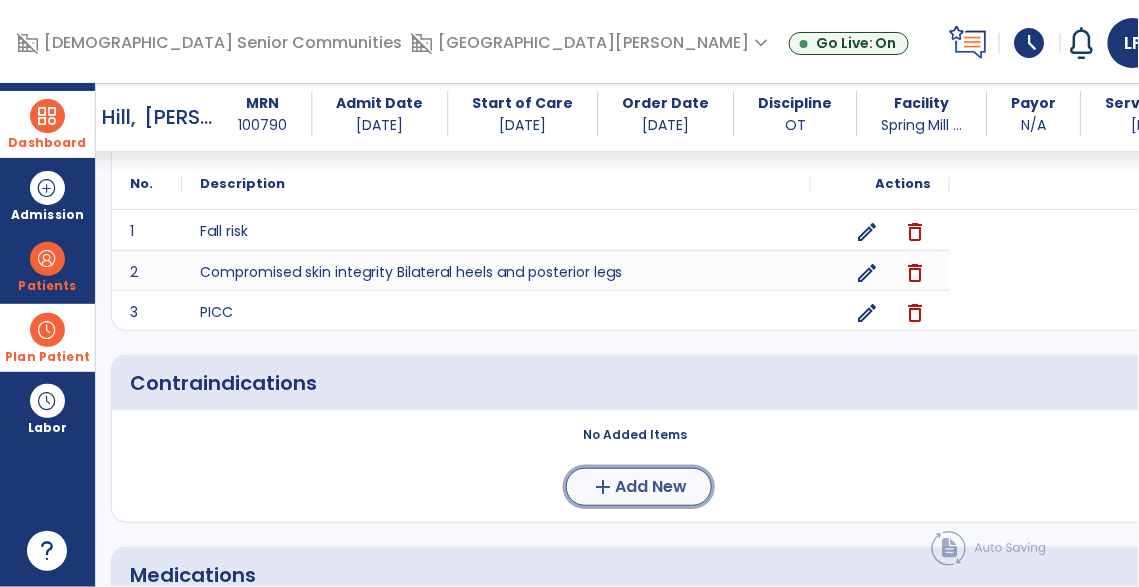 click on "add" 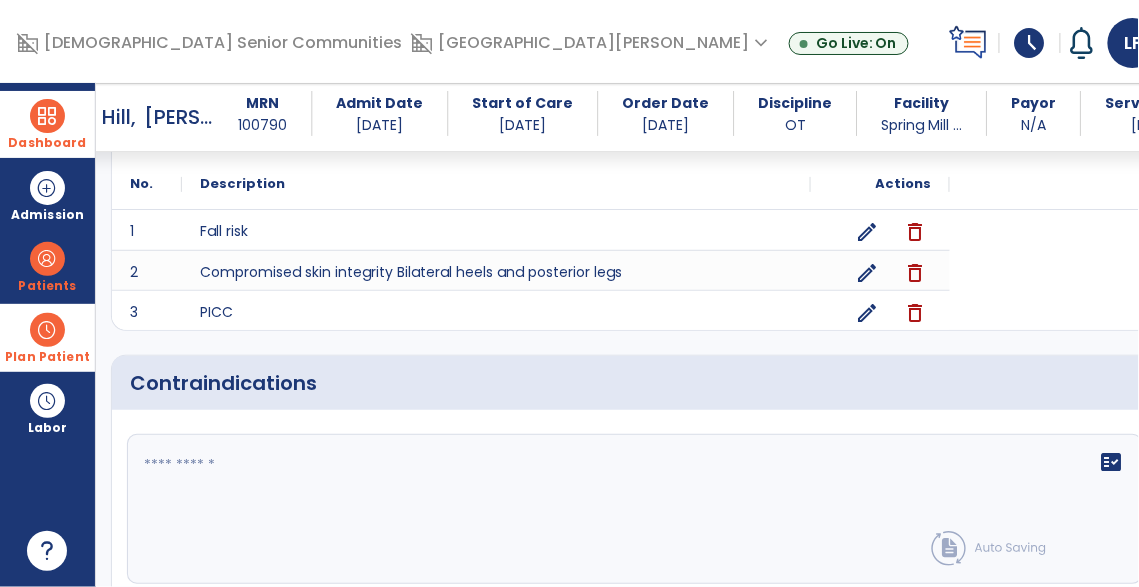 click 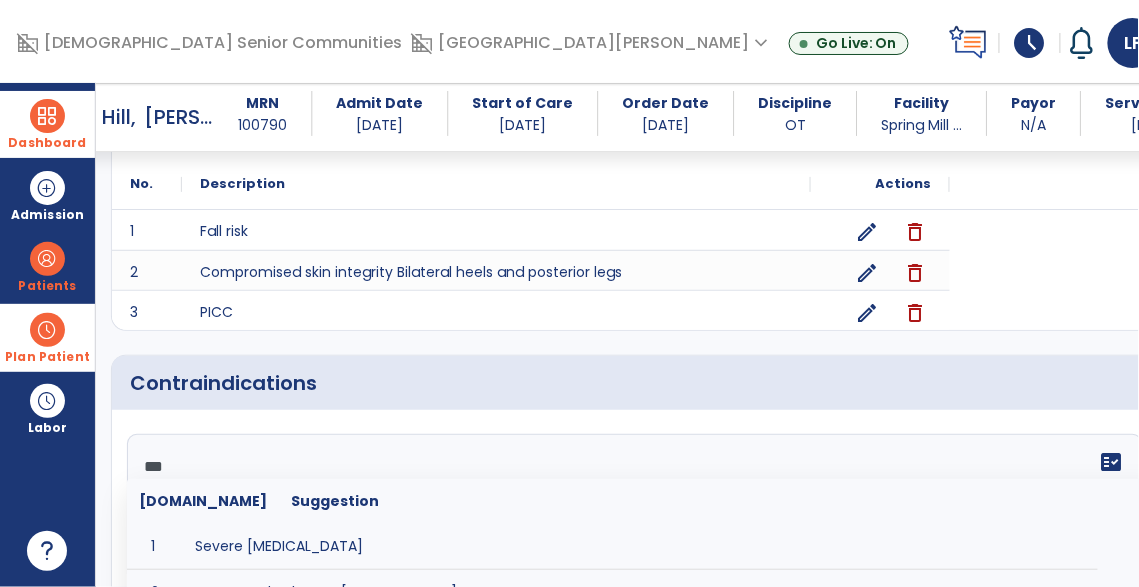 type on "****" 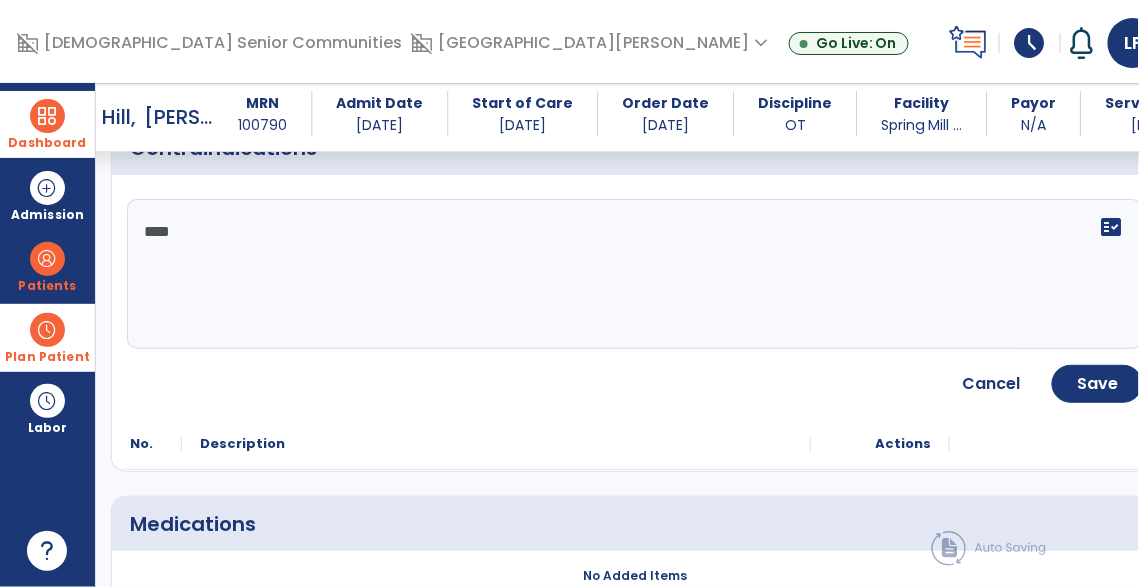 scroll, scrollTop: 2024, scrollLeft: 0, axis: vertical 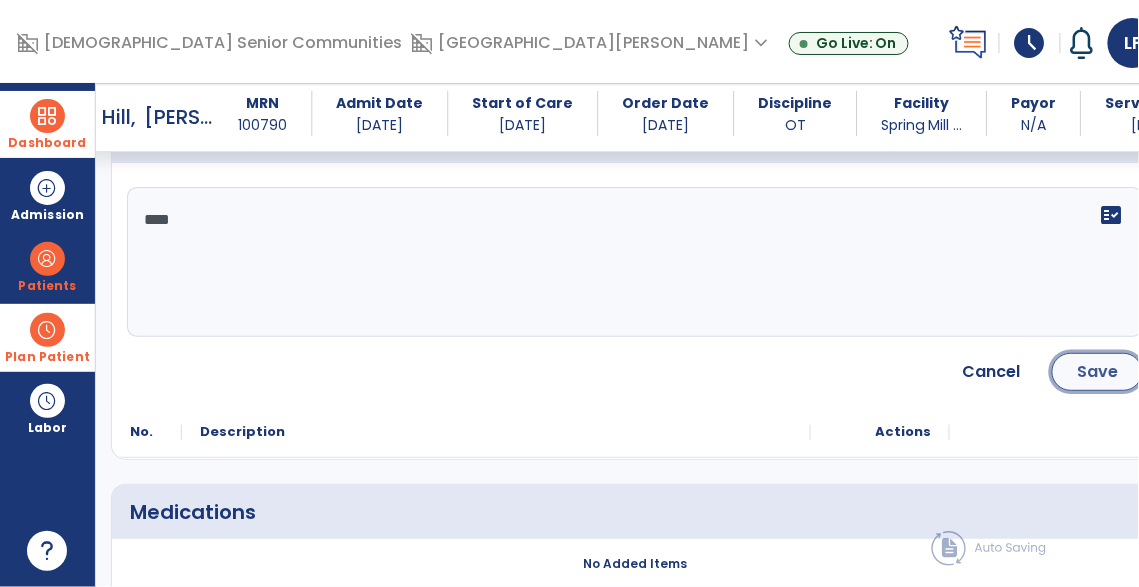 click on "Save" 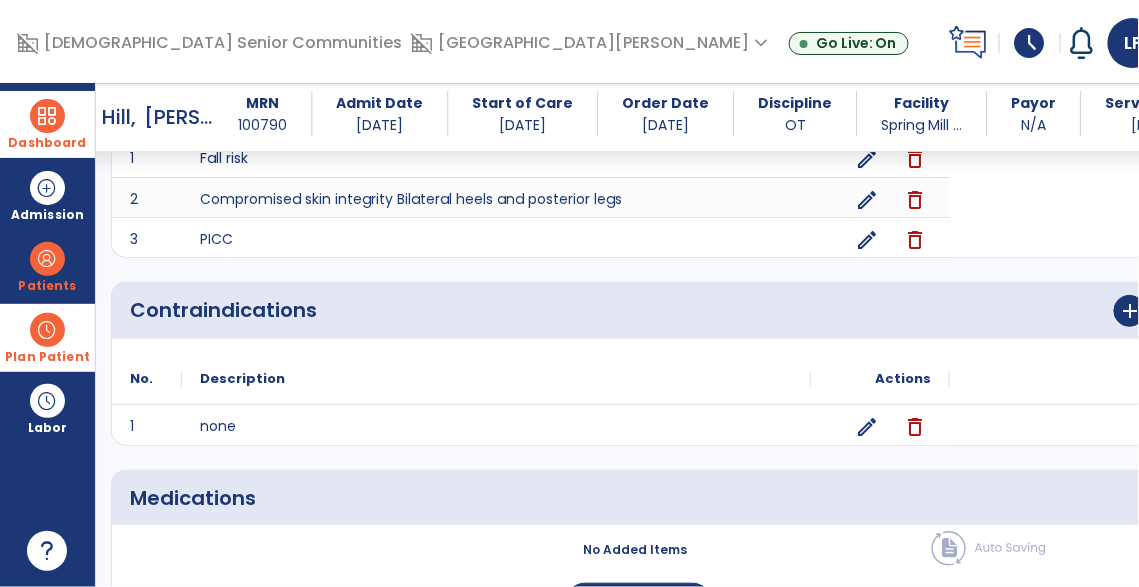 scroll, scrollTop: 1969, scrollLeft: 0, axis: vertical 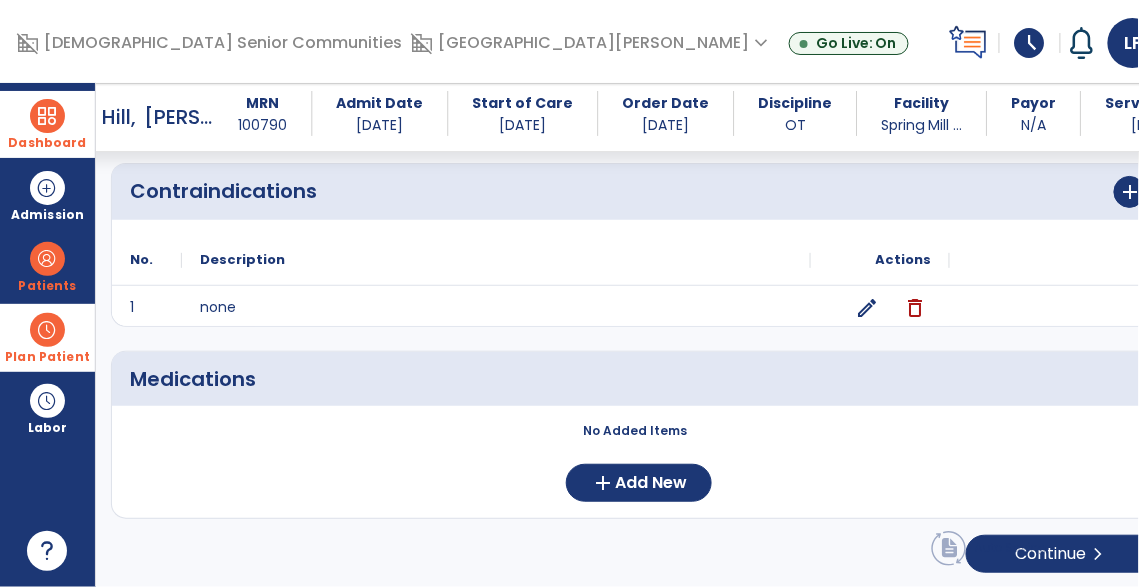 click 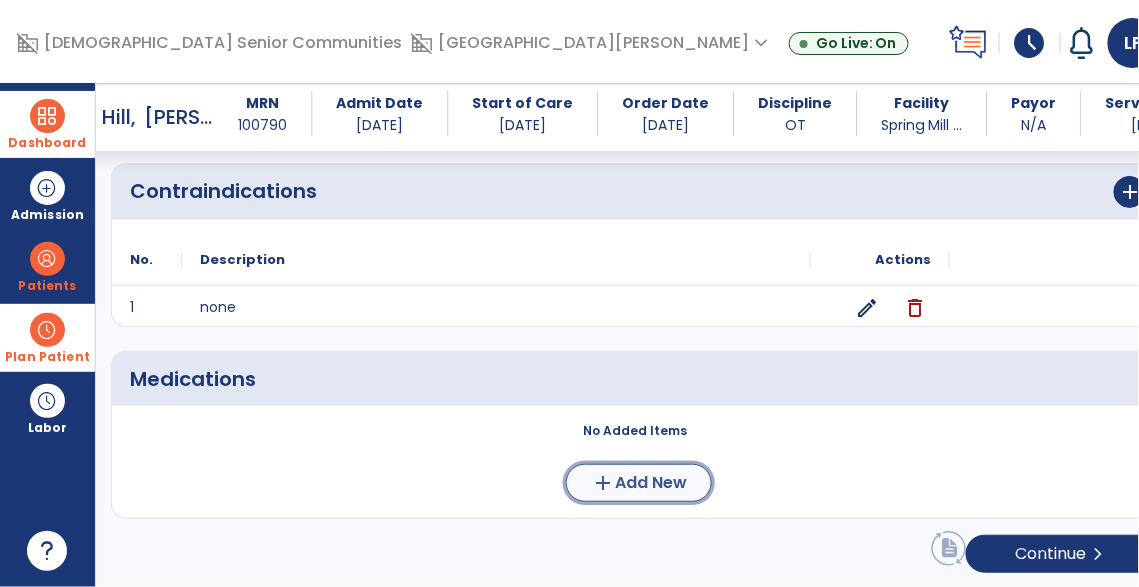 click on "Add New" 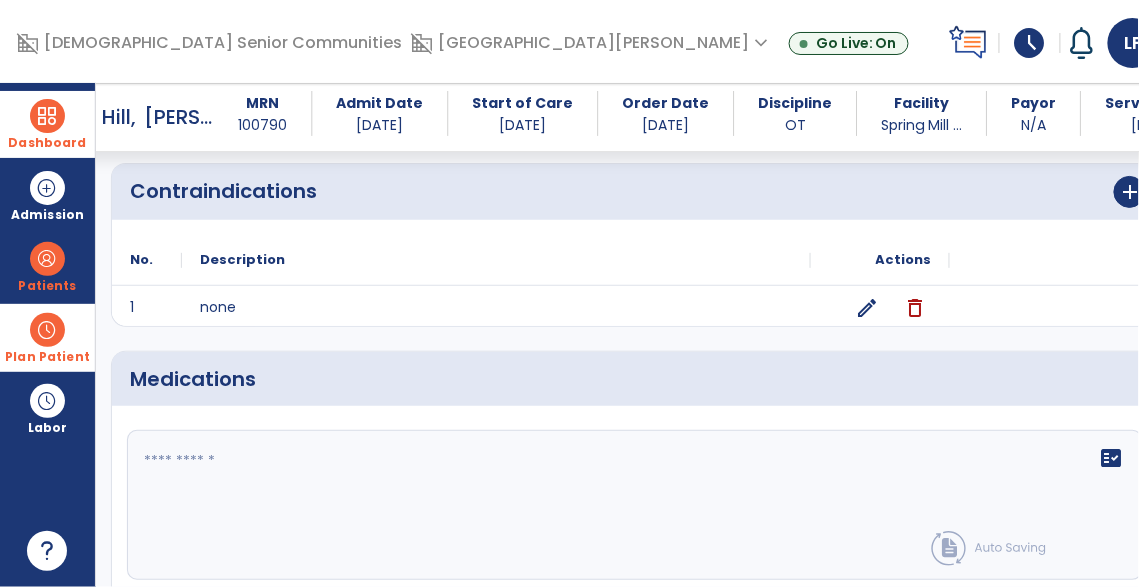 click on "fact_check" 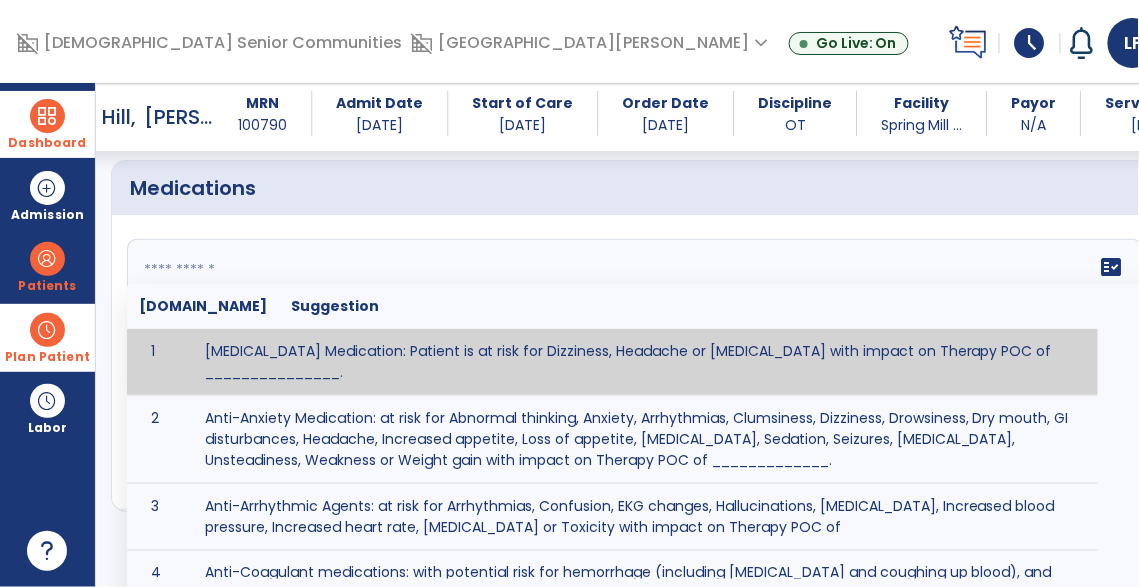 scroll, scrollTop: 2167, scrollLeft: 0, axis: vertical 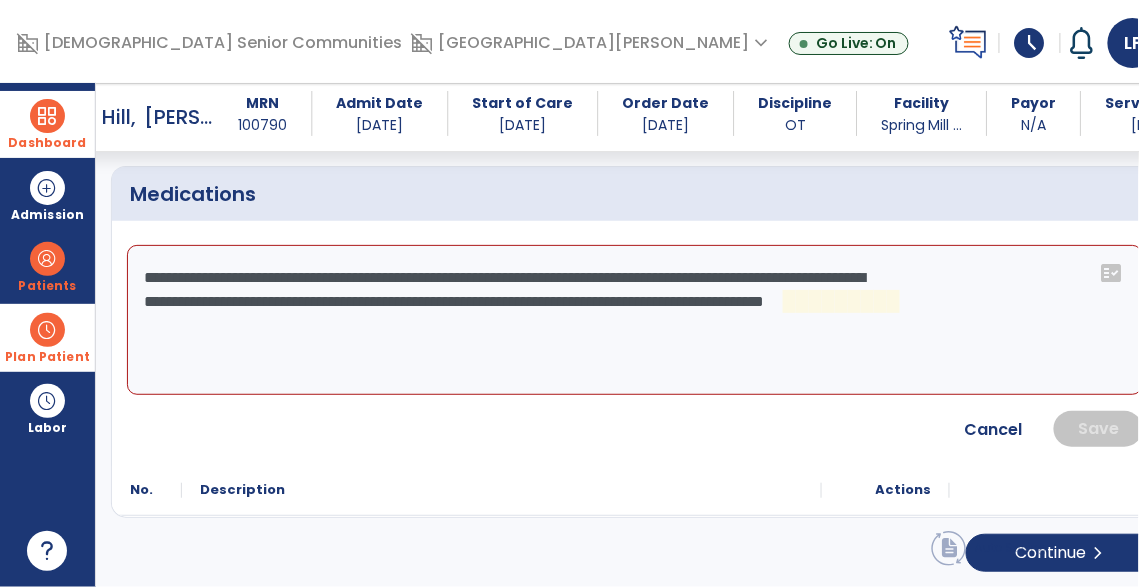 click on "**********" 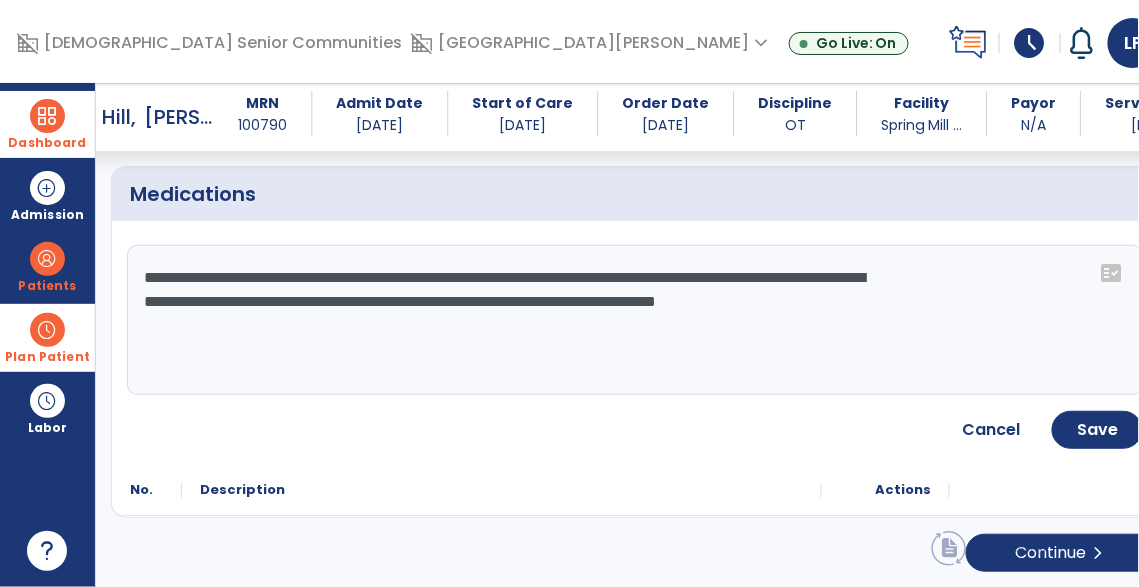 type on "**********" 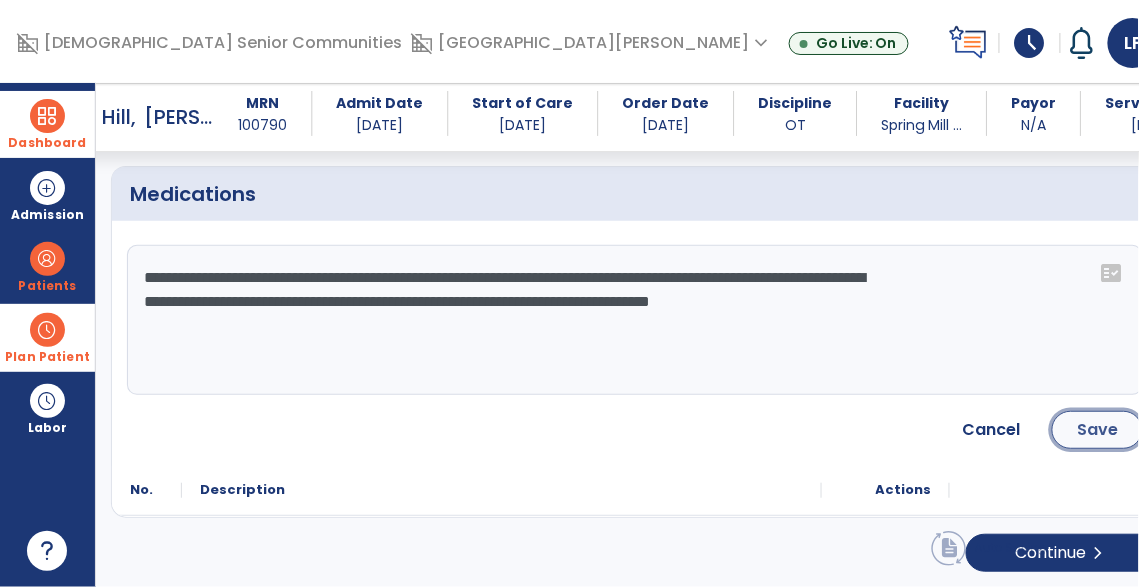 click on "Save" 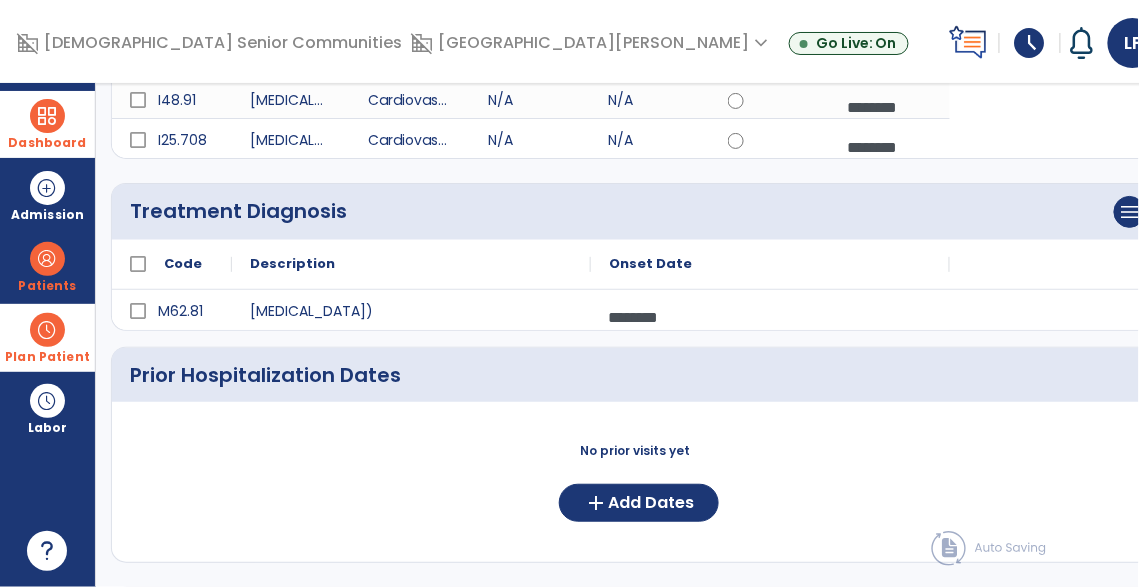 scroll, scrollTop: 0, scrollLeft: 0, axis: both 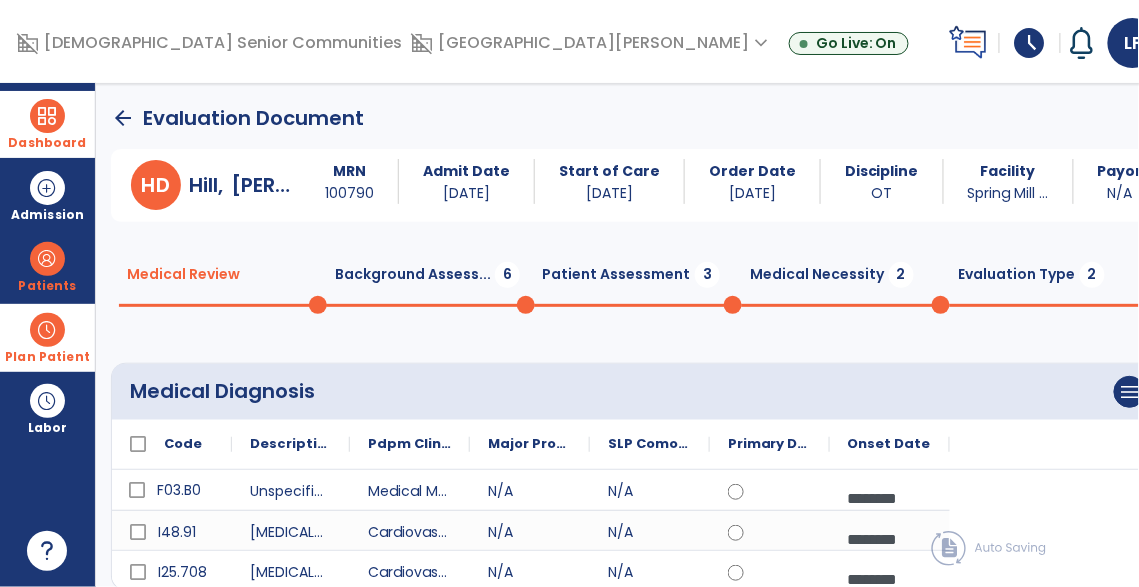 click 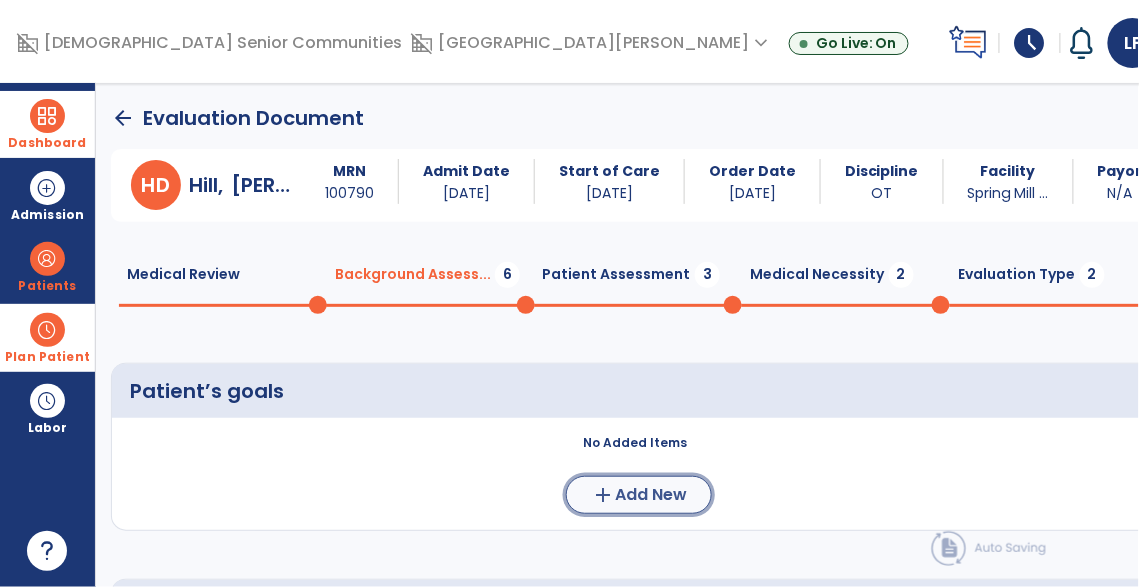 click on "Add New" 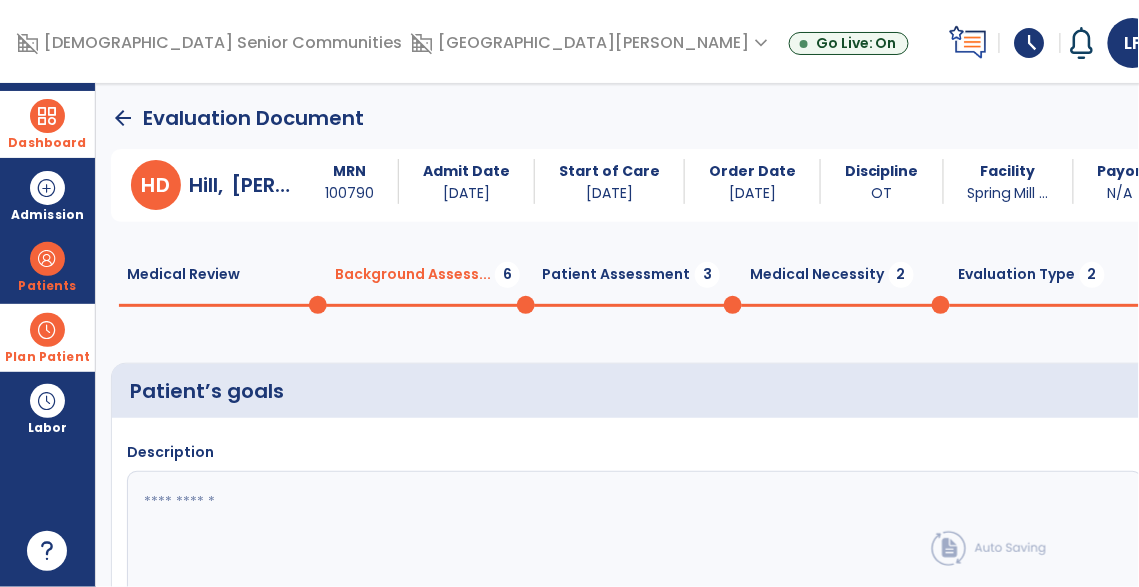 click 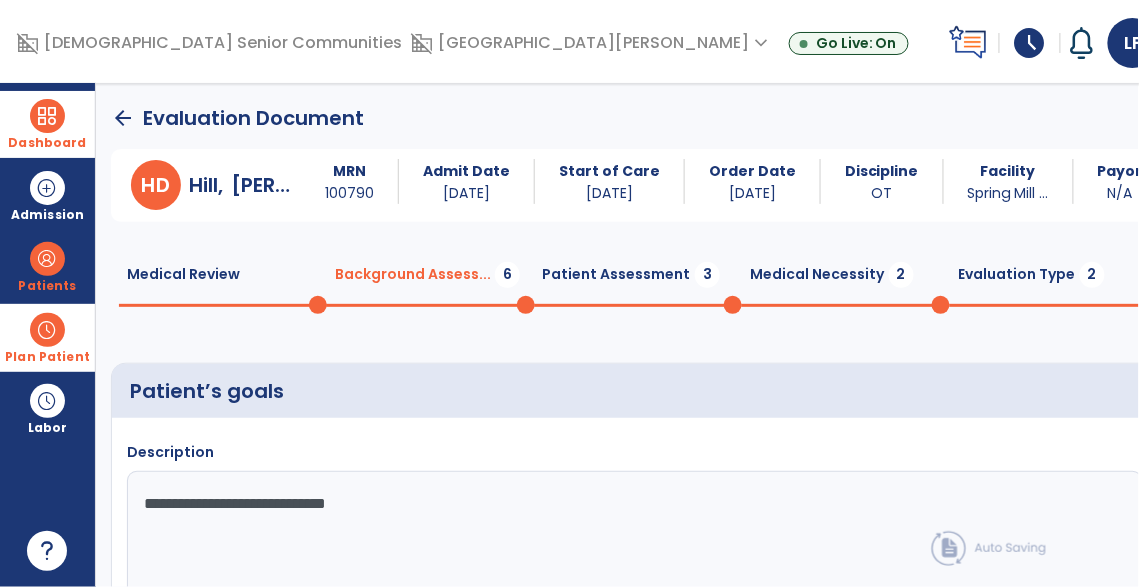 type on "**********" 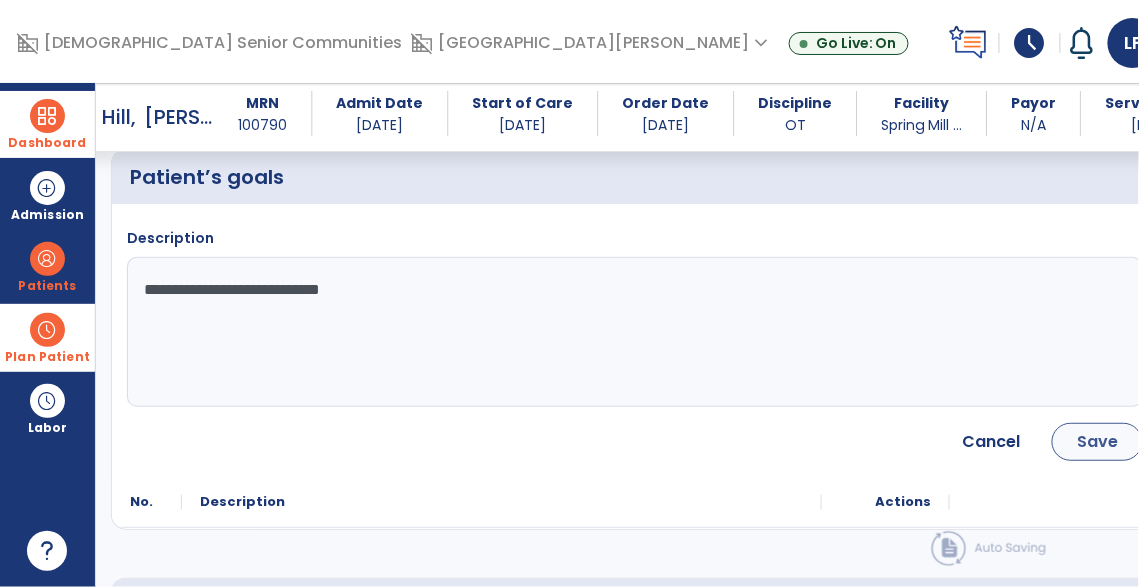 scroll, scrollTop: 216, scrollLeft: 0, axis: vertical 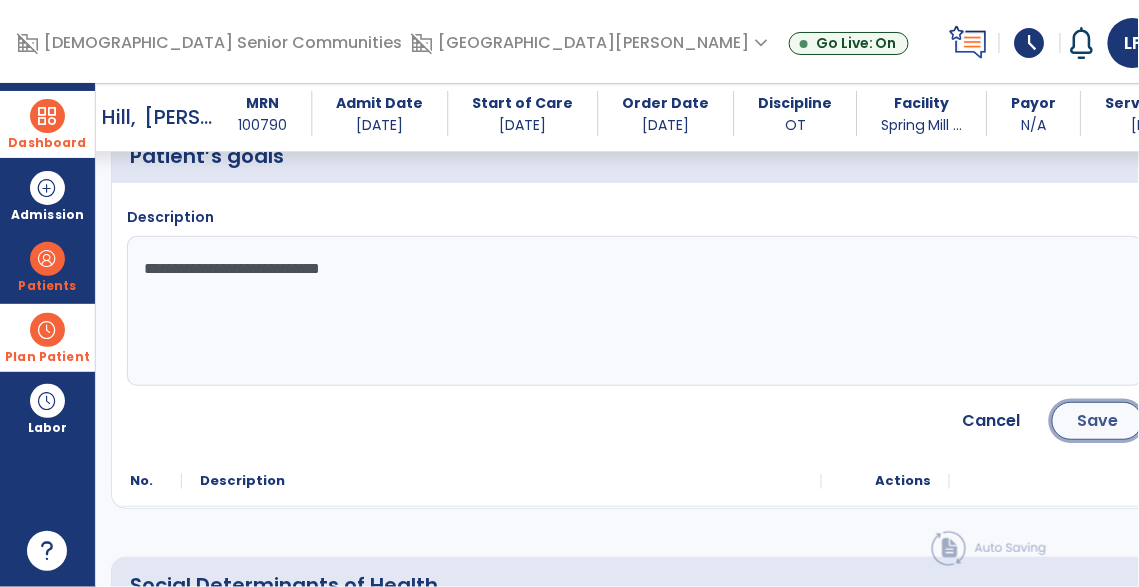 click on "Save" 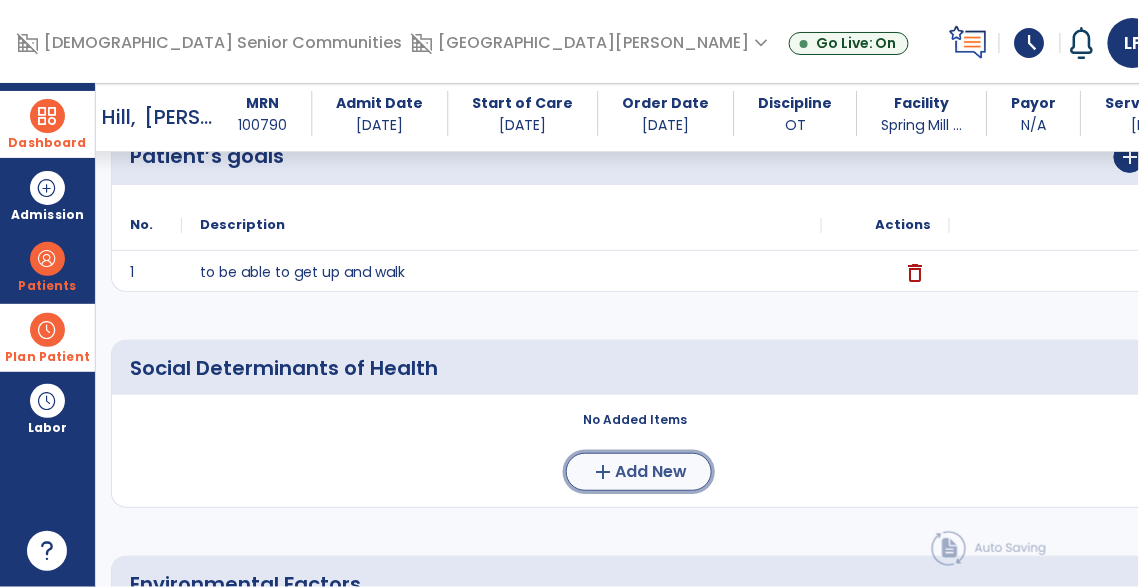 click on "add  Add New" 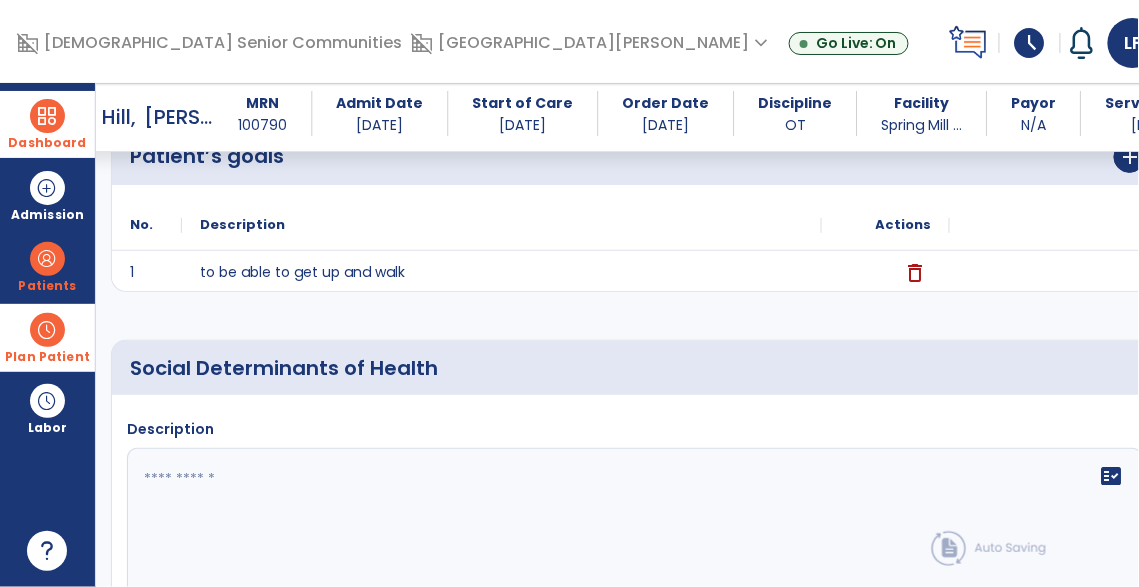 click 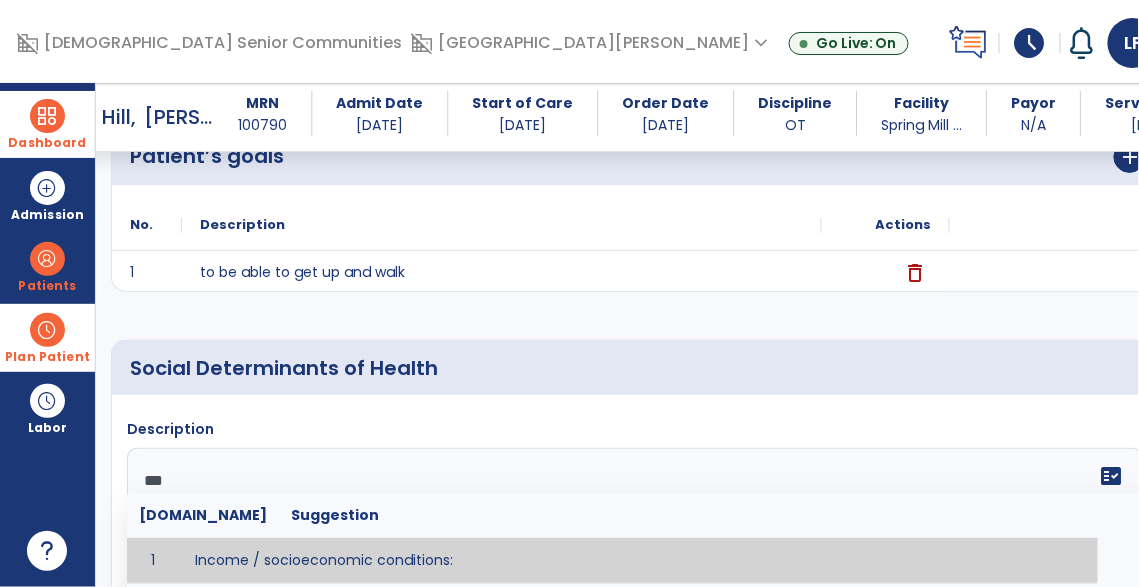 type on "****" 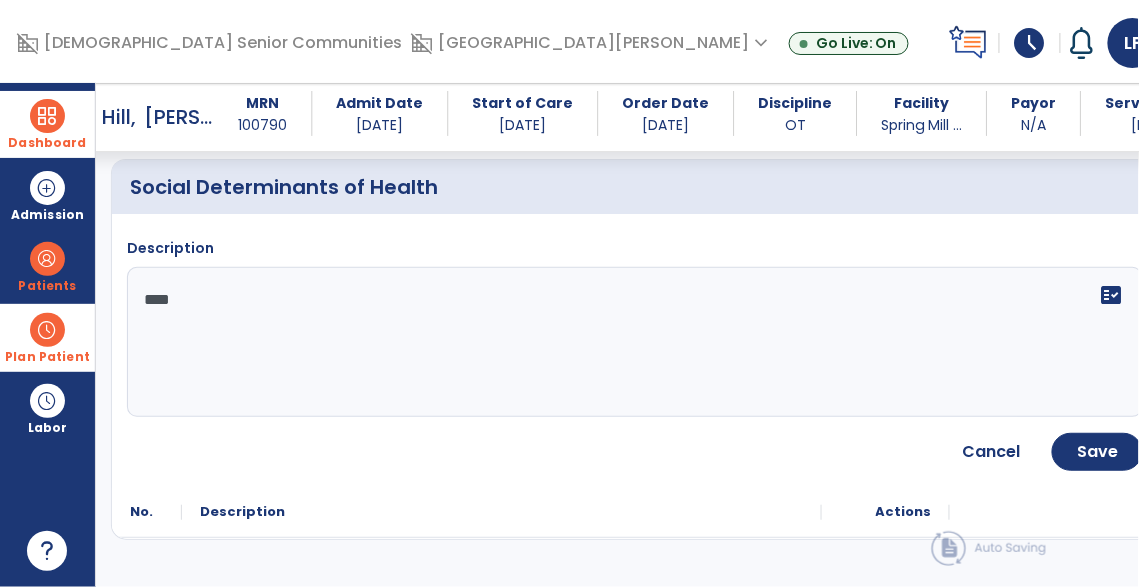 scroll, scrollTop: 414, scrollLeft: 0, axis: vertical 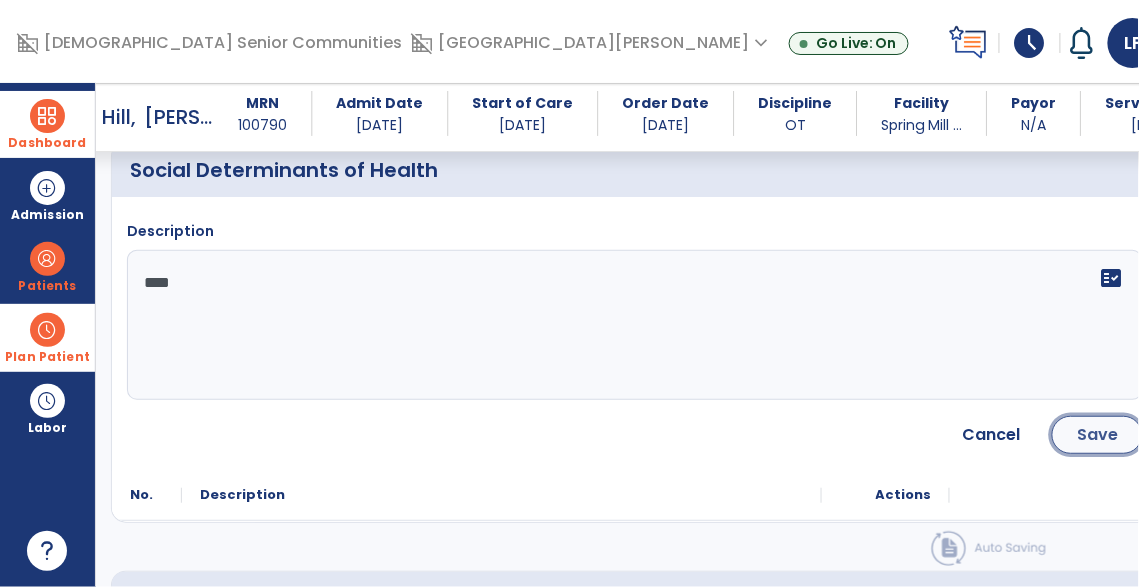 click on "Save" 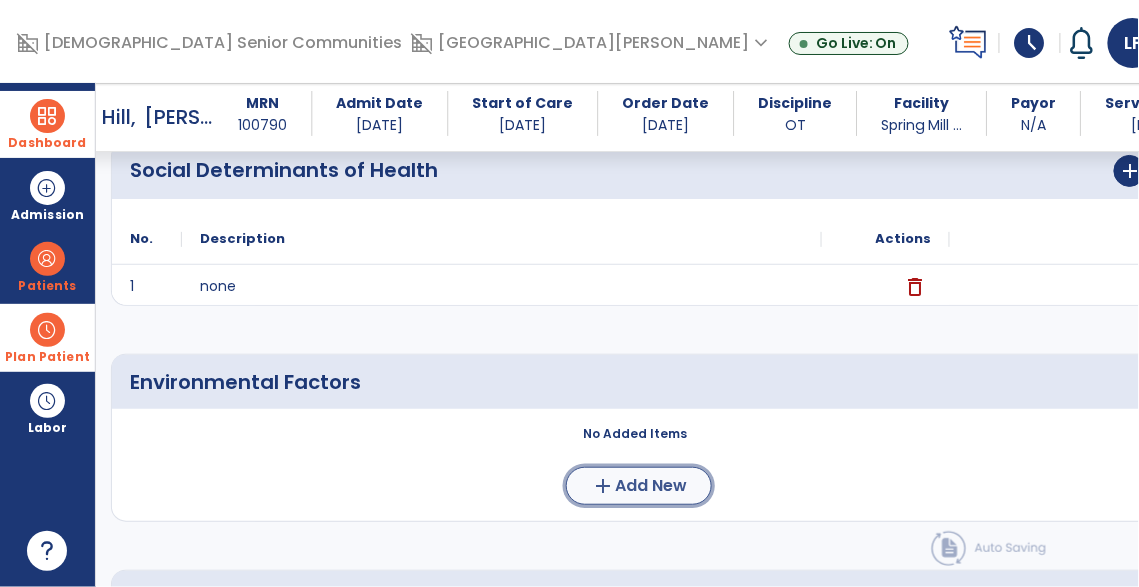click on "Add New" 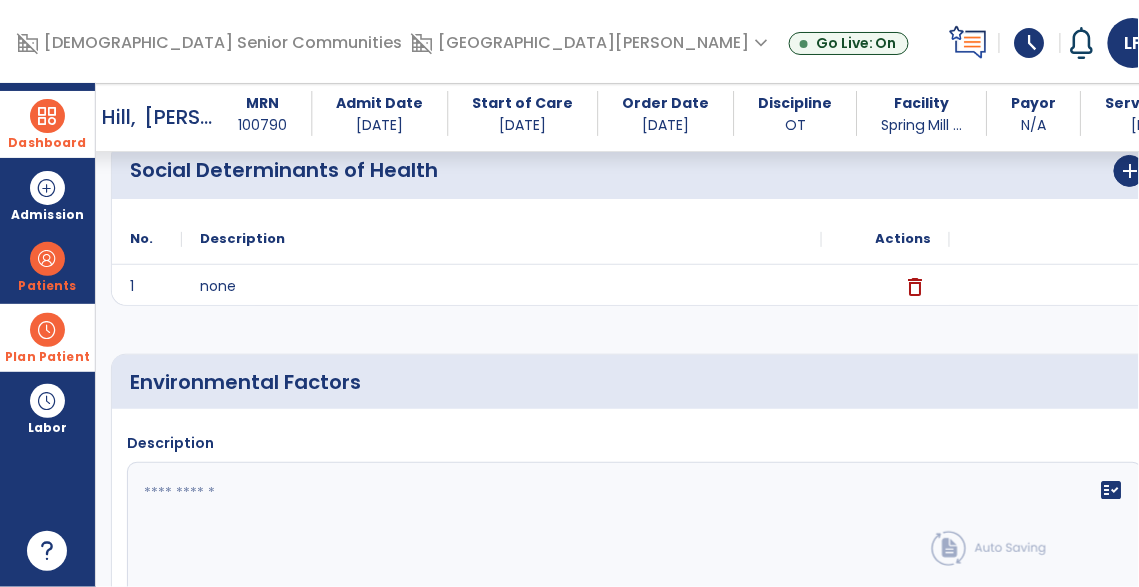 click 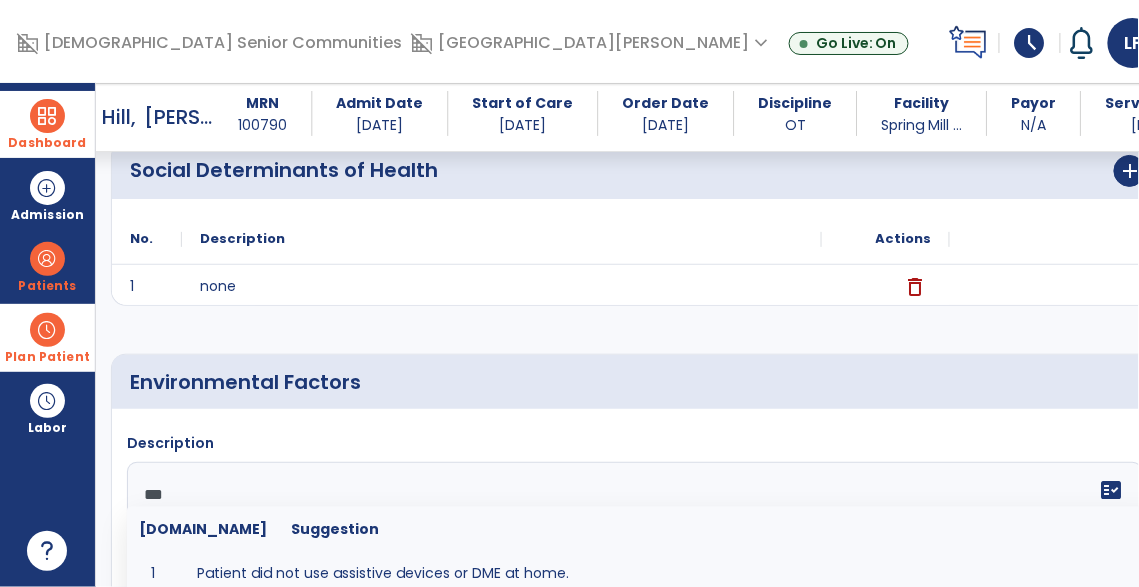 type on "****" 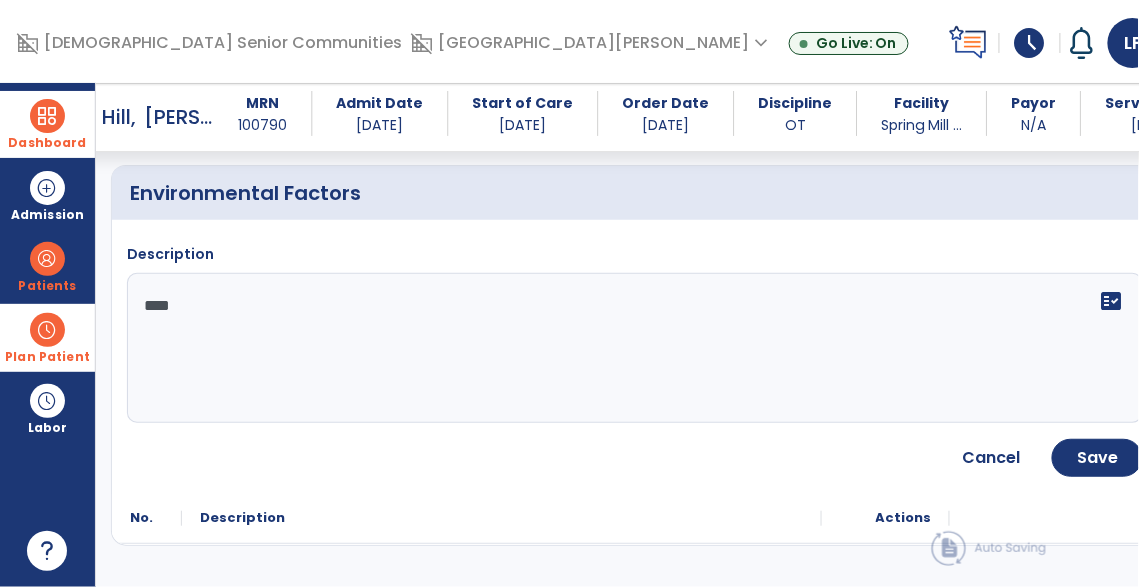 scroll, scrollTop: 626, scrollLeft: 0, axis: vertical 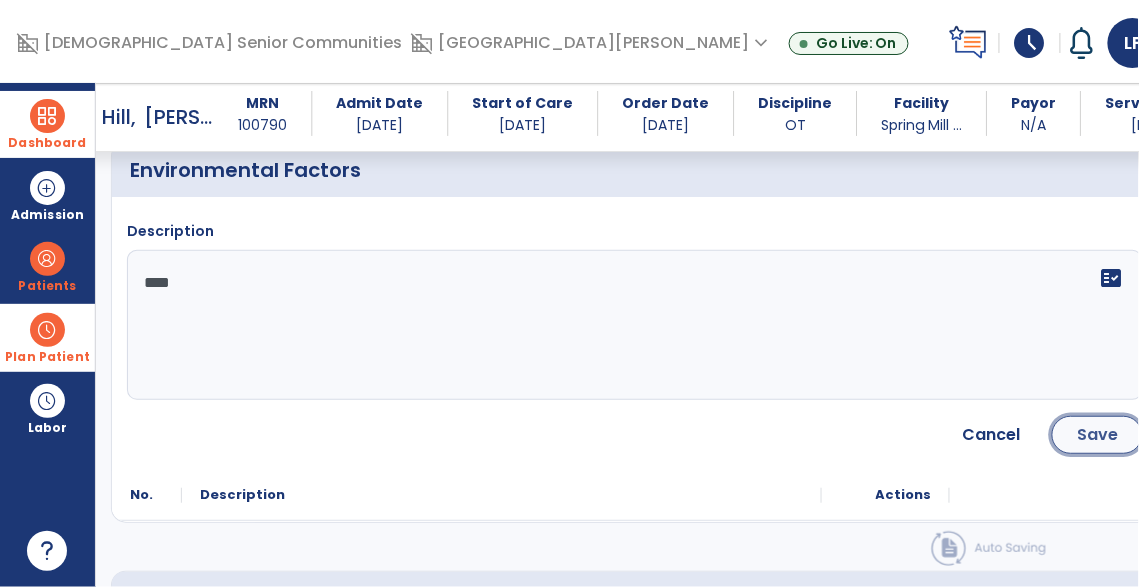 click on "Save" 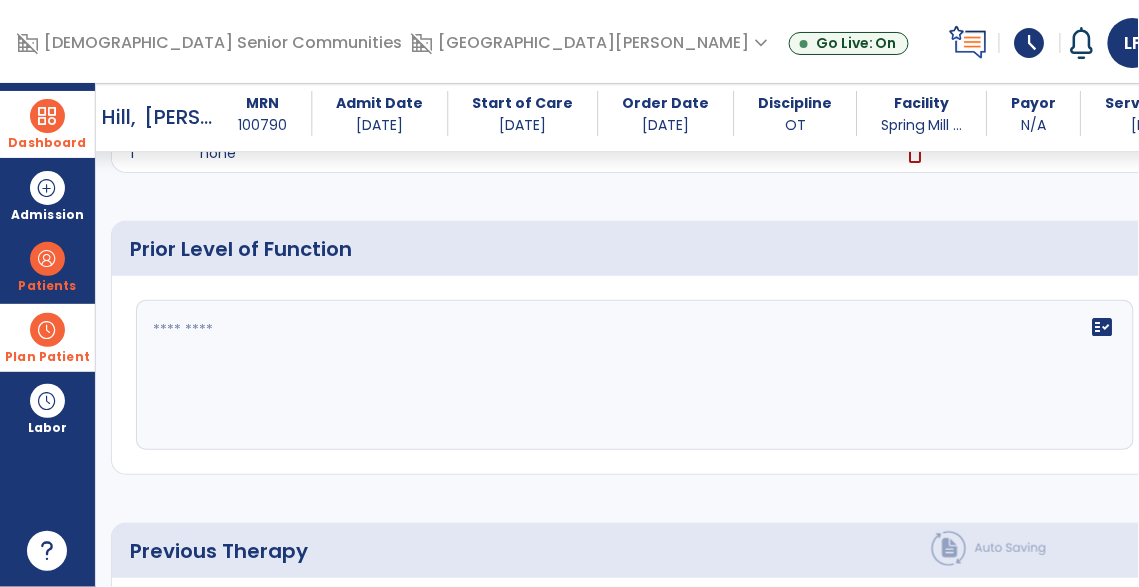 scroll, scrollTop: 784, scrollLeft: 0, axis: vertical 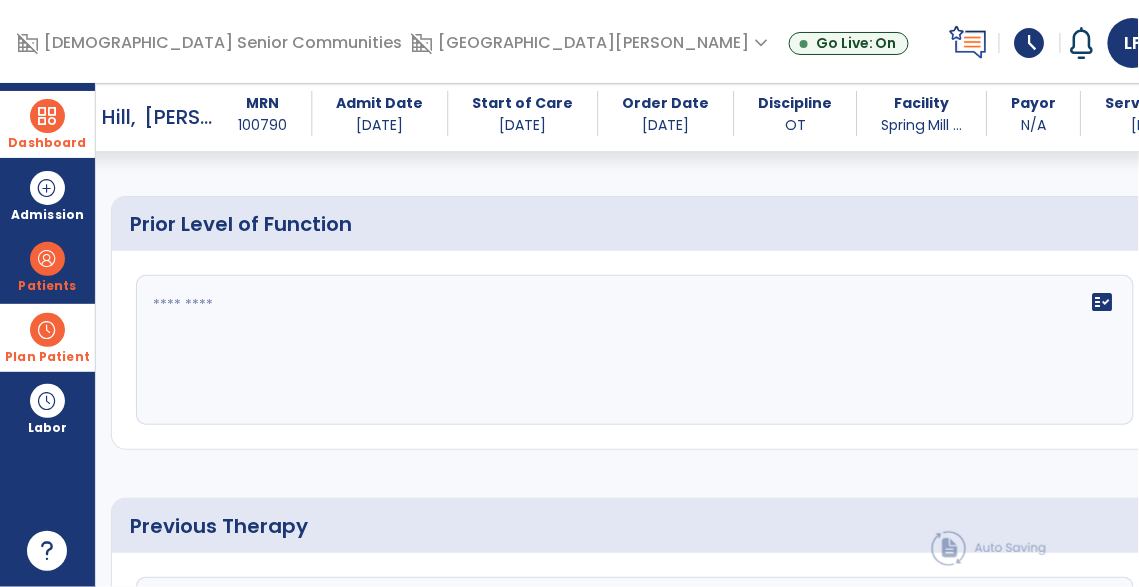 click on "fact_check" 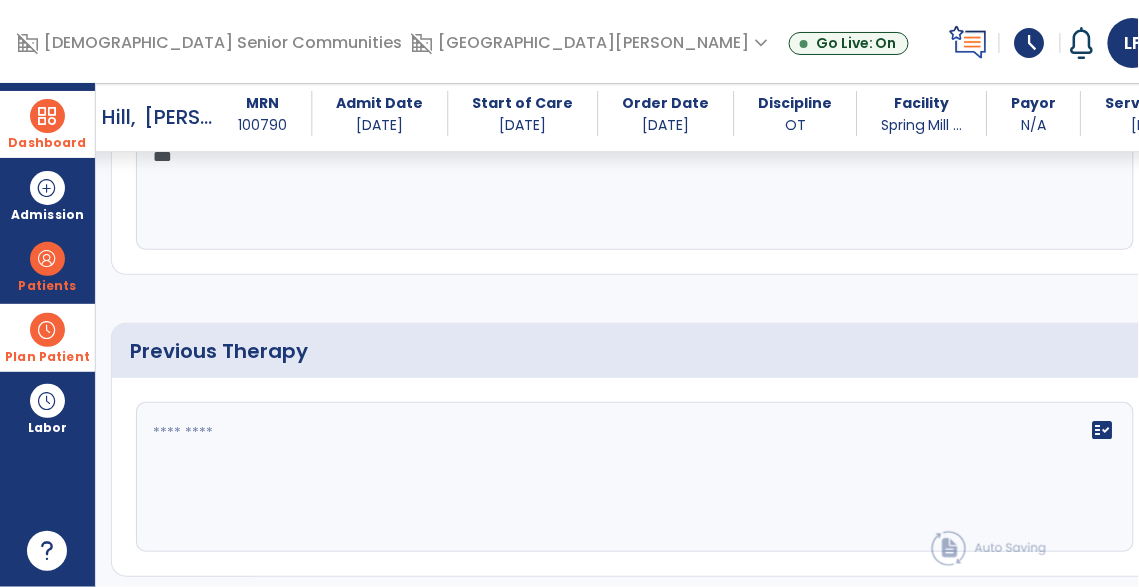 scroll, scrollTop: 968, scrollLeft: 0, axis: vertical 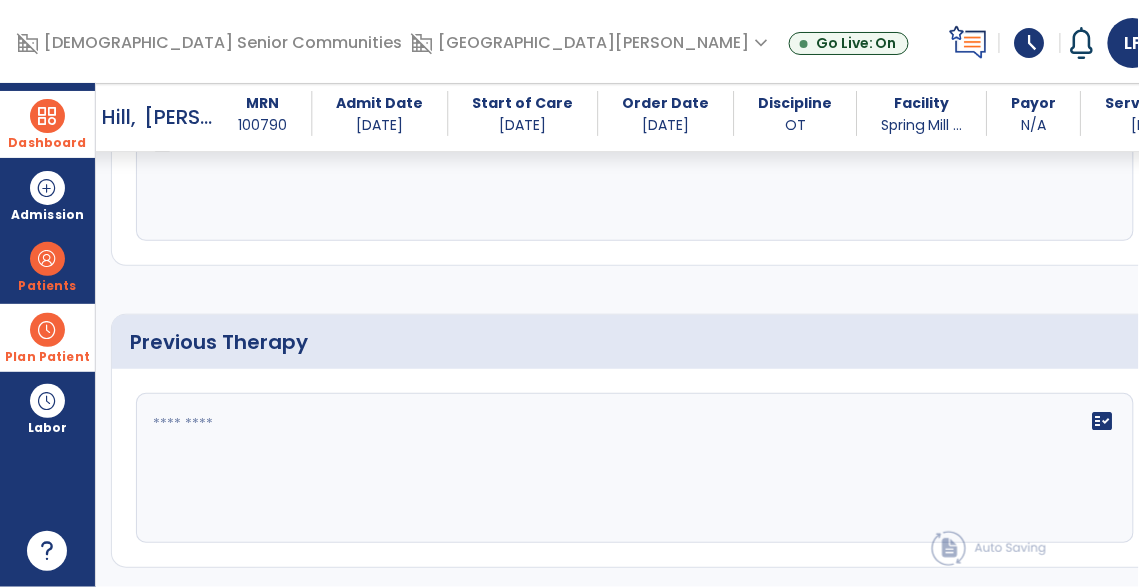 type on "**********" 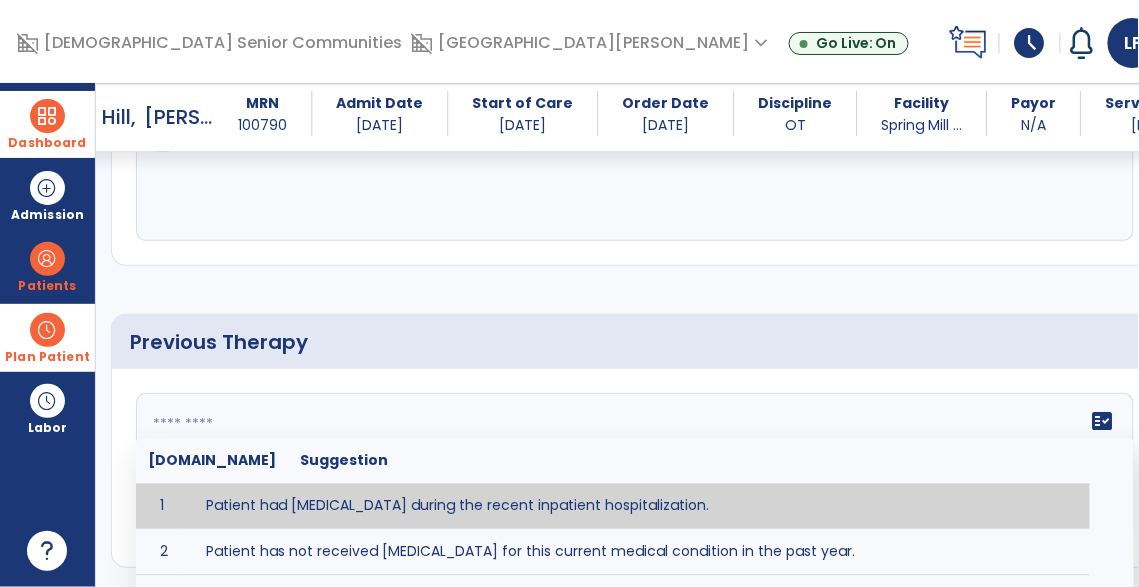 type on "**********" 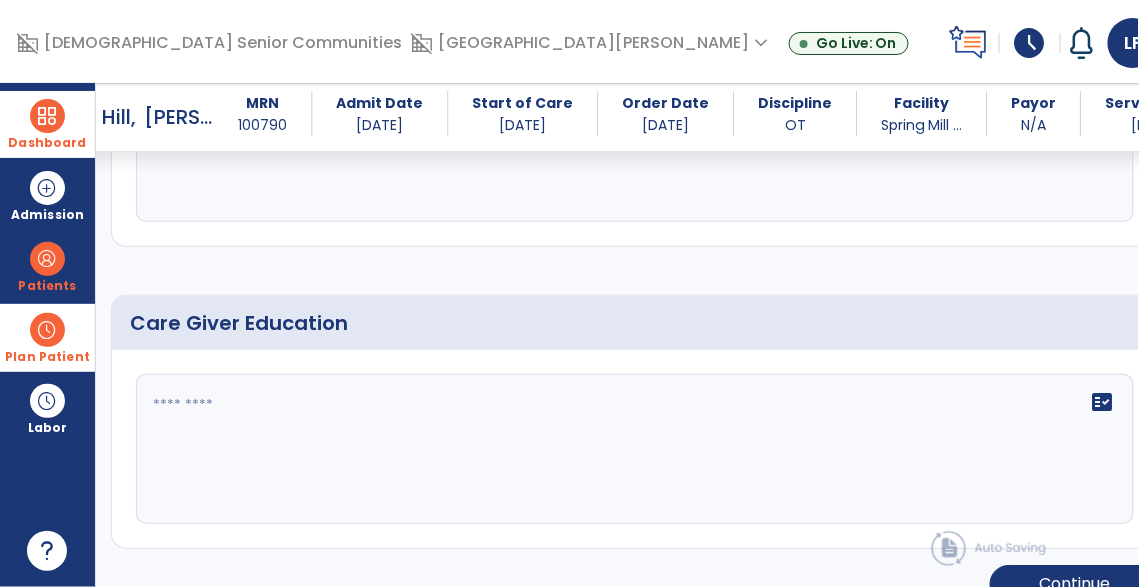 scroll, scrollTop: 1290, scrollLeft: 0, axis: vertical 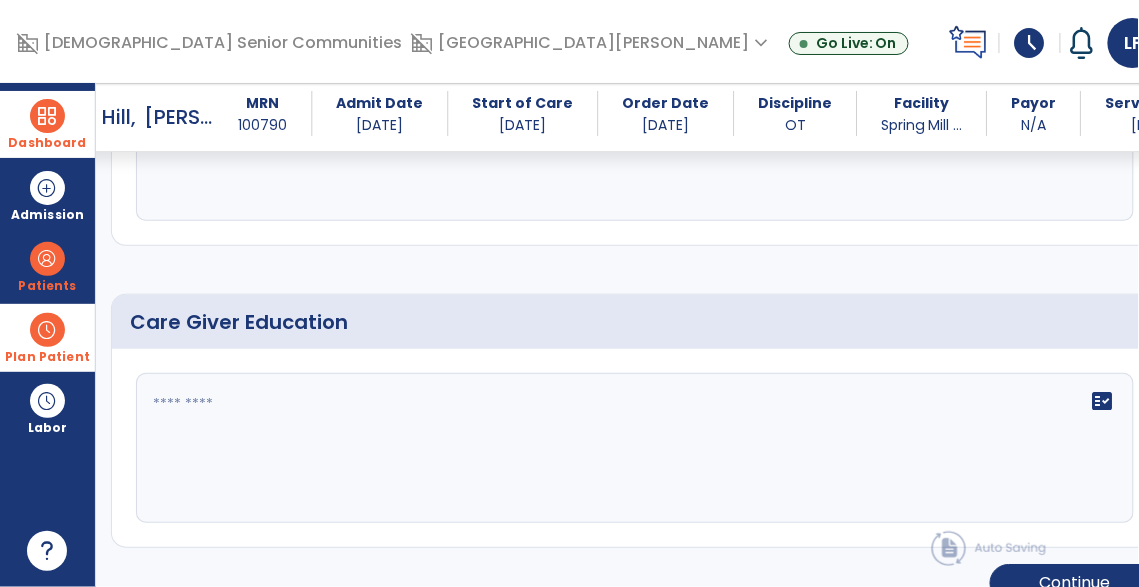 click 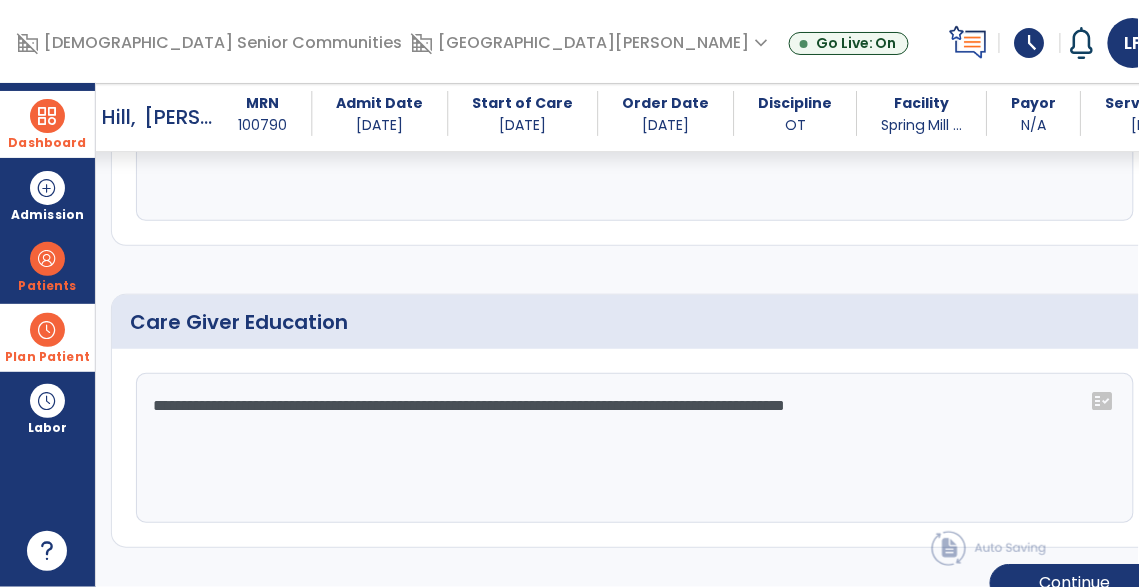 type on "**********" 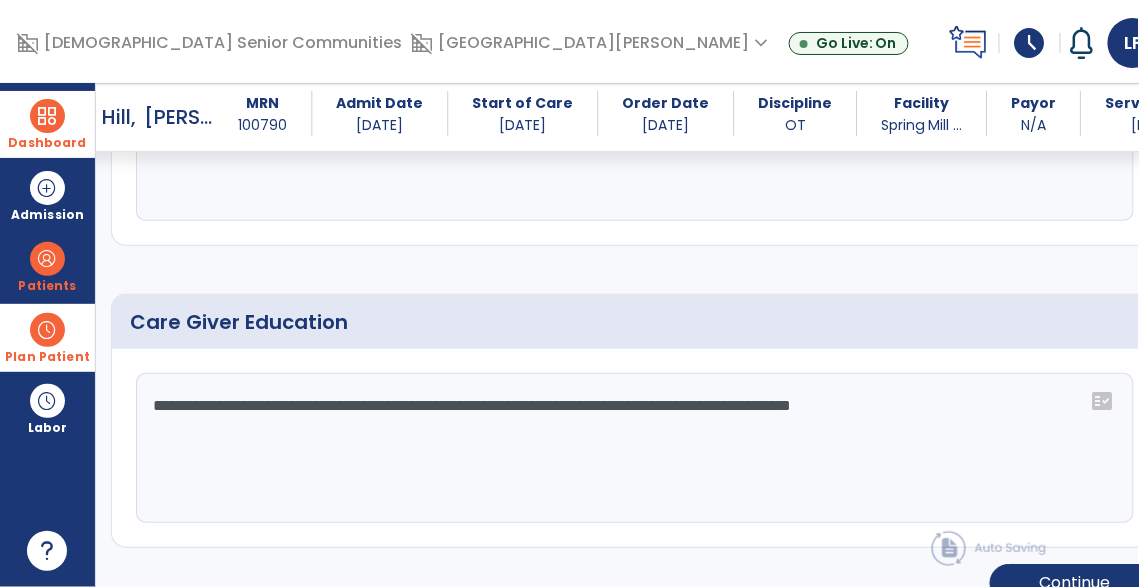 scroll, scrollTop: 0, scrollLeft: 0, axis: both 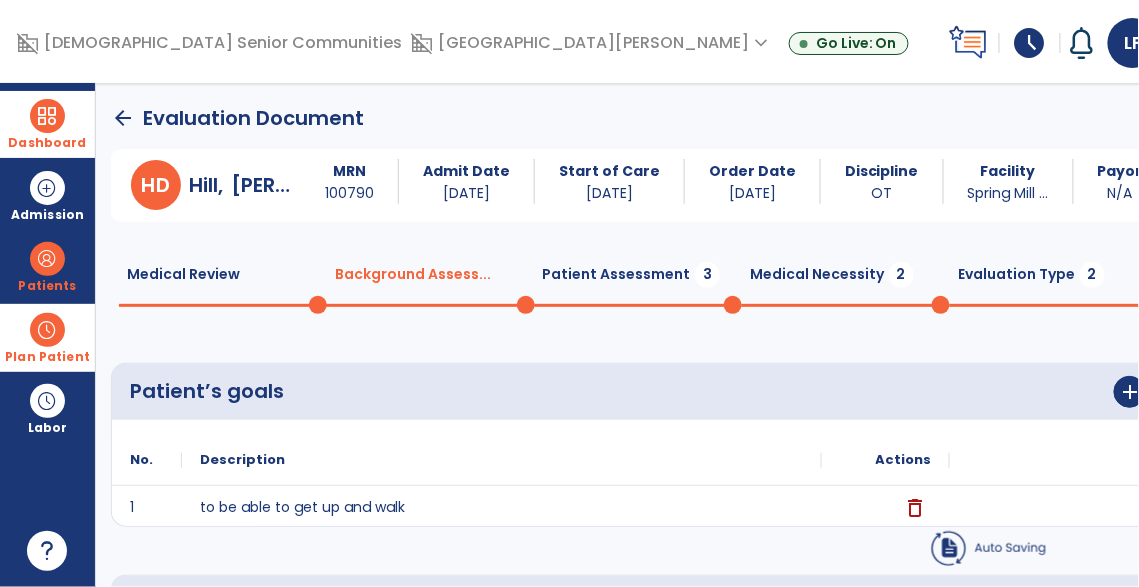 click on "Patient Assessment  3" 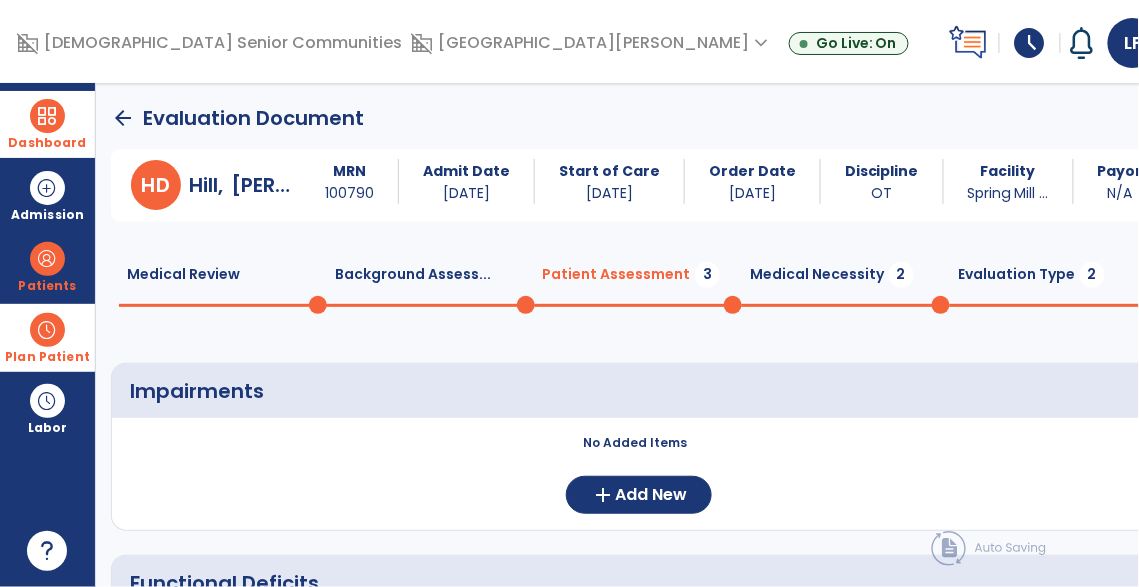 click on "Impairments" 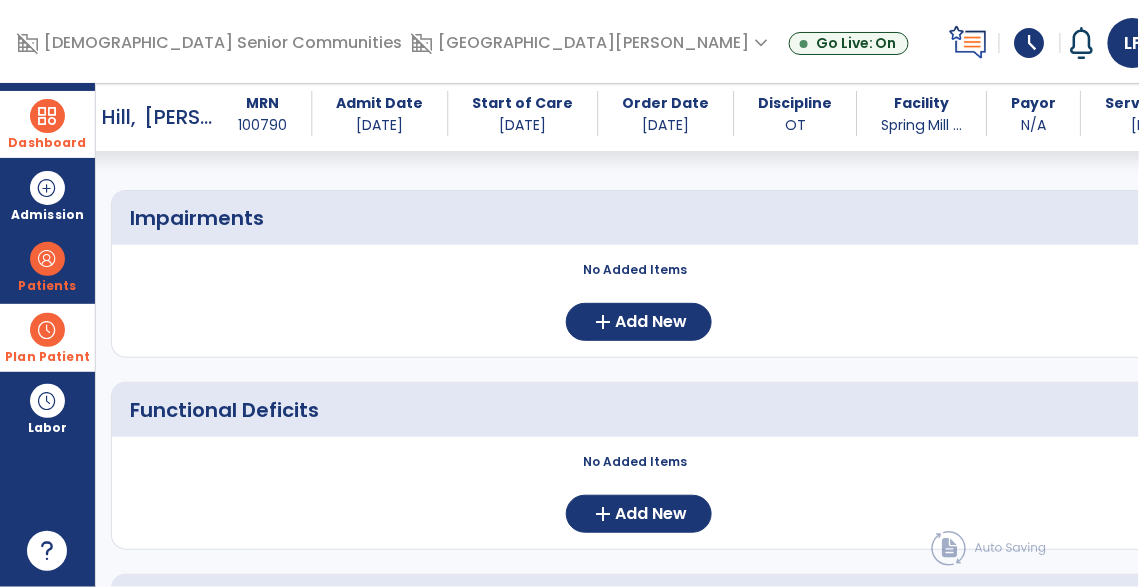 scroll, scrollTop: 0, scrollLeft: 0, axis: both 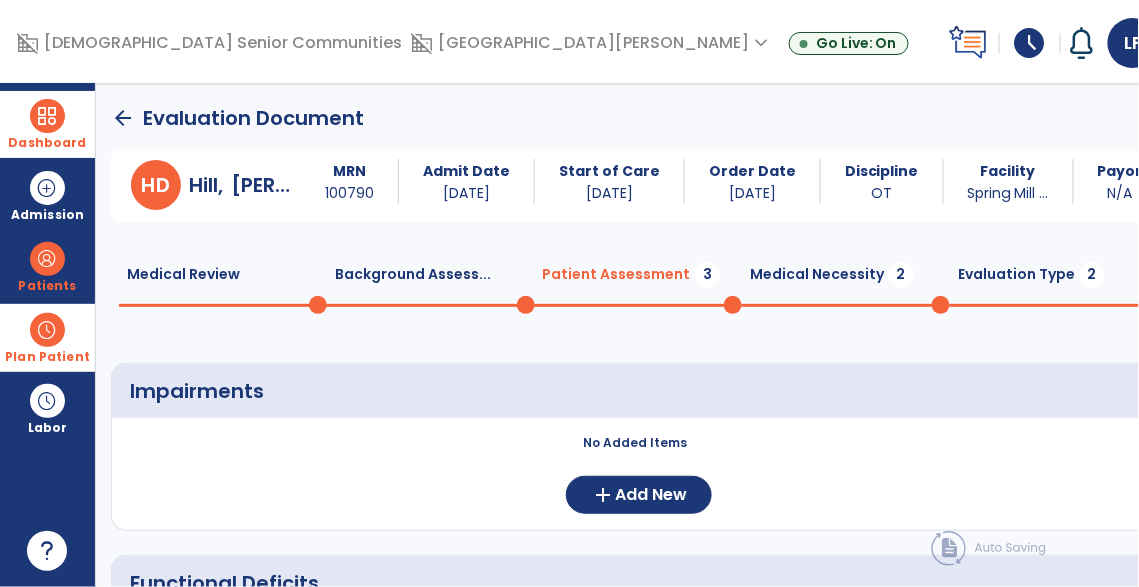 click on "Patient Assessment  3" 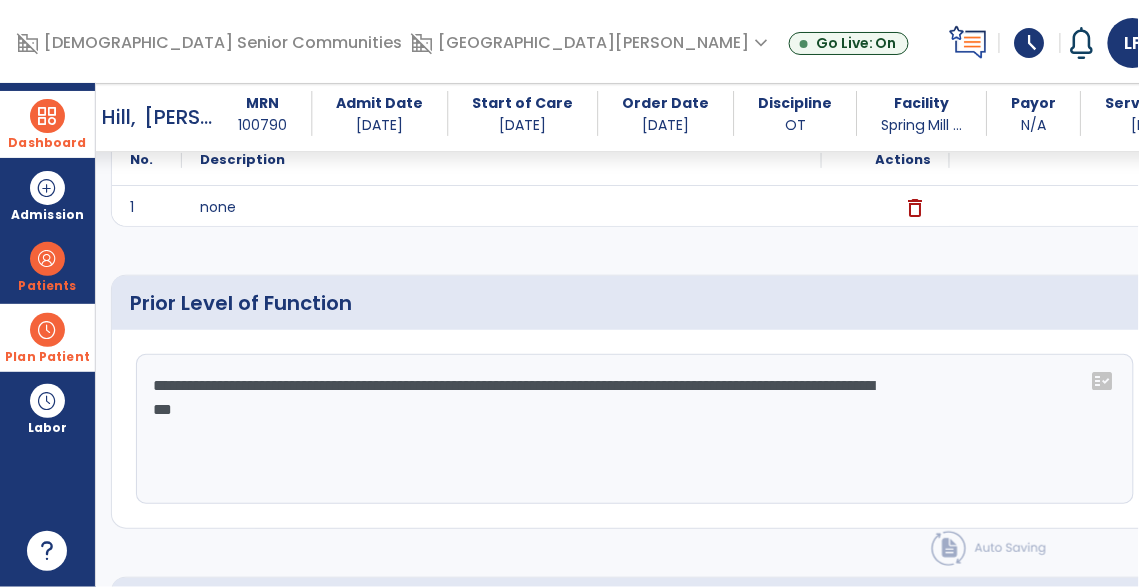 scroll, scrollTop: 714, scrollLeft: 0, axis: vertical 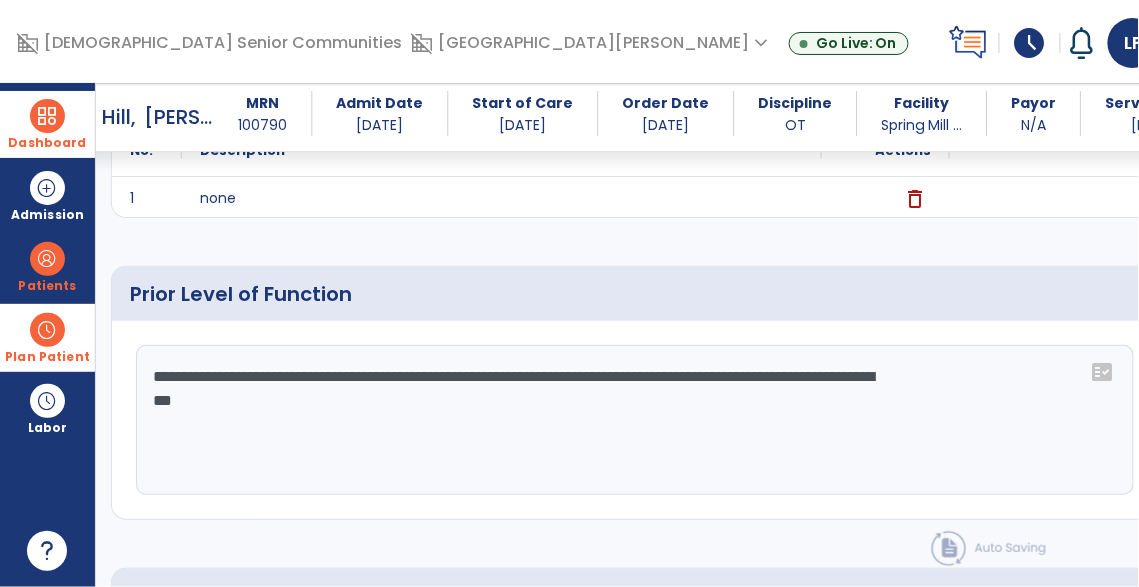 click on "**********" 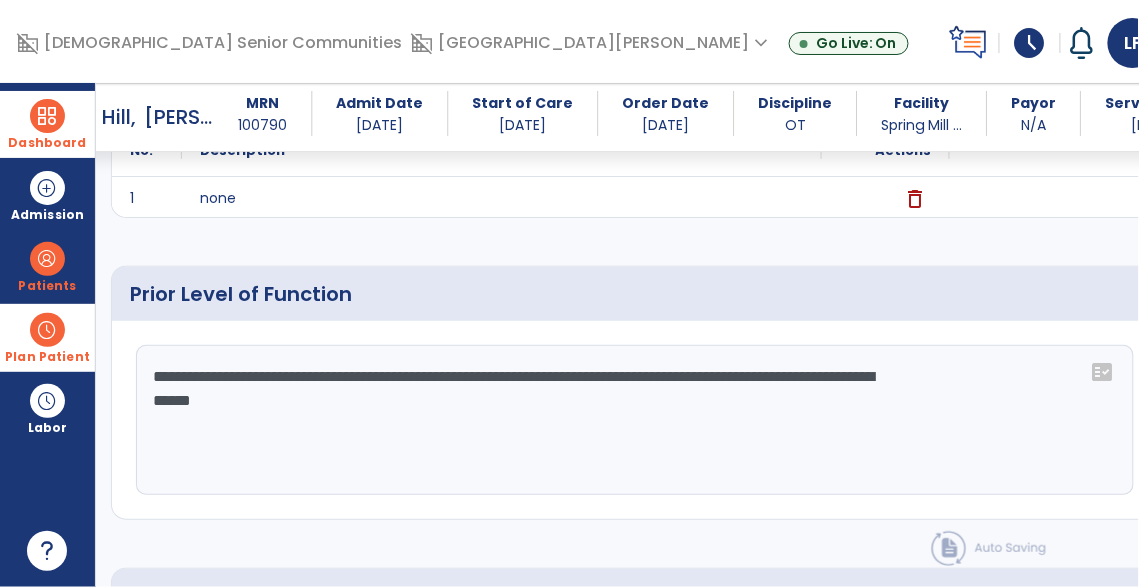 type on "**********" 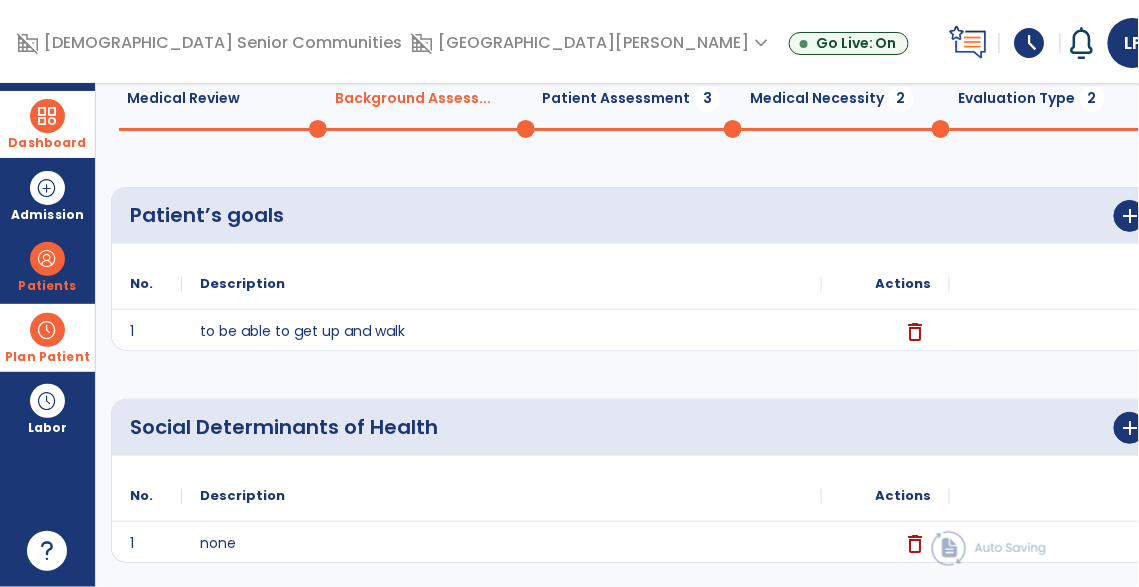scroll, scrollTop: 0, scrollLeft: 0, axis: both 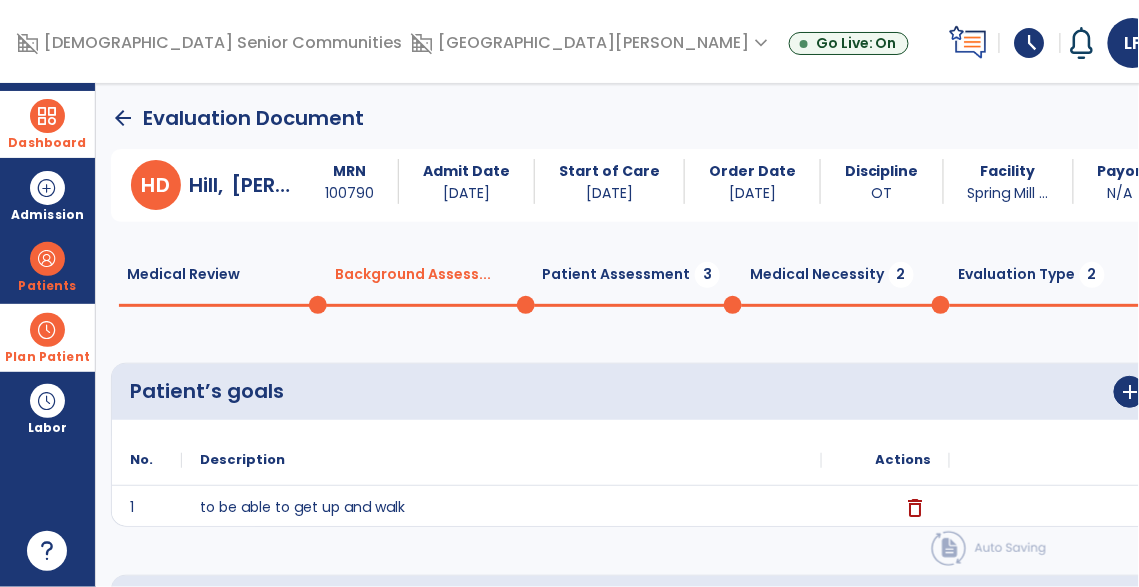 click on "Patient Assessment  3" 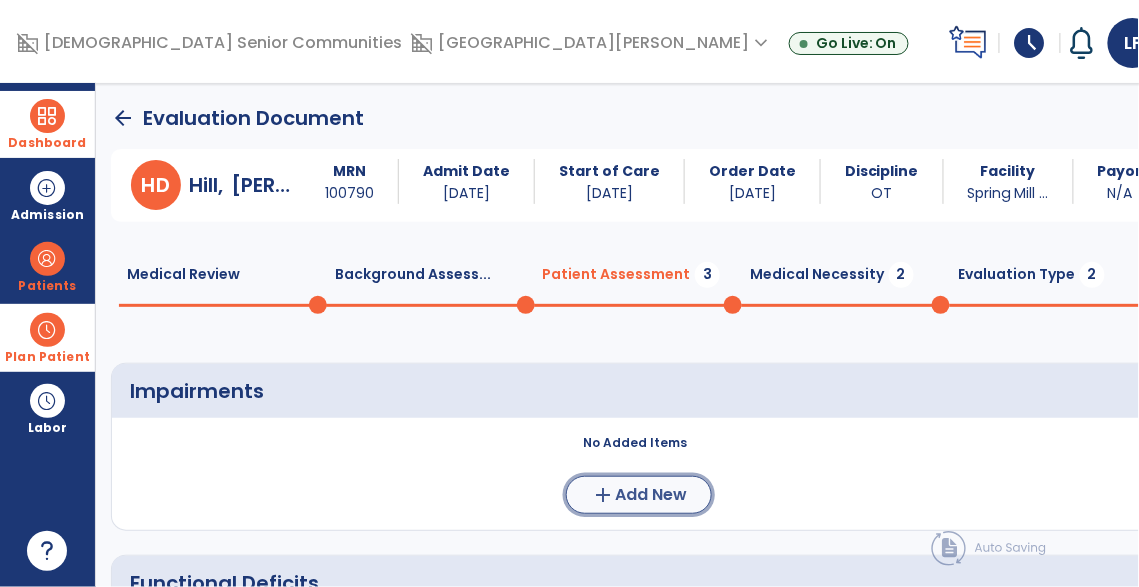 click on "add" 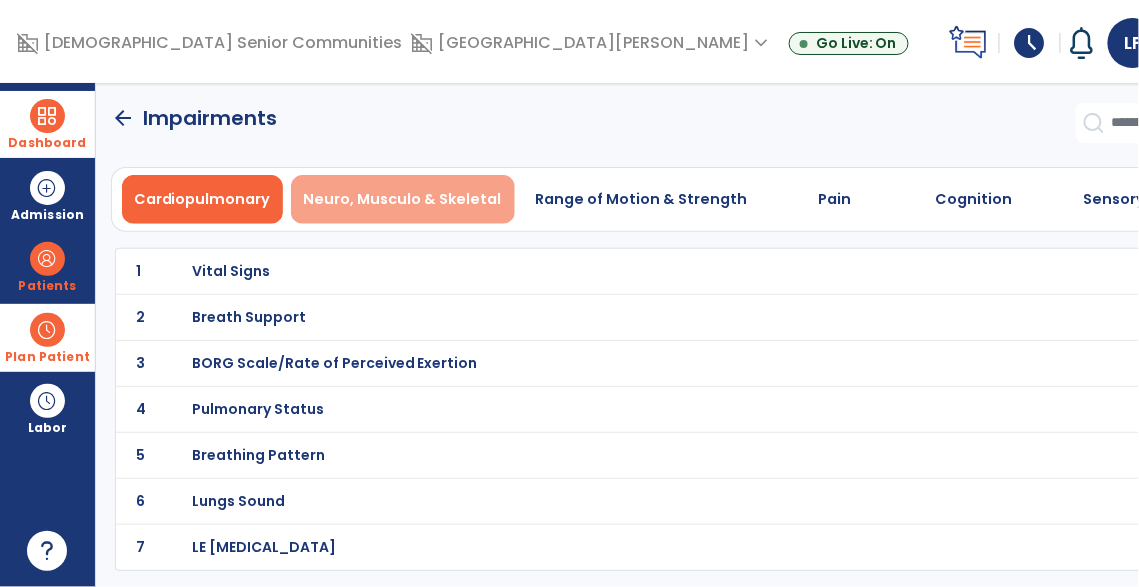 click on "Neuro, Musculo & Skeletal" at bounding box center (403, 199) 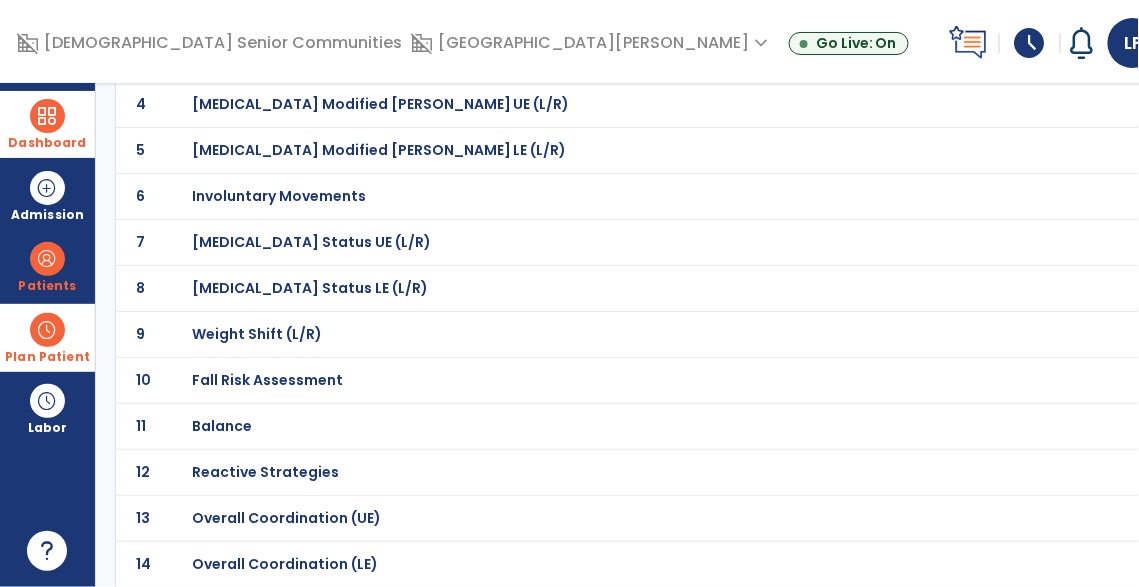 scroll, scrollTop: 317, scrollLeft: 0, axis: vertical 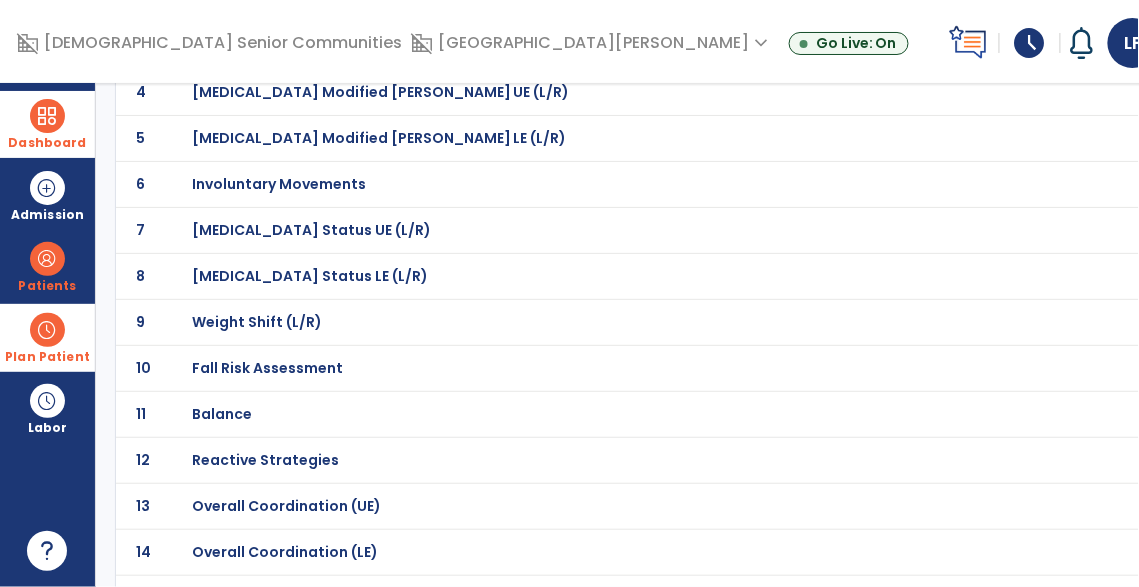 click on "Fall Risk Assessment" at bounding box center (263, -46) 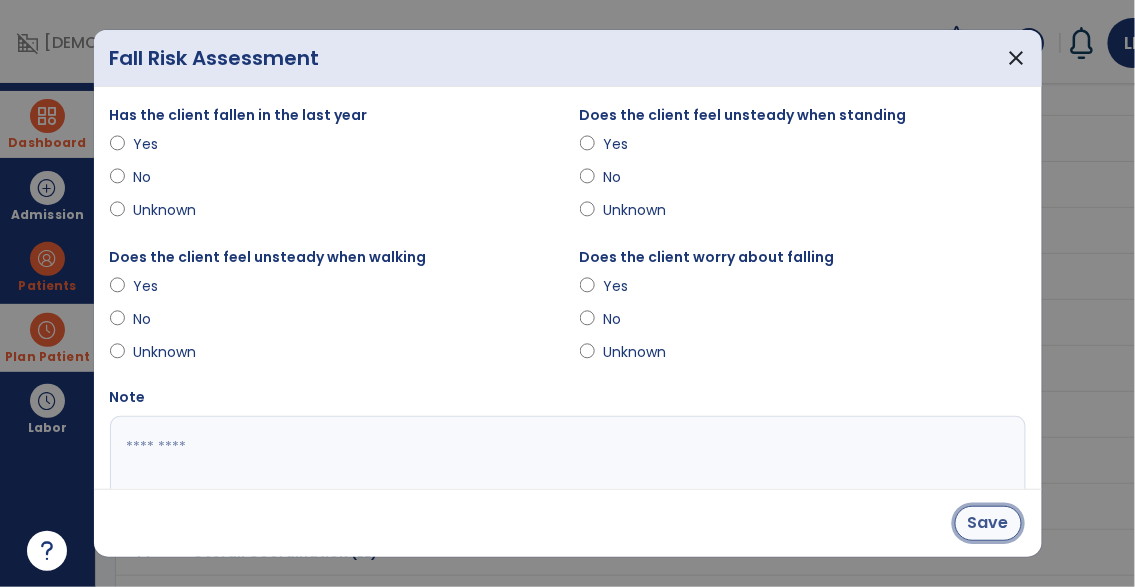 click on "Save" at bounding box center [988, 523] 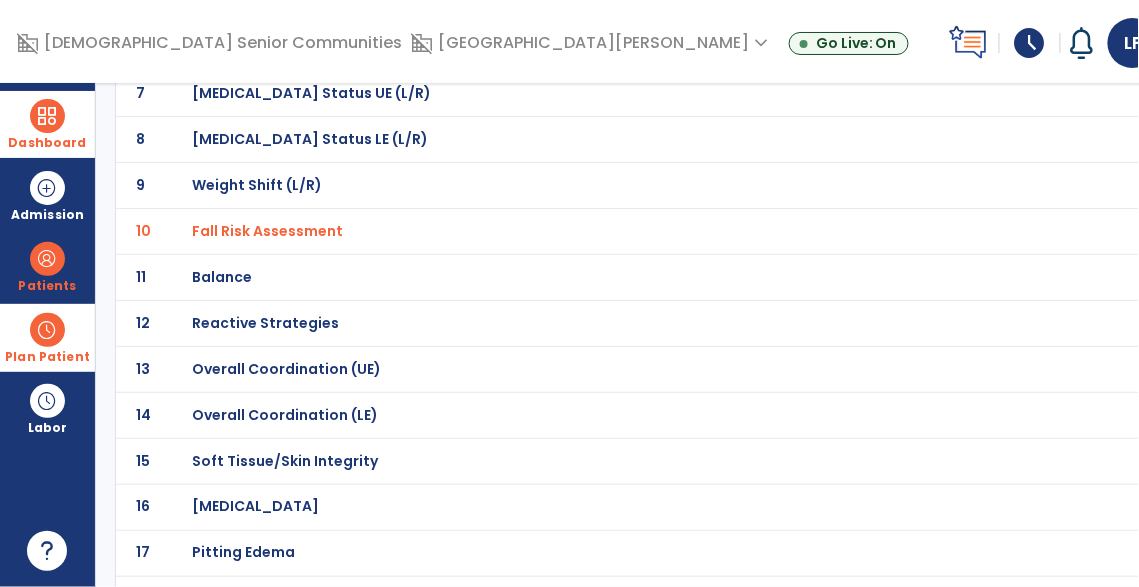 scroll, scrollTop: 457, scrollLeft: 0, axis: vertical 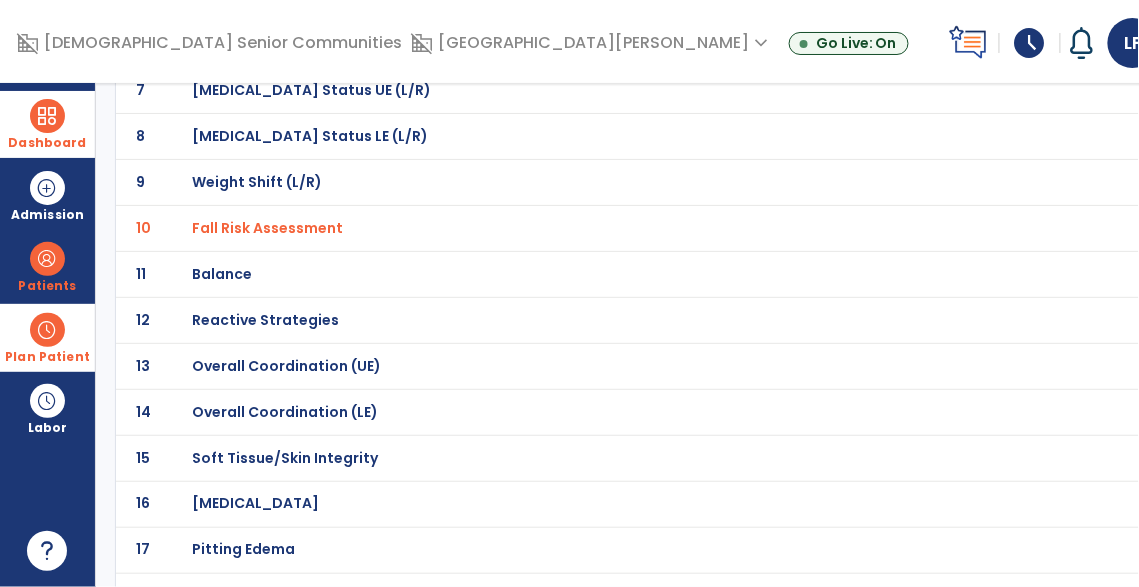 click on "Balance" at bounding box center [263, -186] 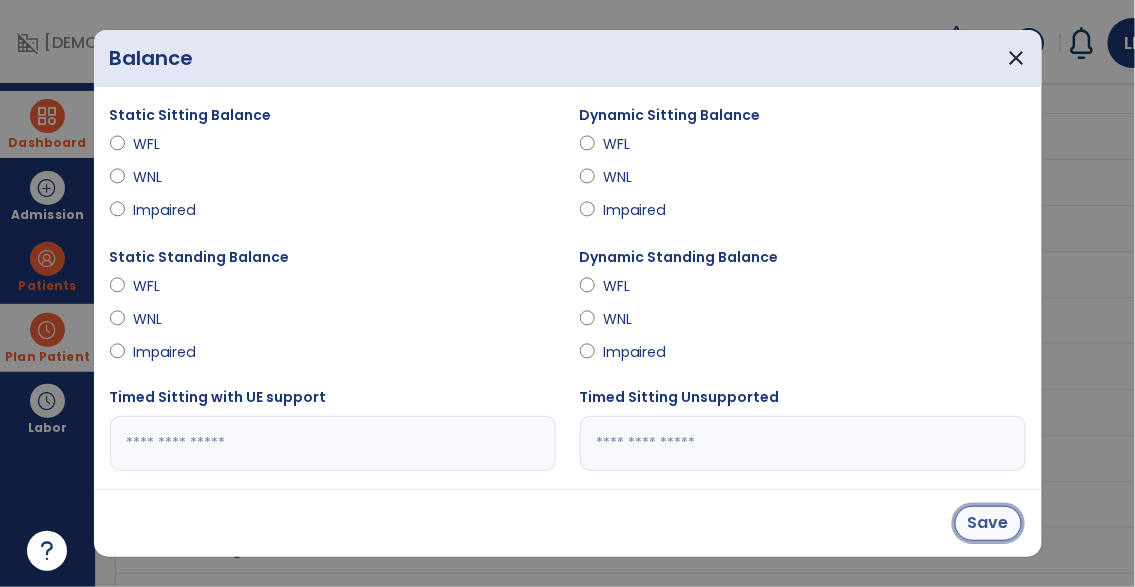 click on "Save" at bounding box center (988, 523) 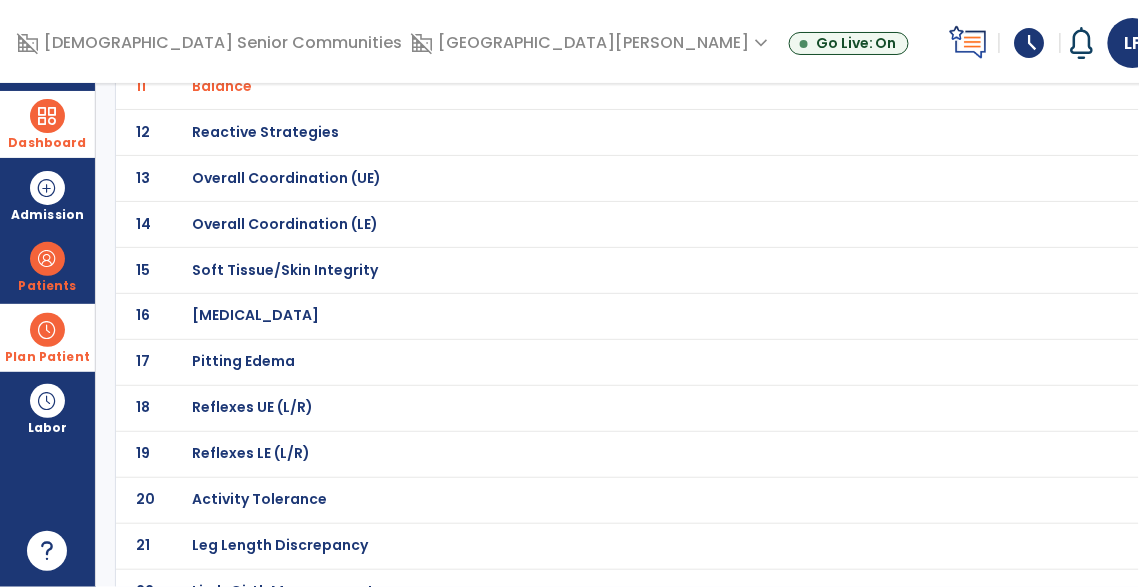 scroll, scrollTop: 718, scrollLeft: 0, axis: vertical 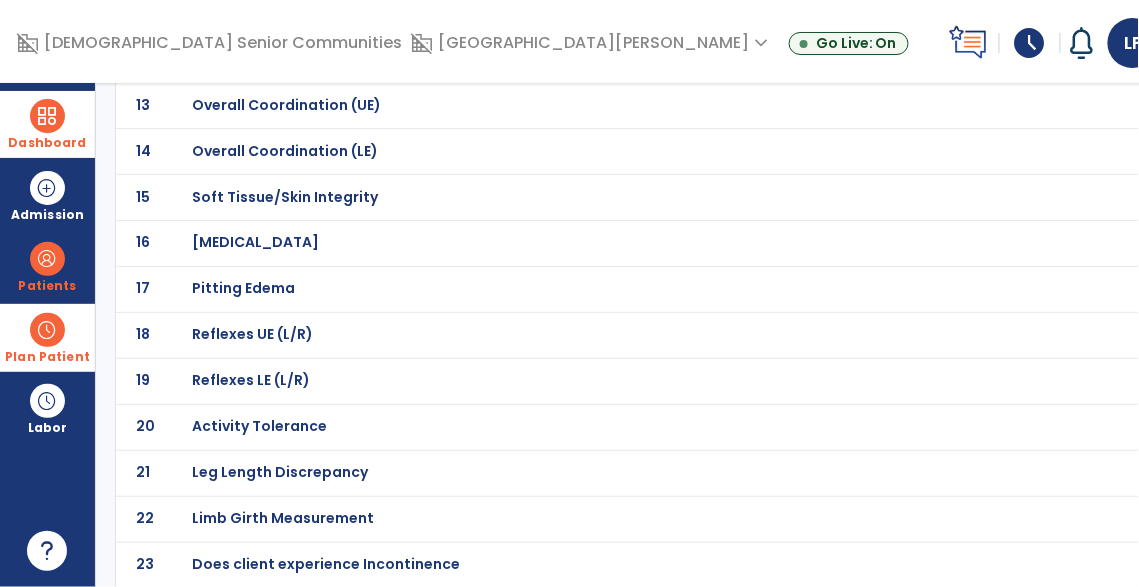 click on "Activity Tolerance" at bounding box center (263, -447) 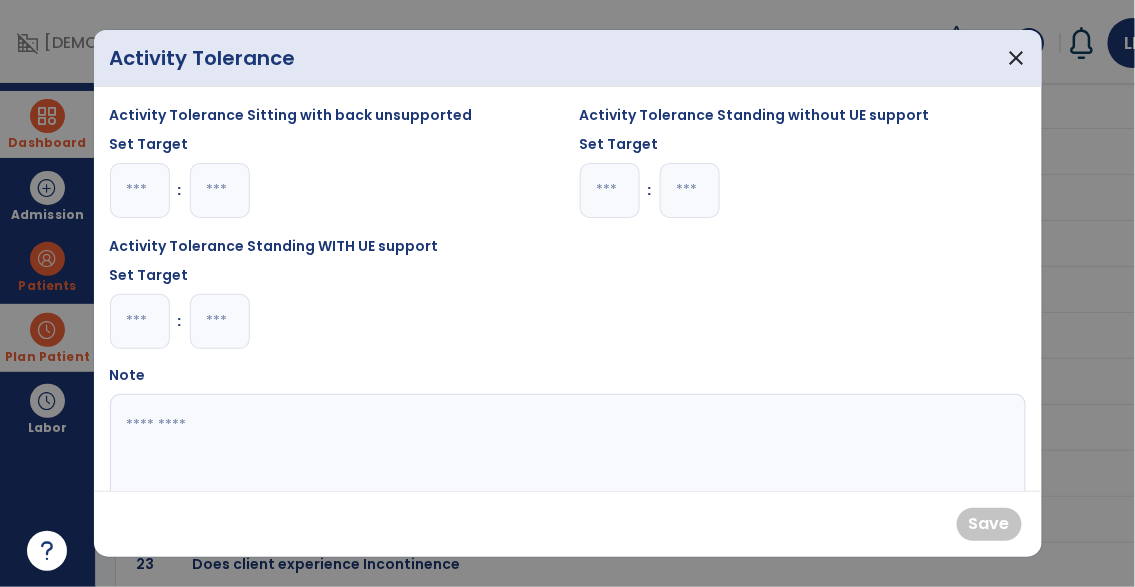 click at bounding box center [220, 321] 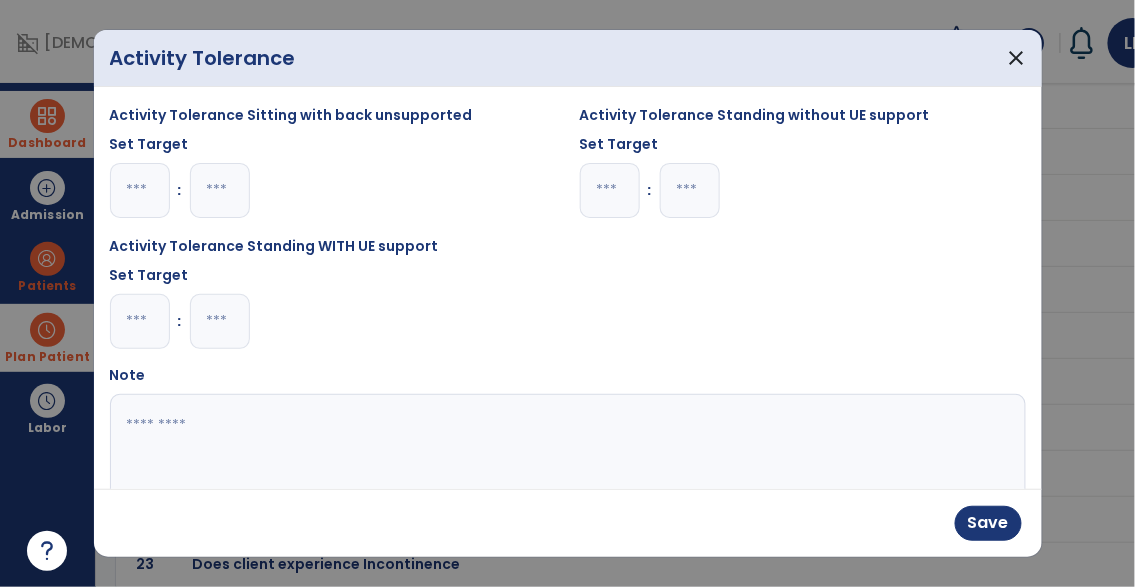 type on "**" 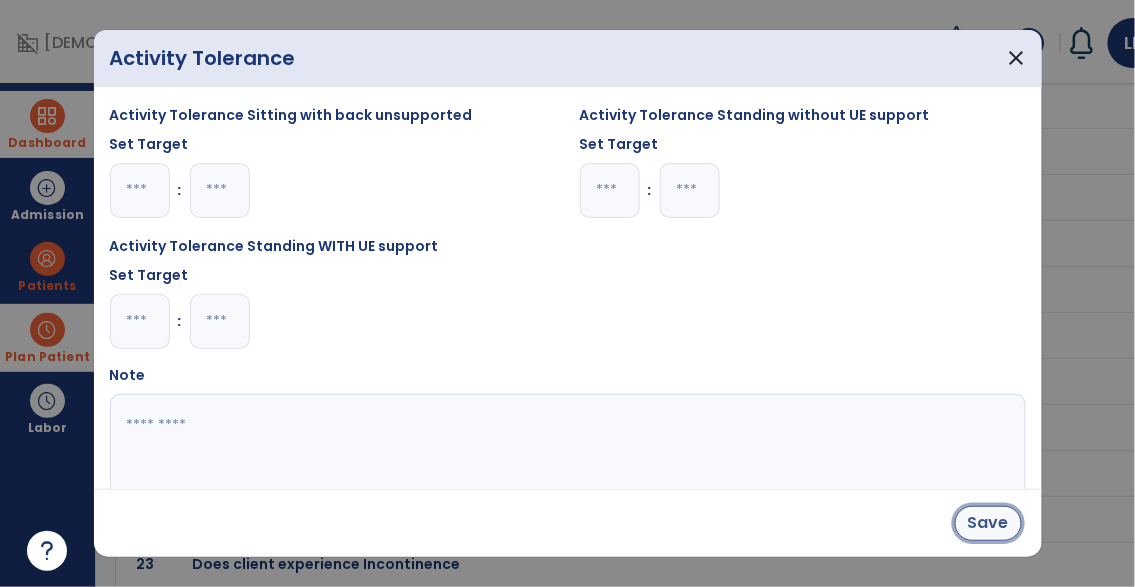 click on "Save" at bounding box center (988, 523) 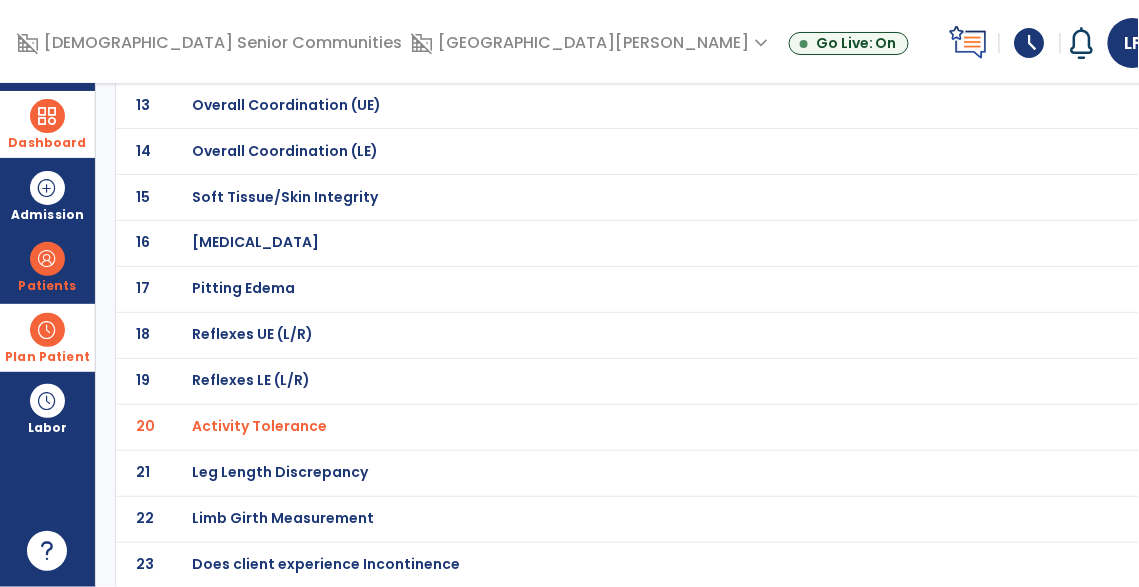 scroll, scrollTop: 0, scrollLeft: 0, axis: both 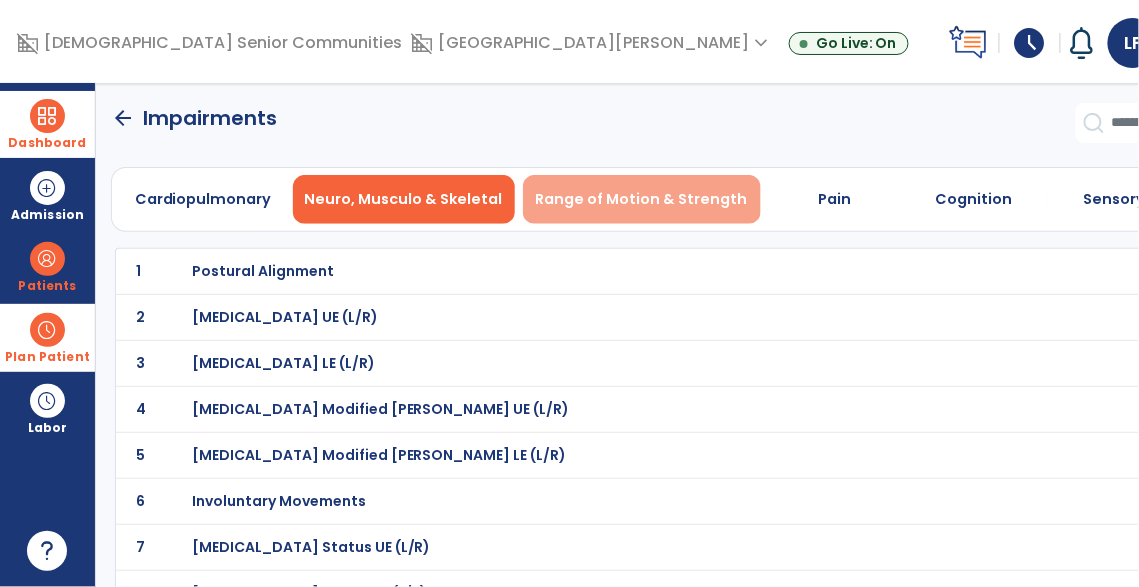 click on "Range of Motion & Strength" at bounding box center (642, 199) 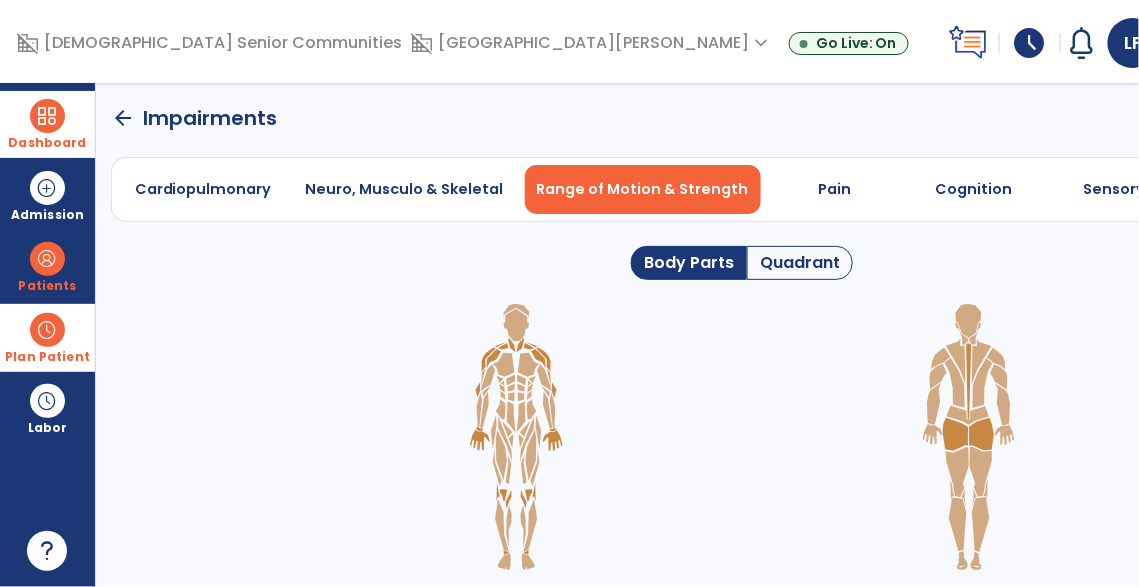 click on "Quadrant" 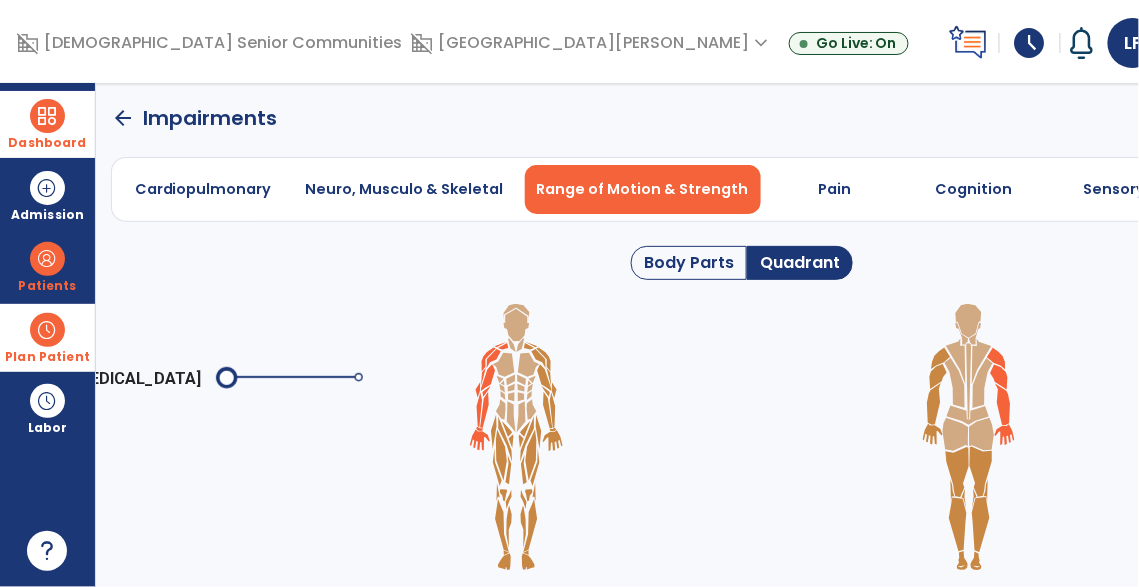 click 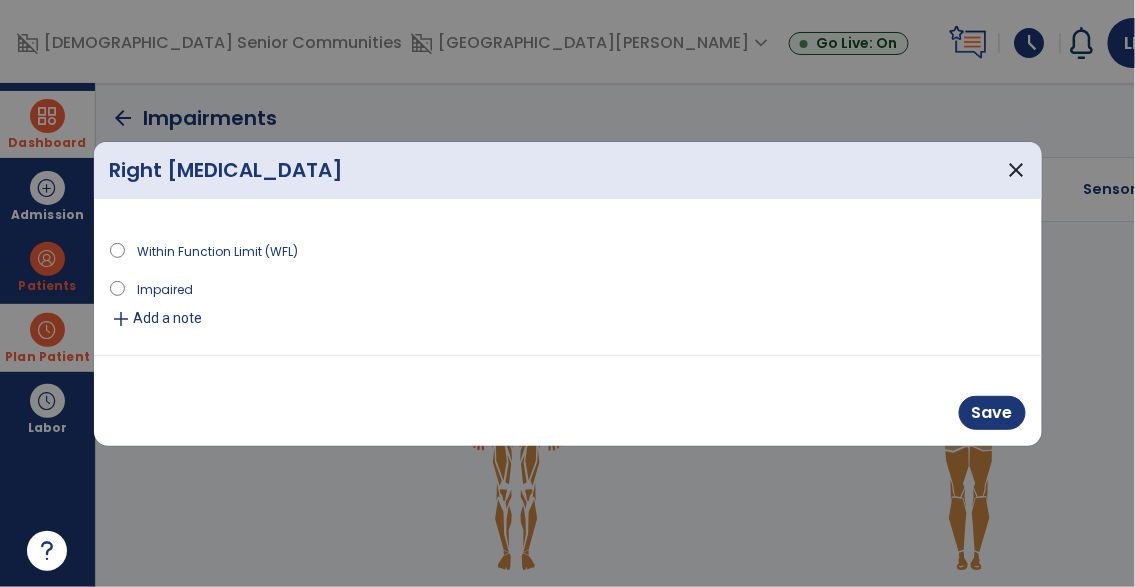 click on "Impaired" at bounding box center (165, 288) 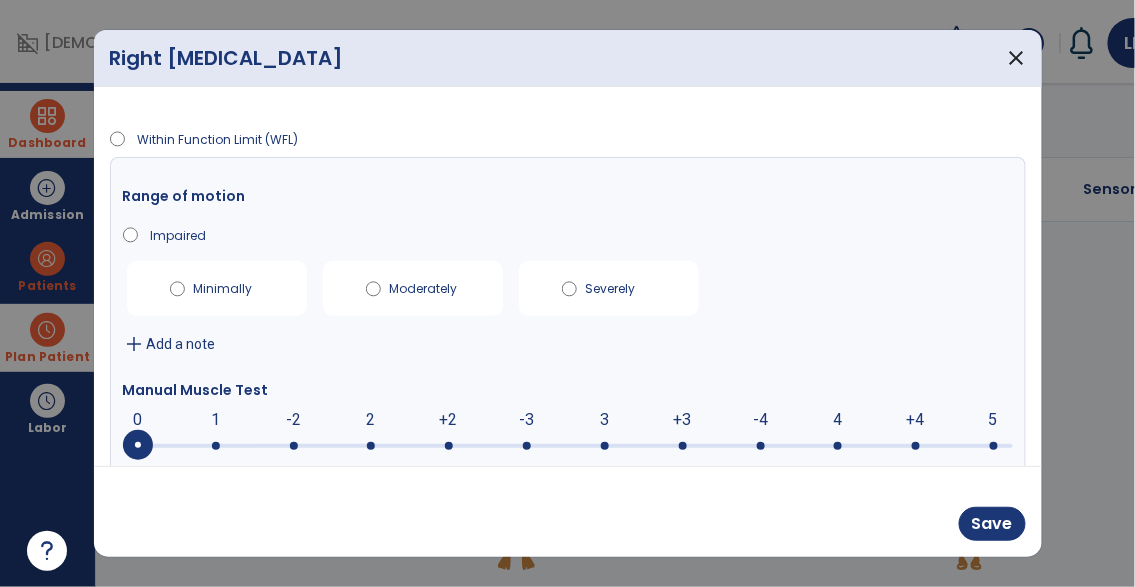 click at bounding box center [527, 446] 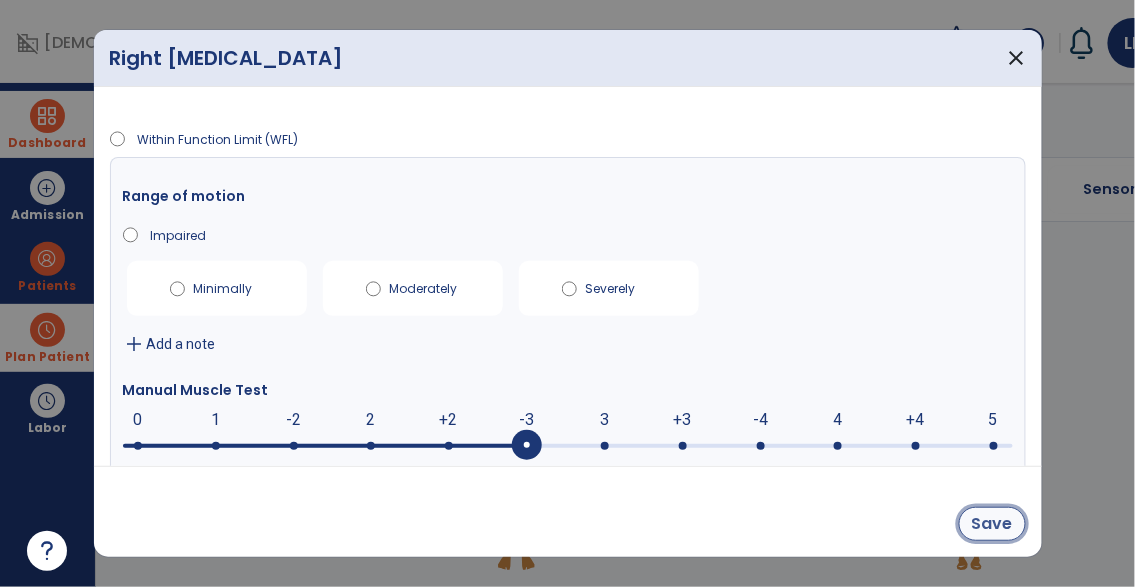 click on "Save" at bounding box center [992, 524] 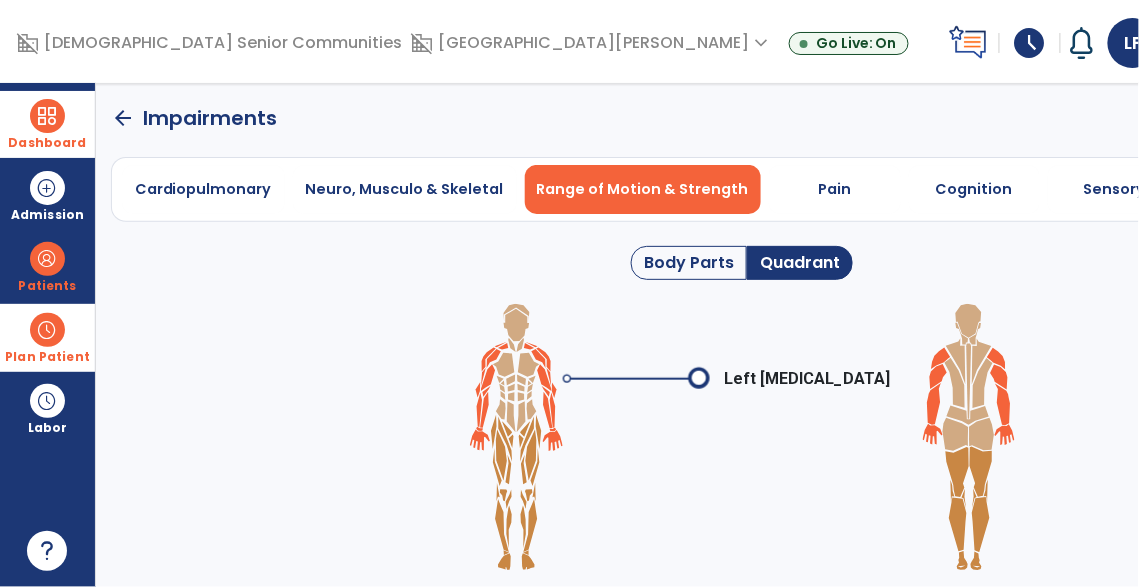 click 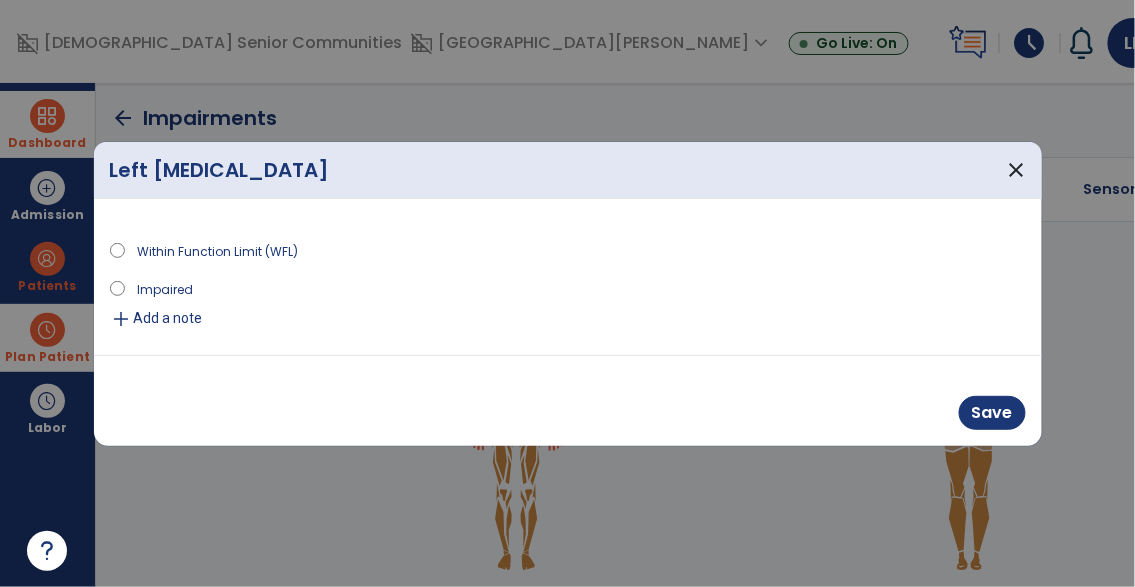 click on "Impaired" at bounding box center (165, 288) 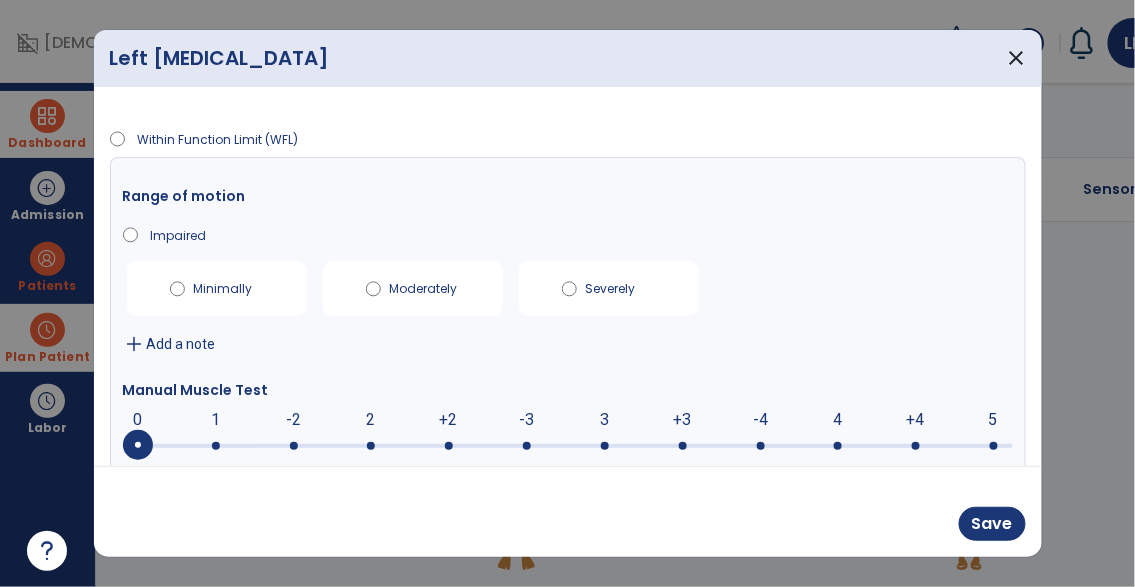 click at bounding box center (568, 446) 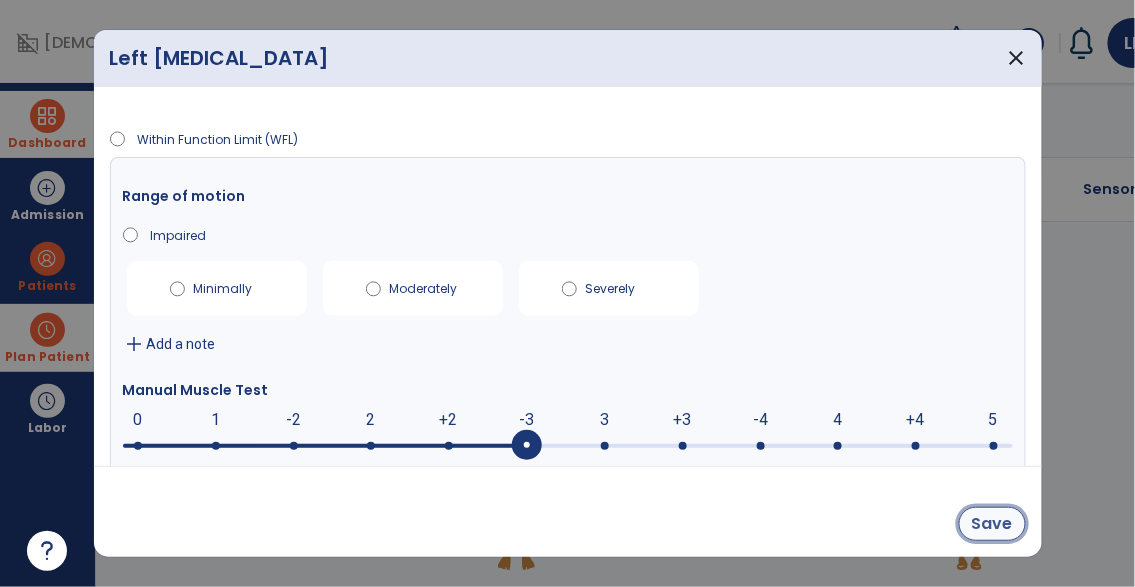 click on "Save" at bounding box center (992, 524) 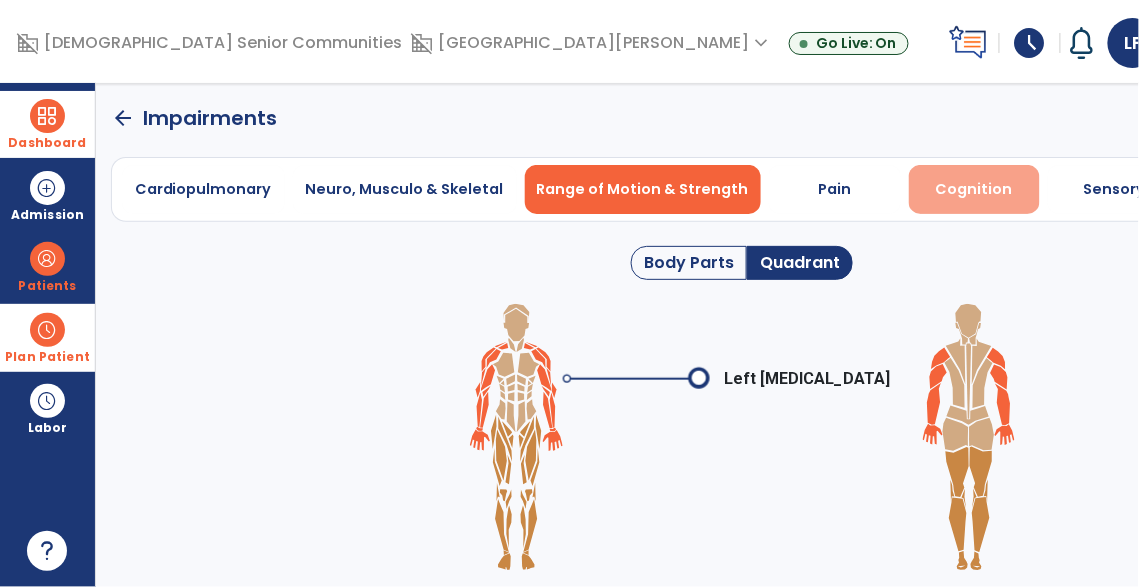 click on "Cognition" at bounding box center (974, 189) 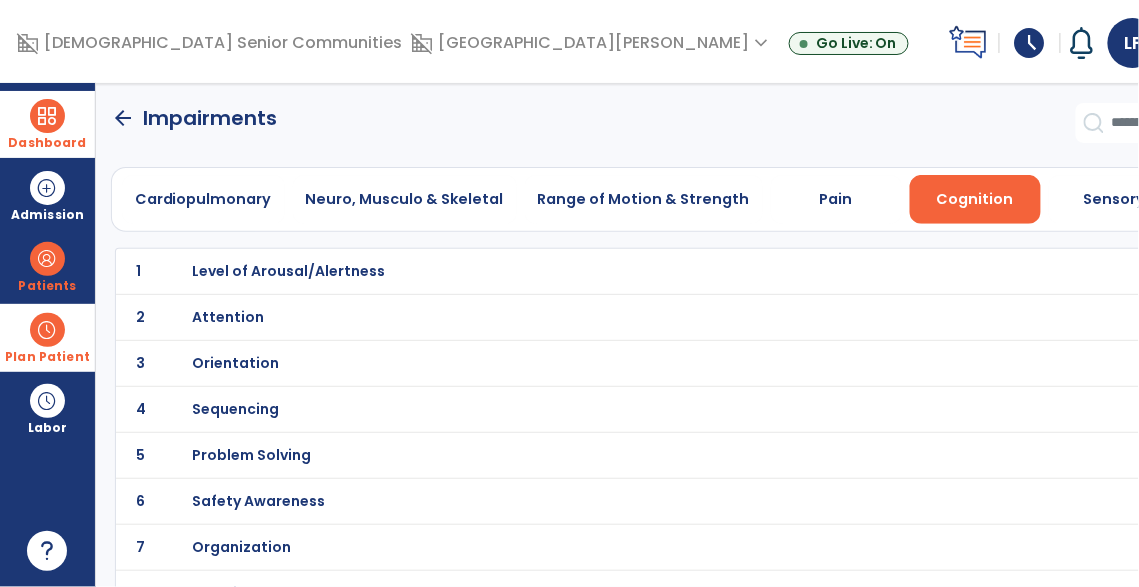 click on "Safety Awareness" at bounding box center (288, 271) 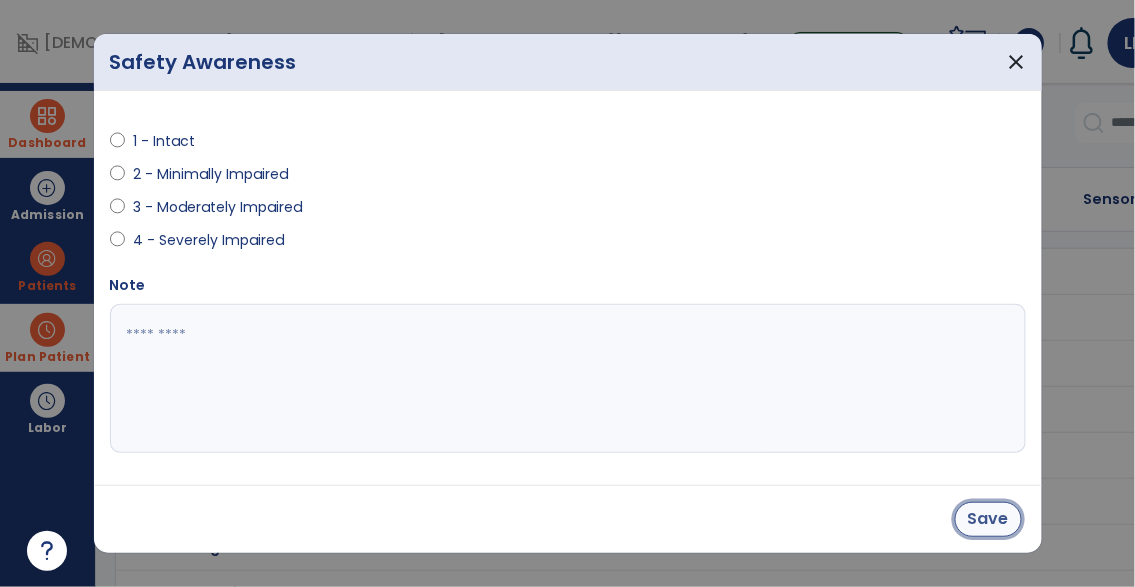 click on "Save" at bounding box center (988, 519) 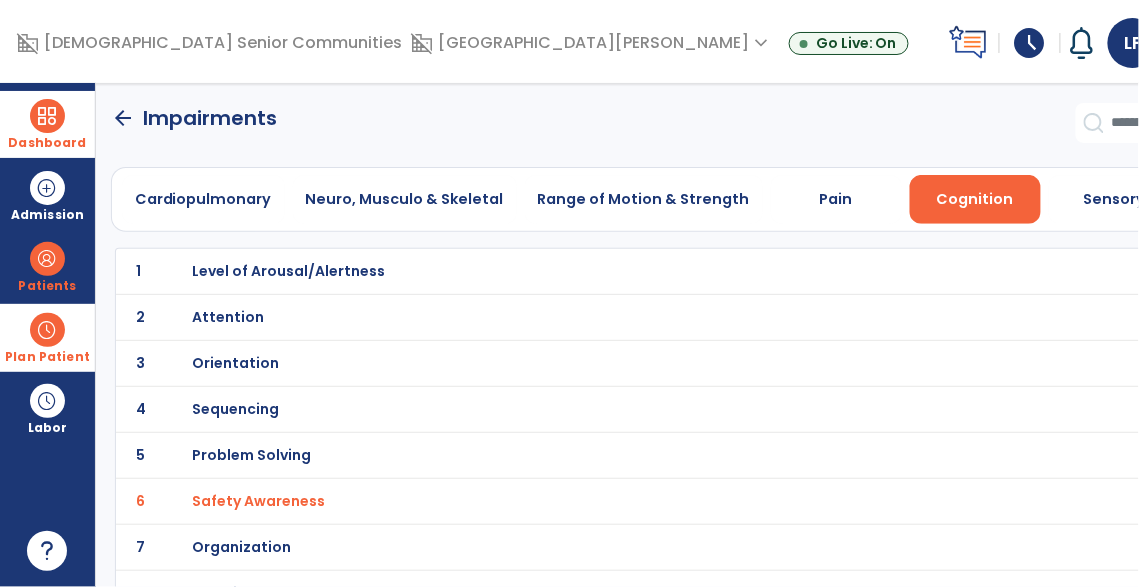 click on "Problem Solving" at bounding box center [288, 271] 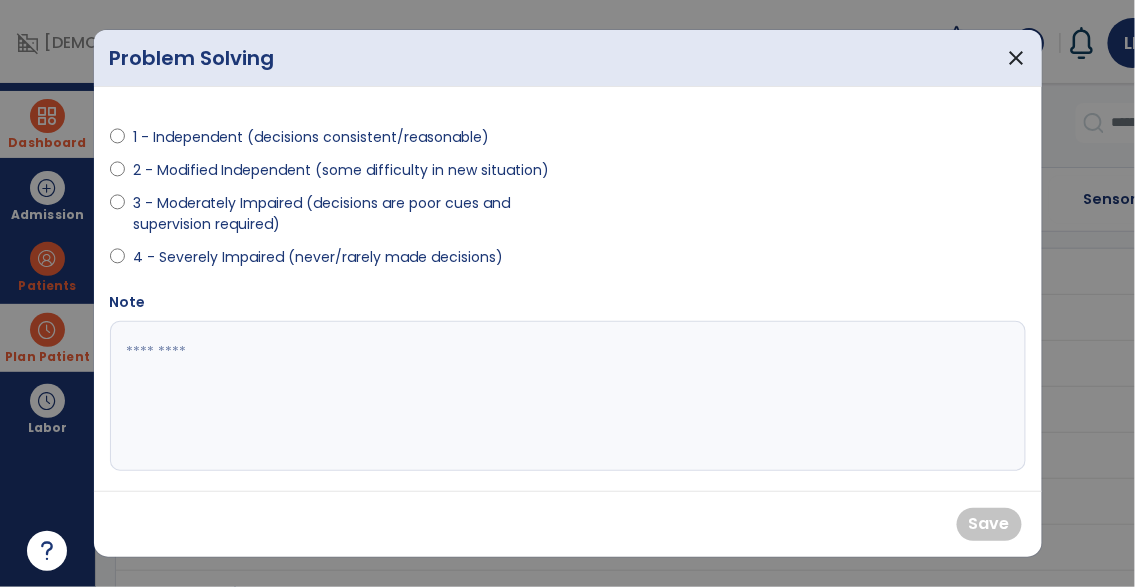 click on "3 - Moderately Impaired (decisions are poor cues and supervision required)" at bounding box center (333, 218) 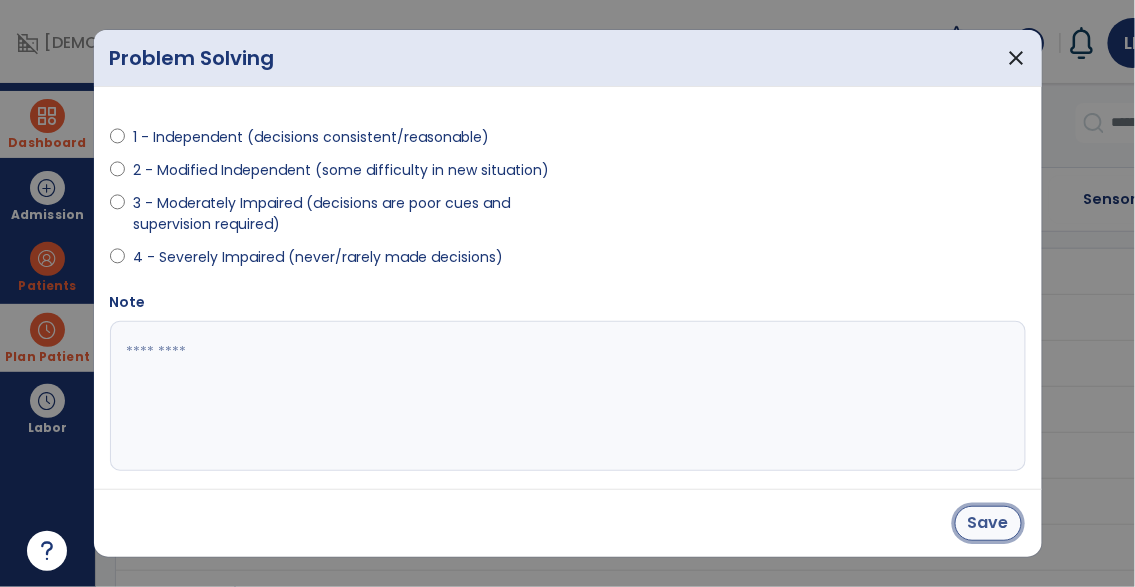 click on "Save" at bounding box center (988, 523) 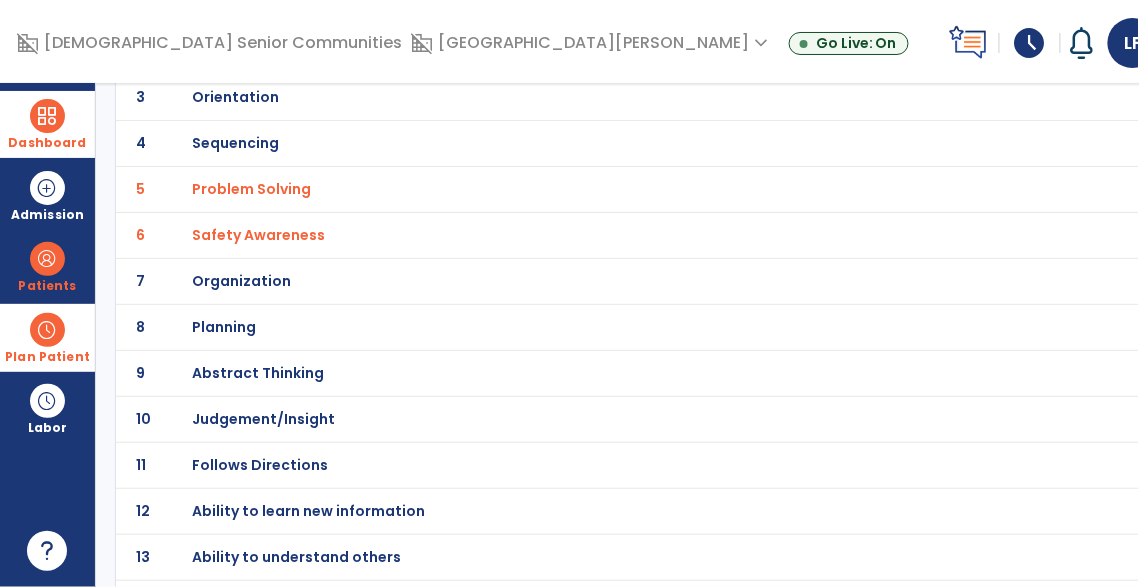 scroll, scrollTop: 0, scrollLeft: 0, axis: both 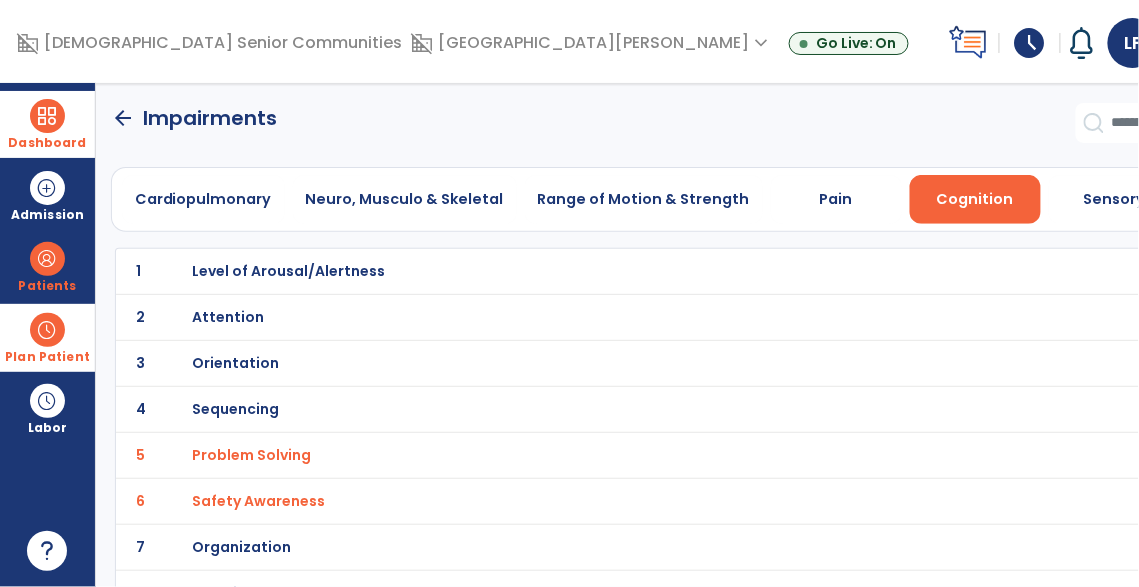 click on "arrow_back" 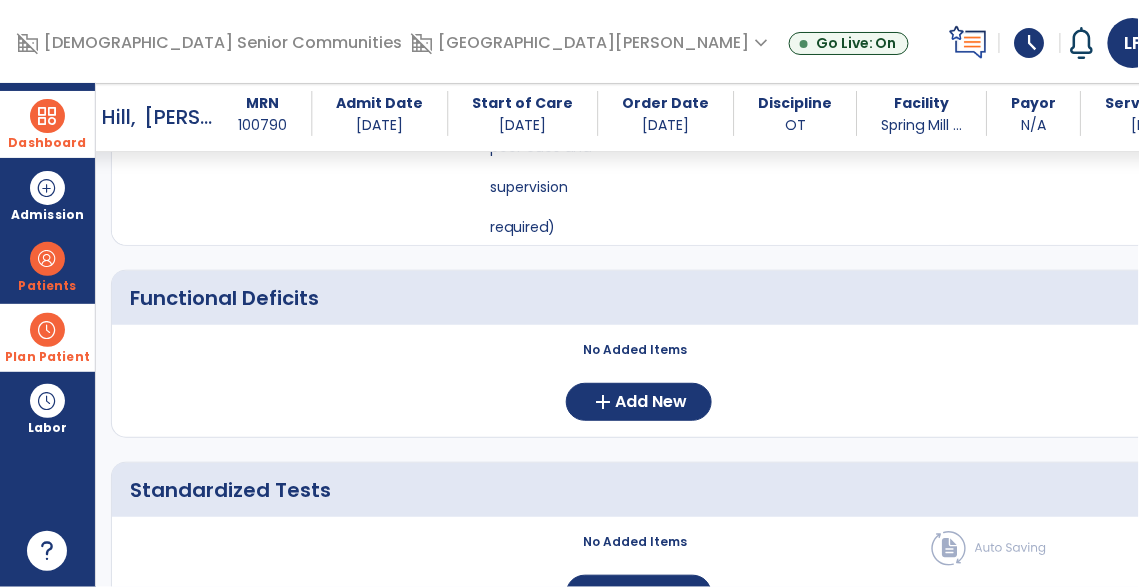 scroll, scrollTop: 1130, scrollLeft: 0, axis: vertical 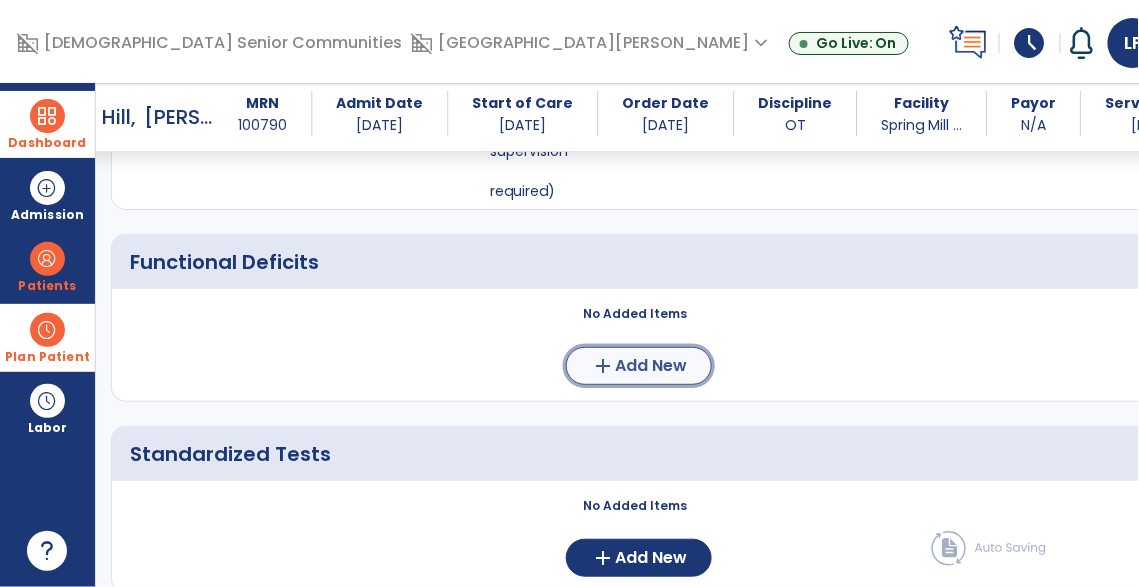 click on "Add New" 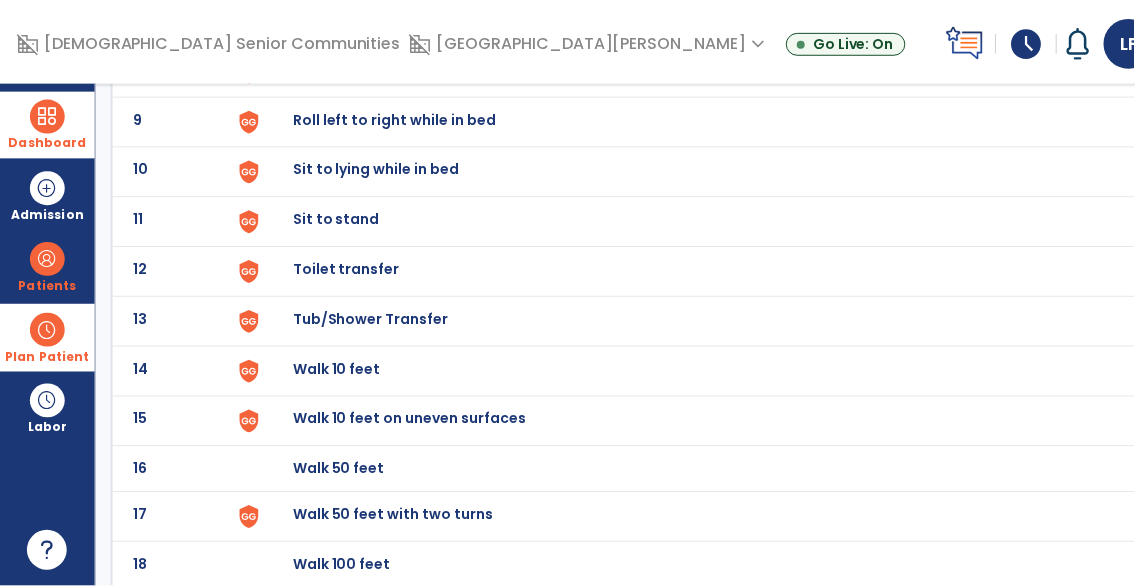 scroll, scrollTop: 544, scrollLeft: 0, axis: vertical 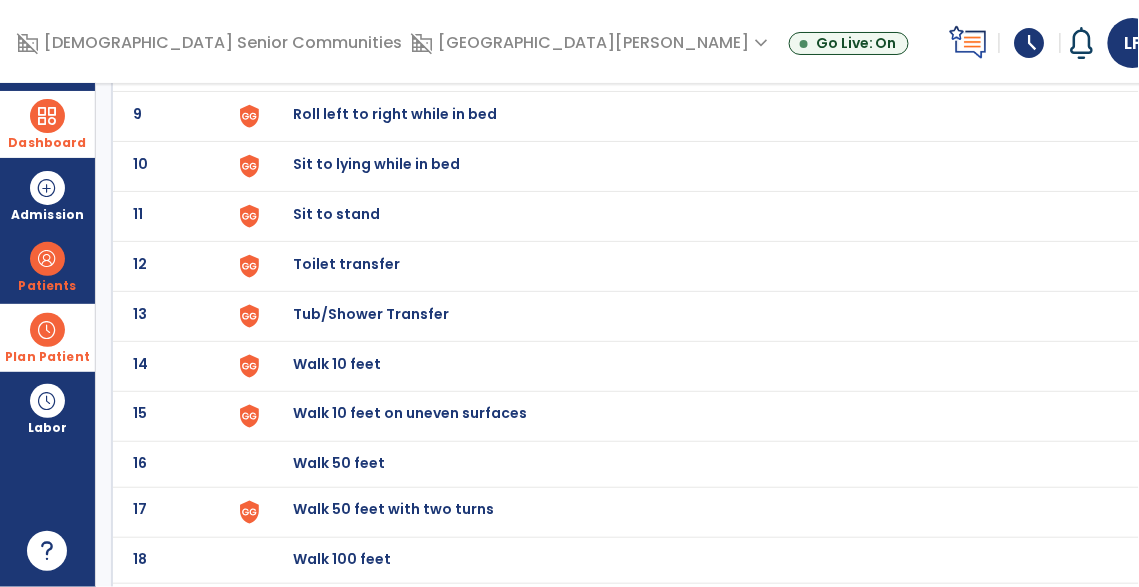click on "Toilet transfer" at bounding box center [339, -282] 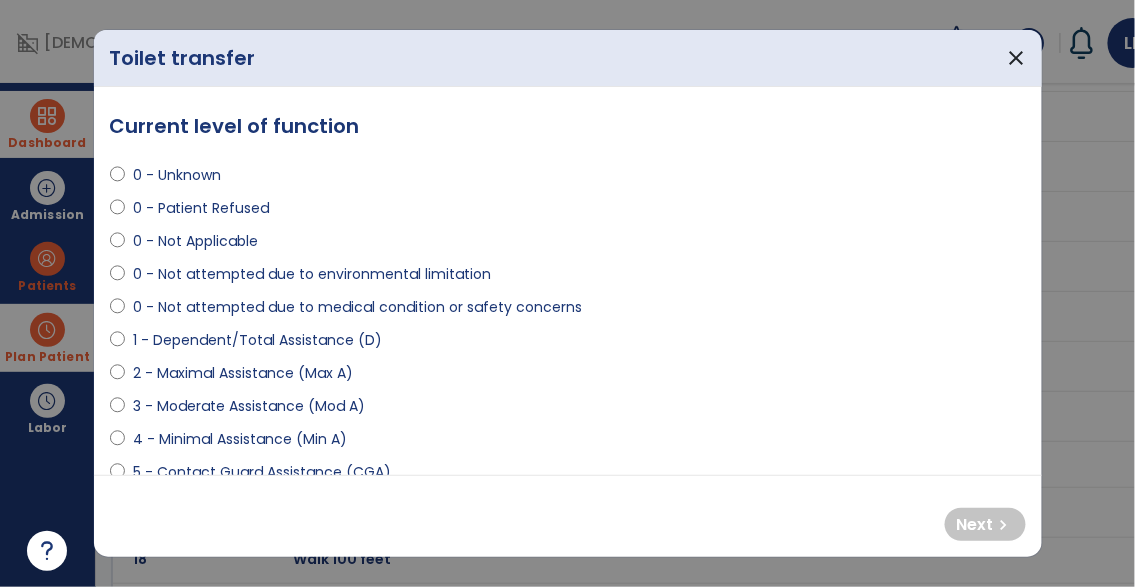 select on "**********" 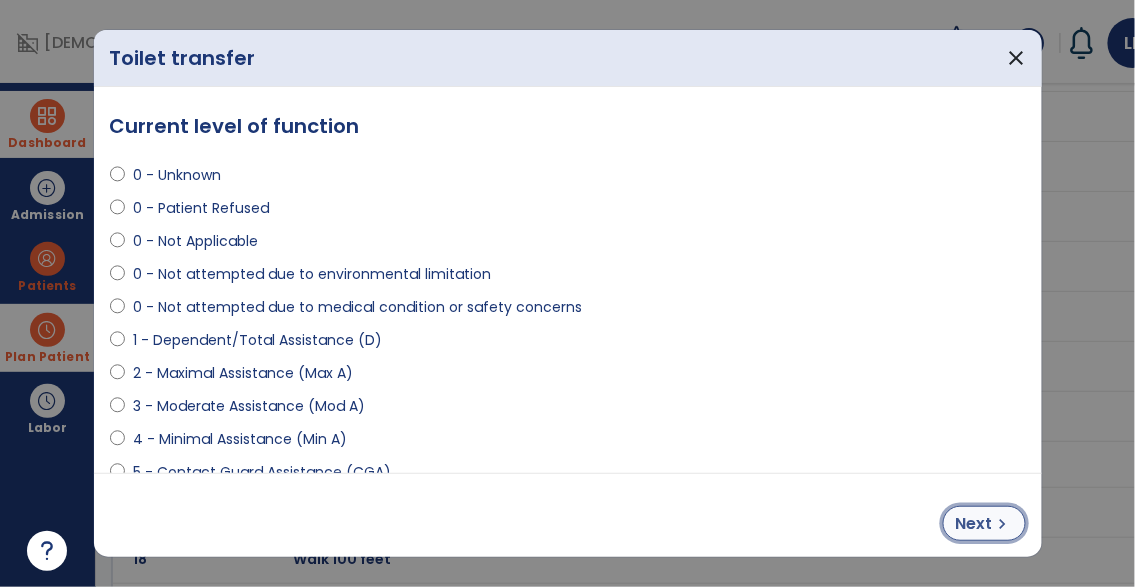 click on "Next" at bounding box center (974, 524) 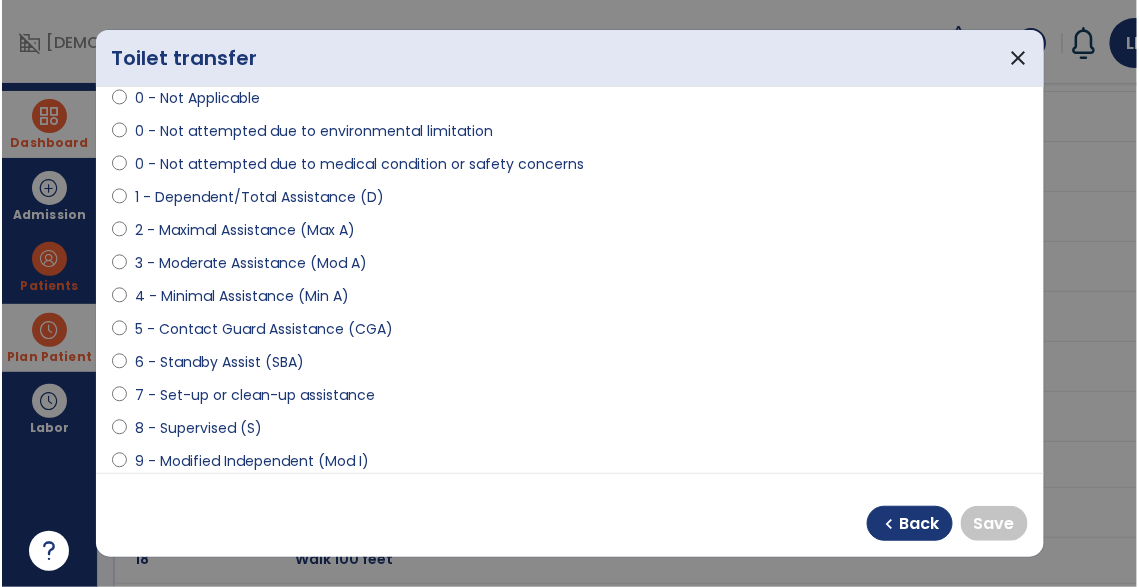 scroll, scrollTop: 161, scrollLeft: 0, axis: vertical 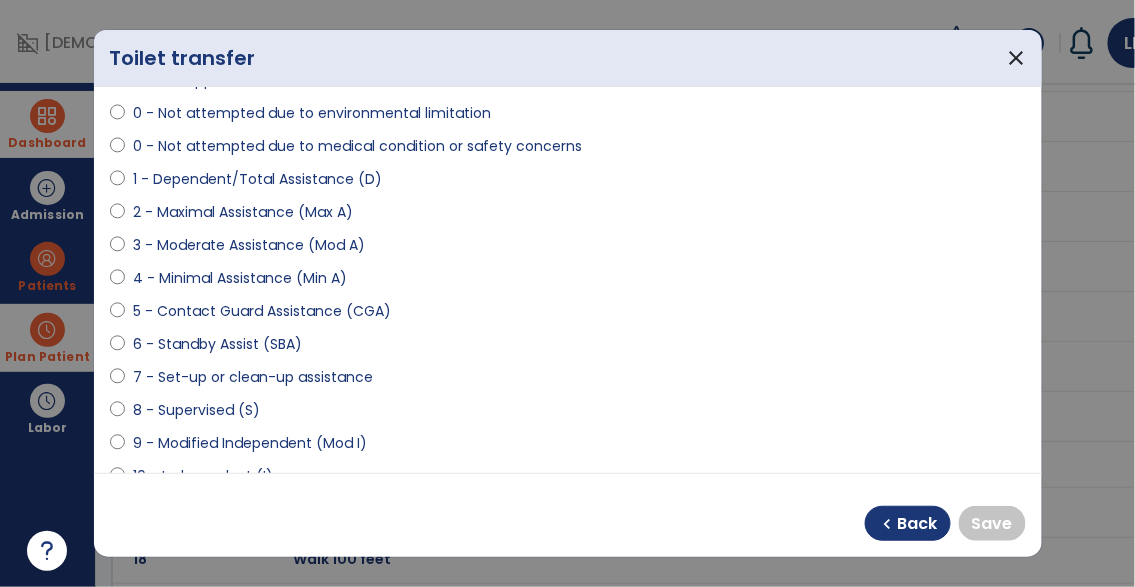 select on "**********" 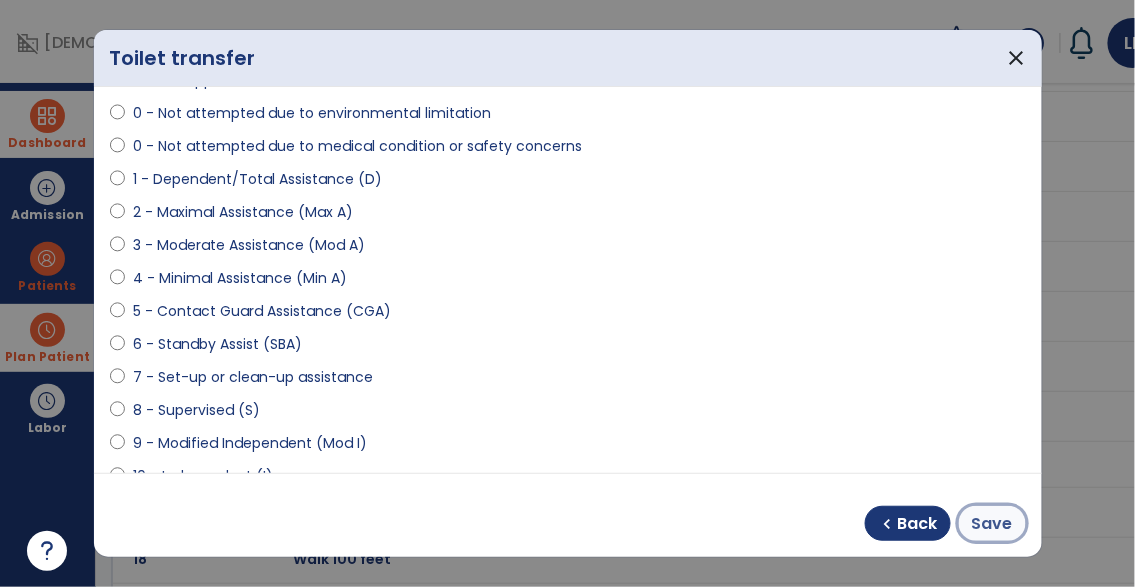 click on "Save" at bounding box center (992, 524) 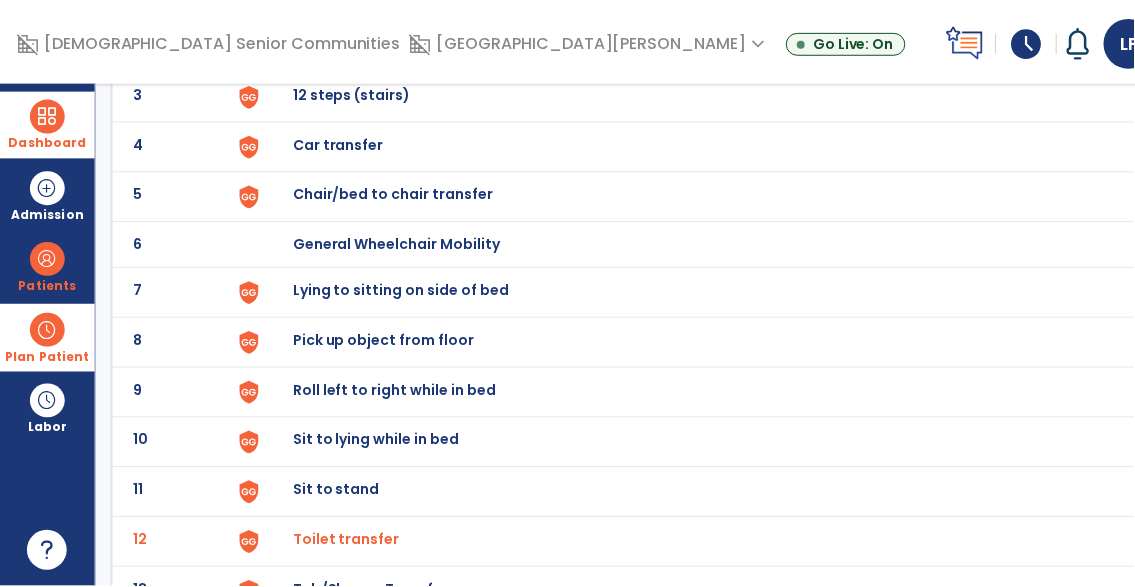 scroll, scrollTop: 267, scrollLeft: 0, axis: vertical 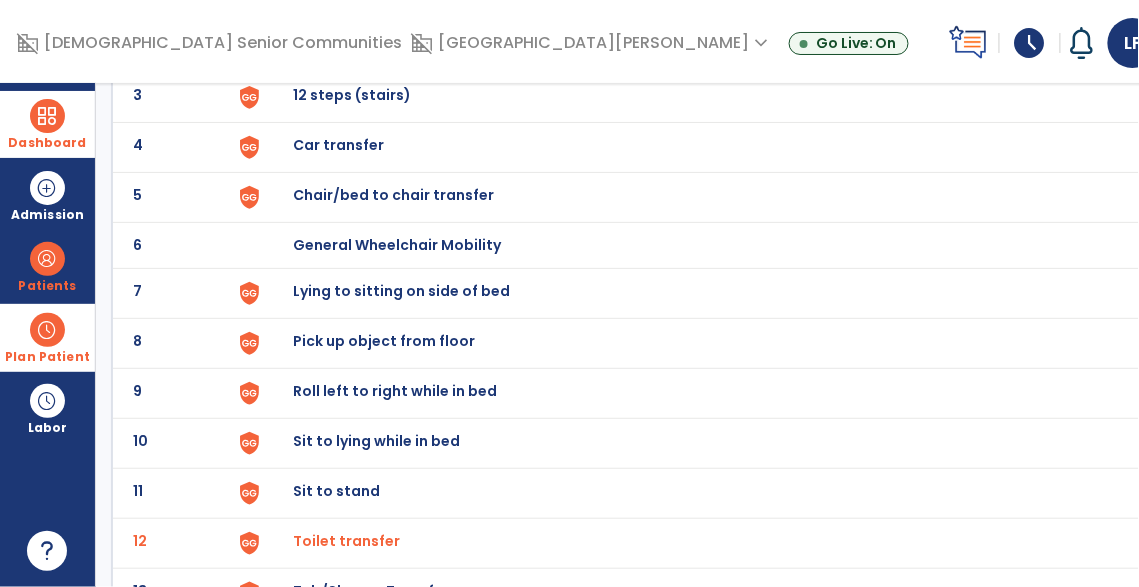 click on "Chair/bed to chair transfer" at bounding box center (339, -5) 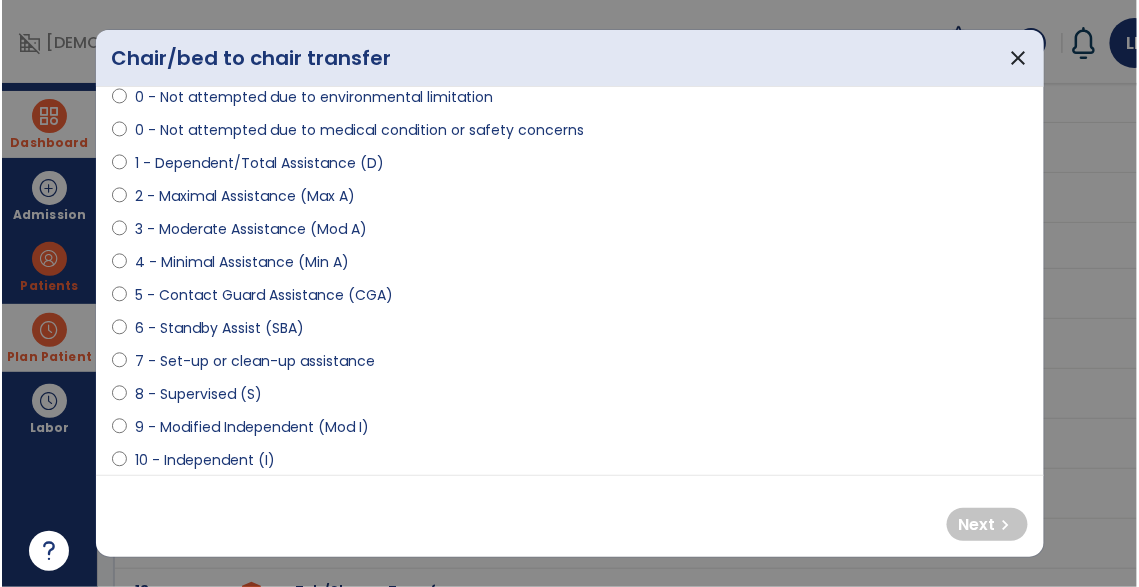 scroll, scrollTop: 180, scrollLeft: 0, axis: vertical 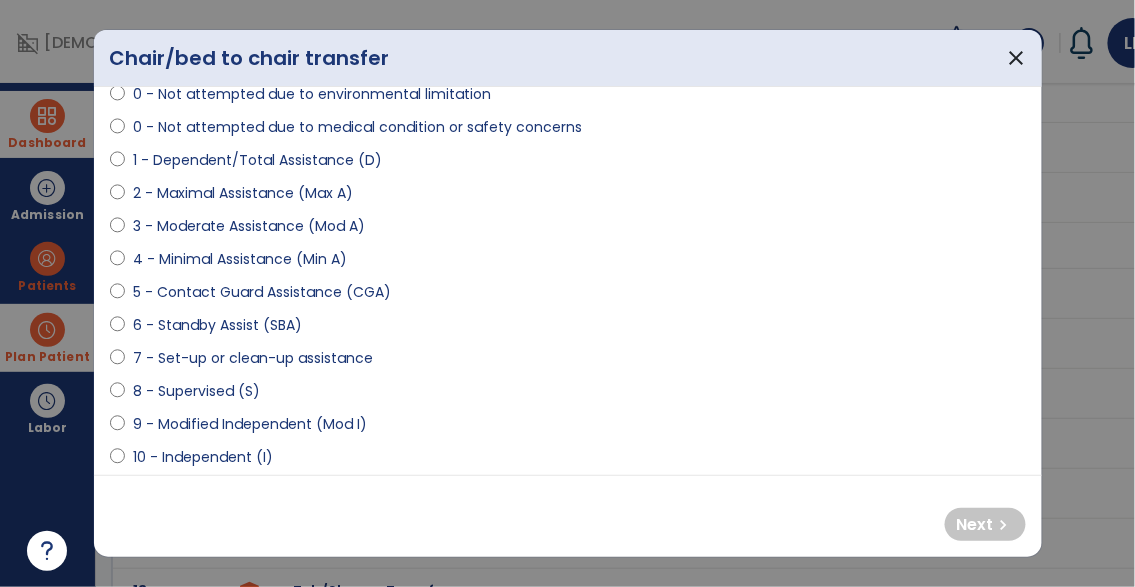 select on "**********" 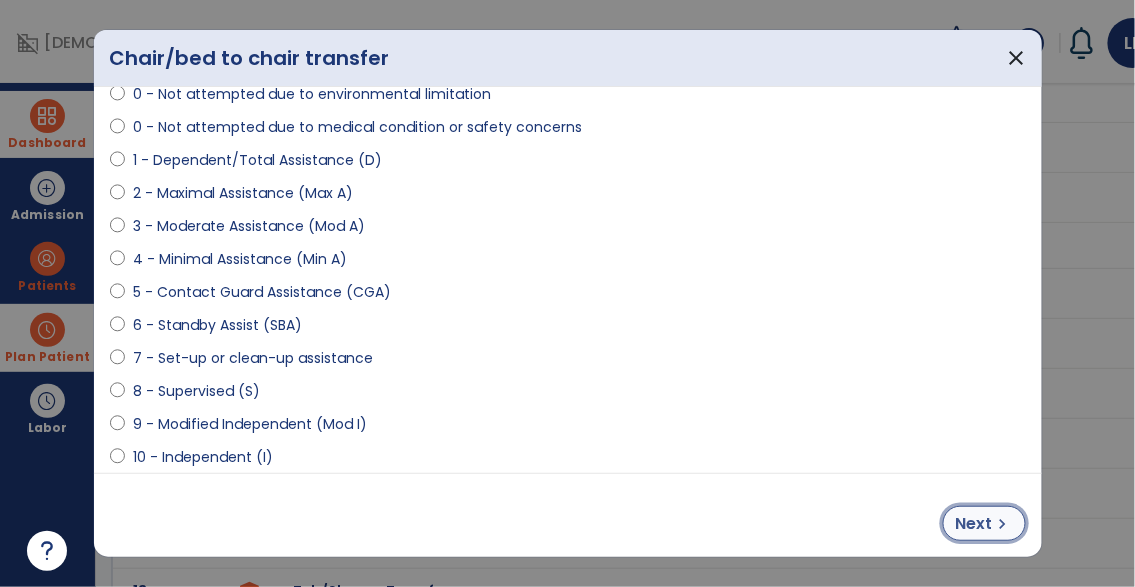 click on "Next" at bounding box center (974, 524) 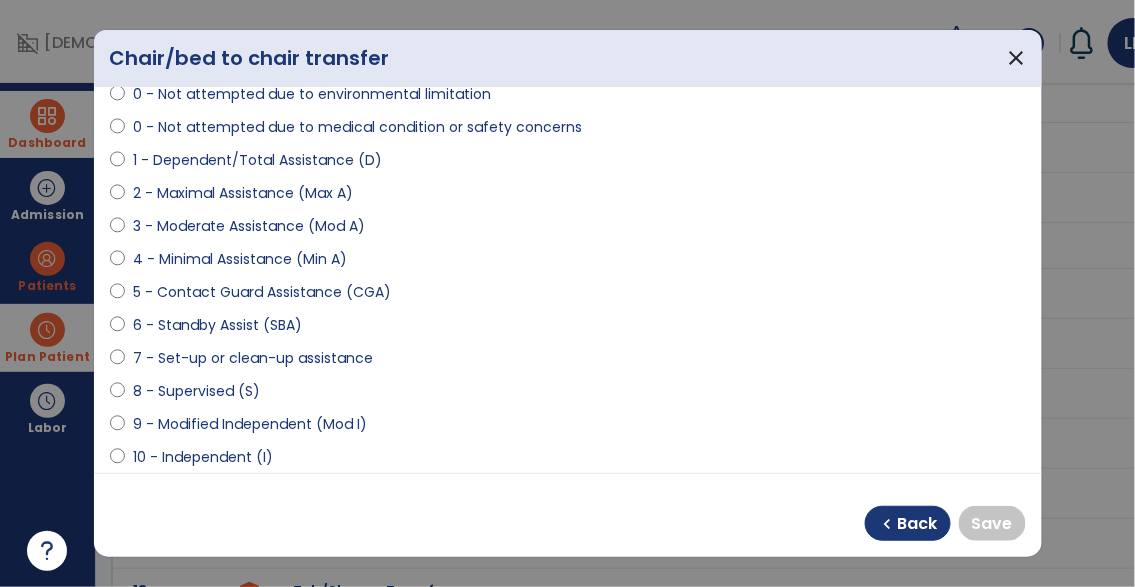 select on "**********" 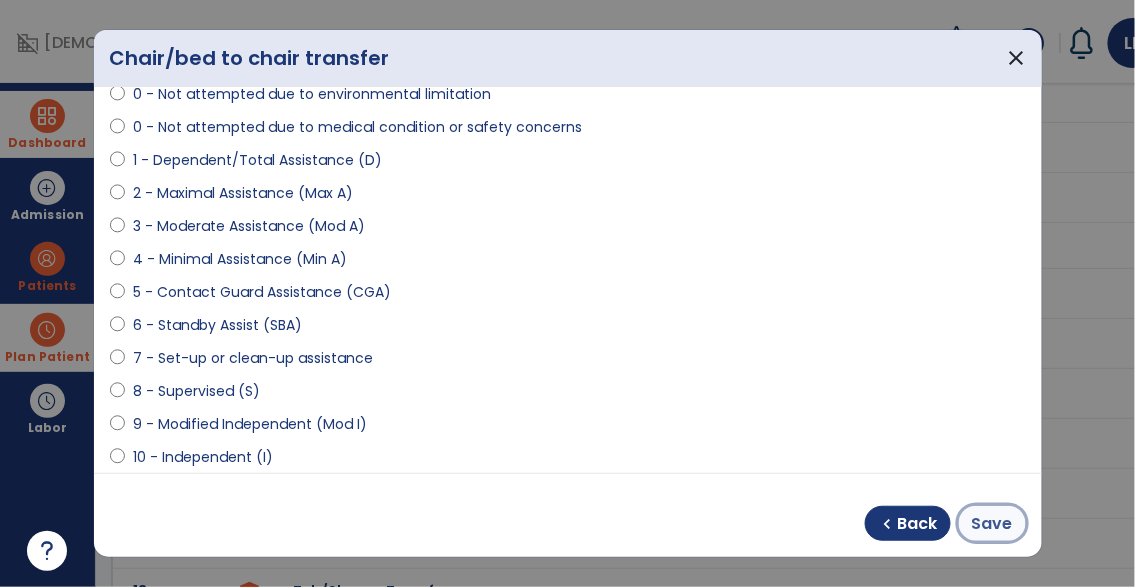click on "Save" at bounding box center [992, 524] 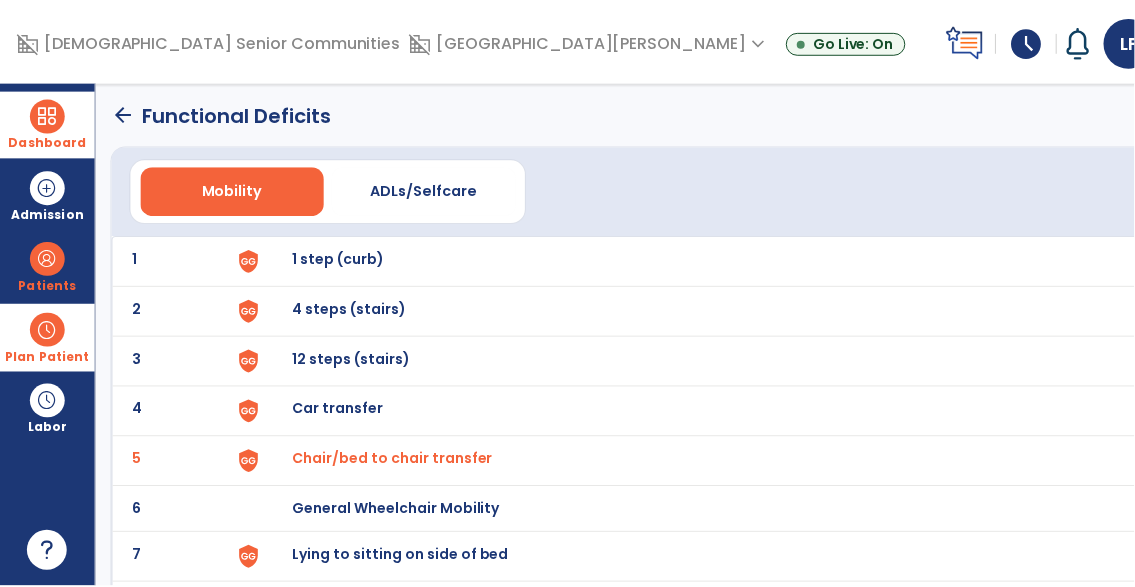 scroll, scrollTop: 0, scrollLeft: 0, axis: both 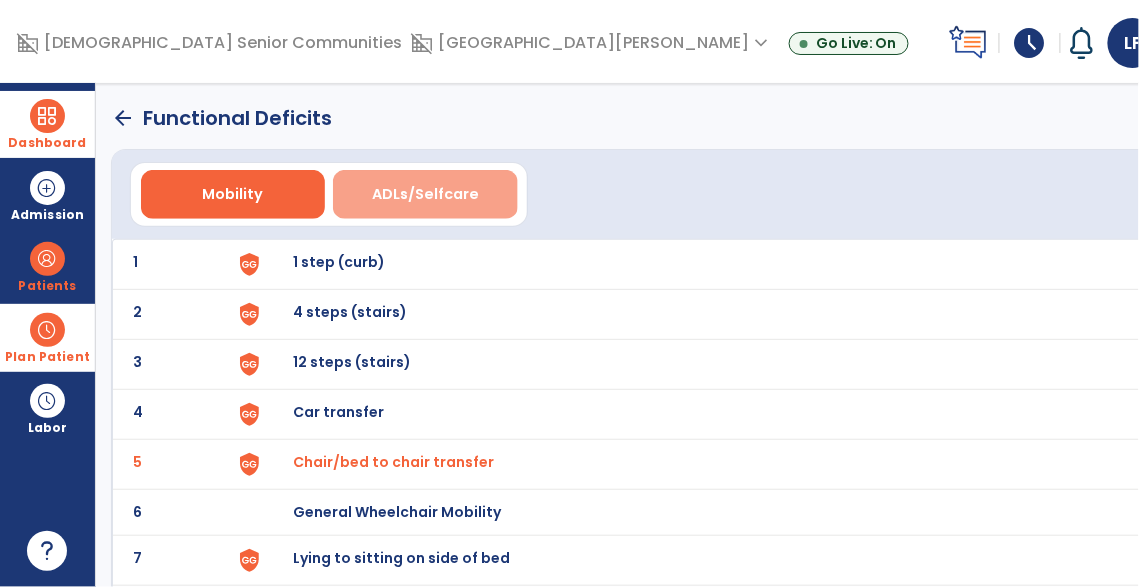click on "ADLs/Selfcare" at bounding box center (425, 194) 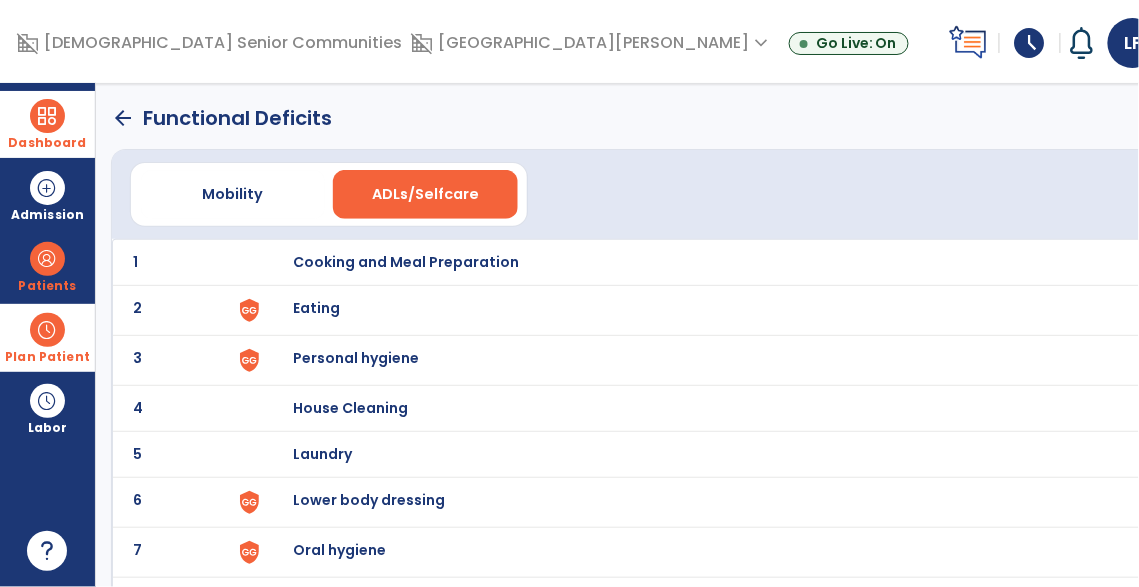 click on "Eating" at bounding box center [406, 262] 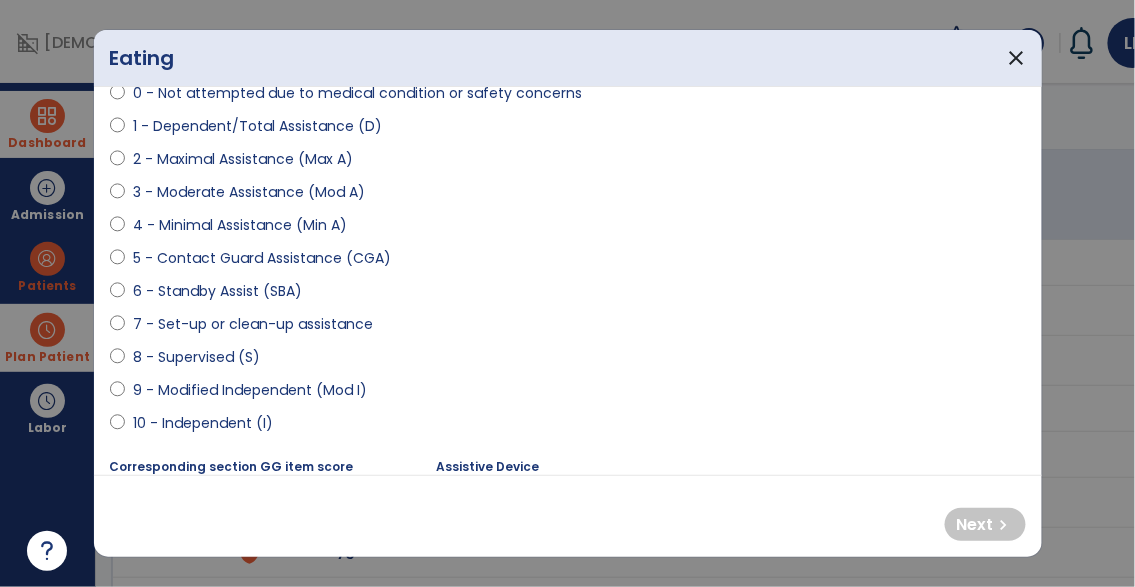 scroll, scrollTop: 218, scrollLeft: 0, axis: vertical 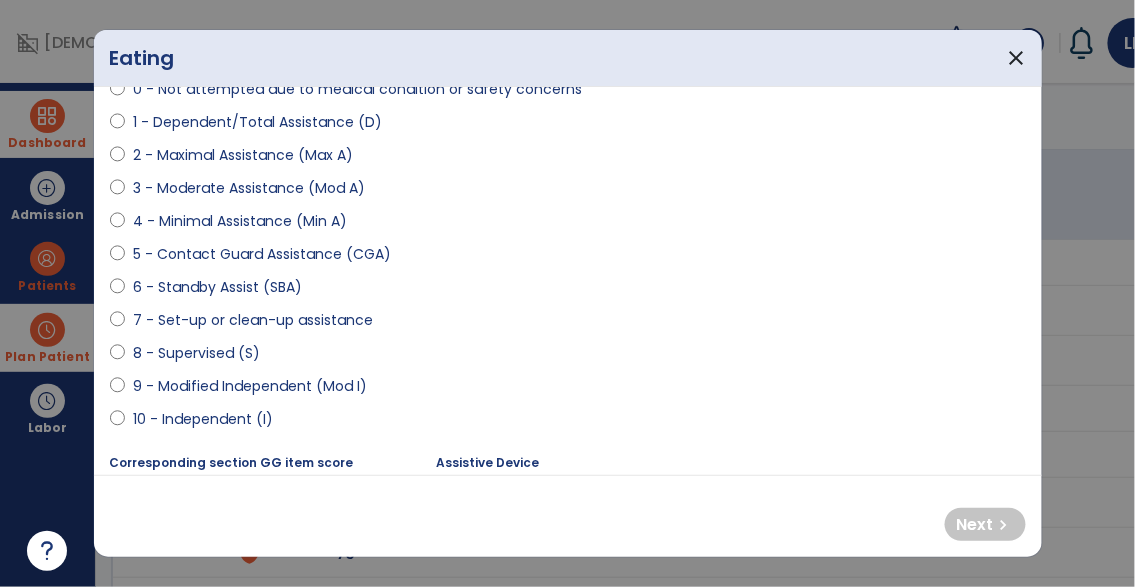 select on "**********" 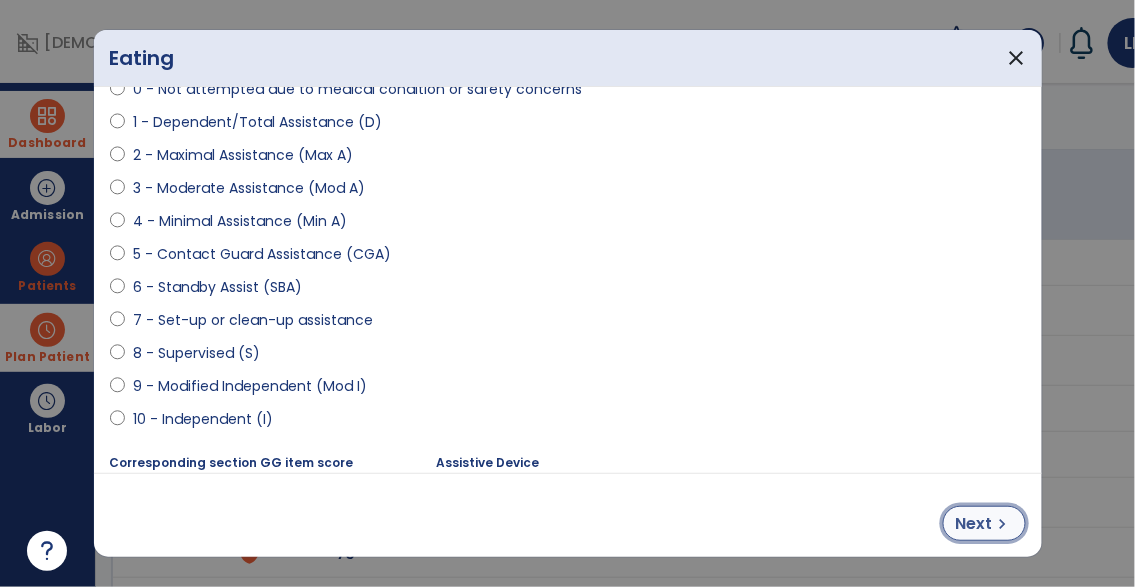 click on "chevron_right" at bounding box center (1003, 524) 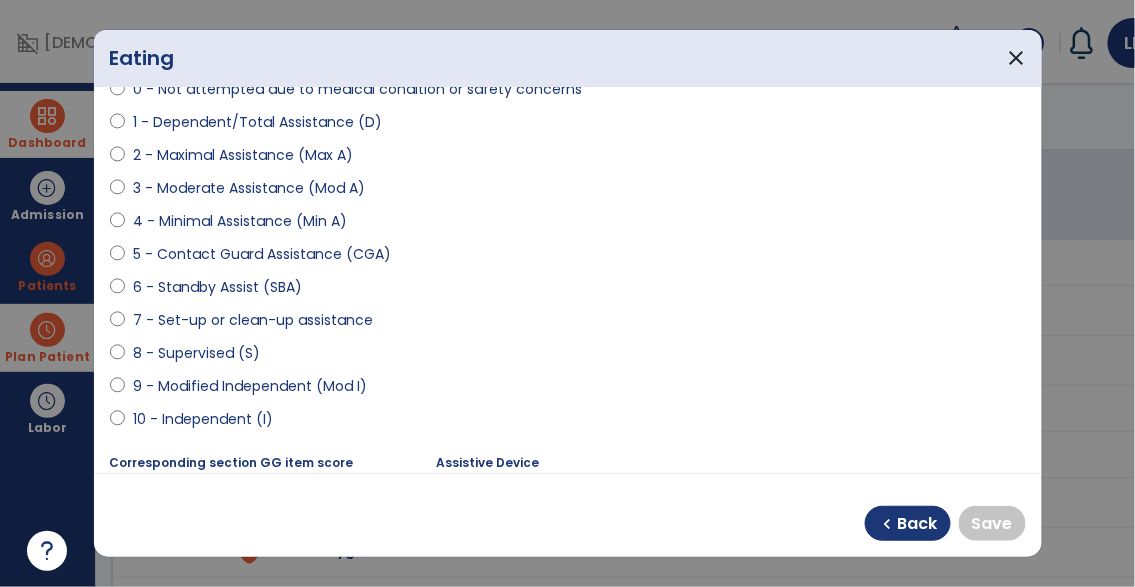 select on "**********" 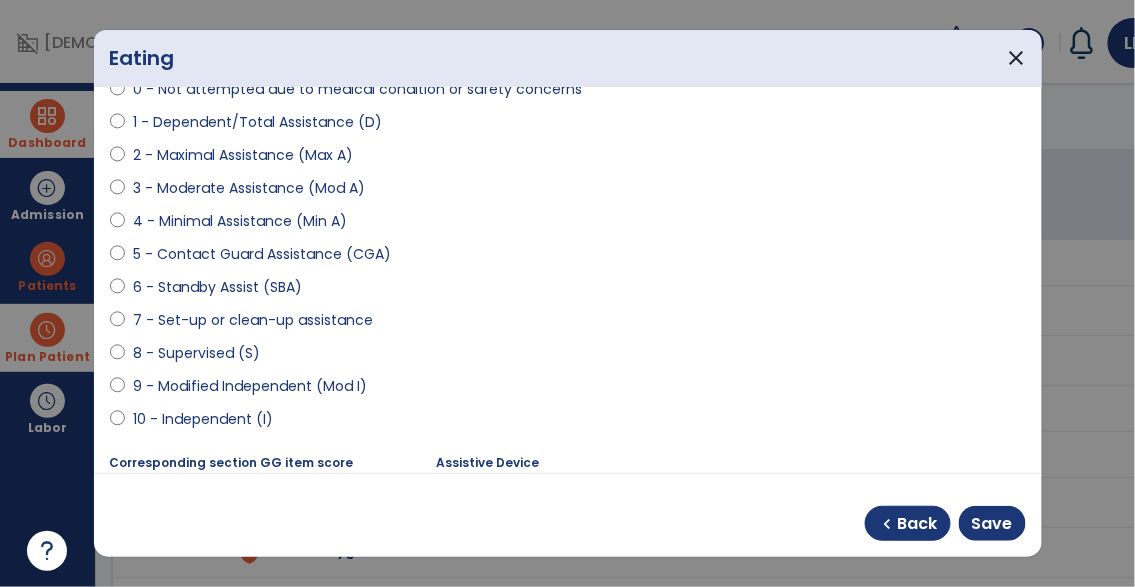 click on "chevron_left  Back Save" at bounding box center (568, 515) 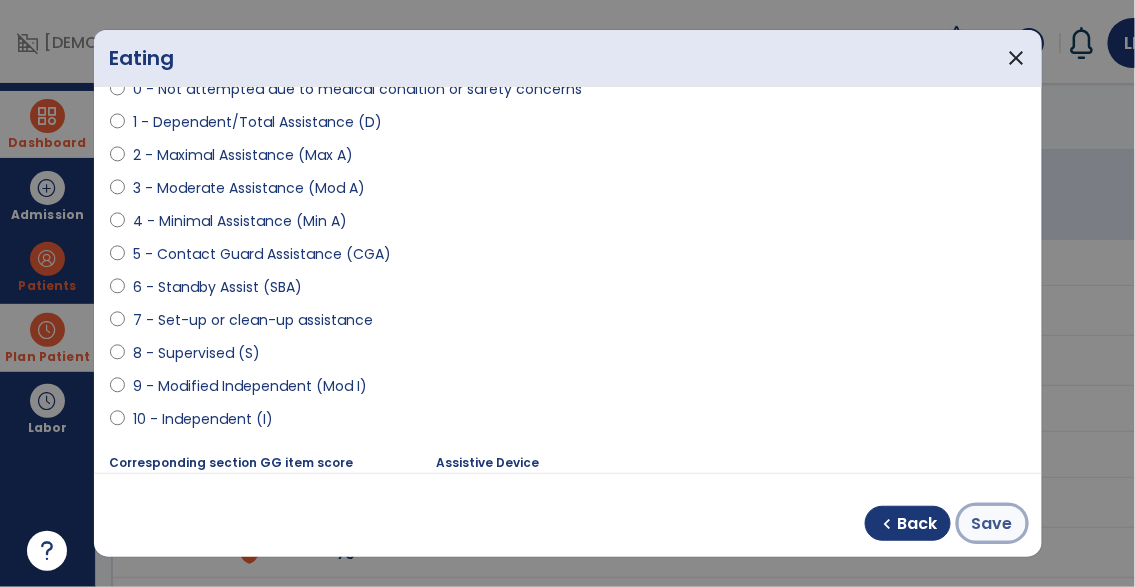 click on "Save" at bounding box center [992, 524] 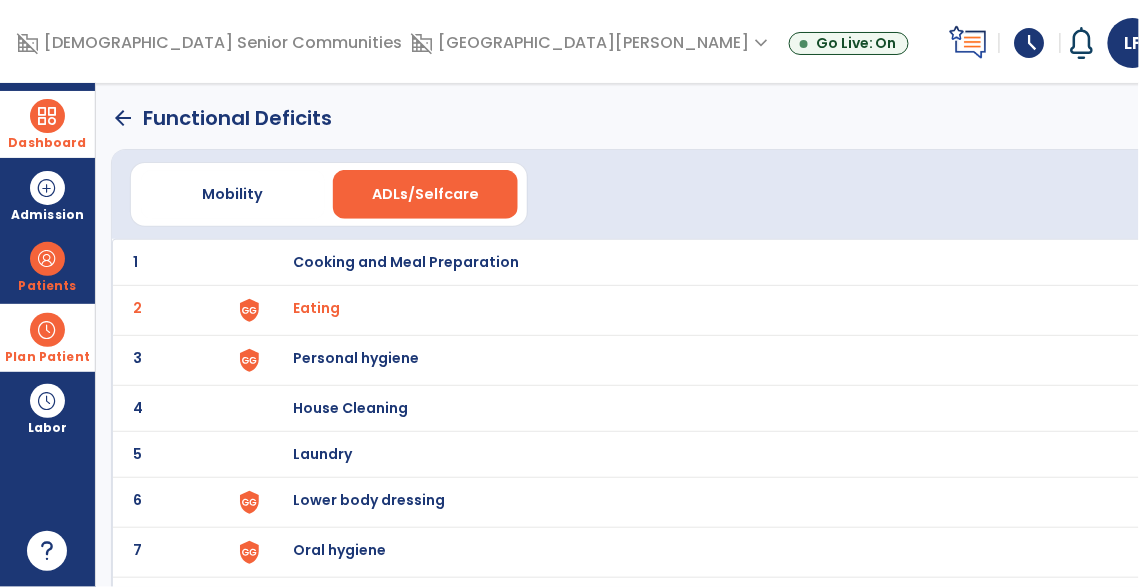 click on "Personal hygiene" at bounding box center [406, 262] 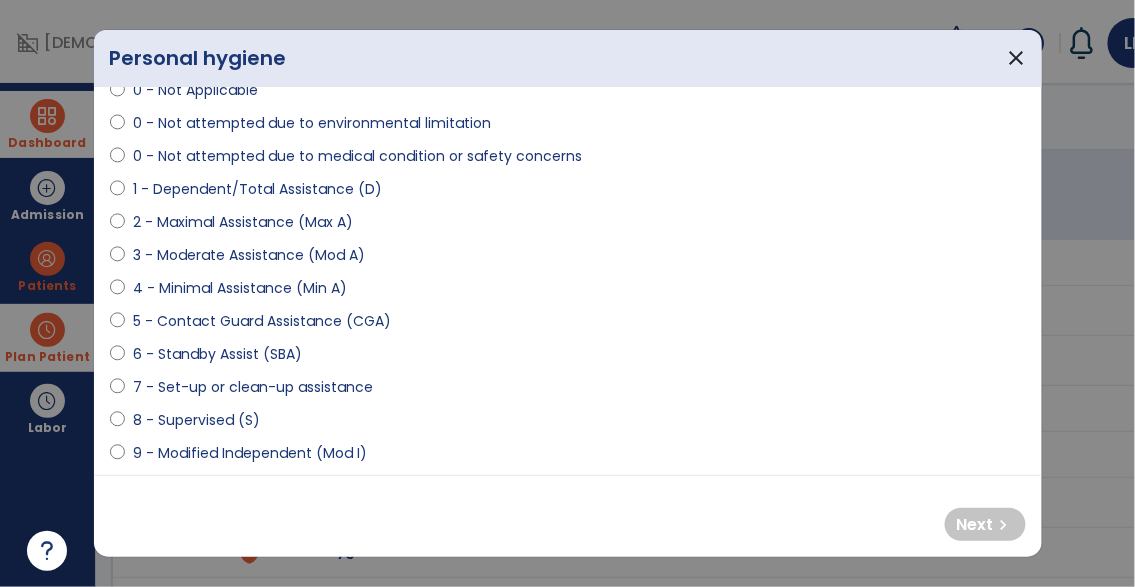 scroll, scrollTop: 187, scrollLeft: 0, axis: vertical 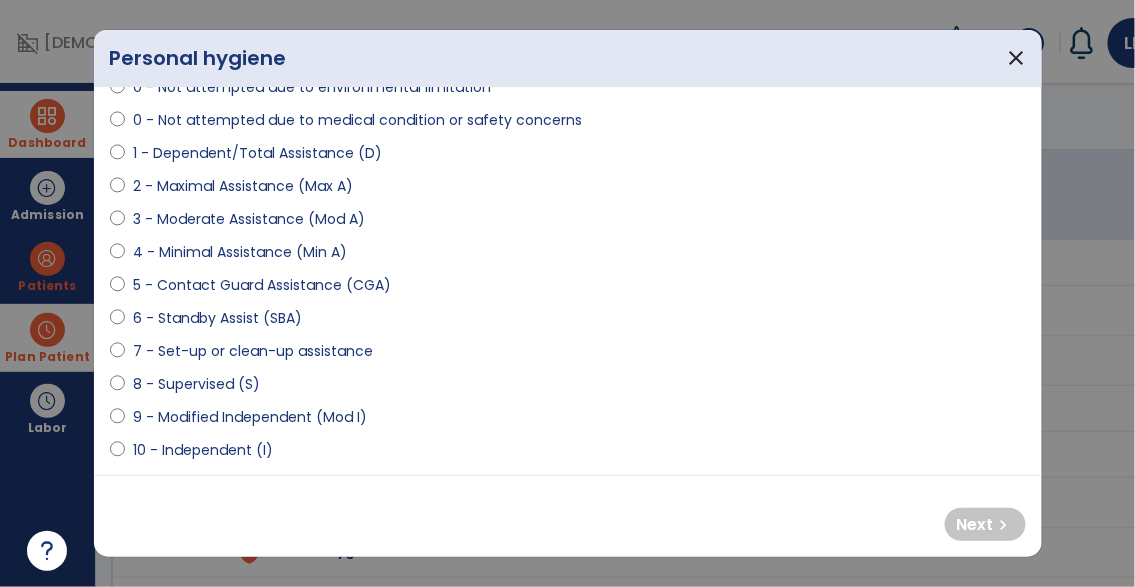 select on "**********" 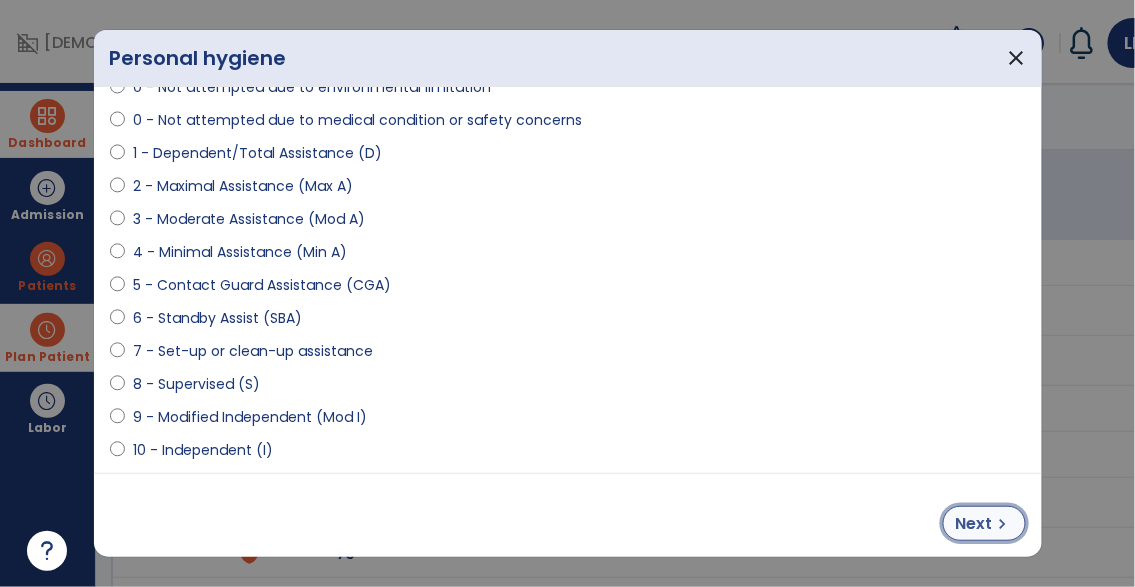click on "Next" at bounding box center [974, 524] 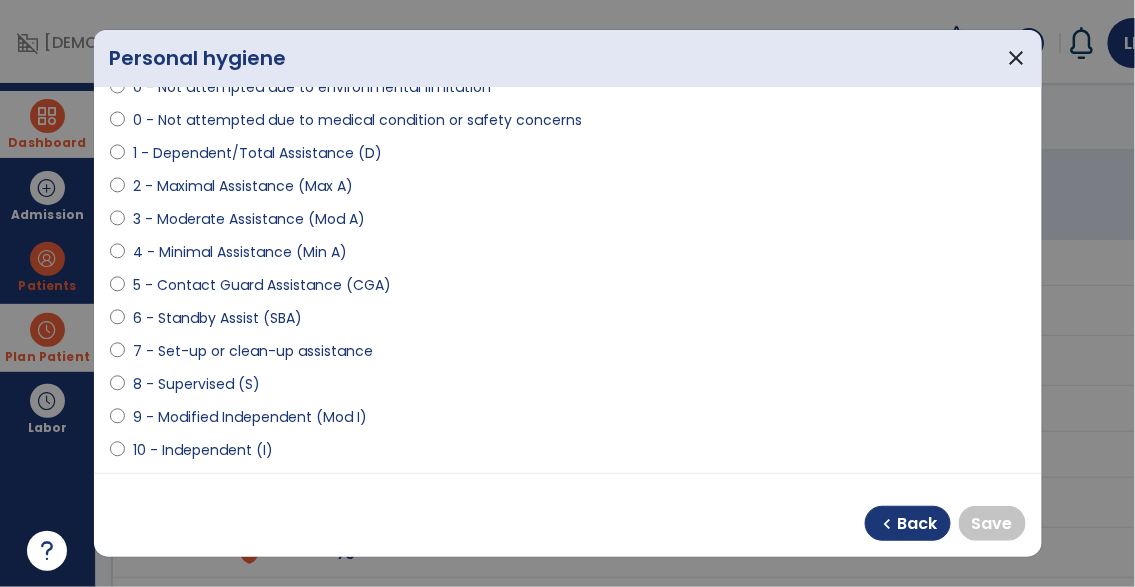 select on "**********" 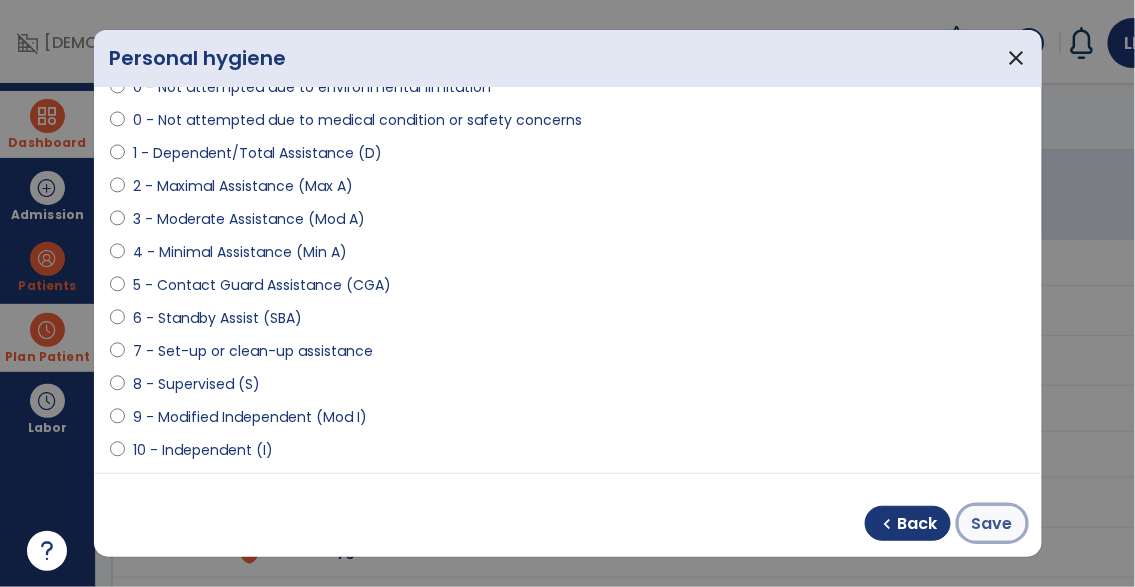 click on "Save" at bounding box center [992, 523] 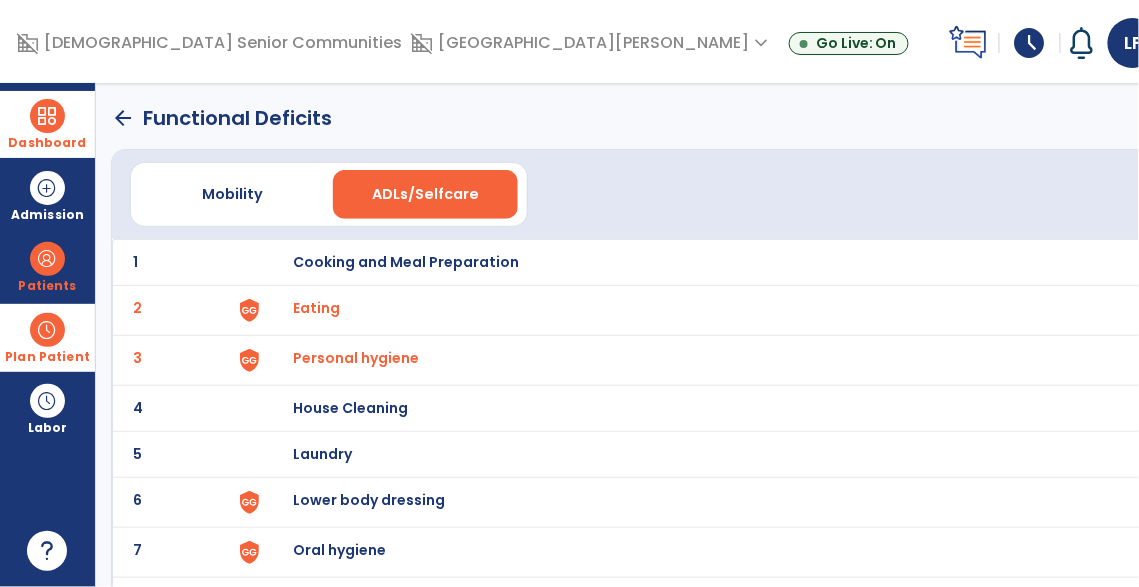 click on "Lower body dressing" at bounding box center [406, 262] 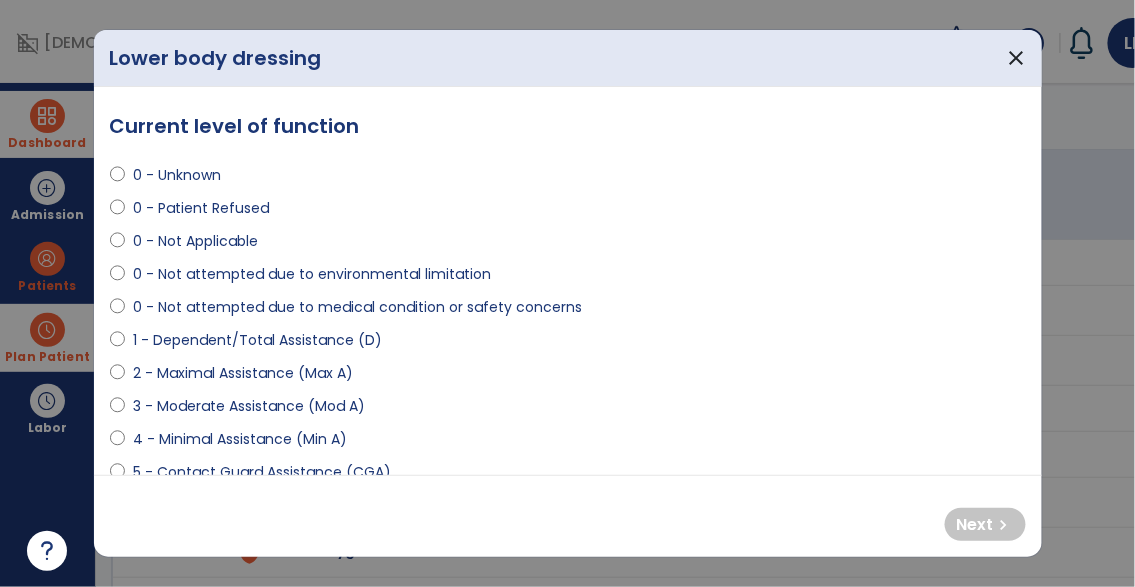 select on "**********" 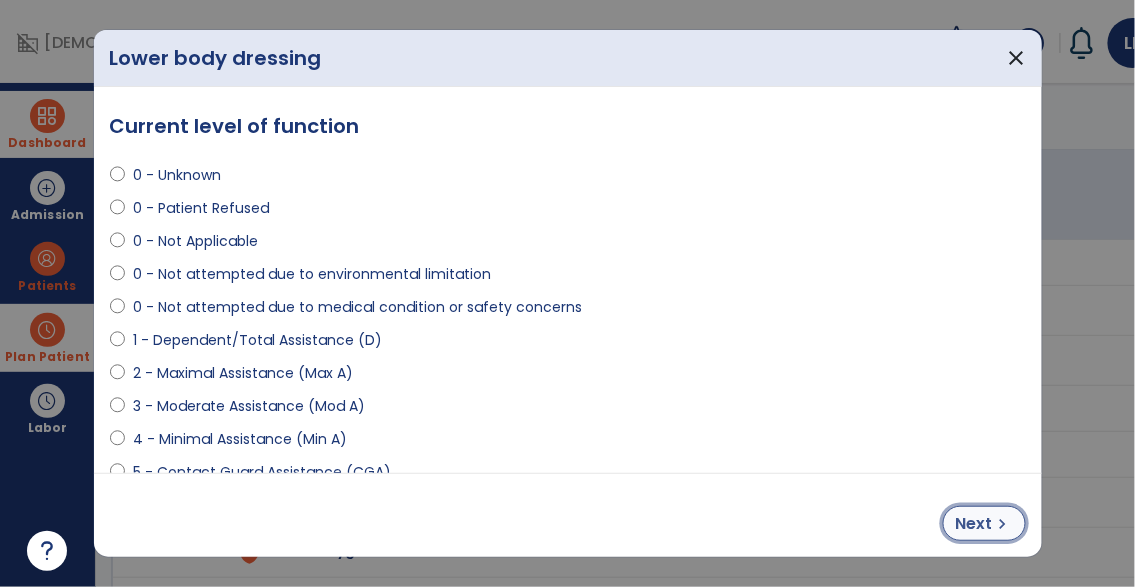 click on "chevron_right" at bounding box center [1003, 524] 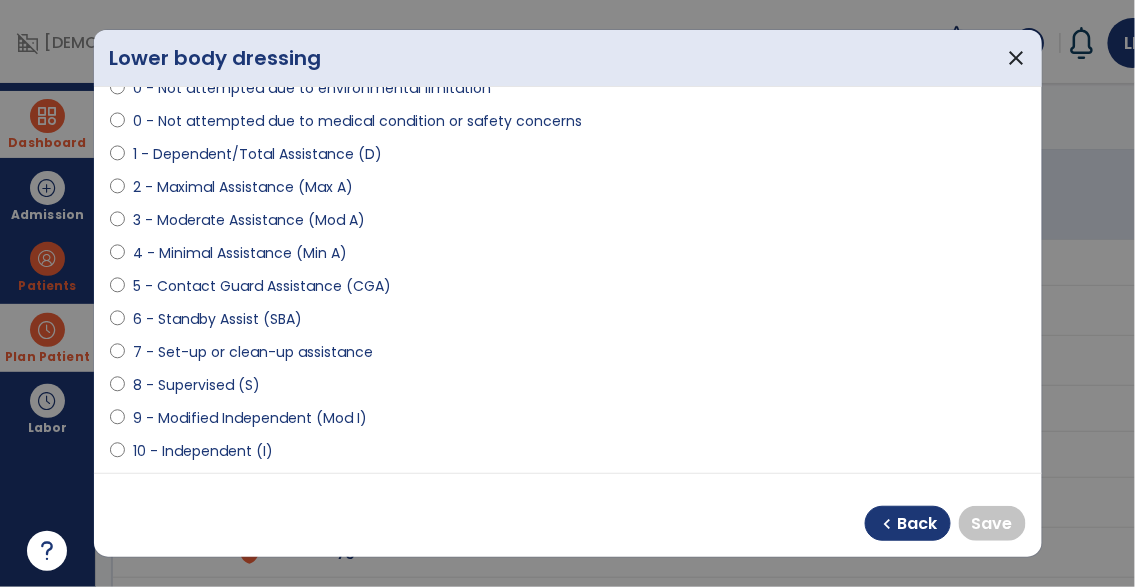 scroll, scrollTop: 156, scrollLeft: 0, axis: vertical 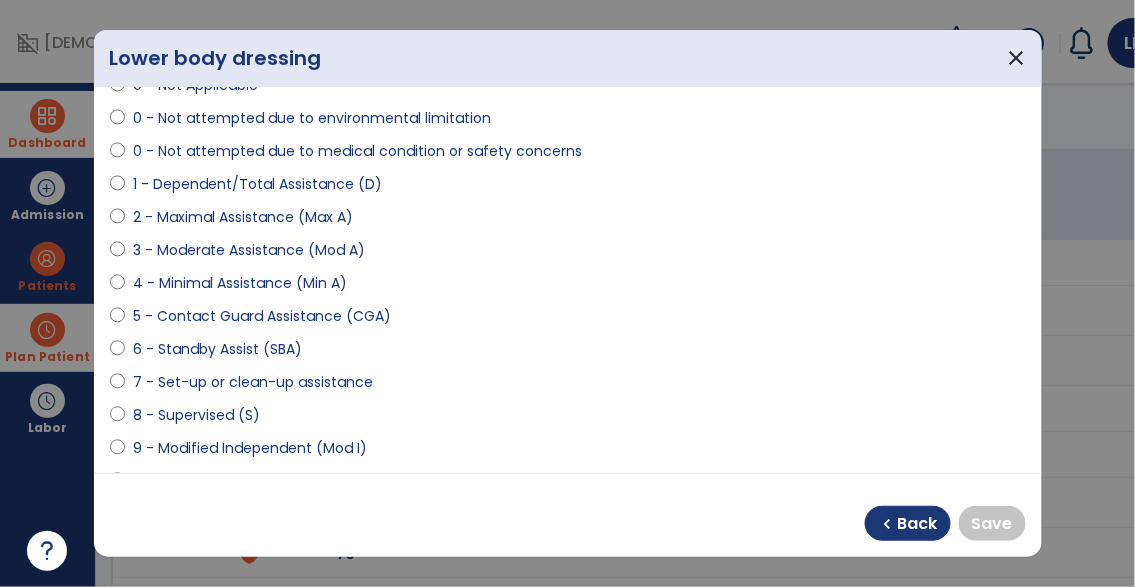 select on "**********" 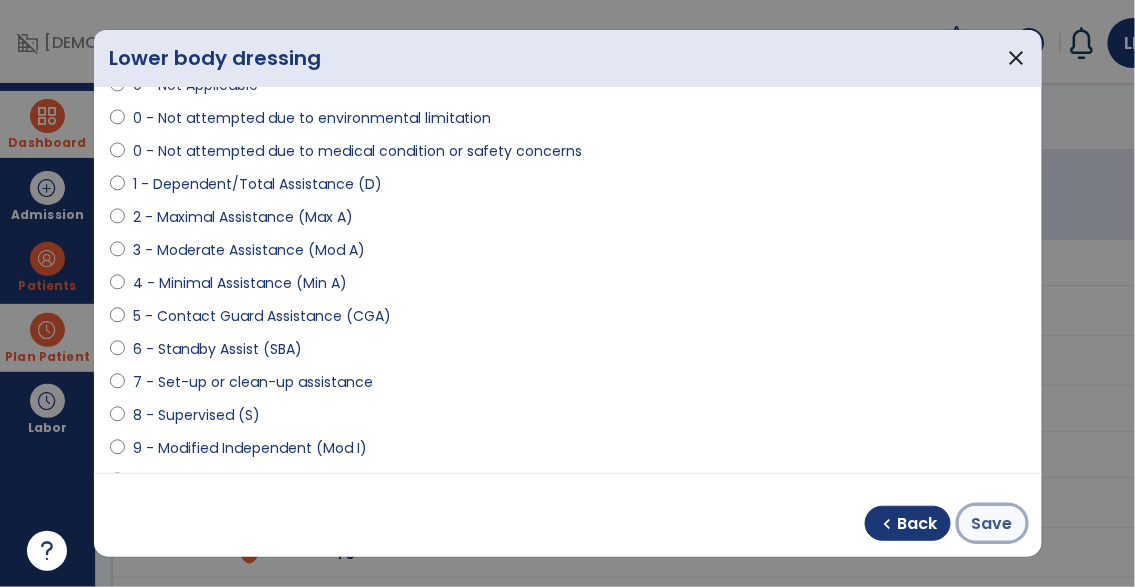 click on "Save" at bounding box center [992, 524] 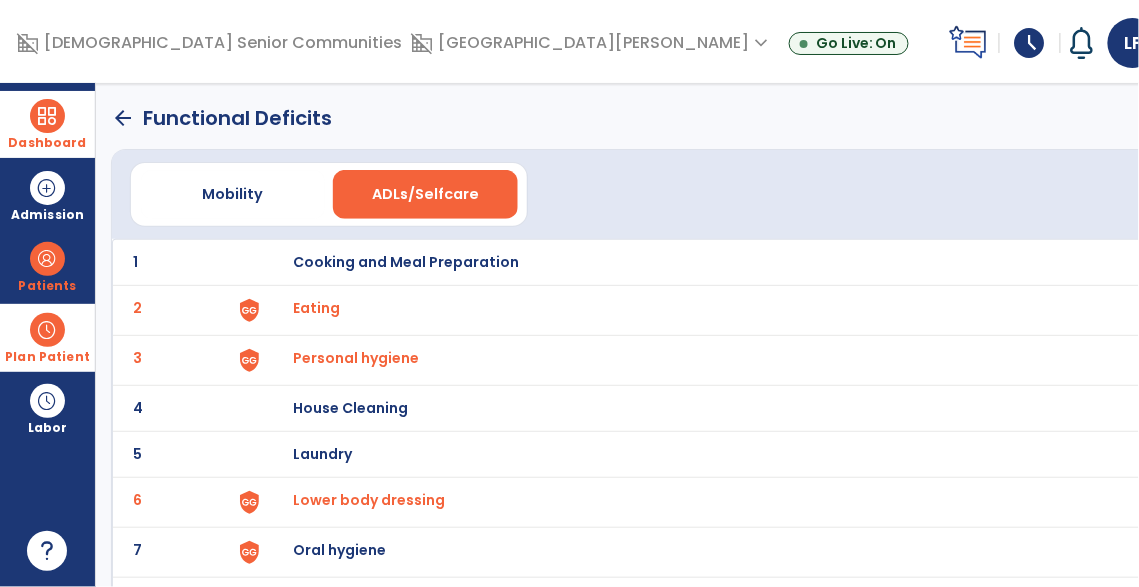 click on "Oral hygiene" at bounding box center (406, 262) 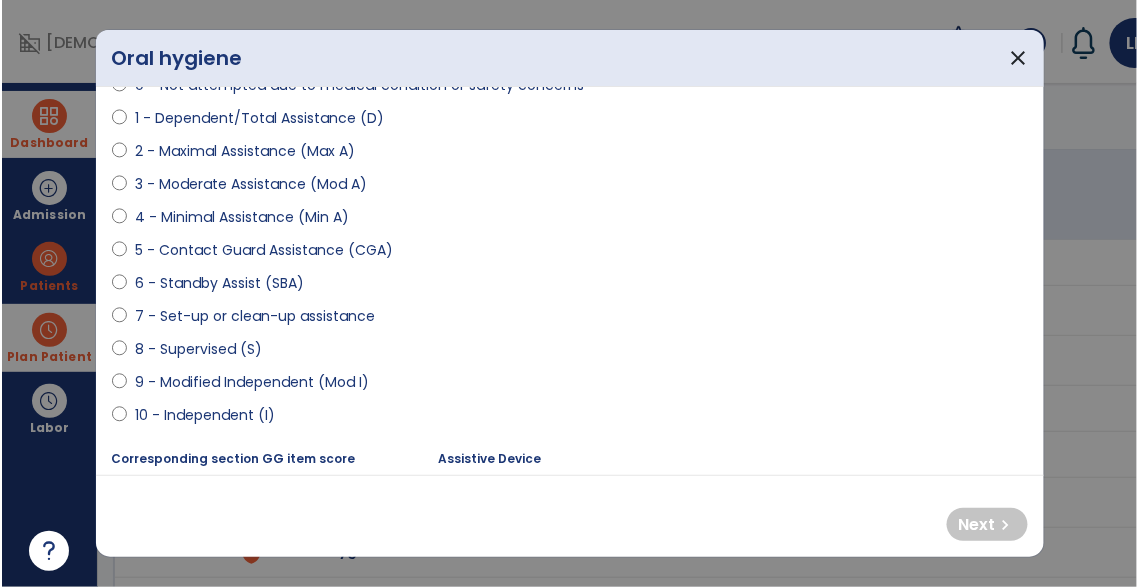 scroll, scrollTop: 234, scrollLeft: 0, axis: vertical 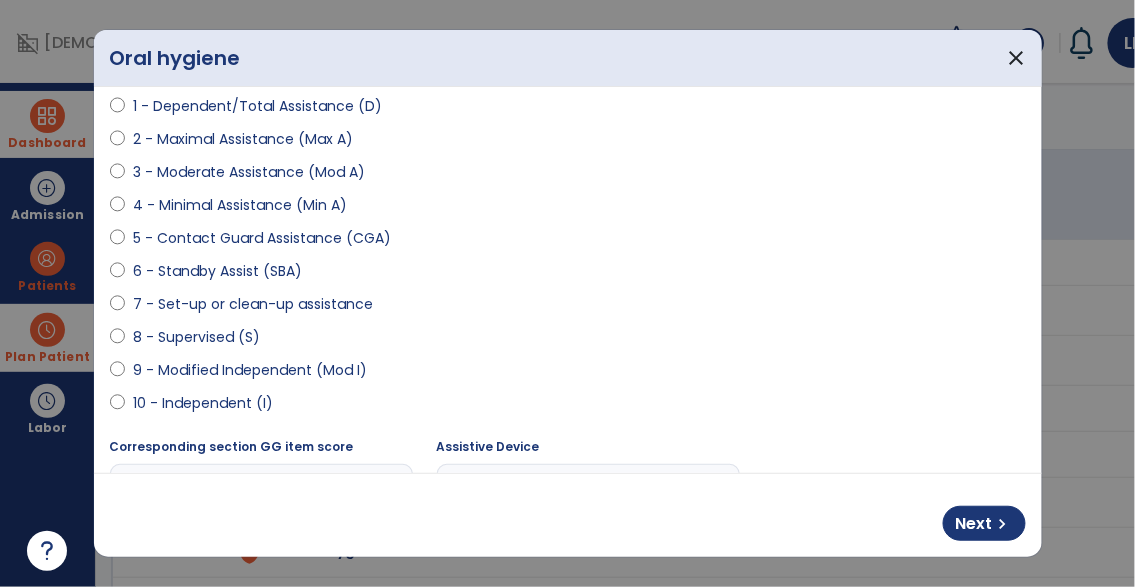 select on "**********" 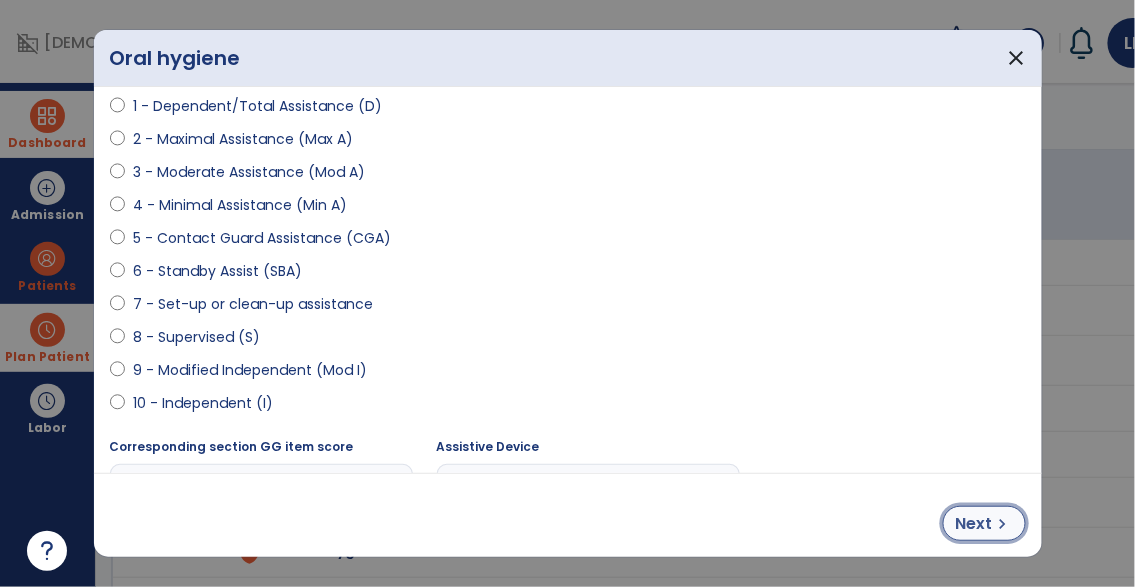 click on "Next" at bounding box center [974, 524] 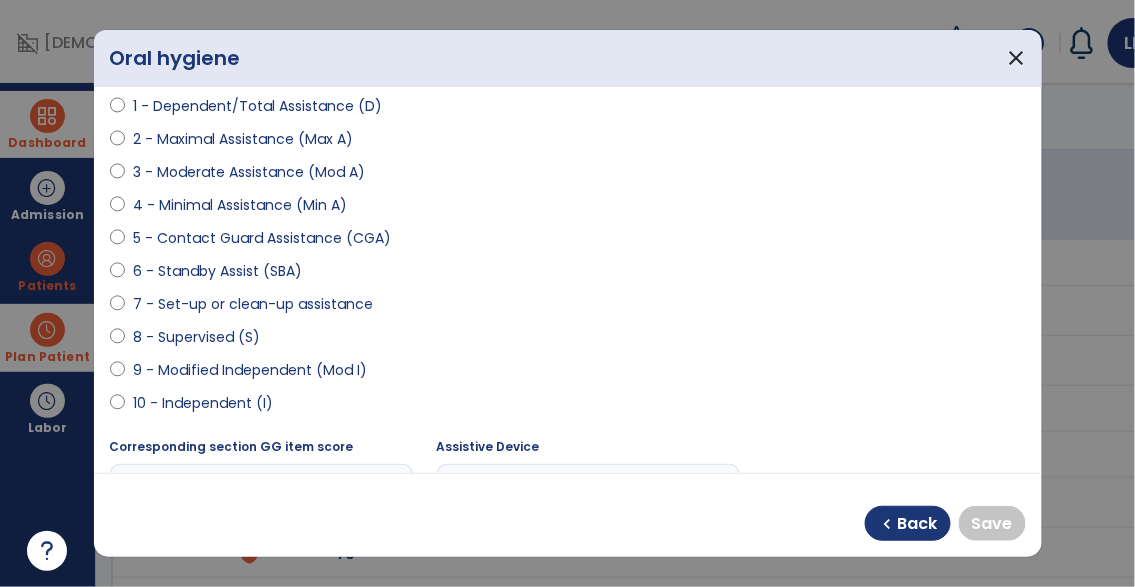 select on "**********" 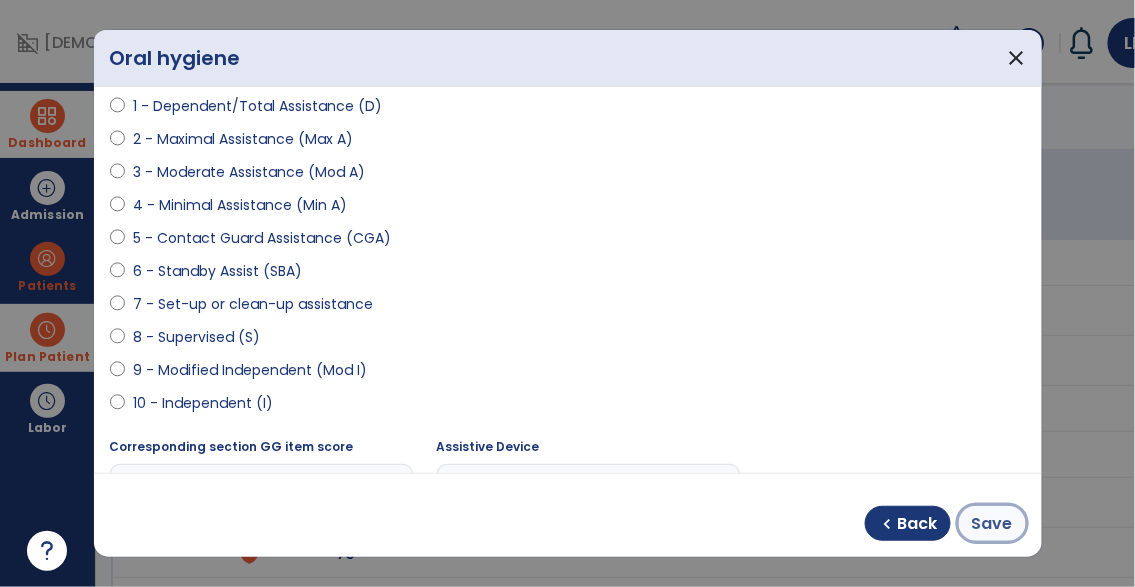 click on "Save" at bounding box center (992, 524) 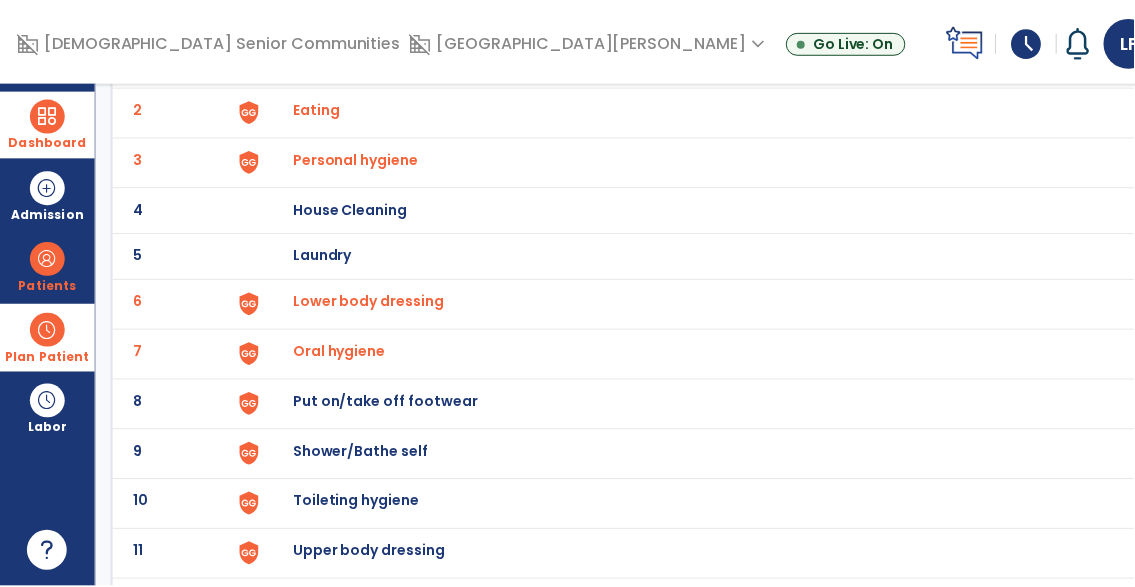 scroll, scrollTop: 275, scrollLeft: 0, axis: vertical 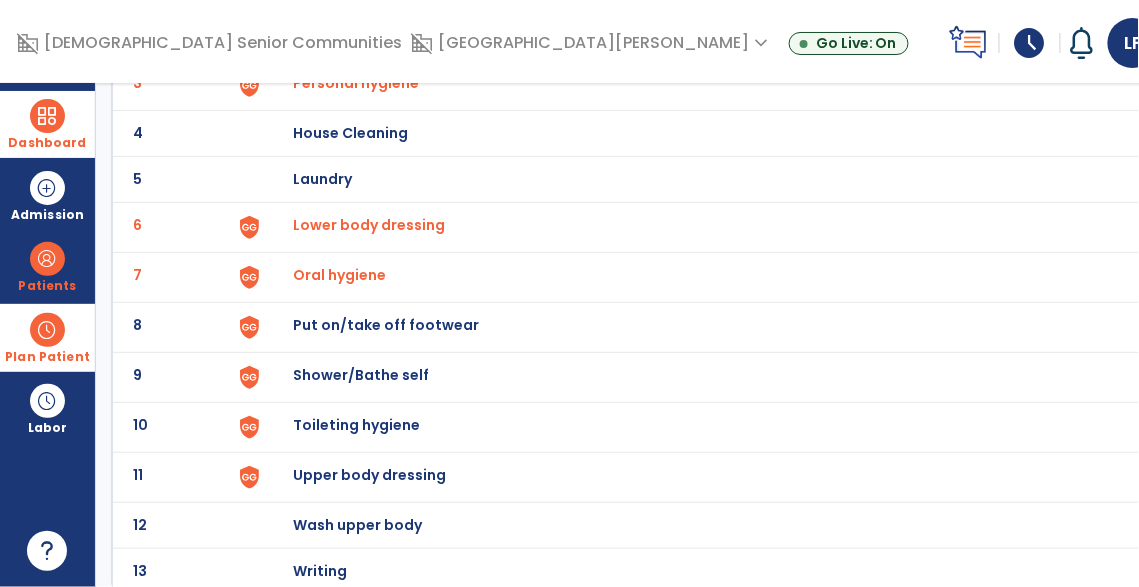 click on "Put on/take off footwear" at bounding box center (406, -13) 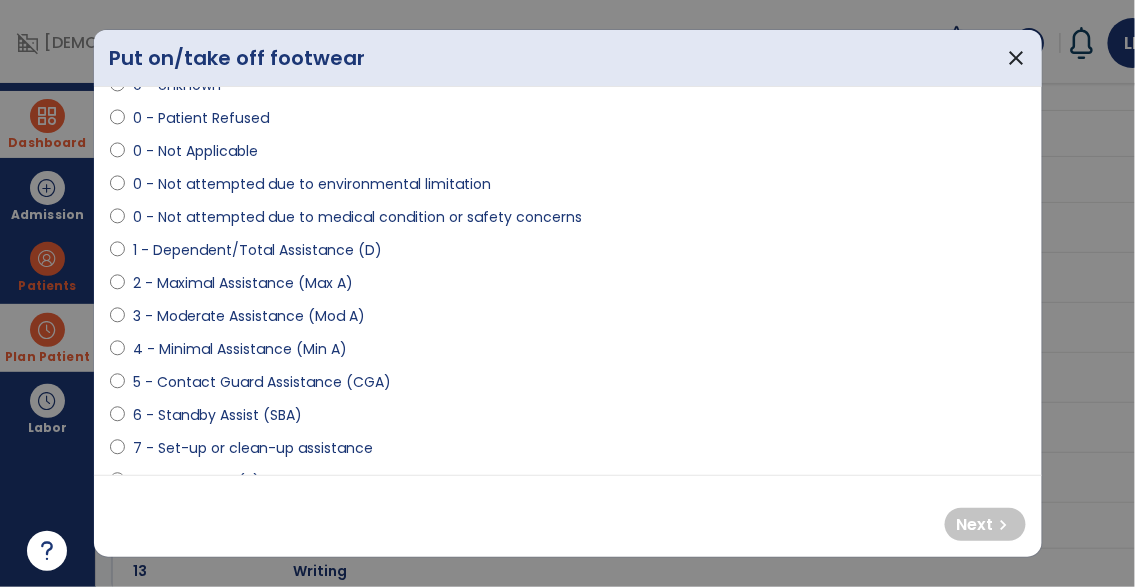scroll, scrollTop: 111, scrollLeft: 0, axis: vertical 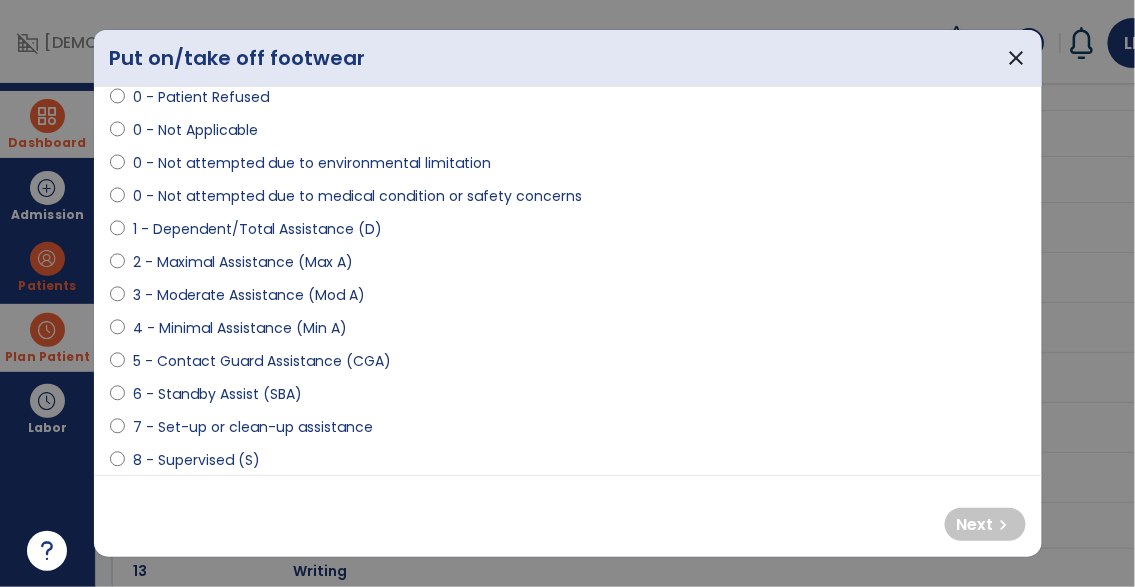 select on "**********" 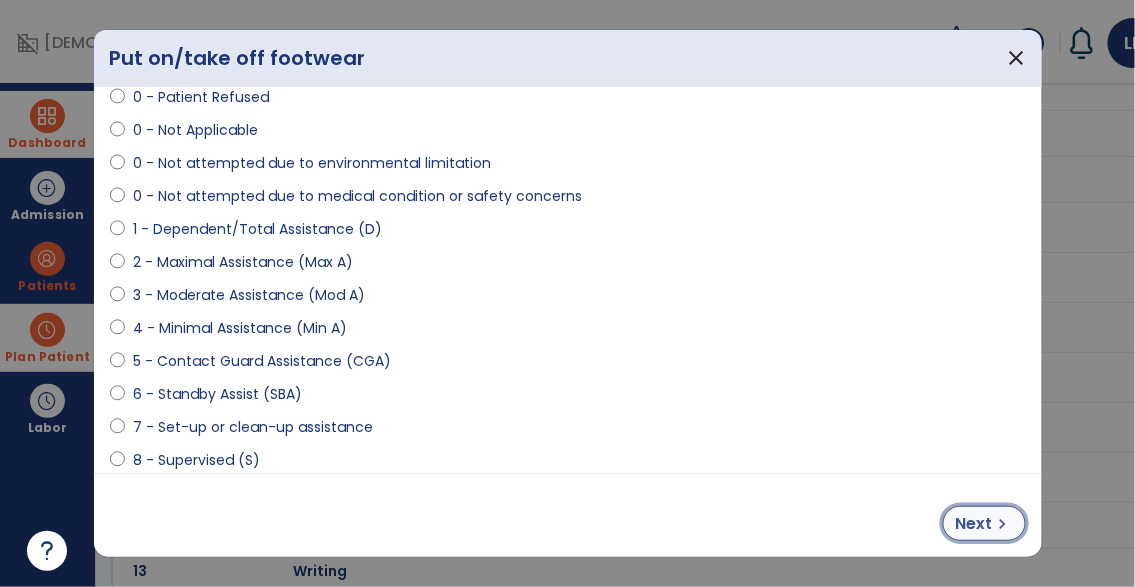 click on "chevron_right" at bounding box center (1003, 524) 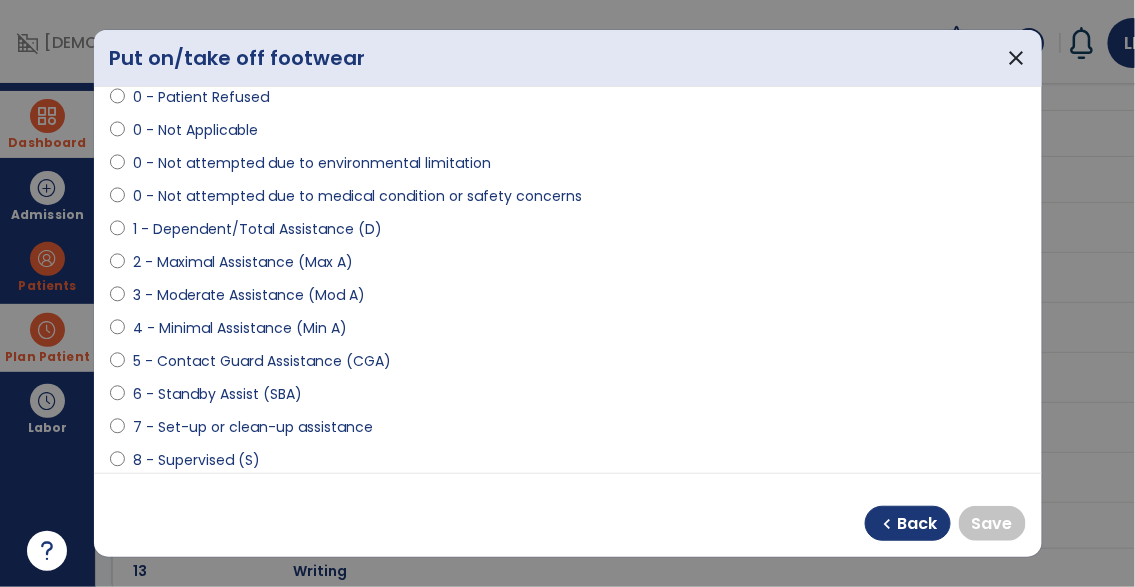 click on "3 - Moderate Assistance (Mod A)" at bounding box center [568, 299] 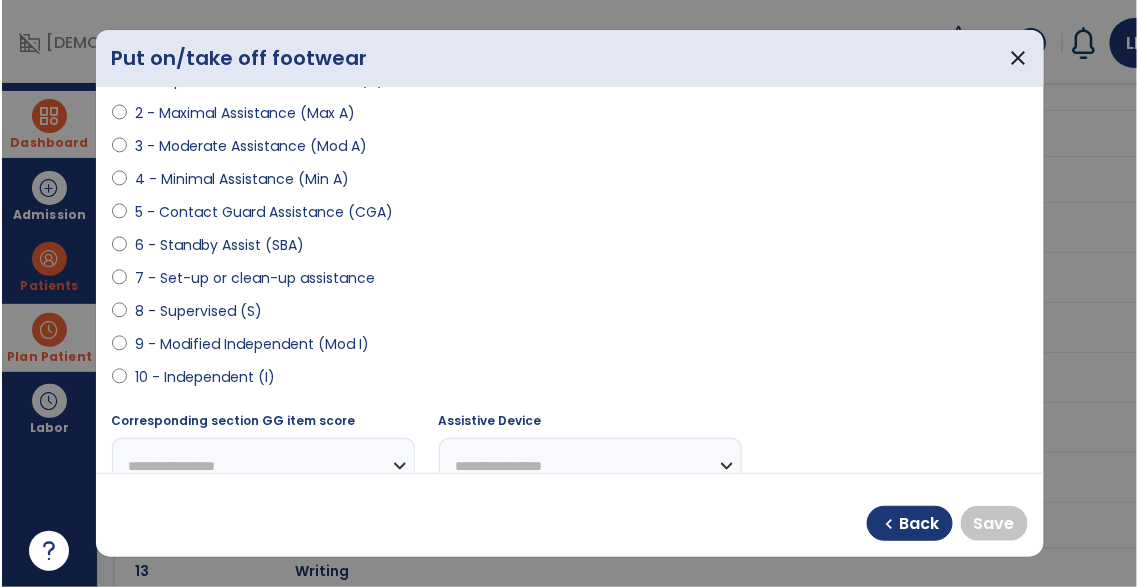 scroll, scrollTop: 263, scrollLeft: 0, axis: vertical 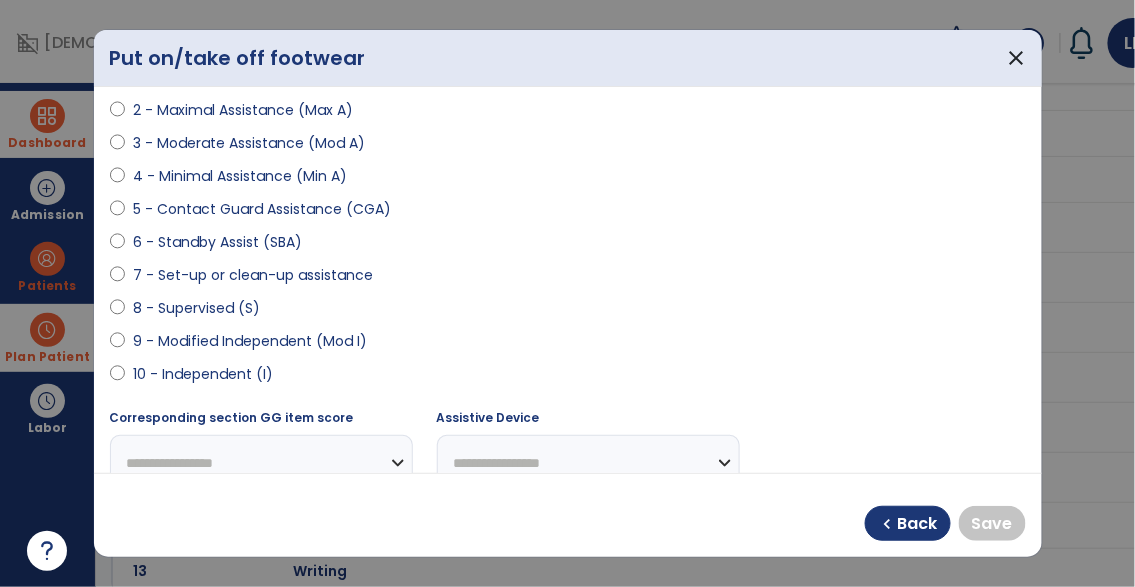 select on "**********" 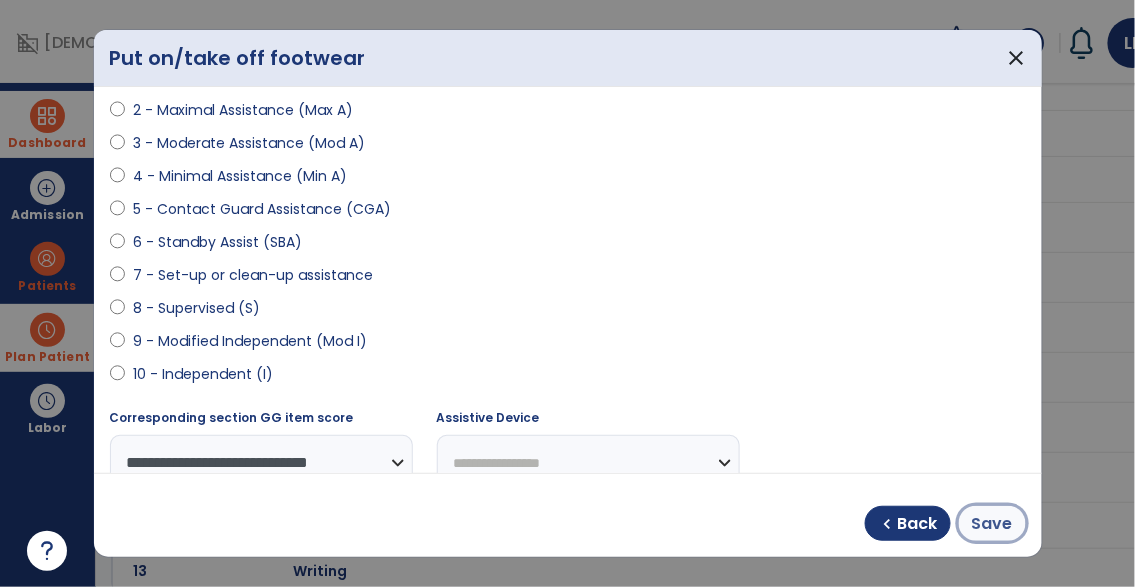 click on "Save" at bounding box center (992, 524) 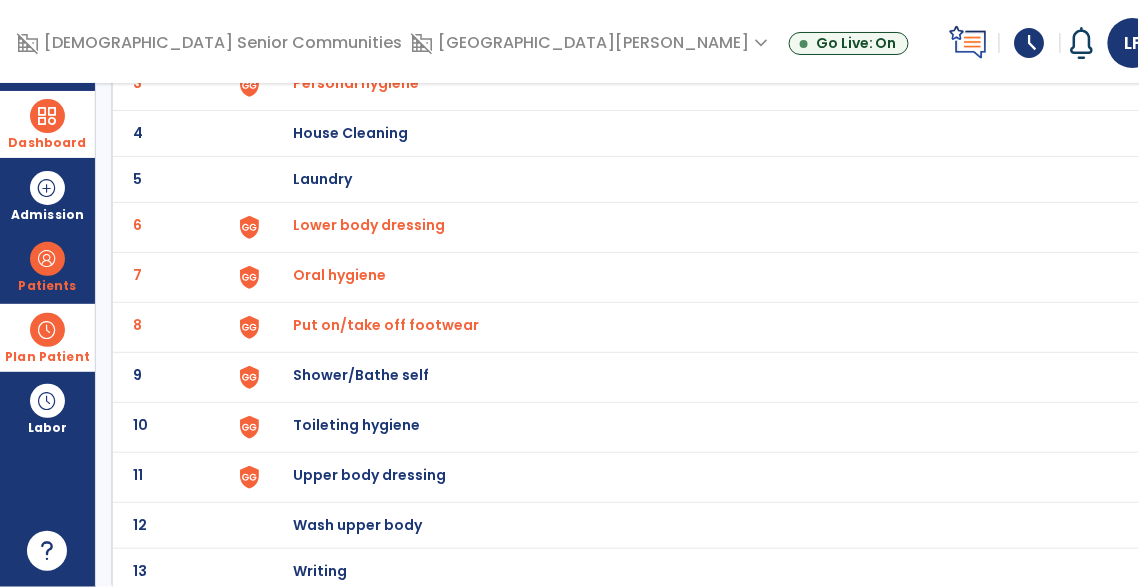 click on "Shower/Bathe self" at bounding box center [406, -13] 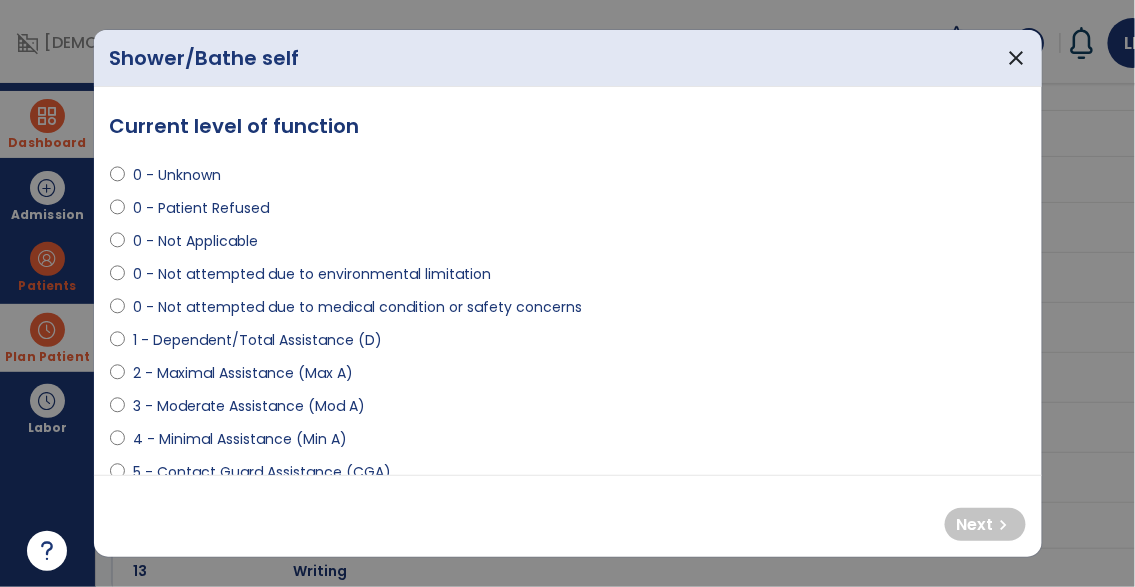 select on "**********" 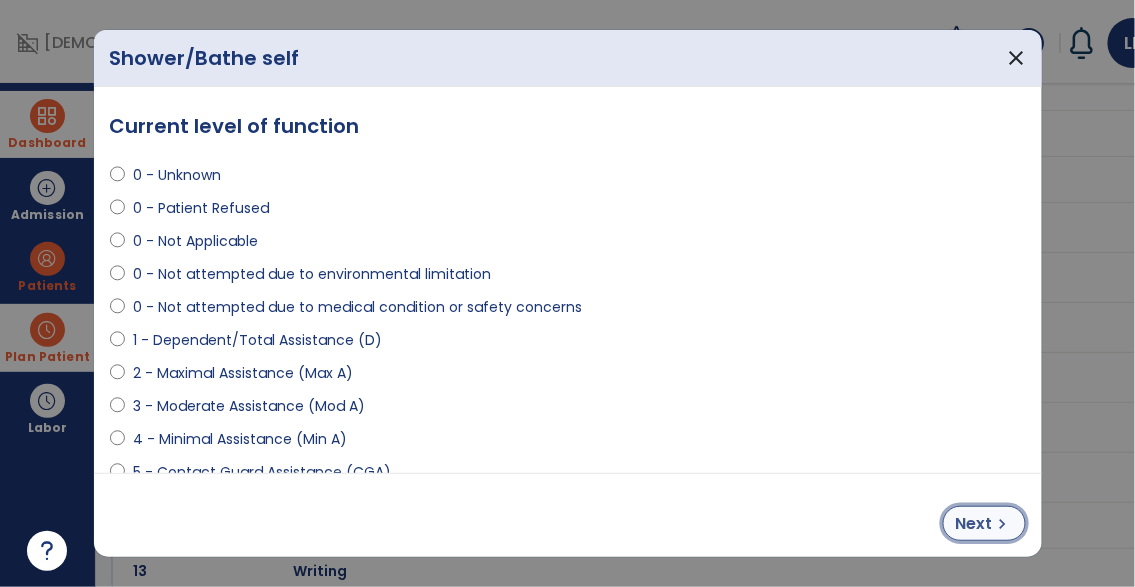 click on "Next" at bounding box center [974, 524] 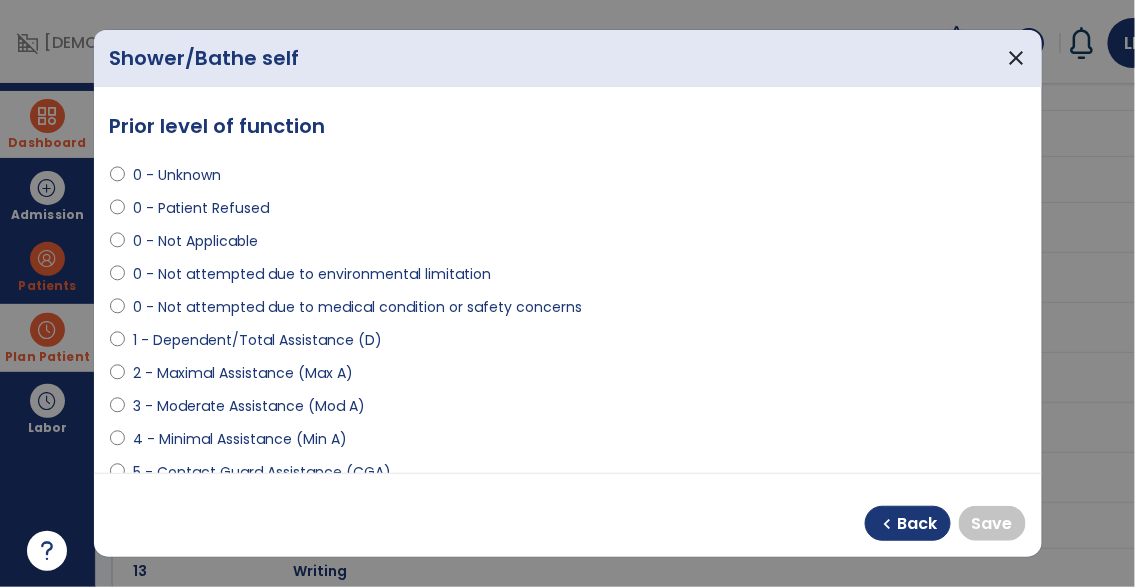 select on "**********" 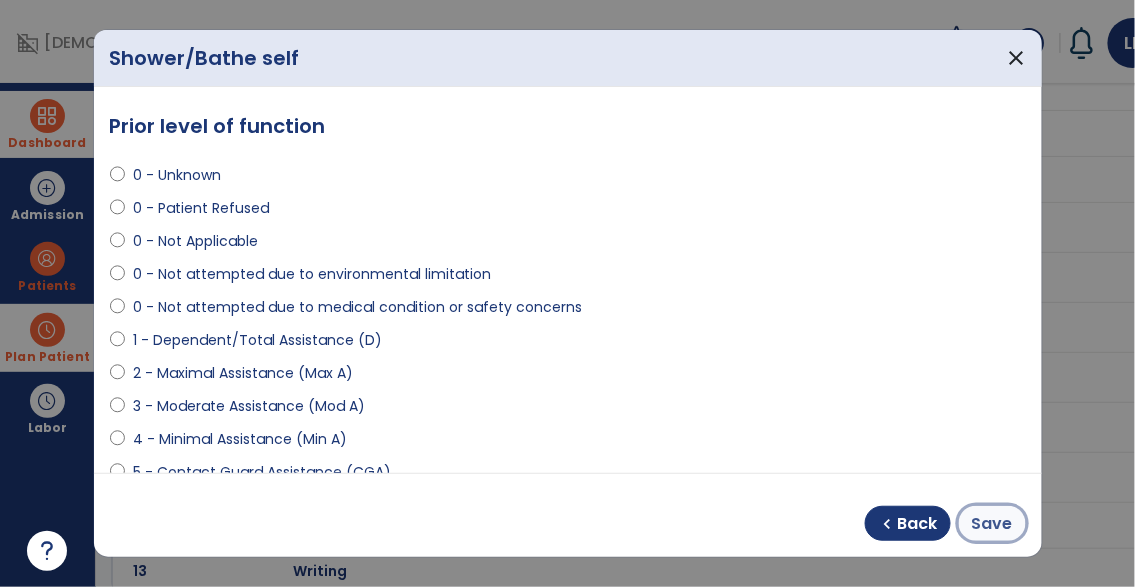 click on "Save" at bounding box center (992, 524) 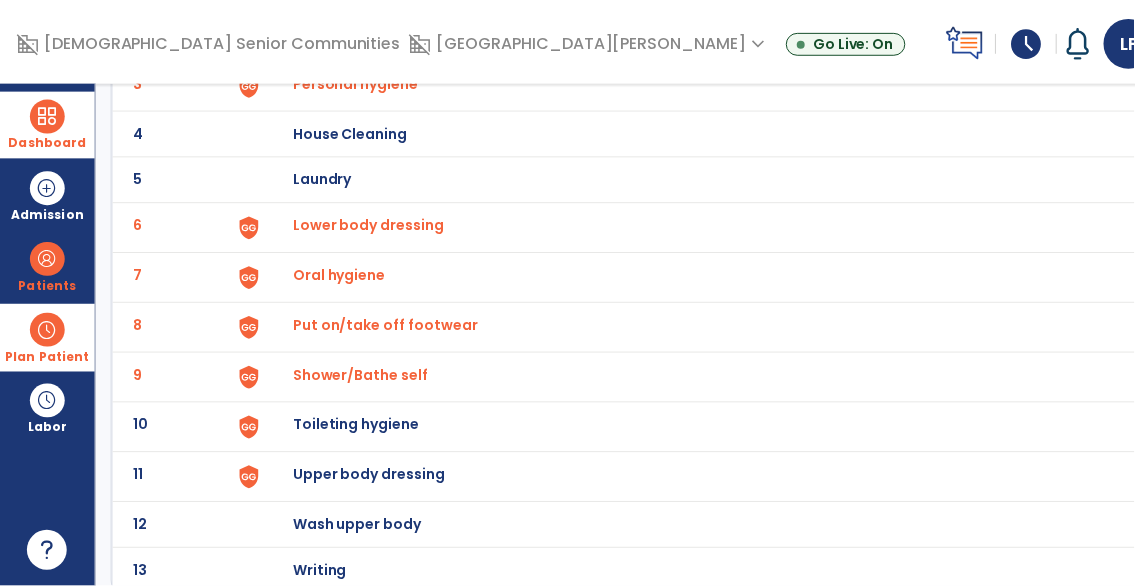 scroll, scrollTop: 282, scrollLeft: 0, axis: vertical 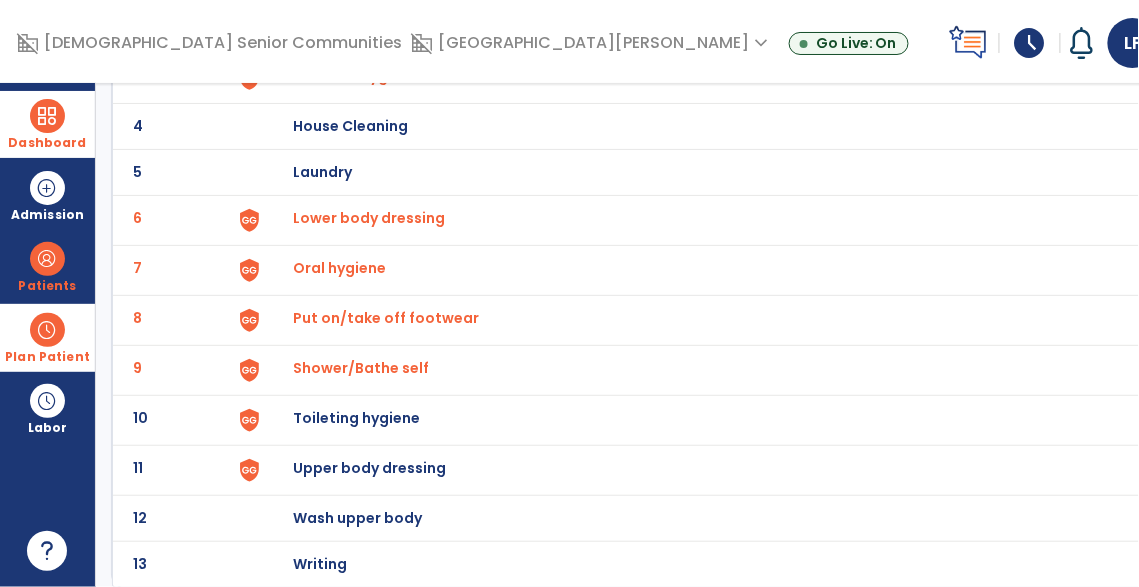 click on "Toileting hygiene" at bounding box center (406, -20) 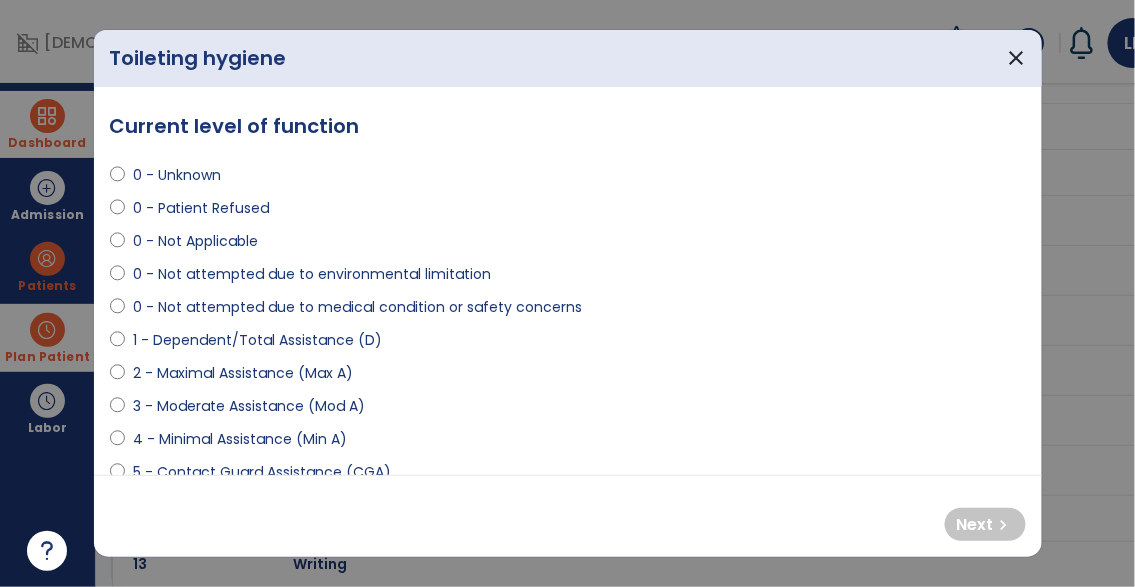 select on "**********" 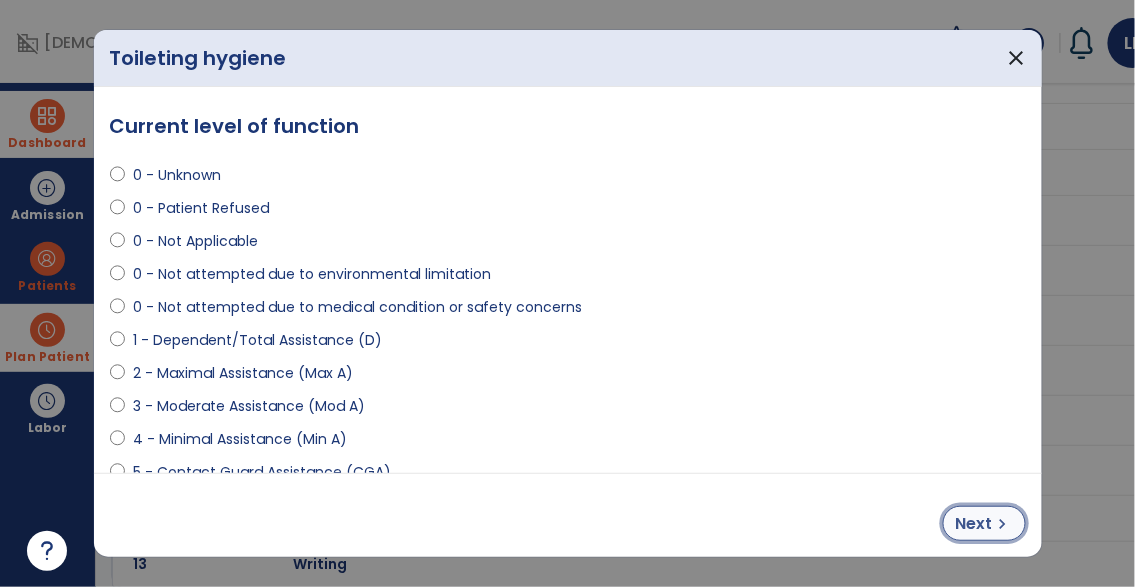 click on "Next  chevron_right" at bounding box center [984, 523] 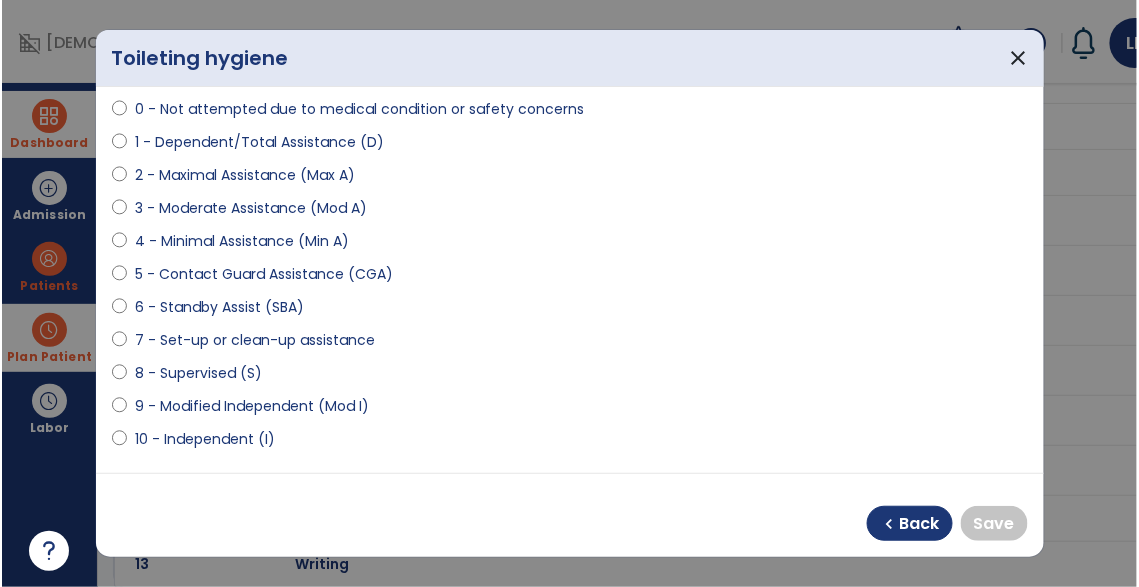 scroll, scrollTop: 202, scrollLeft: 0, axis: vertical 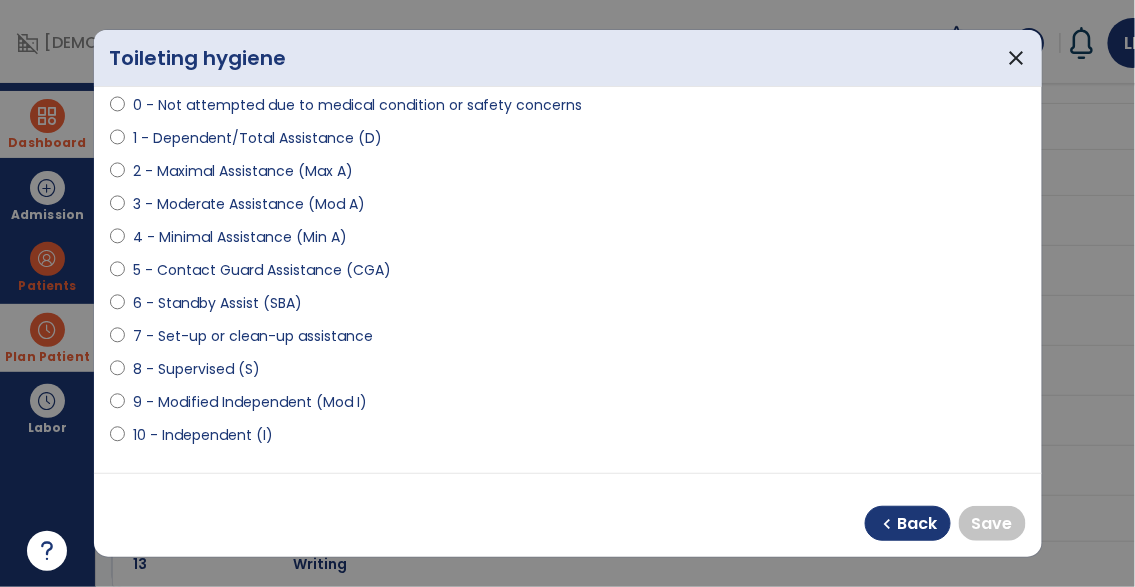 select on "**********" 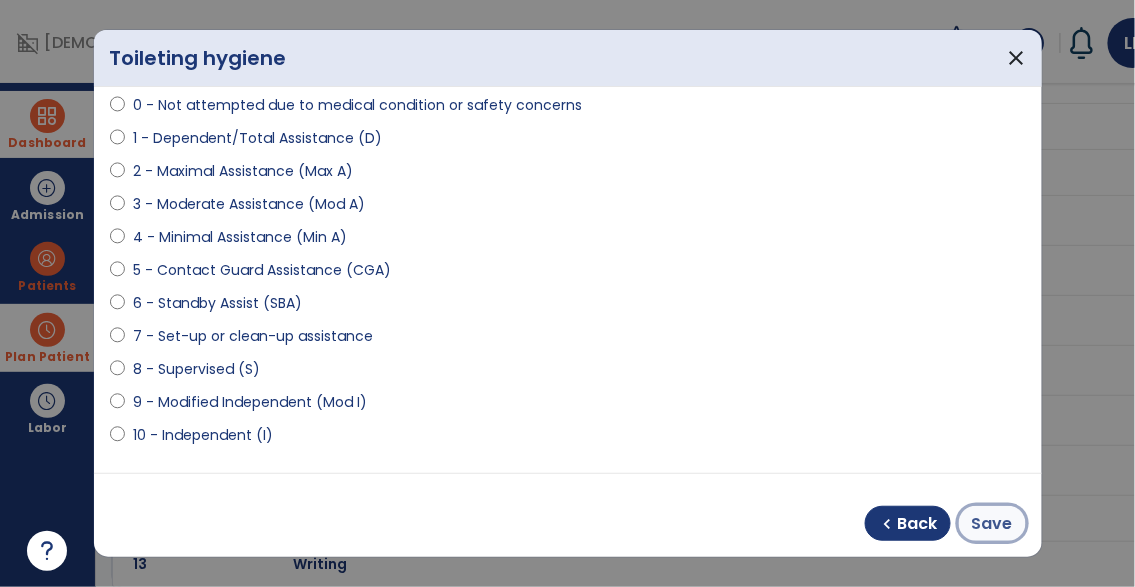 click on "Save" at bounding box center [992, 524] 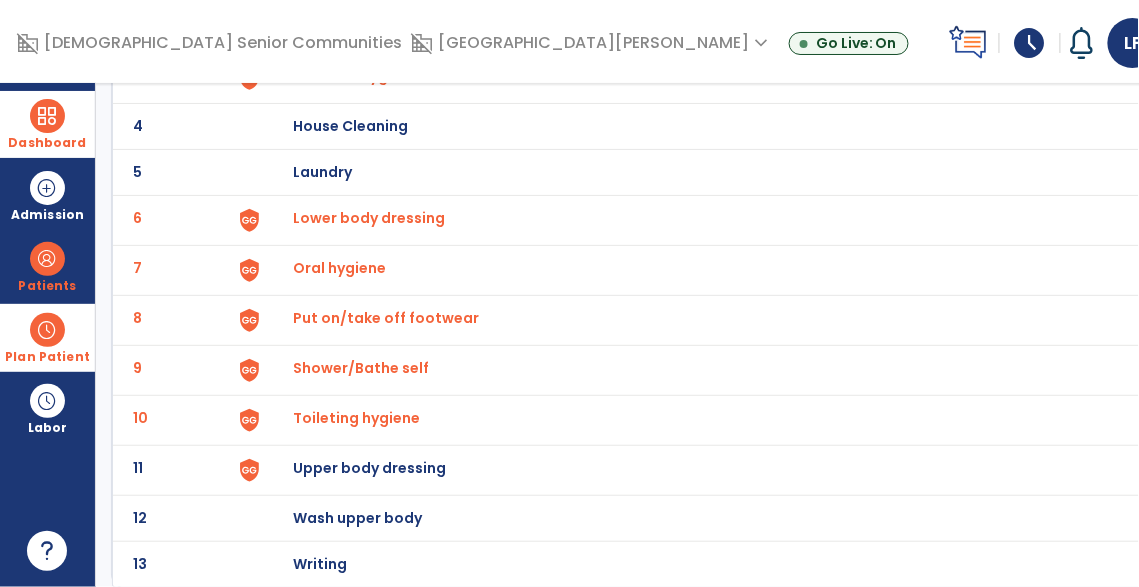 click on "Upper body dressing" at bounding box center (406, -20) 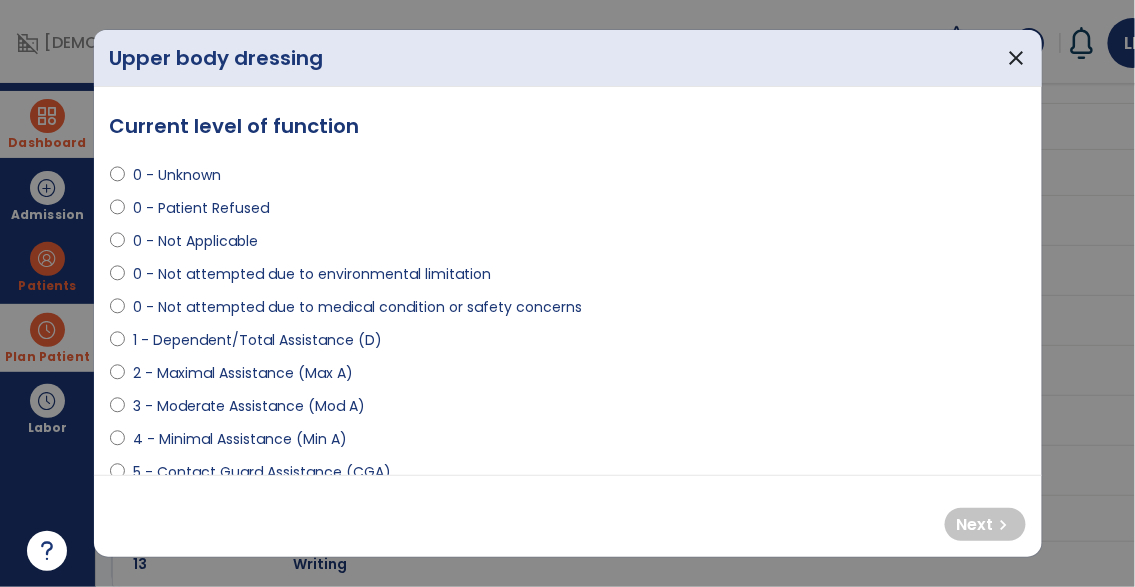 select on "**********" 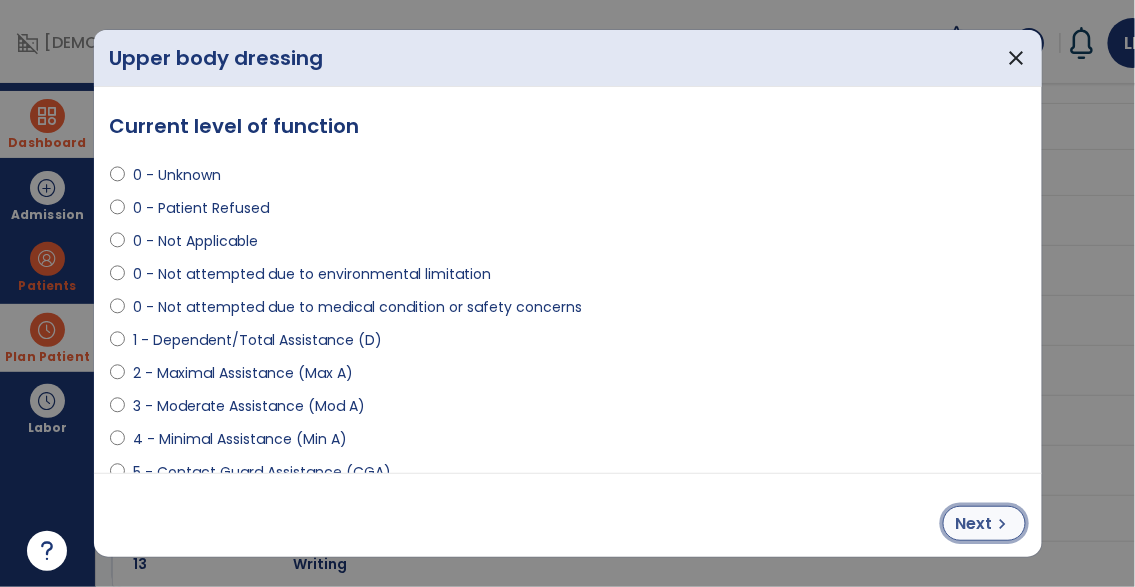 click on "Next  chevron_right" at bounding box center (984, 523) 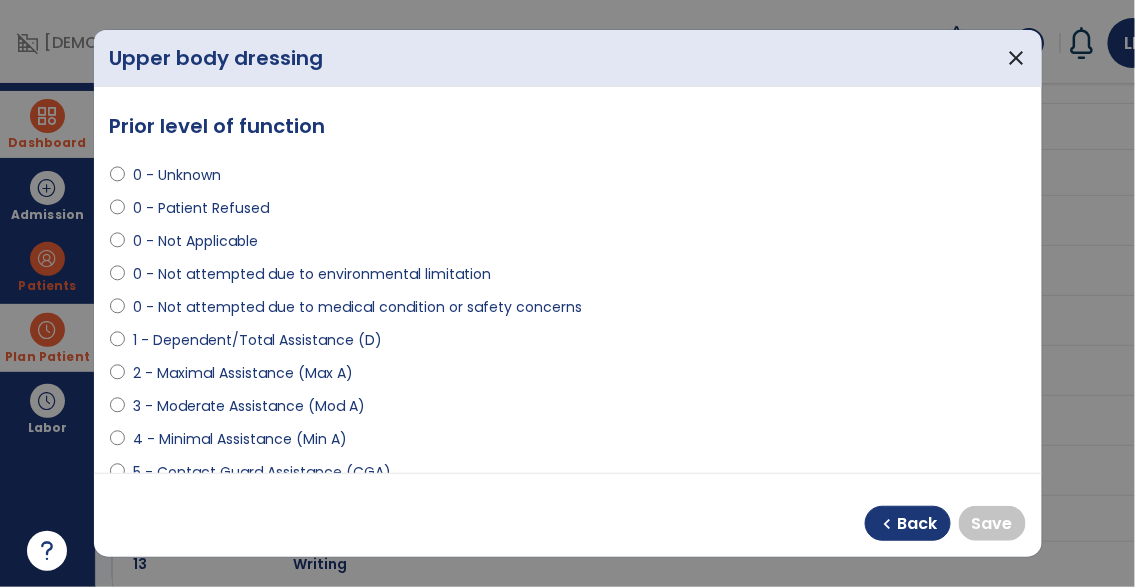 select on "**********" 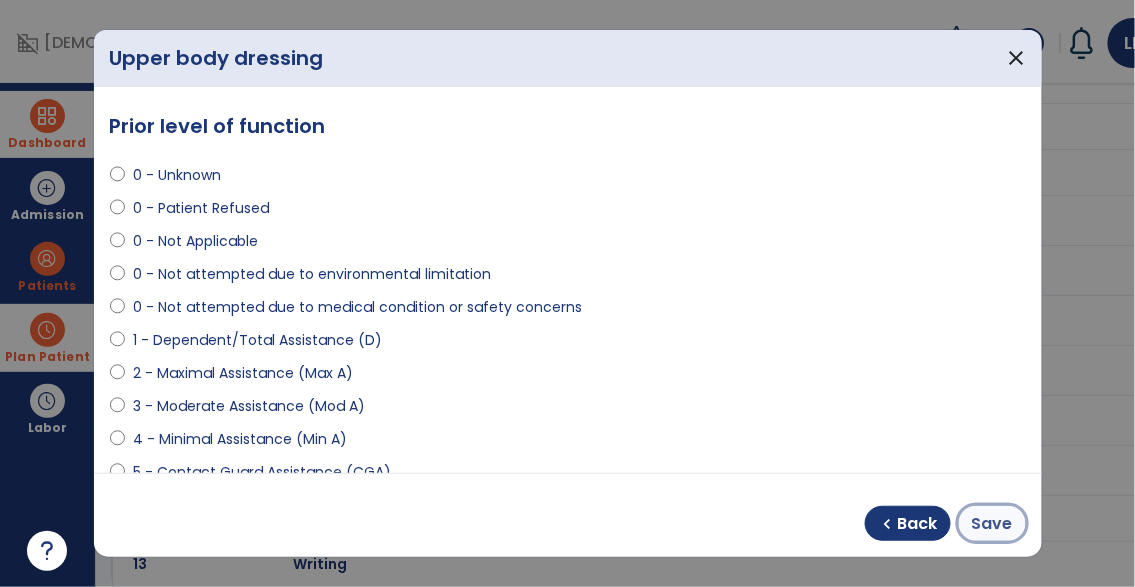 click on "Save" at bounding box center (992, 524) 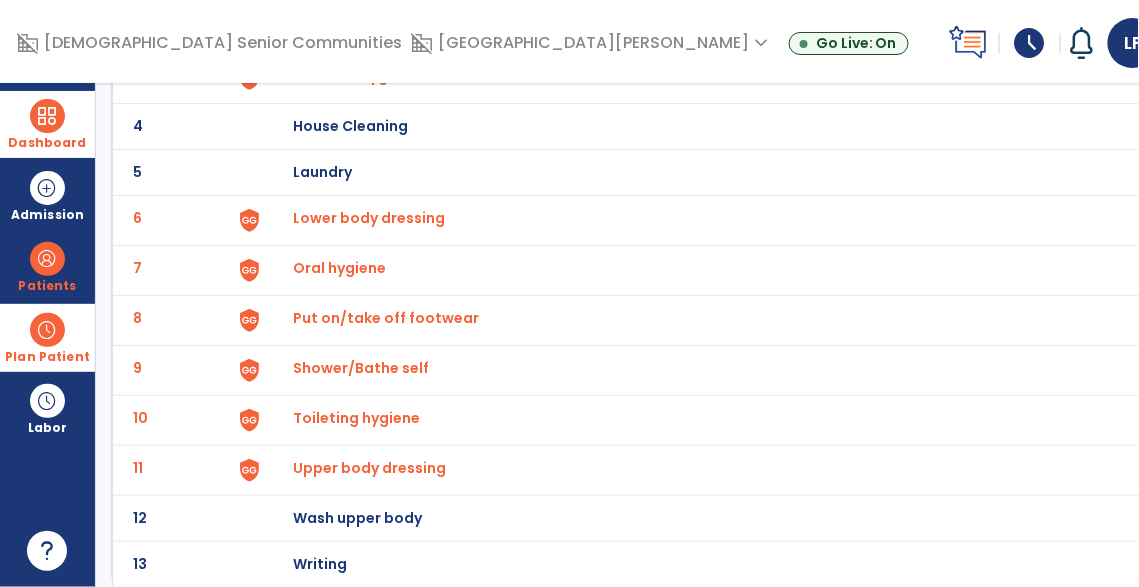 scroll, scrollTop: 0, scrollLeft: 0, axis: both 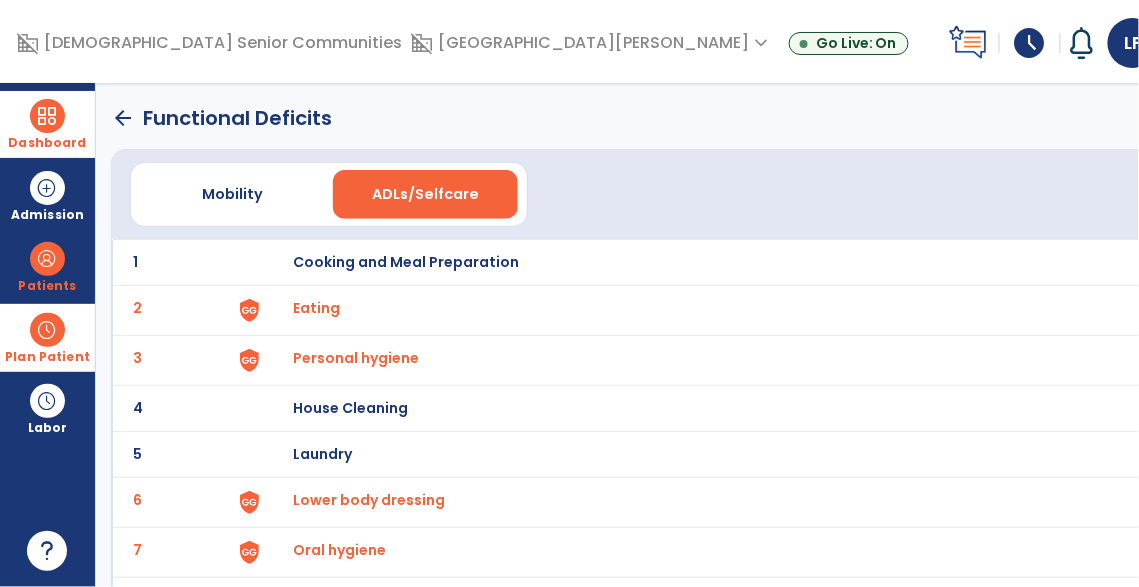 click on "arrow_back" 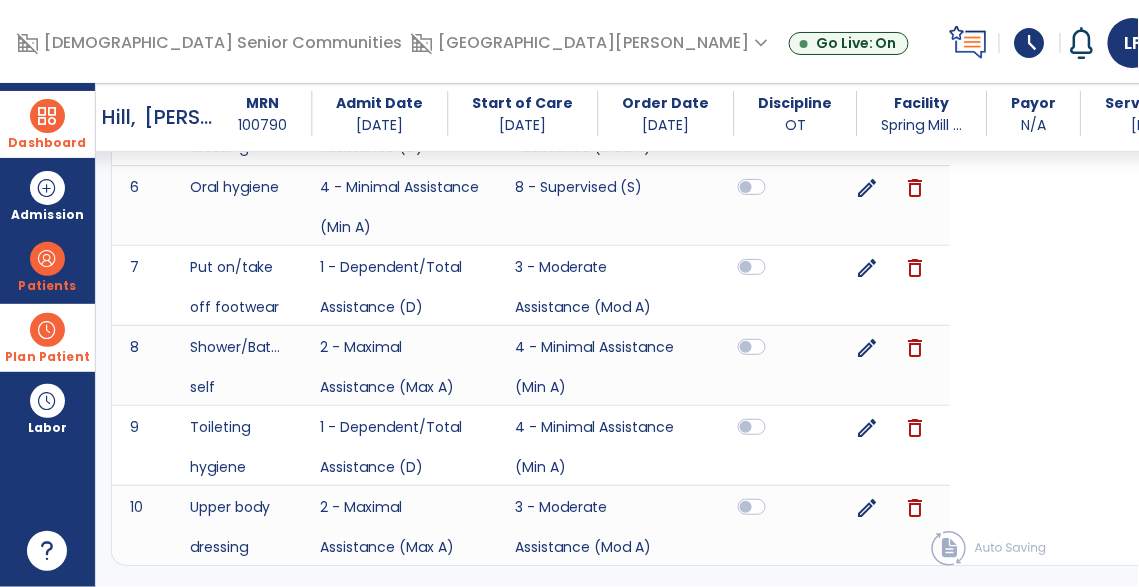 scroll, scrollTop: 1954, scrollLeft: 0, axis: vertical 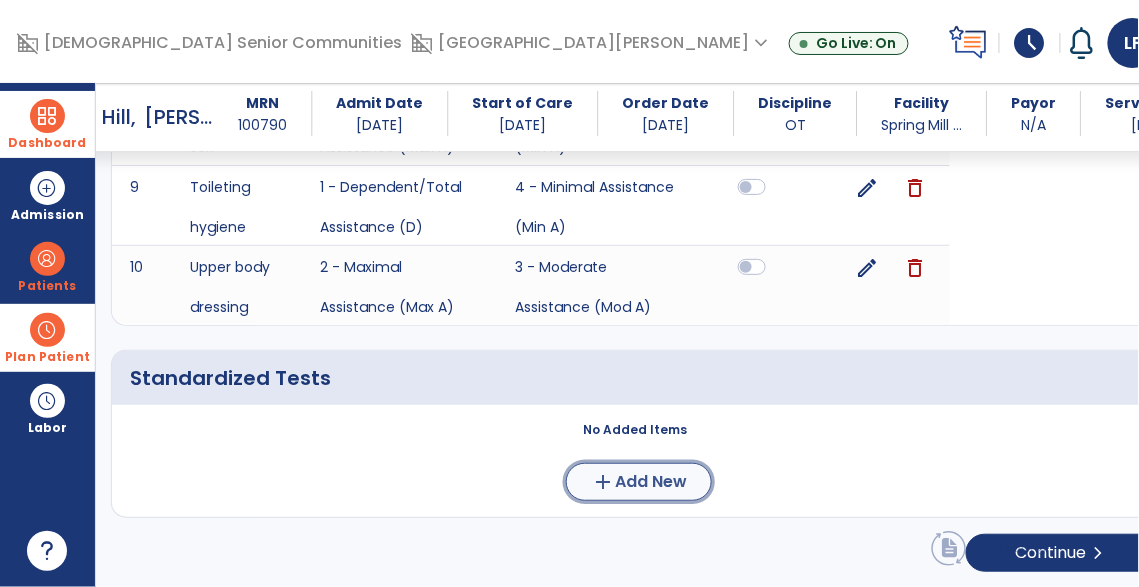 click on "add" 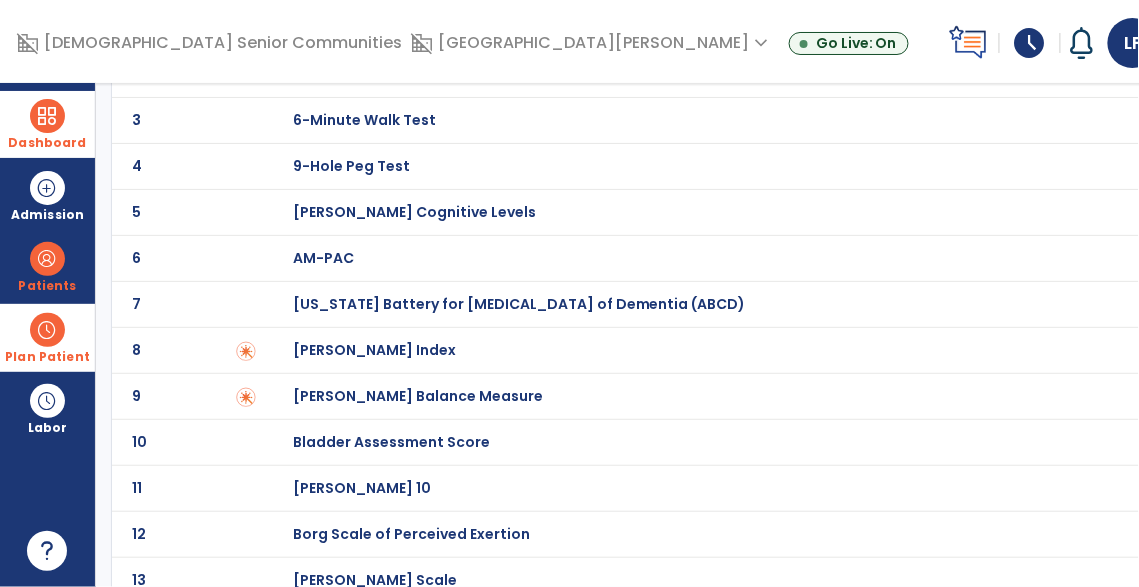 scroll, scrollTop: 211, scrollLeft: 0, axis: vertical 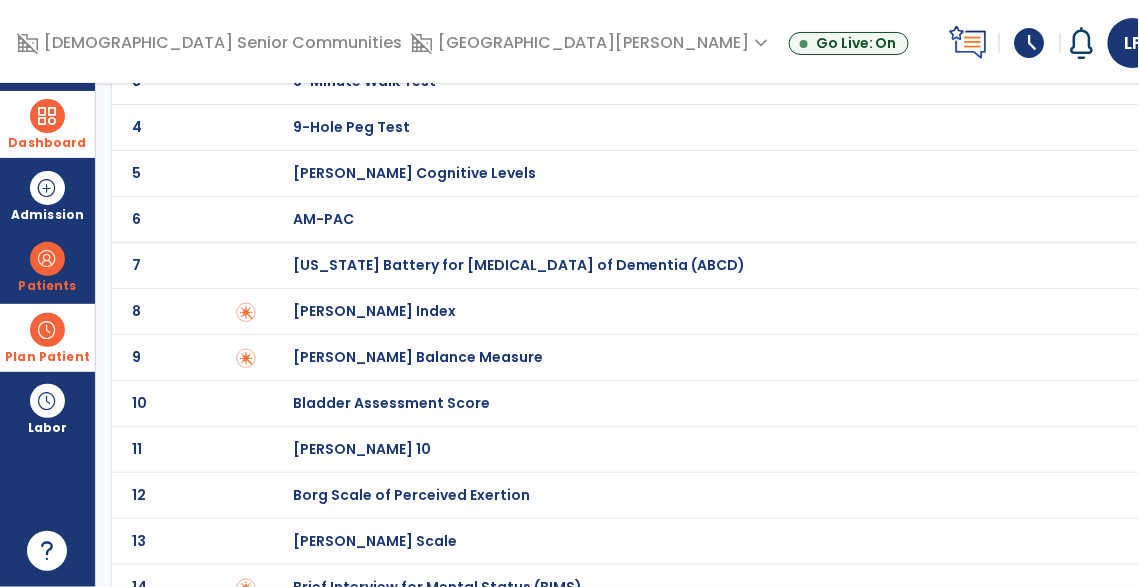 click on "[PERSON_NAME] Index" at bounding box center (364, -11) 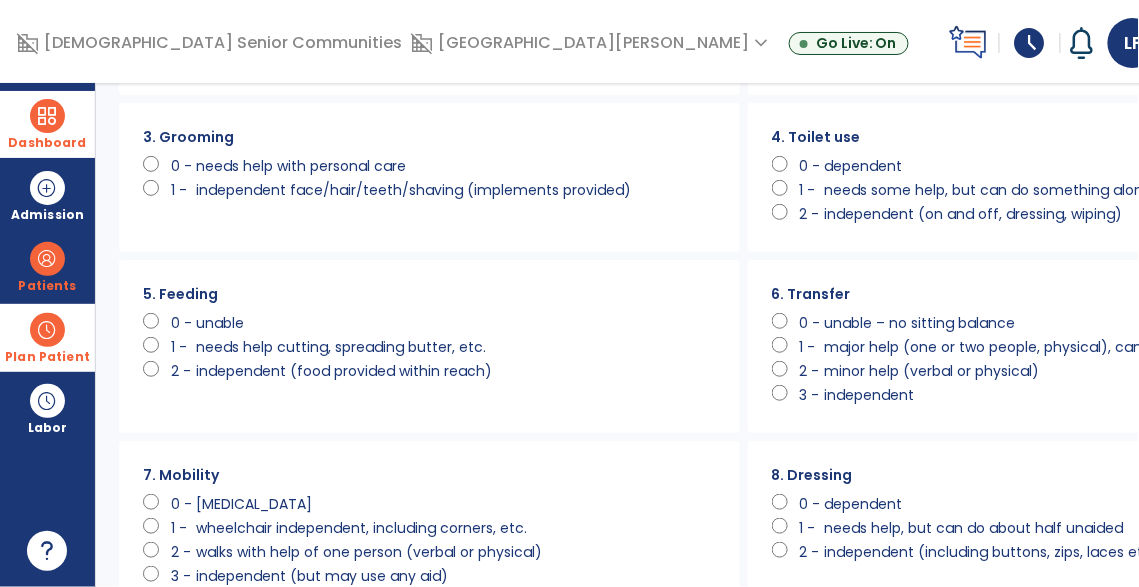 scroll, scrollTop: 0, scrollLeft: 0, axis: both 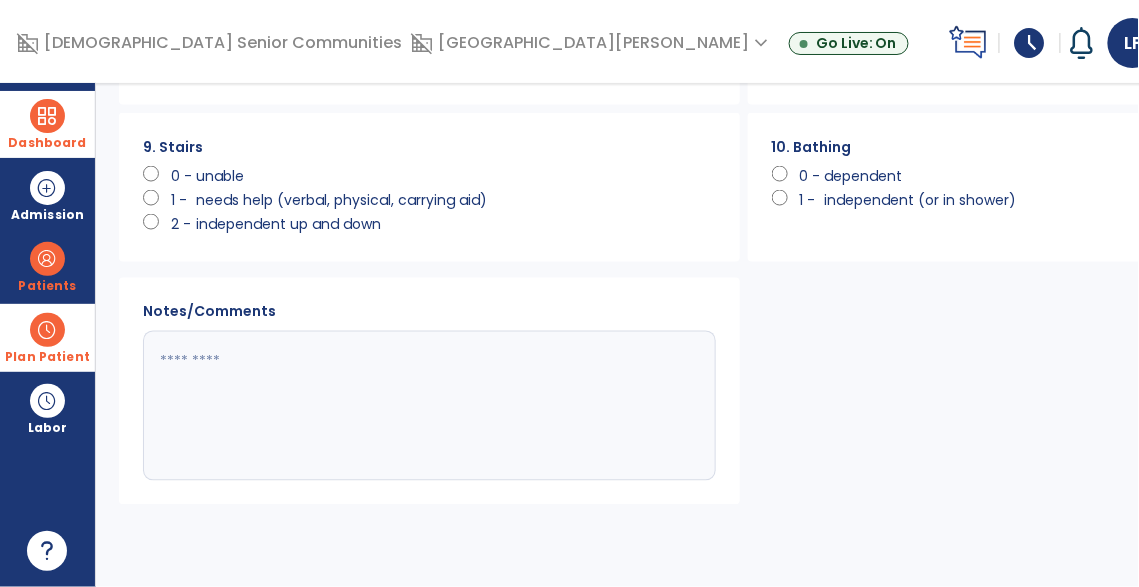 click on "Save" 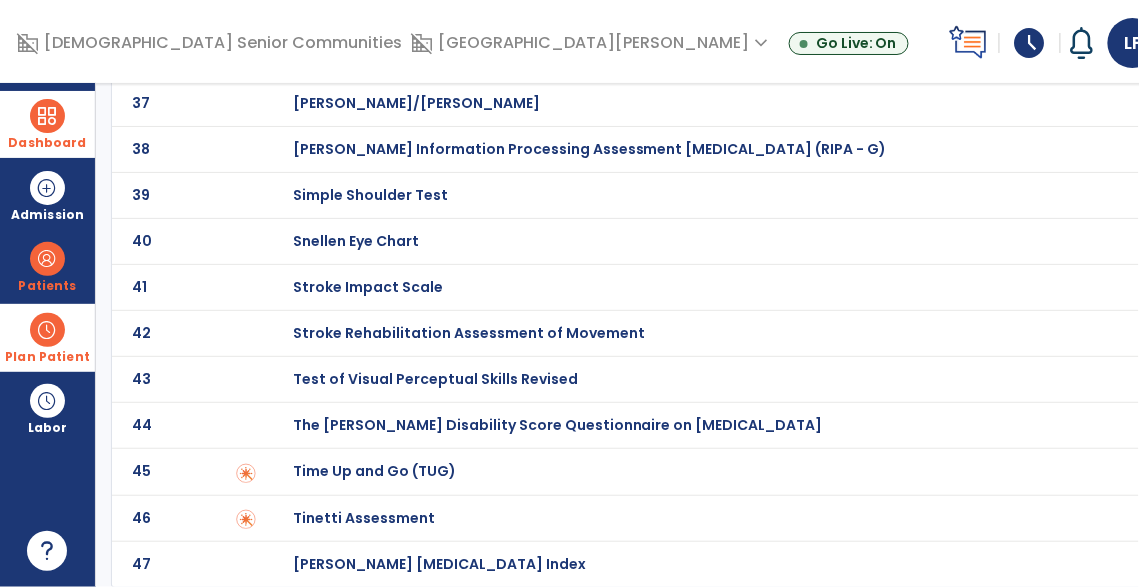 scroll, scrollTop: 0, scrollLeft: 0, axis: both 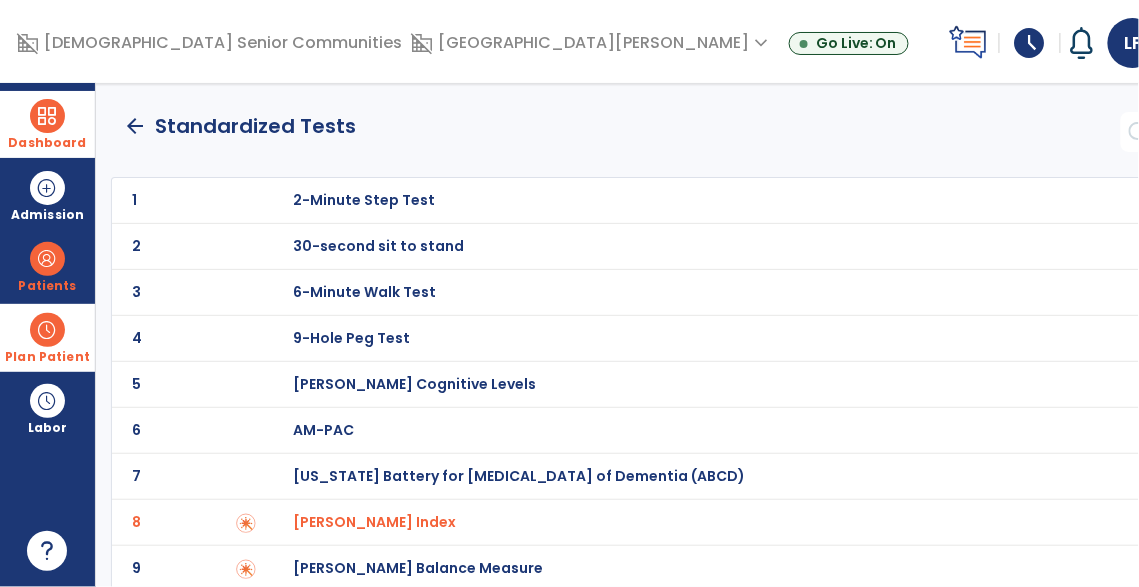 click on "arrow_back" 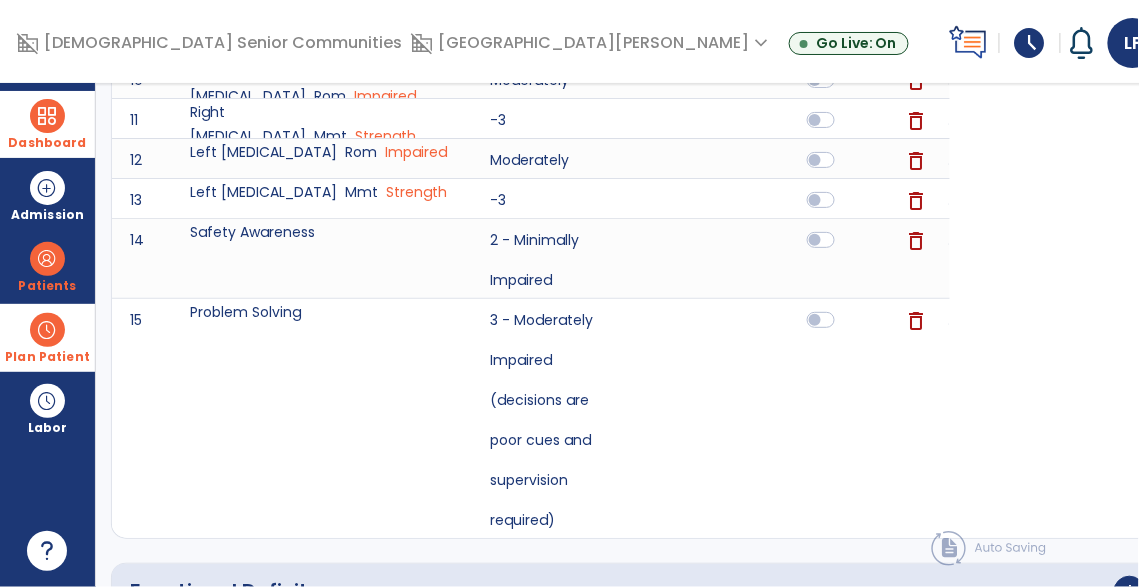 scroll, scrollTop: 0, scrollLeft: 0, axis: both 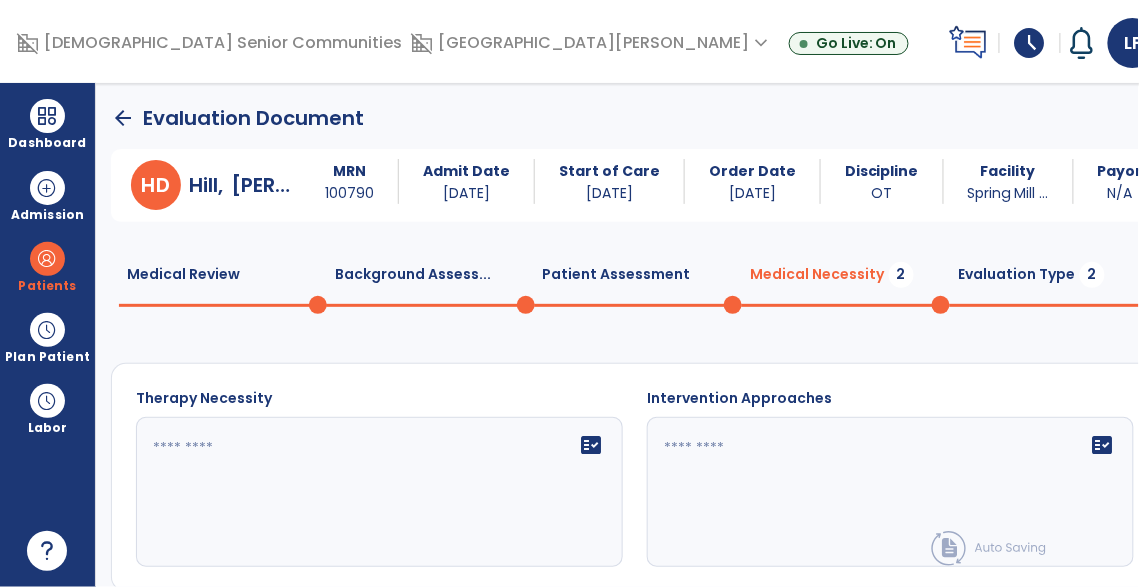 click on "fact_check" 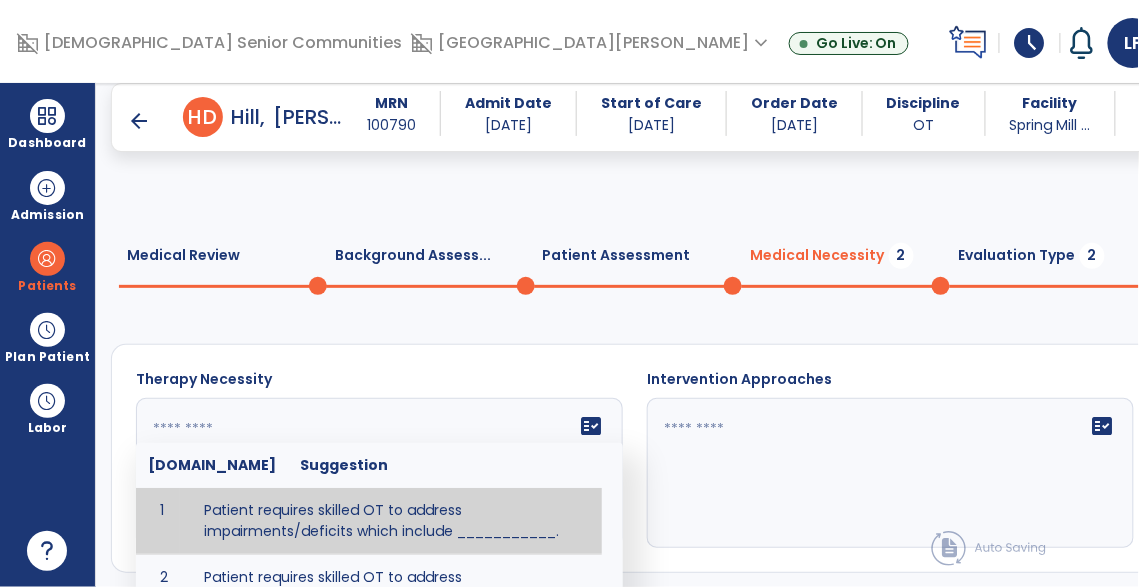 scroll, scrollTop: 134, scrollLeft: 0, axis: vertical 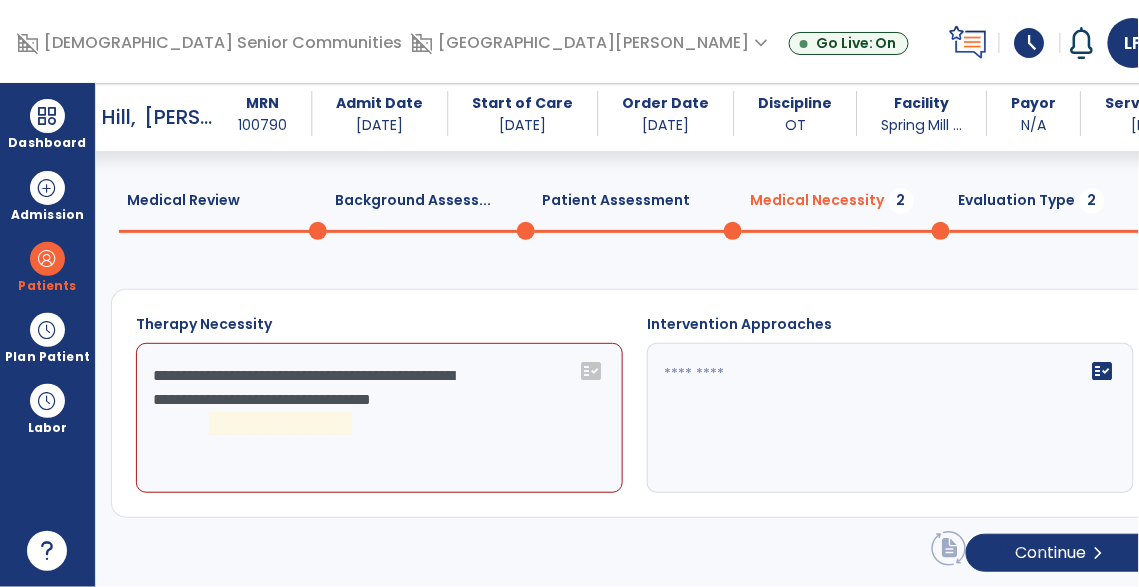 click on "**********" 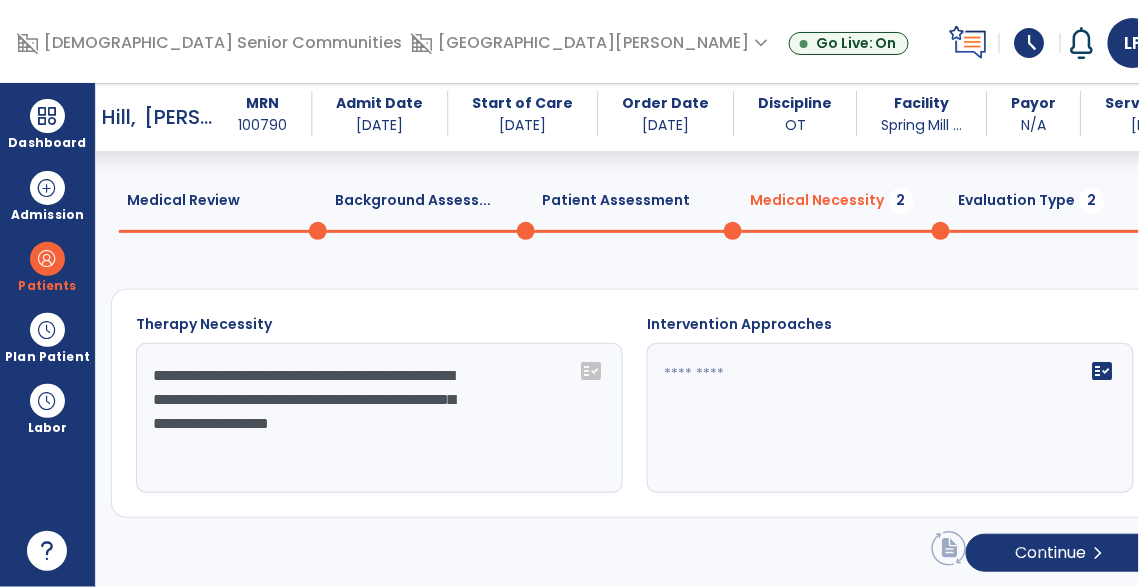 scroll, scrollTop: 53, scrollLeft: 0, axis: vertical 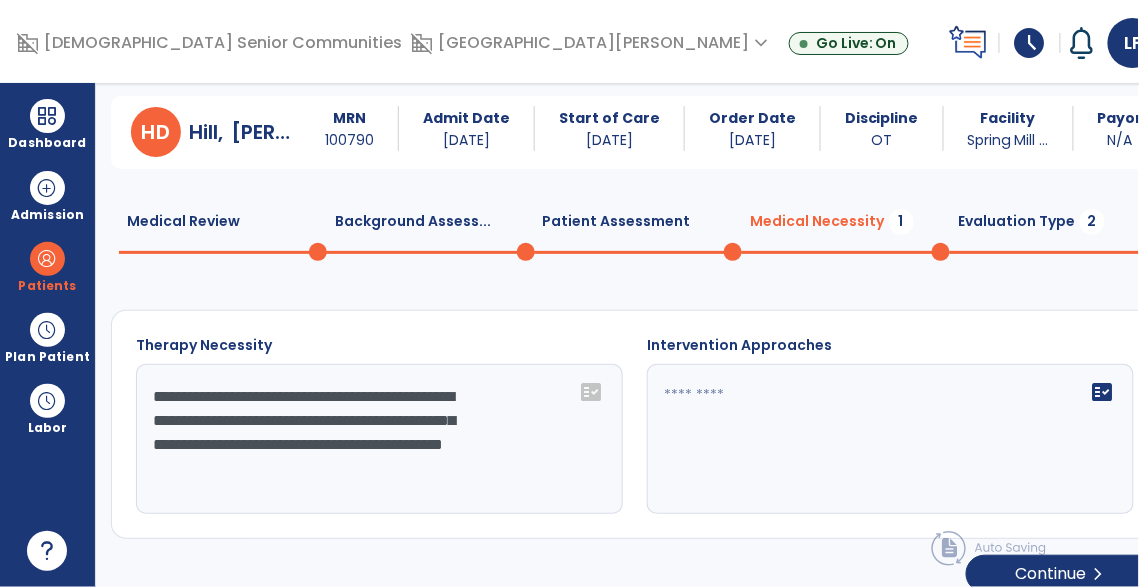 type on "**********" 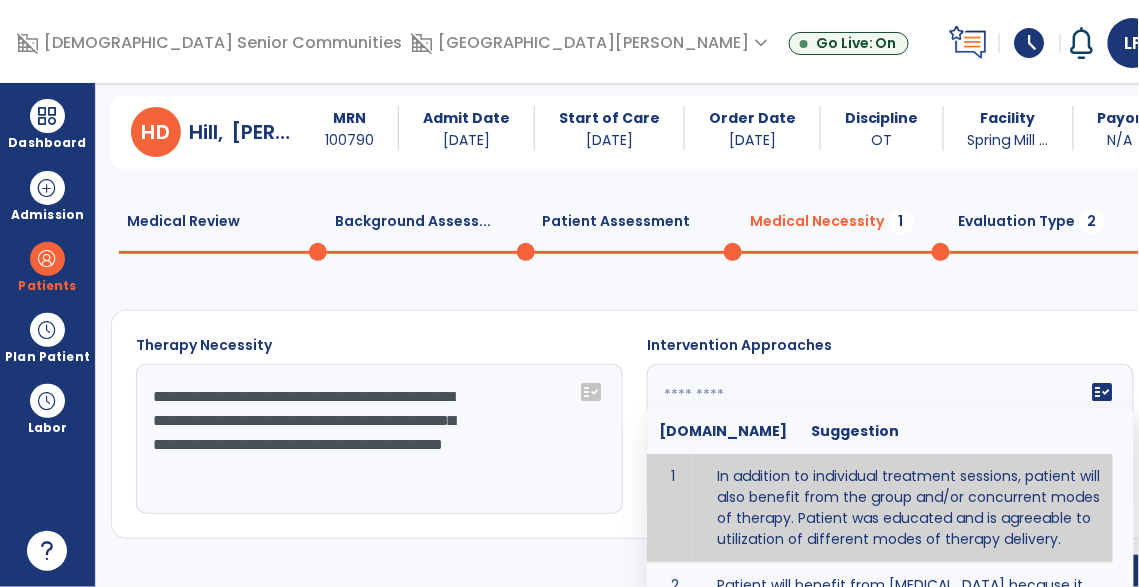 type on "**********" 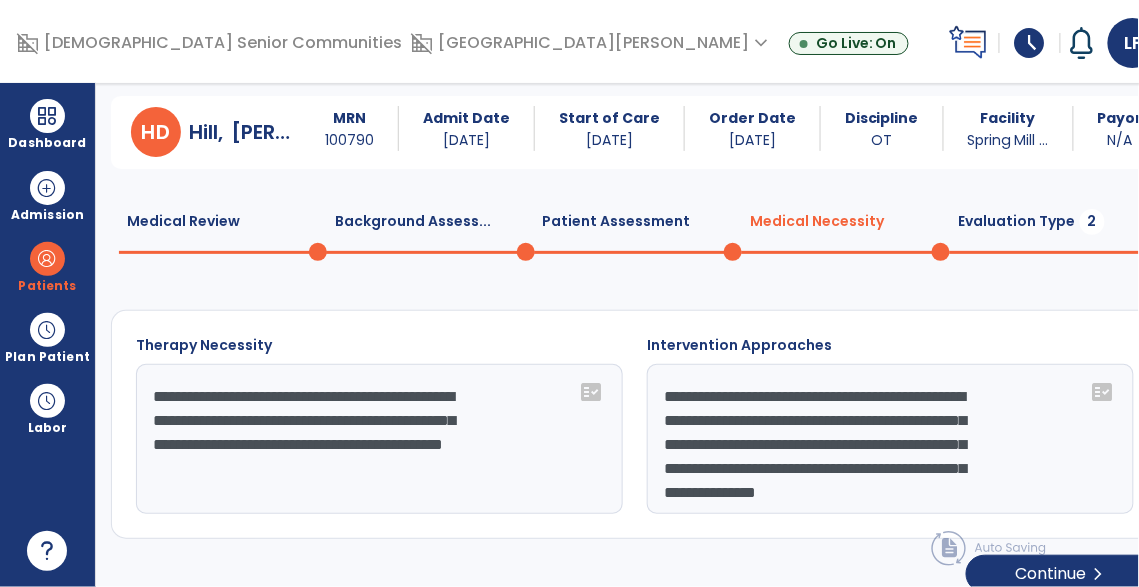 click on "Evaluation Type  2" 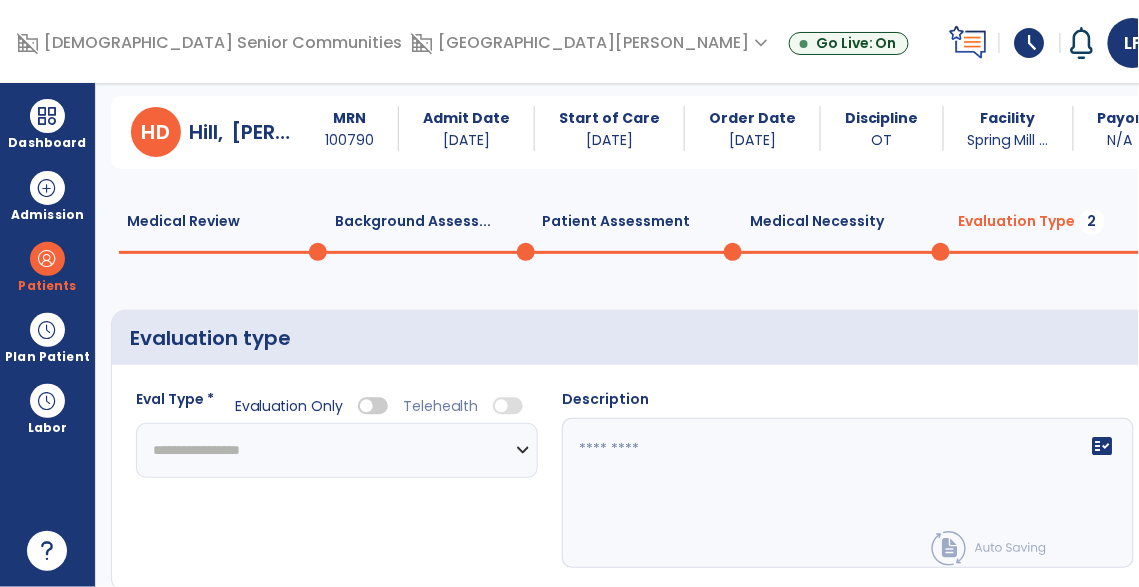 click on "**********" 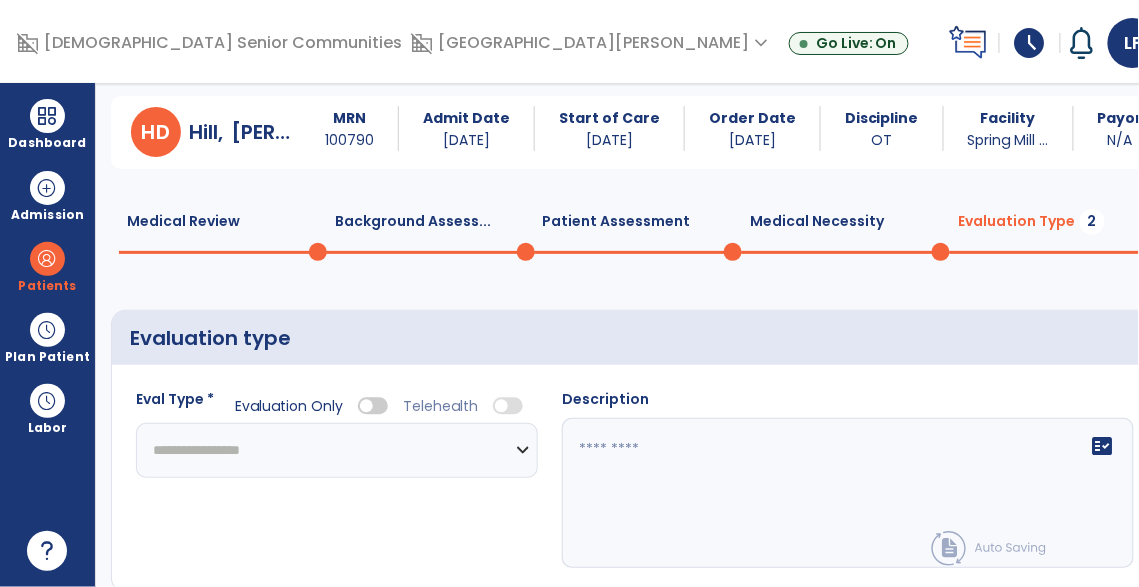 select on "**********" 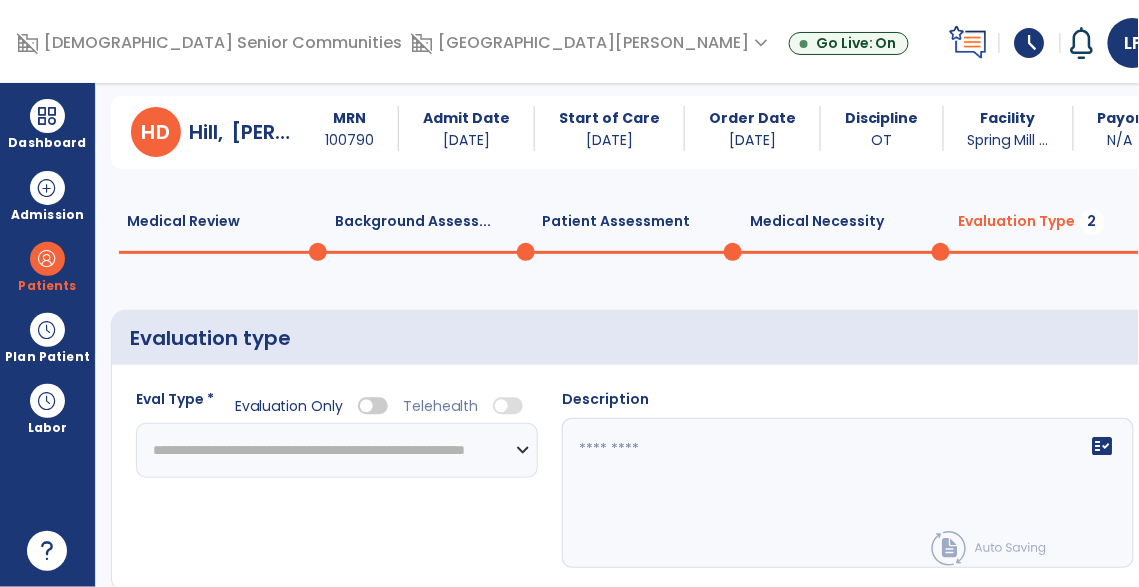 click on "**********" 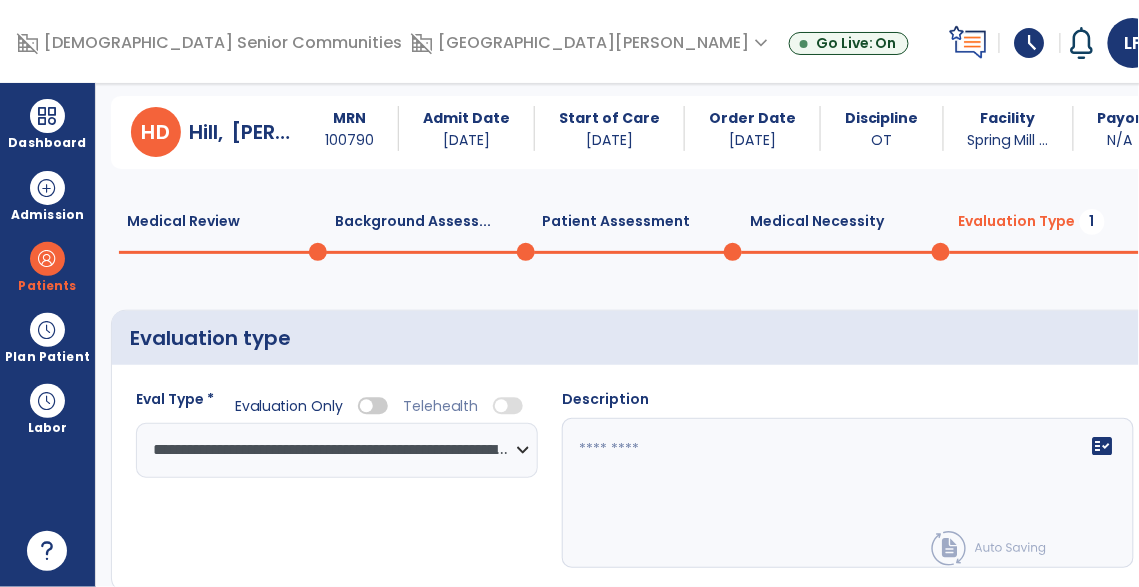 click on "fact_check" 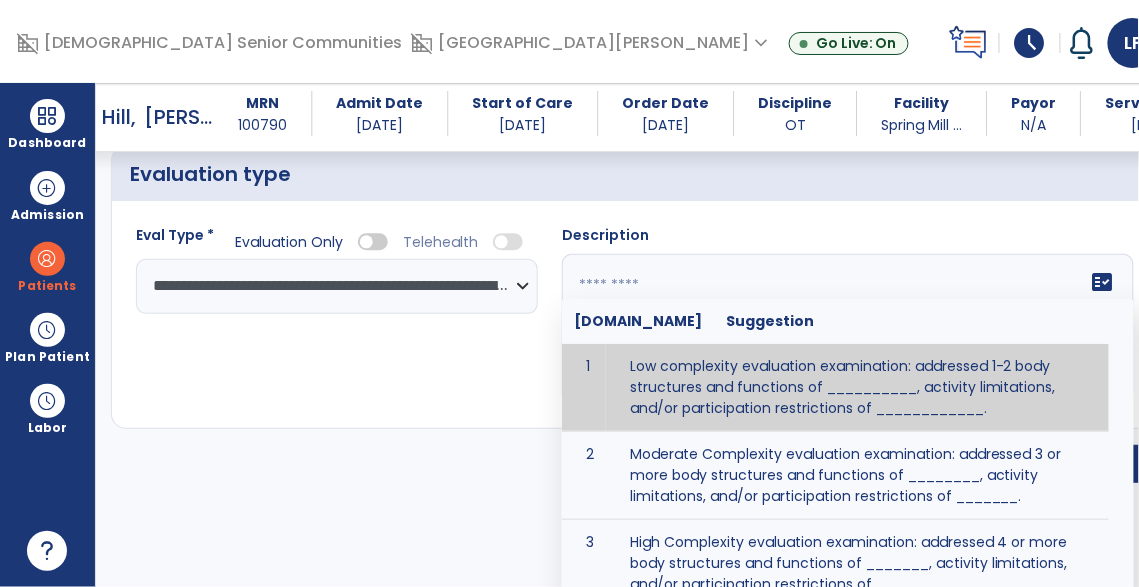 scroll, scrollTop: 214, scrollLeft: 0, axis: vertical 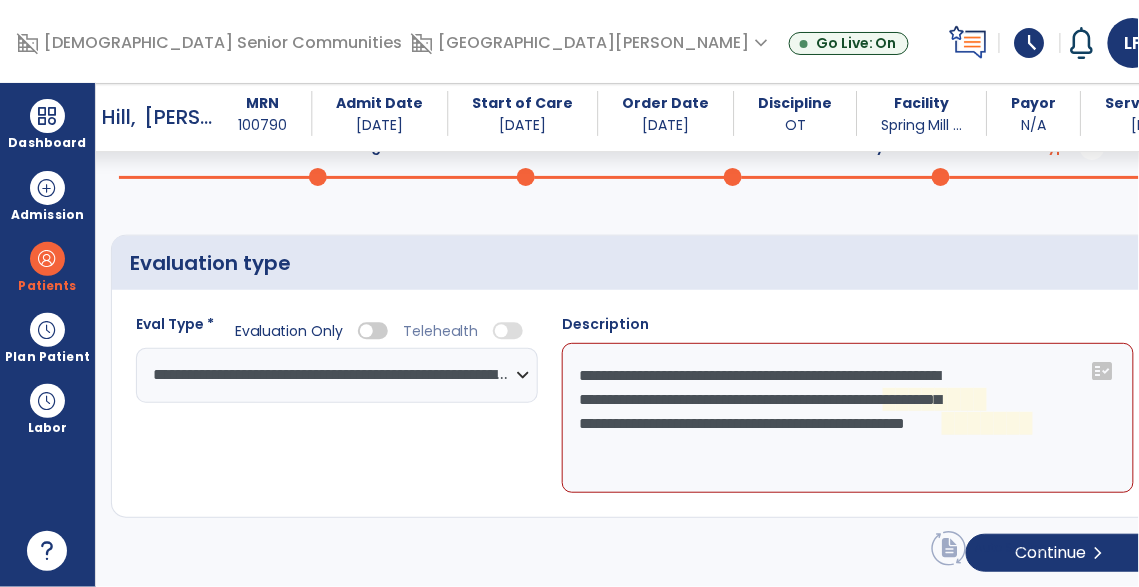 click on "**********" 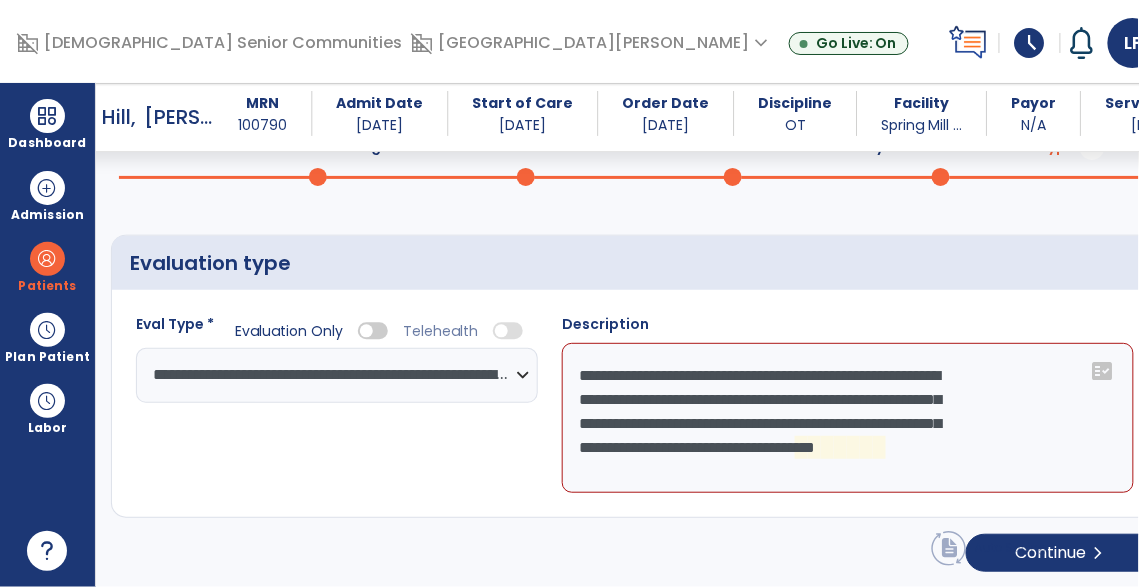 click on "**********" 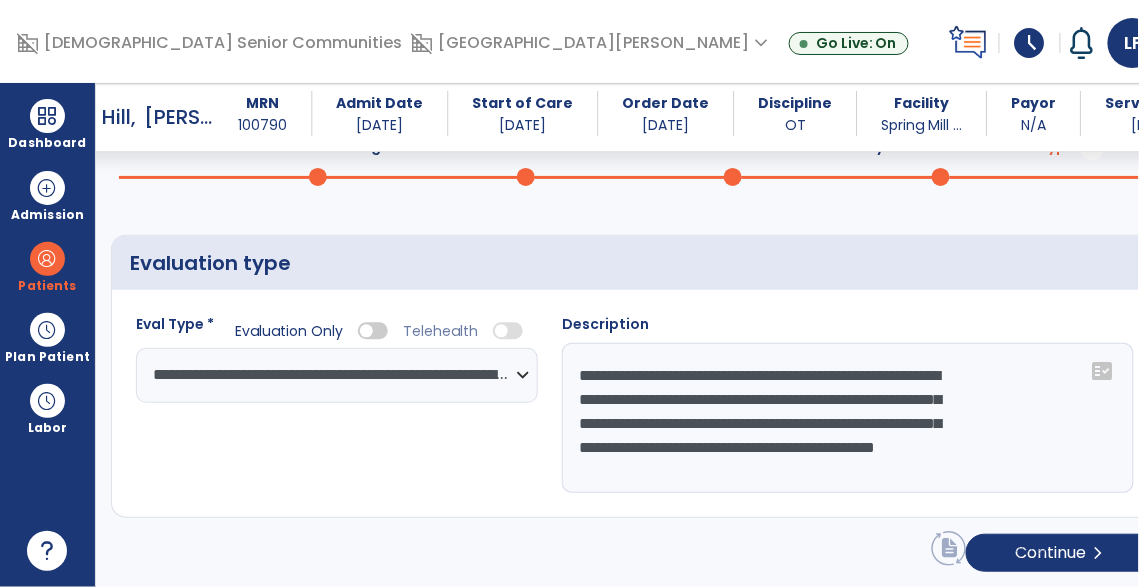scroll, scrollTop: 16, scrollLeft: 0, axis: vertical 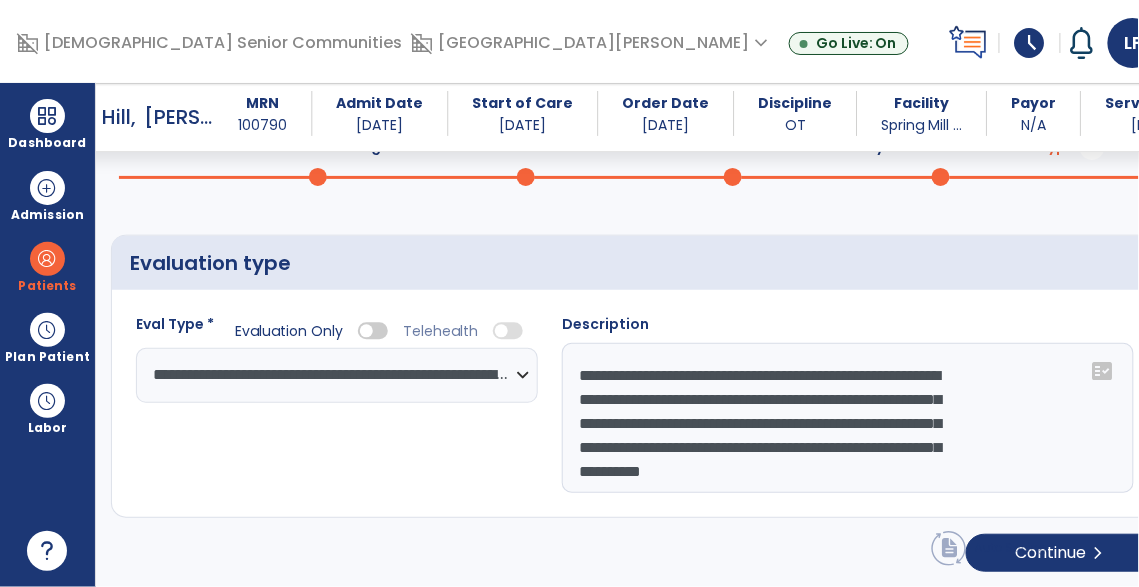 type on "**********" 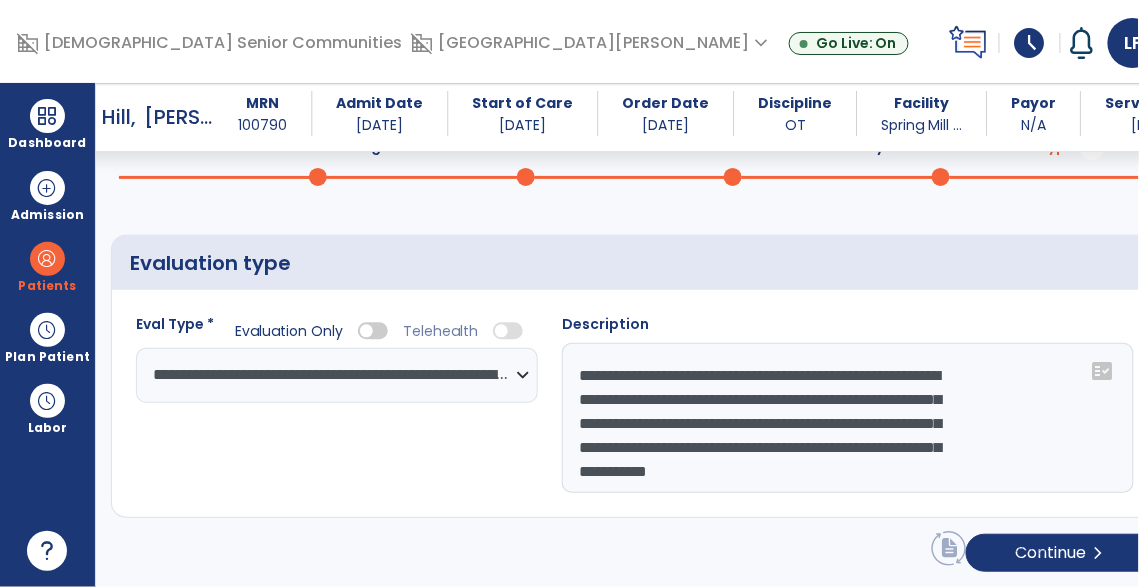 scroll, scrollTop: 0, scrollLeft: 0, axis: both 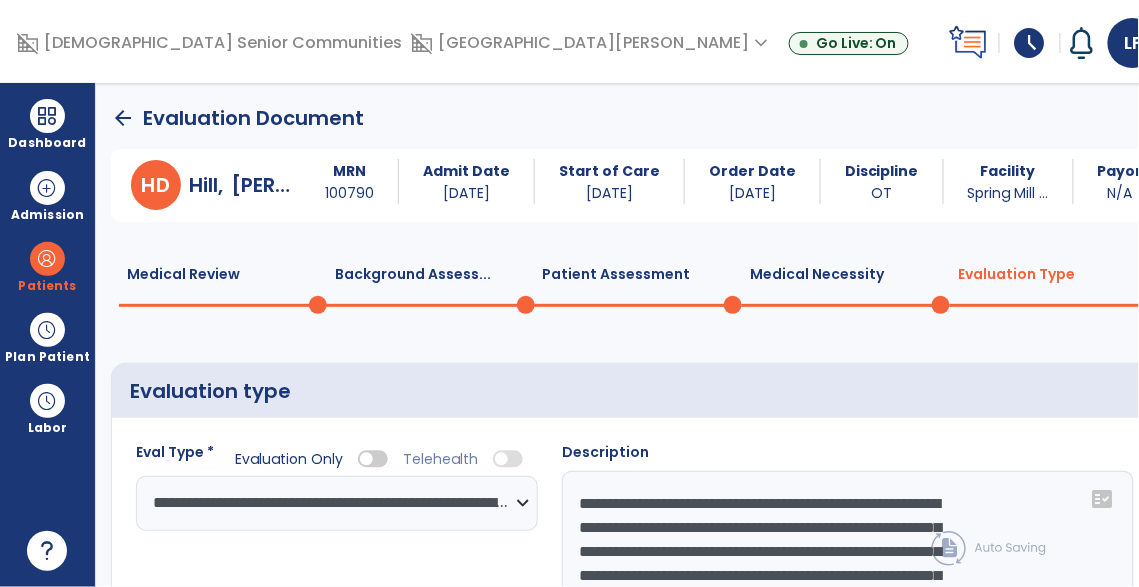 click on "Plan of Care  9" 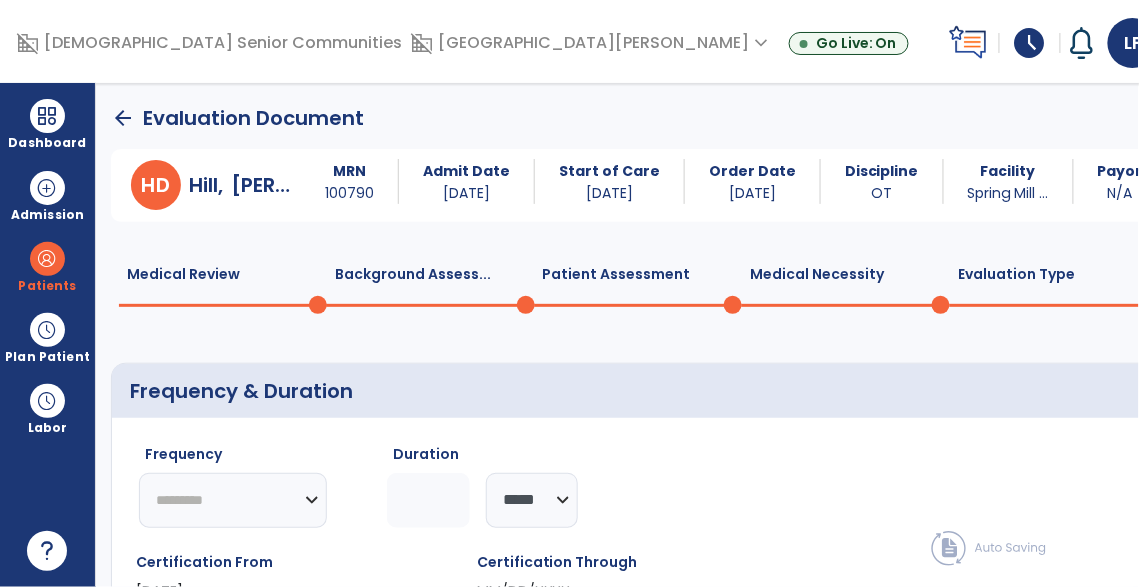 click on "********* ** ** ** ** ** ** **" 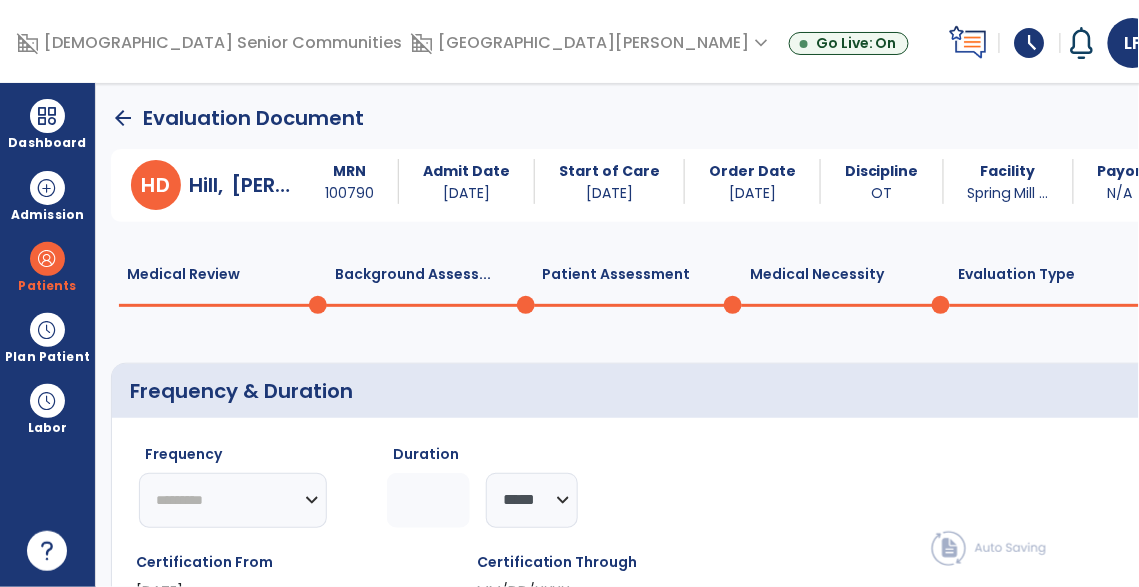 select on "**" 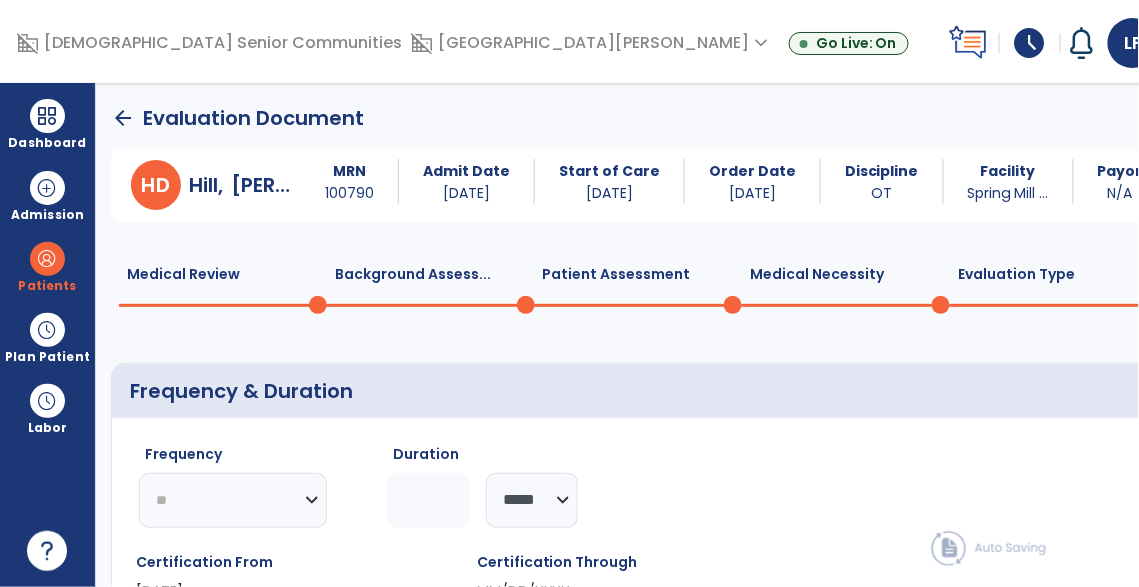 click on "********* ** ** ** ** ** ** **" 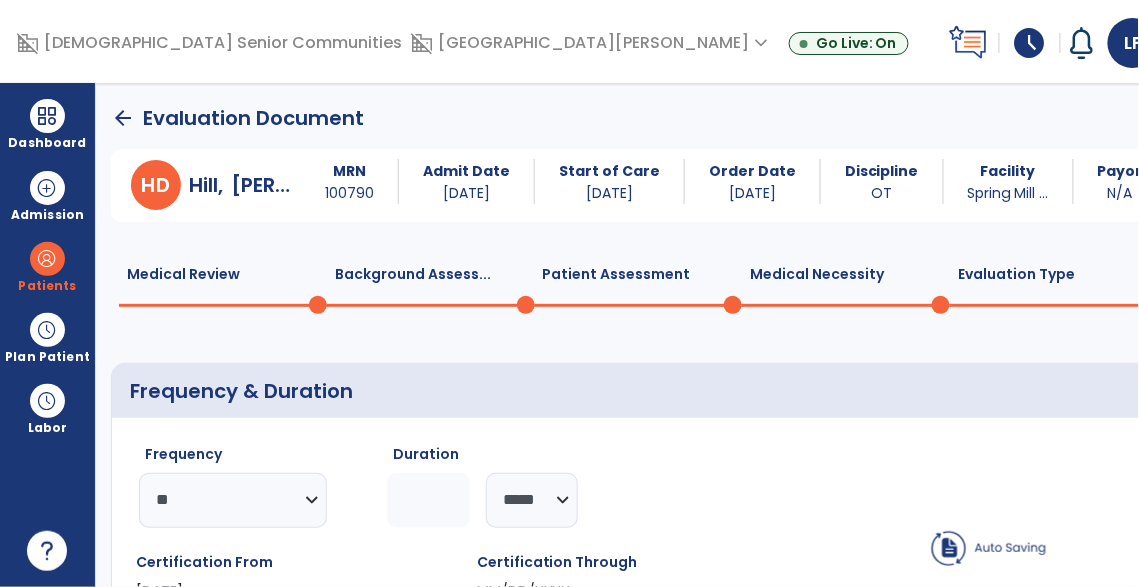 click 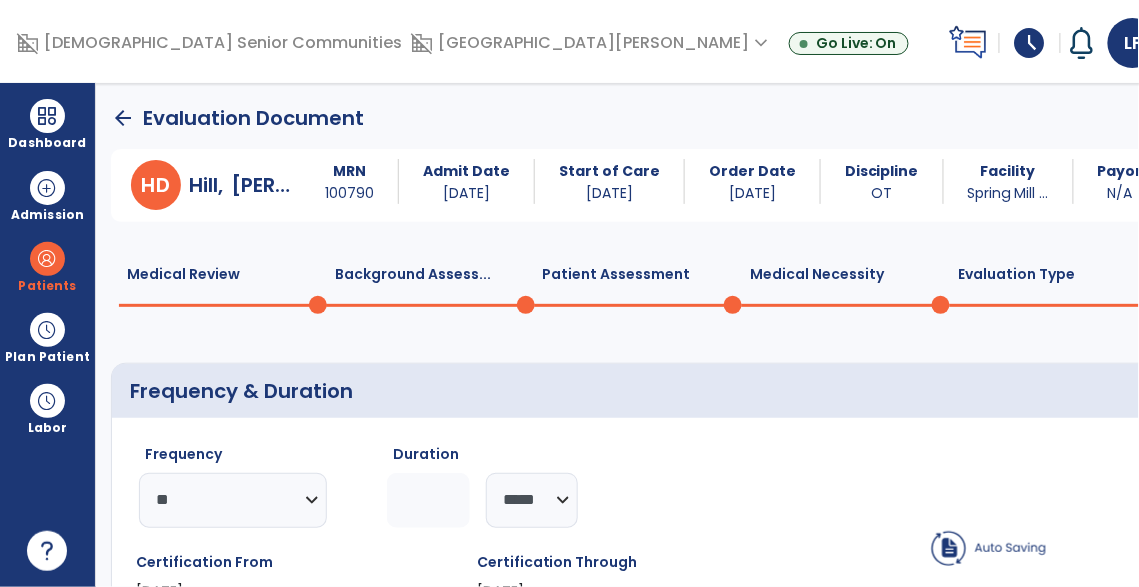 type on "**" 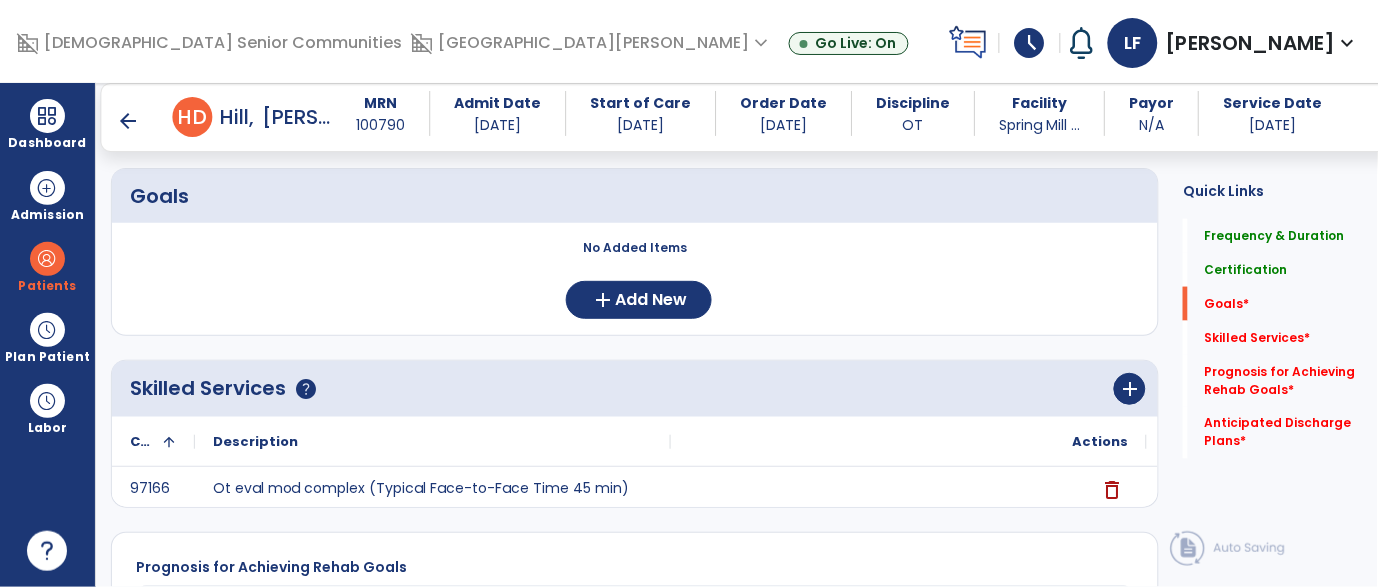 scroll, scrollTop: 454, scrollLeft: 0, axis: vertical 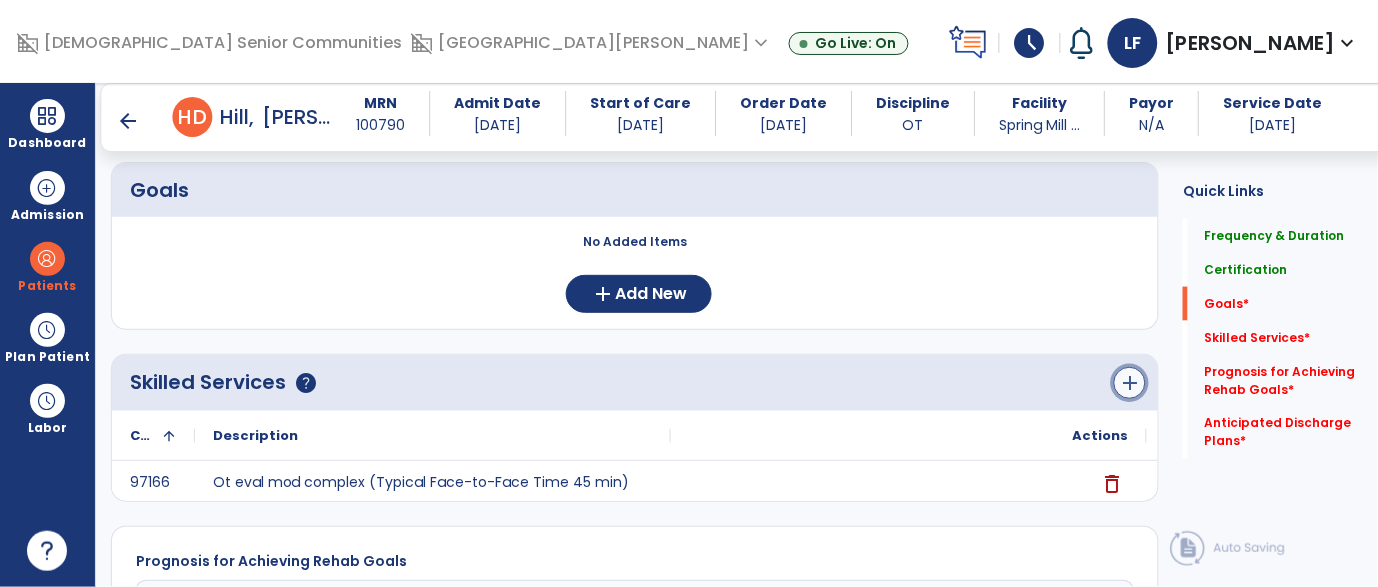 click on "add" 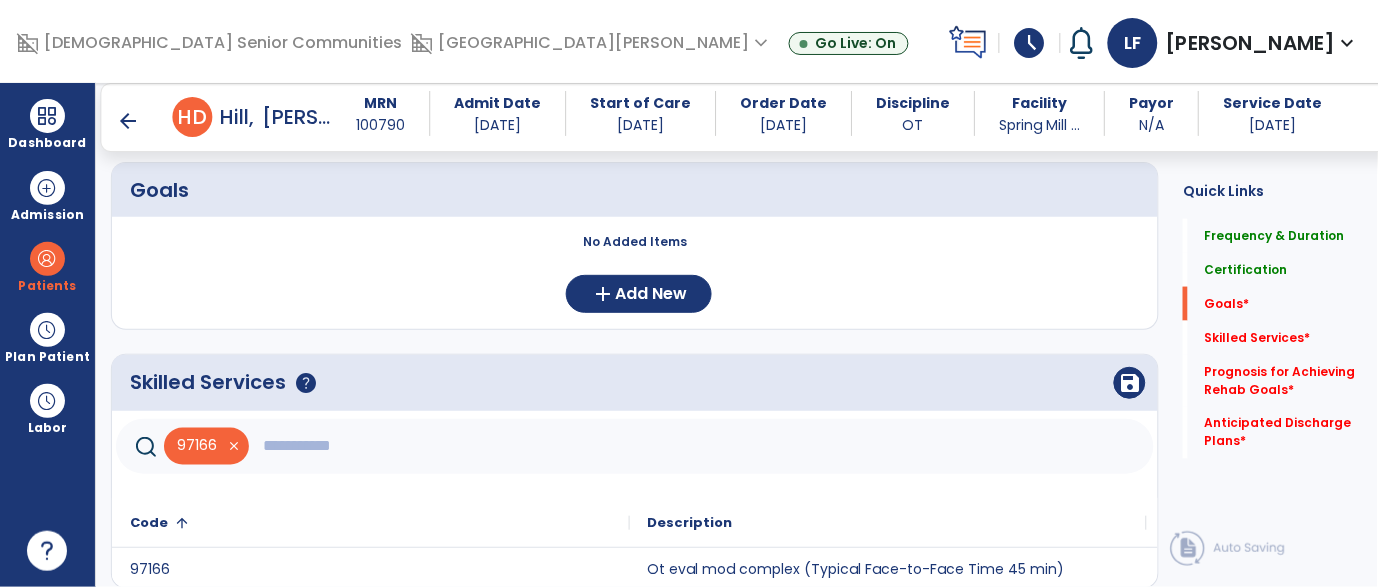 click 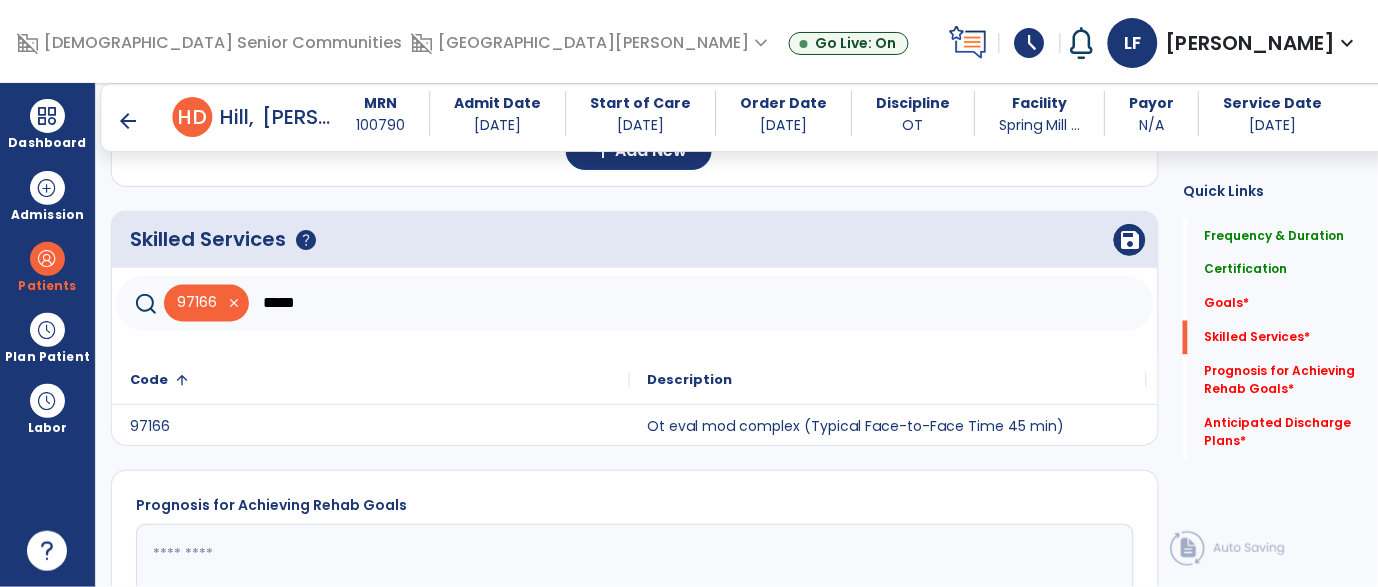 scroll, scrollTop: 610, scrollLeft: 0, axis: vertical 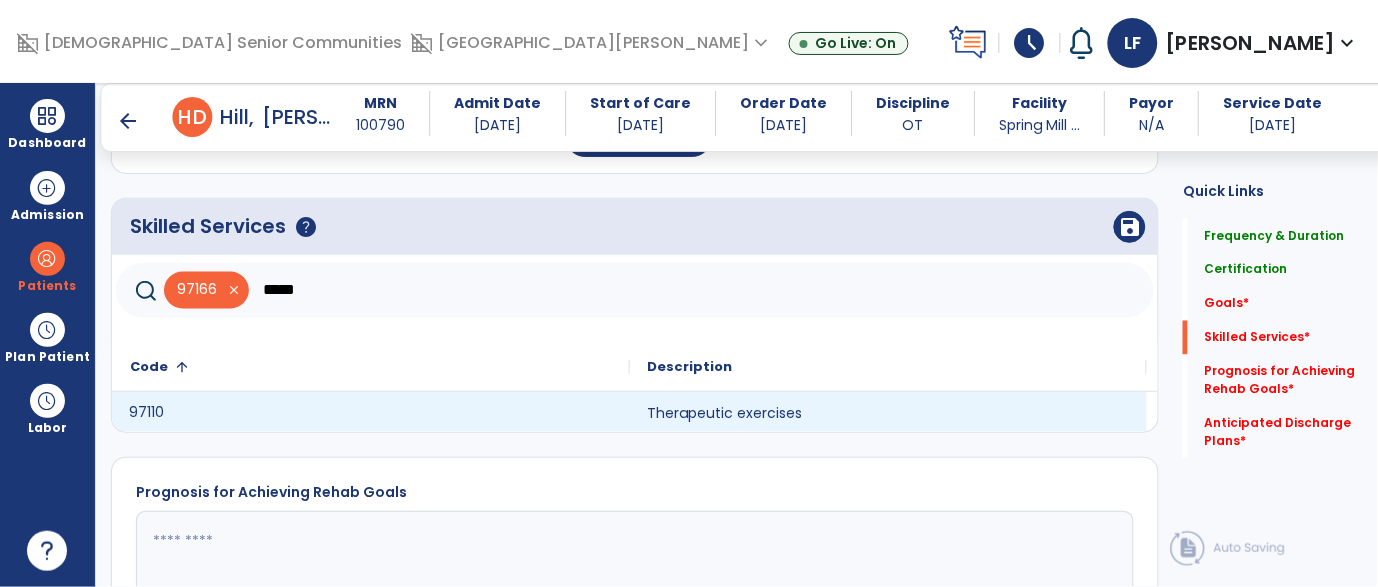 click on "97110" 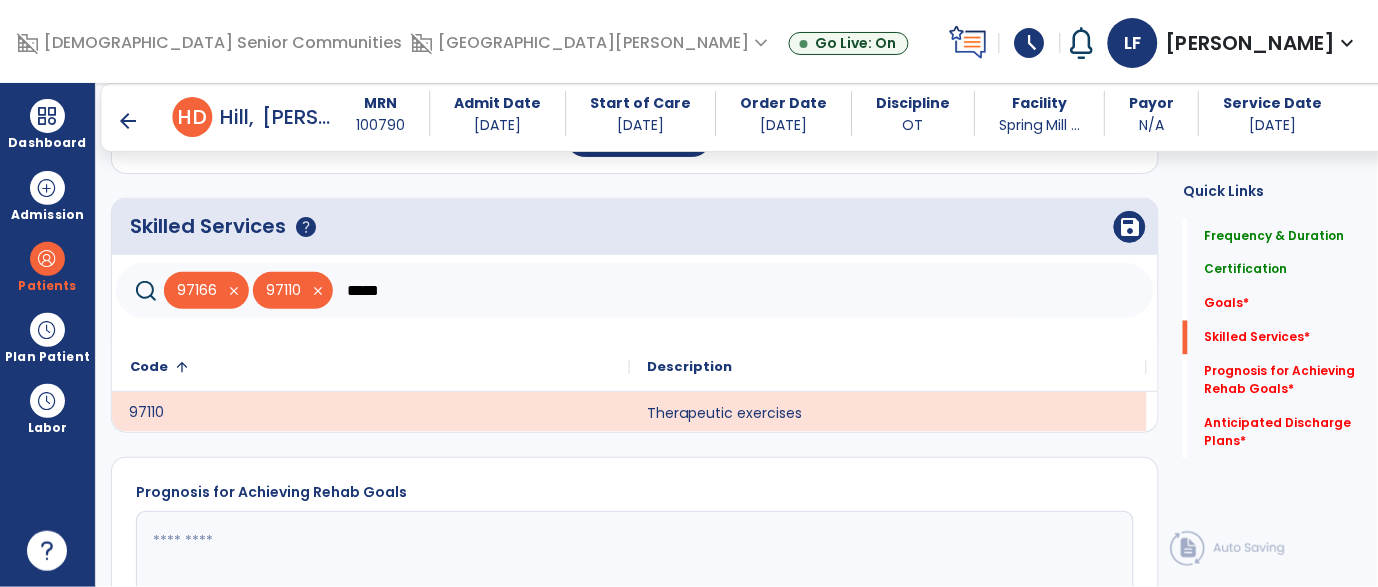 click on "*****" 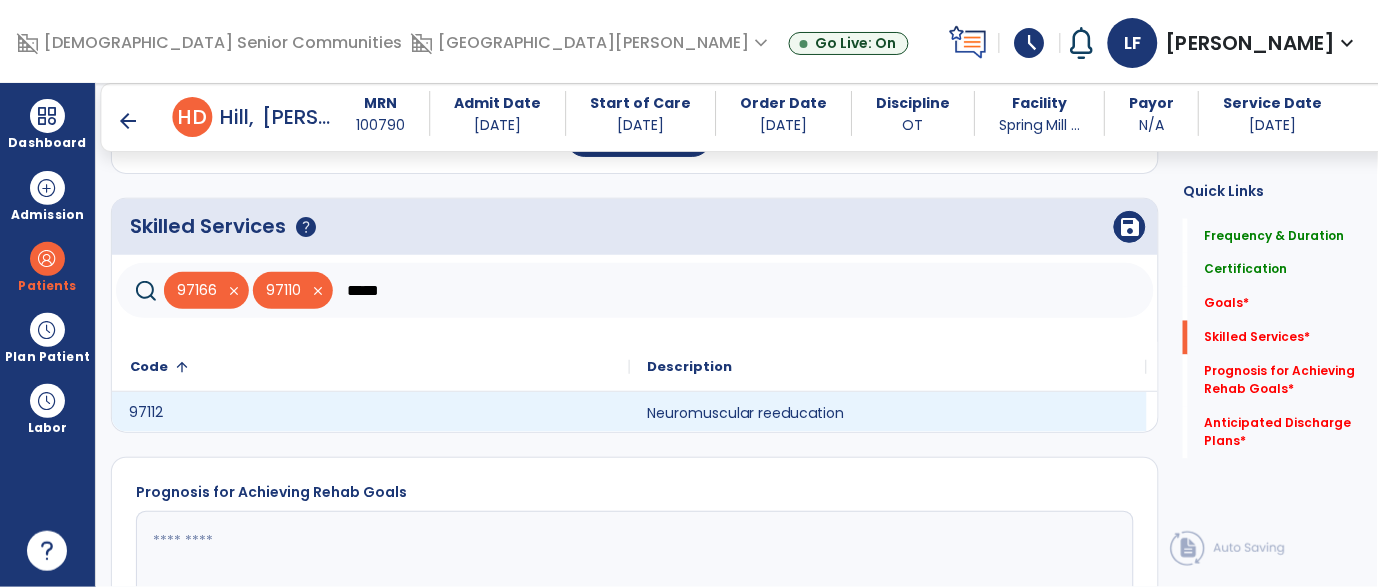 click on "97112" 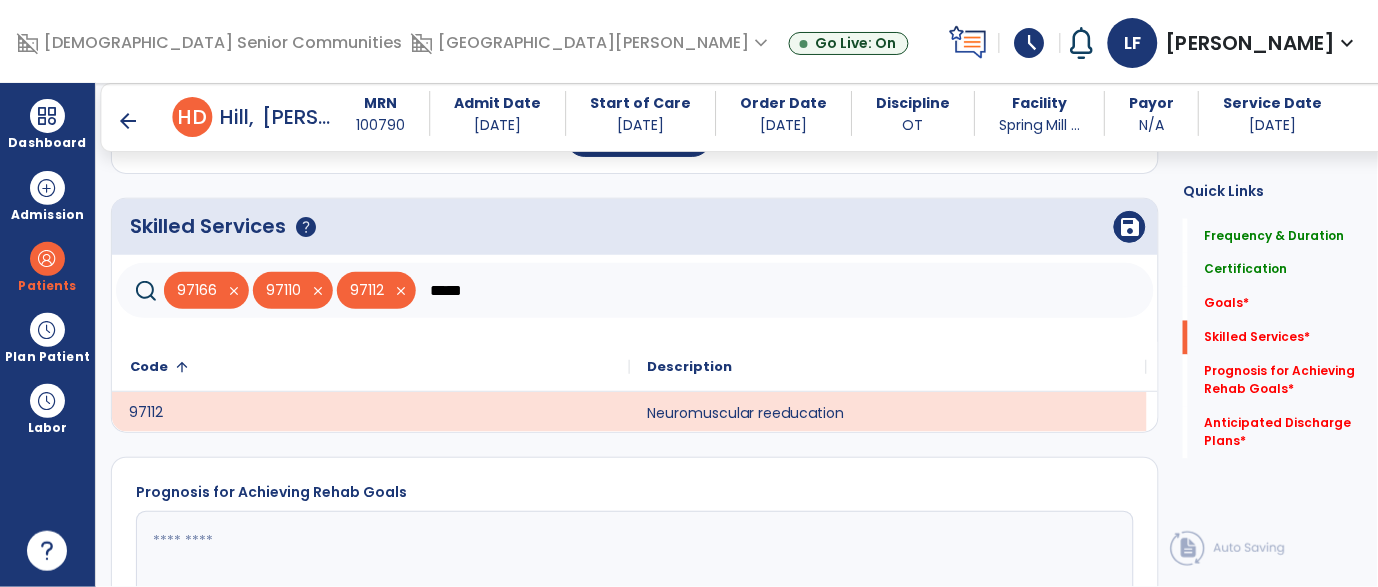 click on "*****" 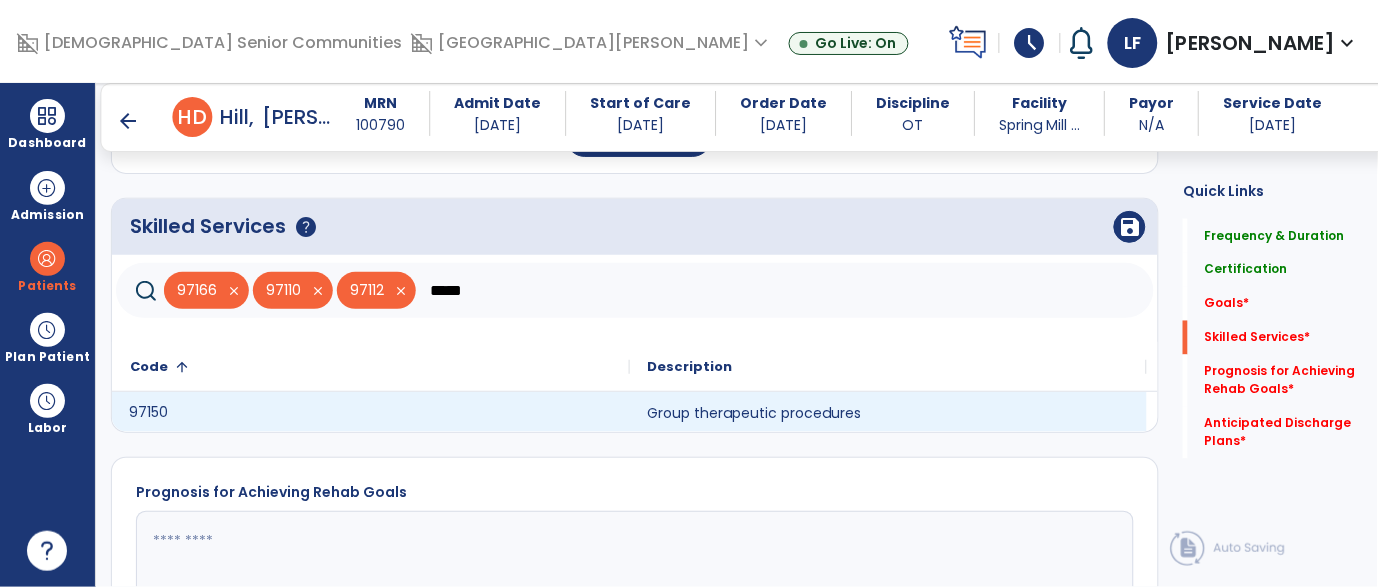 click on "97150" 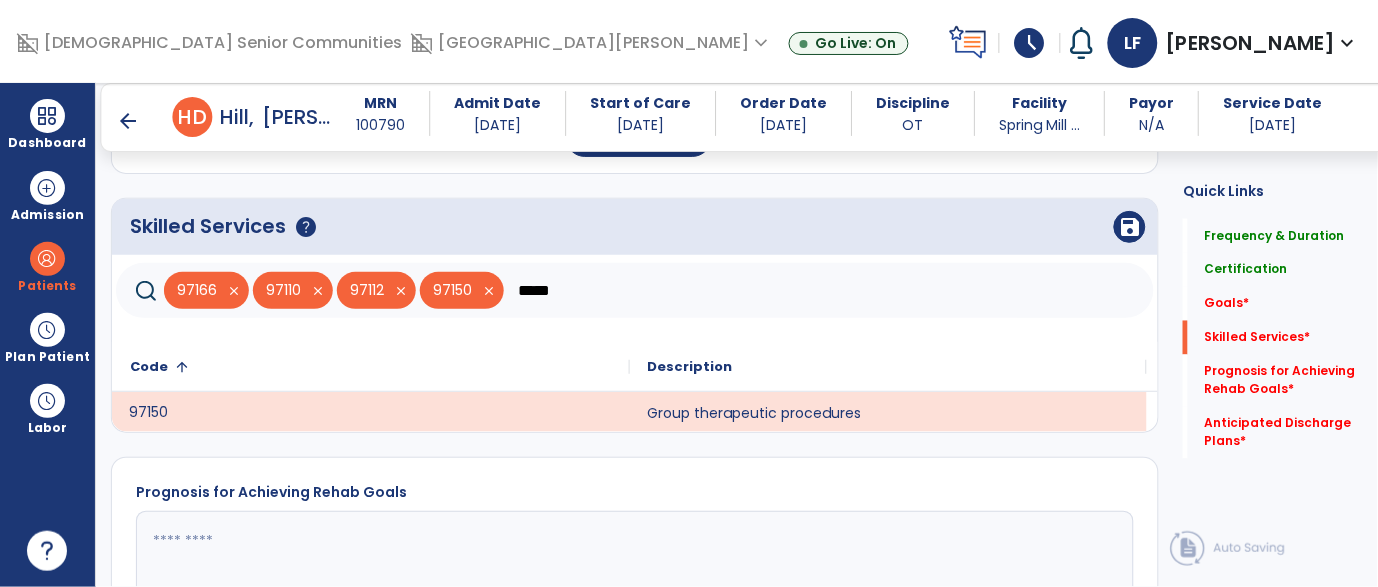 click on "*****" 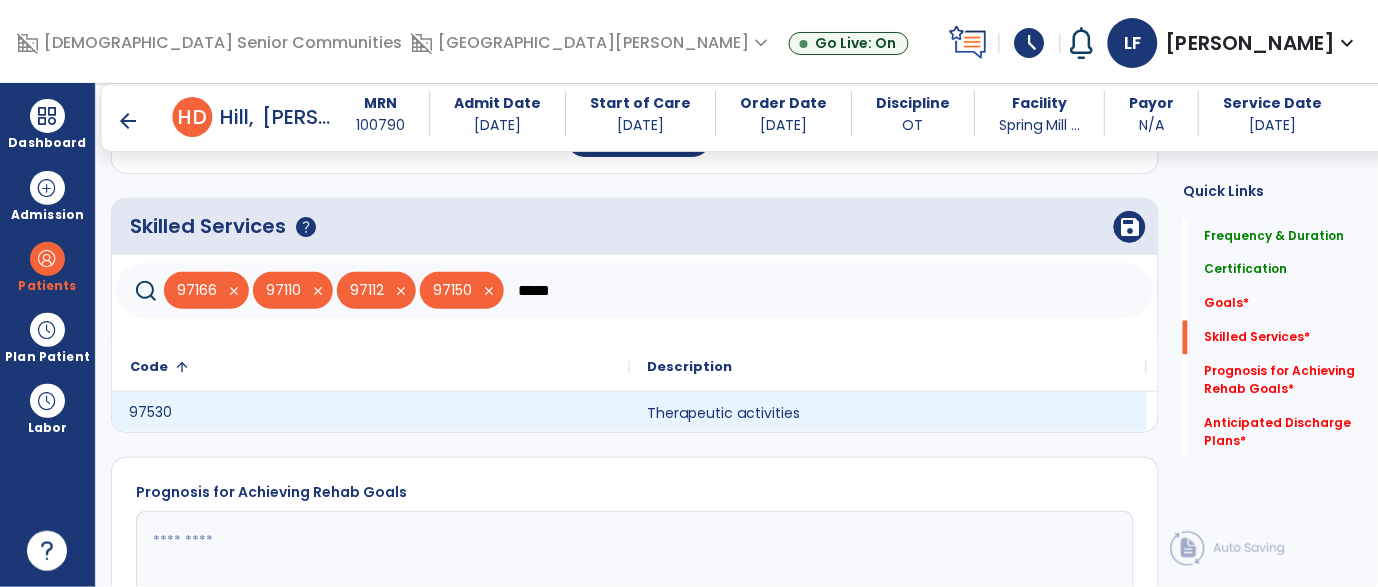 click on "97530" 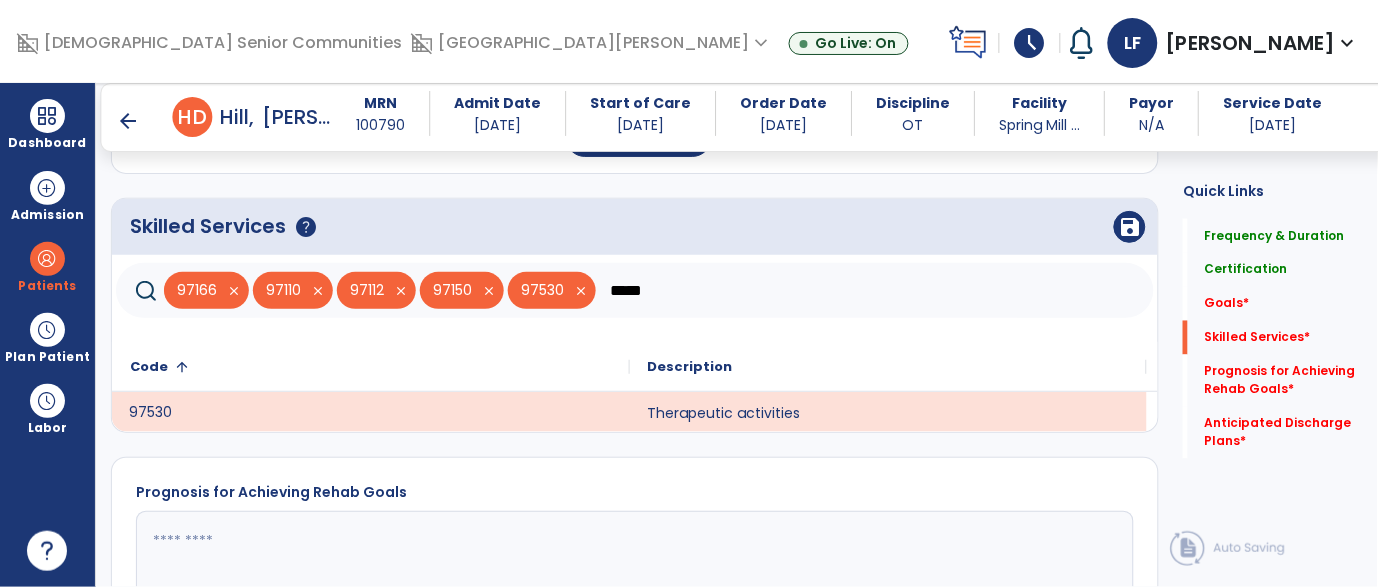 click on "*****" 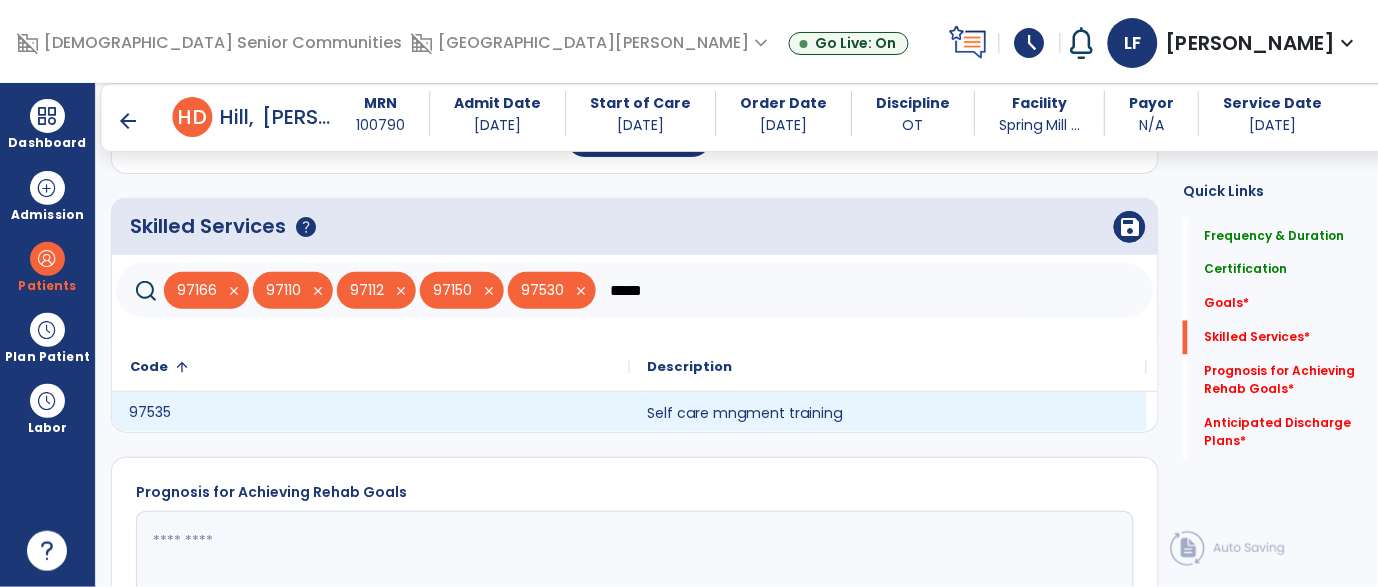 click on "97535" 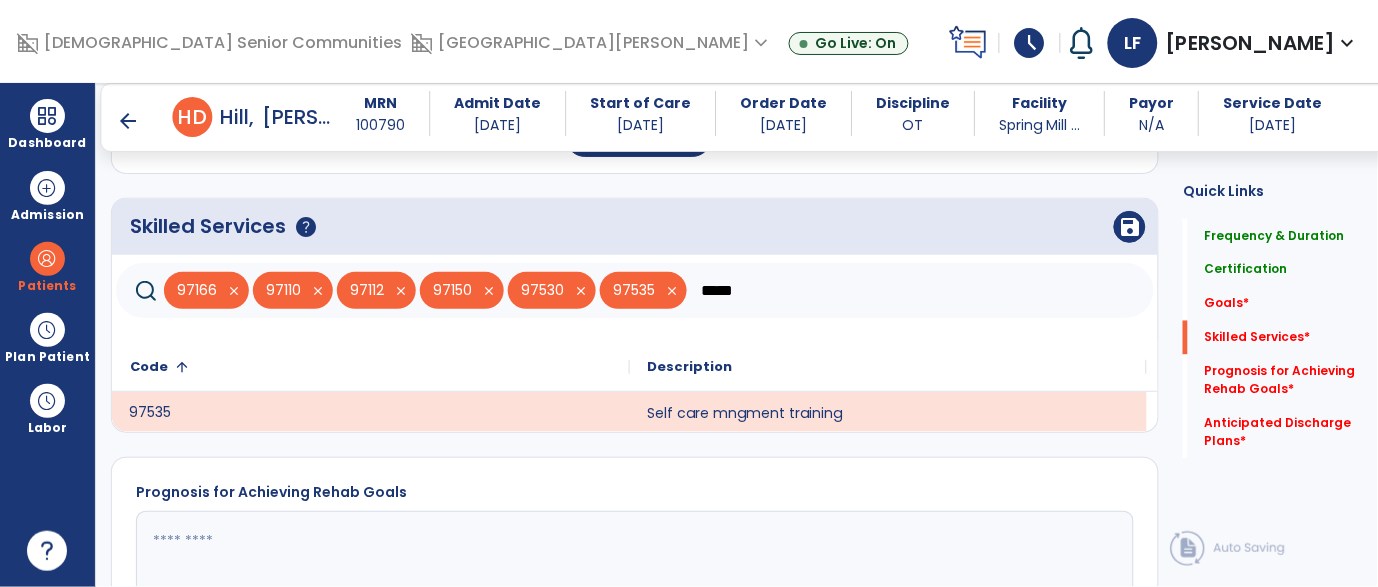 click on "*****" 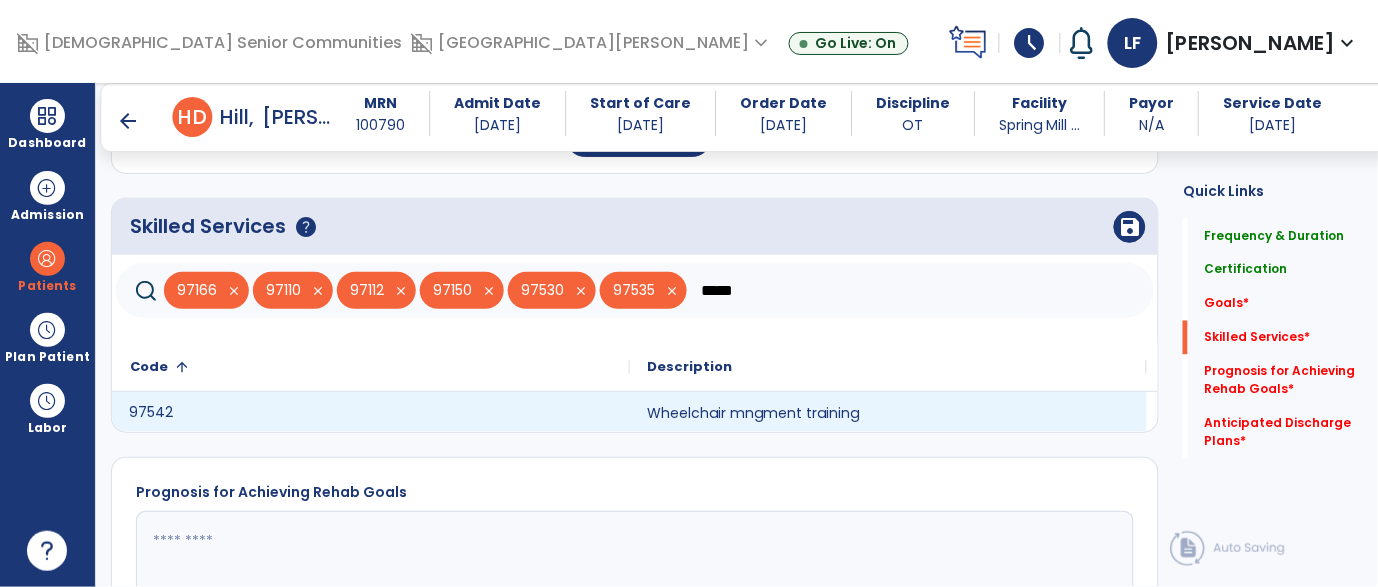 type on "*****" 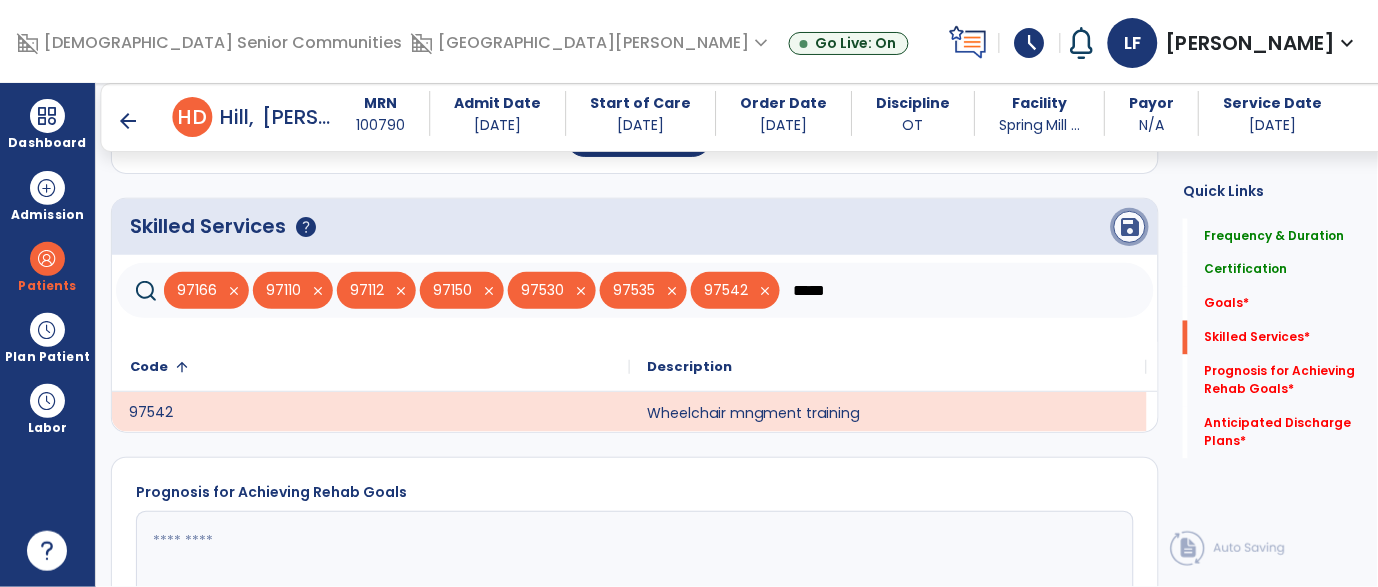 click on "save" 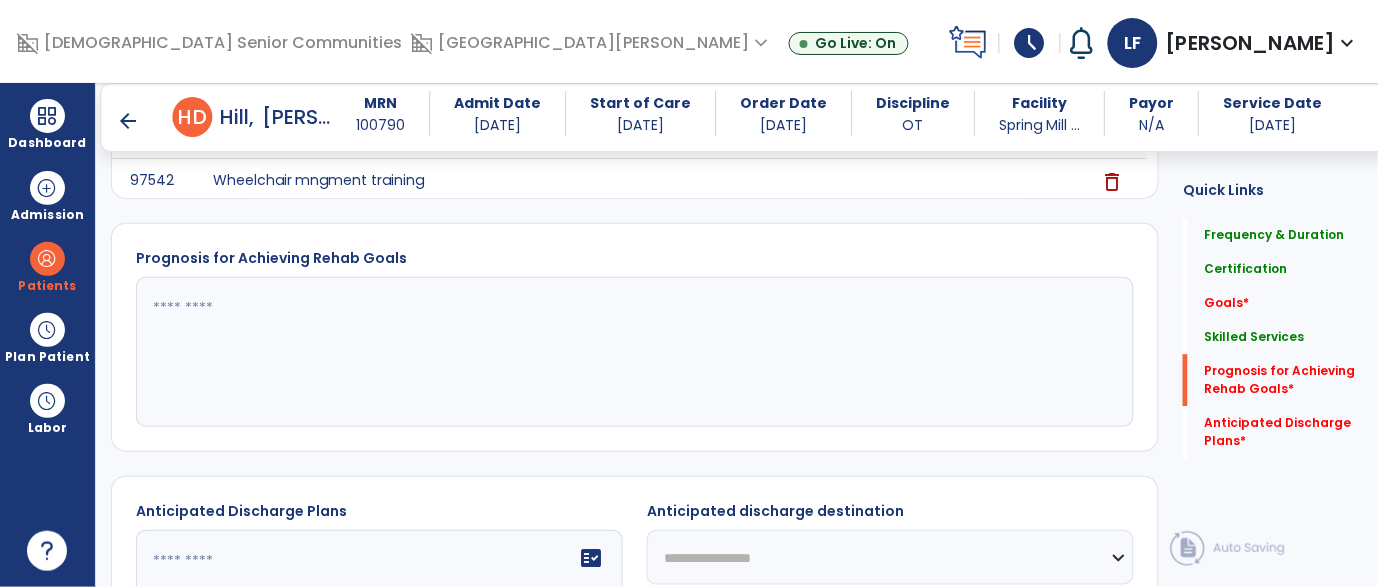 scroll, scrollTop: 999, scrollLeft: 0, axis: vertical 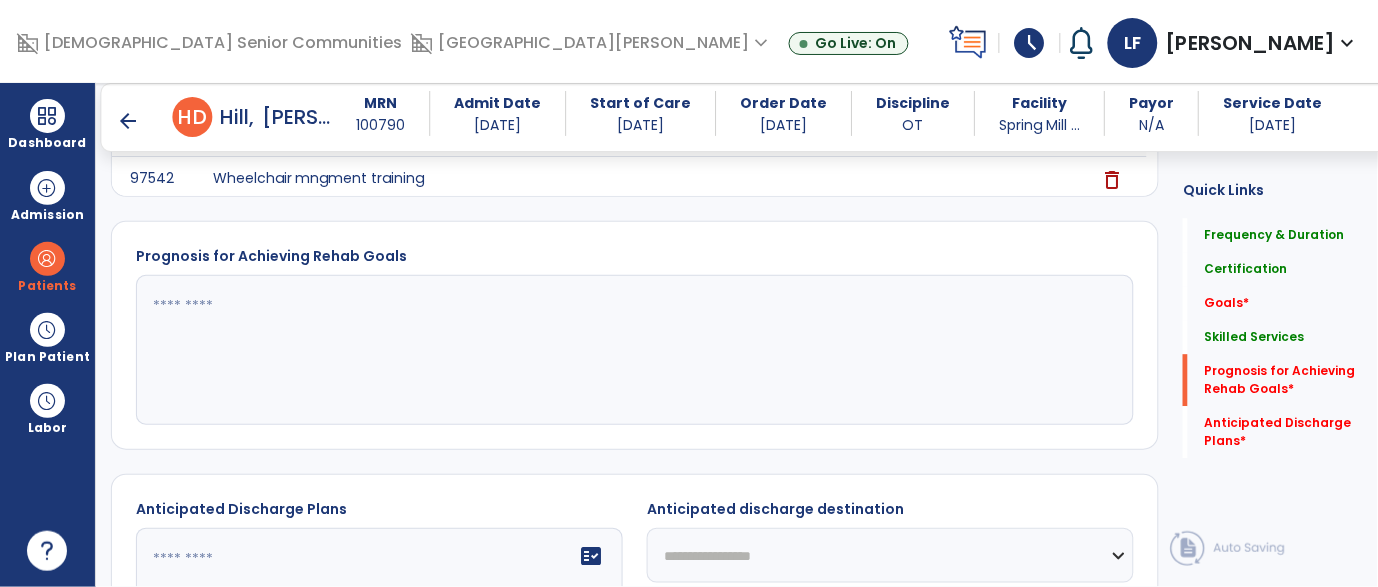 click 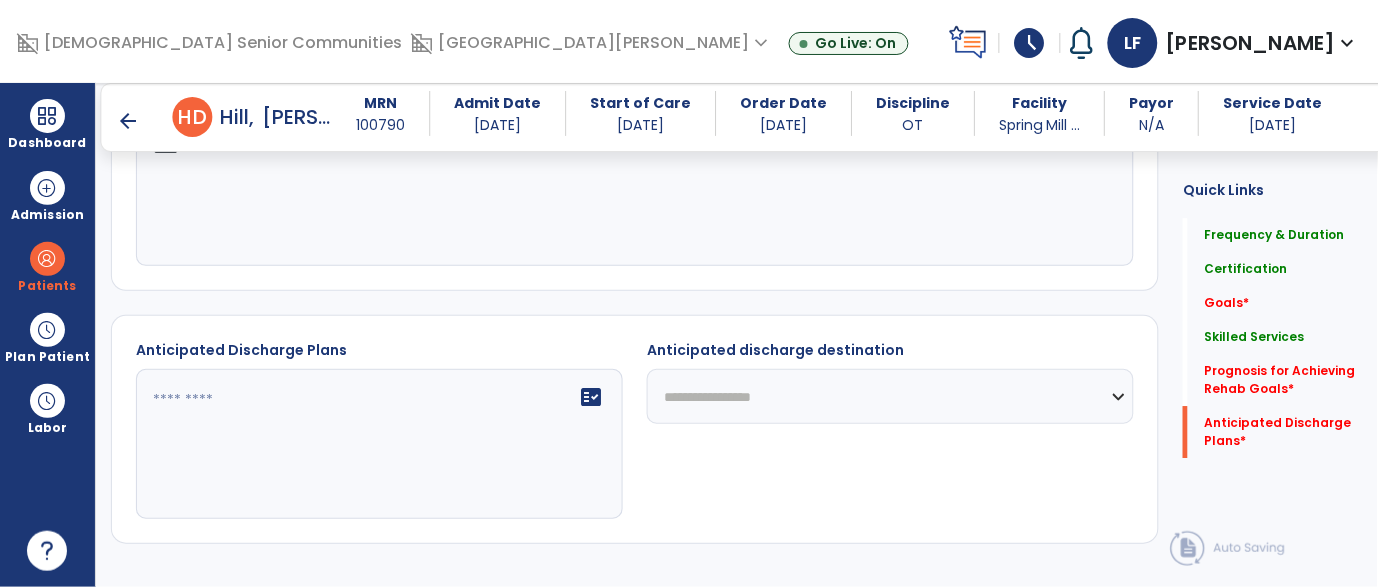 scroll, scrollTop: 1172, scrollLeft: 0, axis: vertical 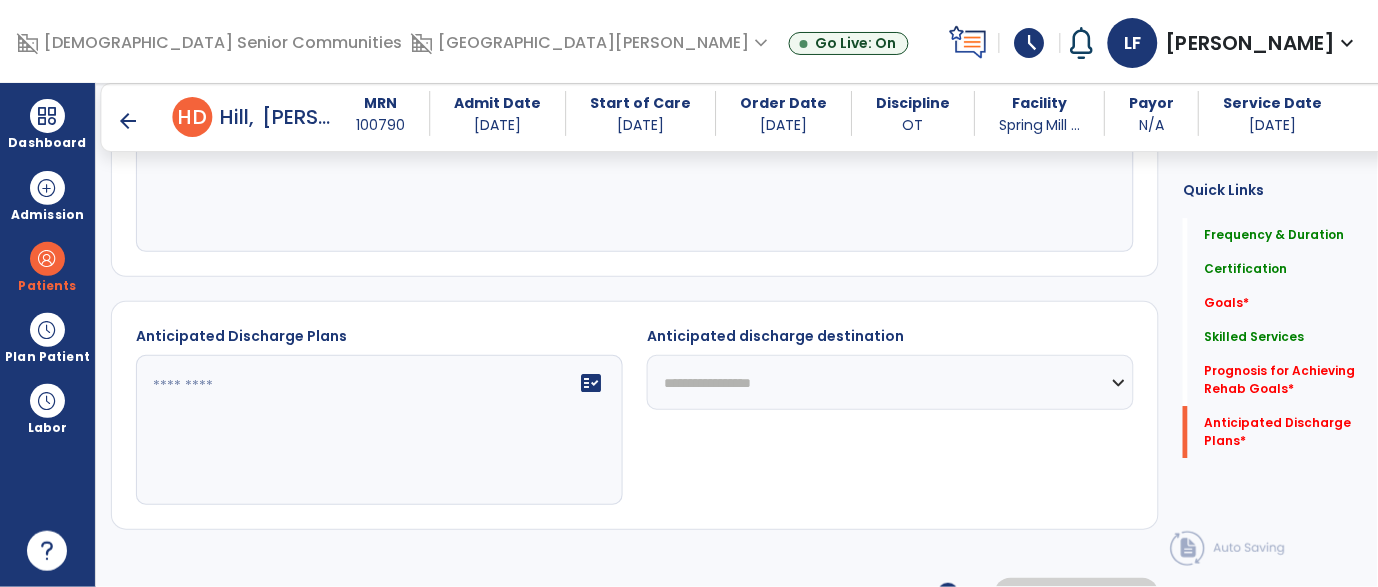 type on "****" 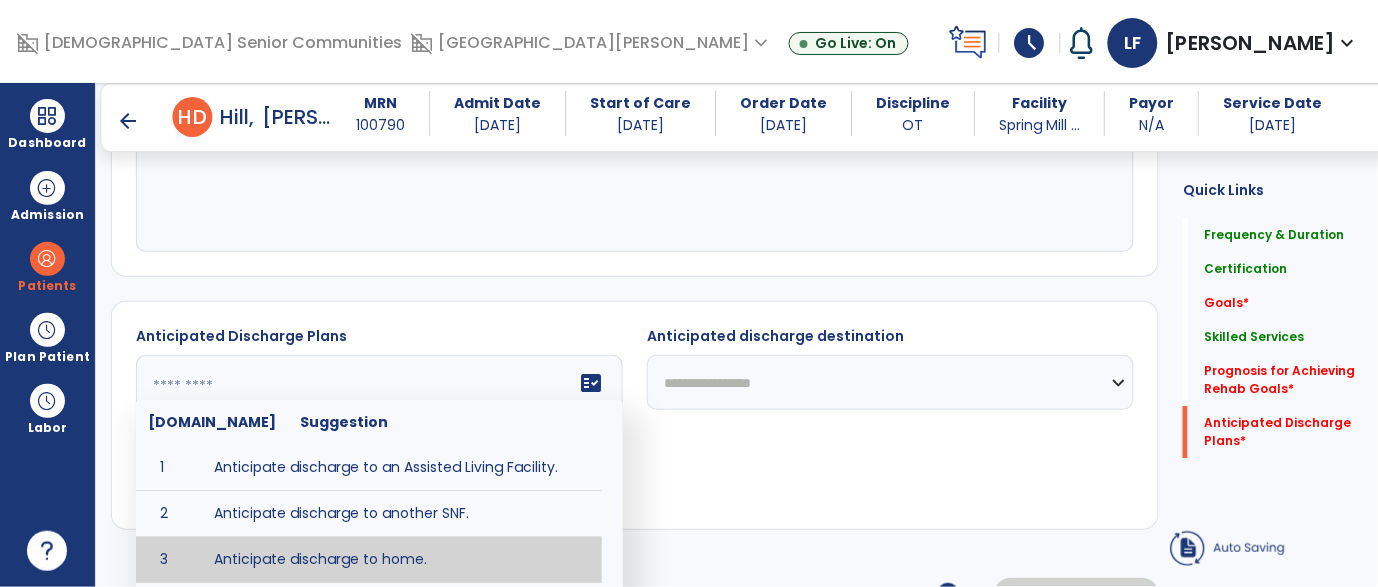 type on "**********" 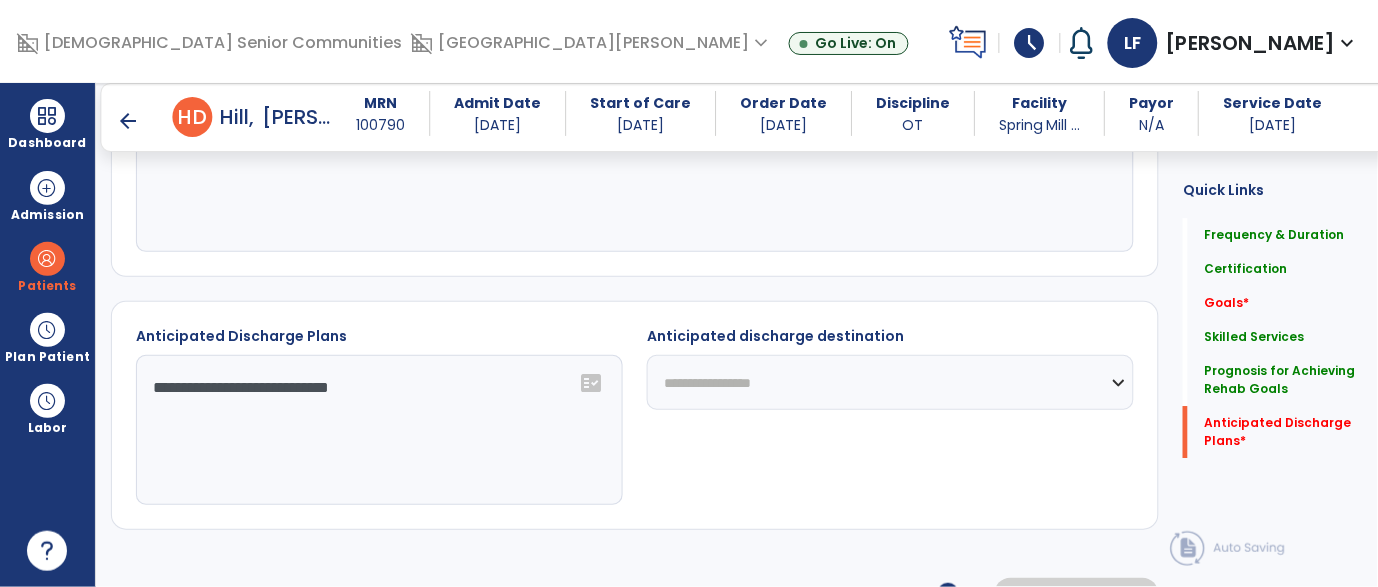click on "**********" 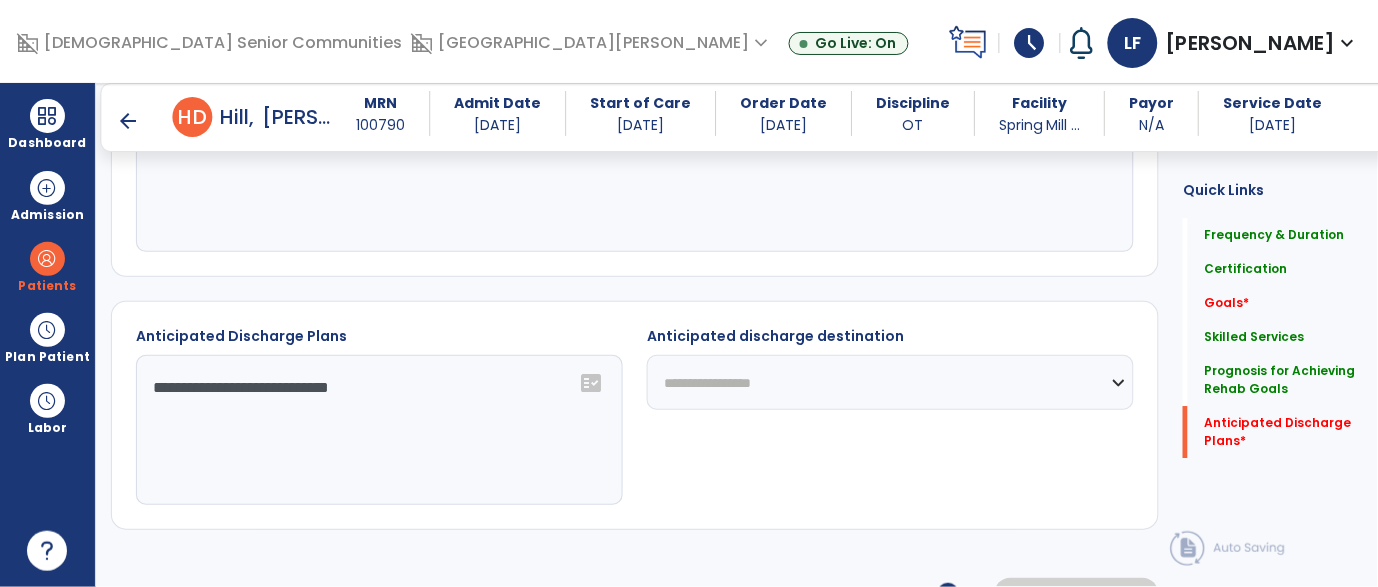 select on "****" 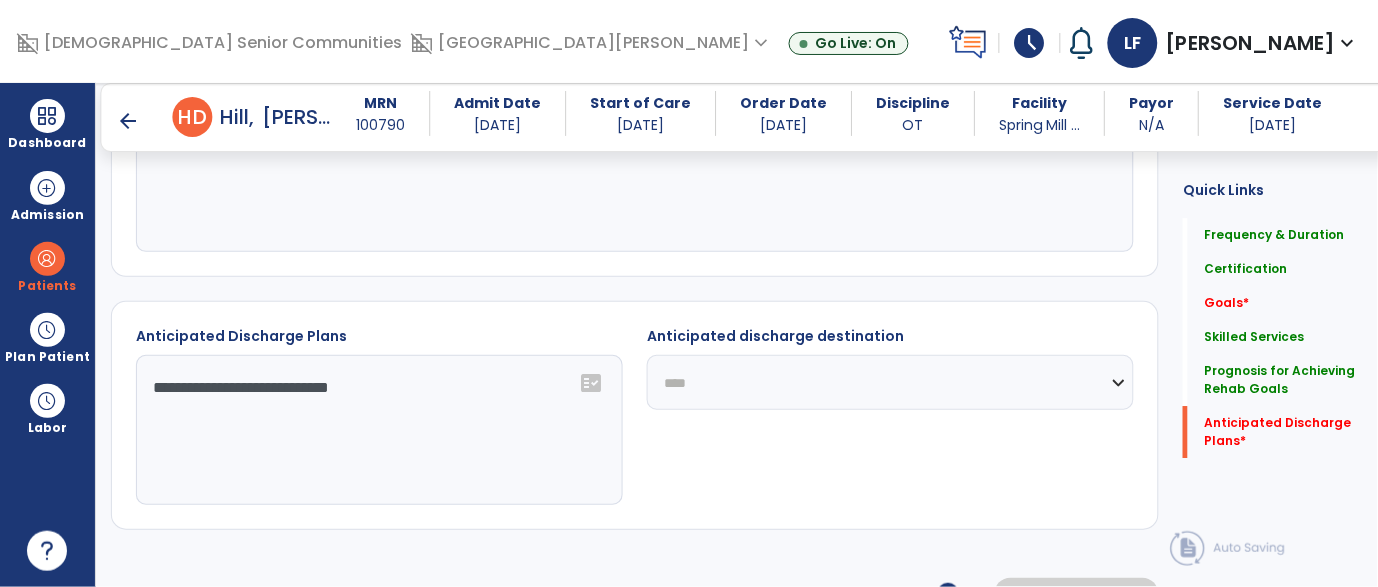 click on "**********" 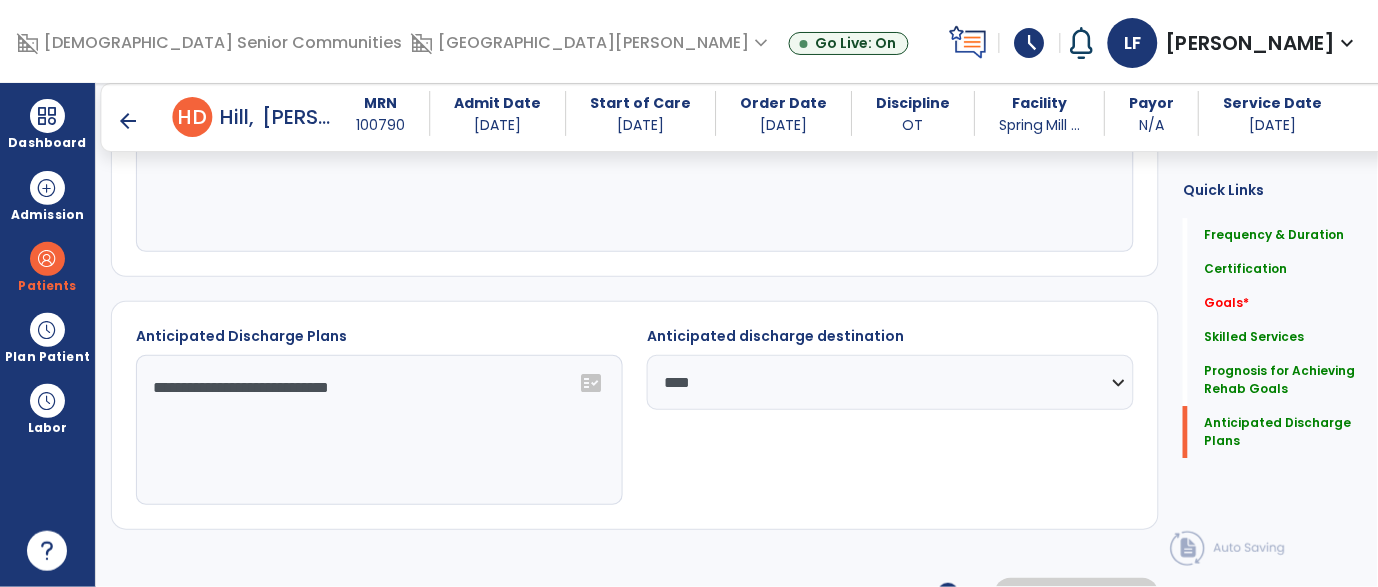 click on "Frequency & Duration  Frequency  ********* ** ** ** ** ** ** **  Duration  ** ******** ***** Certification From 07/10/2025 Certification Through 10/01/2025 Goals     No Added Items  add  Add New Skilled Services      add
Code
1
Description
Actions" 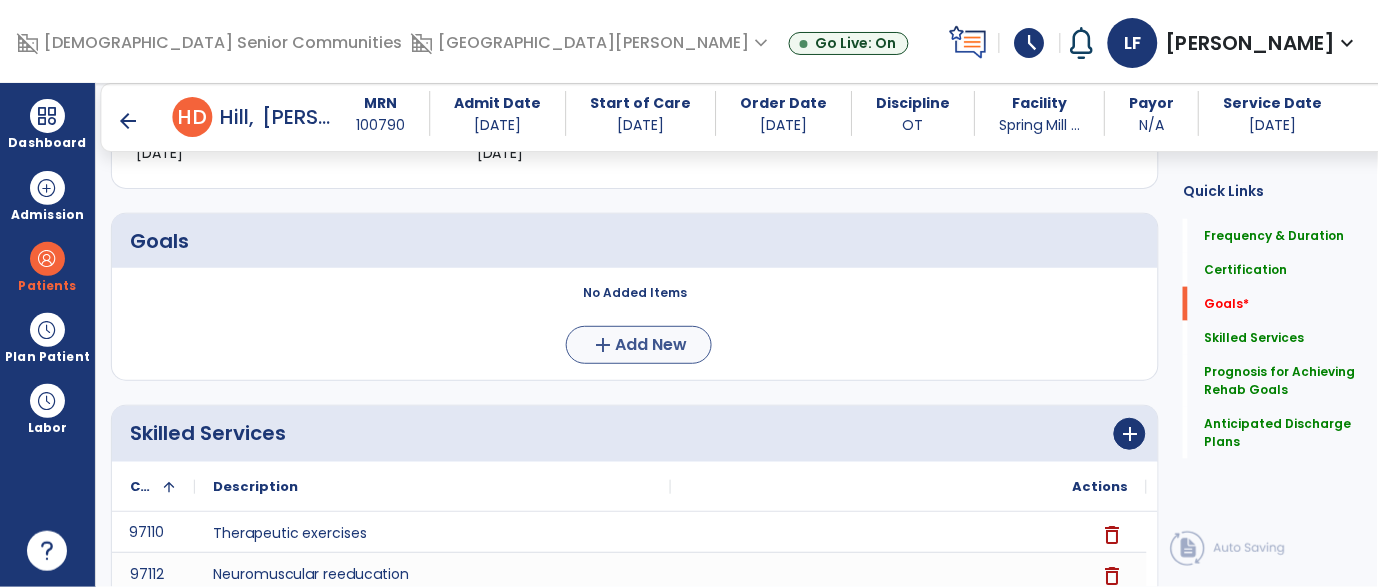 scroll, scrollTop: 405, scrollLeft: 0, axis: vertical 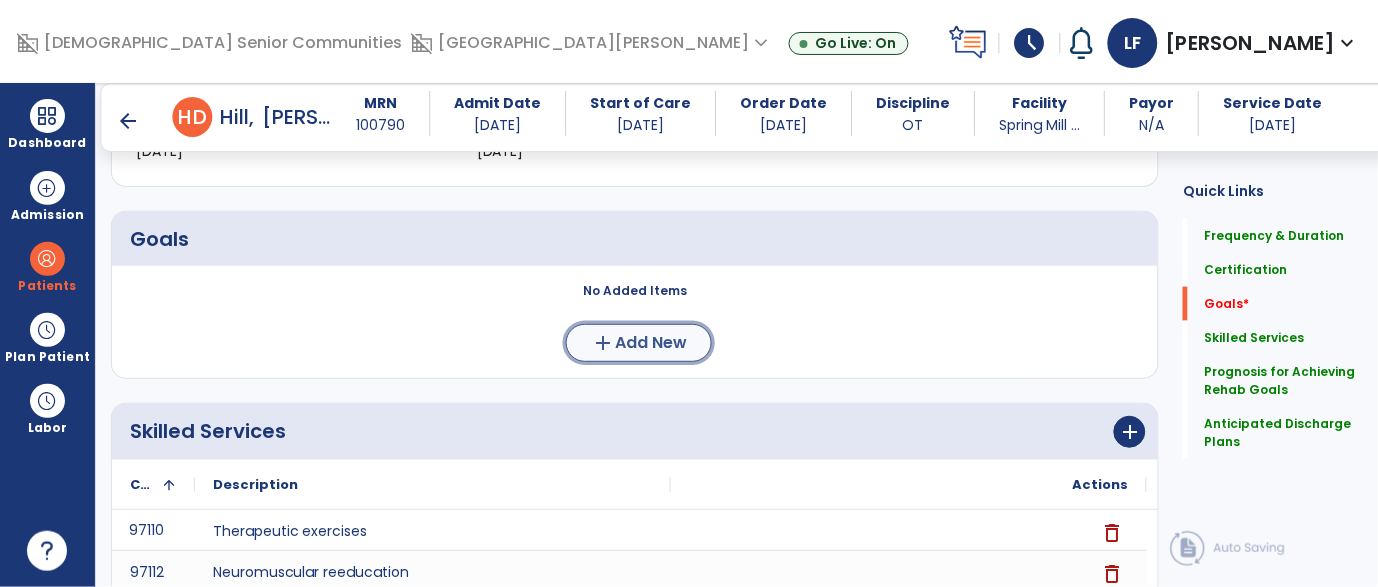 click on "add" at bounding box center [603, 343] 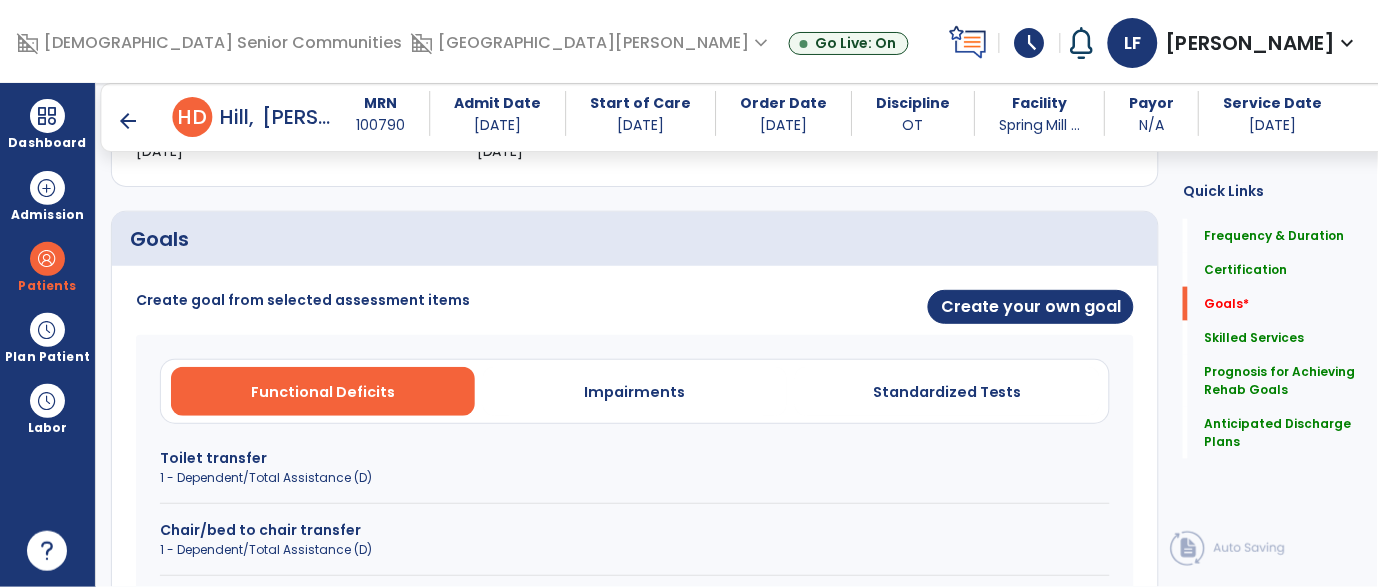scroll, scrollTop: 549, scrollLeft: 0, axis: vertical 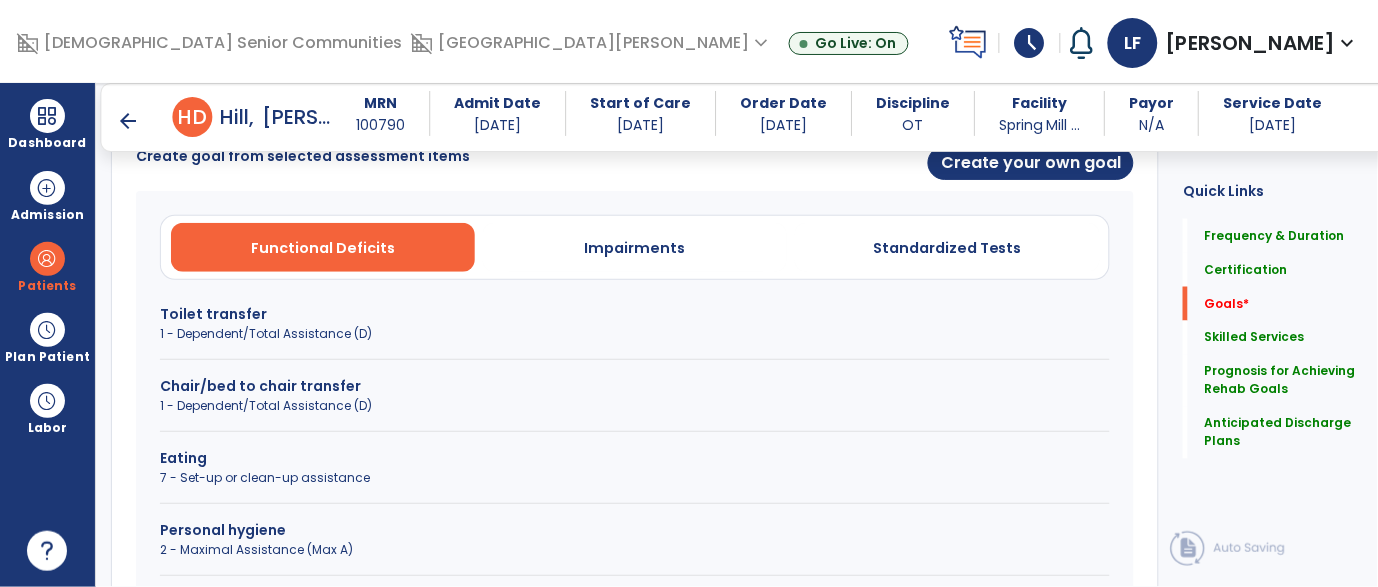 click on "1 - Dependent/Total Assistance (D)" at bounding box center (635, 334) 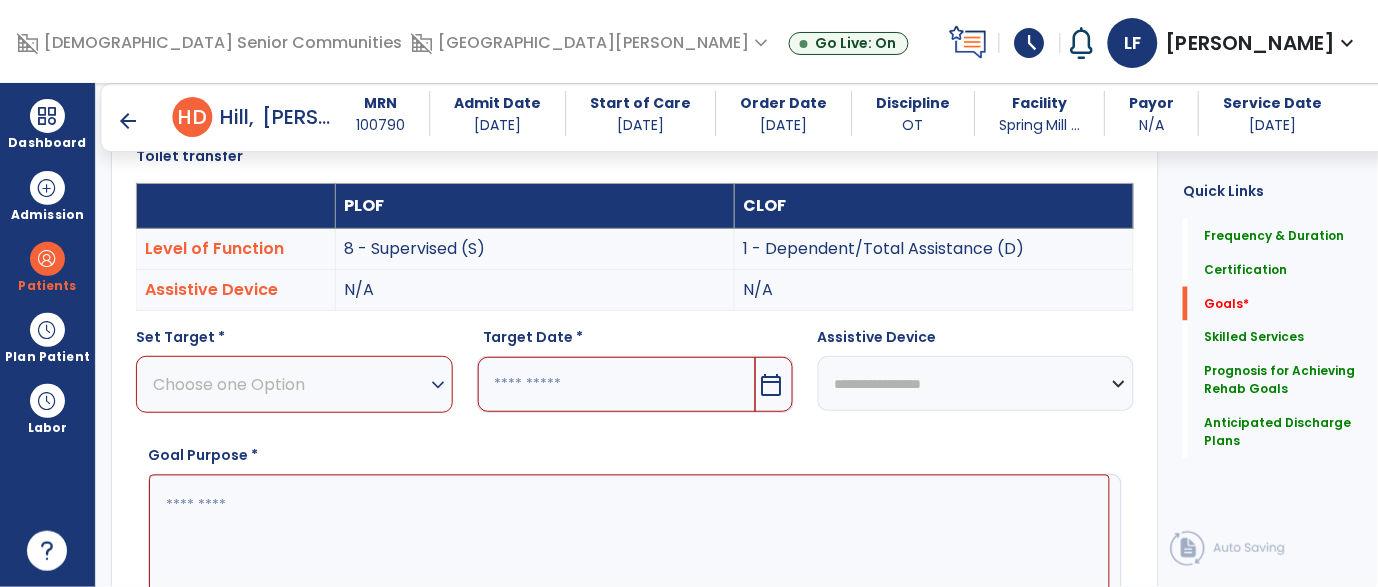 click on "Choose one Option" at bounding box center (289, 384) 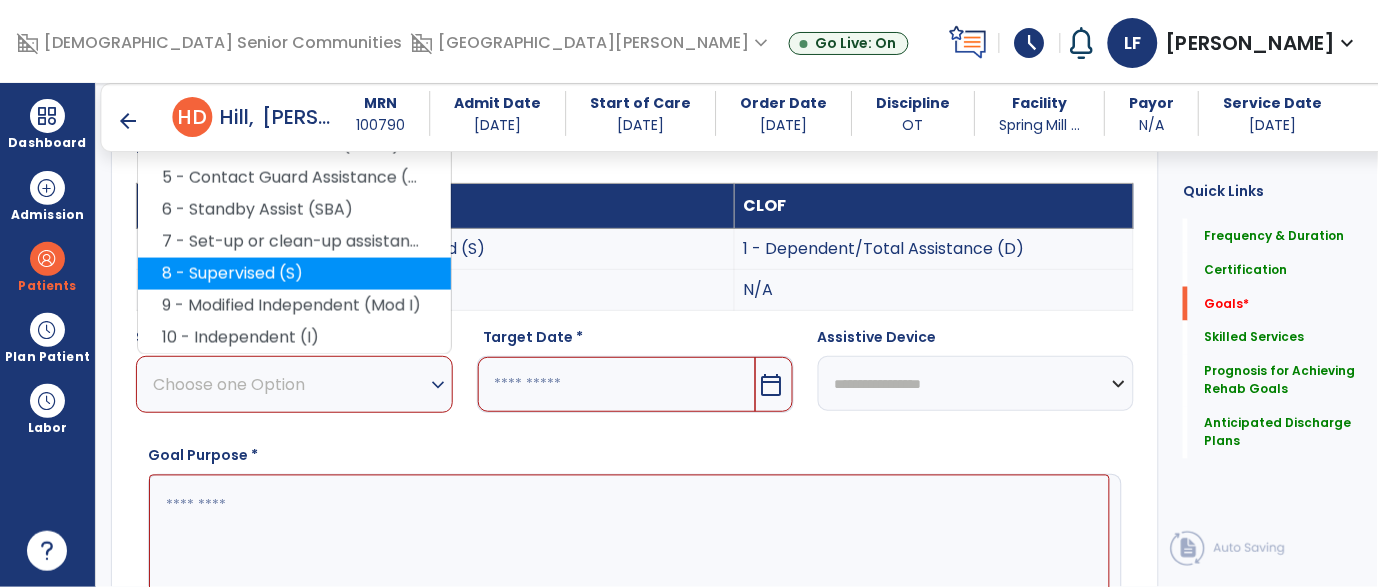 click on "8 - Supervised (S)" at bounding box center [294, 274] 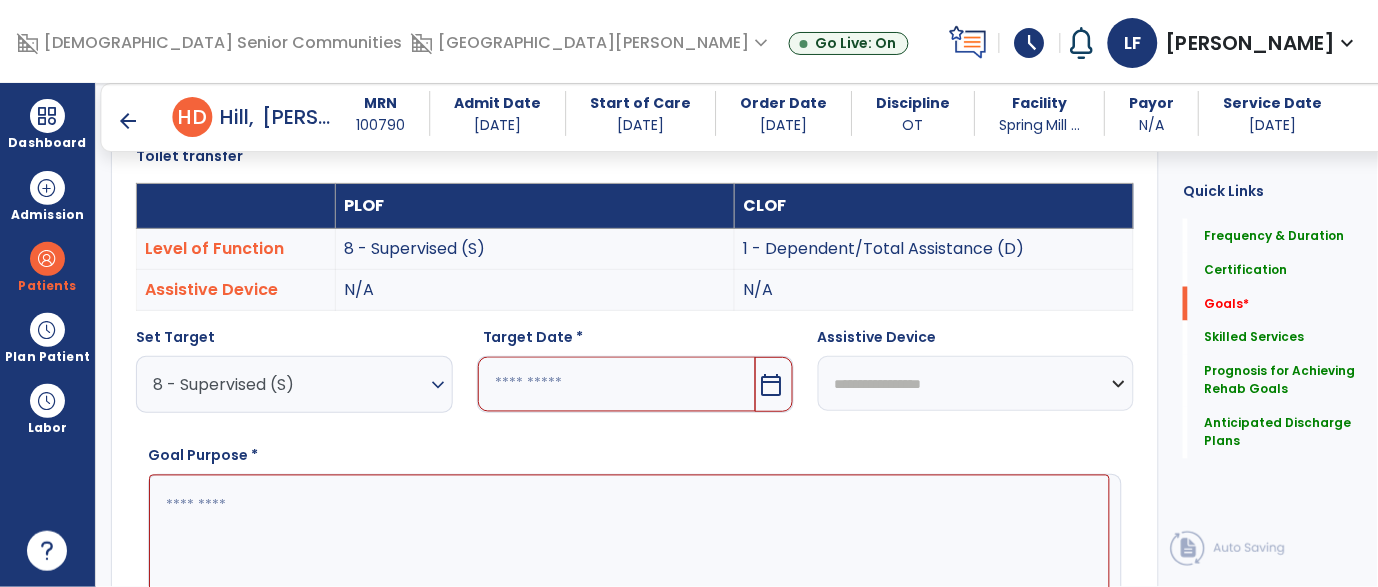click at bounding box center (617, 384) 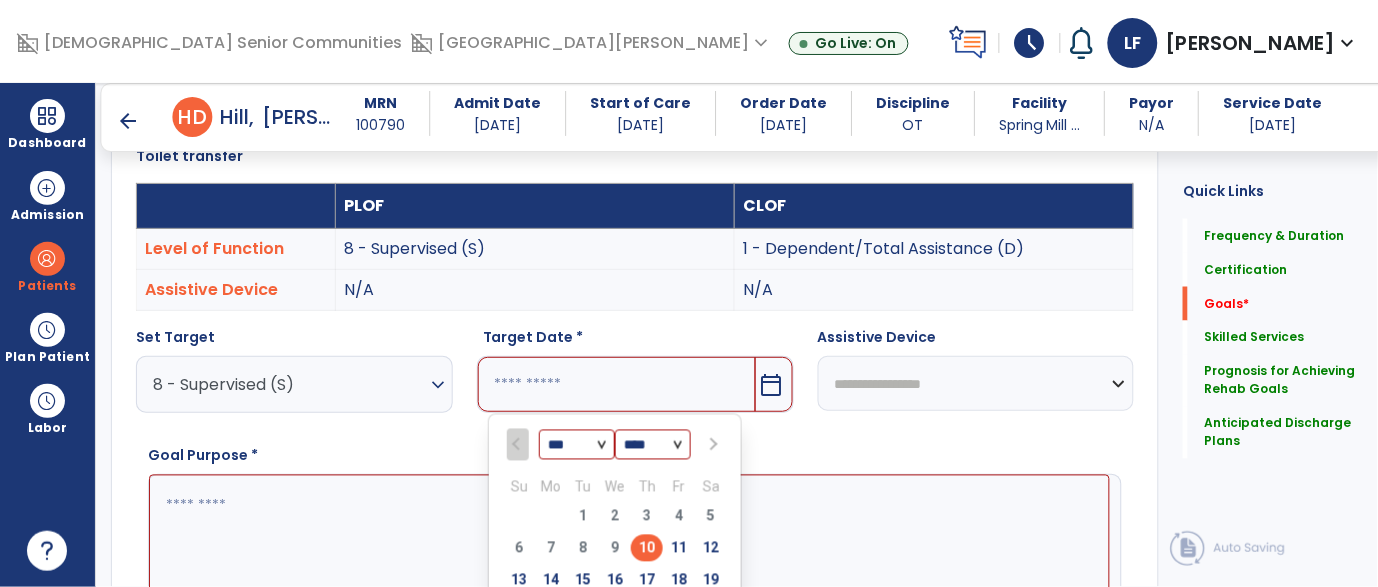 click at bounding box center (712, 445) 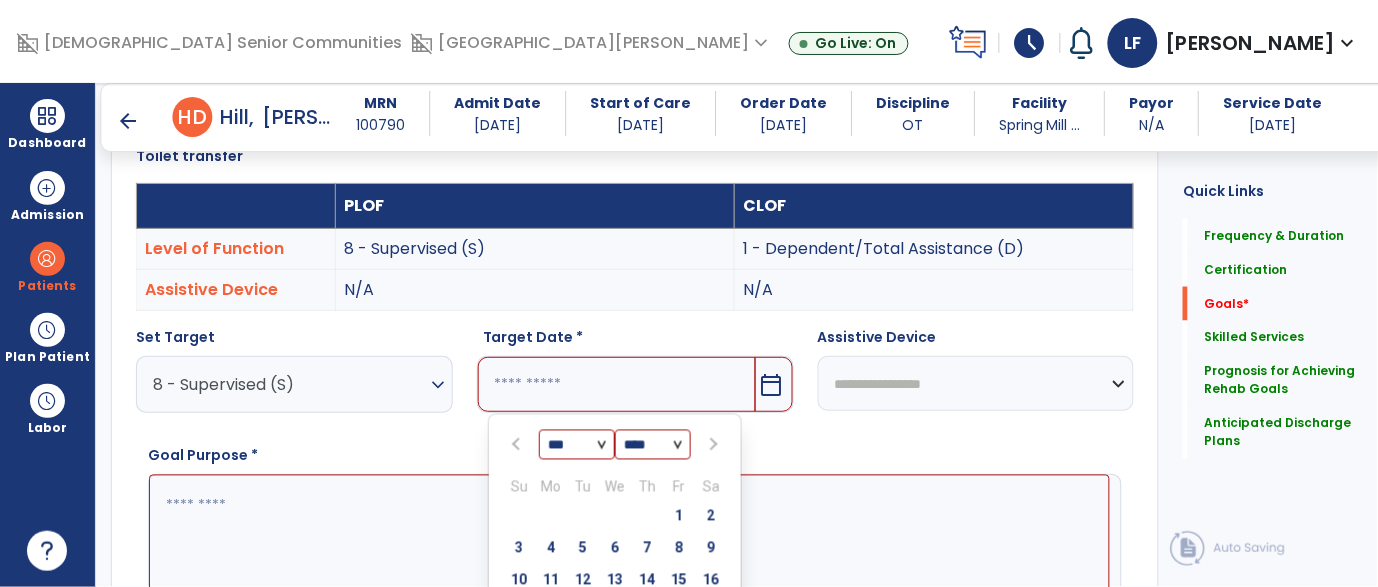 click at bounding box center [712, 445] 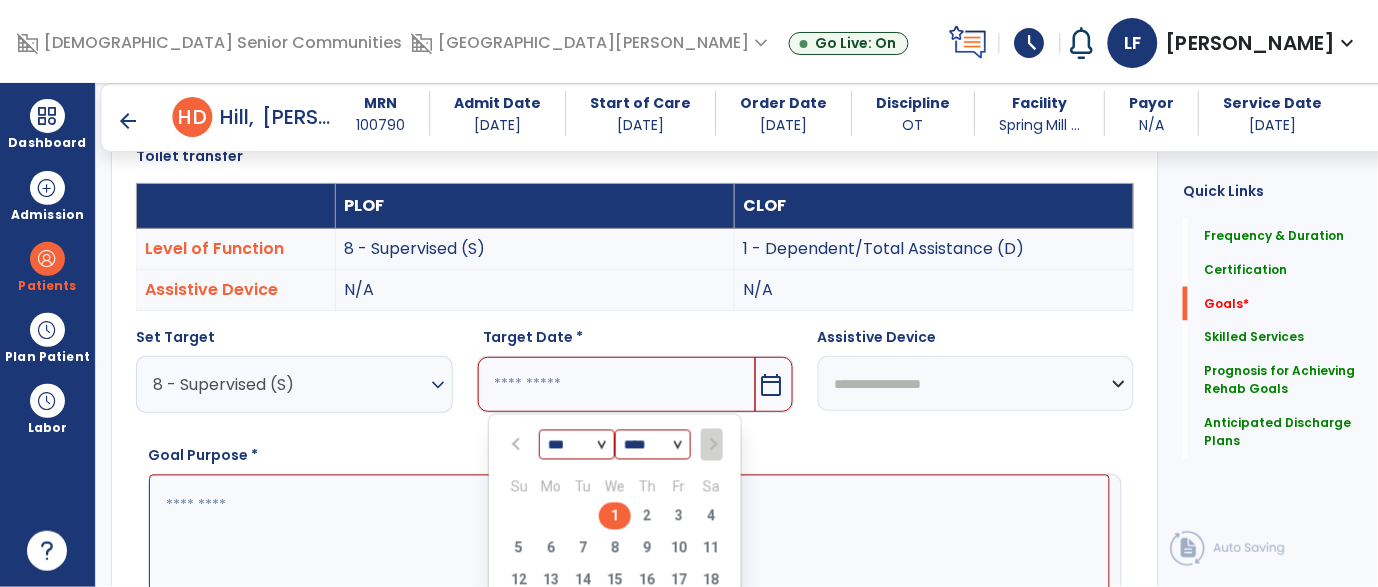 click on "1" at bounding box center (615, 516) 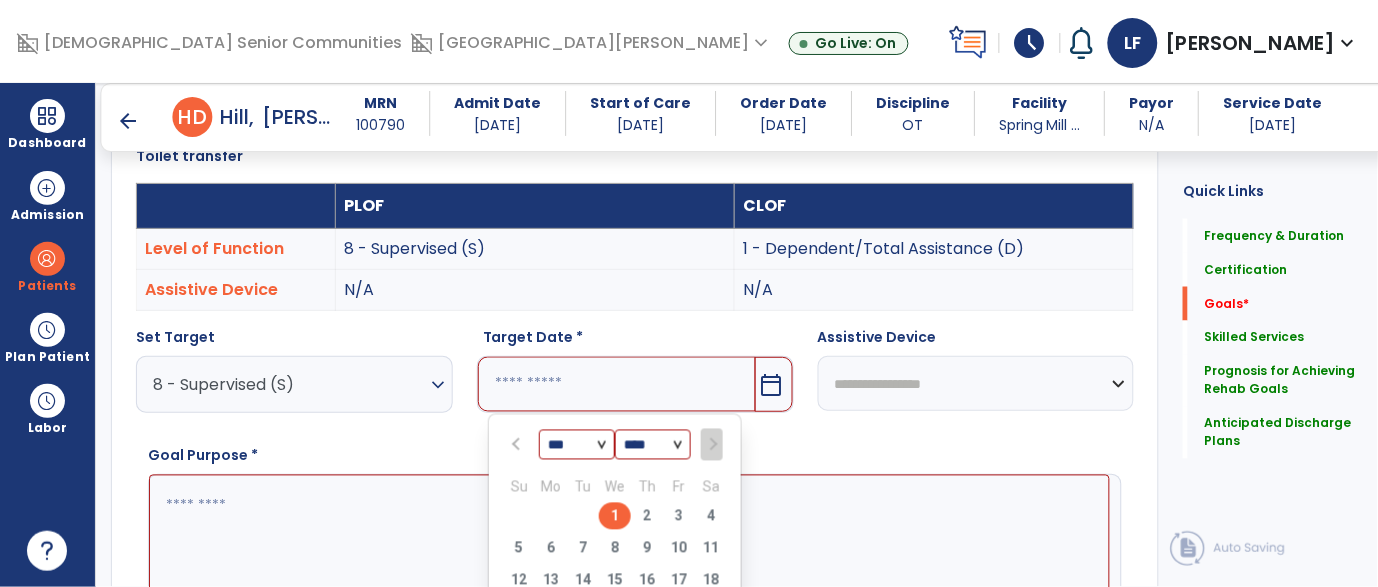 type on "*********" 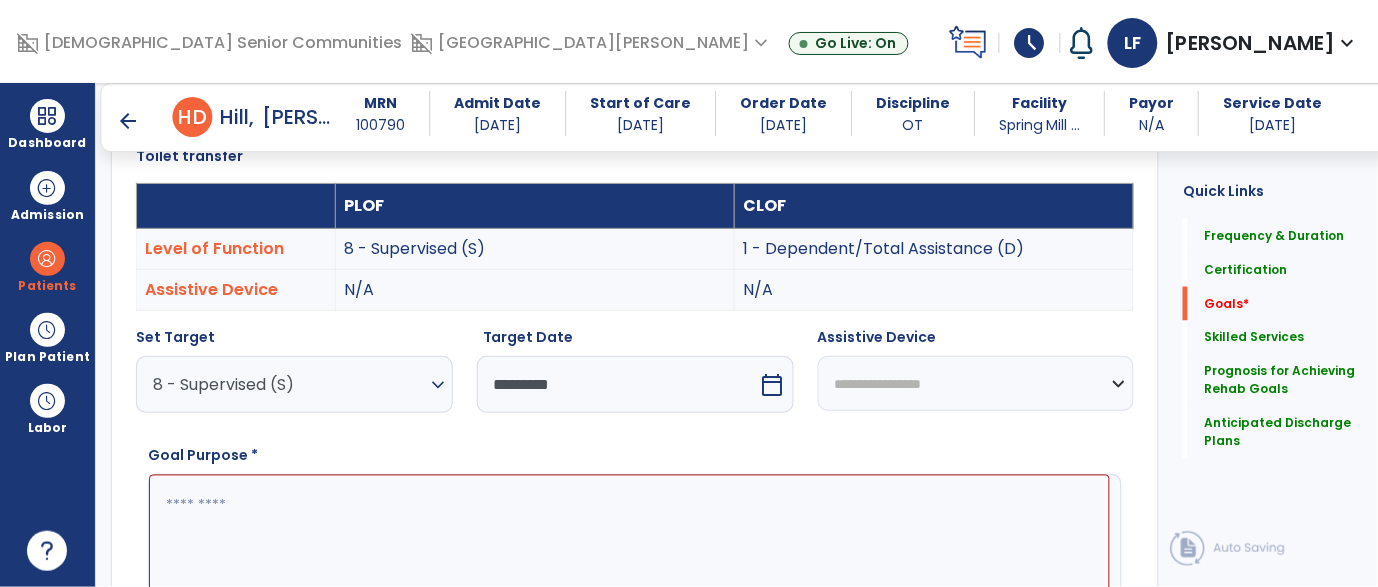 click at bounding box center [629, 550] 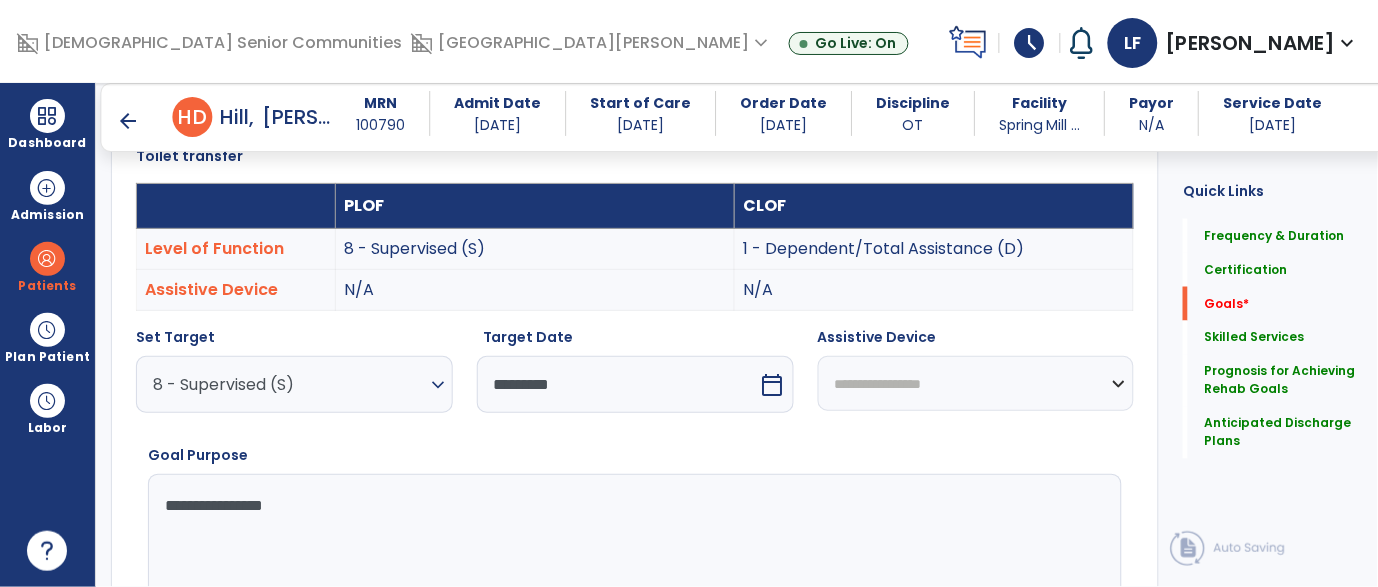 type on "**********" 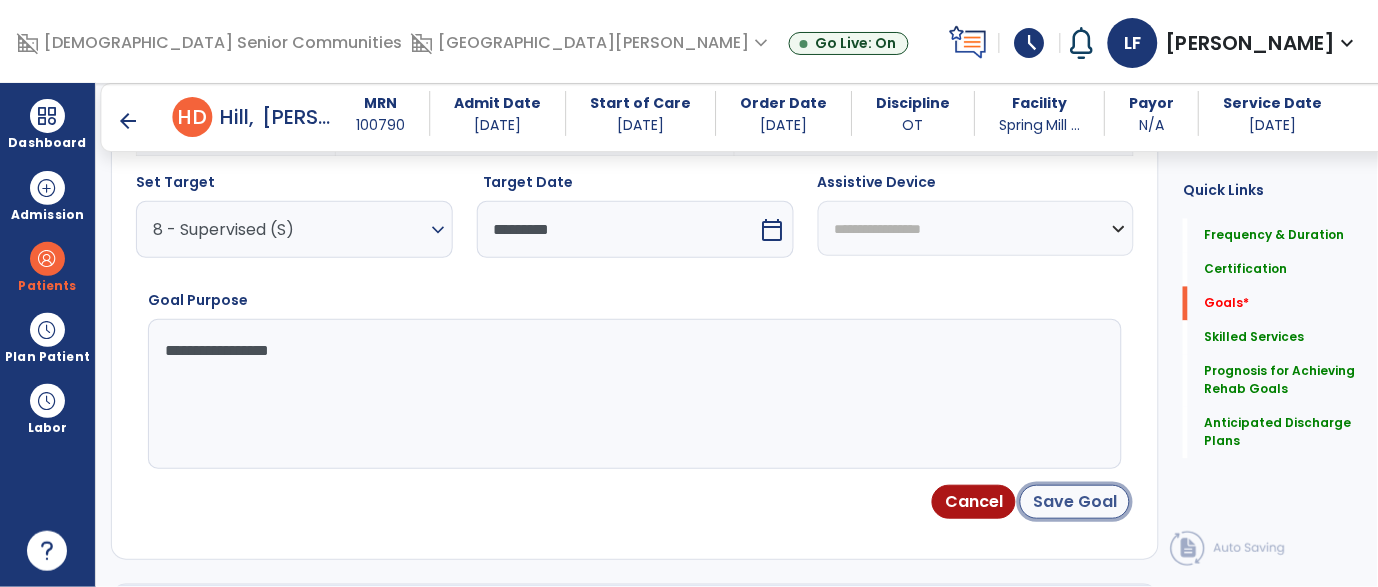 click on "Save Goal" at bounding box center [1075, 502] 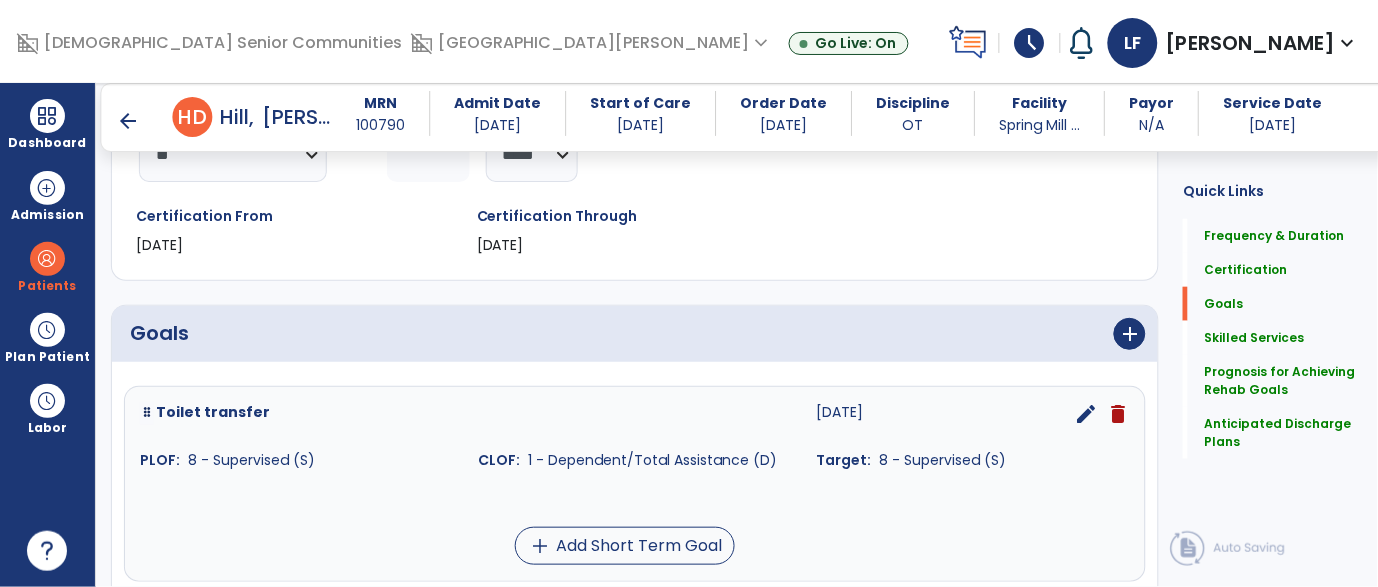 scroll, scrollTop: 348, scrollLeft: 0, axis: vertical 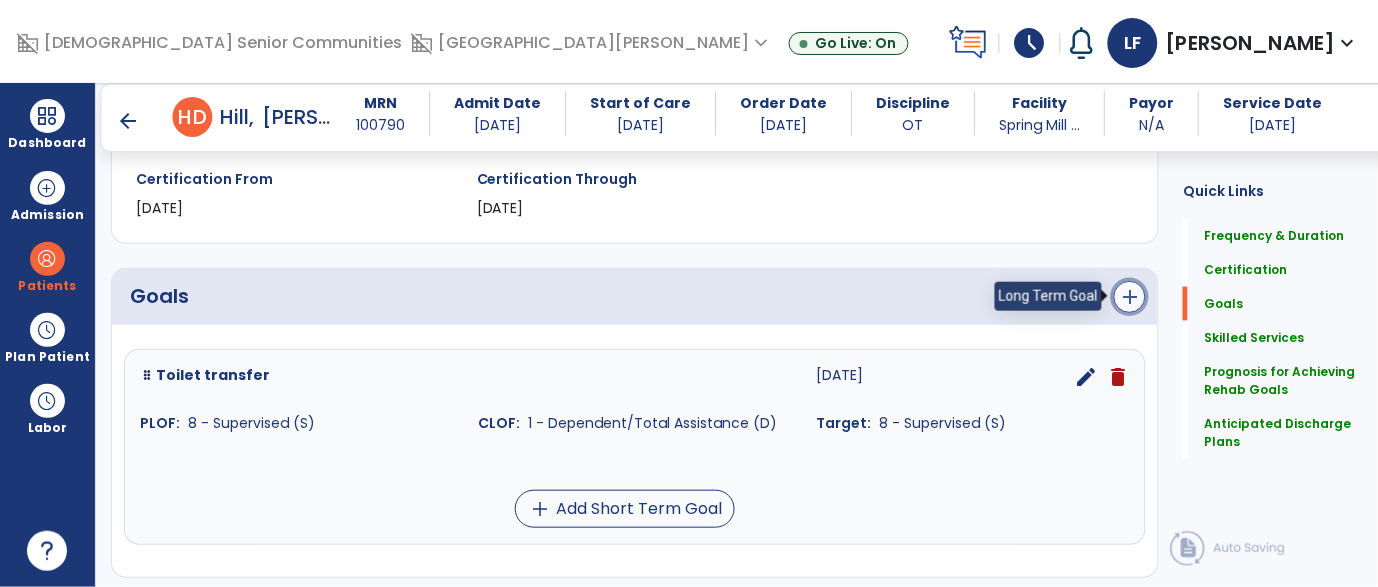 click on "add" at bounding box center (1130, 297) 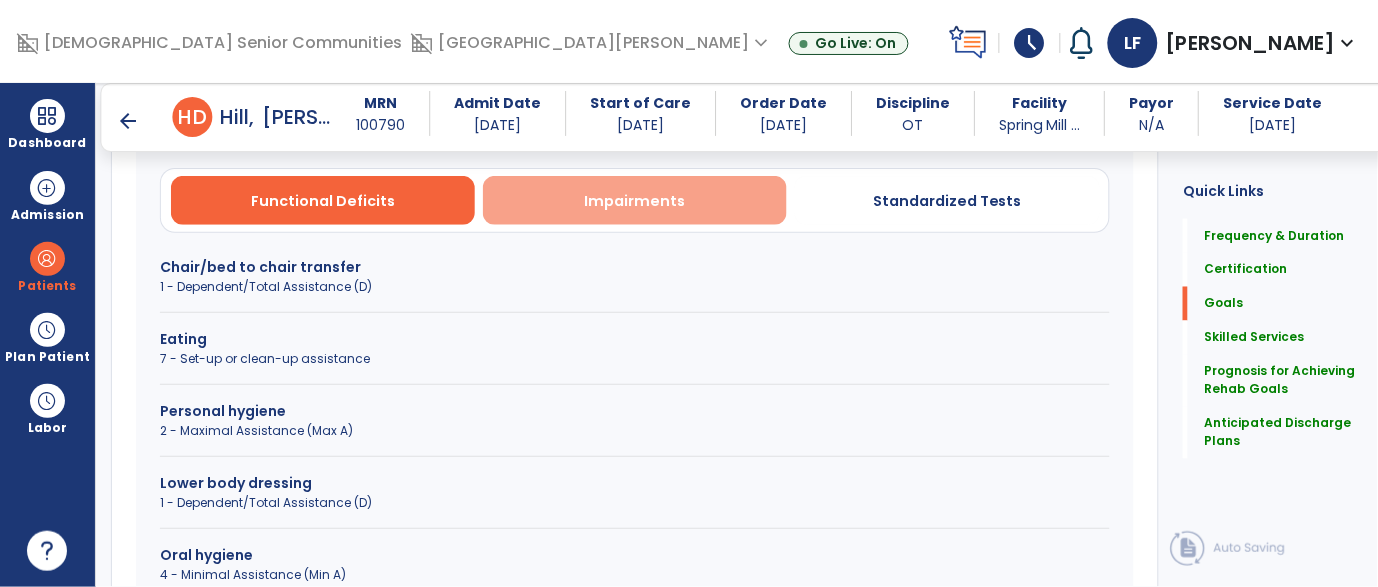 scroll, scrollTop: 638, scrollLeft: 0, axis: vertical 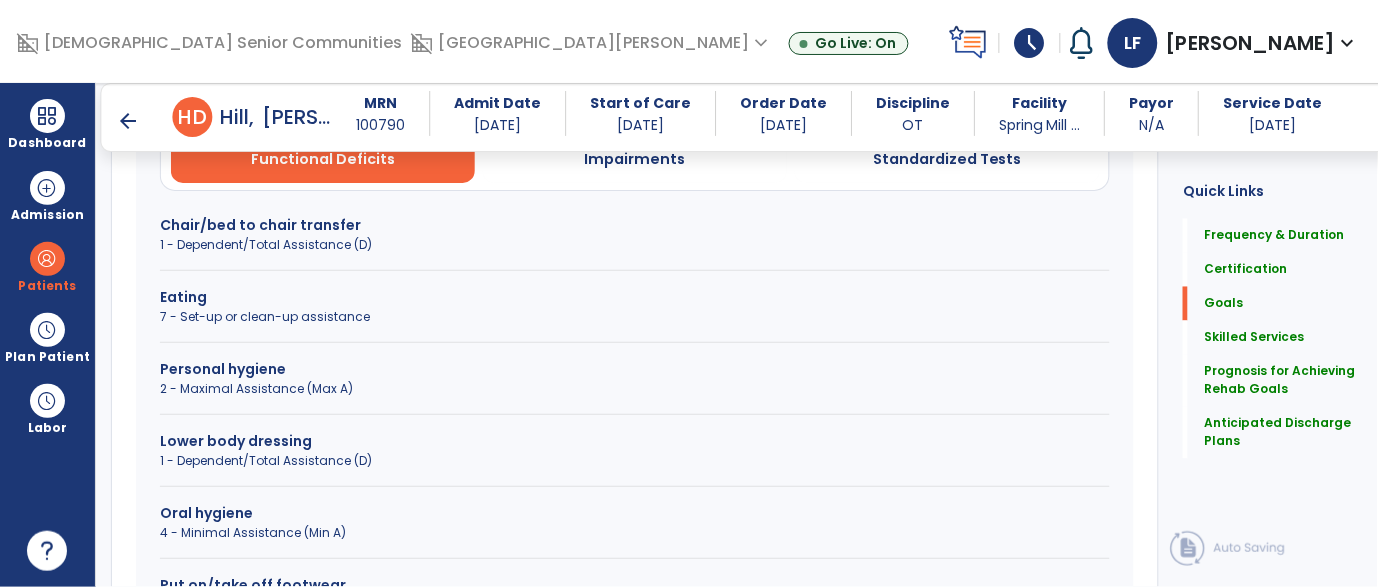 click on "1 - Dependent/Total Assistance (D)" at bounding box center (635, 461) 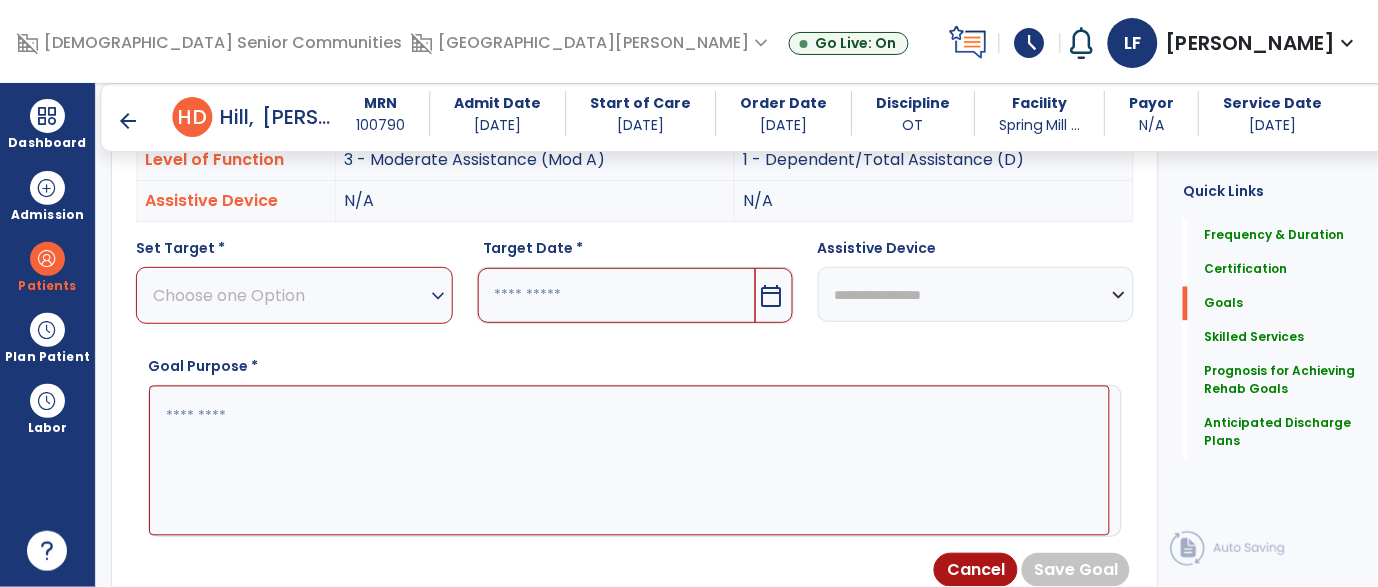 click on "Choose one Option" at bounding box center [289, 295] 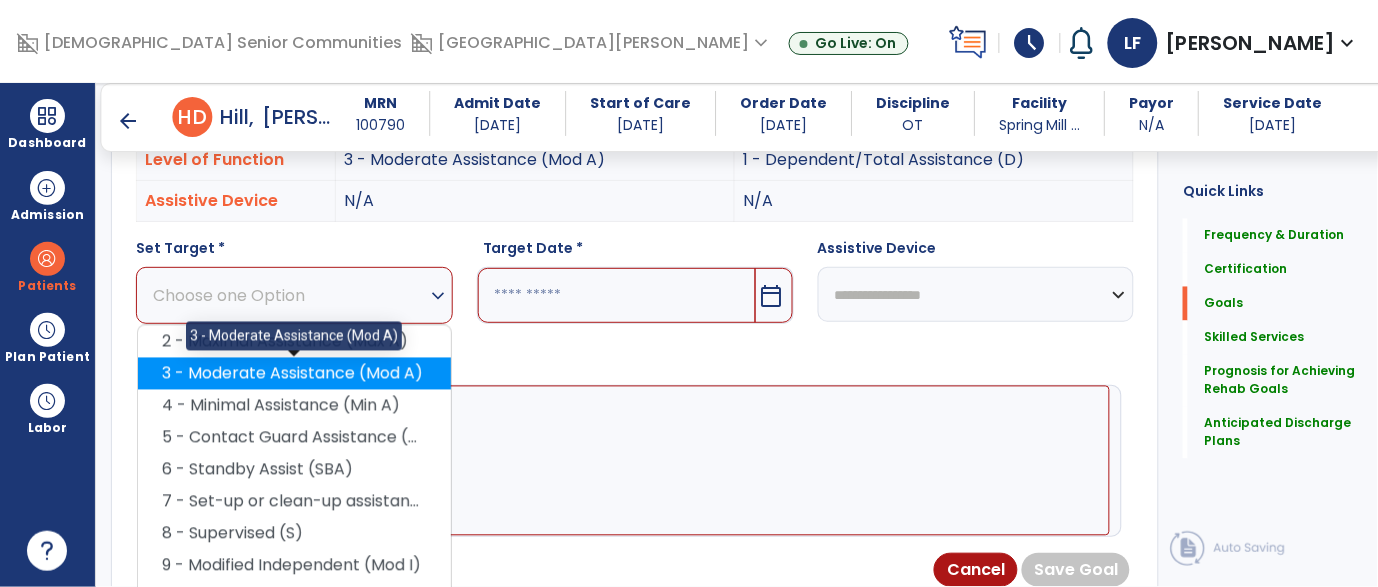 click on "3 - Moderate Assistance (Mod A)" at bounding box center [294, 374] 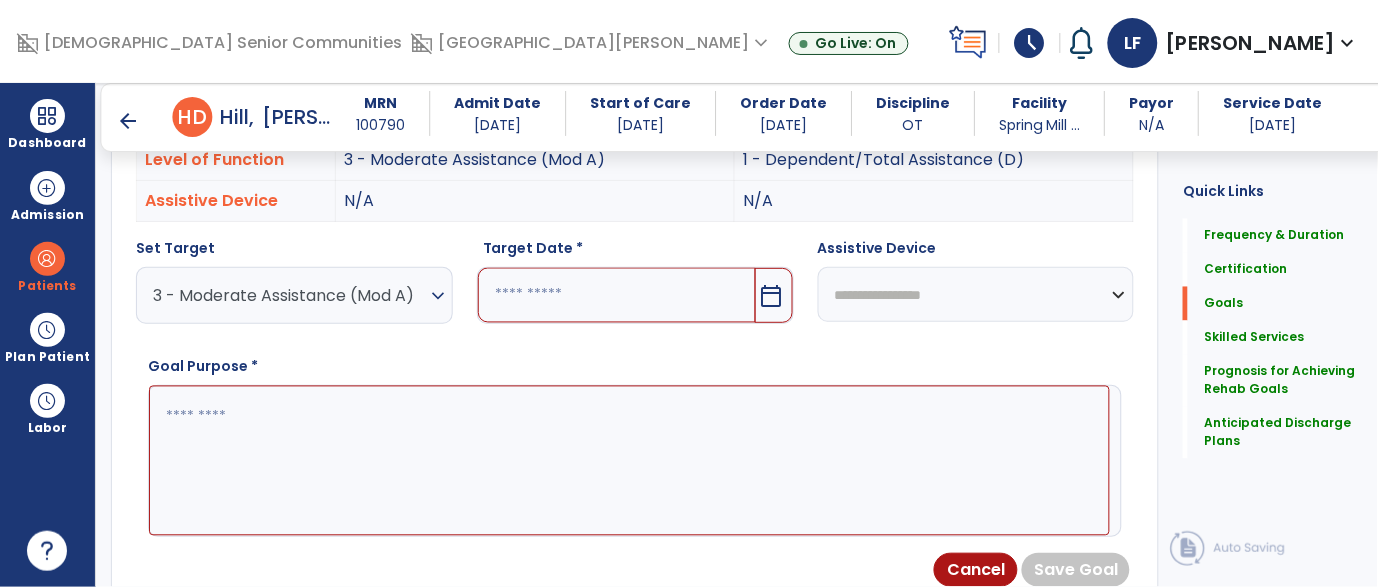 click at bounding box center (617, 295) 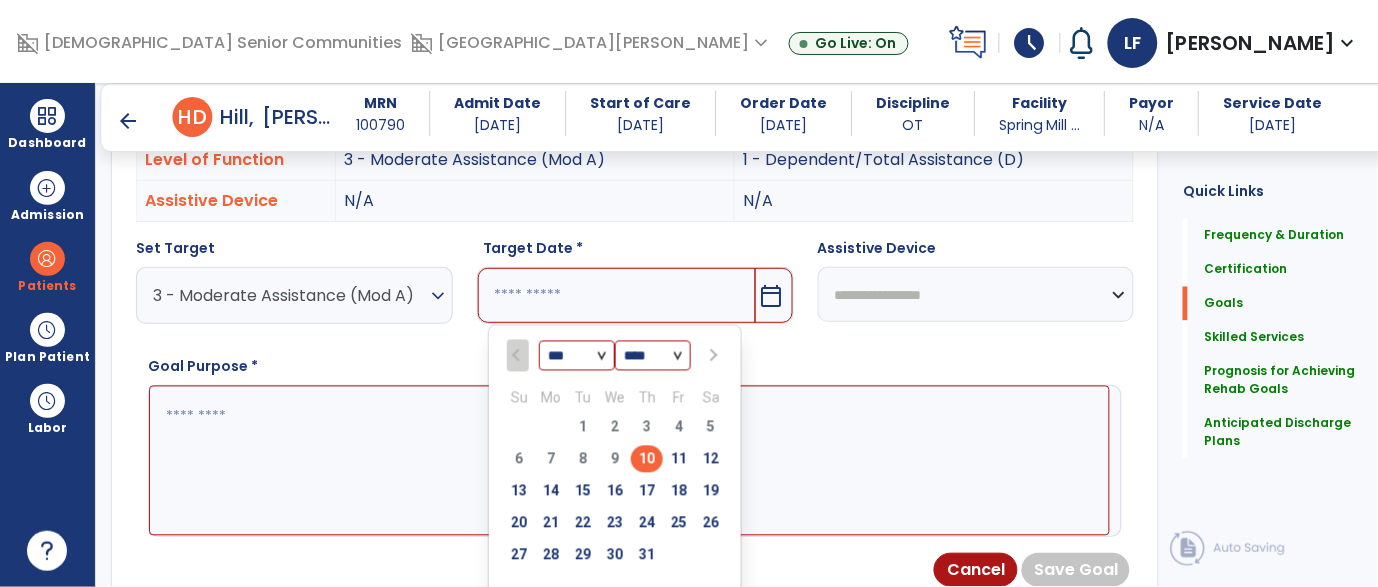 click at bounding box center [711, 356] 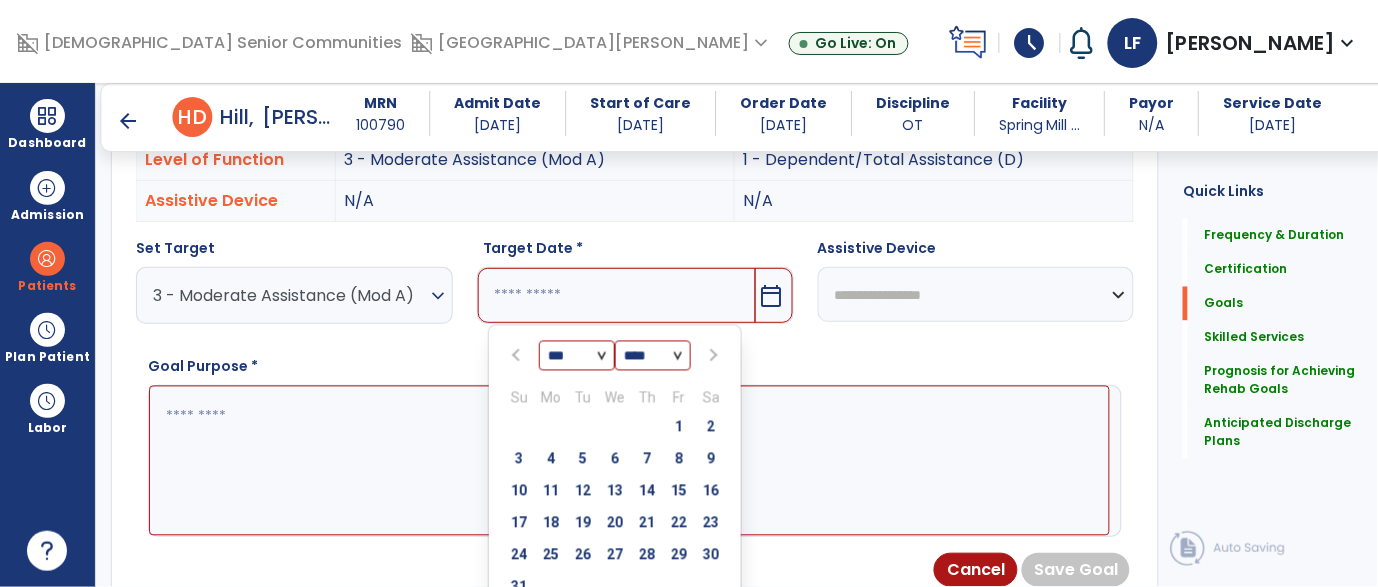 click at bounding box center [711, 356] 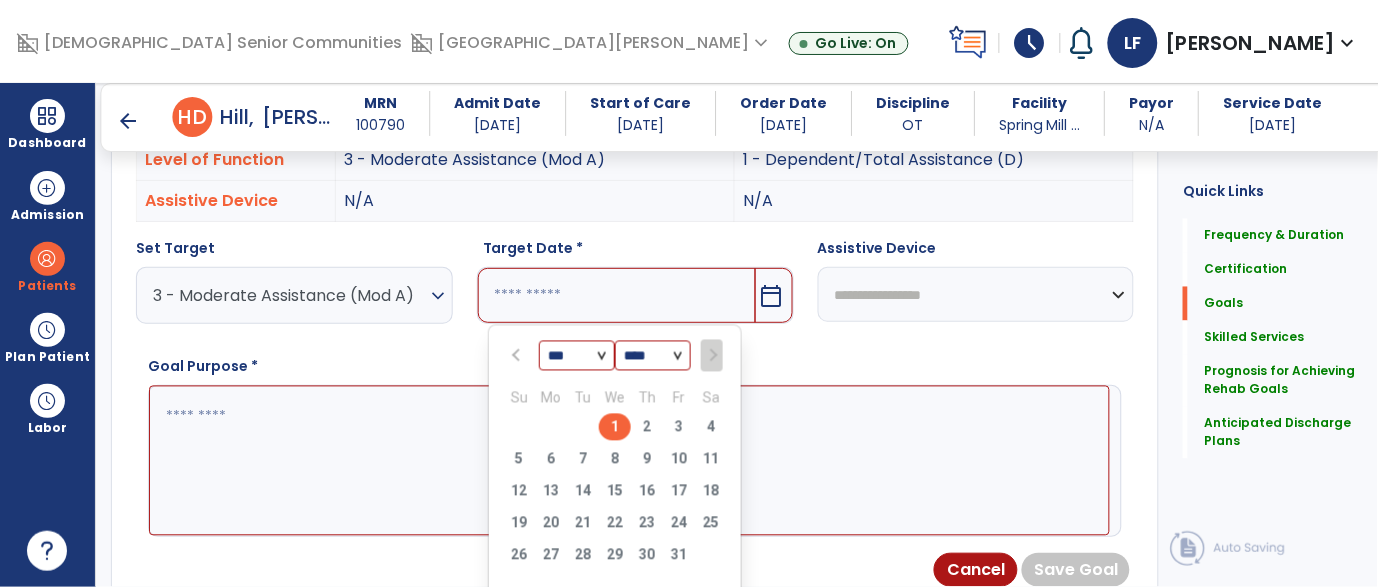 click on "1" at bounding box center (615, 427) 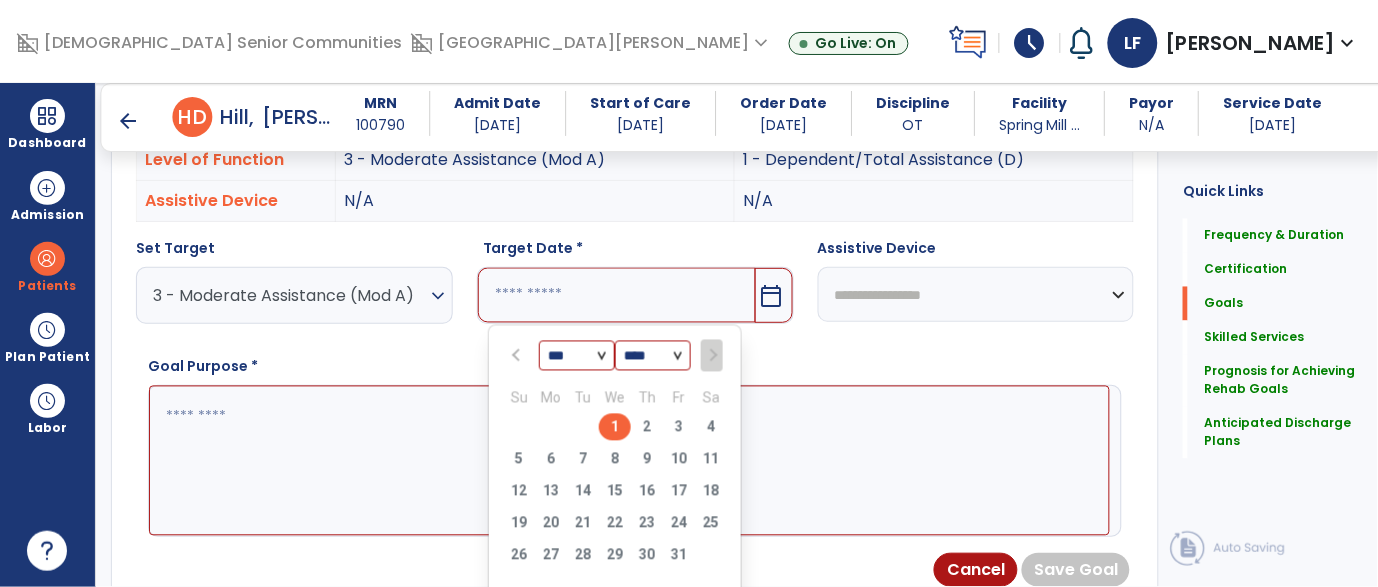 type on "*********" 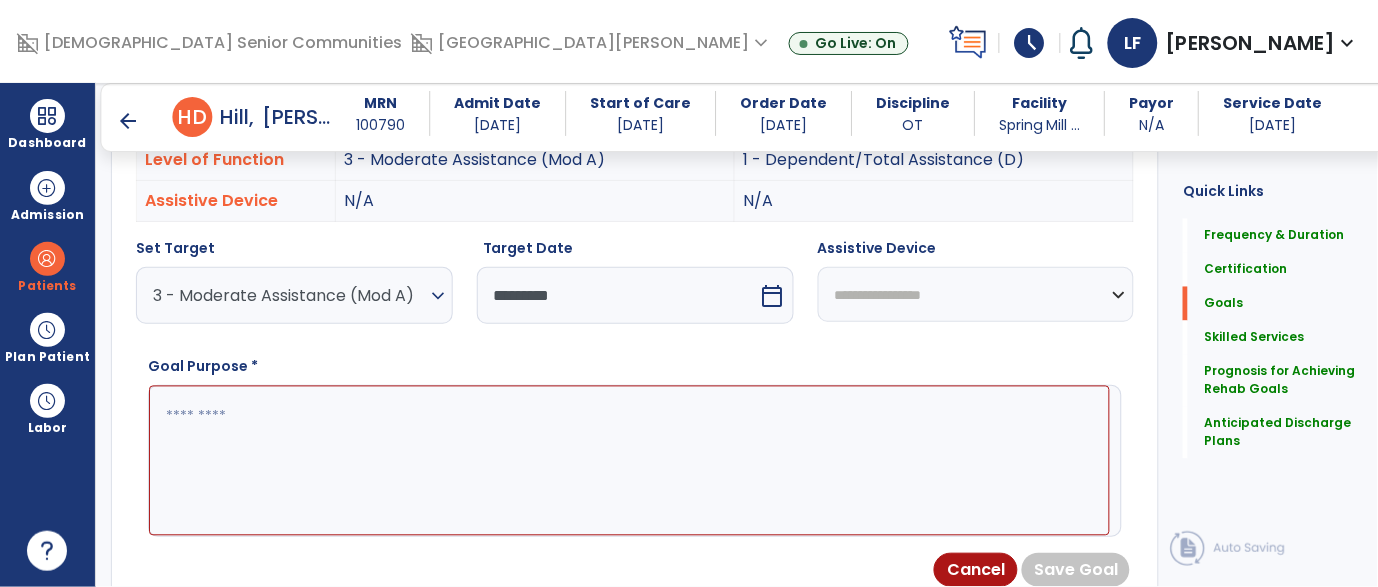 click at bounding box center (629, 461) 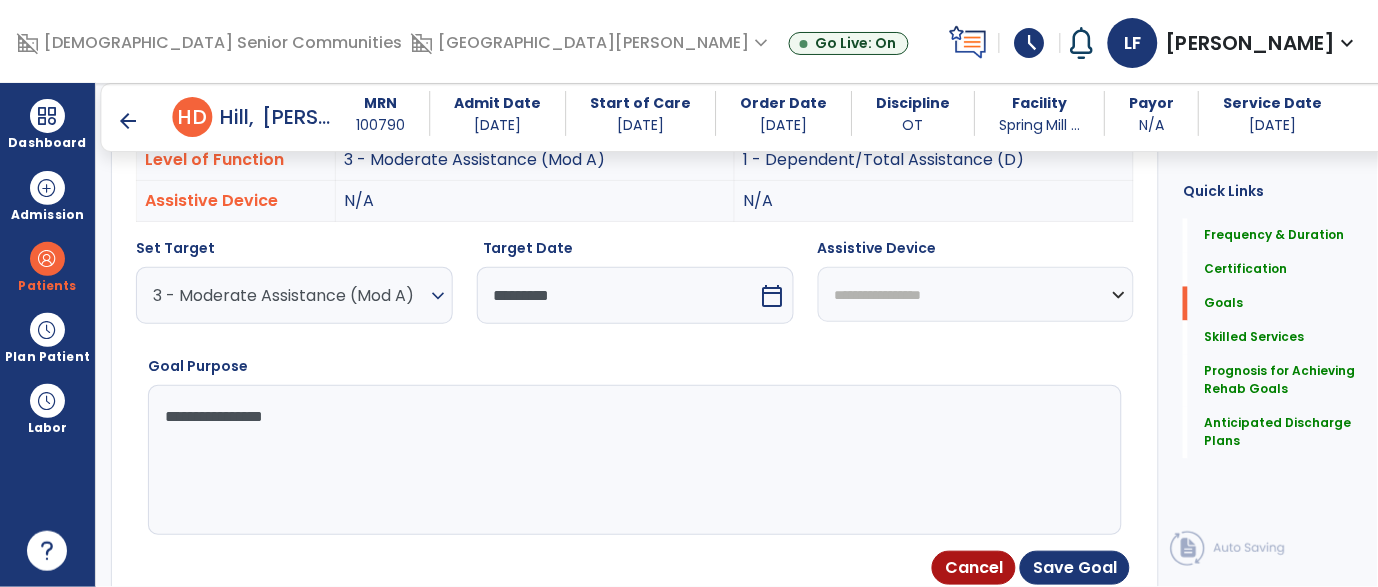 type on "**********" 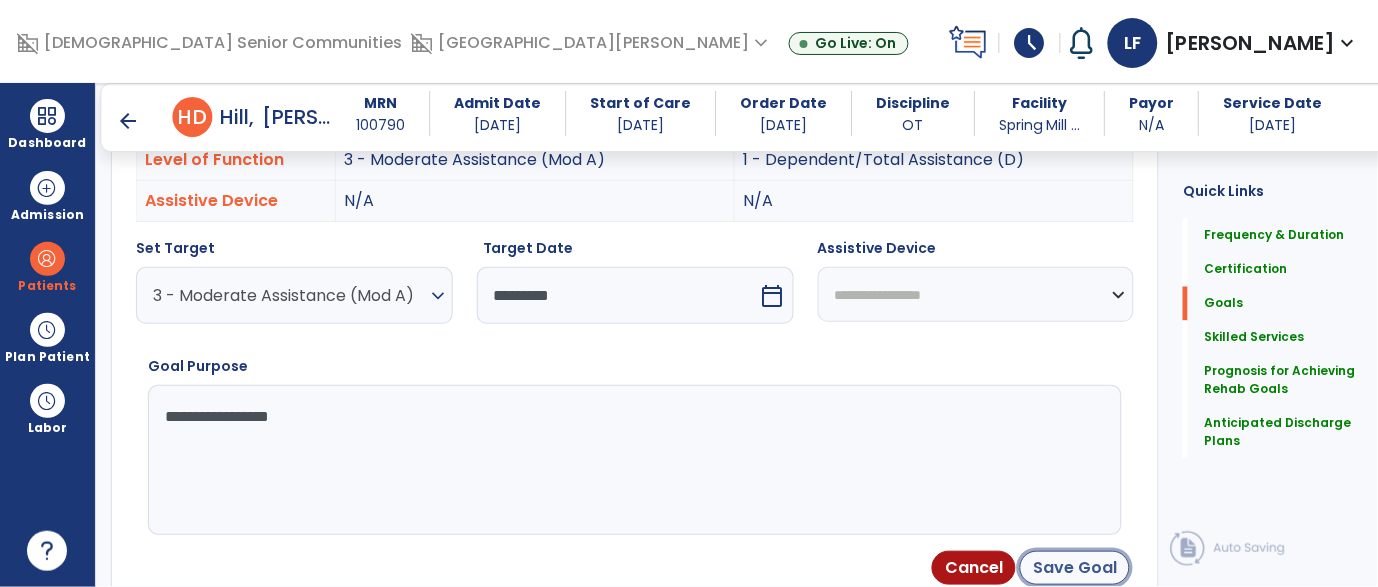 click on "Save Goal" at bounding box center [1075, 568] 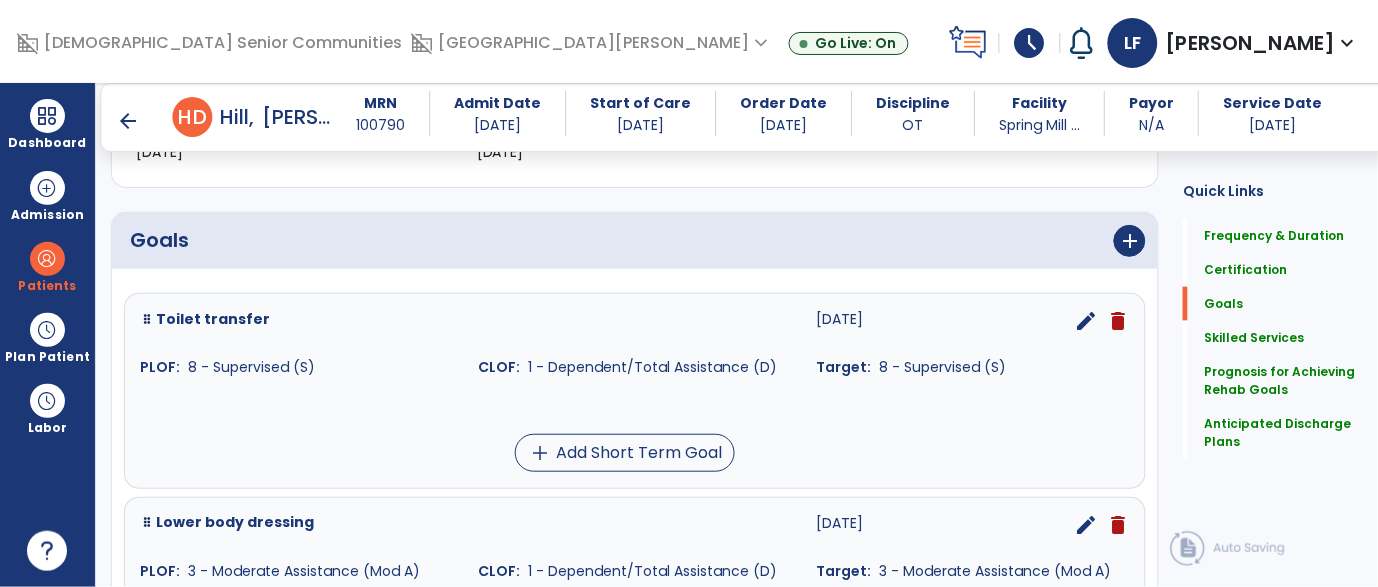 scroll, scrollTop: 356, scrollLeft: 0, axis: vertical 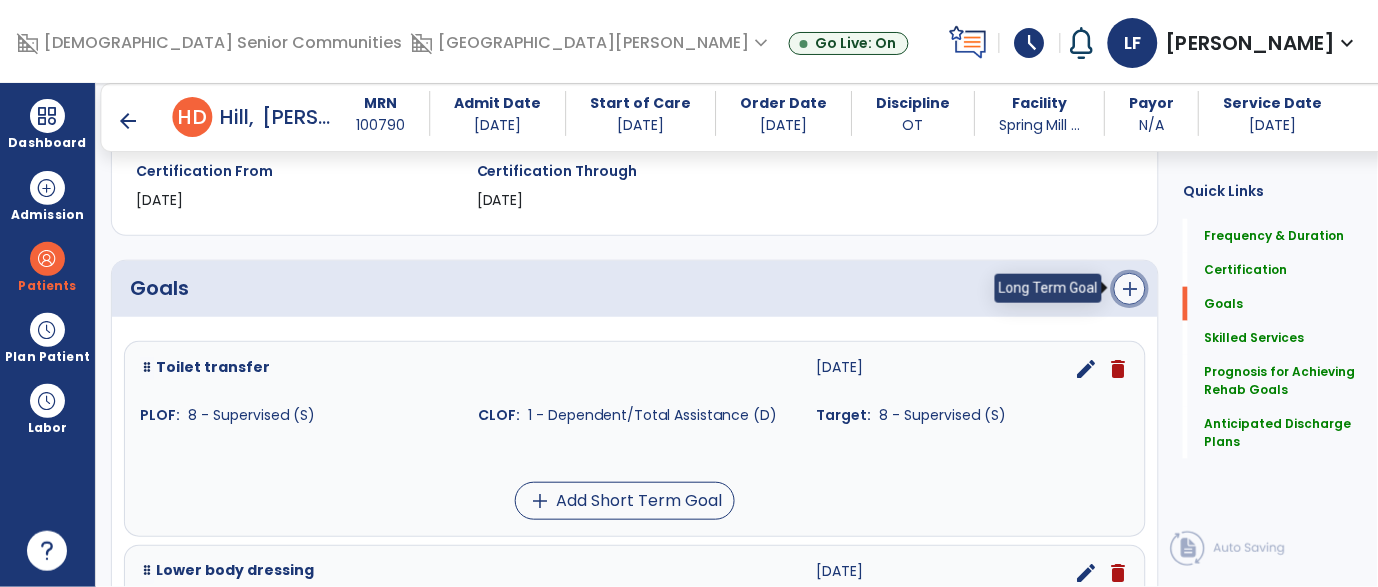 click on "add" at bounding box center (1130, 289) 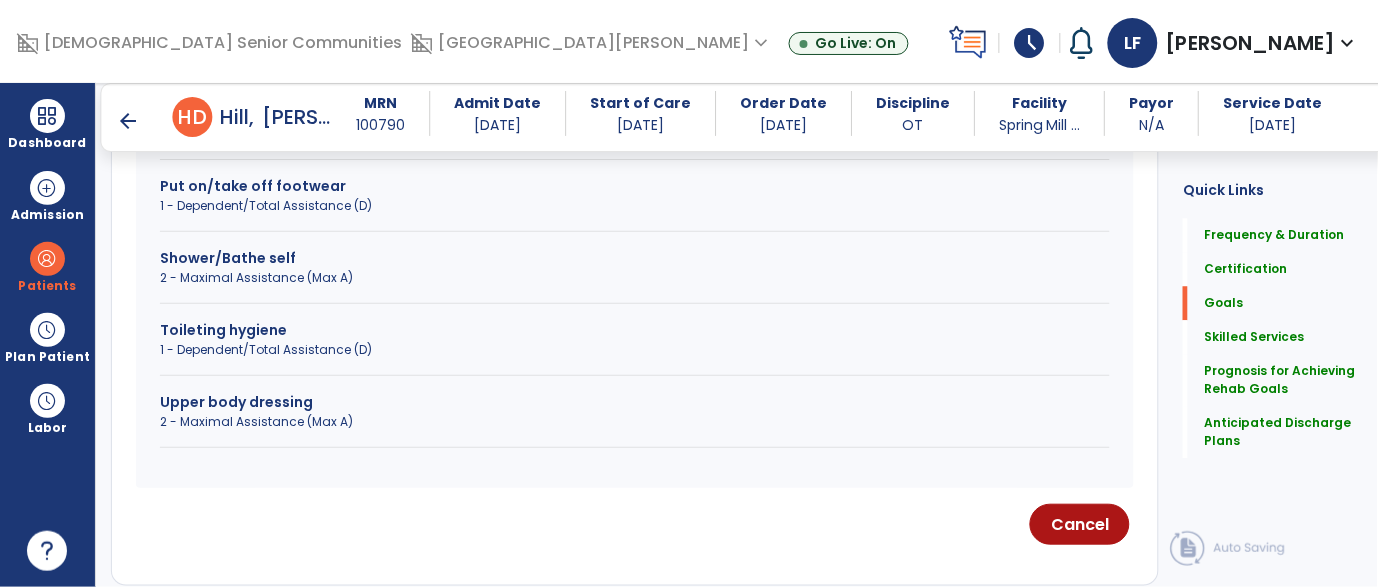 scroll, scrollTop: 979, scrollLeft: 0, axis: vertical 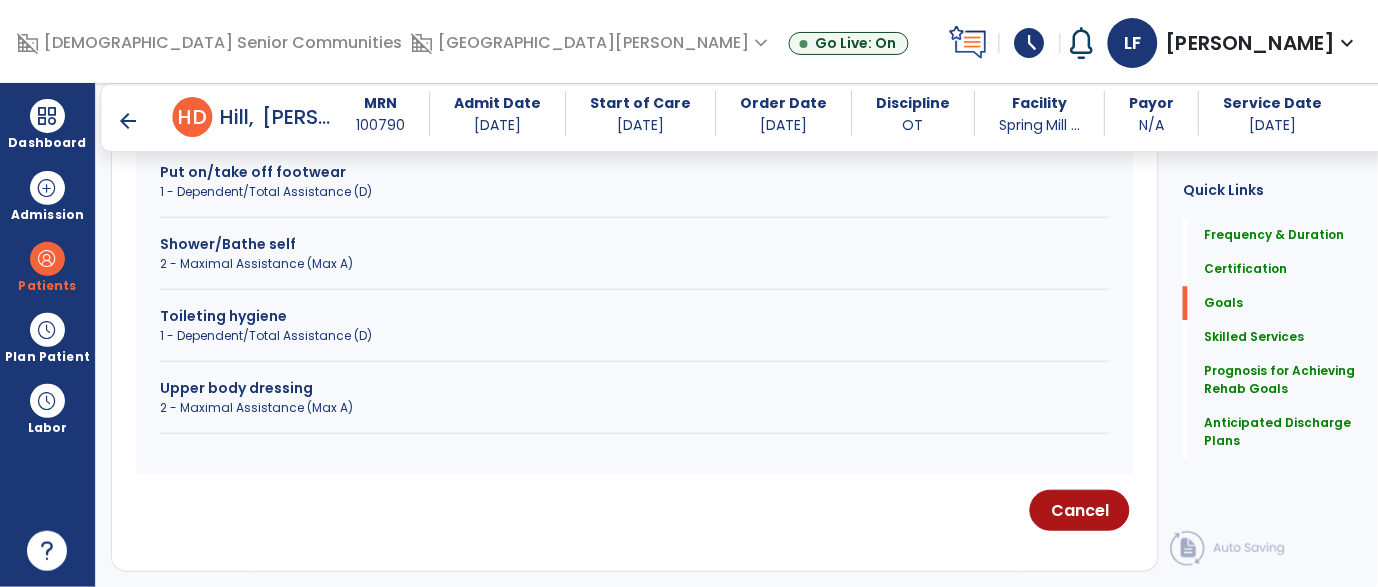 click on "2 - Maximal Assistance (Max A)" at bounding box center (635, 408) 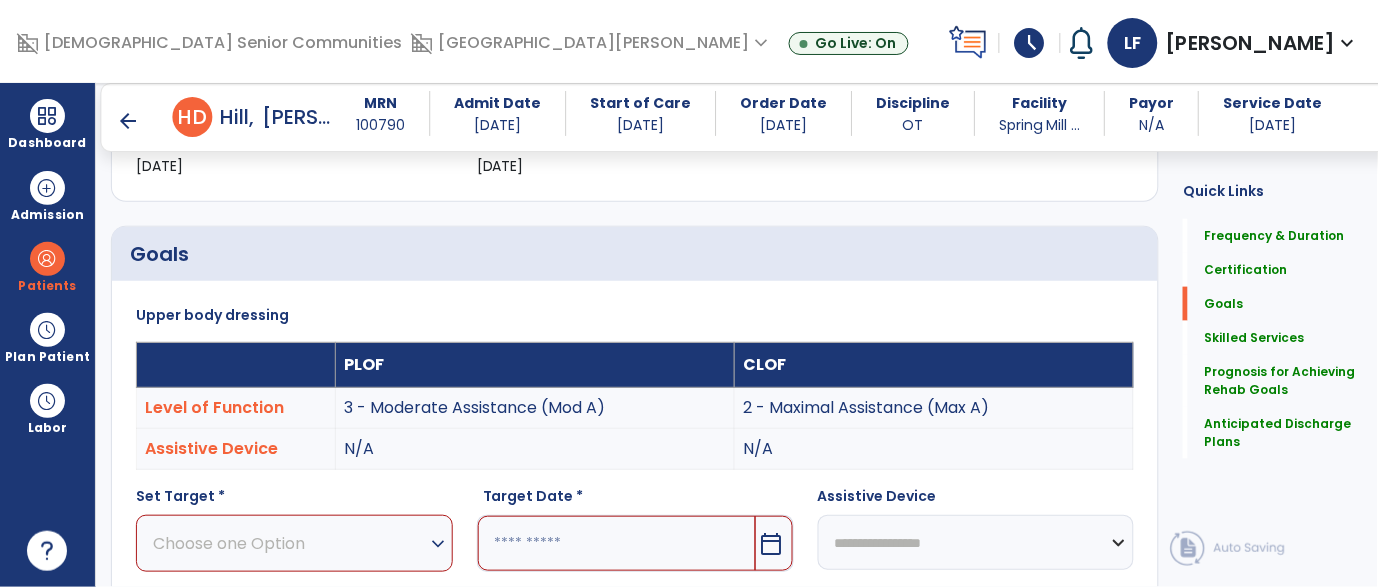 scroll, scrollTop: 384, scrollLeft: 0, axis: vertical 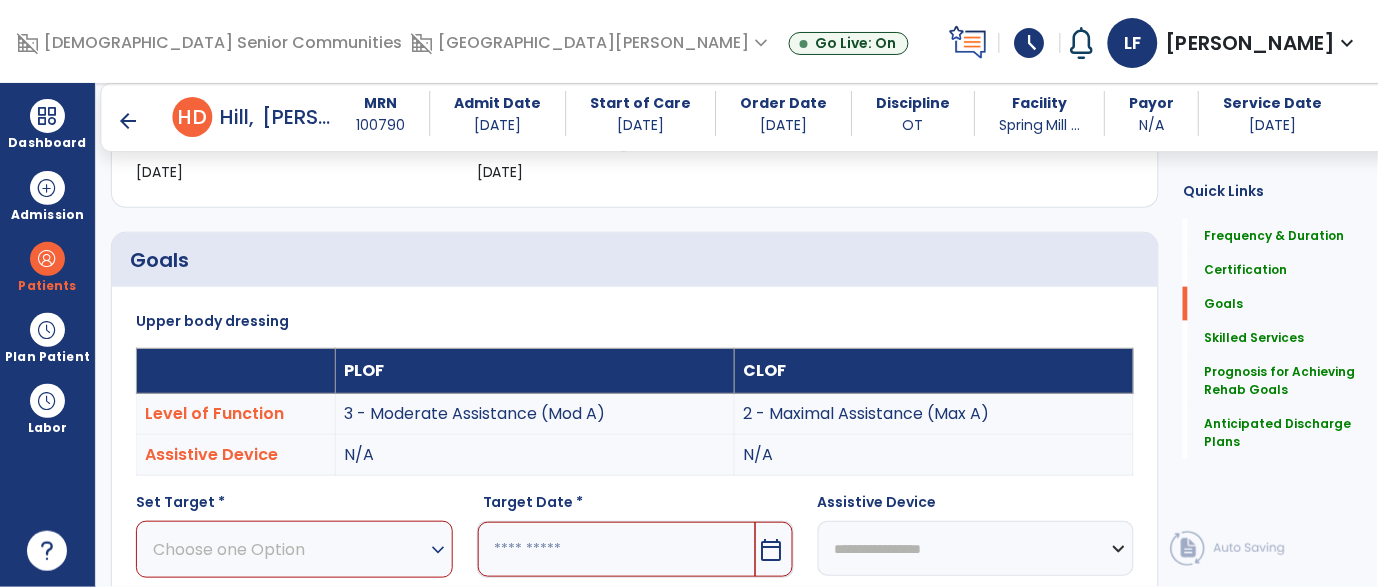 click on "Choose one Option" at bounding box center (289, 549) 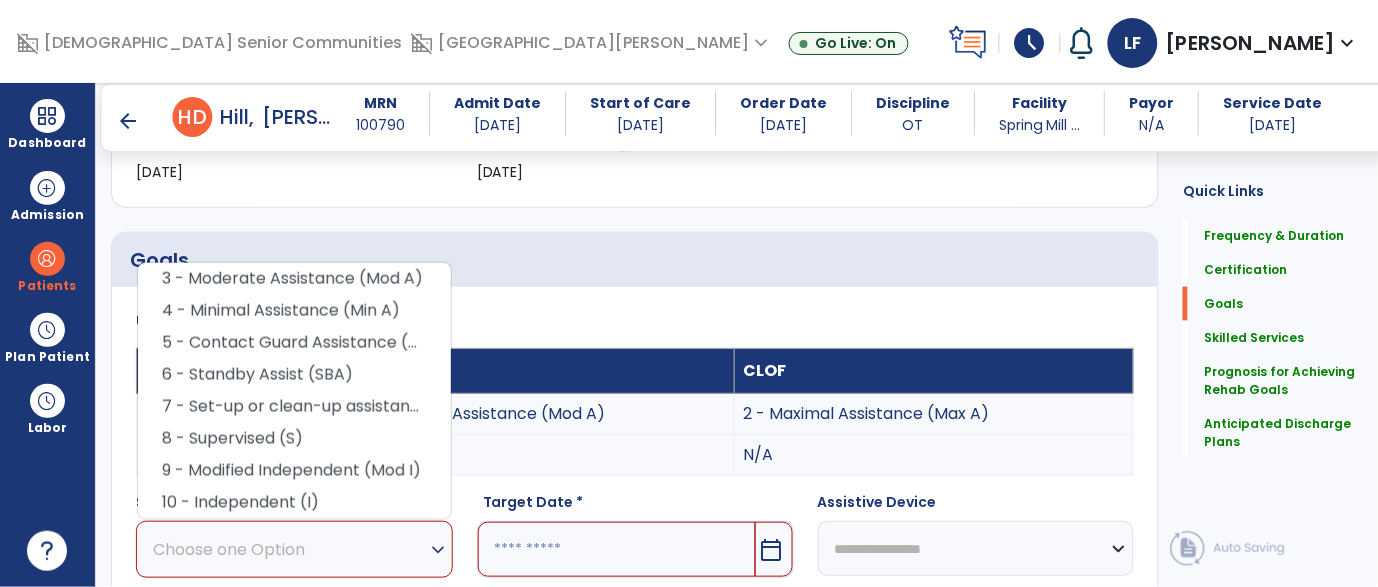 click on "Target Date *" at bounding box center (635, 506) 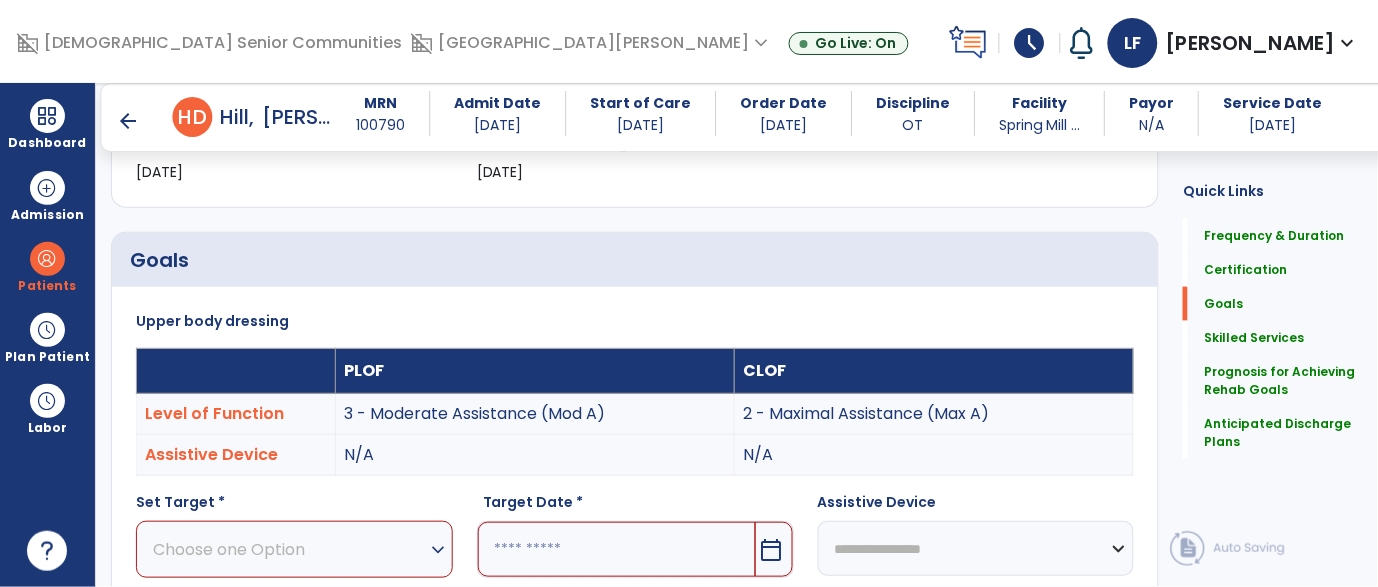 click on "Choose one Option" at bounding box center (289, 549) 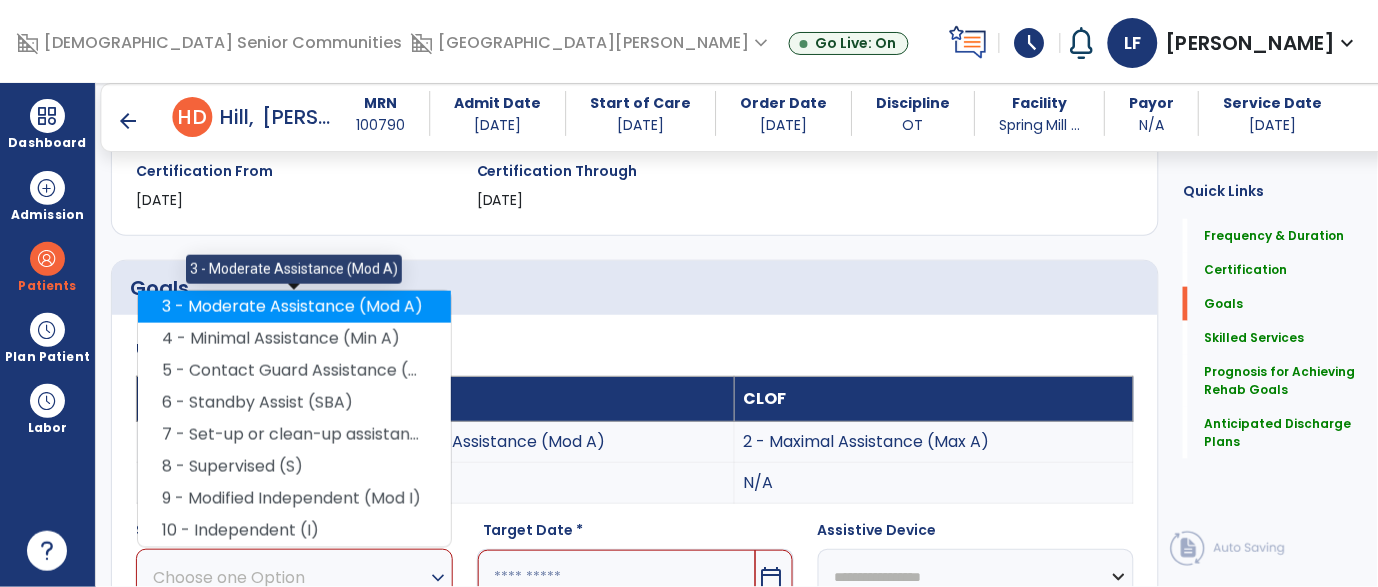 scroll, scrollTop: 351, scrollLeft: 0, axis: vertical 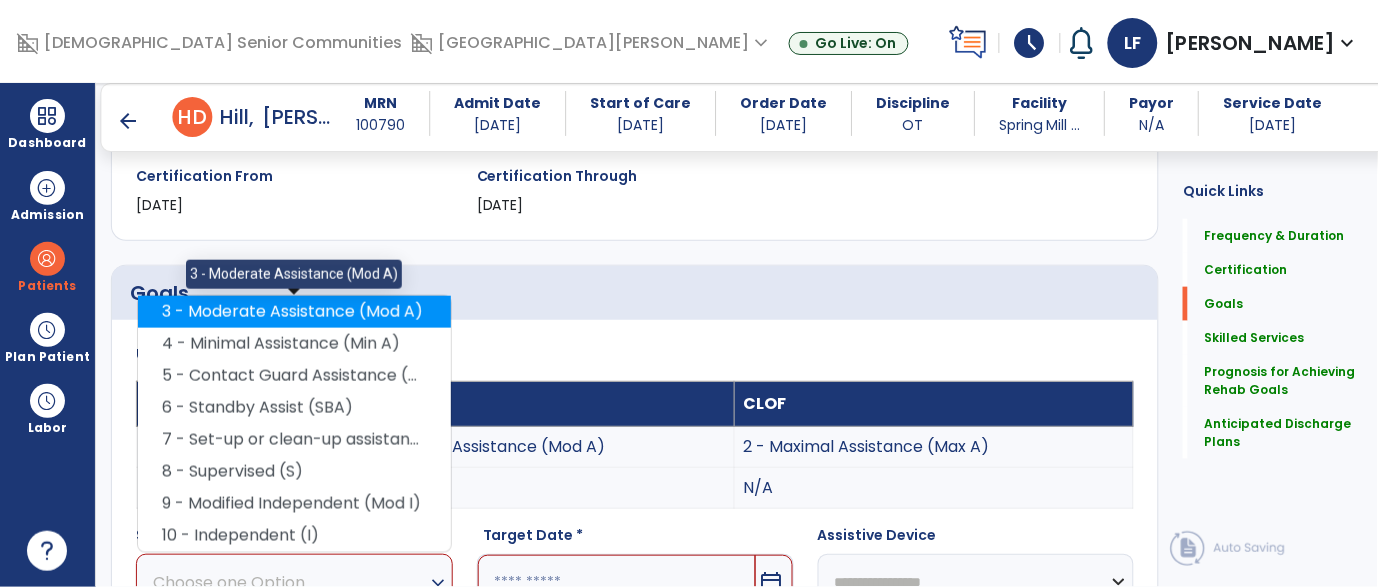 click on "3 - Moderate Assistance (Mod A)" at bounding box center (294, 312) 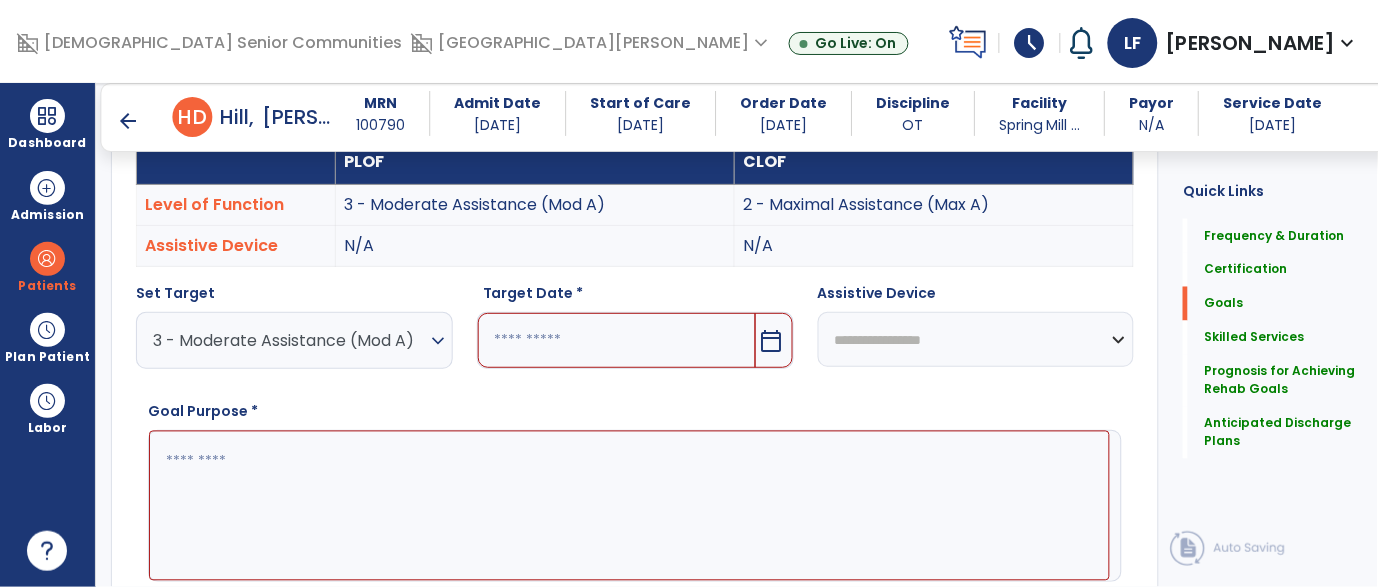 scroll, scrollTop: 623, scrollLeft: 0, axis: vertical 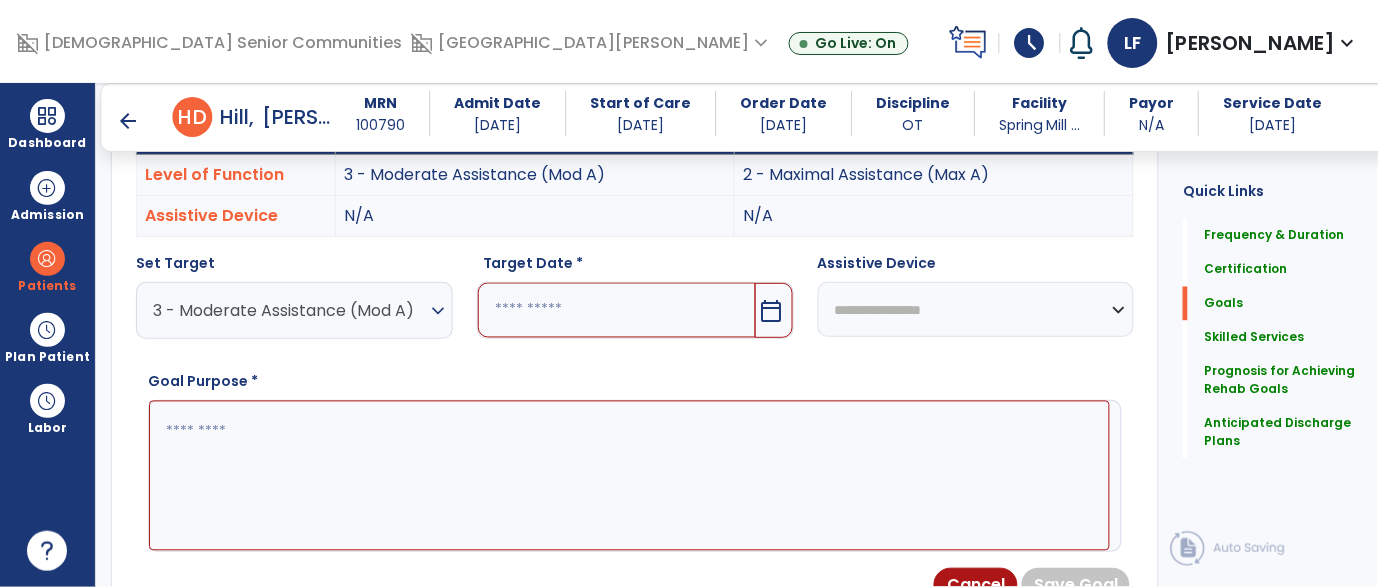 click at bounding box center [617, 310] 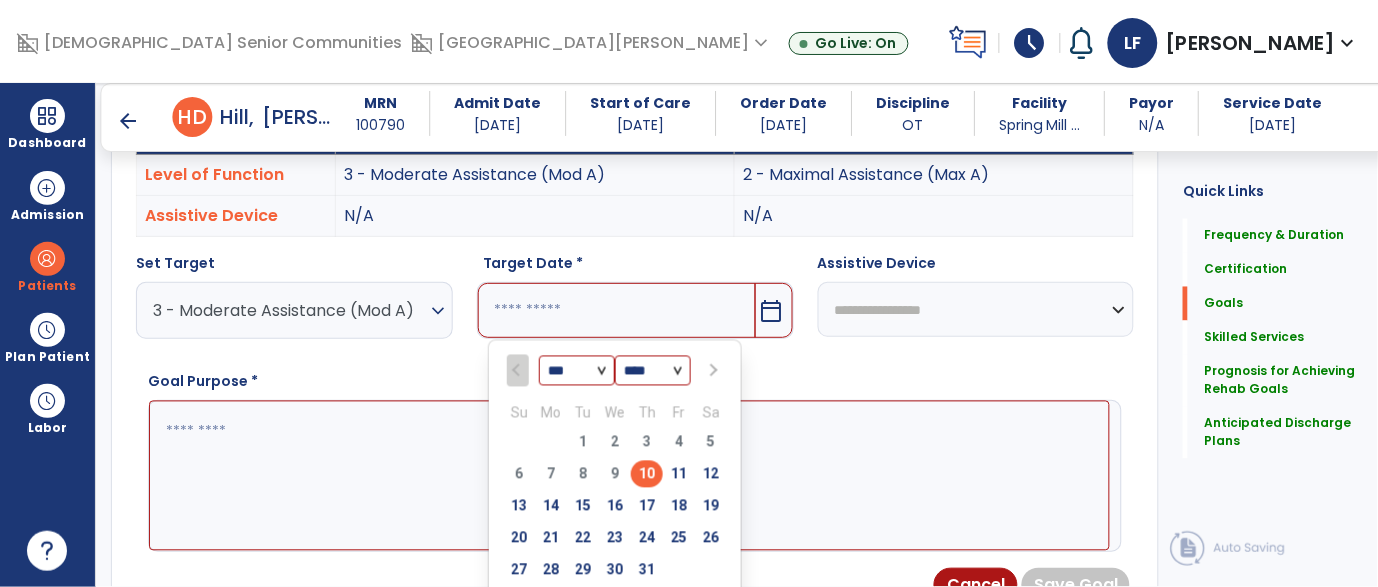 click at bounding box center [711, 371] 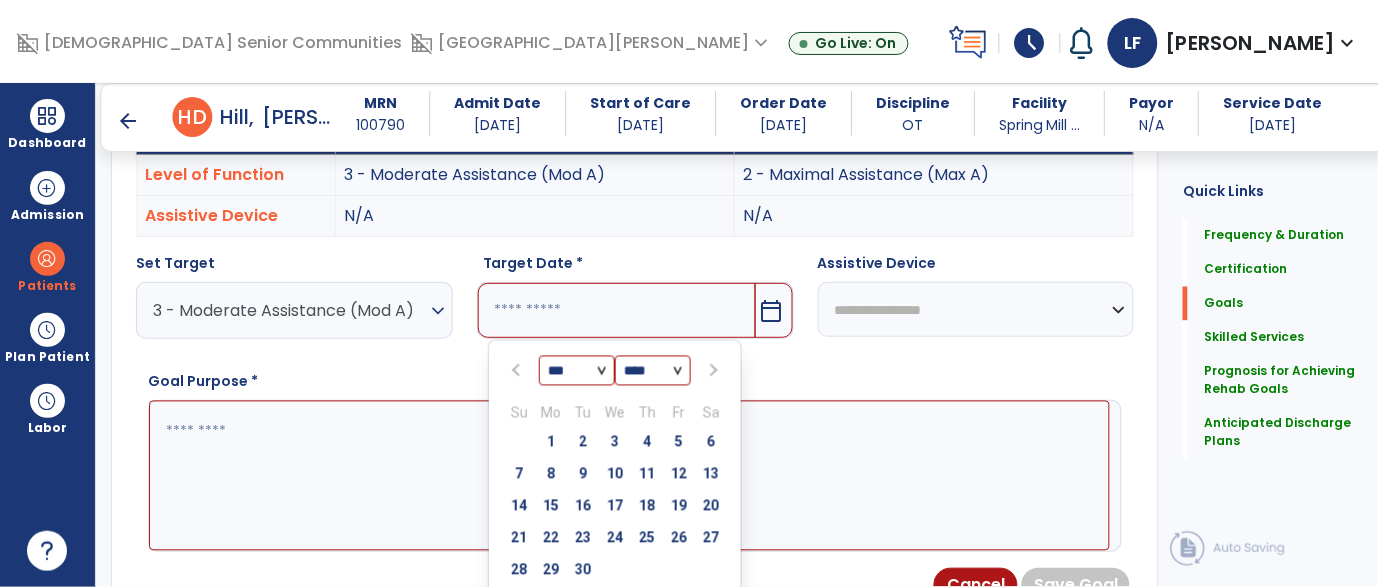 click at bounding box center [711, 371] 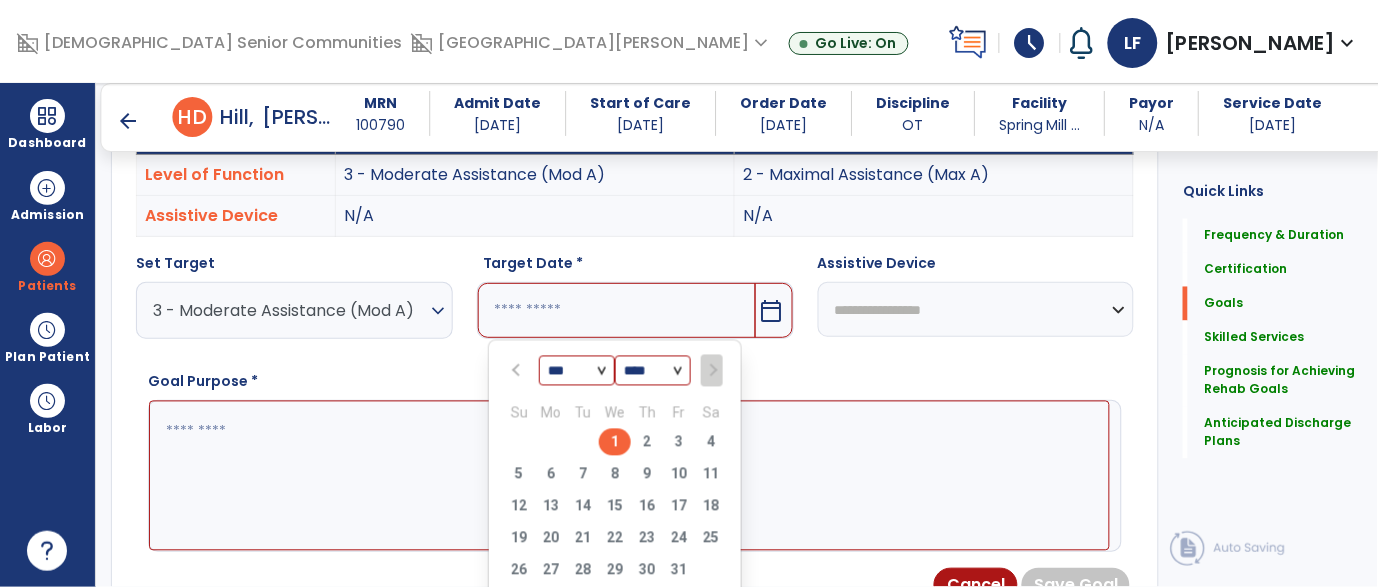 click on "1" at bounding box center (615, 442) 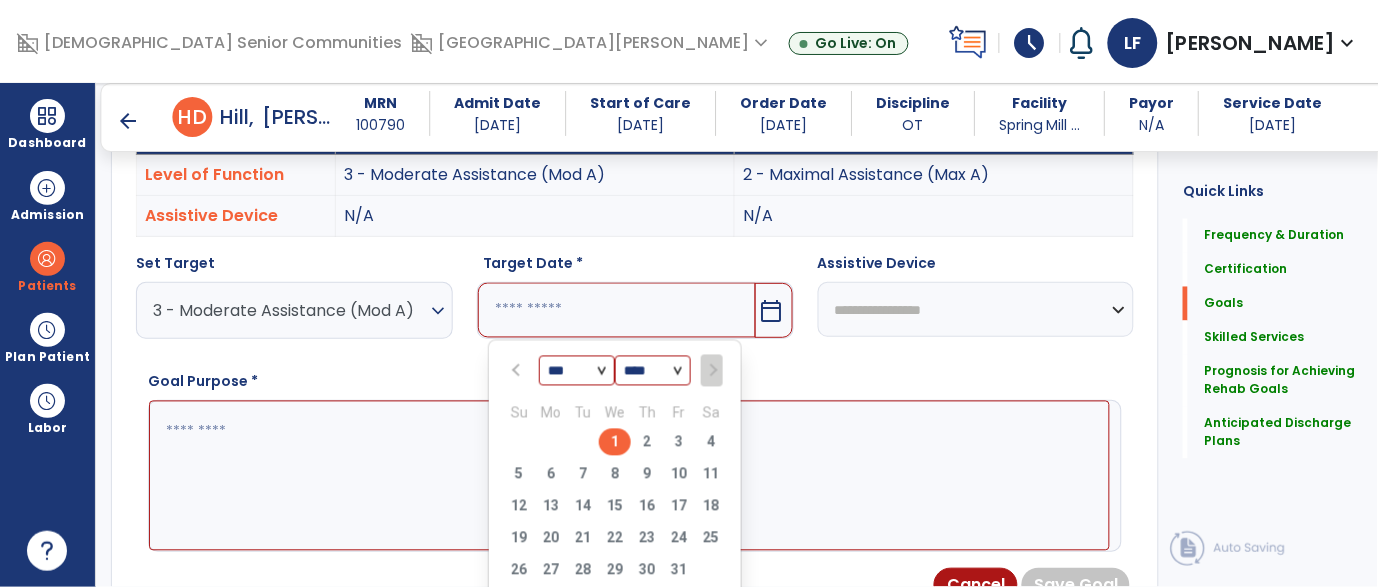 type on "*********" 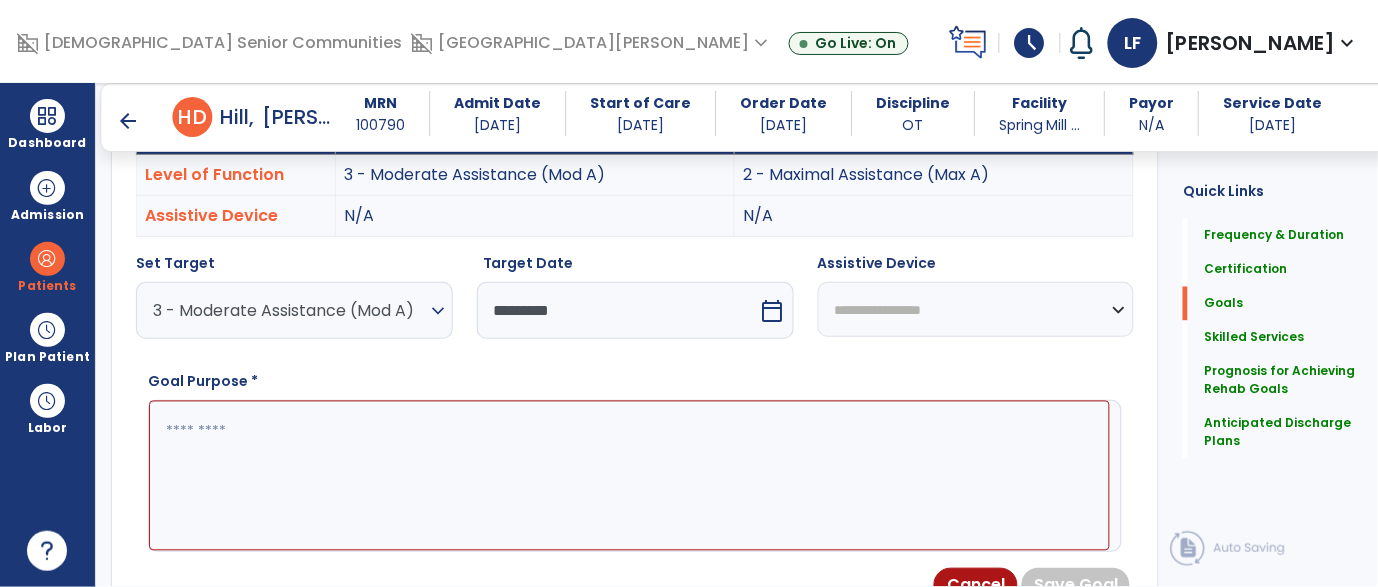 click at bounding box center (629, 476) 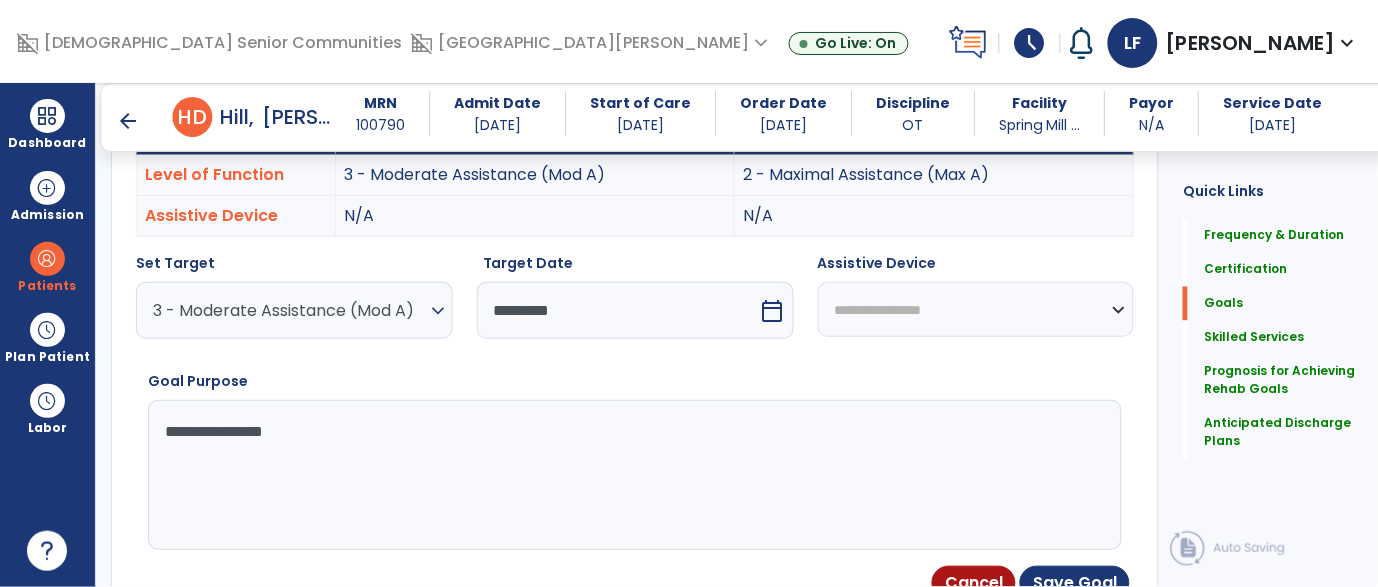 type on "**********" 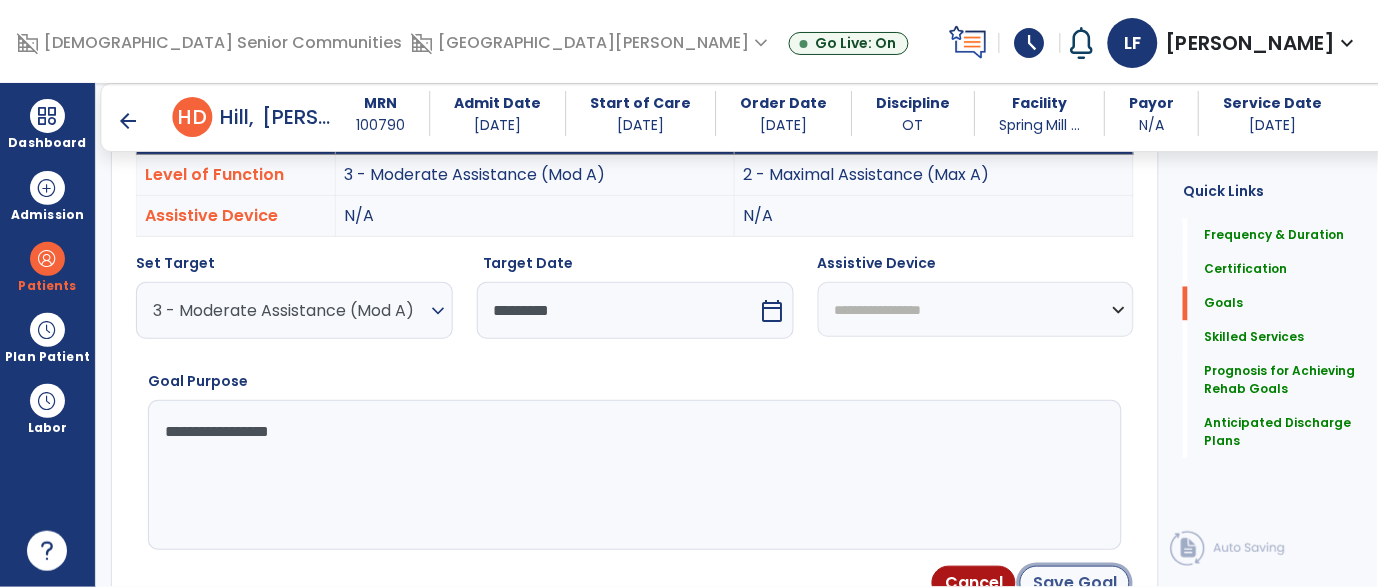 click on "Save Goal" at bounding box center [1075, 583] 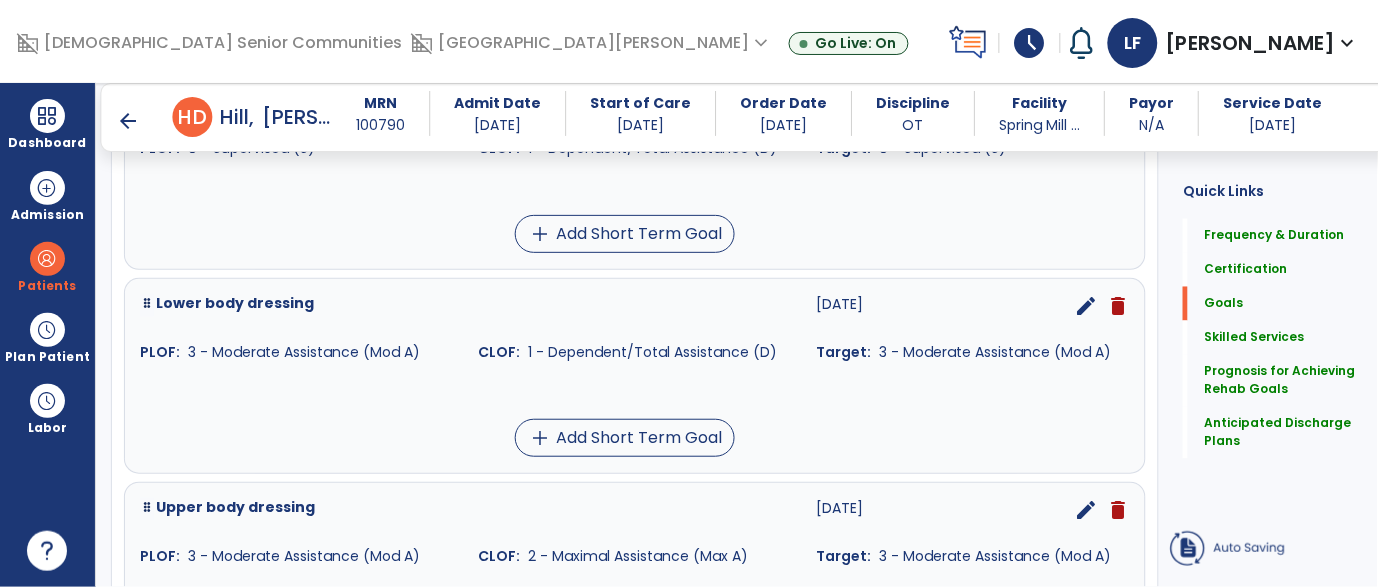 scroll, scrollTop: 625, scrollLeft: 0, axis: vertical 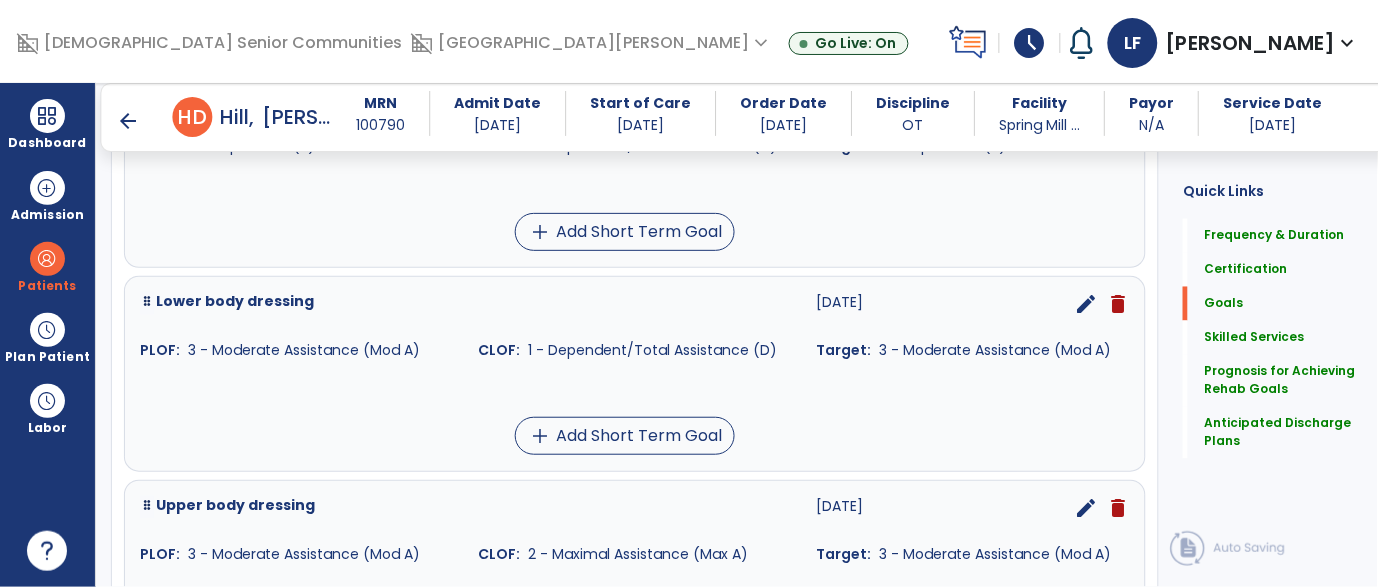 click on "edit" at bounding box center (1086, 304) 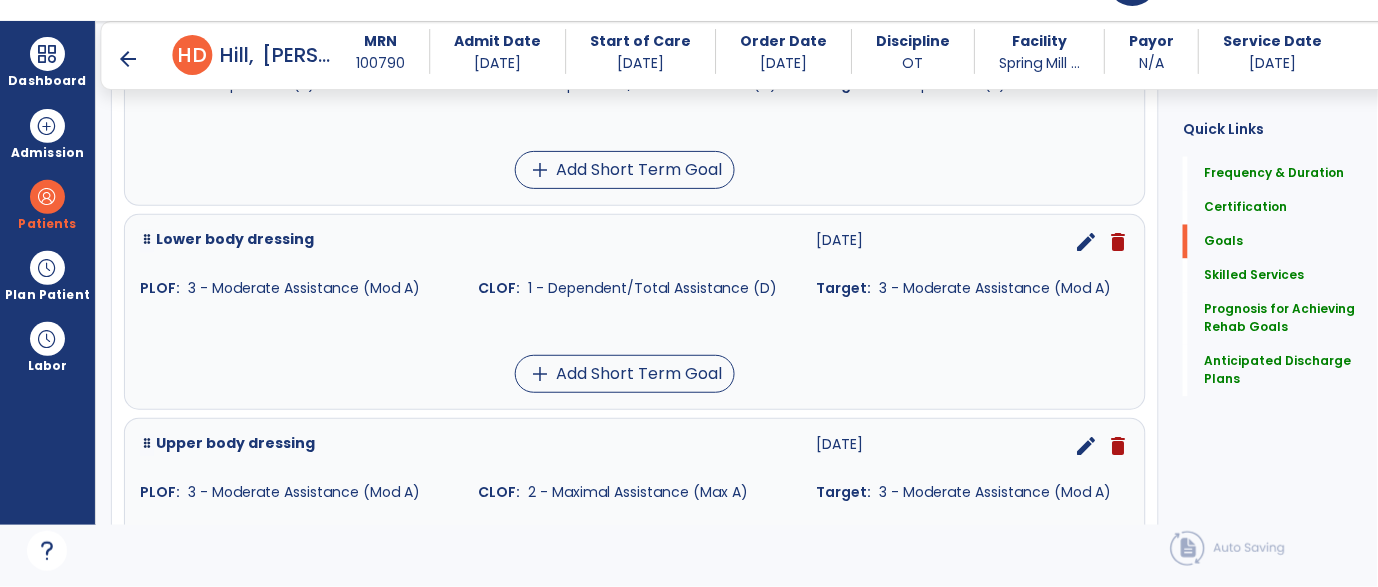 scroll, scrollTop: 574, scrollLeft: 0, axis: vertical 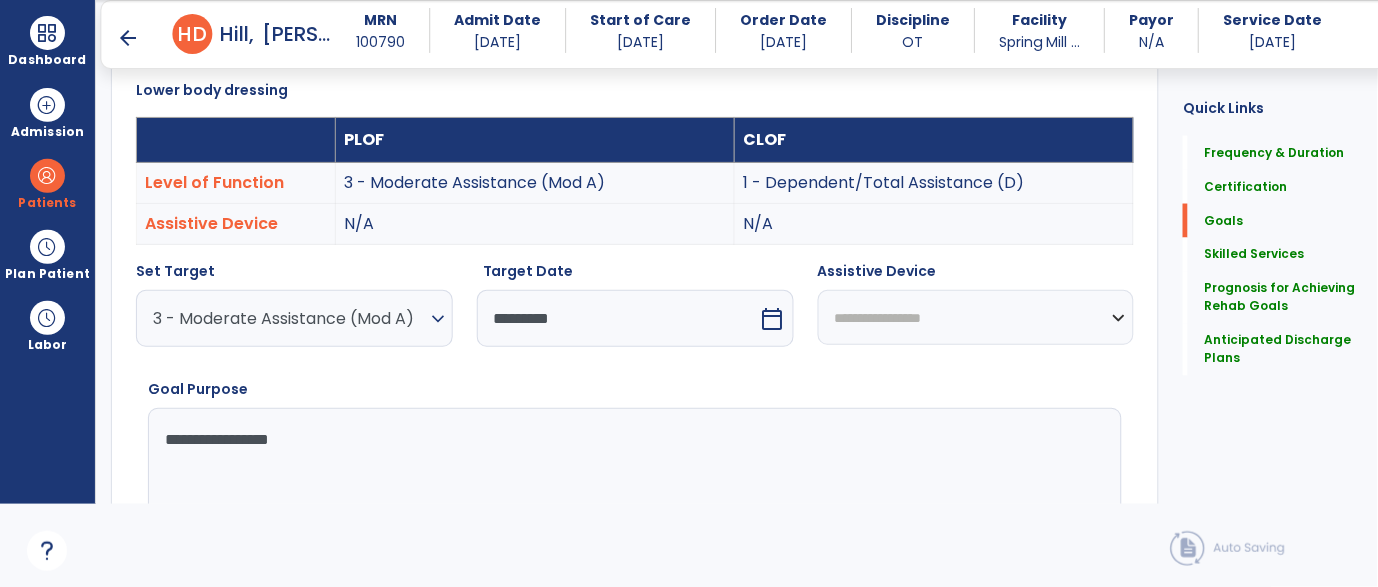 click on "3 - Moderate Assistance (Mod A)" at bounding box center [289, 318] 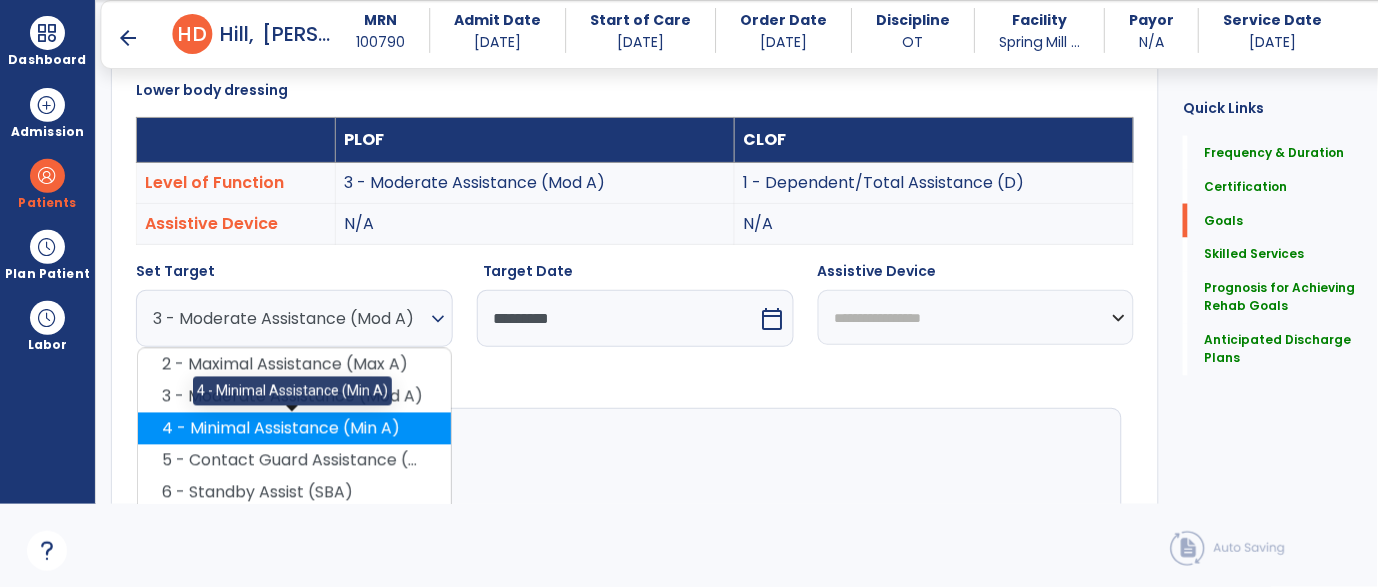 click on "4 - Minimal Assistance (Min A)" at bounding box center [294, 429] 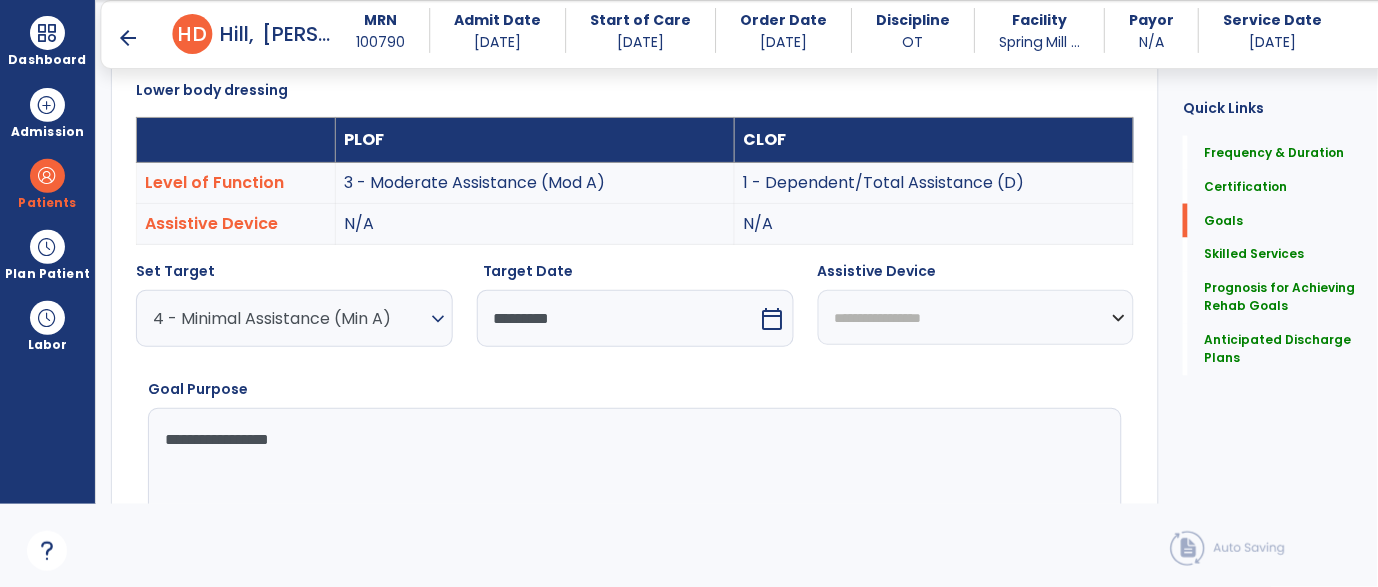 click on "**********" at bounding box center (629, 483) 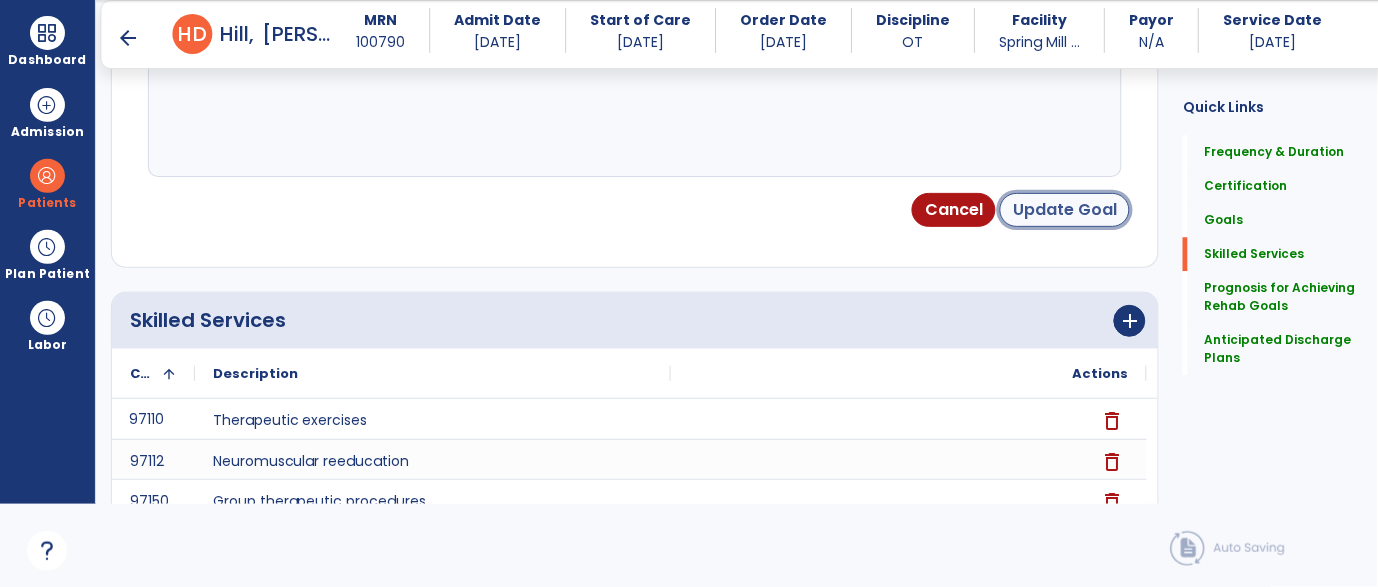 click on "Update Goal" at bounding box center [1065, 210] 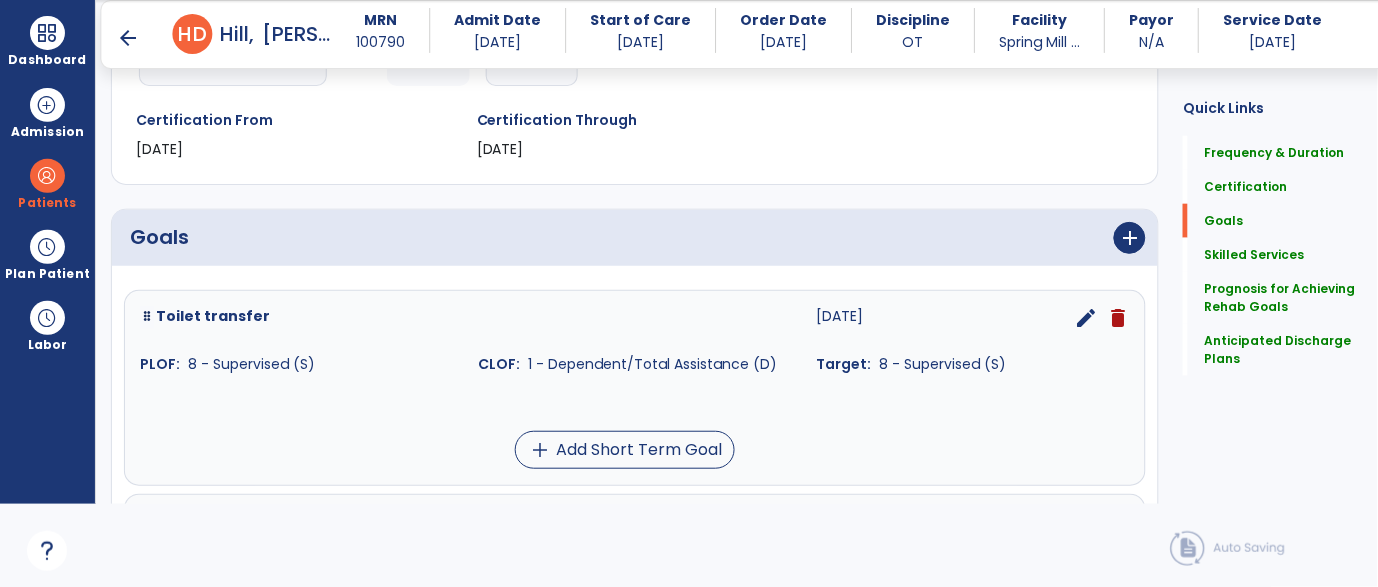 scroll, scrollTop: 0, scrollLeft: 0, axis: both 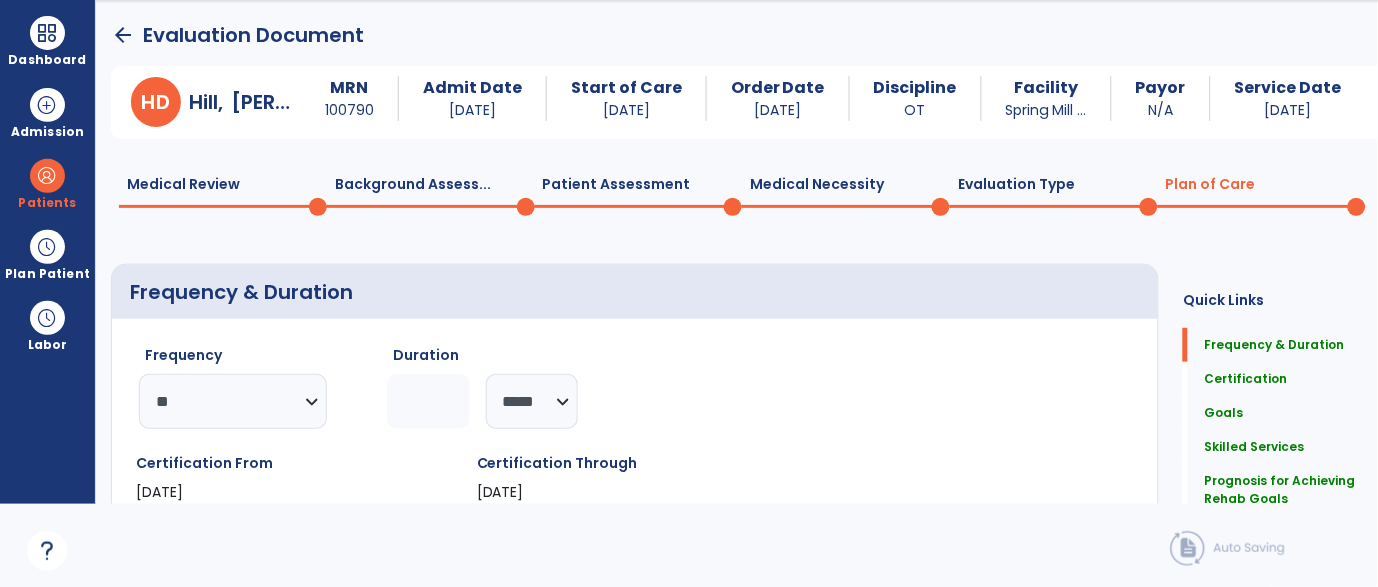click on "Patient Assessment  0" 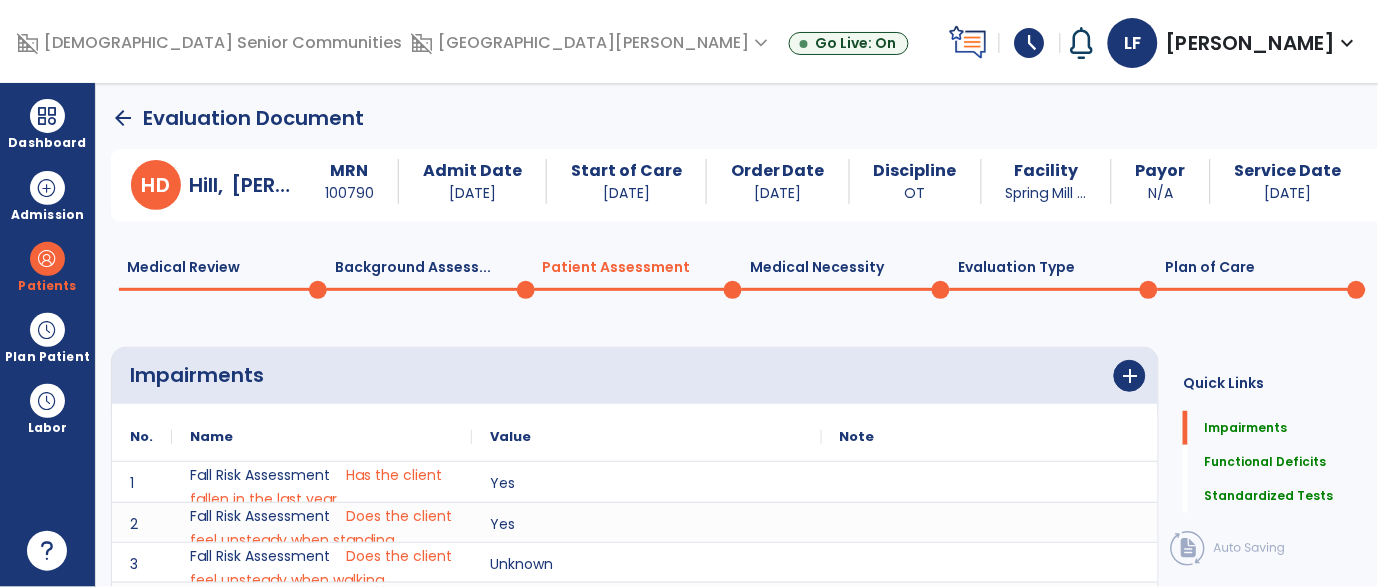 scroll, scrollTop: 0, scrollLeft: 0, axis: both 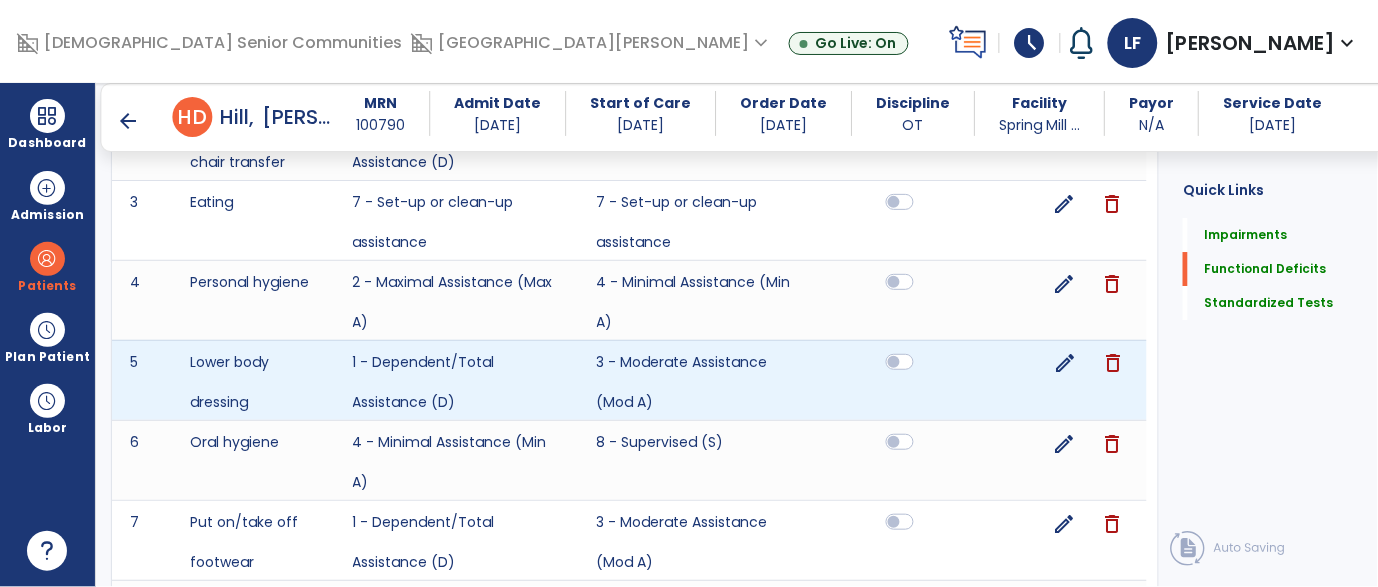 click on "edit" 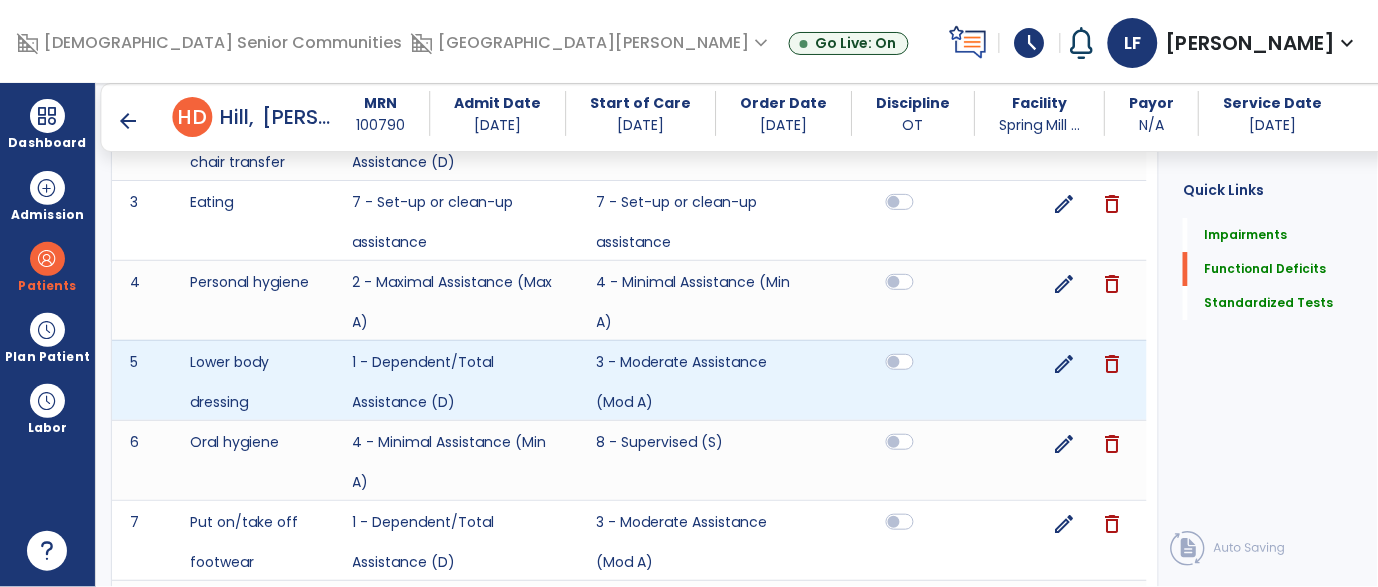 select on "**********" 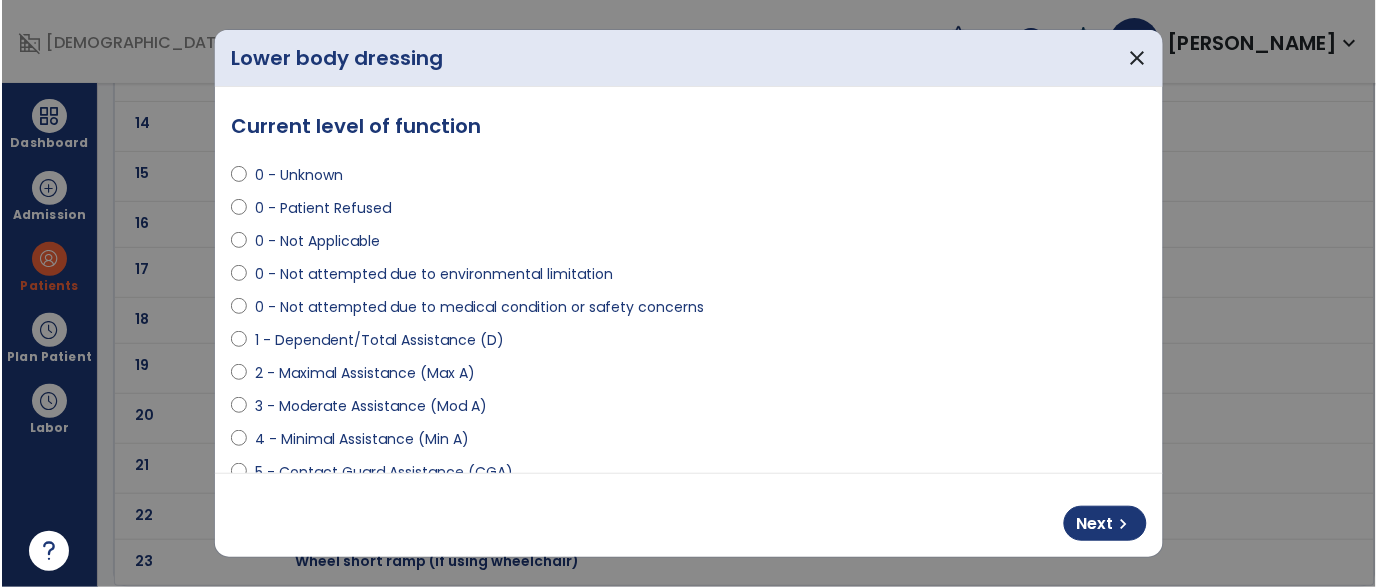 scroll, scrollTop: 0, scrollLeft: 0, axis: both 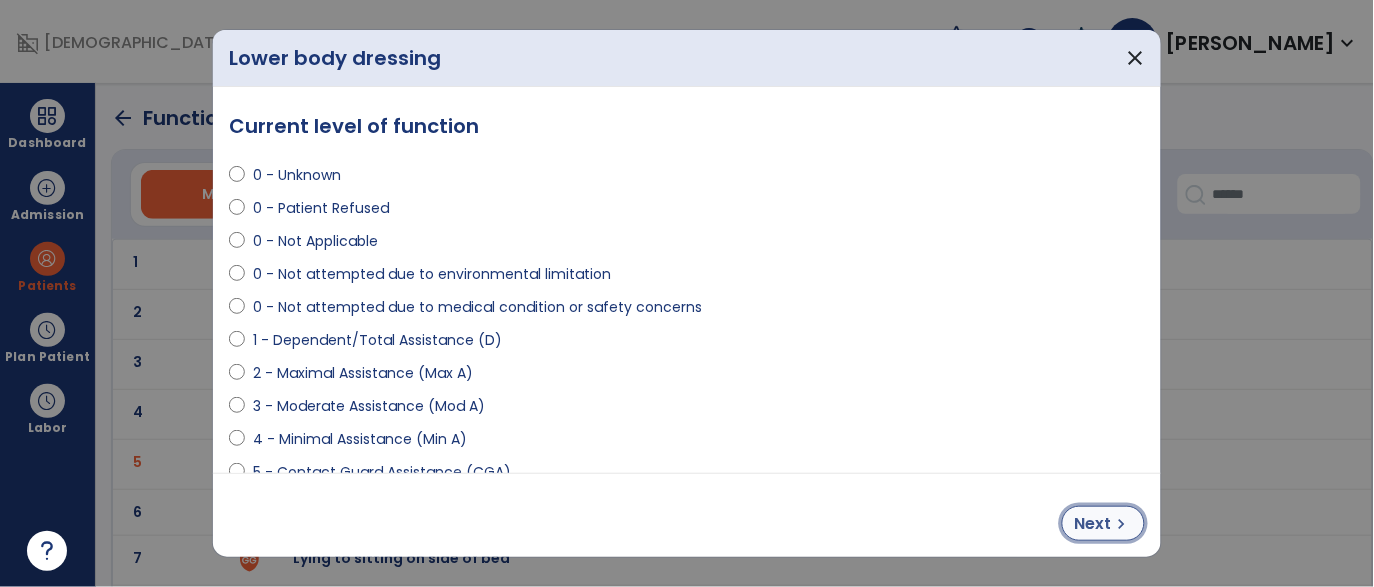 click on "Next" at bounding box center (1093, 524) 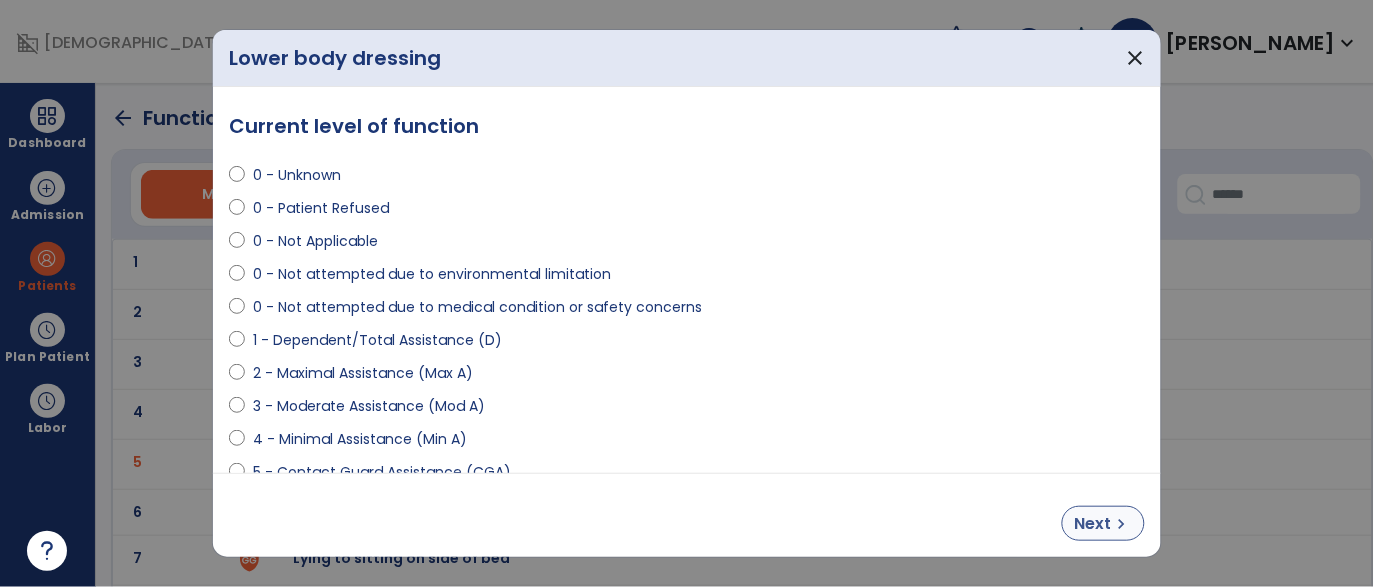 select on "**********" 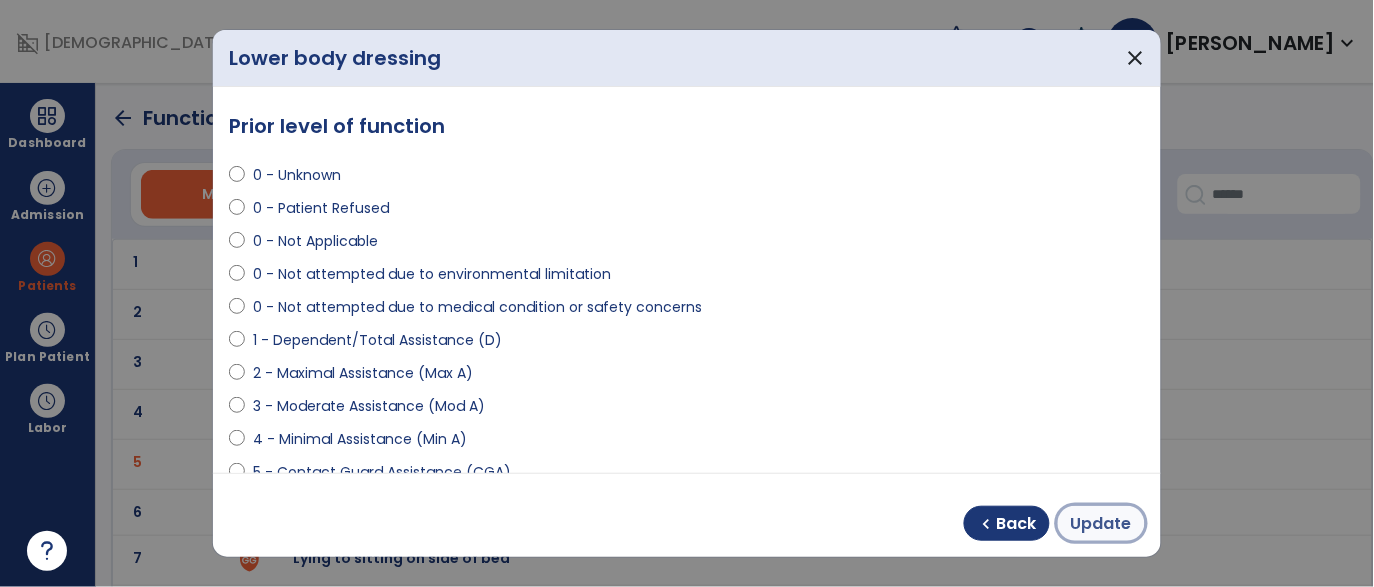 click on "Update" at bounding box center [1101, 524] 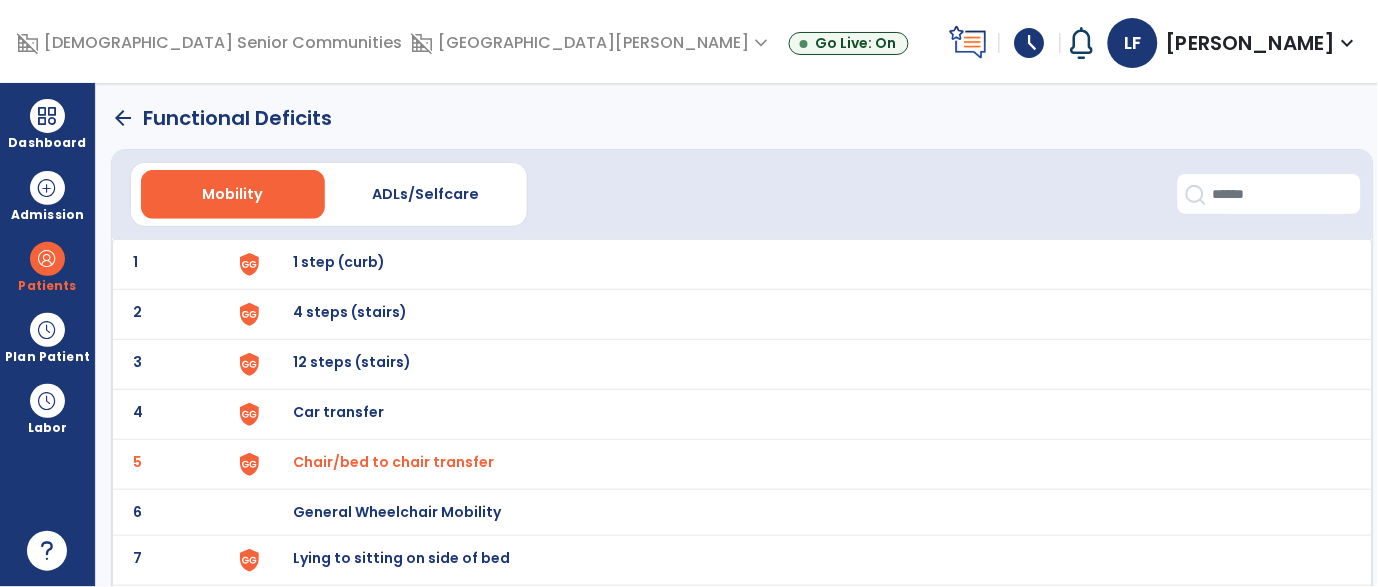 click on "arrow_back" 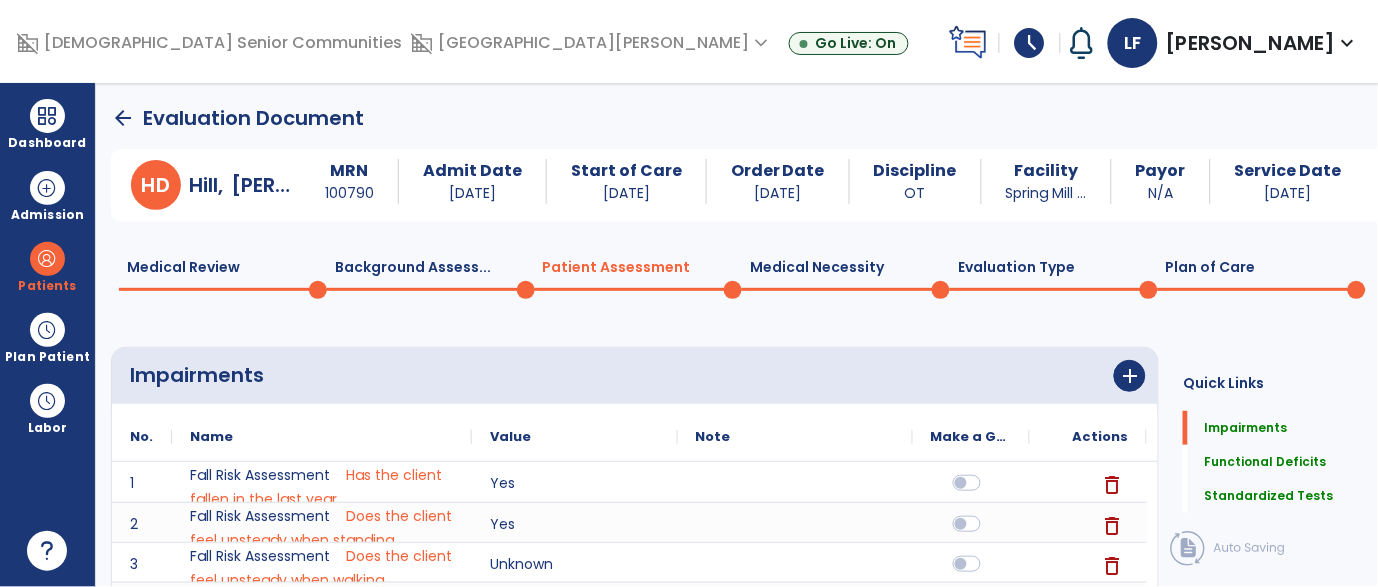 scroll, scrollTop: 20, scrollLeft: 0, axis: vertical 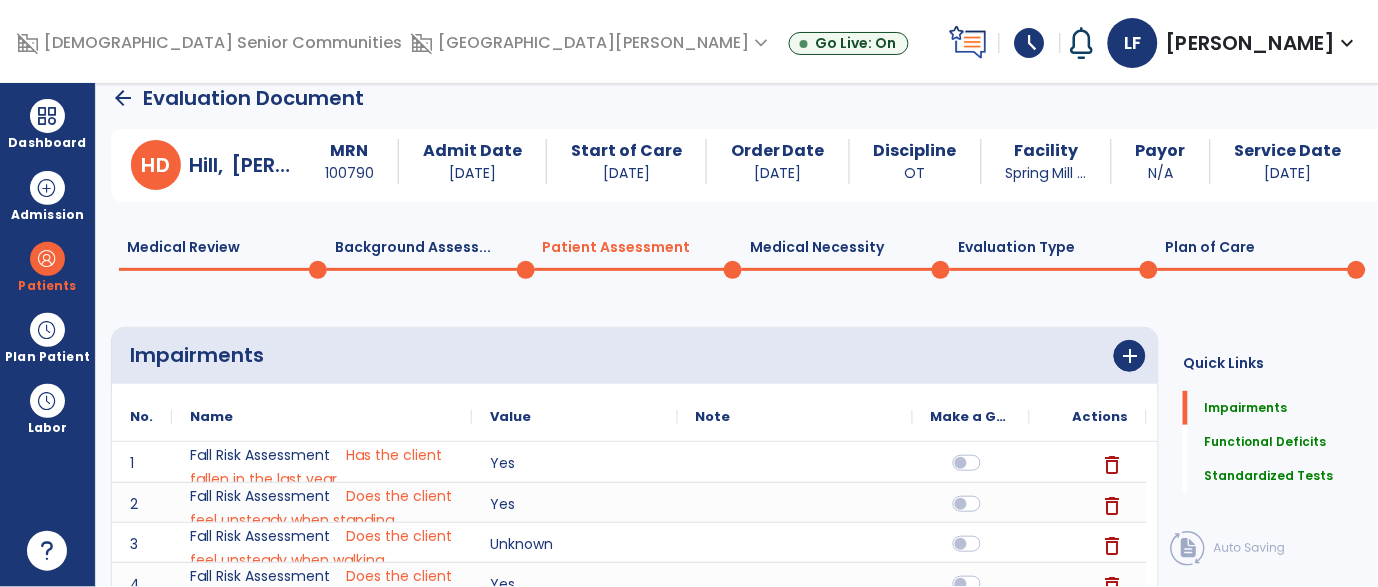 click on "Plan of Care  0" 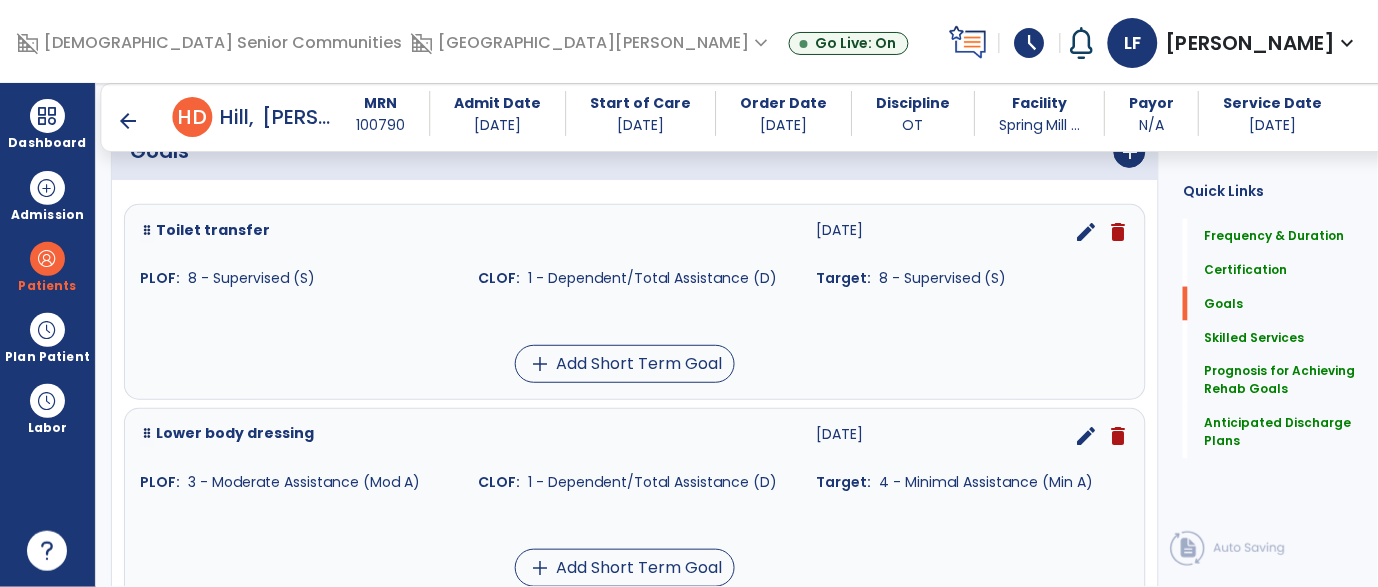 scroll, scrollTop: 492, scrollLeft: 0, axis: vertical 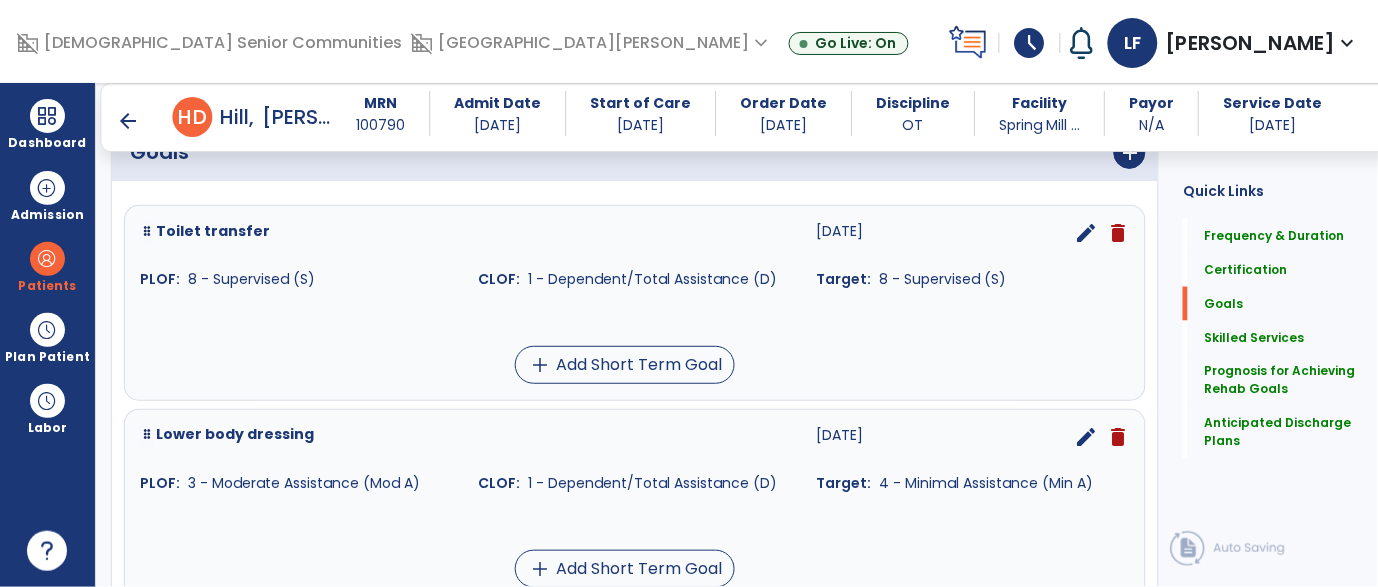 click on "delete" at bounding box center (1118, 437) 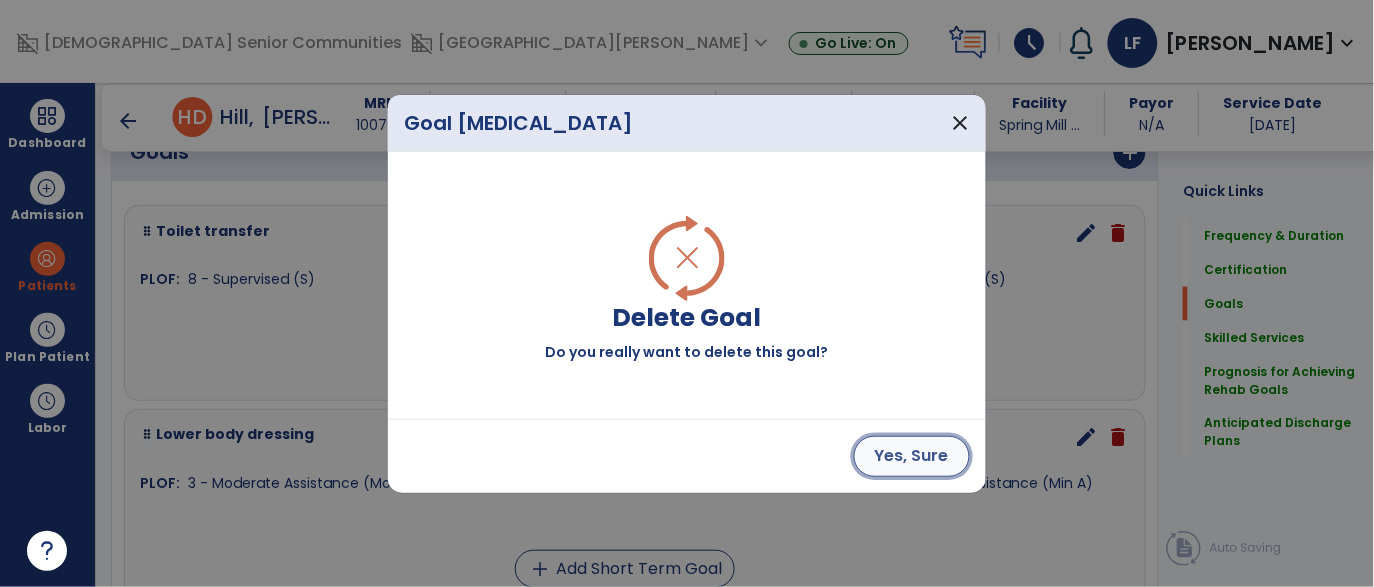 click on "Yes, Sure" at bounding box center (912, 456) 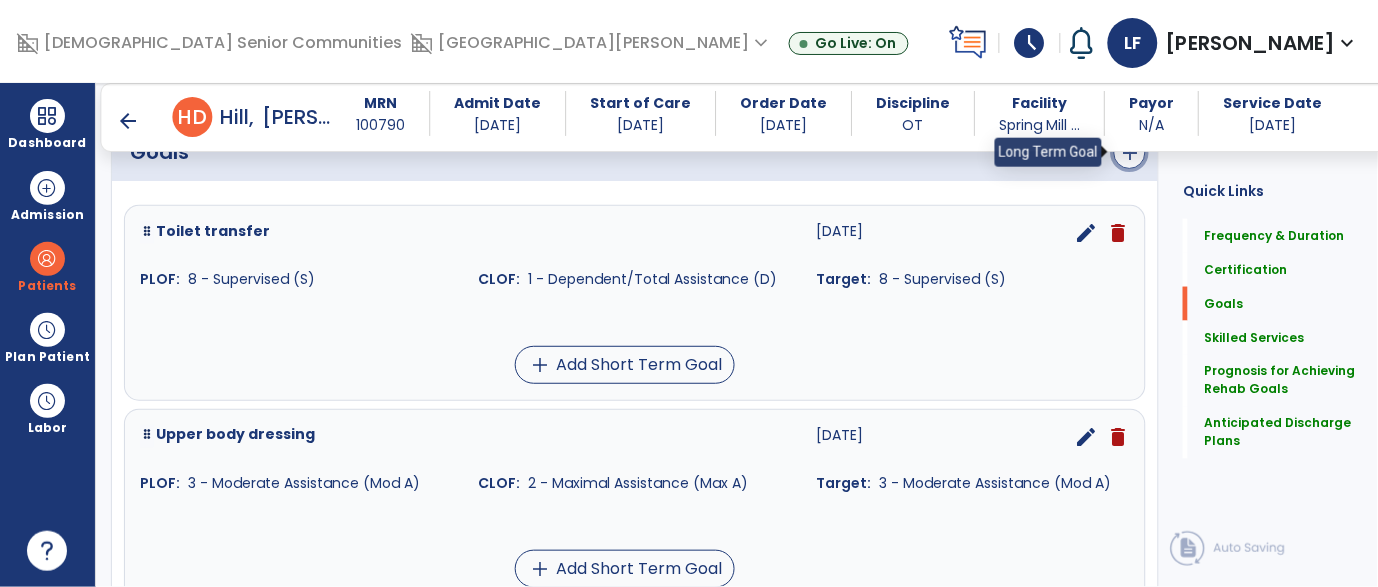 click on "add" at bounding box center [1130, 153] 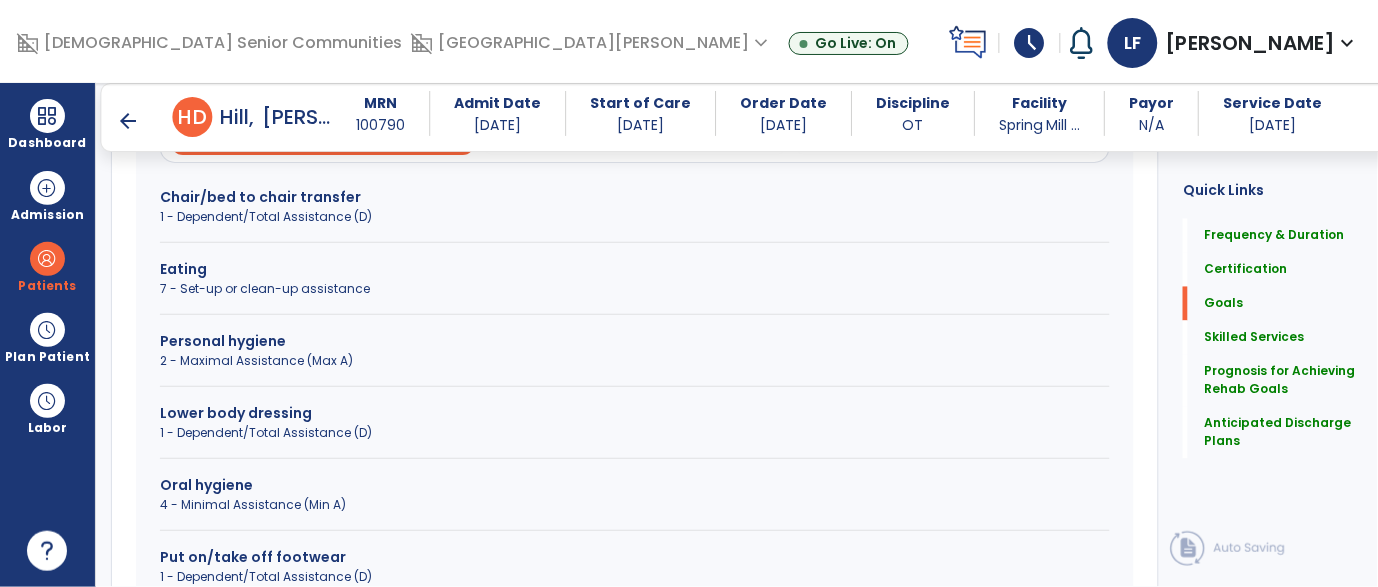 scroll, scrollTop: 679, scrollLeft: 0, axis: vertical 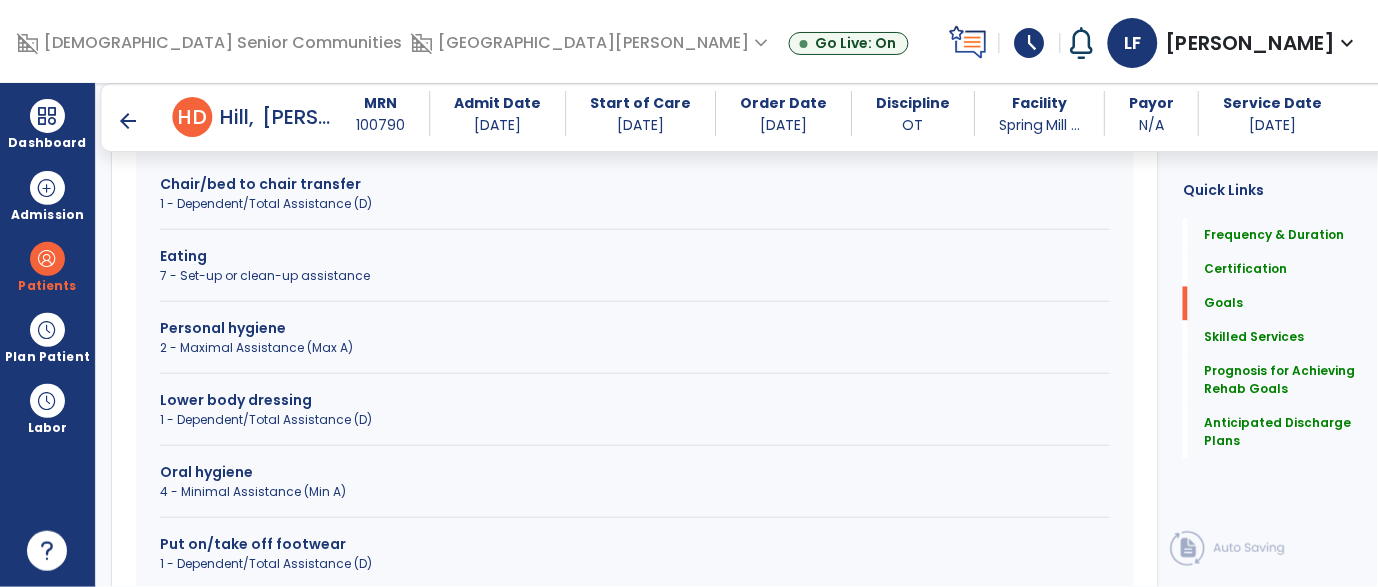 click on "1 - Dependent/Total Assistance (D)" at bounding box center (635, 420) 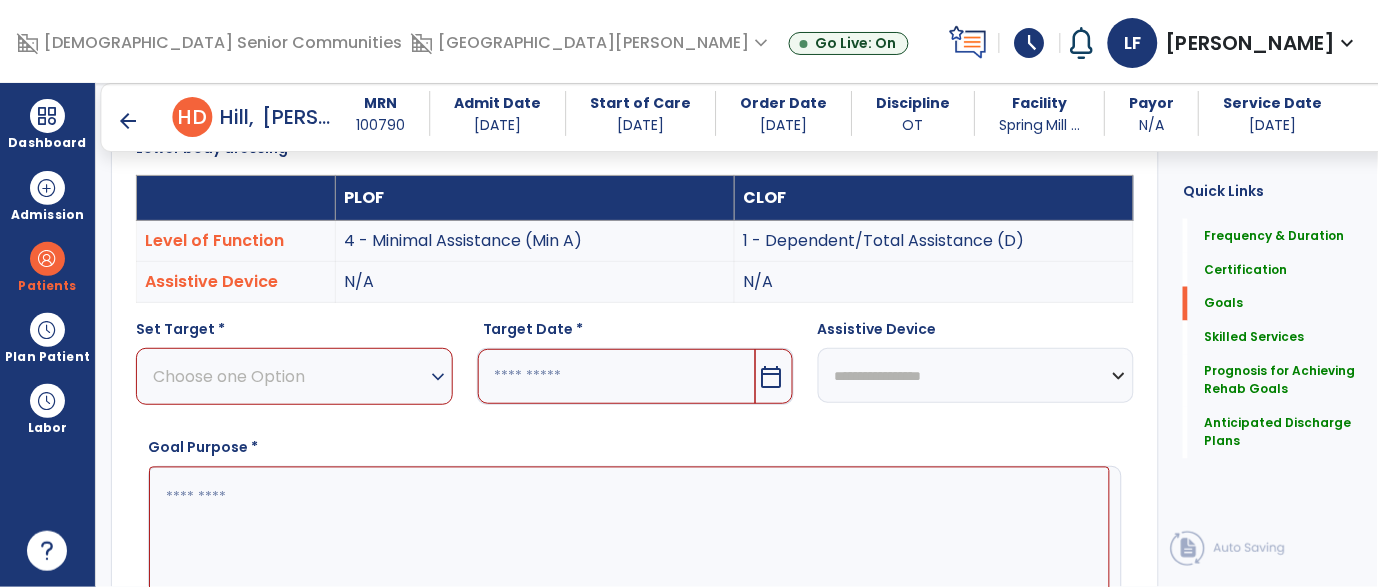 scroll, scrollTop: 540, scrollLeft: 0, axis: vertical 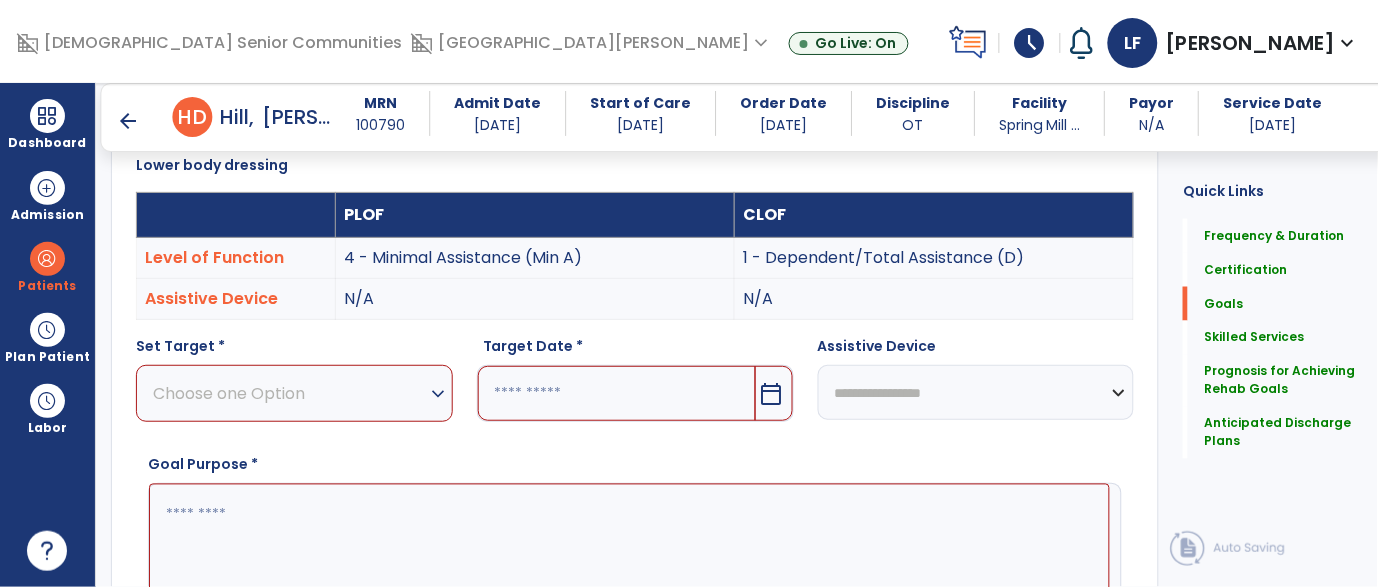 click on "Choose one Option" at bounding box center [289, 393] 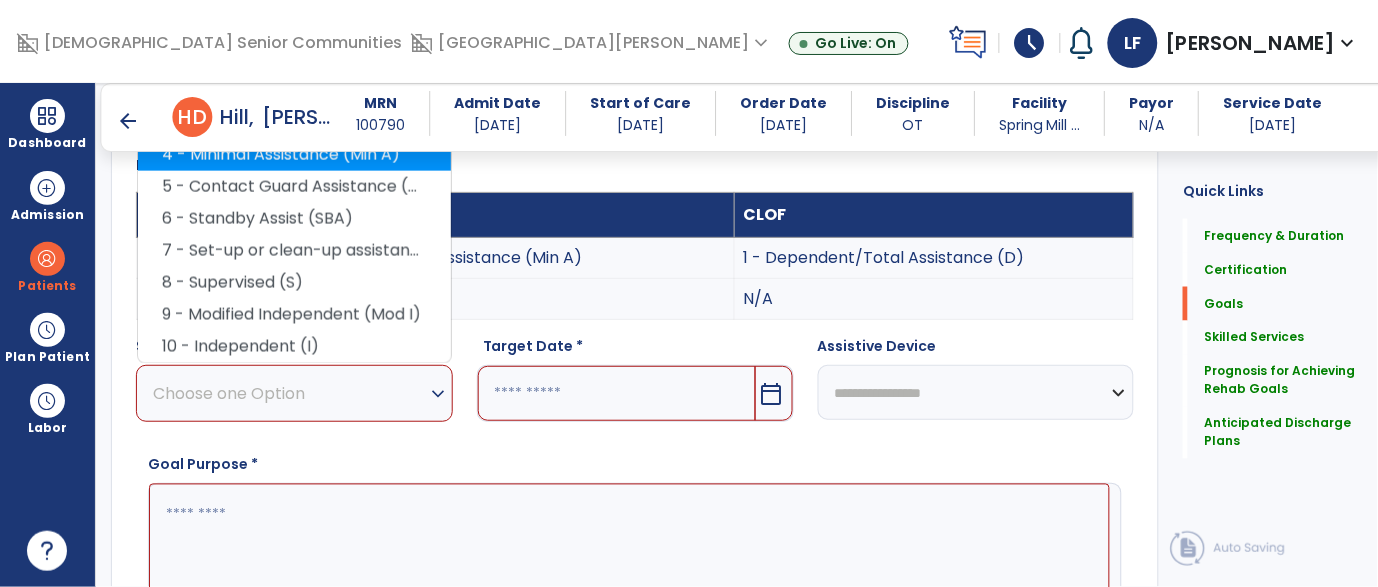 click on "4 - Minimal Assistance (Min A)" at bounding box center [294, 155] 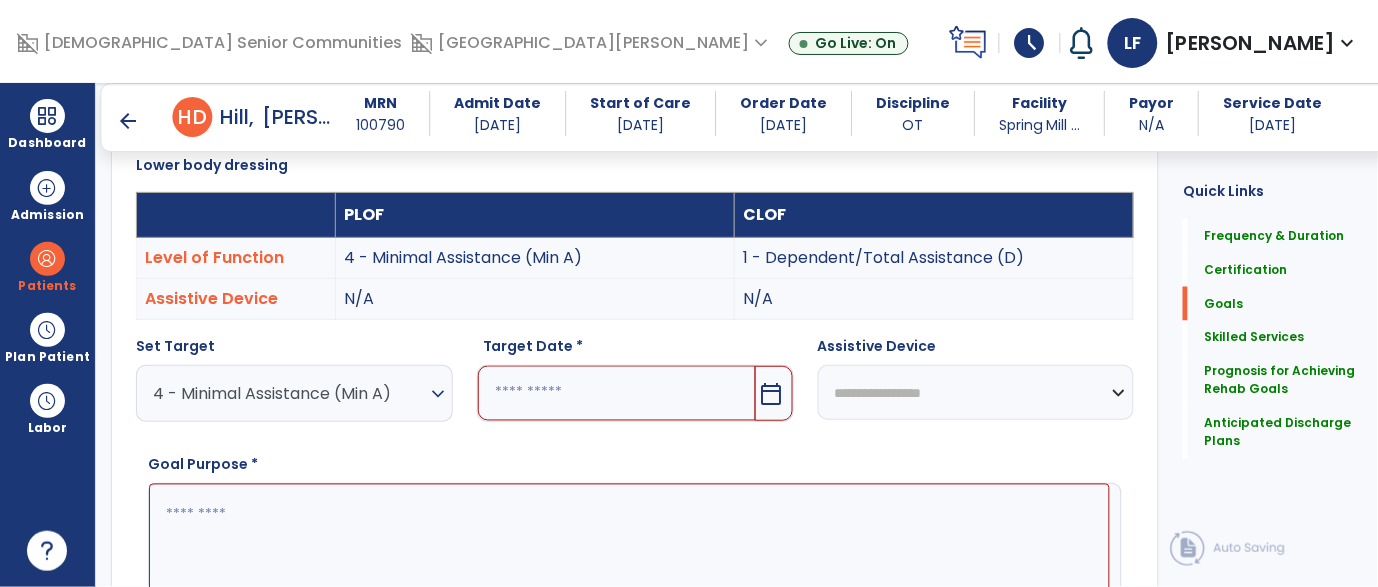 click at bounding box center [617, 393] 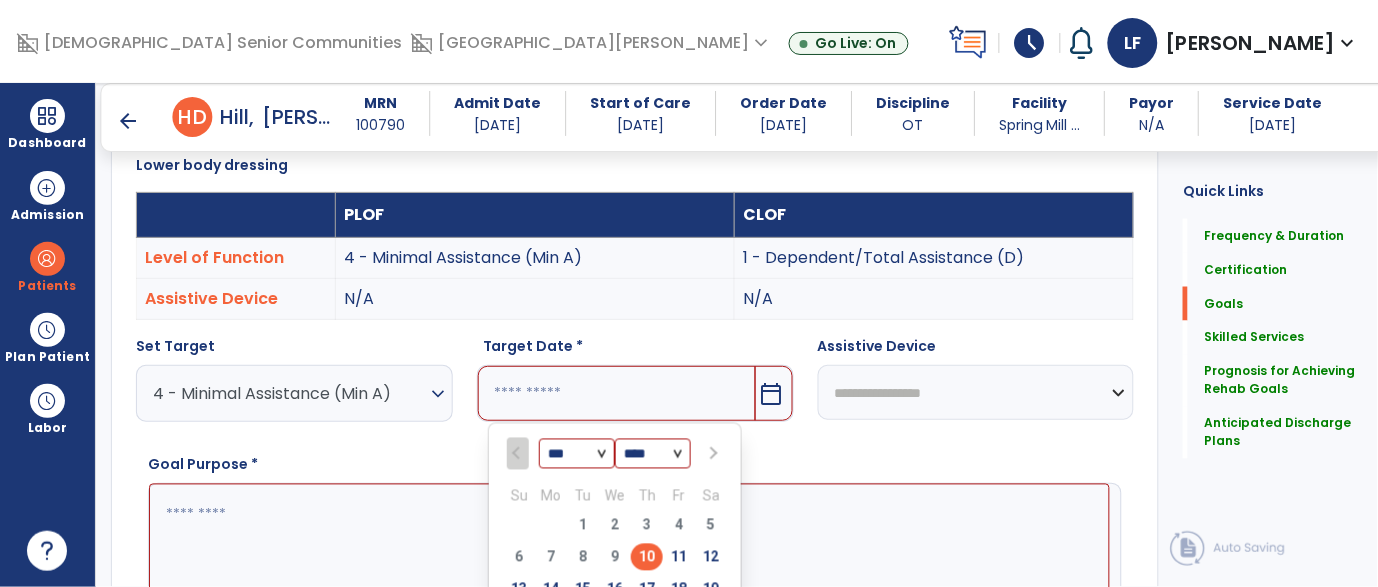 click at bounding box center (712, 454) 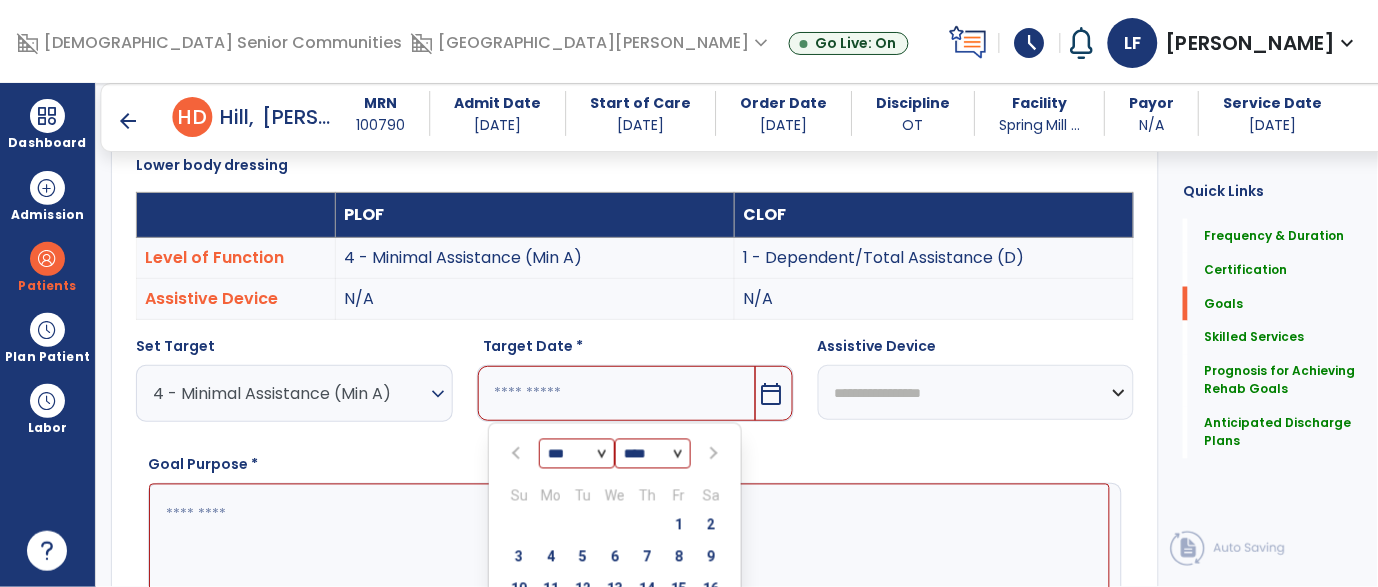 click at bounding box center [712, 454] 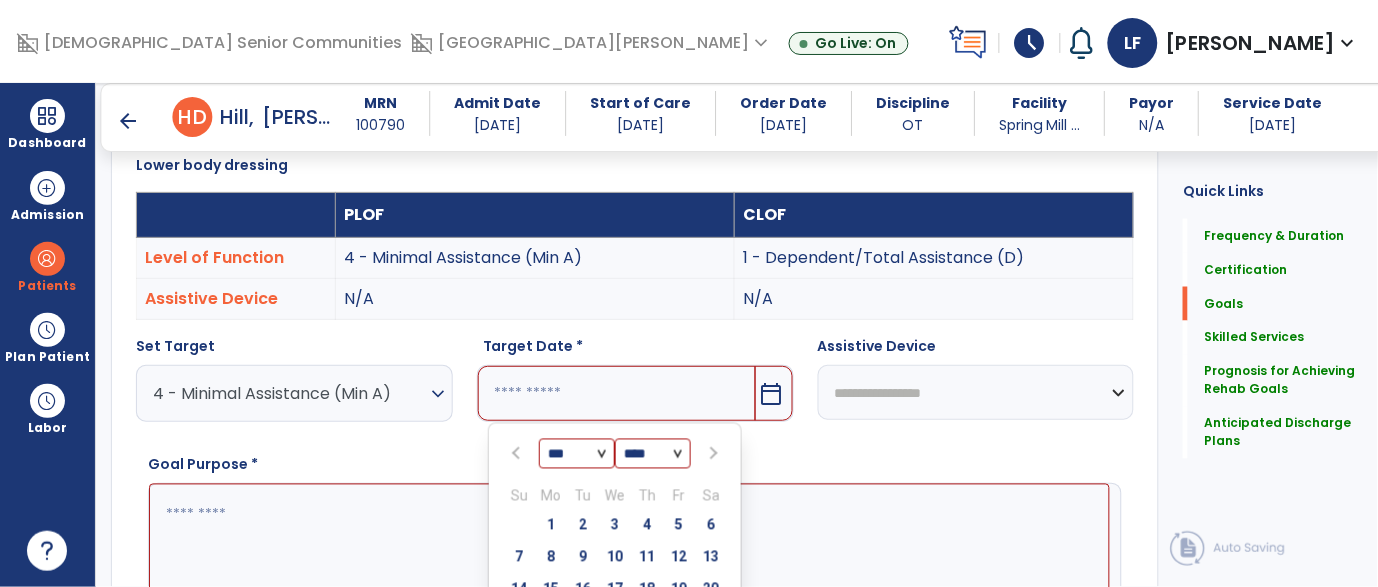 click at bounding box center (712, 454) 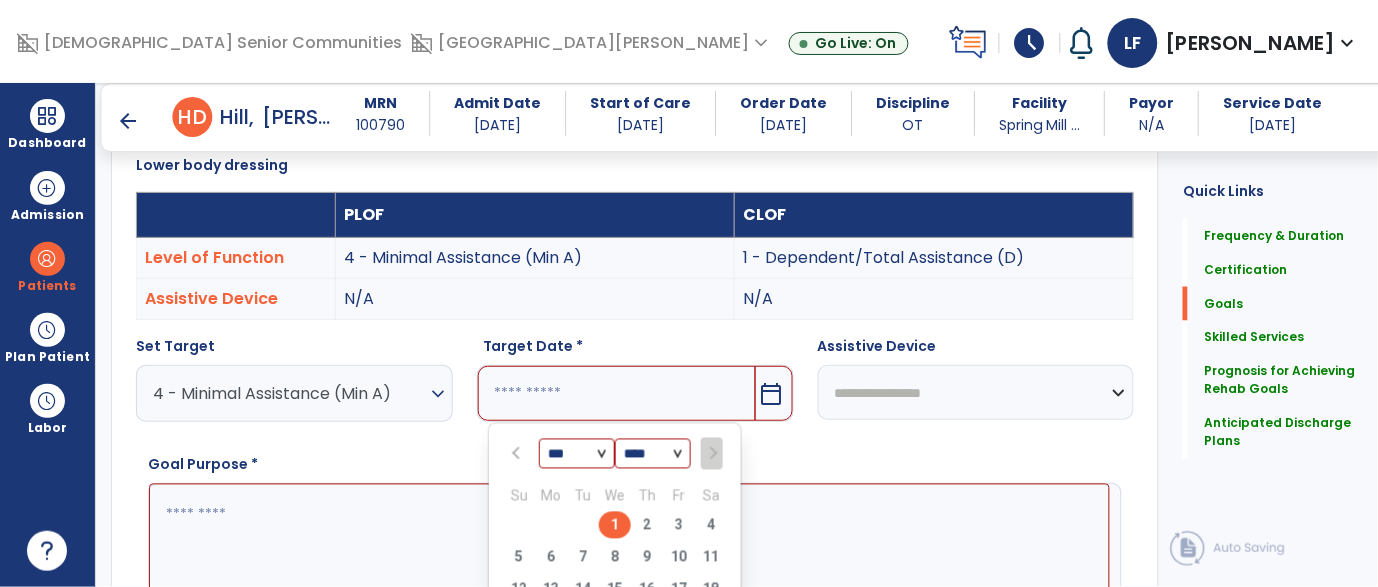 click on "1" at bounding box center [615, 525] 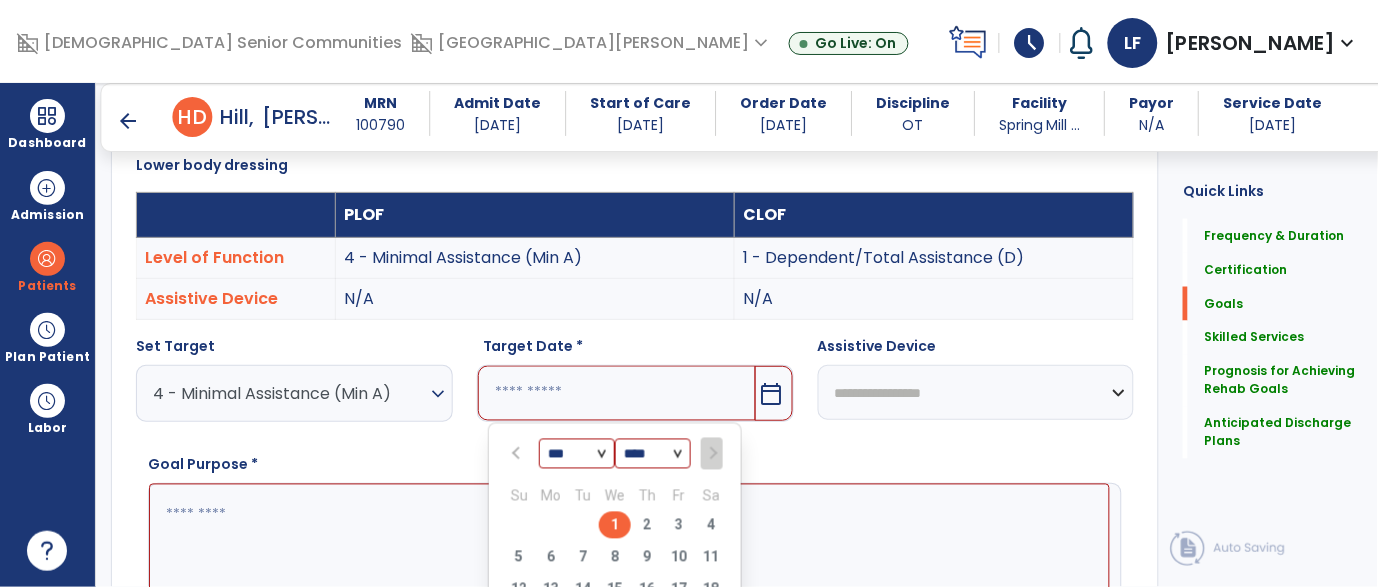 type on "*********" 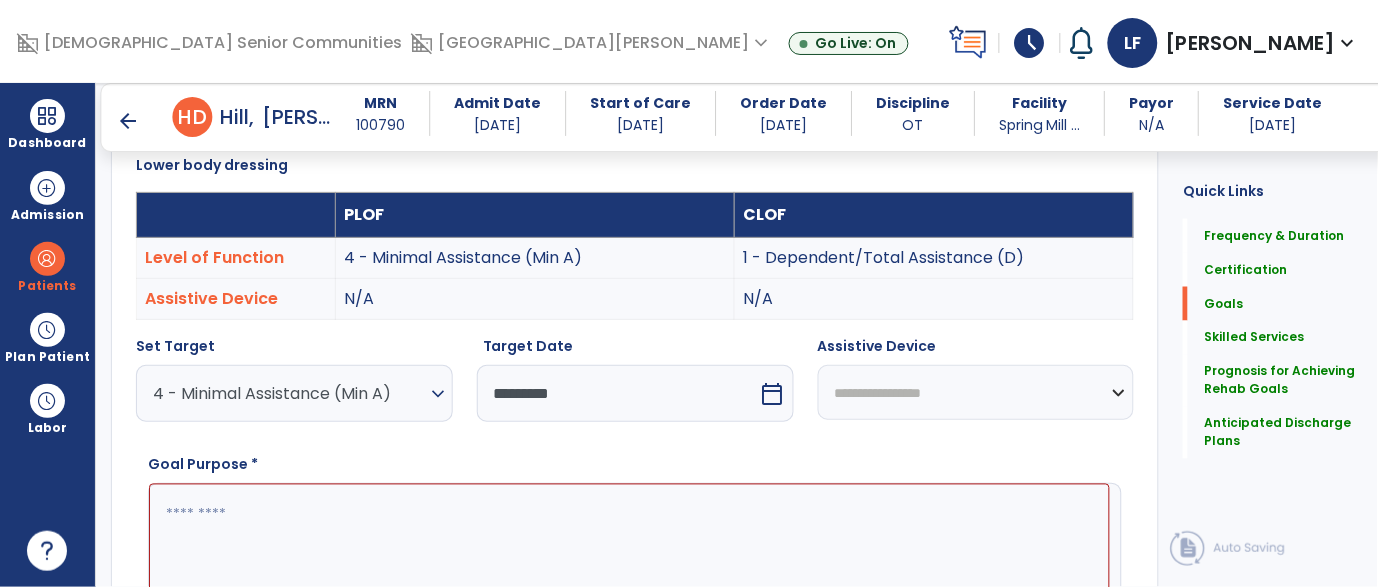 click at bounding box center [629, 559] 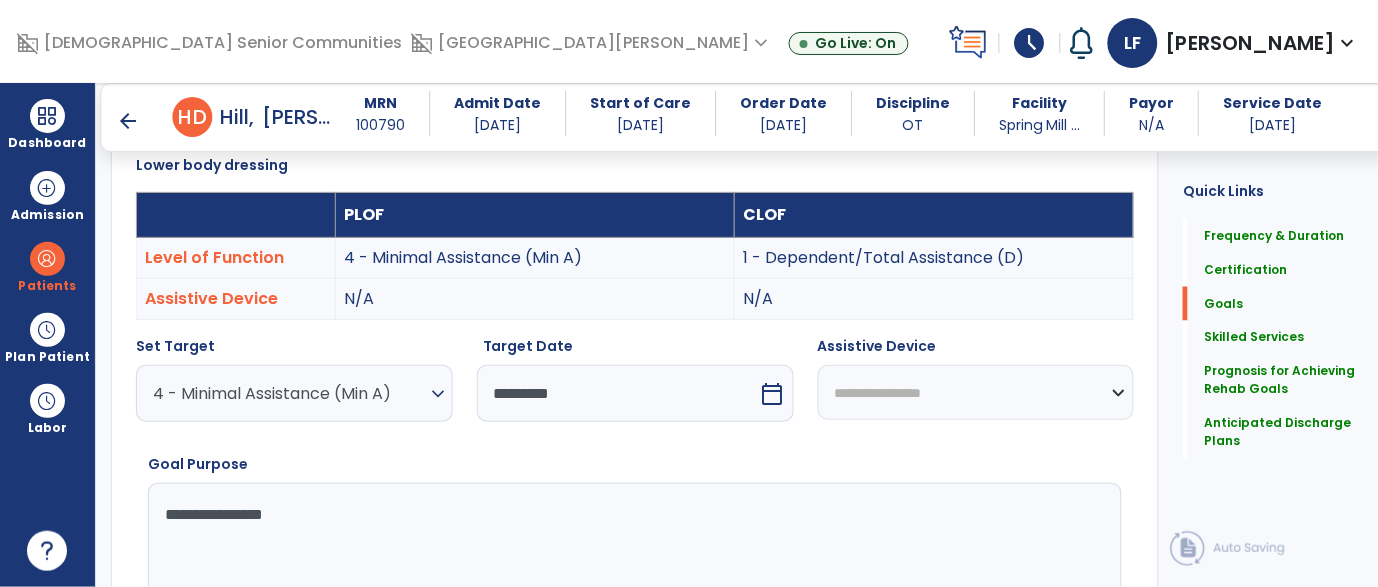 type on "**********" 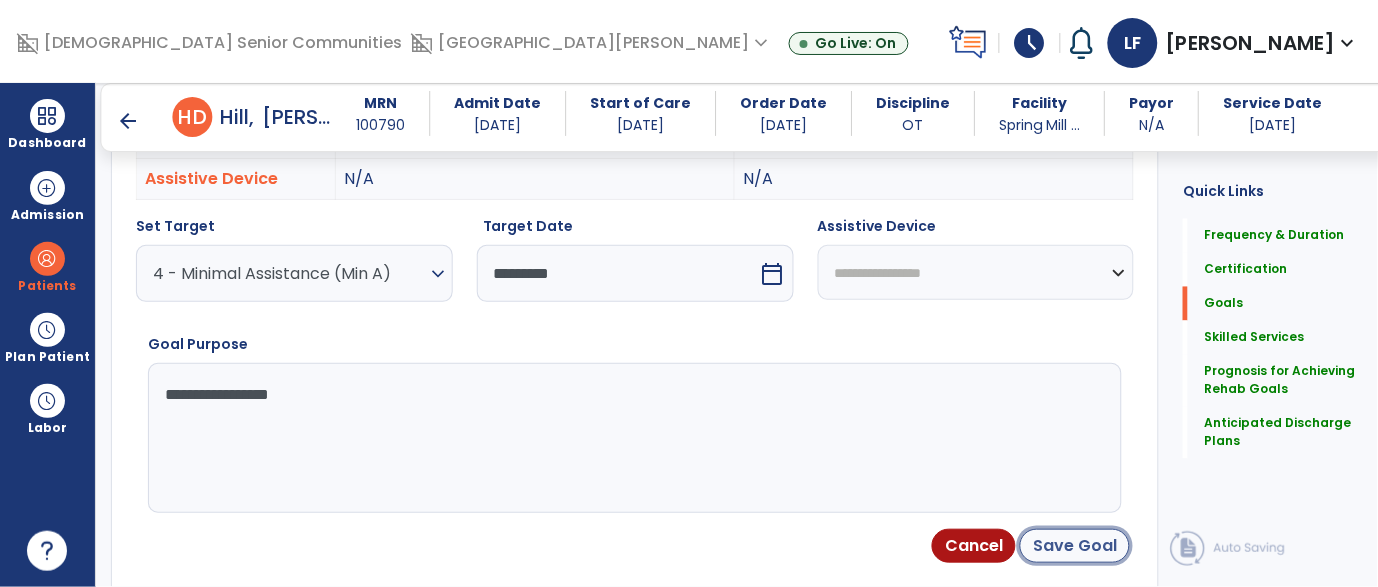 click on "Save Goal" at bounding box center (1075, 546) 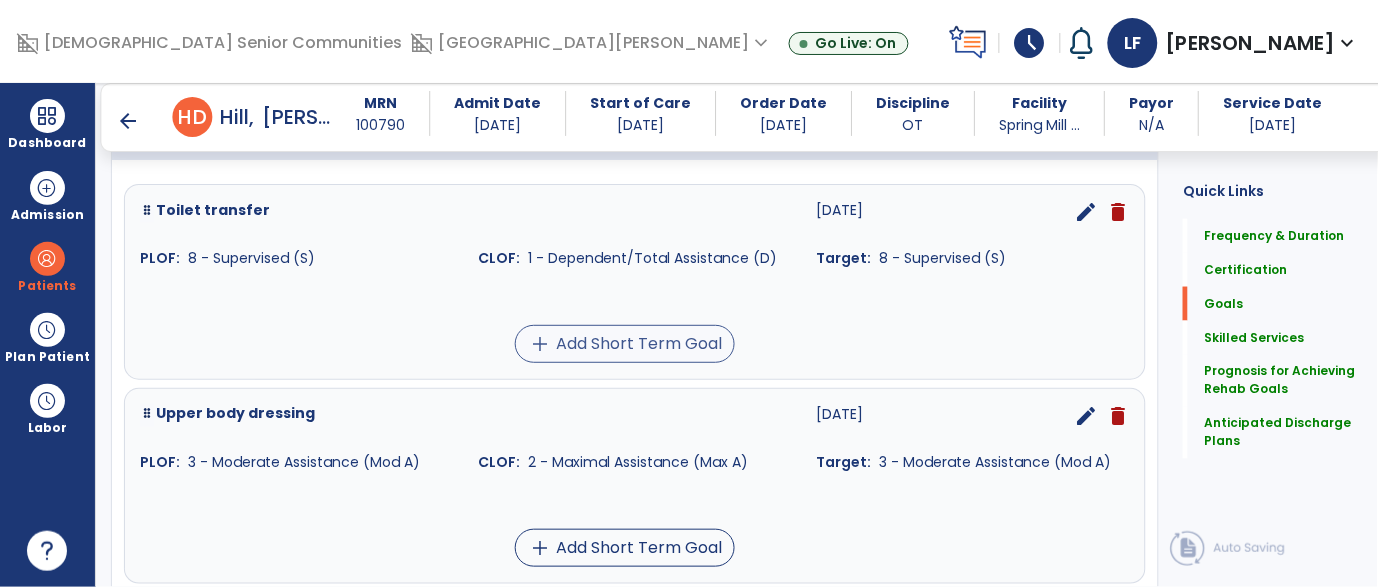 scroll, scrollTop: 543, scrollLeft: 0, axis: vertical 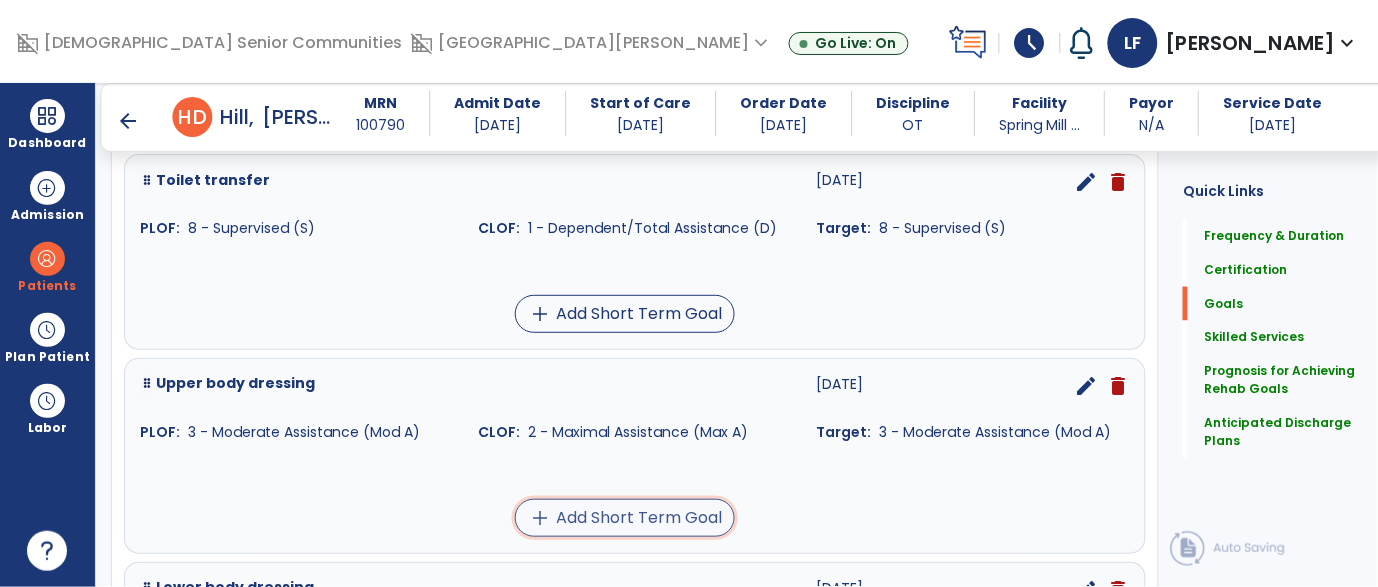 click on "add  Add Short Term Goal" at bounding box center (625, 518) 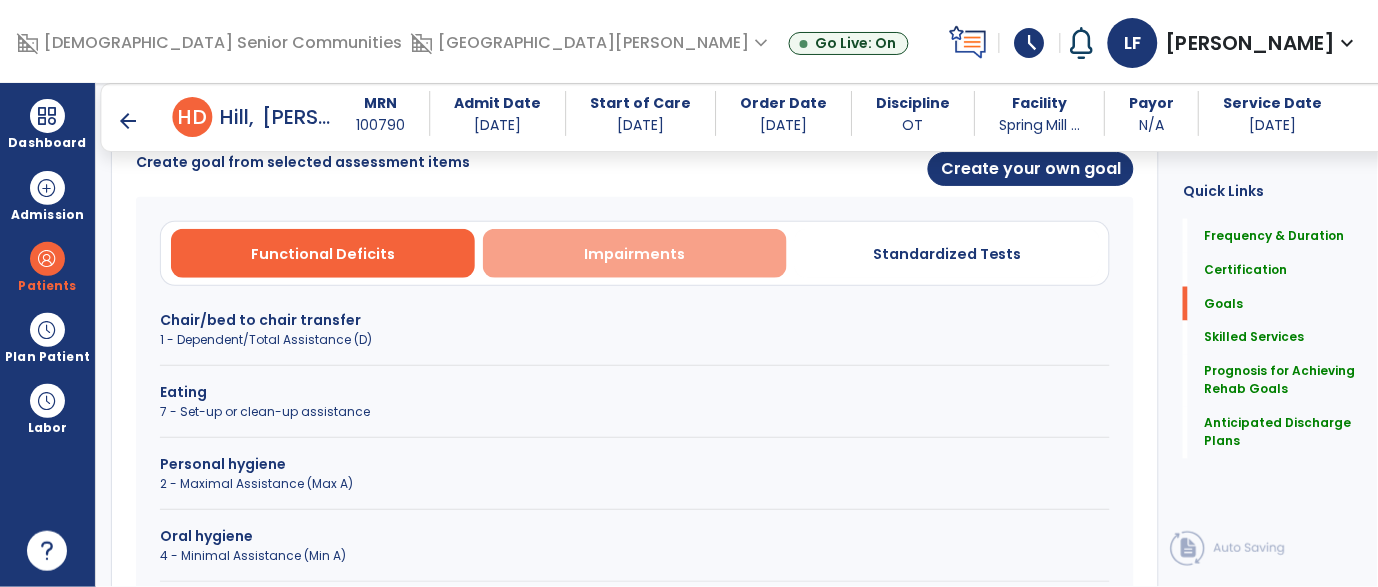 click on "Impairments" at bounding box center [635, 254] 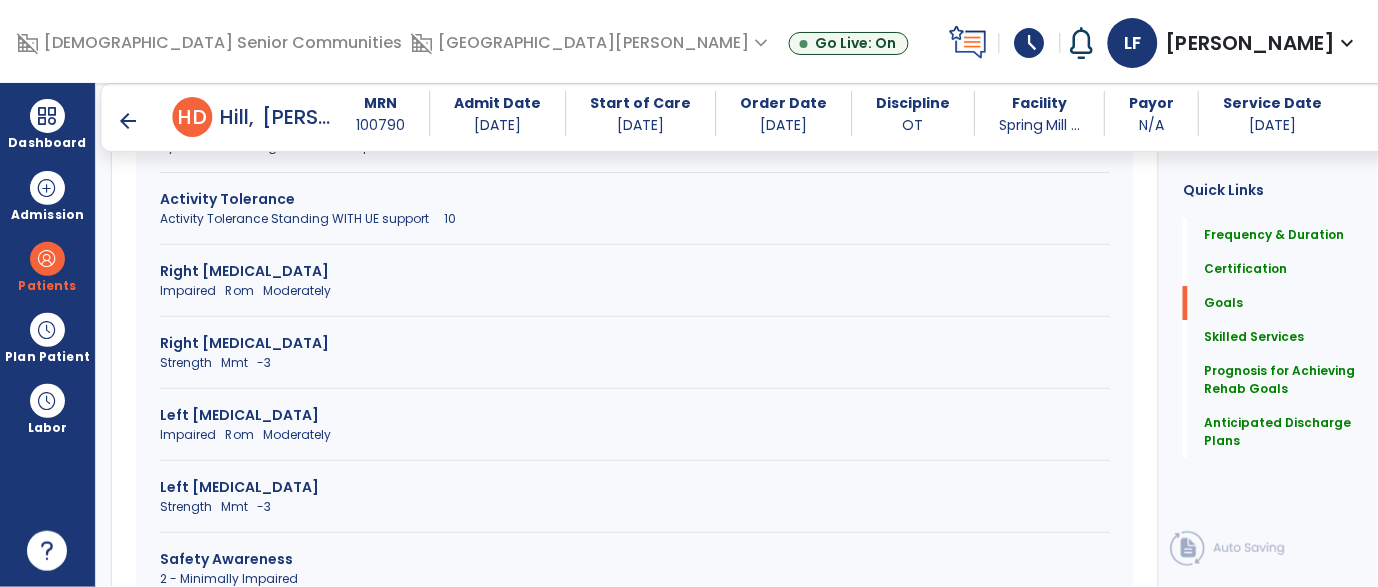 scroll, scrollTop: 1243, scrollLeft: 0, axis: vertical 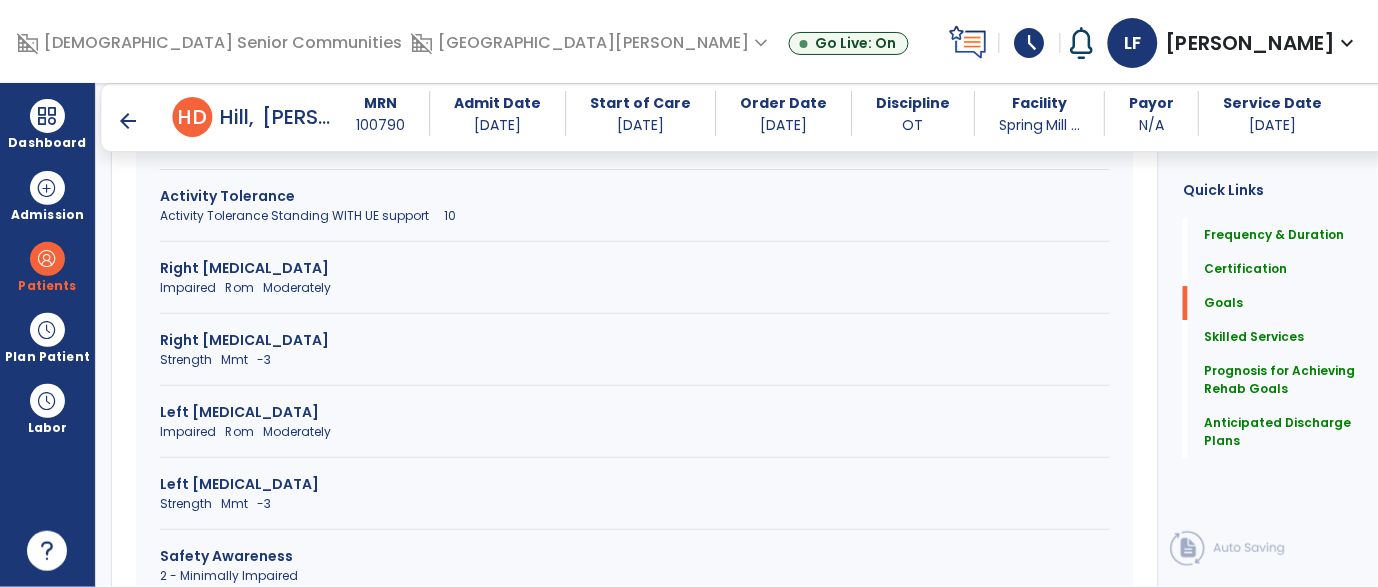 click on "Right [MEDICAL_DATA]" at bounding box center (635, 340) 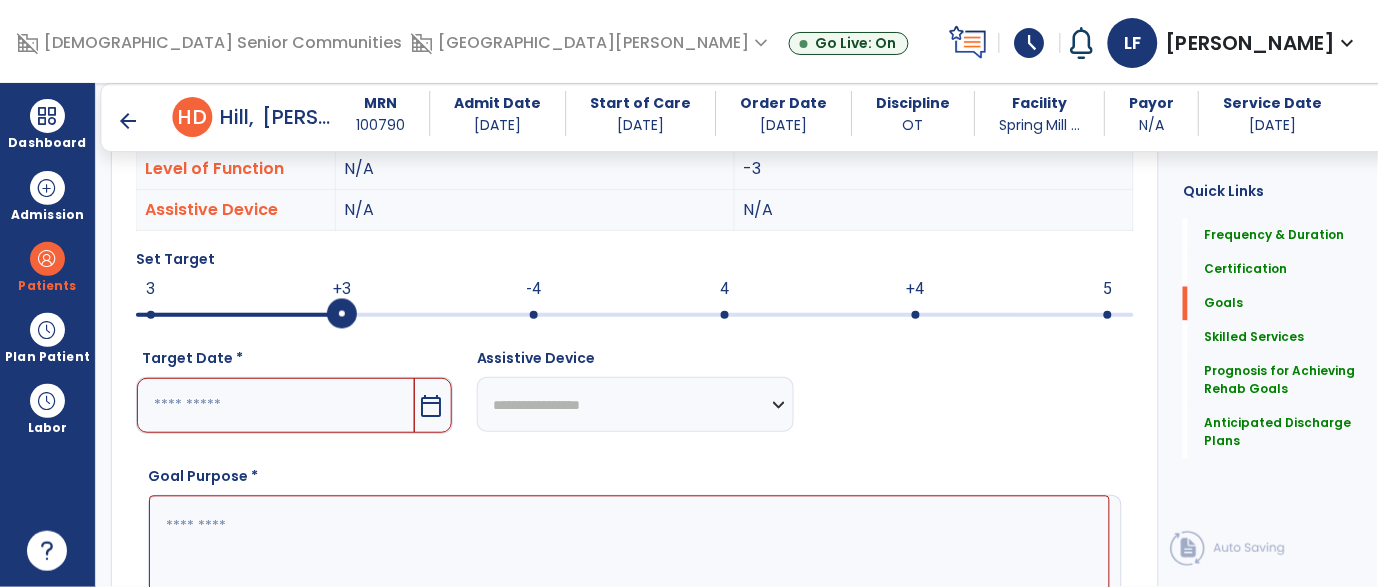 scroll, scrollTop: 687, scrollLeft: 0, axis: vertical 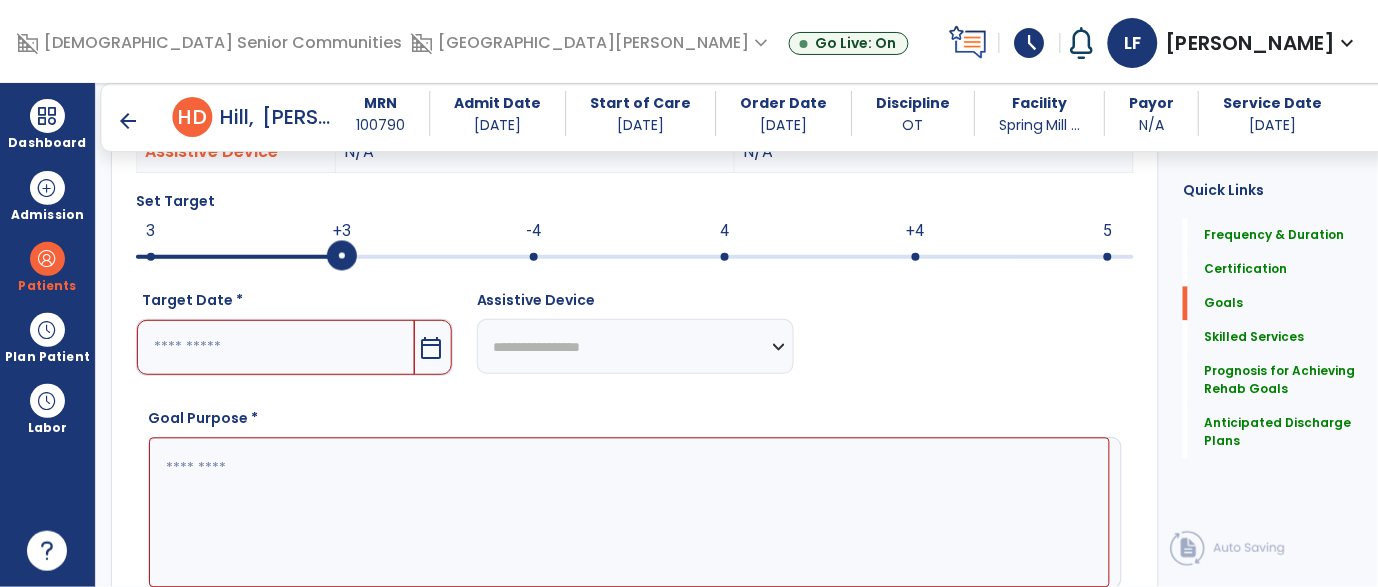 click at bounding box center (534, 257) 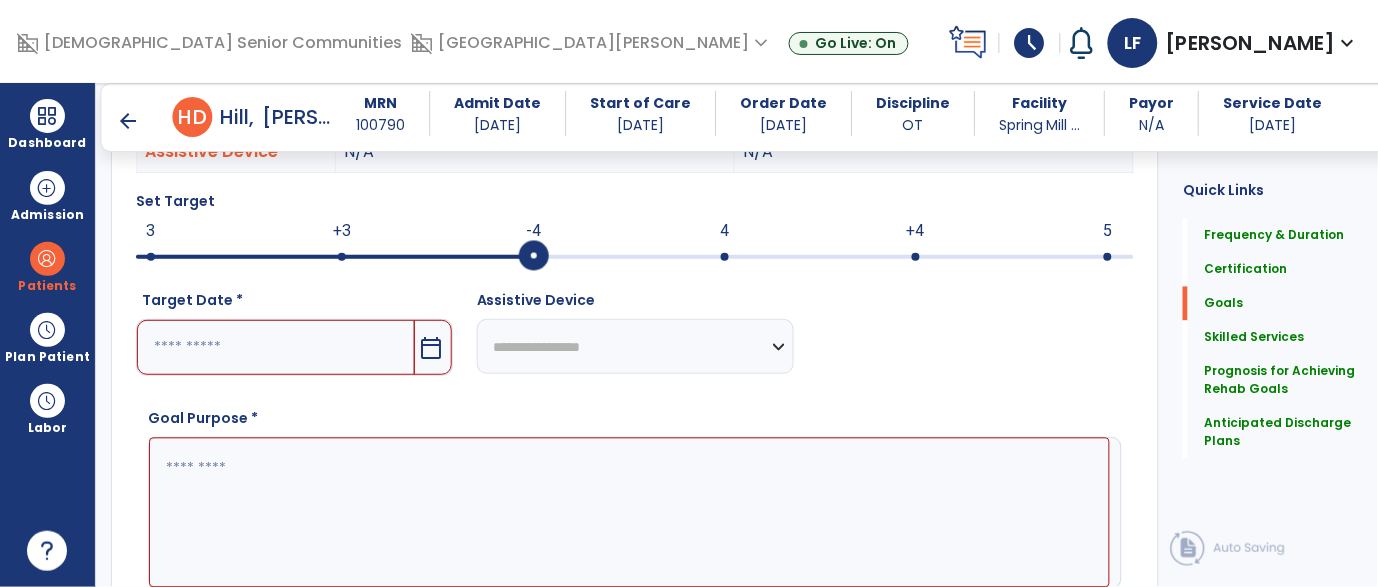 click on "calendar_today" at bounding box center [431, 348] 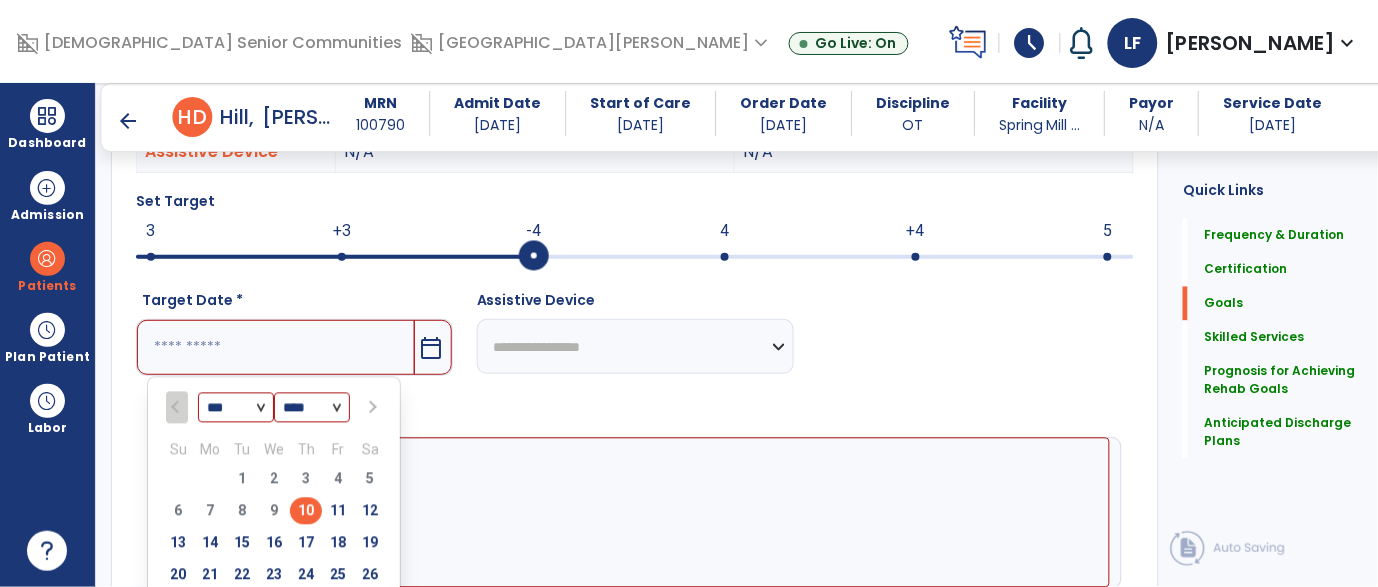 click at bounding box center [370, 408] 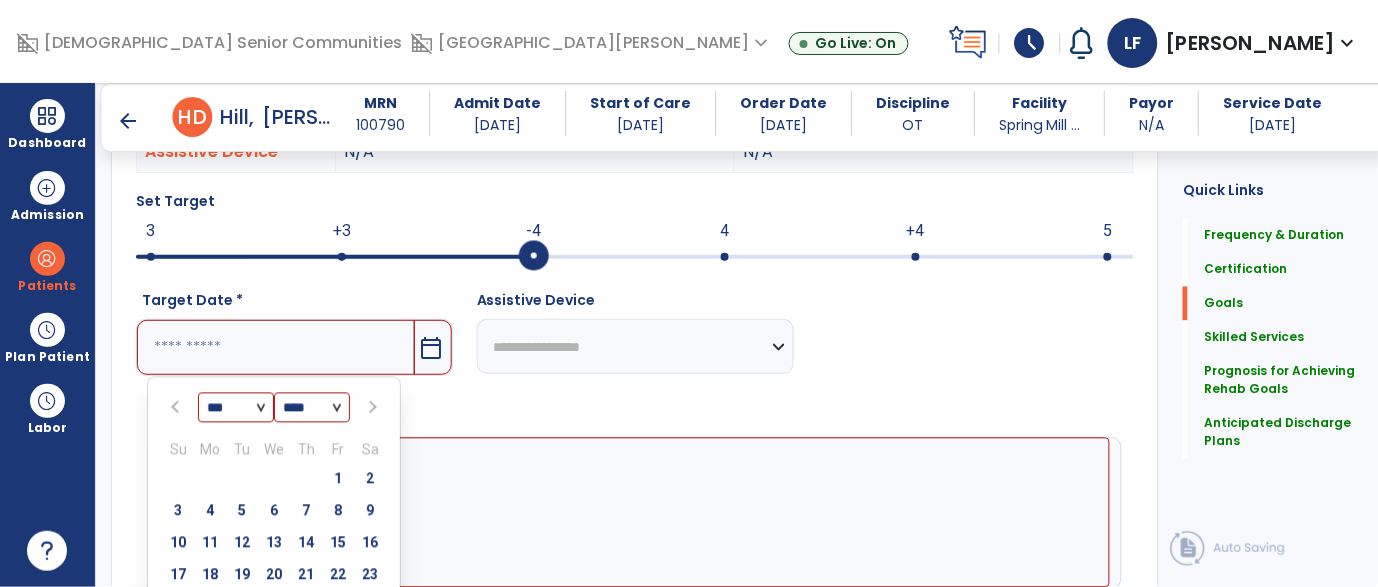 click at bounding box center (370, 408) 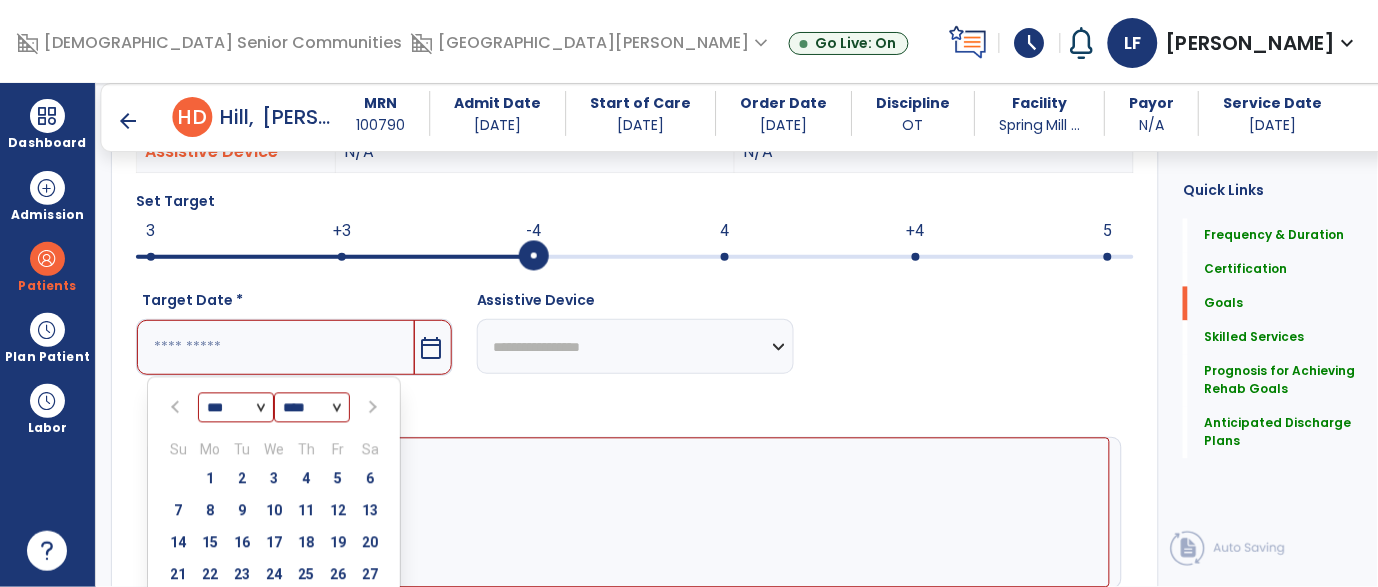 click at bounding box center [370, 408] 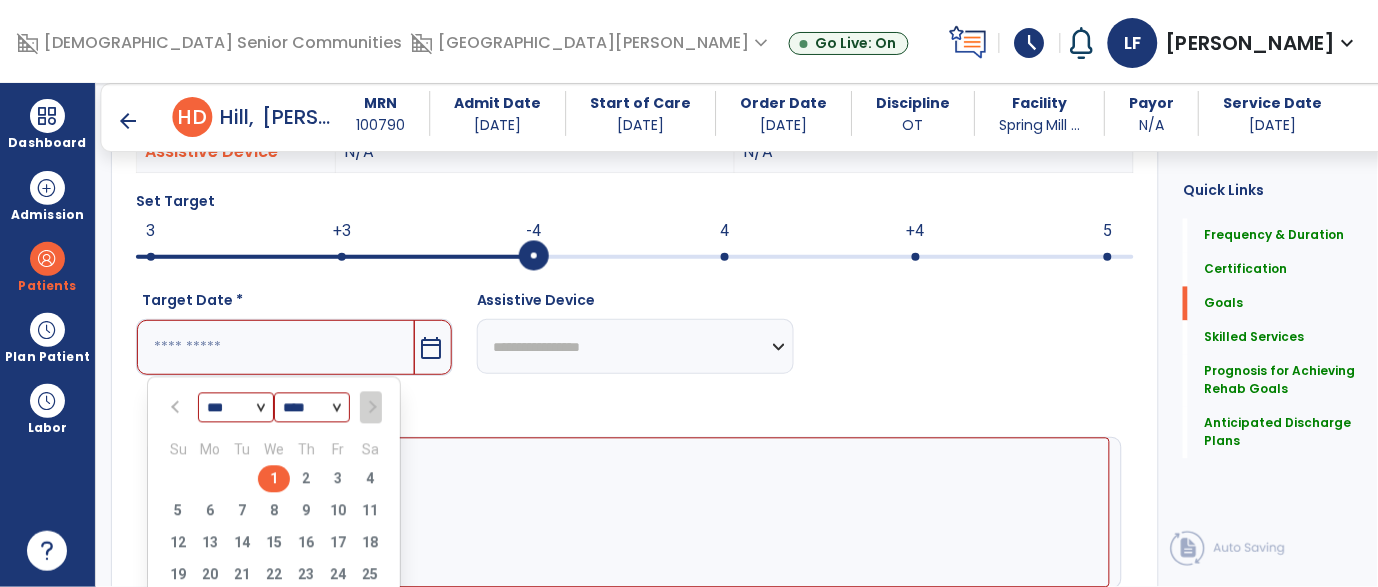 click on "1" at bounding box center [274, 479] 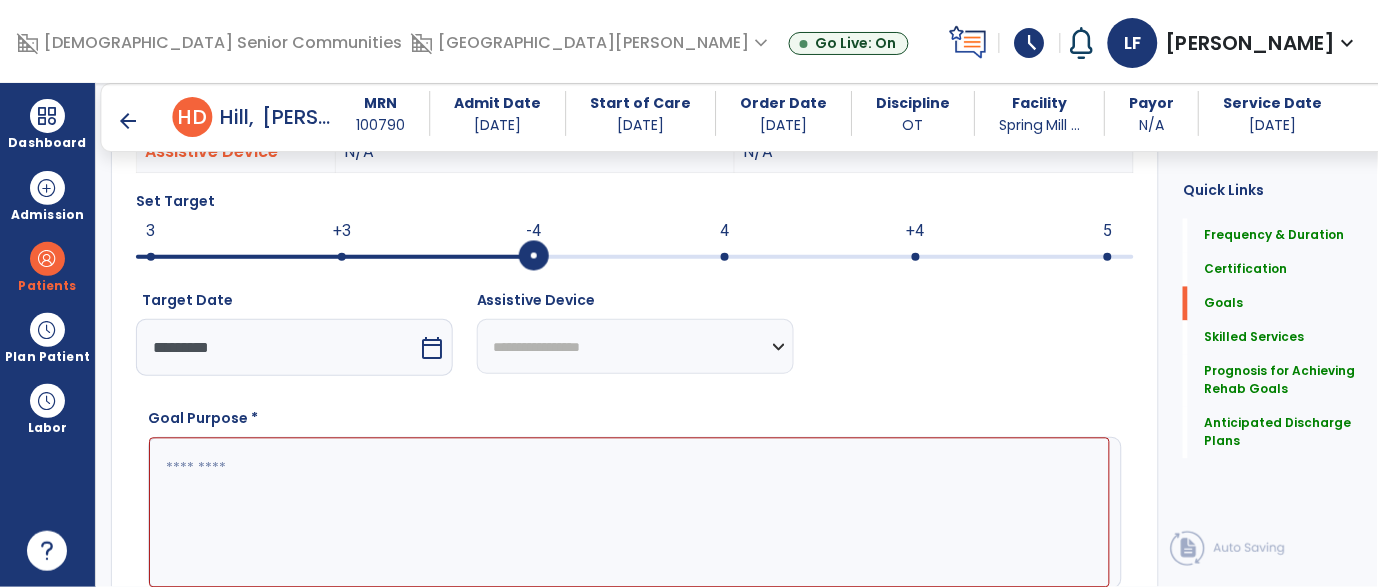click at bounding box center (629, 513) 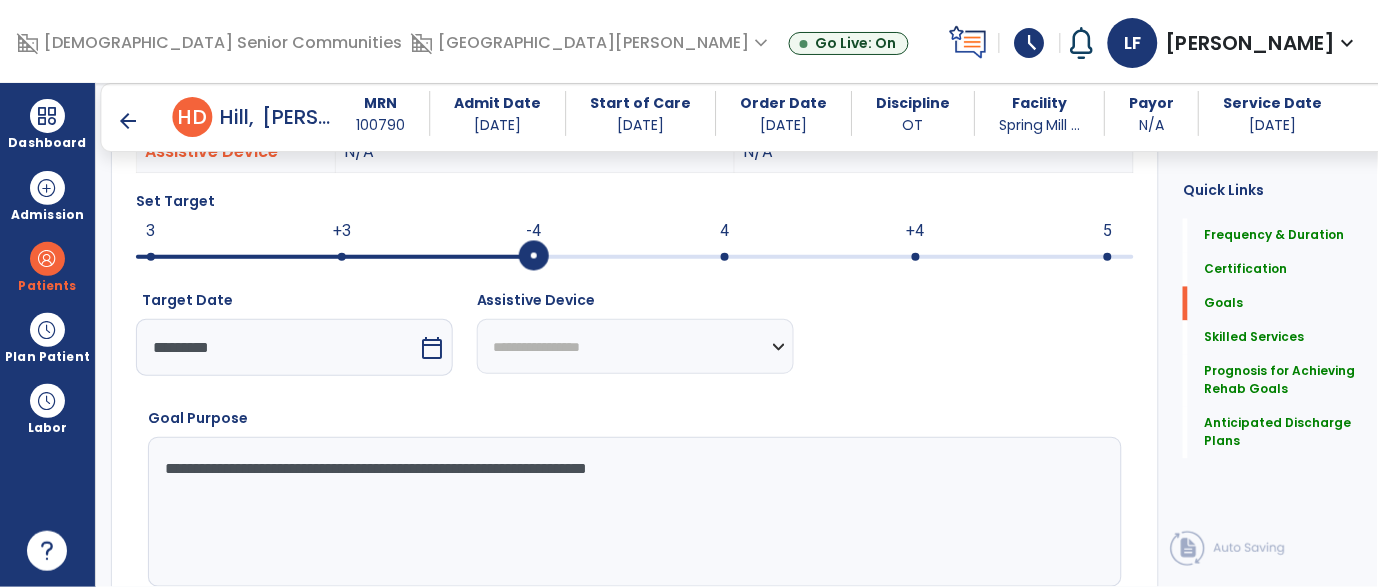 type on "**********" 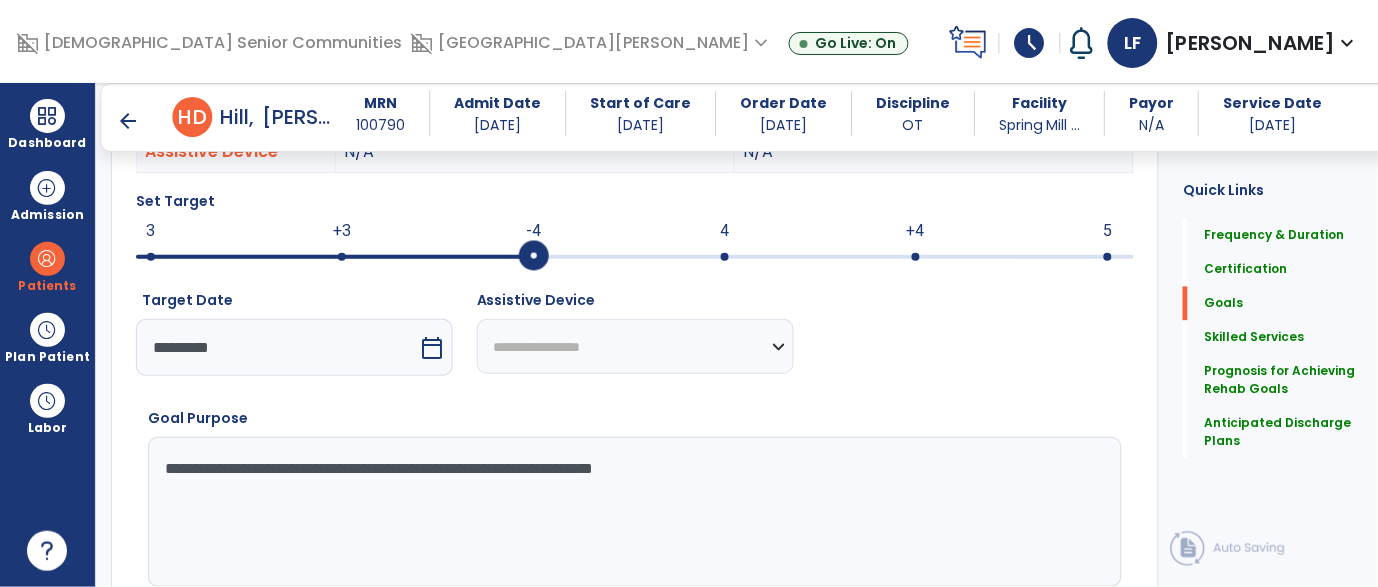 drag, startPoint x: 804, startPoint y: 459, endPoint x: 141, endPoint y: 432, distance: 663.54956 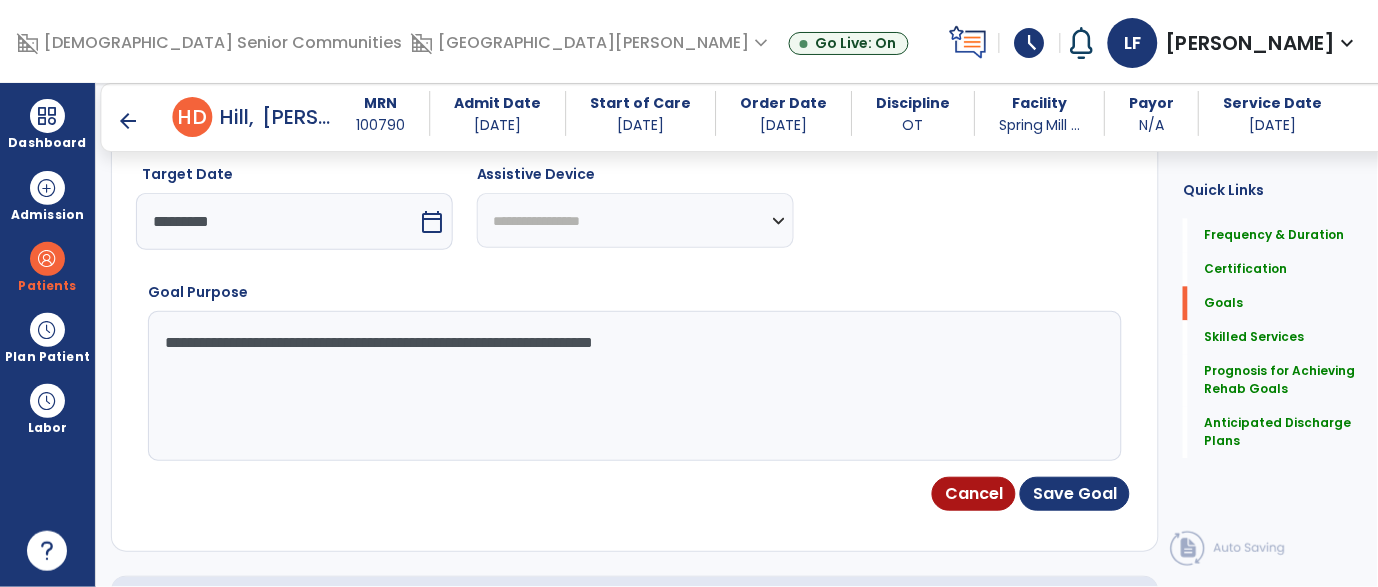 scroll, scrollTop: 834, scrollLeft: 0, axis: vertical 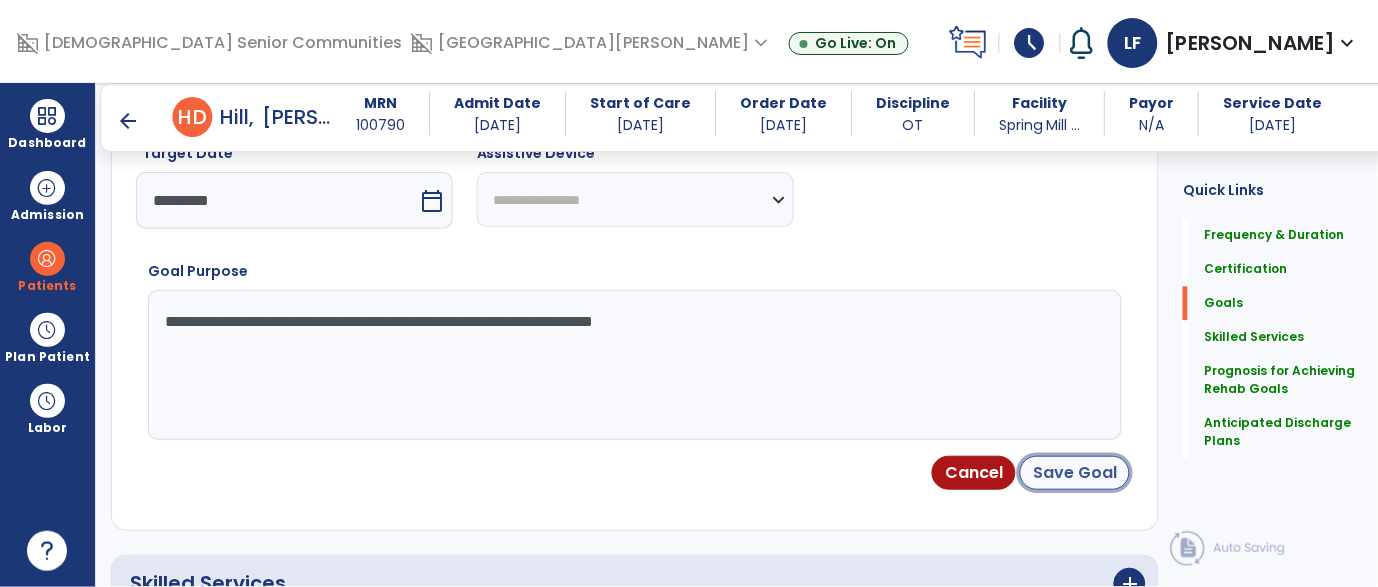 click on "Save Goal" at bounding box center [1075, 473] 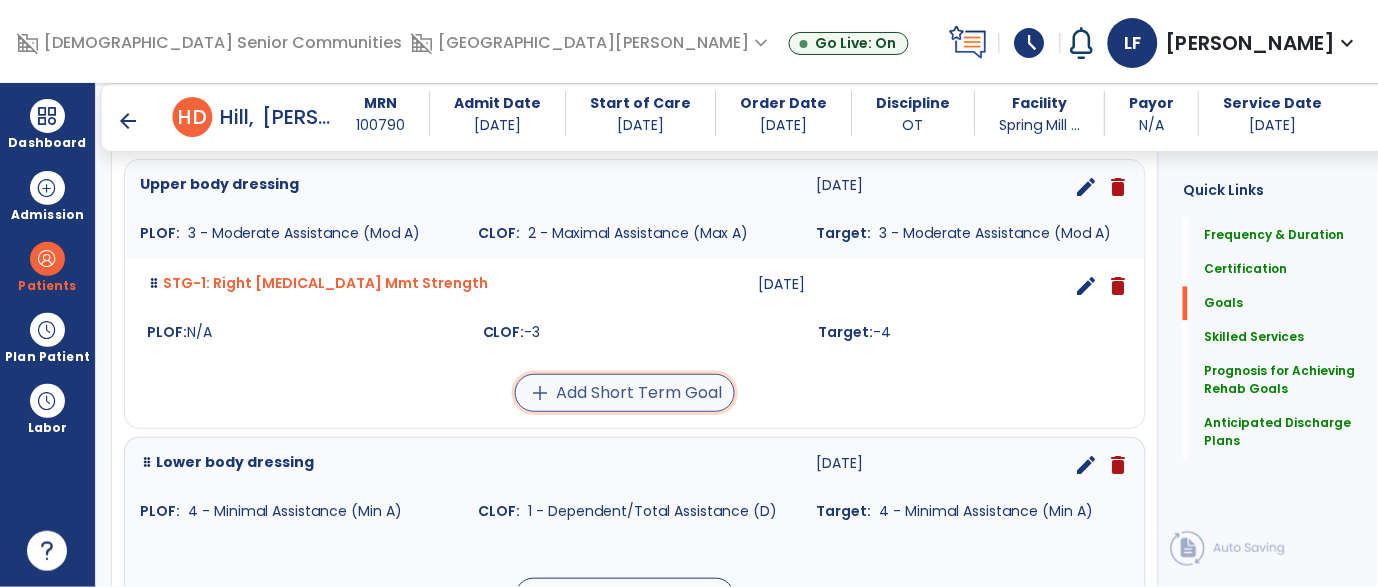 click on "add  Add Short Term Goal" at bounding box center (625, 393) 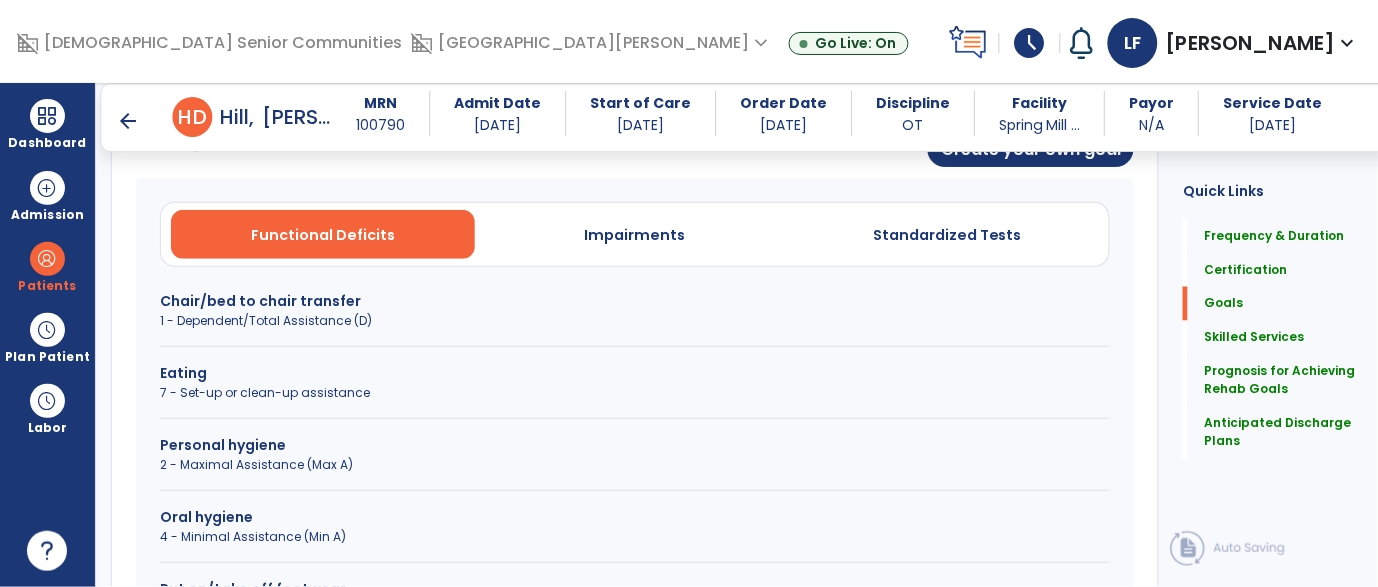 scroll, scrollTop: 549, scrollLeft: 0, axis: vertical 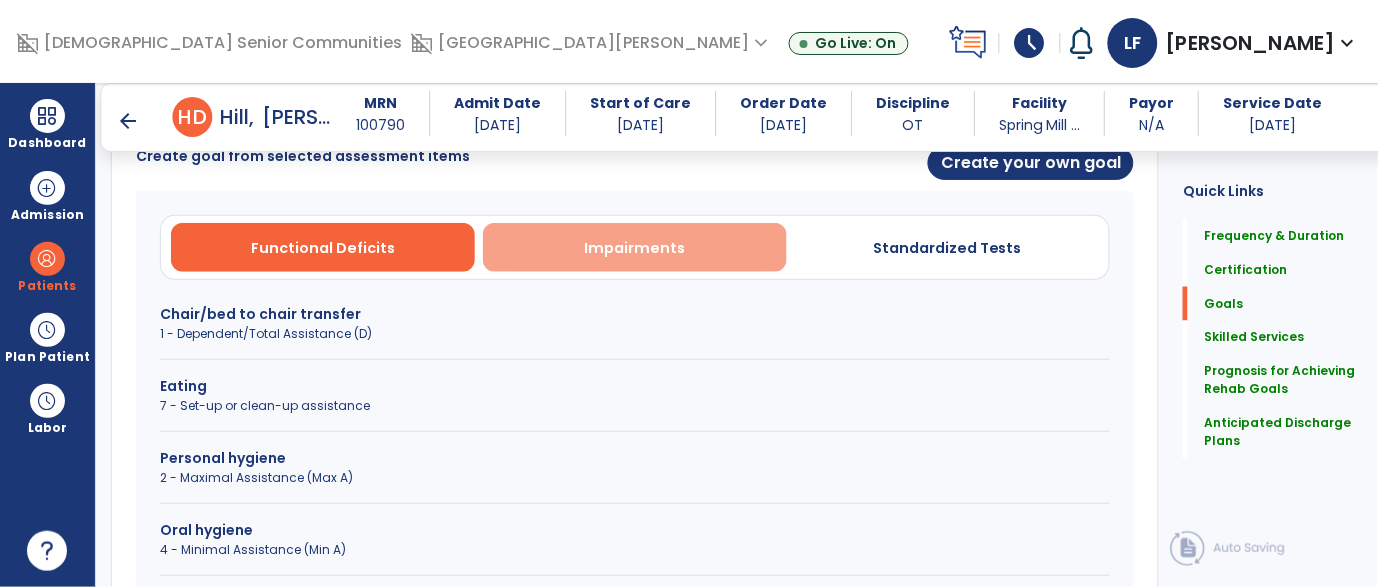 click on "Impairments" at bounding box center [635, 247] 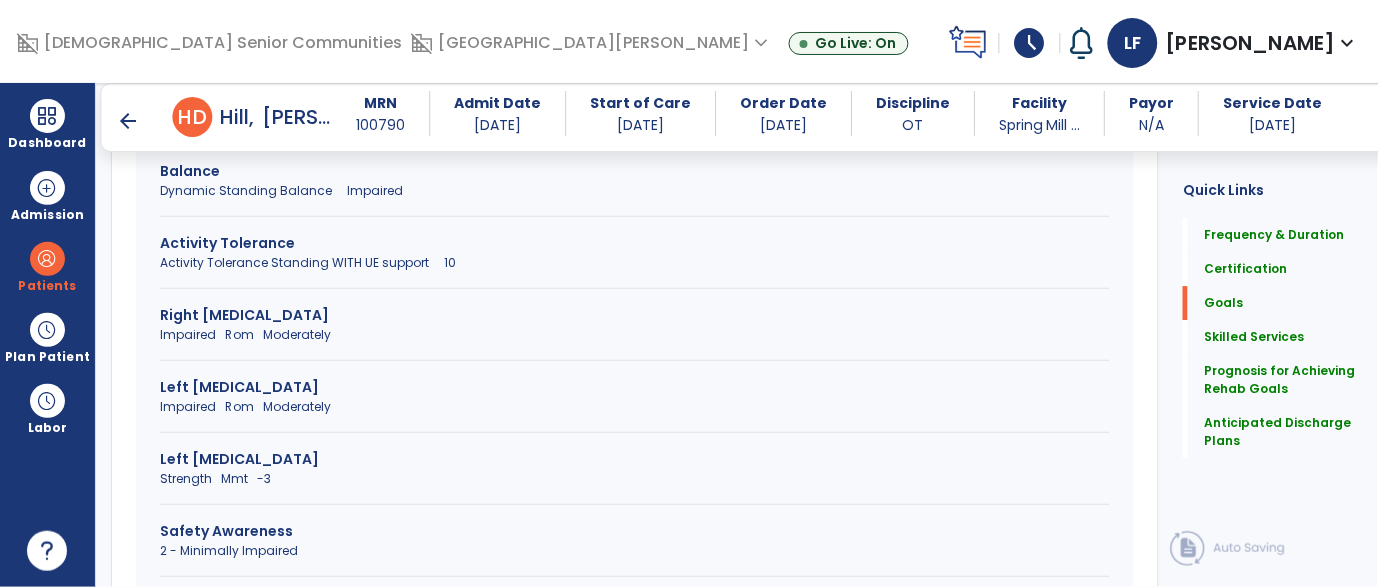 scroll, scrollTop: 1208, scrollLeft: 0, axis: vertical 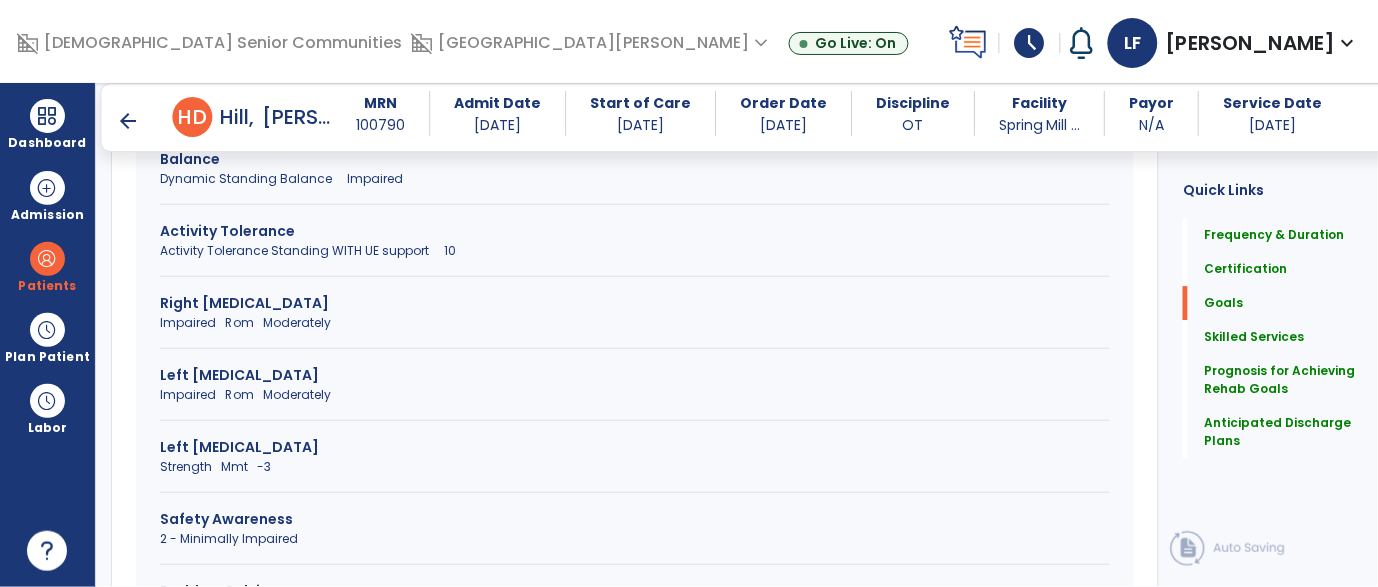 click on "Strength   Mmt   -3" at bounding box center (635, 467) 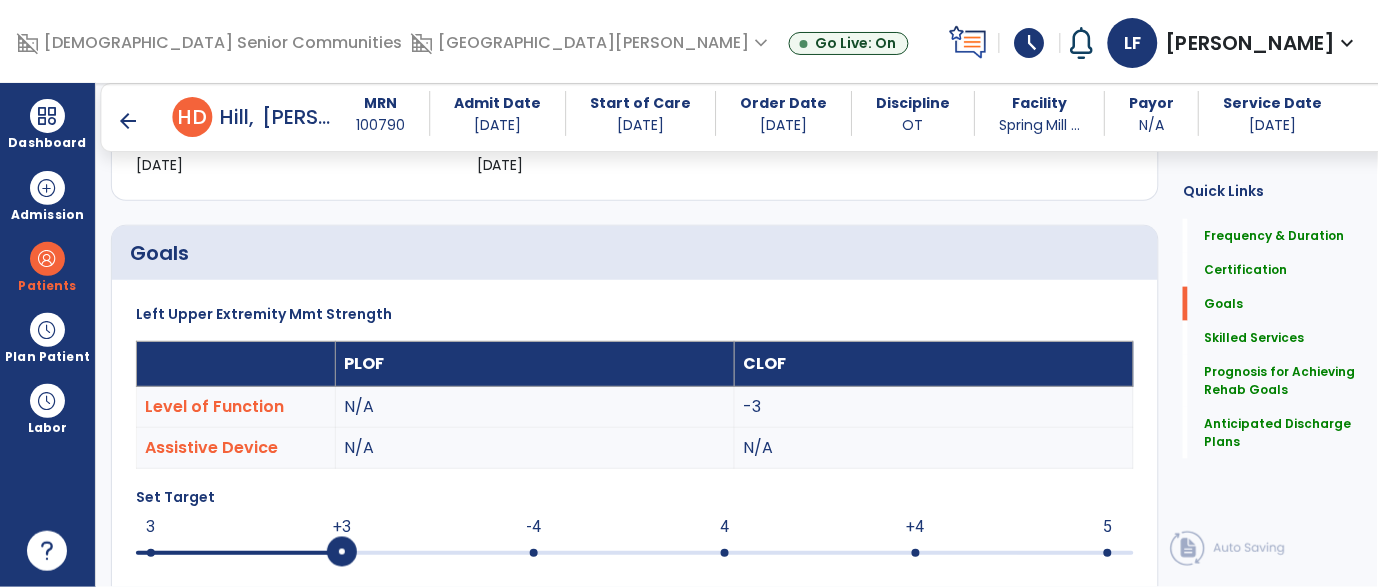scroll, scrollTop: 369, scrollLeft: 0, axis: vertical 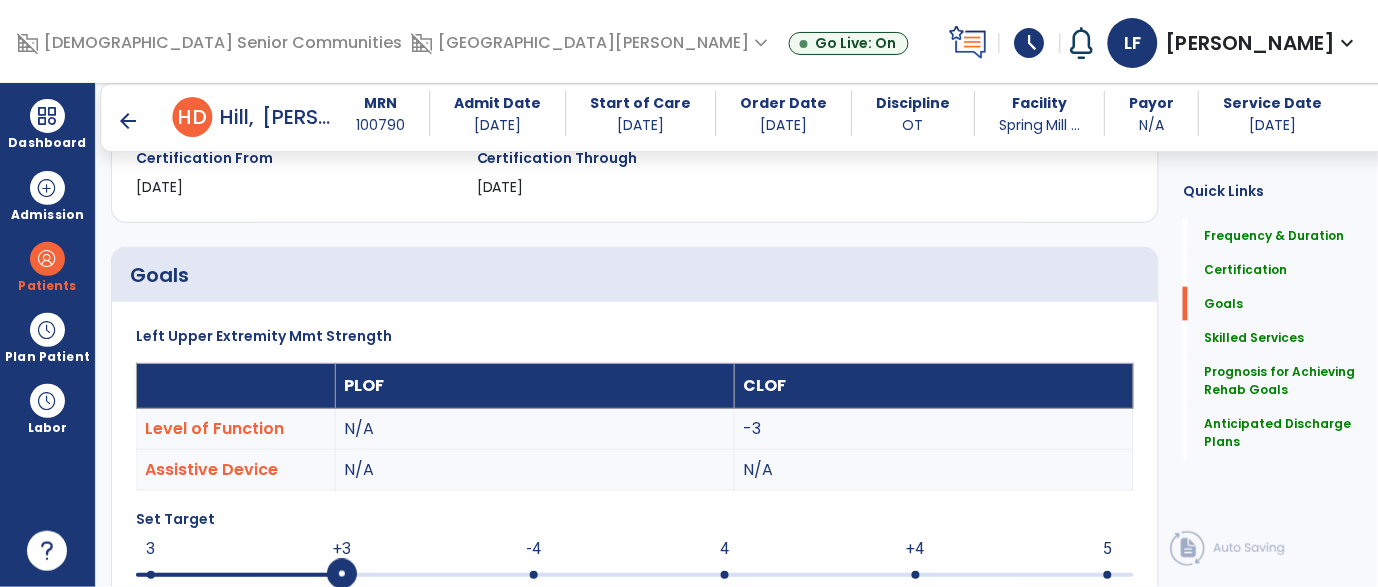 click at bounding box center (635, 573) 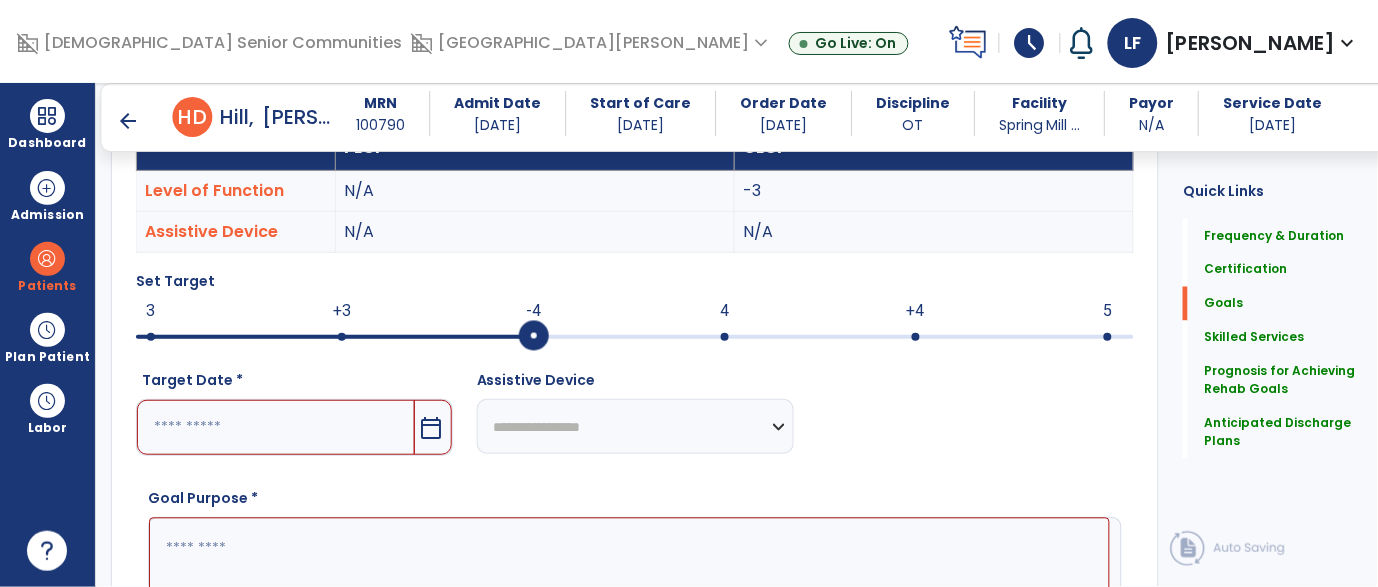 scroll, scrollTop: 688, scrollLeft: 0, axis: vertical 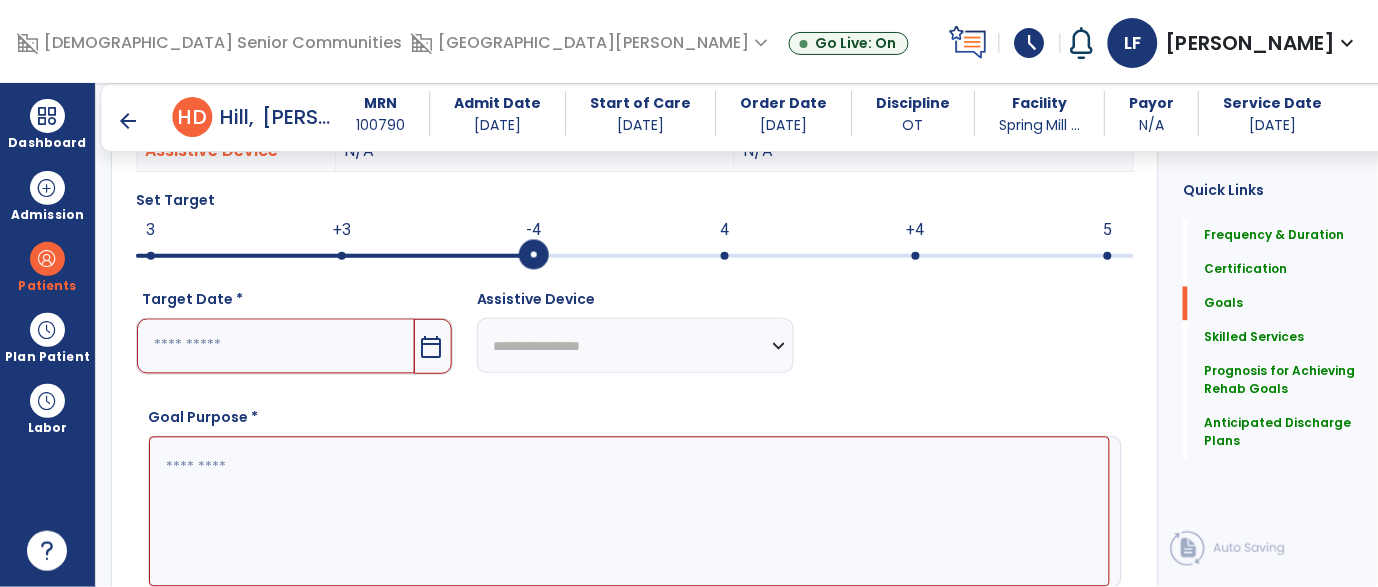 click at bounding box center (276, 346) 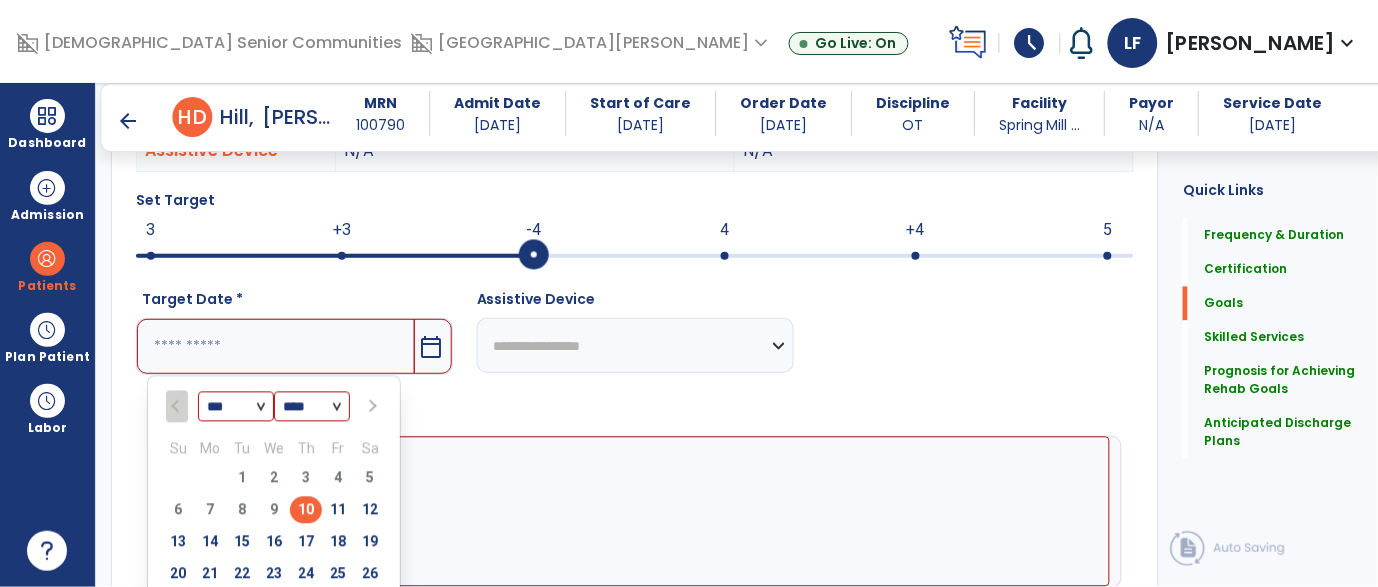 click at bounding box center [370, 407] 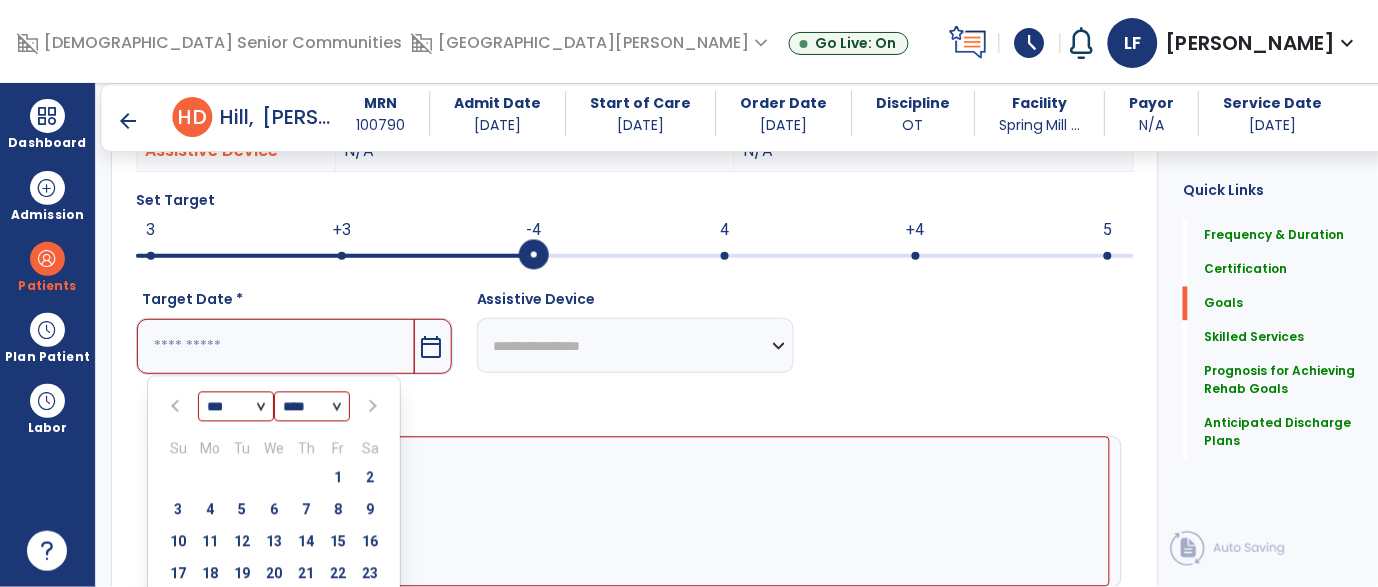 click at bounding box center [370, 407] 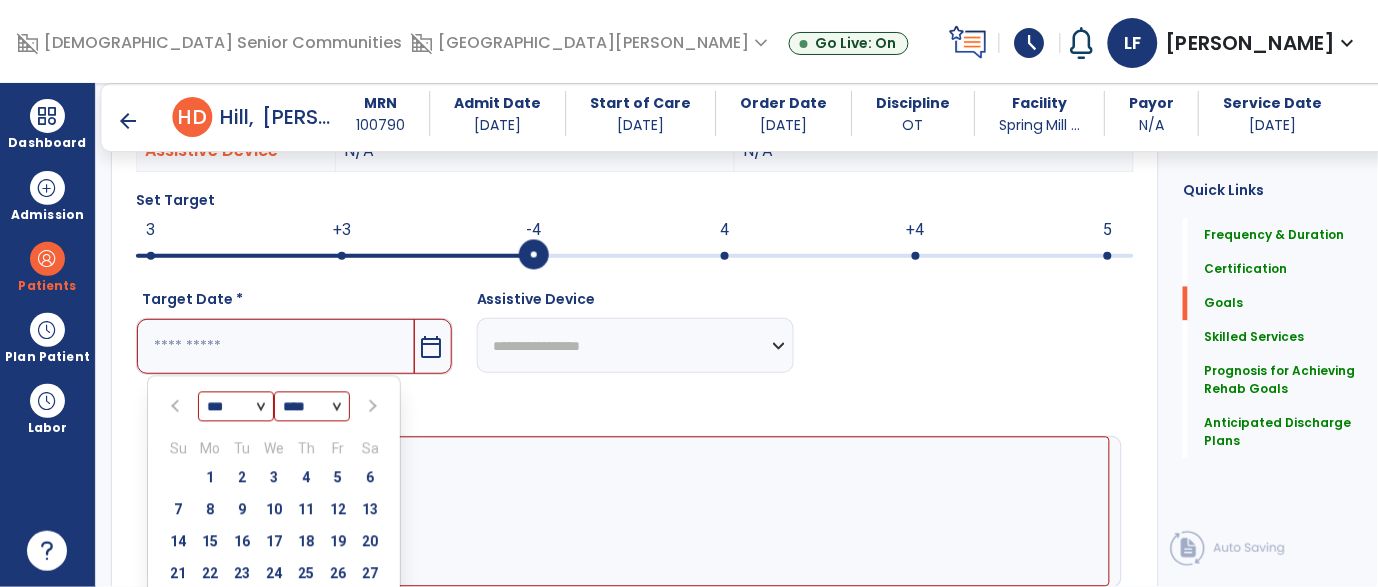 click at bounding box center [370, 407] 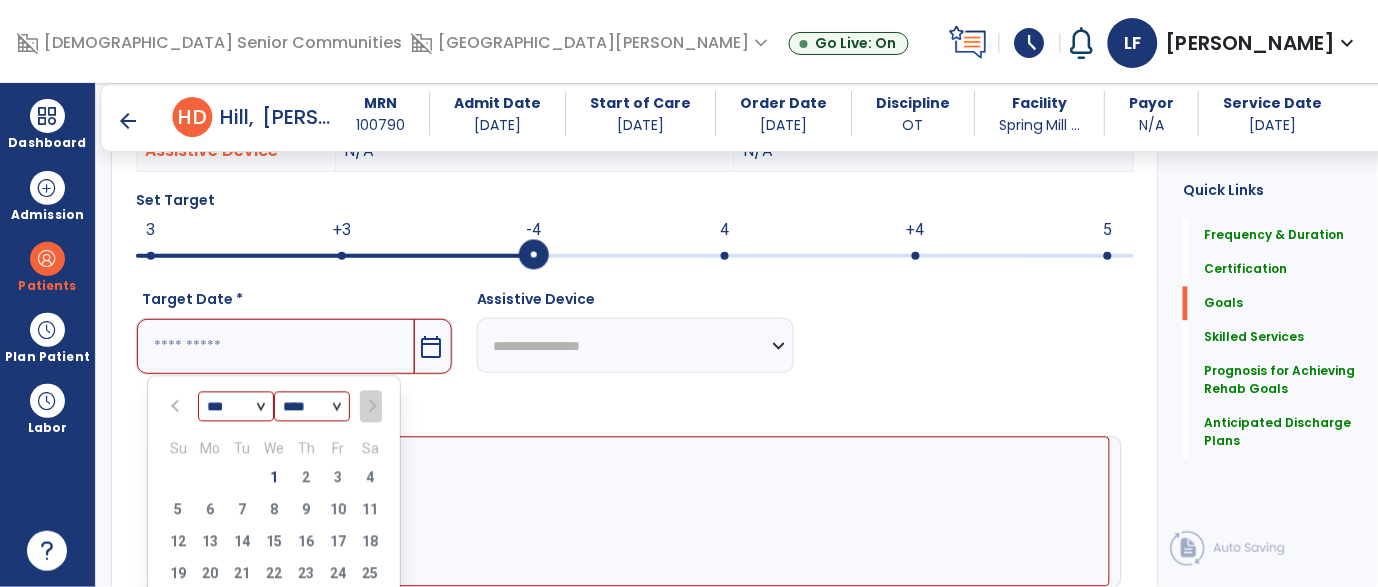 click on "We" at bounding box center [274, 449] 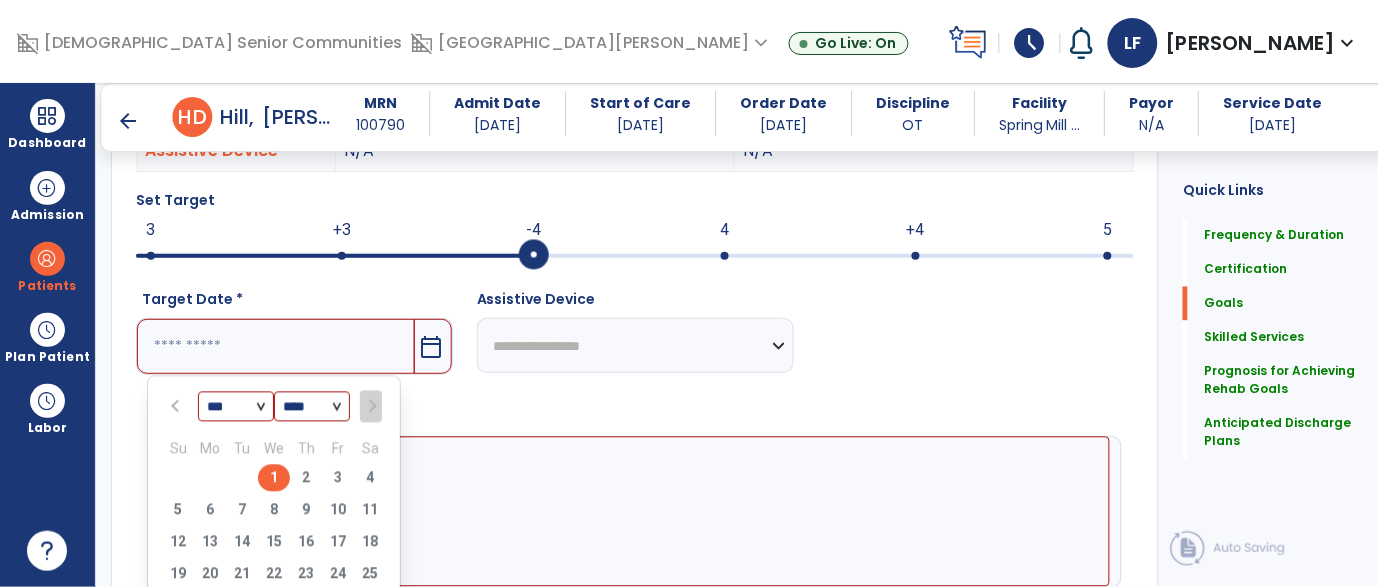 click on "1" at bounding box center [274, 478] 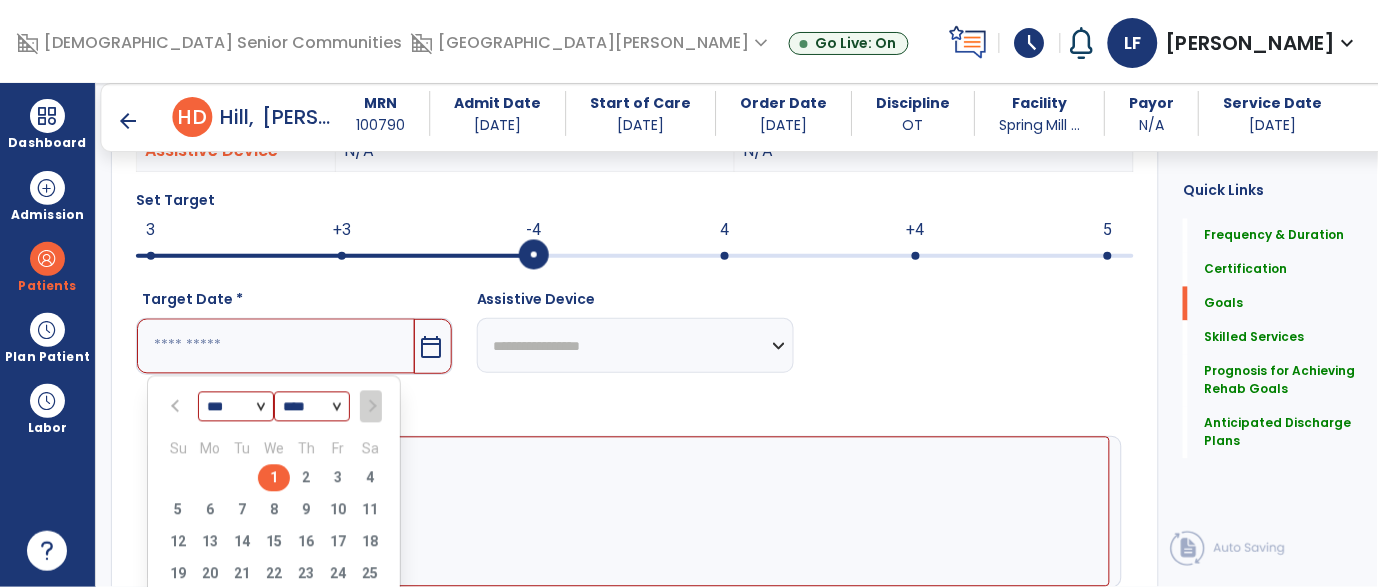 type on "*********" 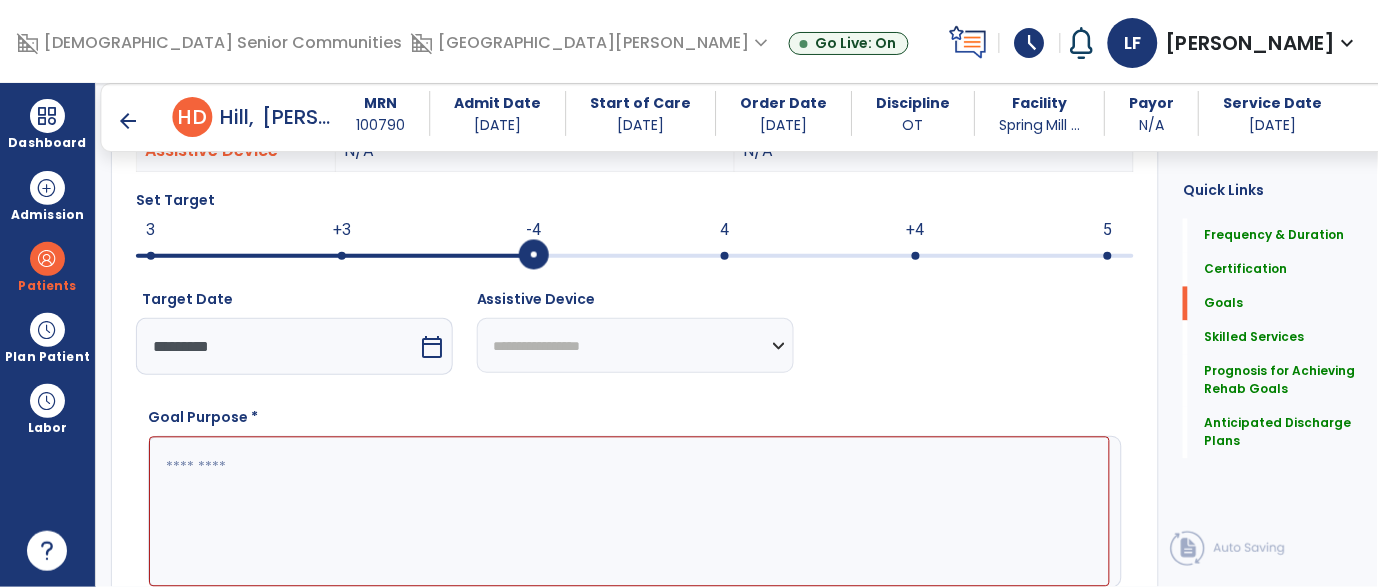 click at bounding box center [629, 512] 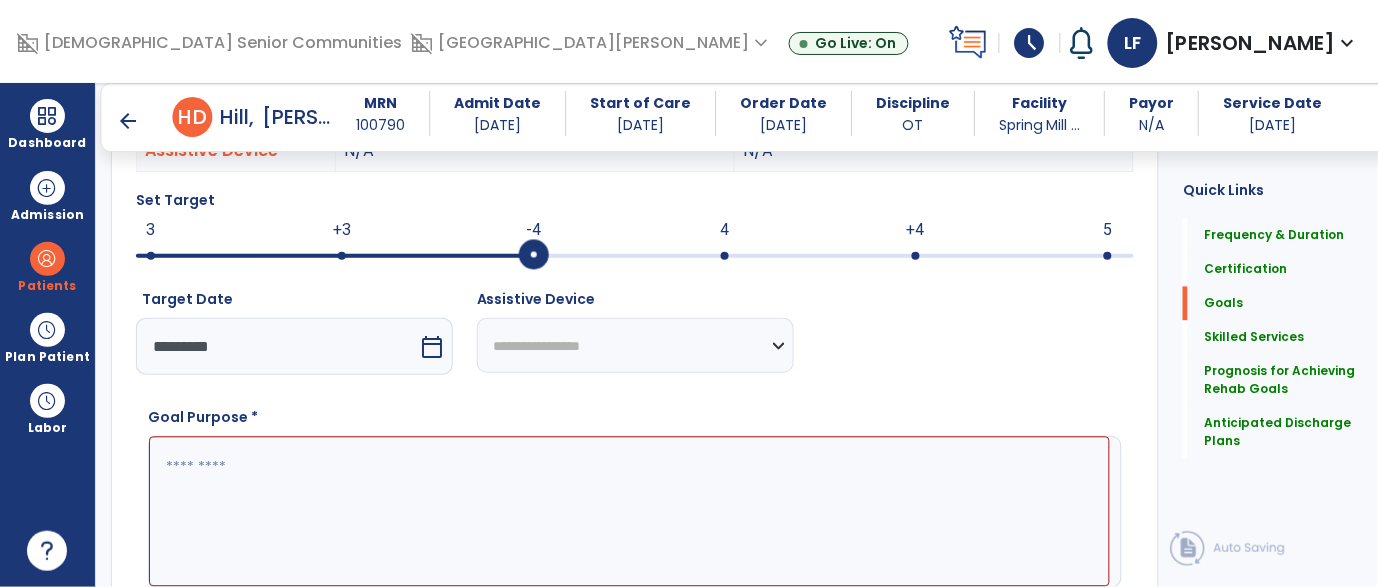 paste on "**********" 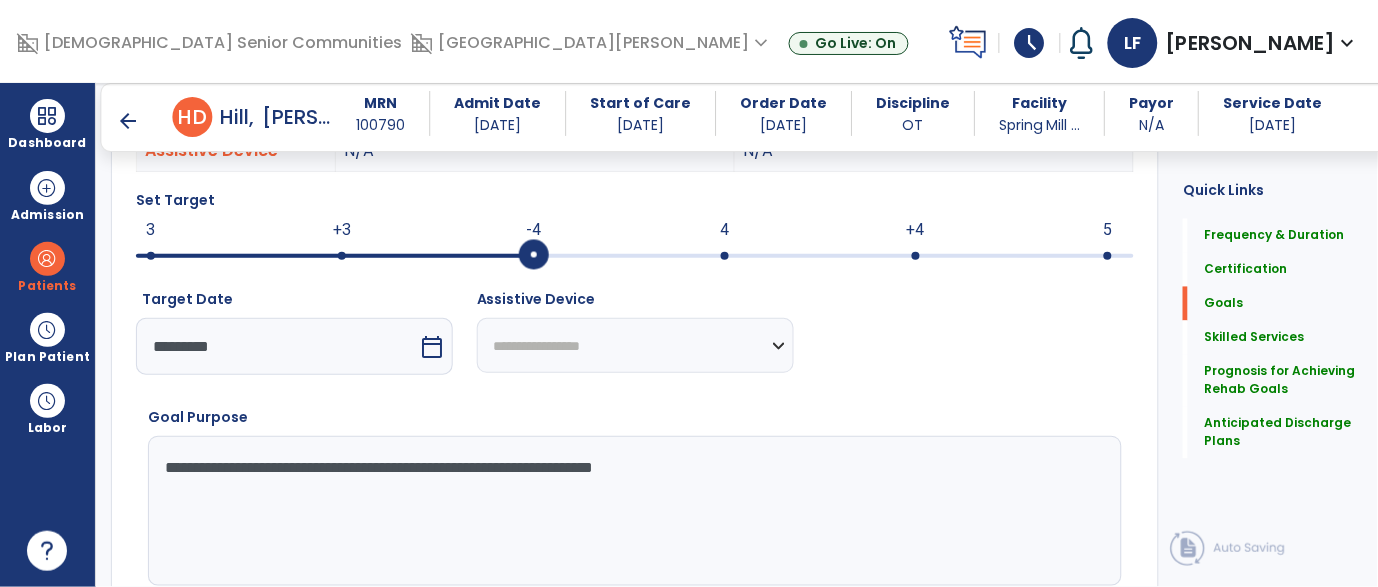 type on "**********" 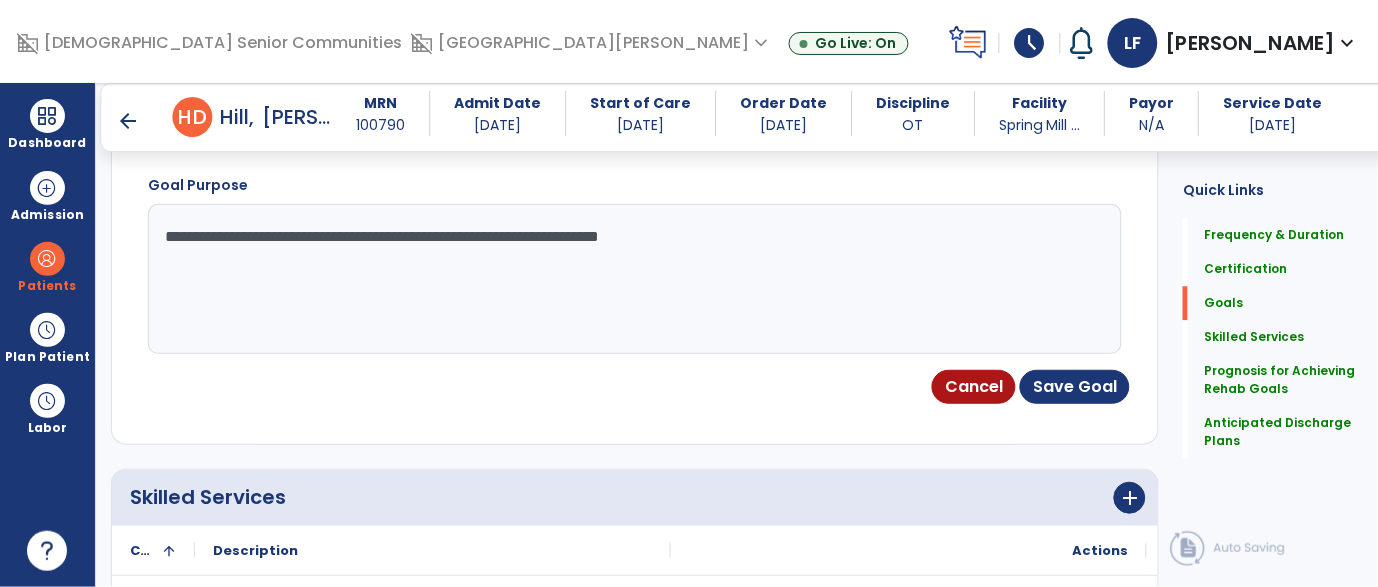scroll, scrollTop: 964, scrollLeft: 0, axis: vertical 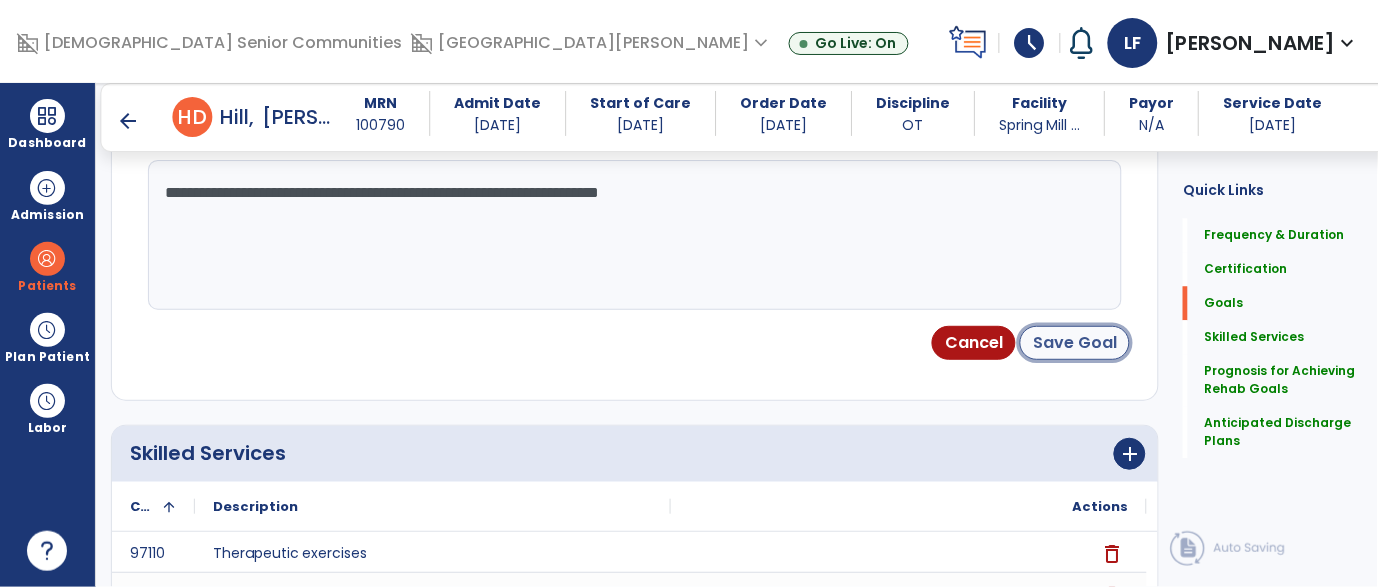 click on "Save Goal" at bounding box center (1075, 343) 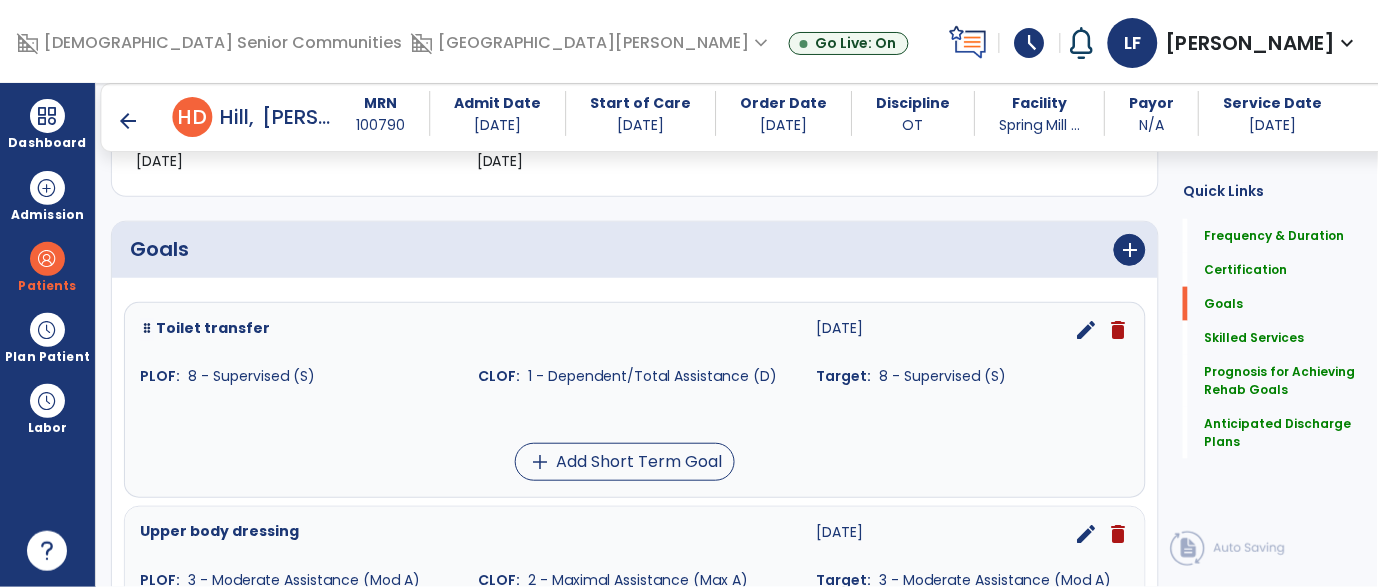 scroll, scrollTop: 443, scrollLeft: 0, axis: vertical 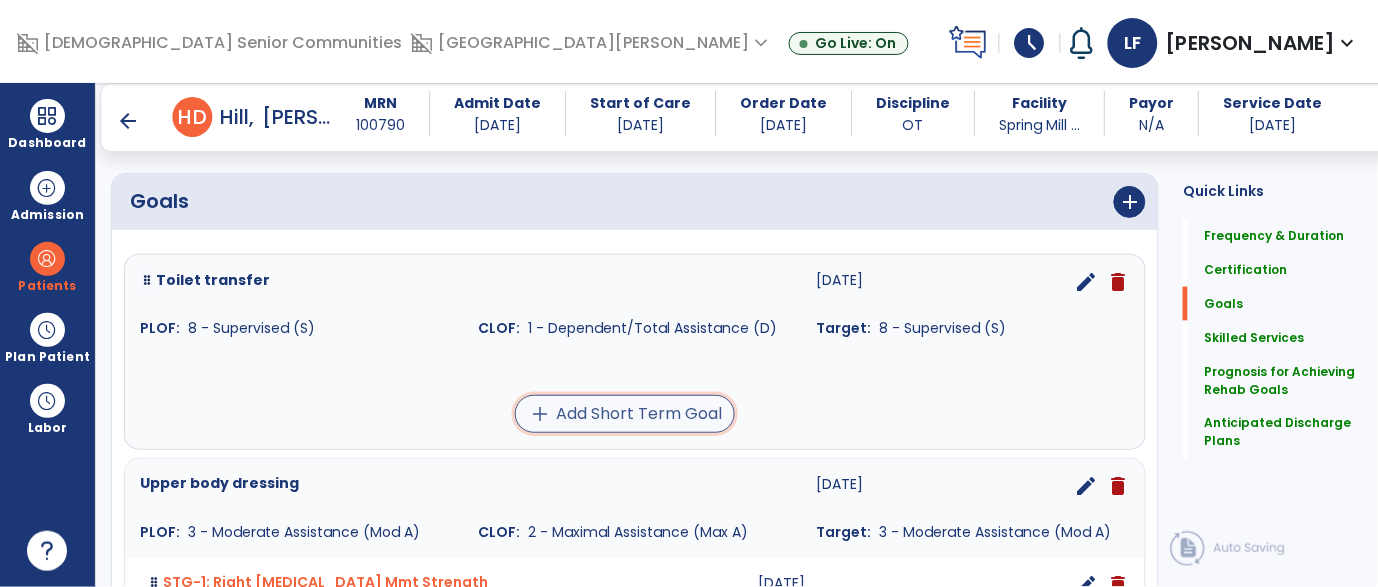 click on "add  Add Short Term Goal" at bounding box center [625, 414] 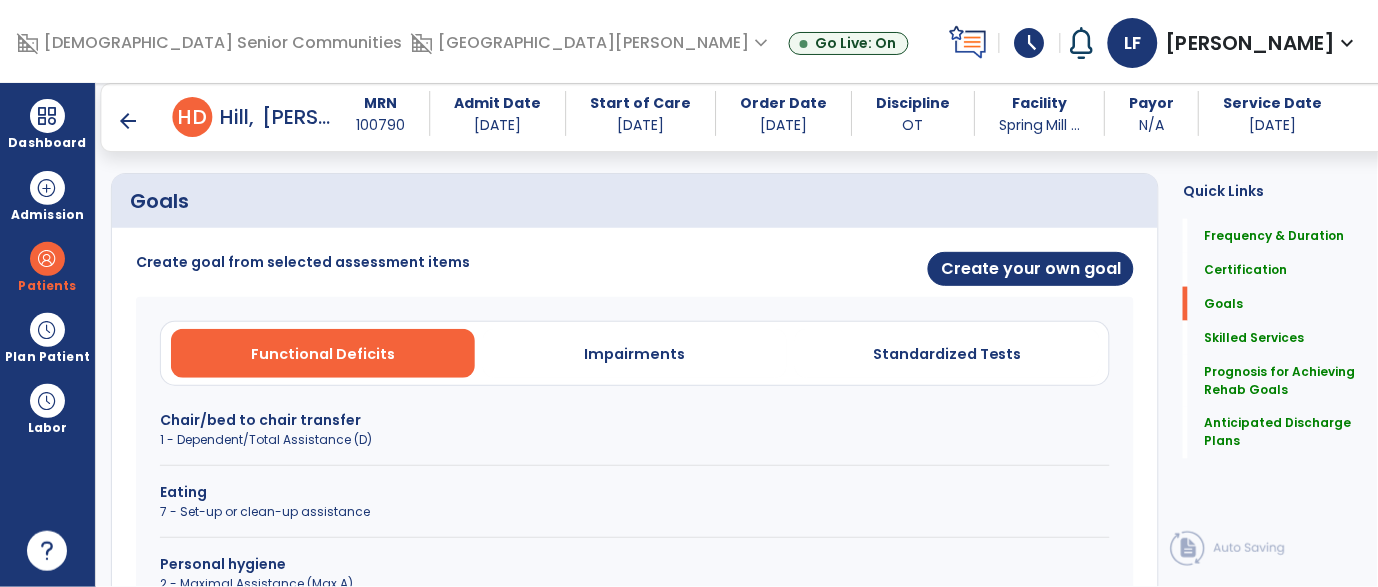 click on "Chair/bed to chair transfer 1 - Dependent/Total Assistance (D)" at bounding box center (635, 438) 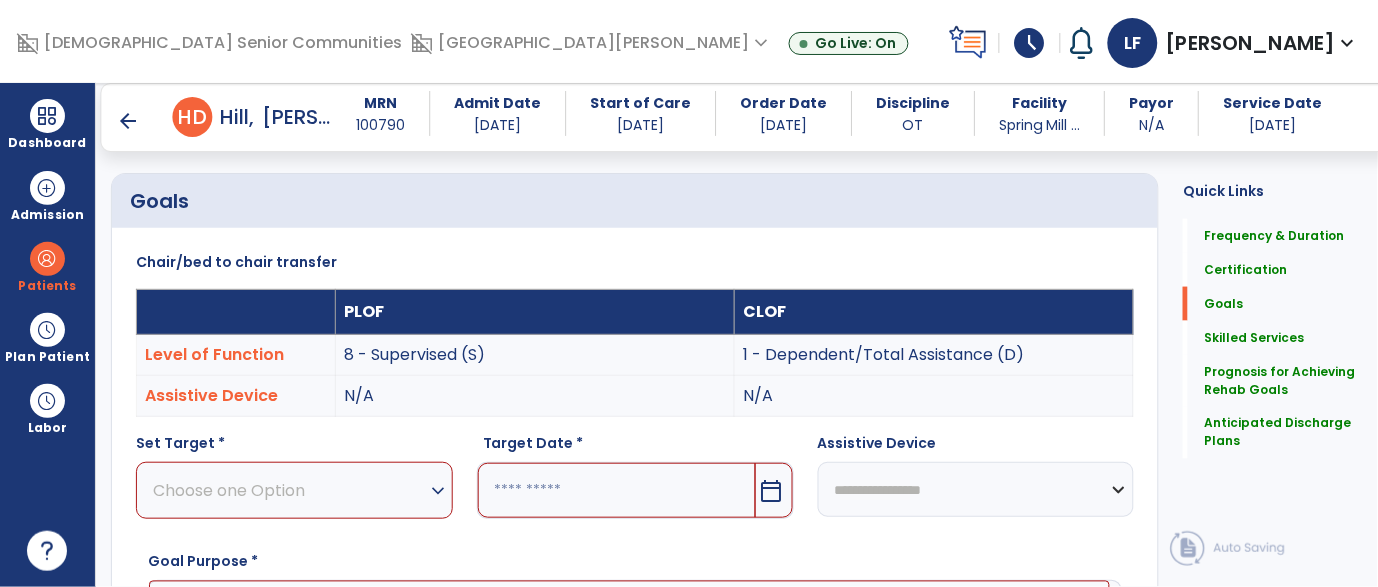 click on "Choose one Option" at bounding box center (289, 490) 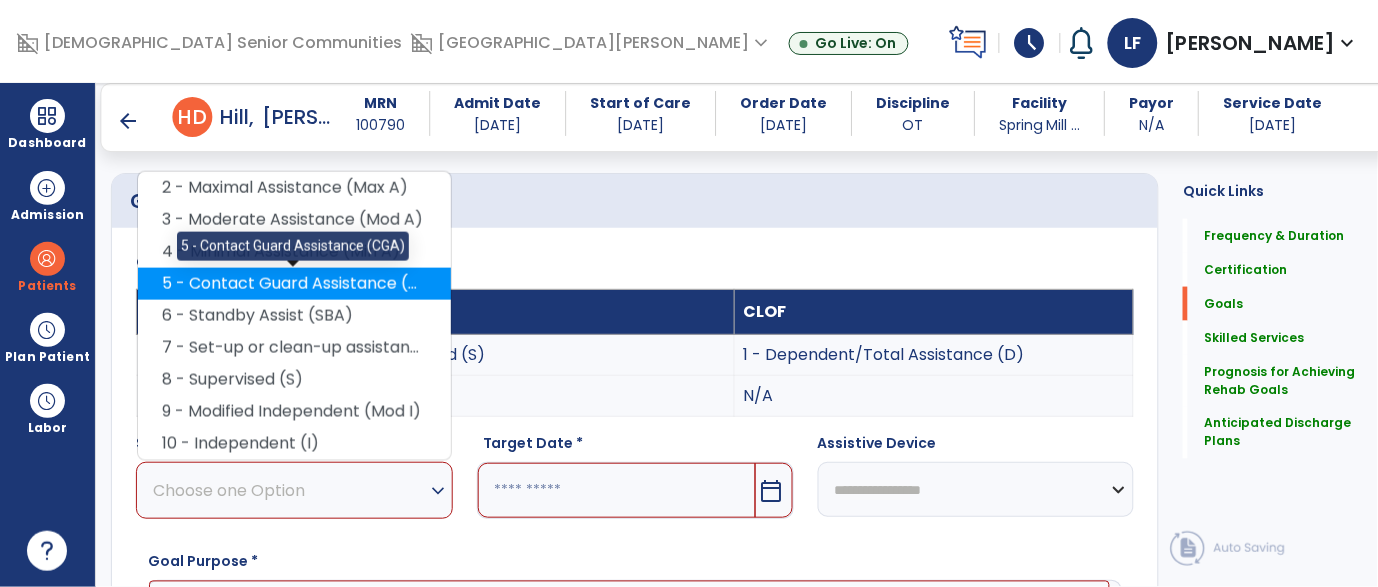 click on "5 - Contact Guard Assistance (CGA)" at bounding box center (294, 284) 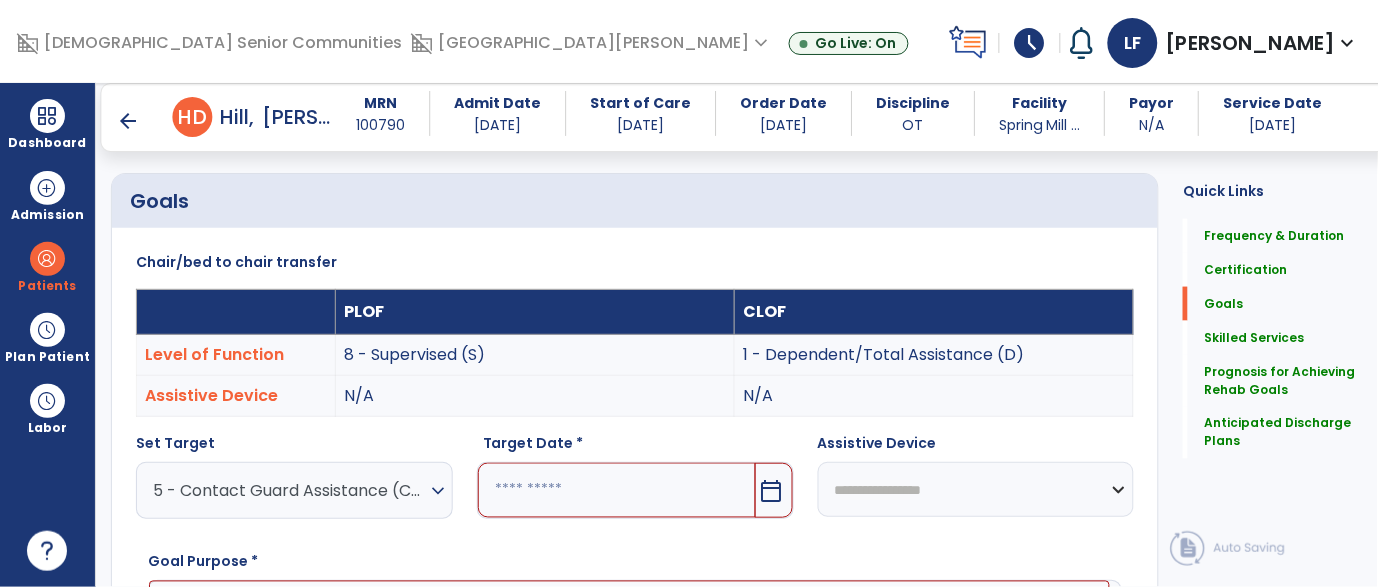 click at bounding box center (617, 490) 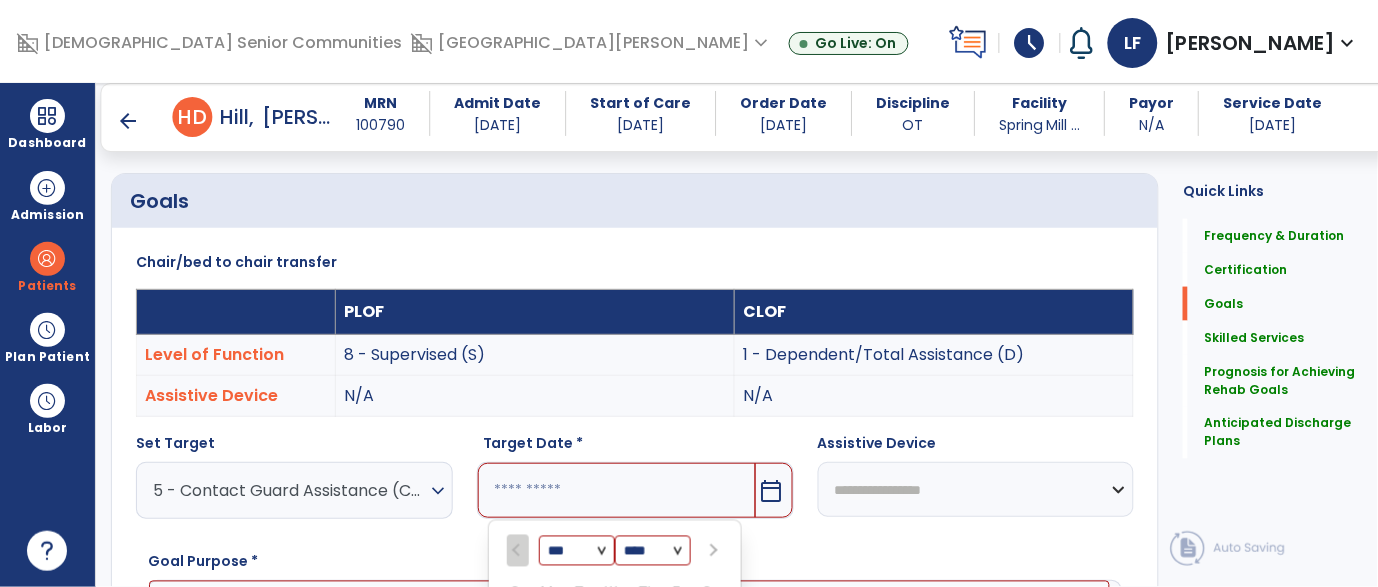 scroll, scrollTop: 765, scrollLeft: 0, axis: vertical 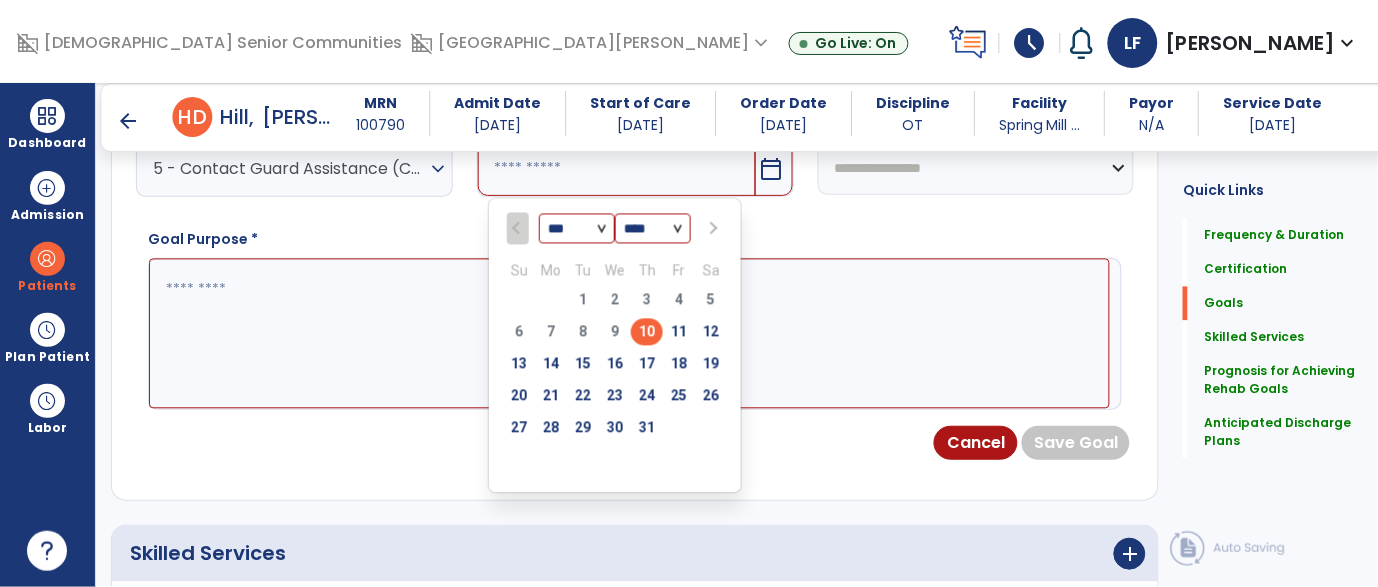 click at bounding box center [712, 229] 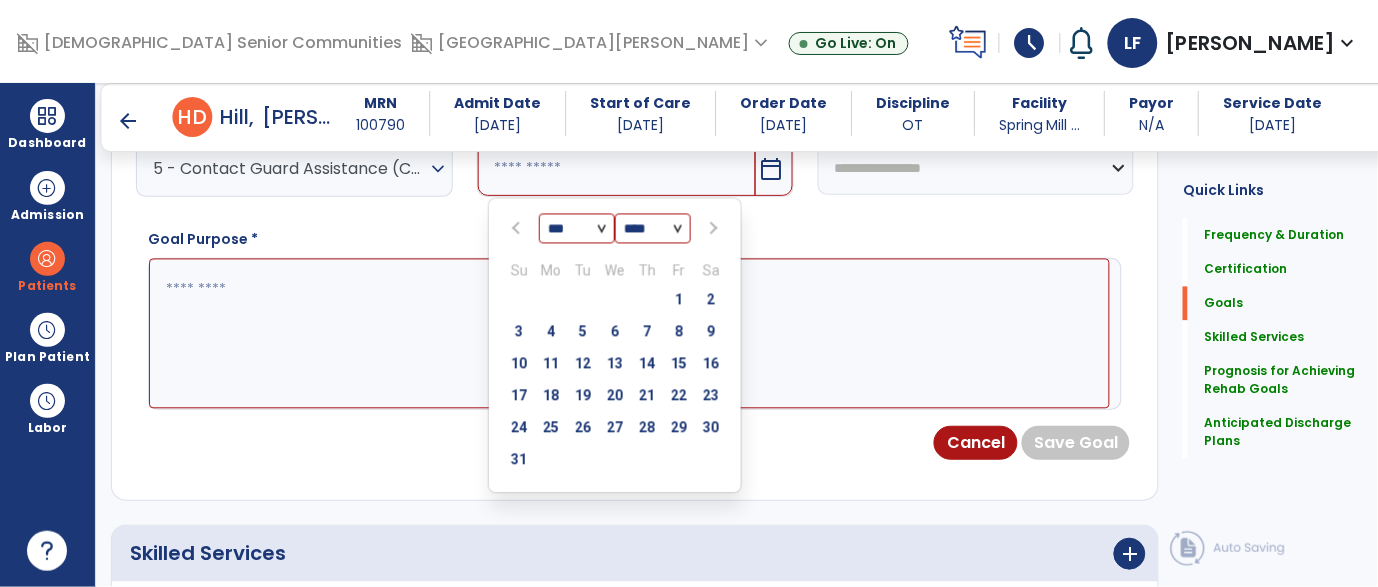 click at bounding box center (712, 229) 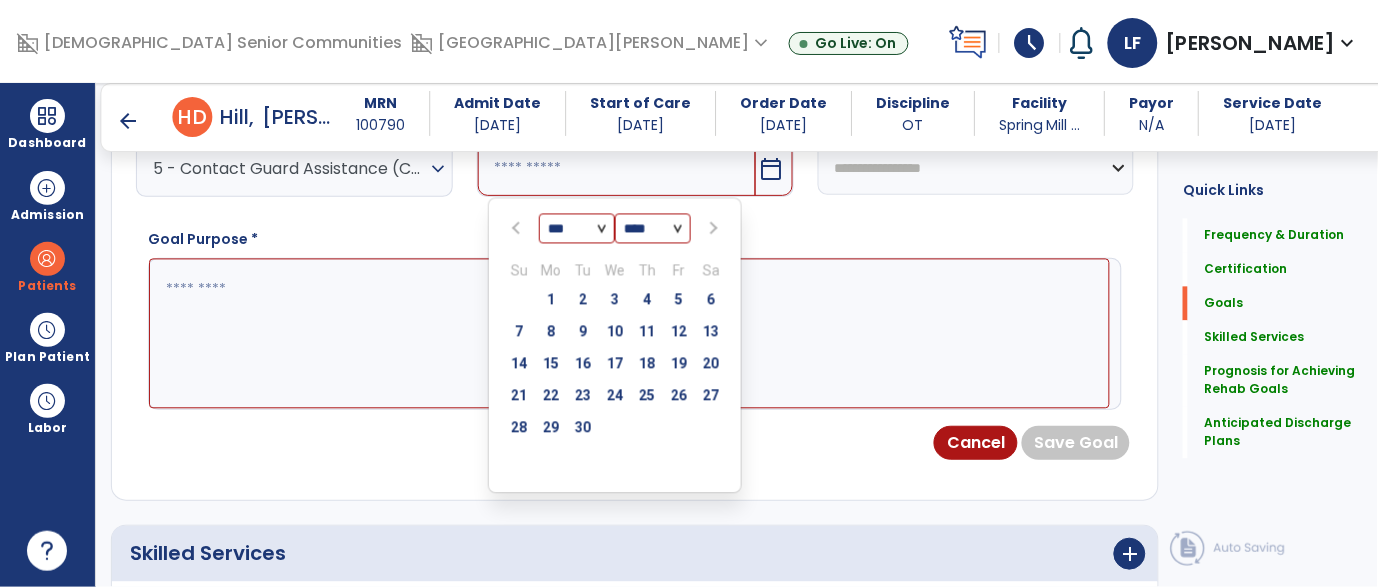 click at bounding box center [712, 229] 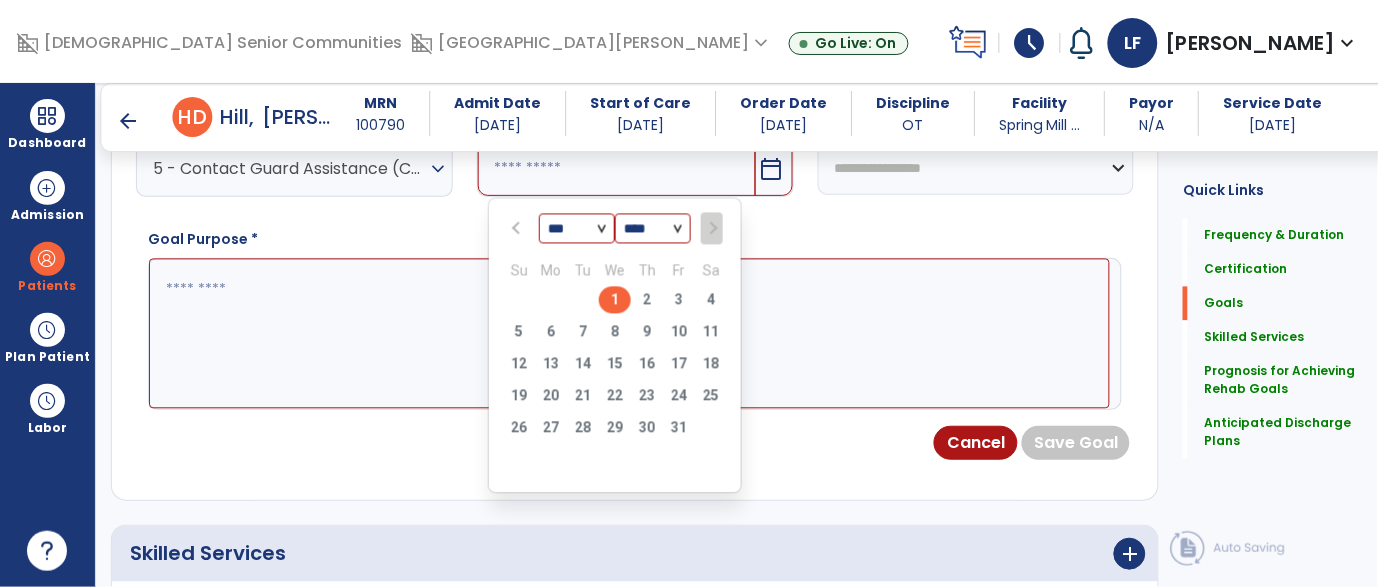 click on "1" at bounding box center (615, 300) 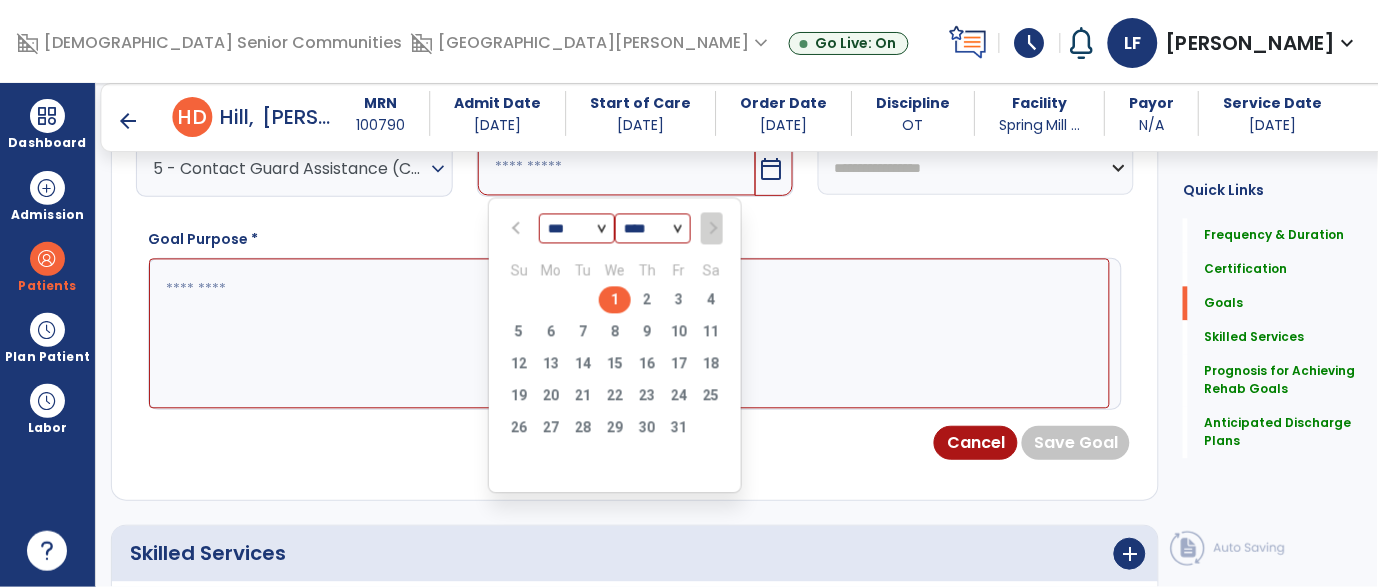 type on "*********" 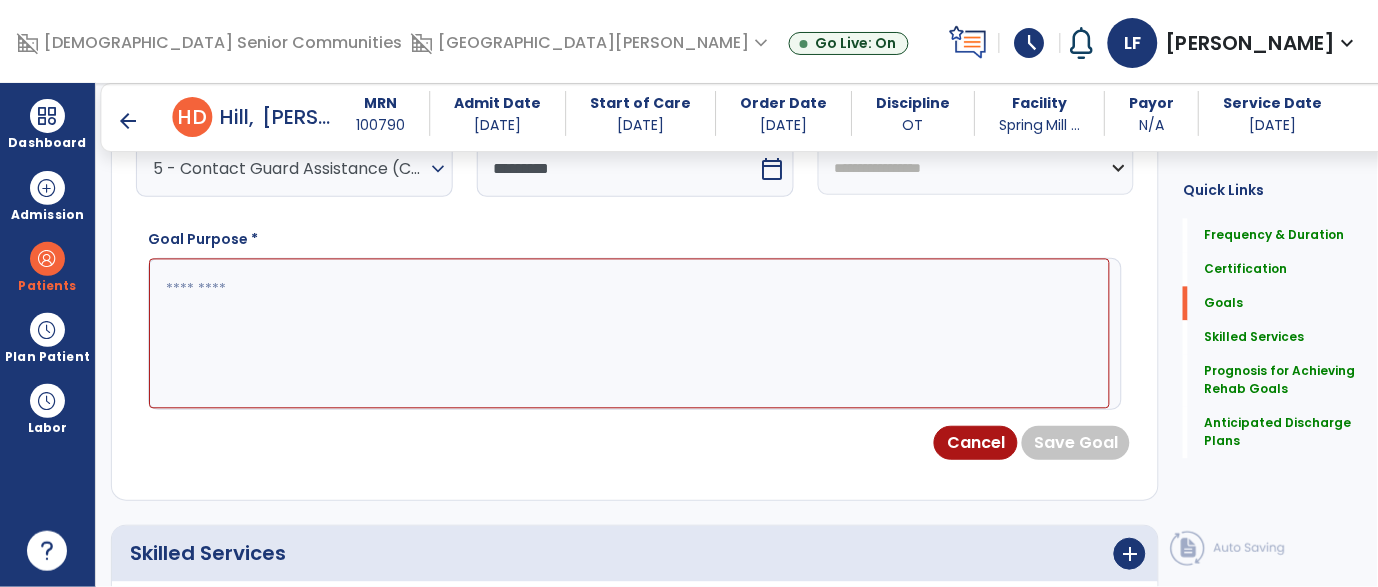 click at bounding box center [629, 334] 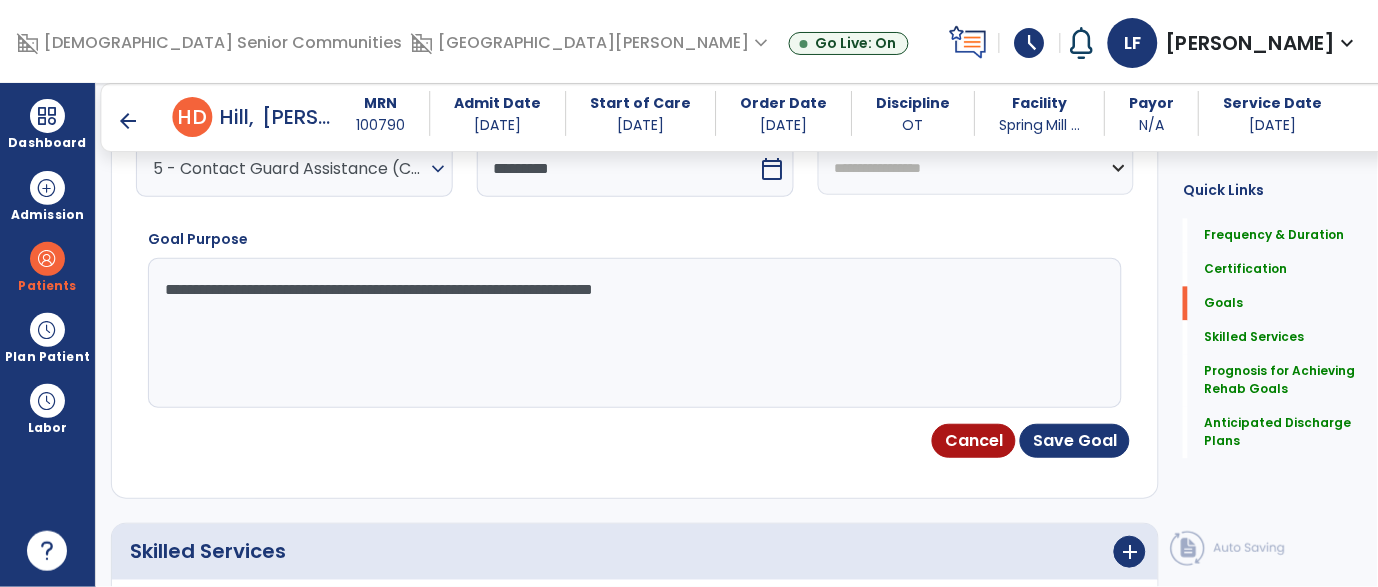 click on "**********" at bounding box center [629, 333] 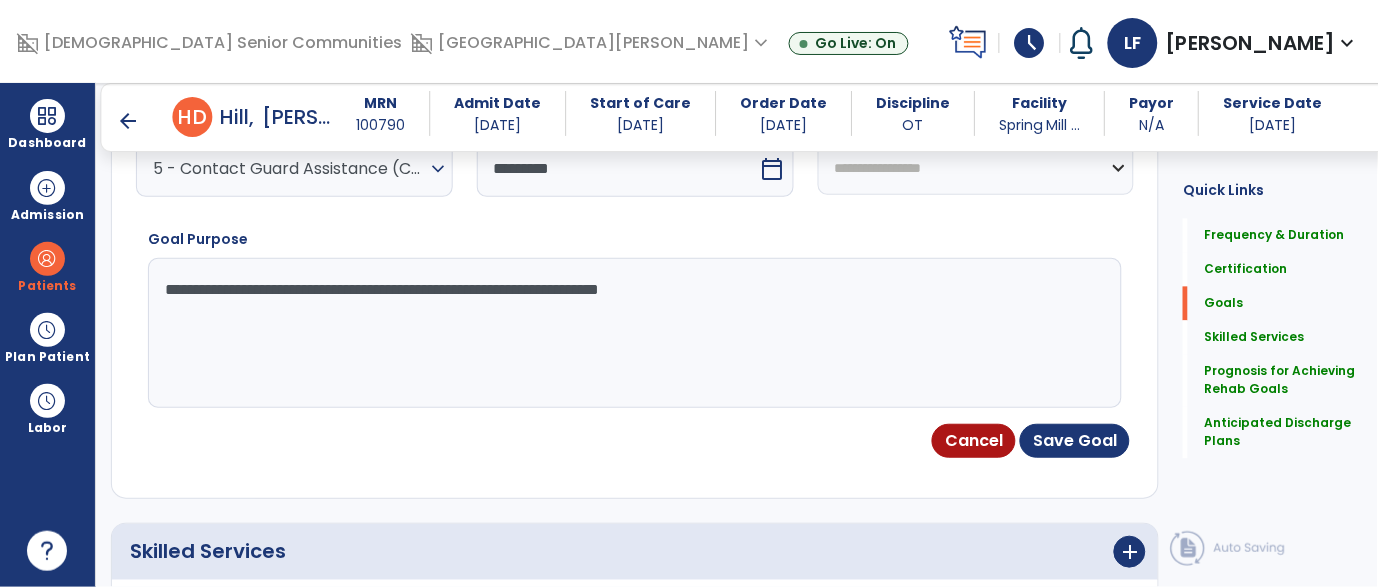click on "**********" at bounding box center (629, 333) 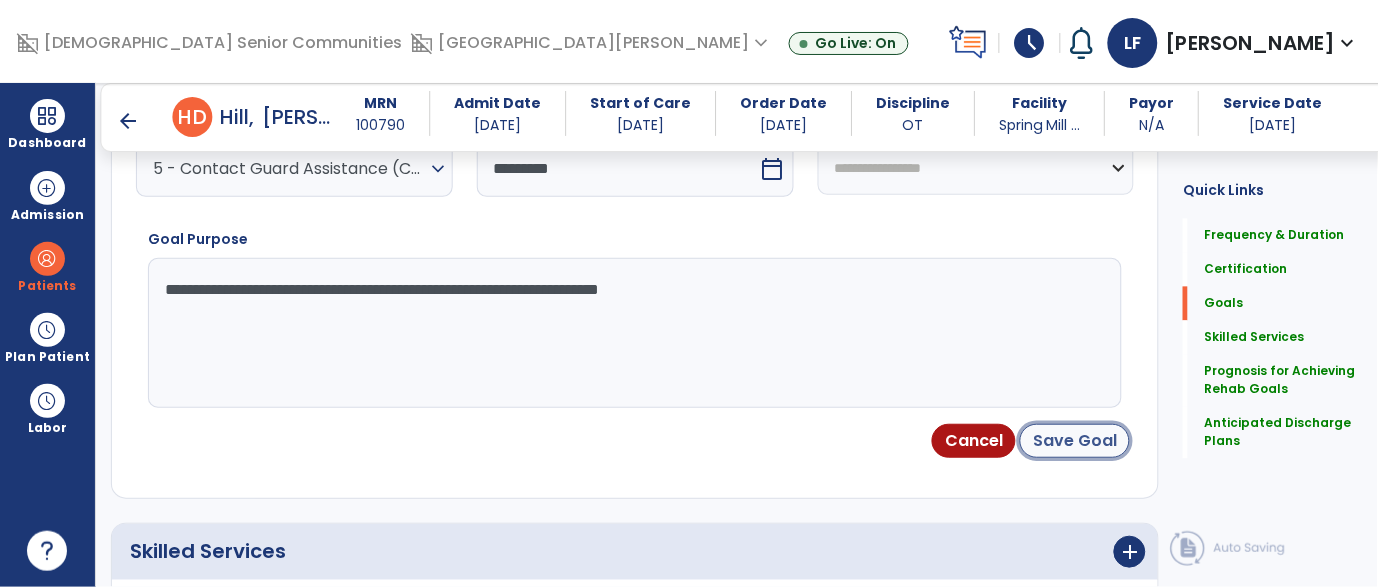 click on "Save Goal" at bounding box center [1075, 441] 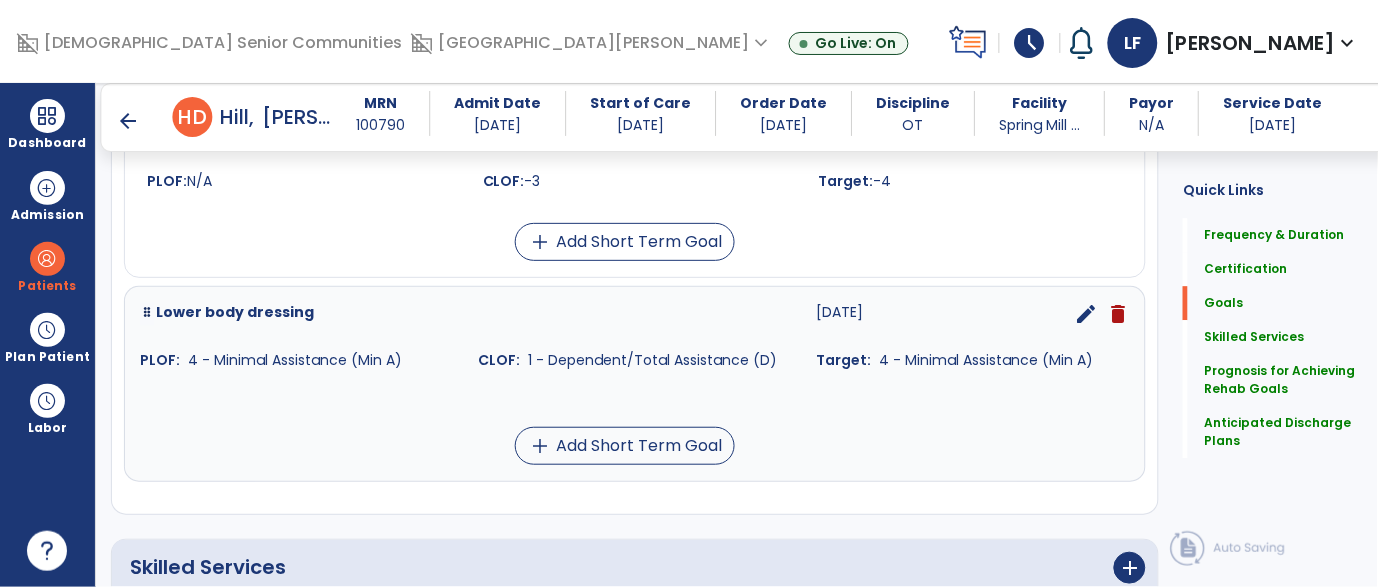 scroll, scrollTop: 1099, scrollLeft: 0, axis: vertical 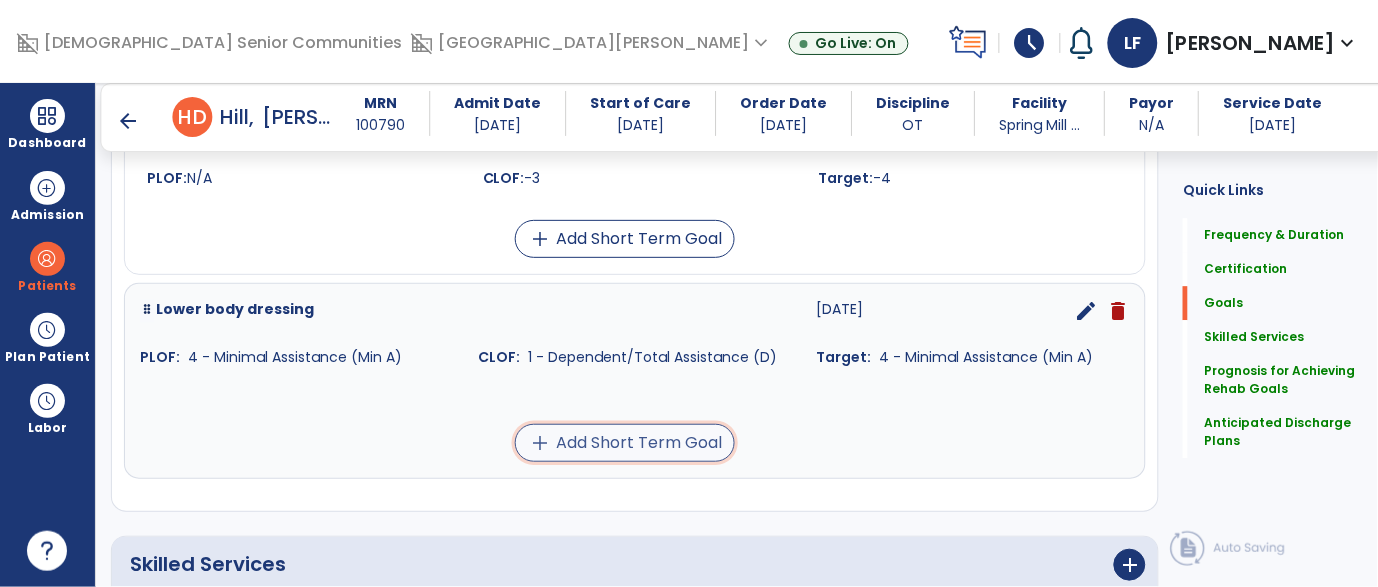 click on "add  Add Short Term Goal" at bounding box center (625, 443) 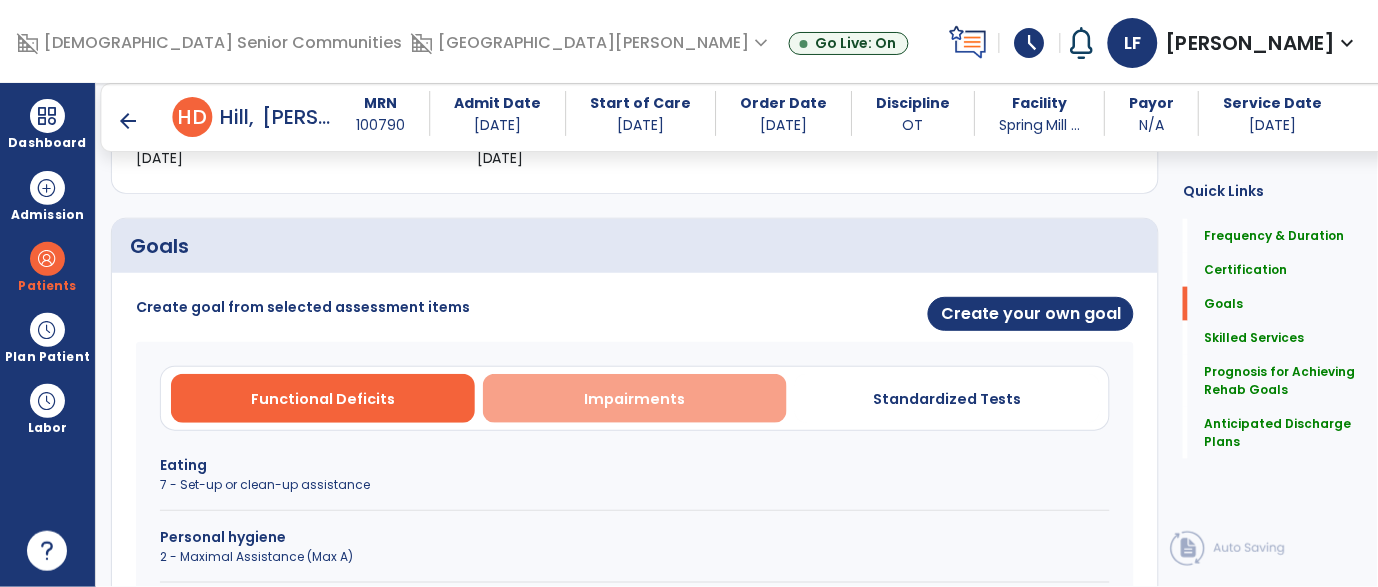 click on "Impairments" at bounding box center [635, 399] 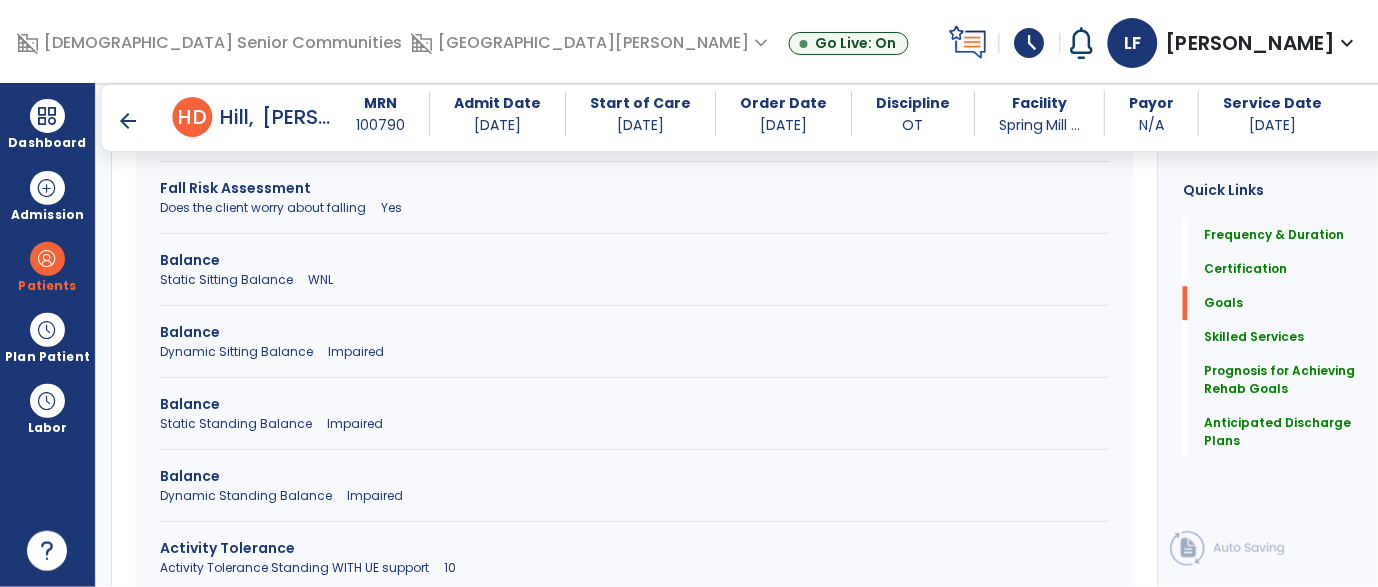 scroll, scrollTop: 896, scrollLeft: 0, axis: vertical 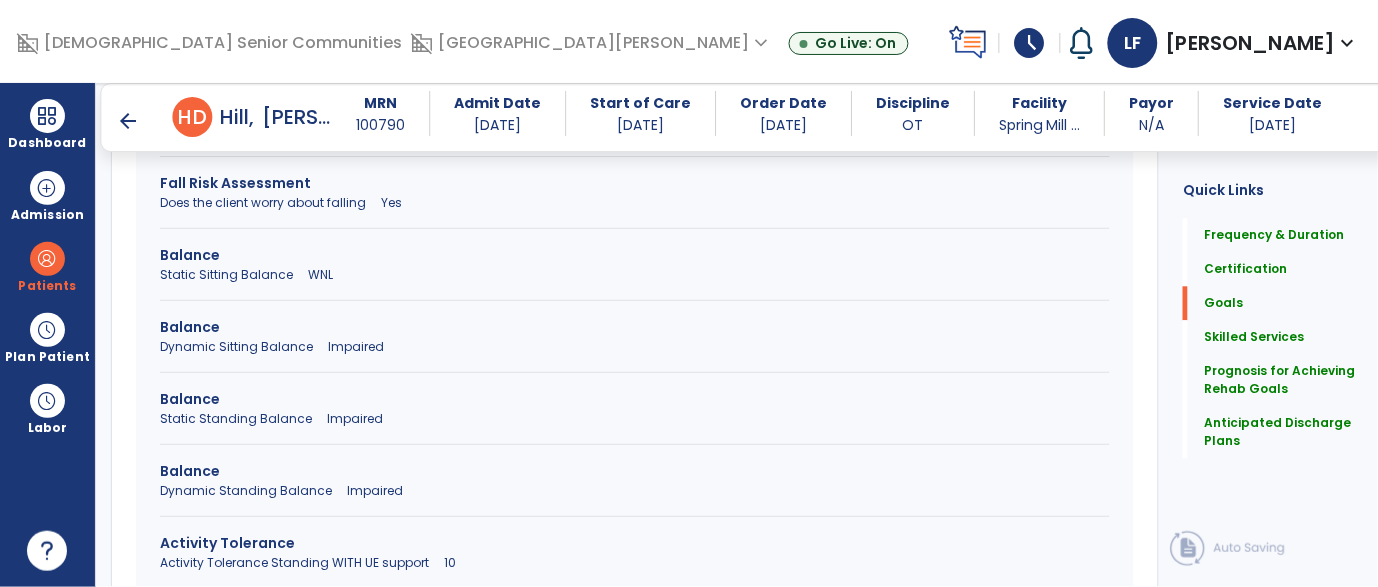 click on "Dynamic Sitting Balance      Impaired" at bounding box center [635, 347] 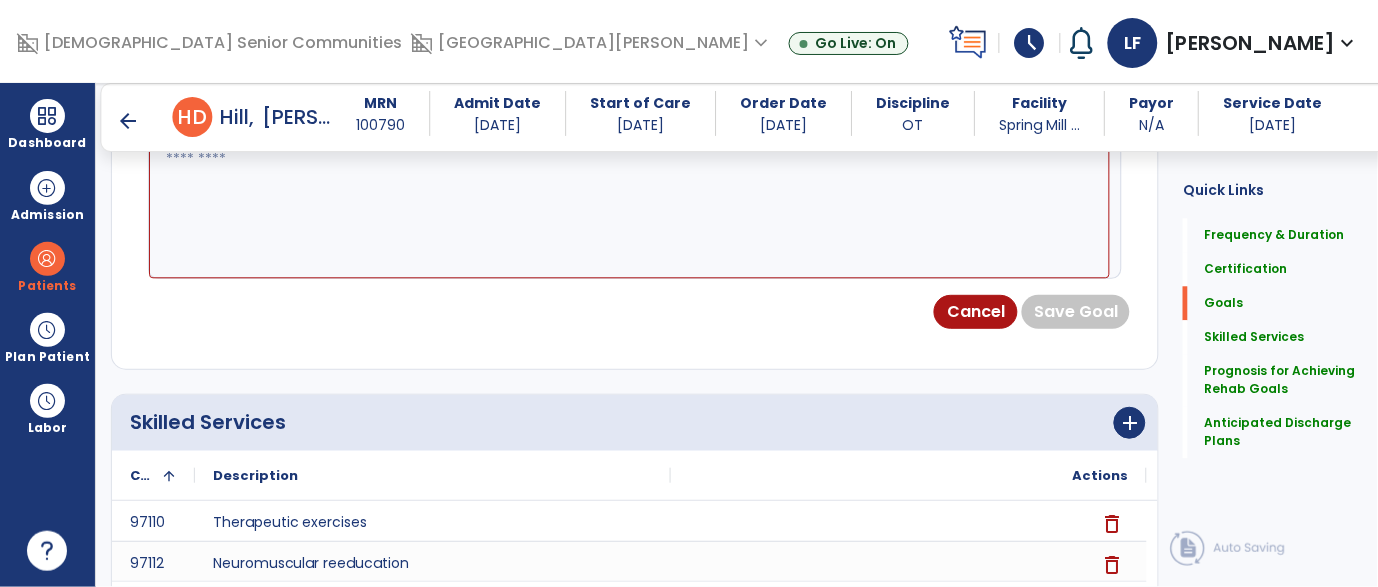 scroll, scrollTop: 474, scrollLeft: 0, axis: vertical 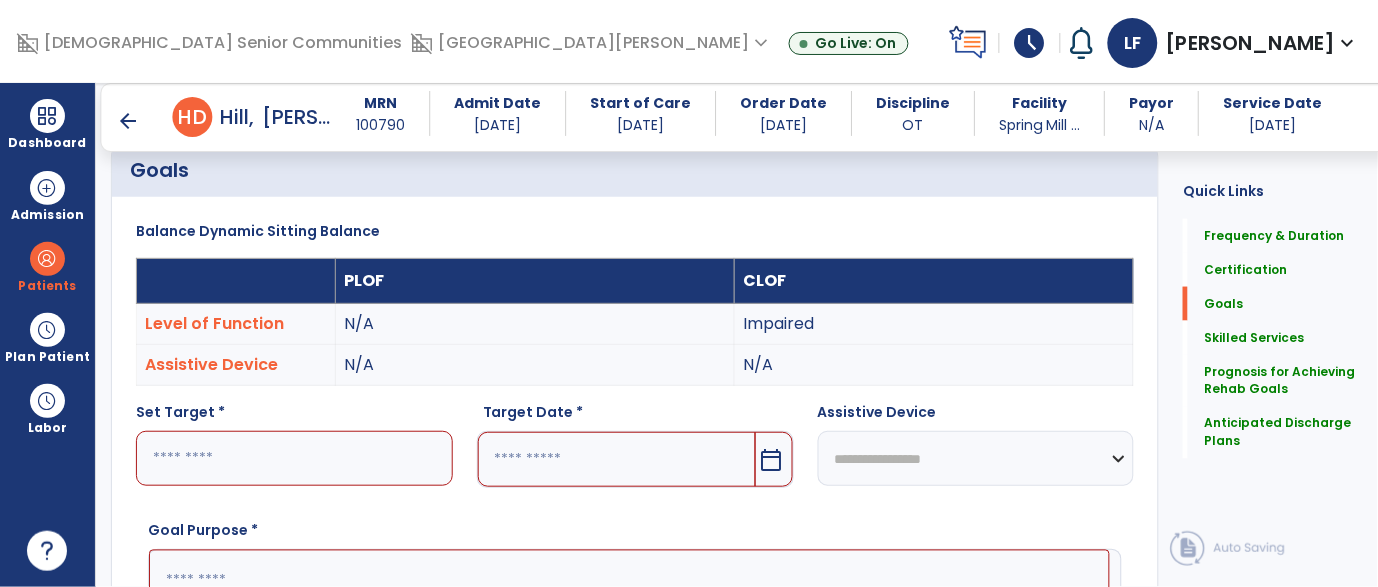 click on "Set Target *" at bounding box center [294, 453] 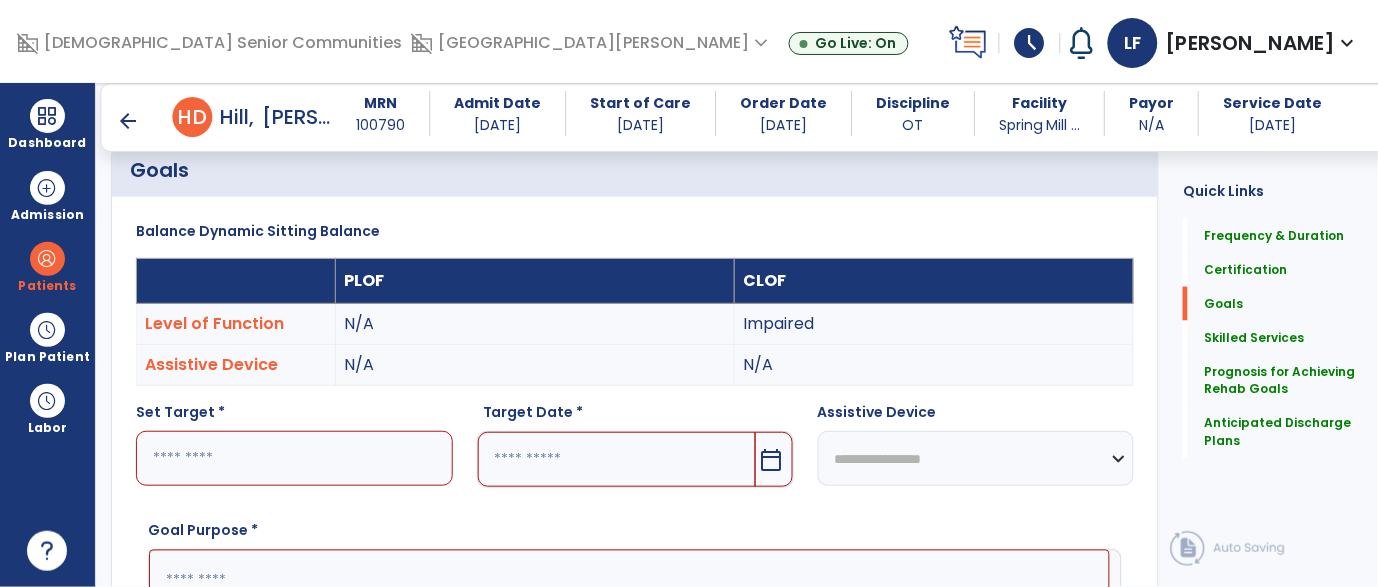 click at bounding box center (294, 458) 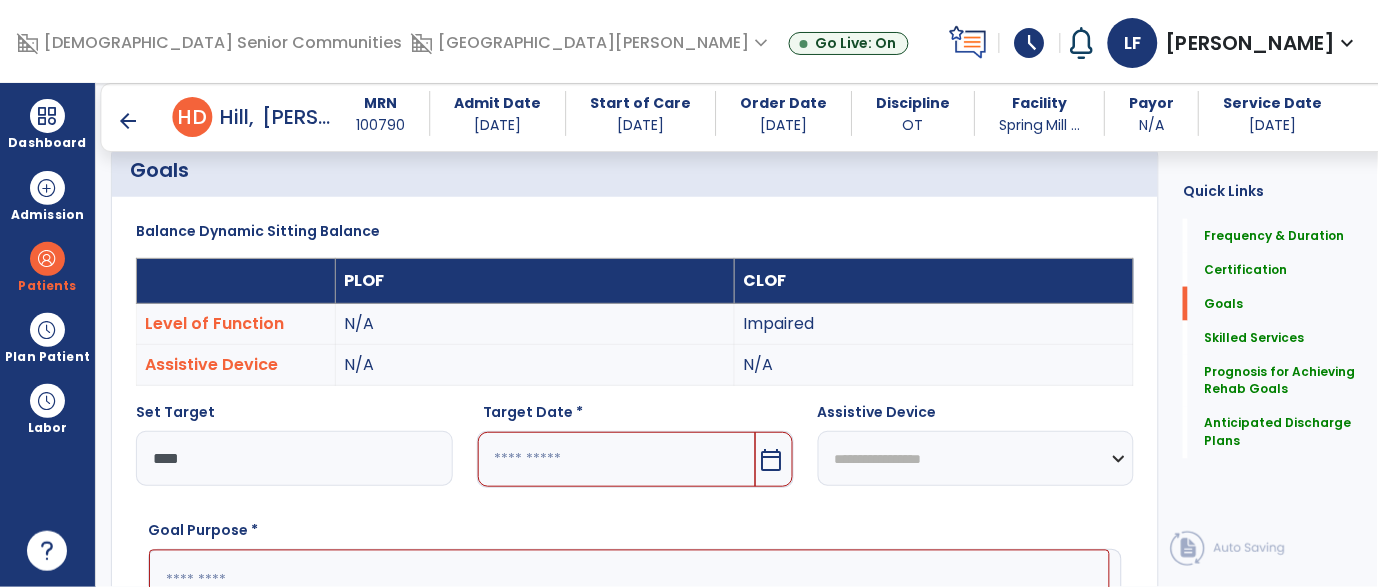 type on "****" 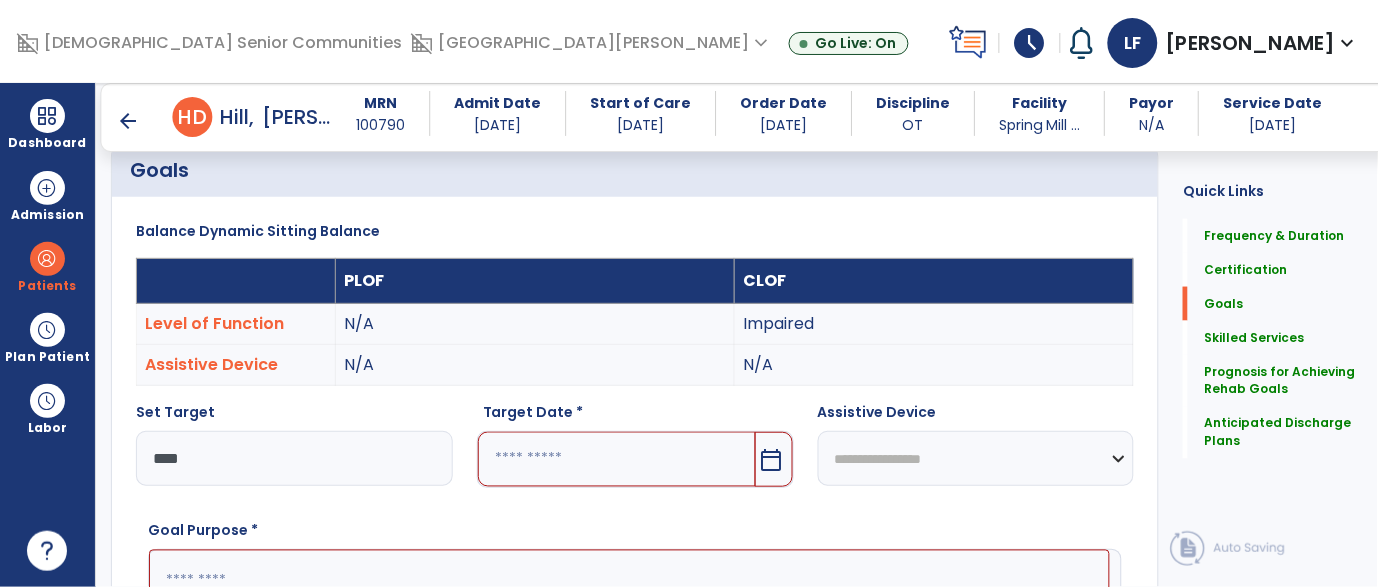 click at bounding box center (617, 459) 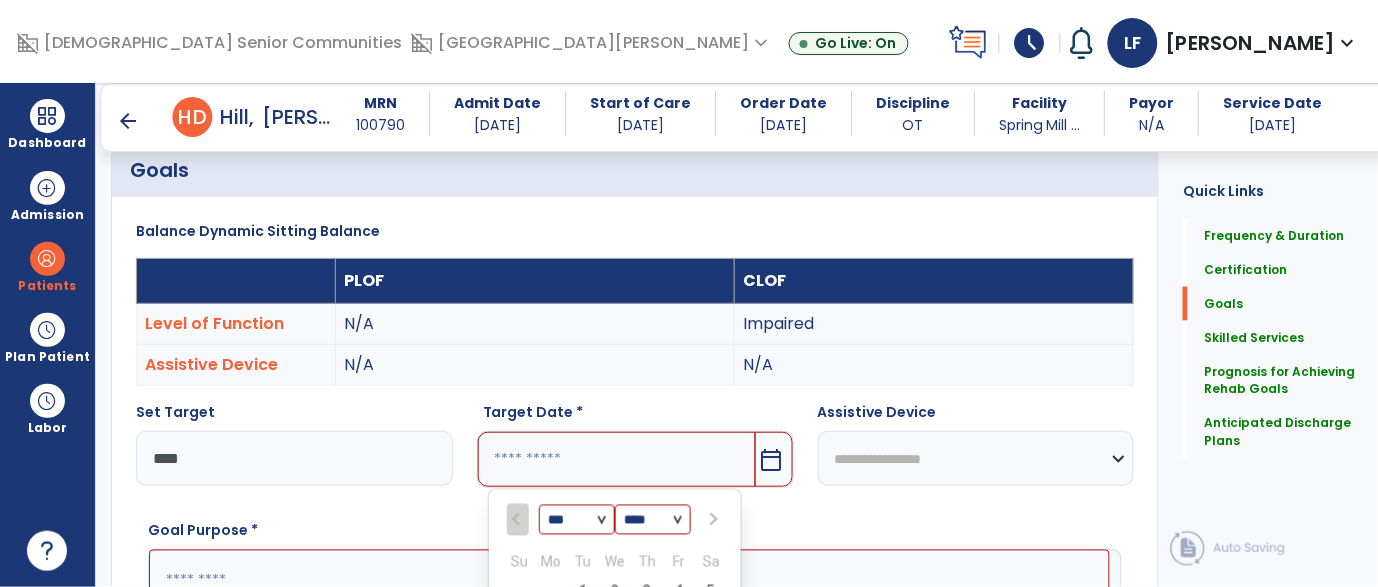 scroll, scrollTop: 765, scrollLeft: 0, axis: vertical 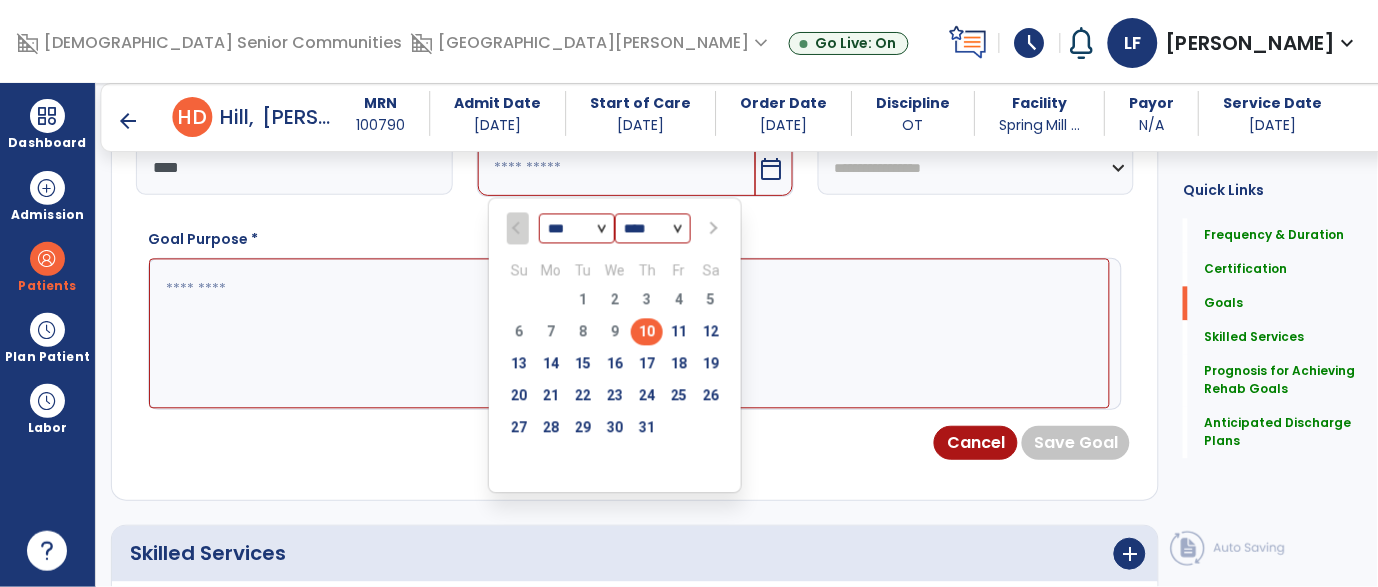 click at bounding box center (712, 229) 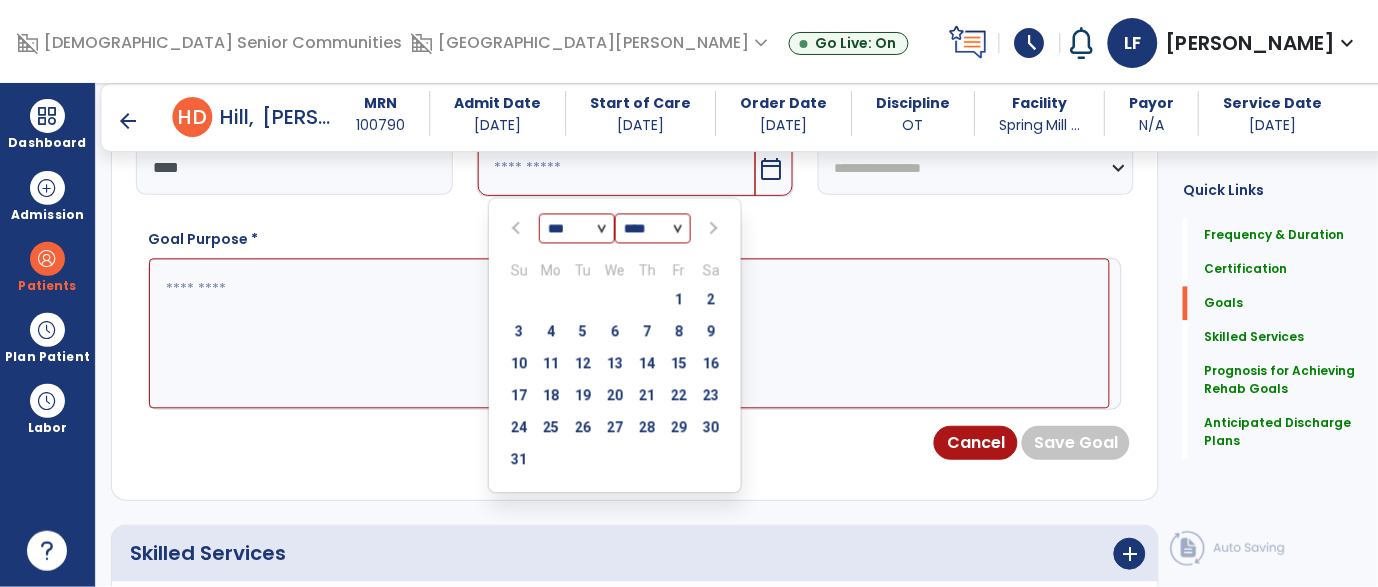 click at bounding box center [712, 229] 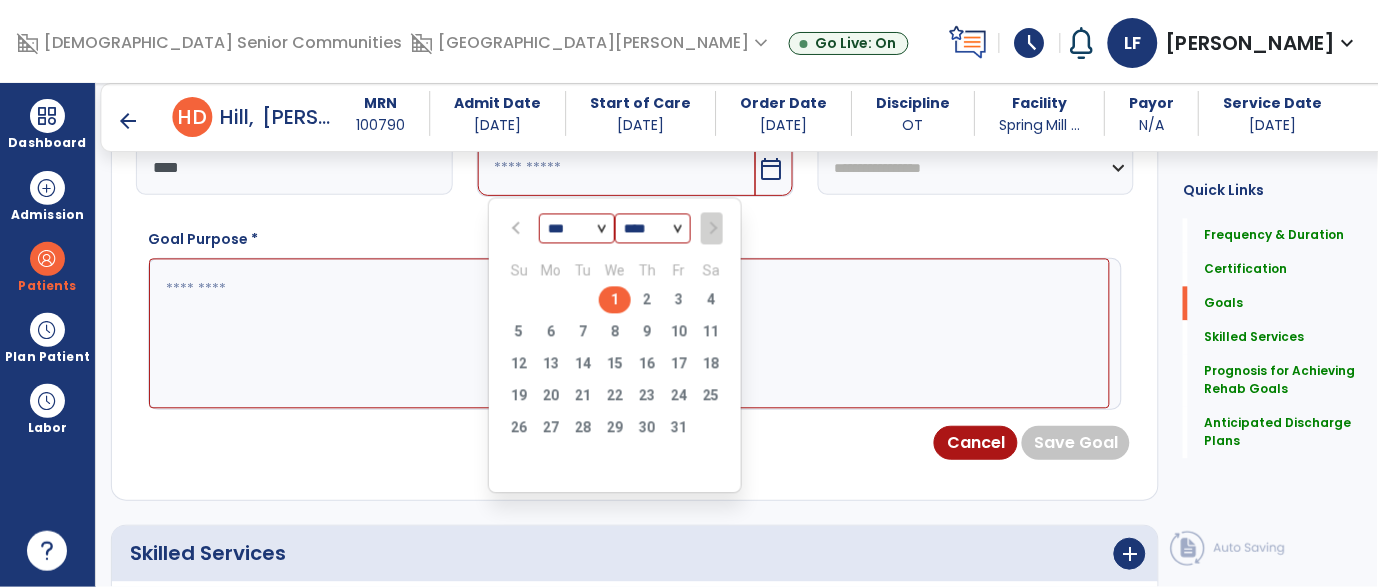 click on "1" at bounding box center [615, 300] 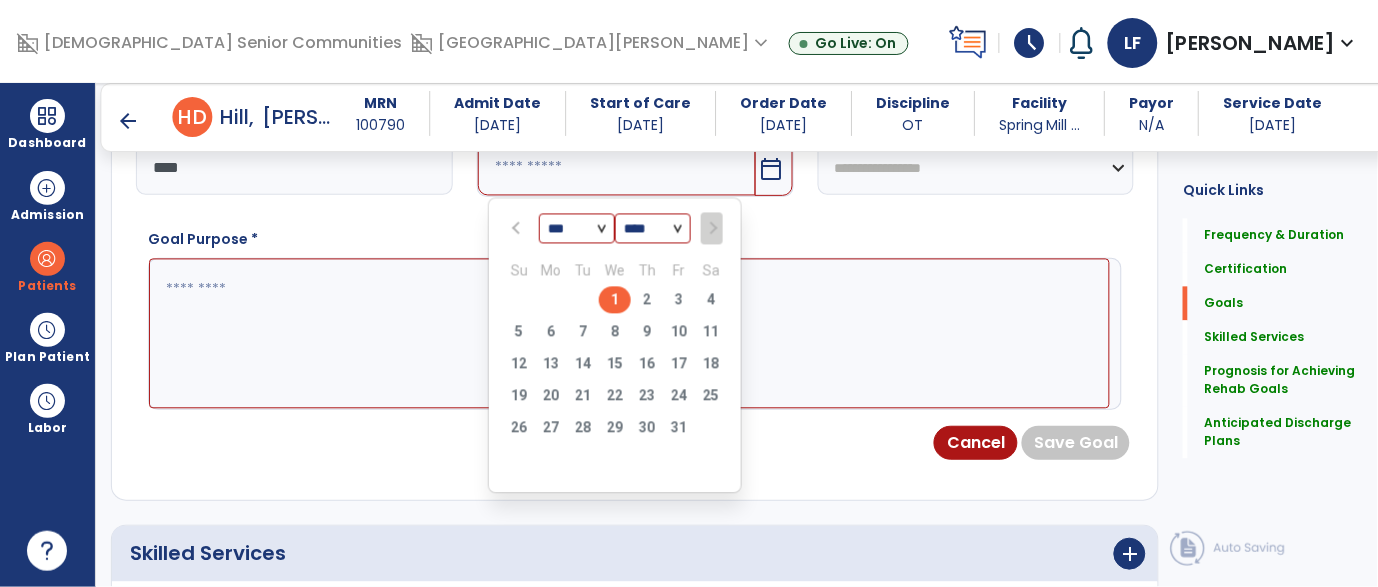 type on "*********" 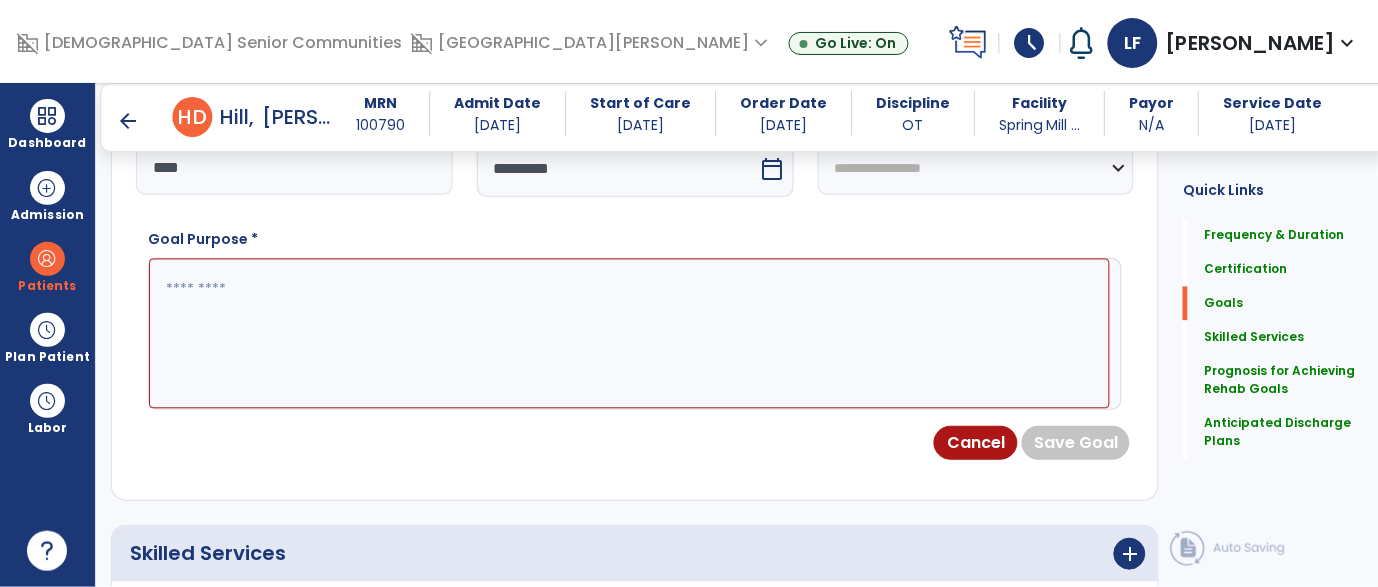click at bounding box center [629, 334] 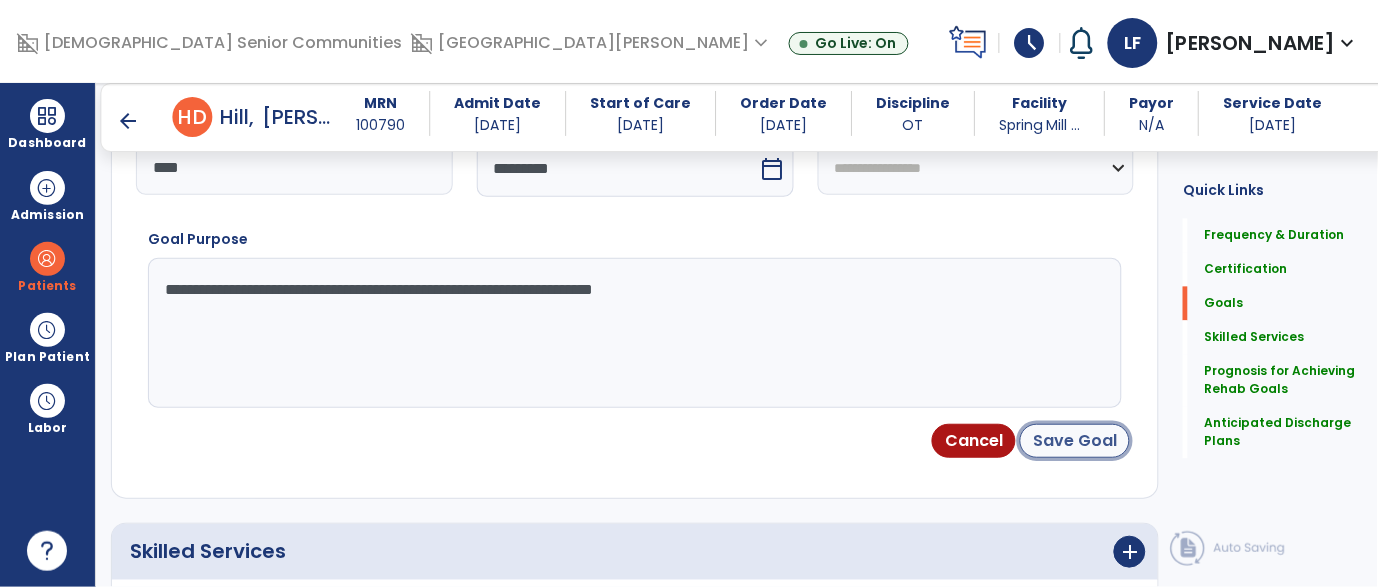click on "Save Goal" at bounding box center [1075, 441] 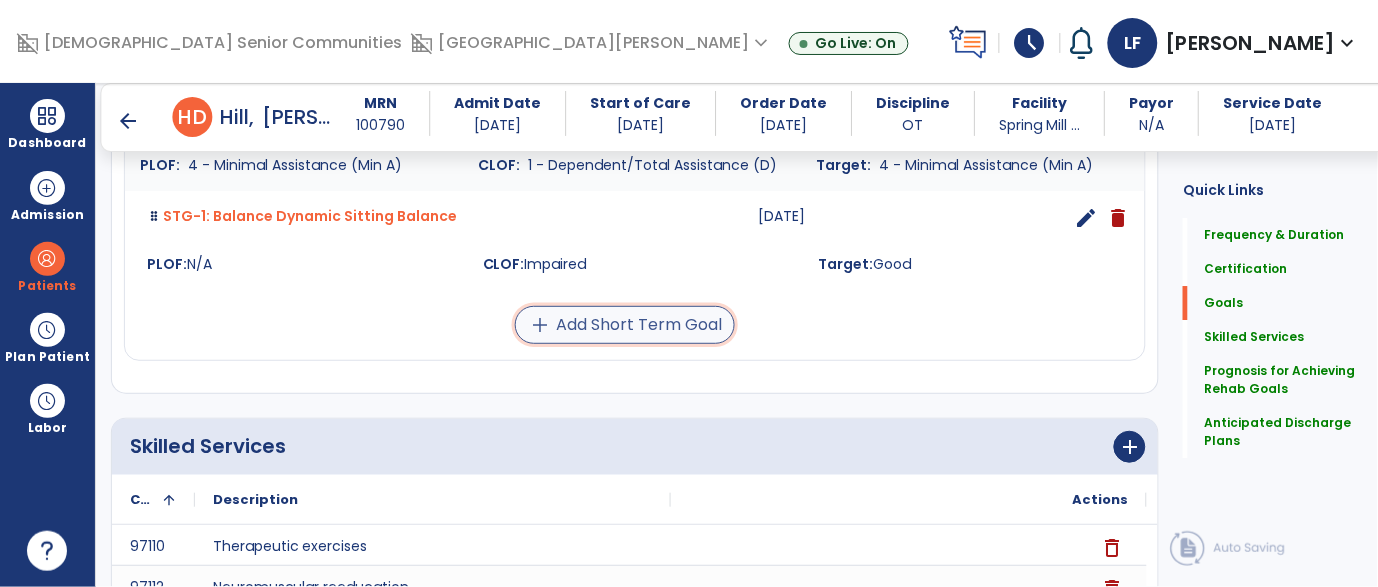 click on "add  Add Short Term Goal" at bounding box center (625, 325) 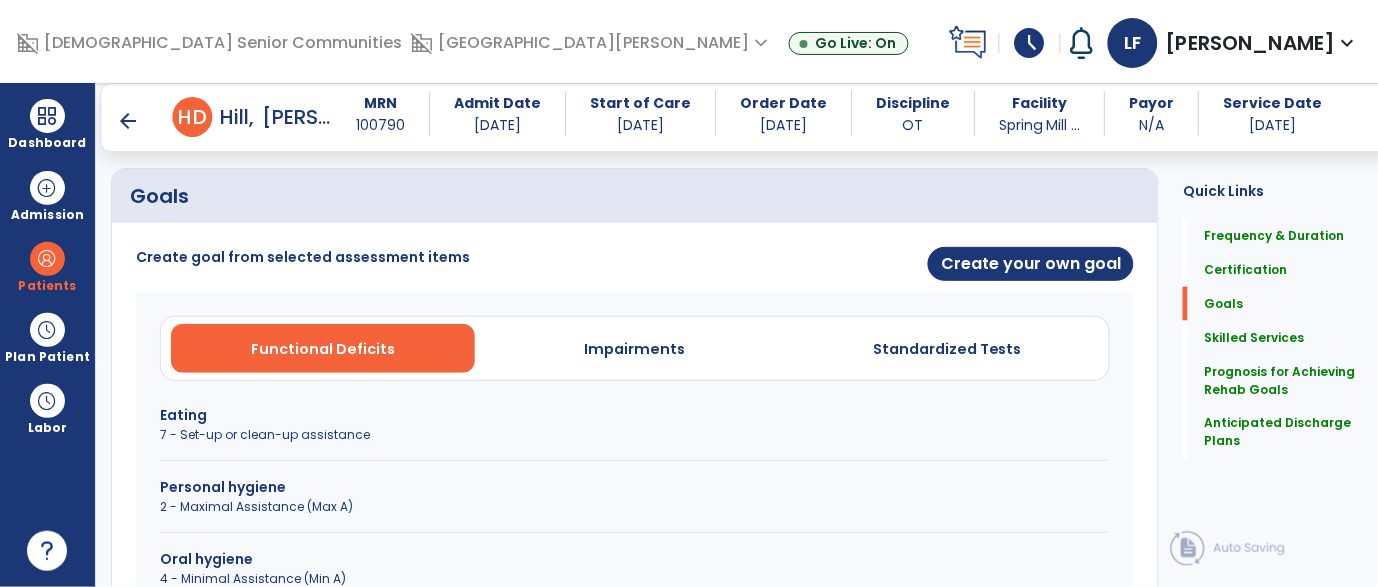 click on "Impairments" at bounding box center (635, 349) 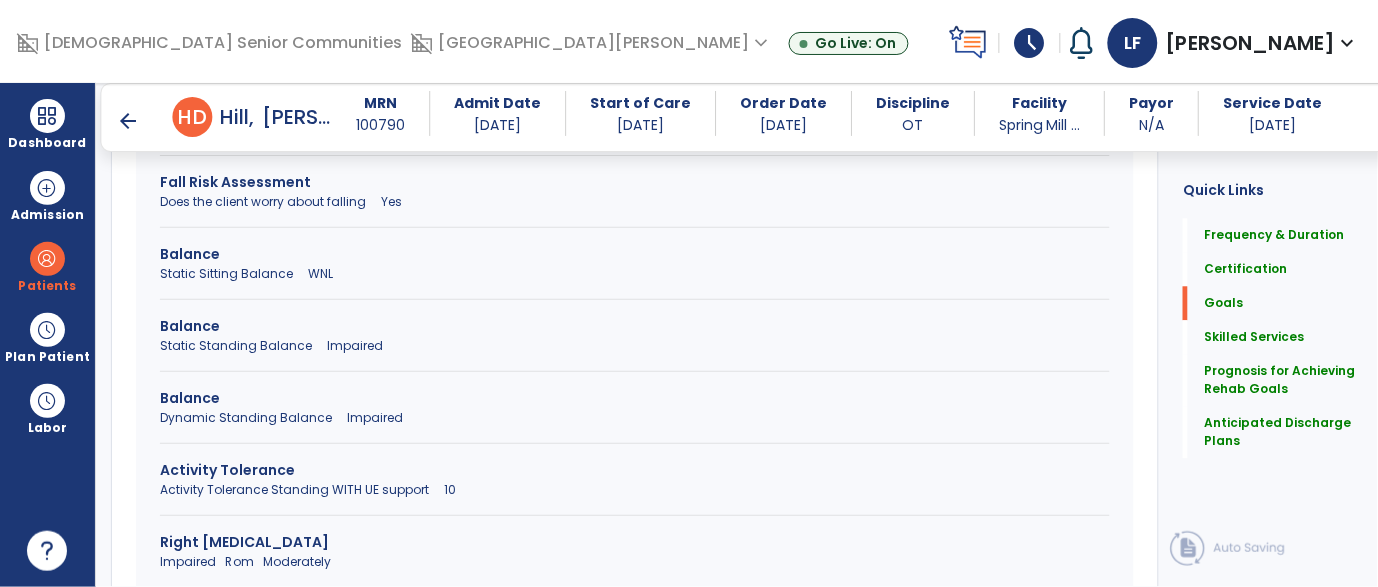scroll, scrollTop: 895, scrollLeft: 0, axis: vertical 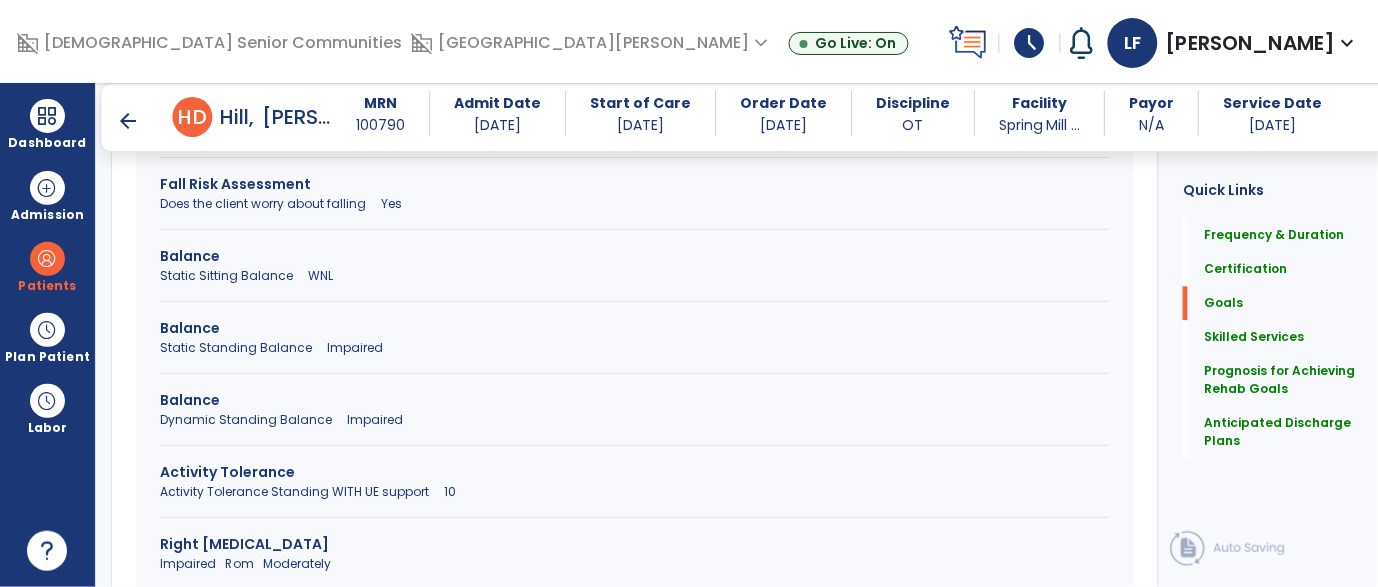 click on "Activity Tolerance Standing WITH UE support      10" at bounding box center [635, 492] 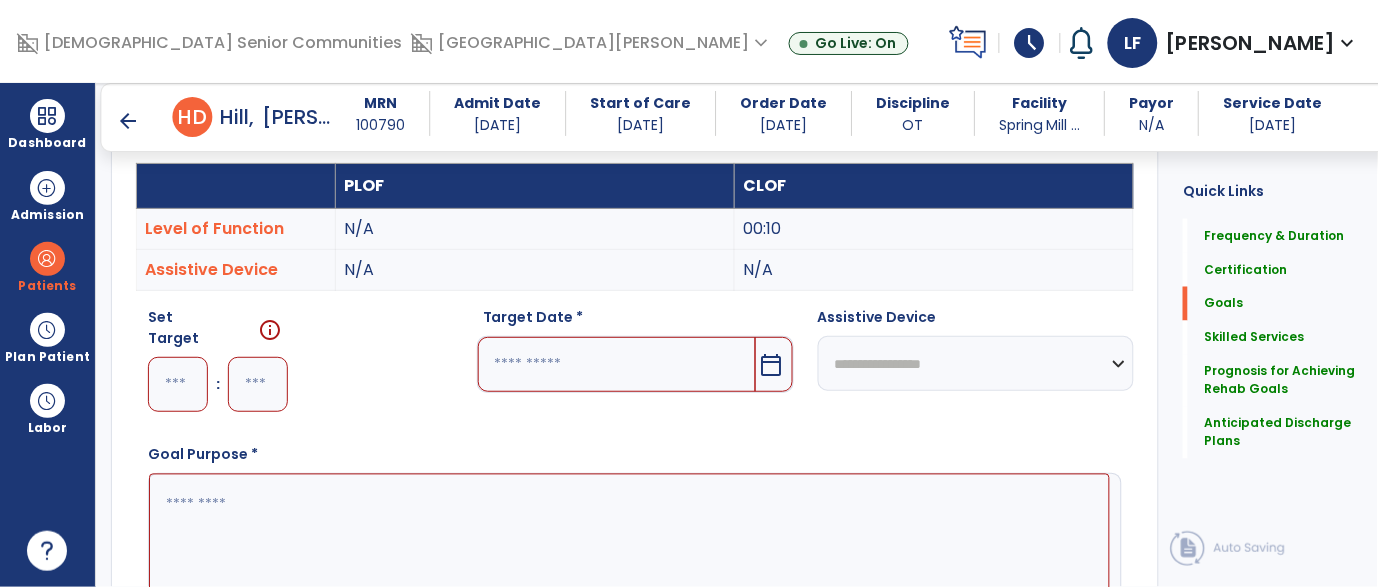 scroll, scrollTop: 549, scrollLeft: 0, axis: vertical 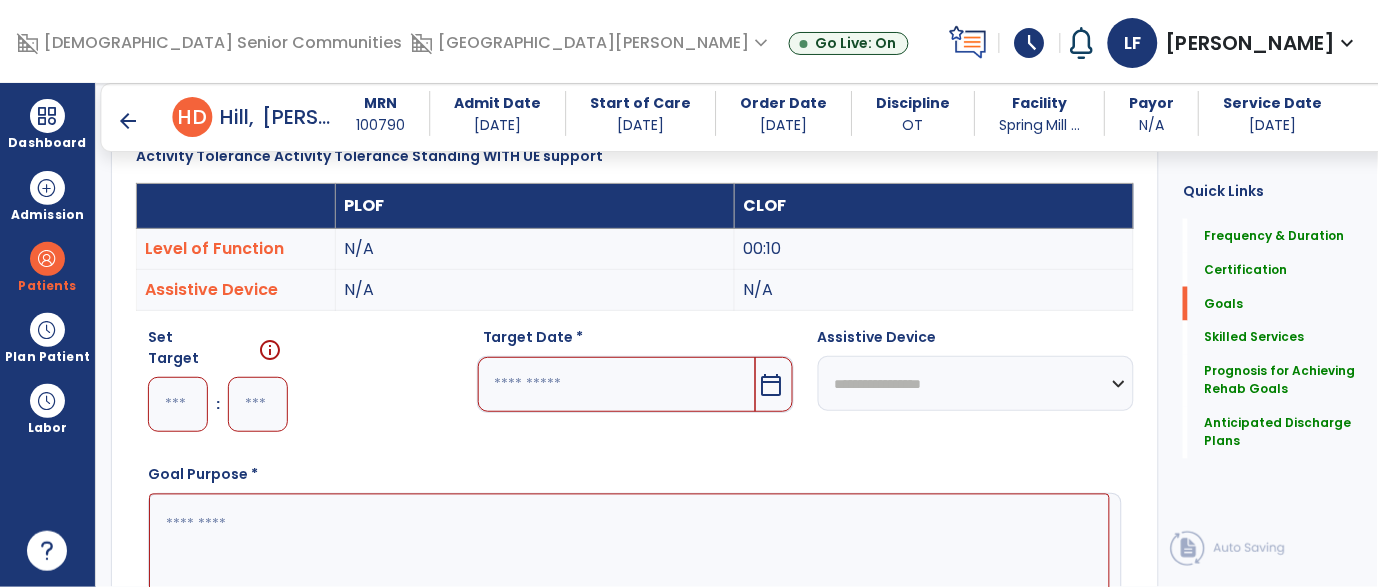 click at bounding box center (178, 404) 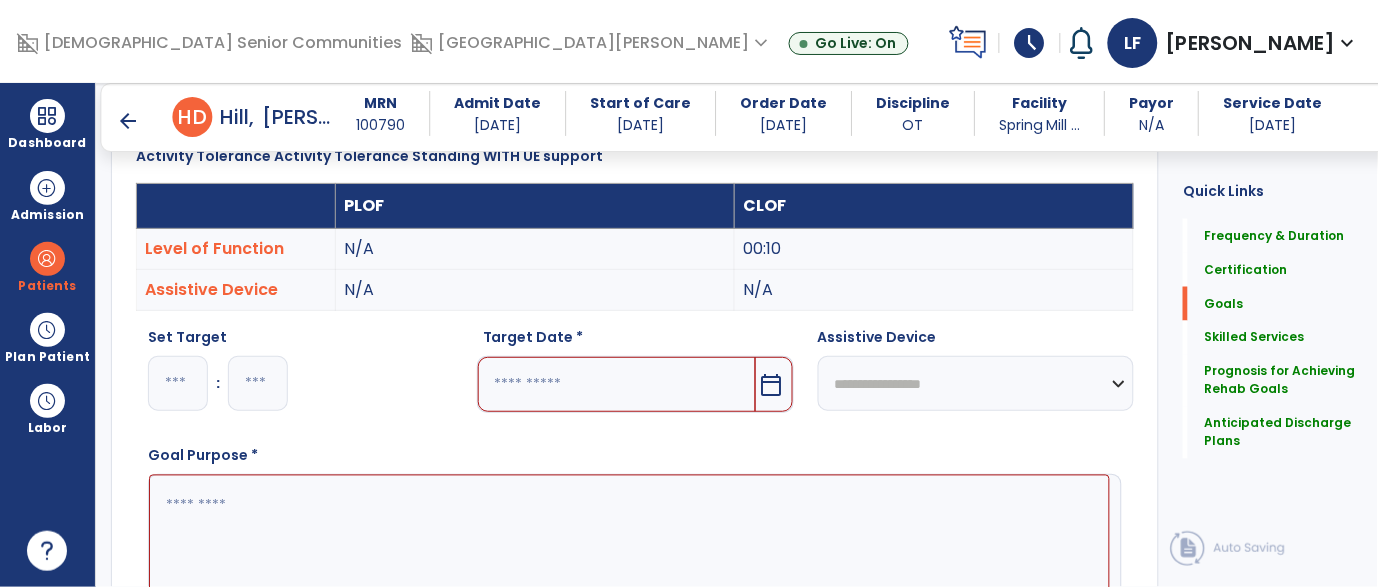 type on "*" 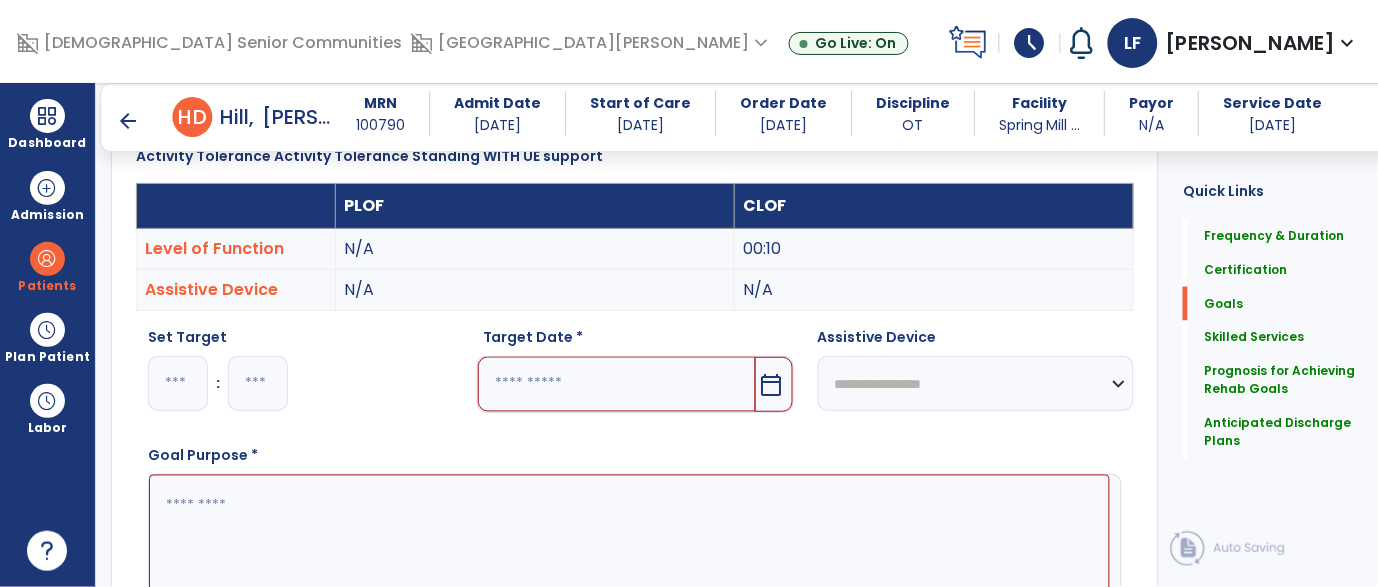click at bounding box center [617, 384] 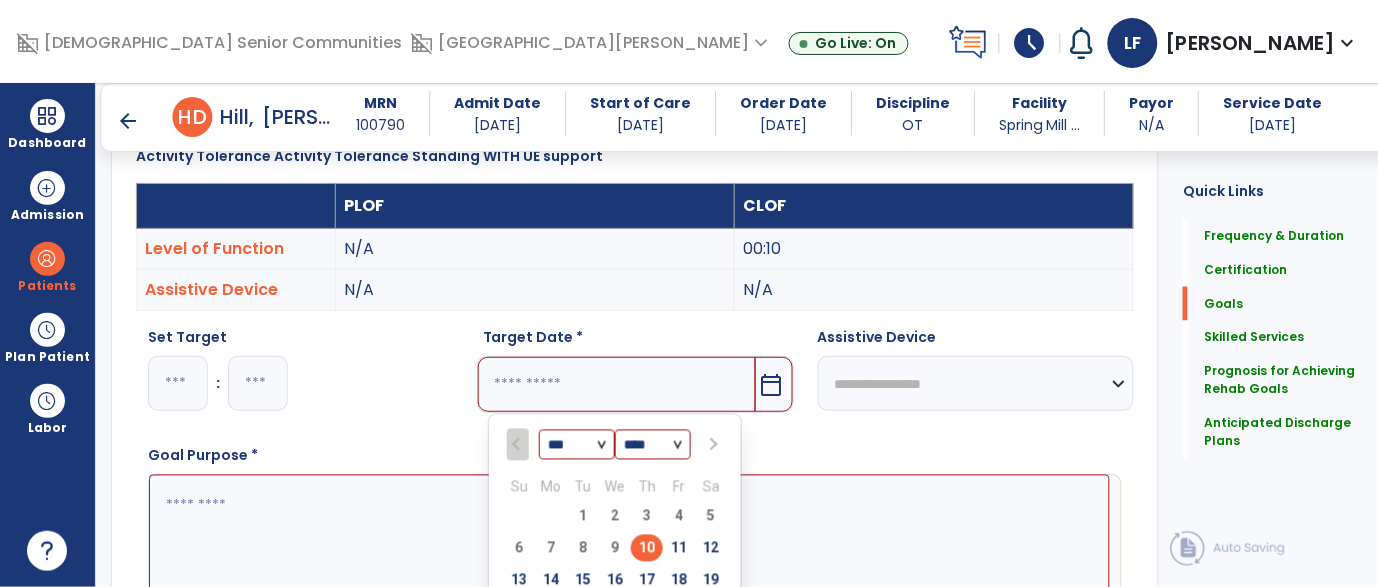 click at bounding box center (711, 445) 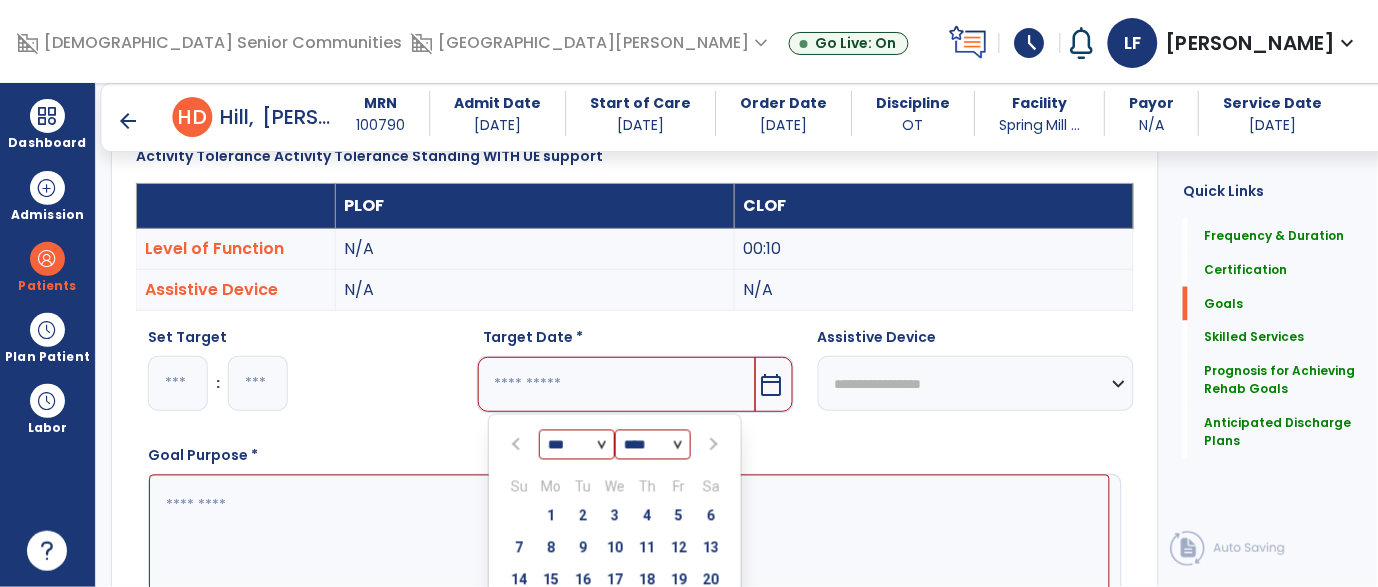 click at bounding box center [711, 445] 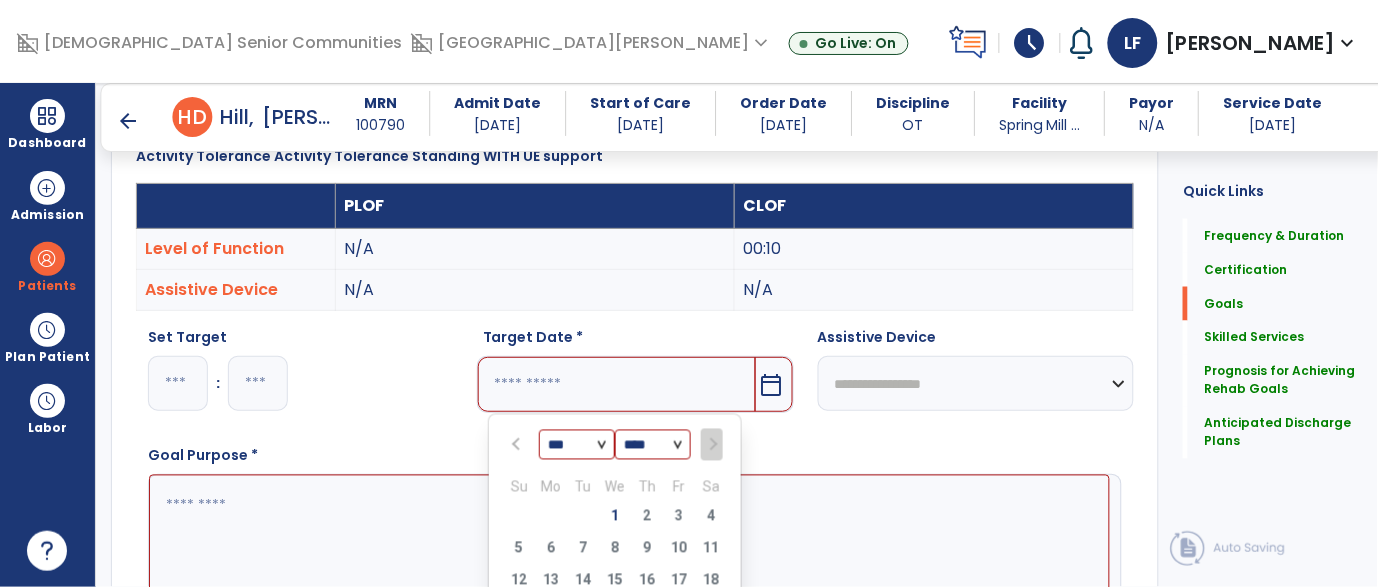 click on "We" at bounding box center [615, 487] 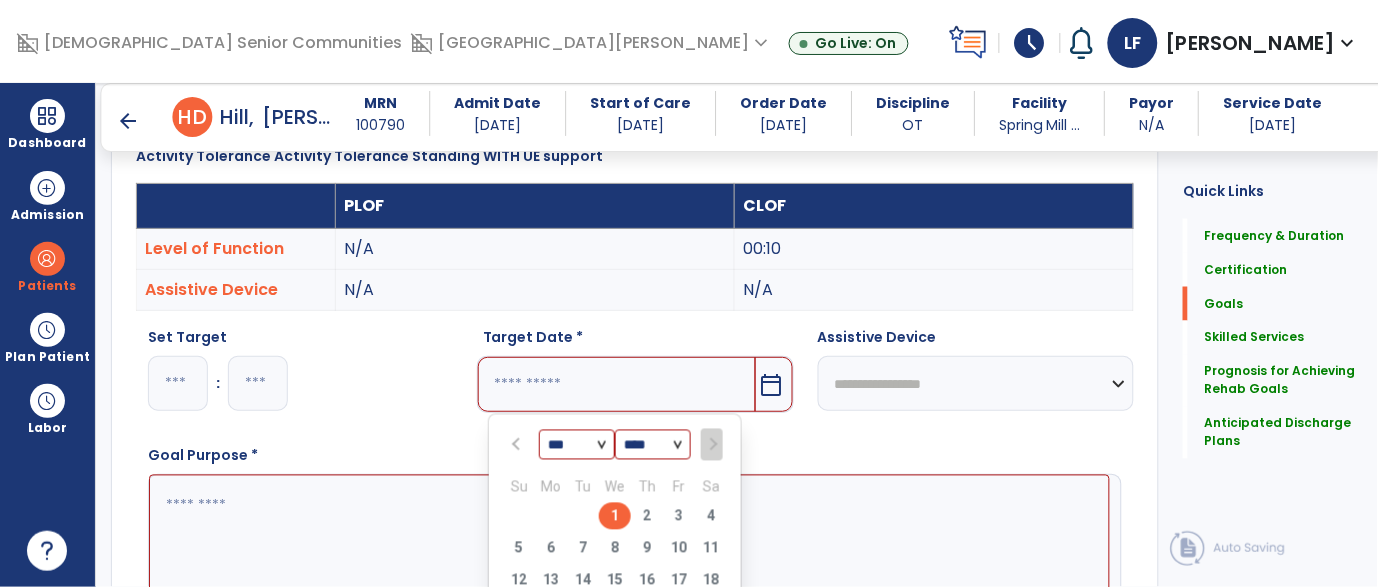 click on "1" at bounding box center (615, 516) 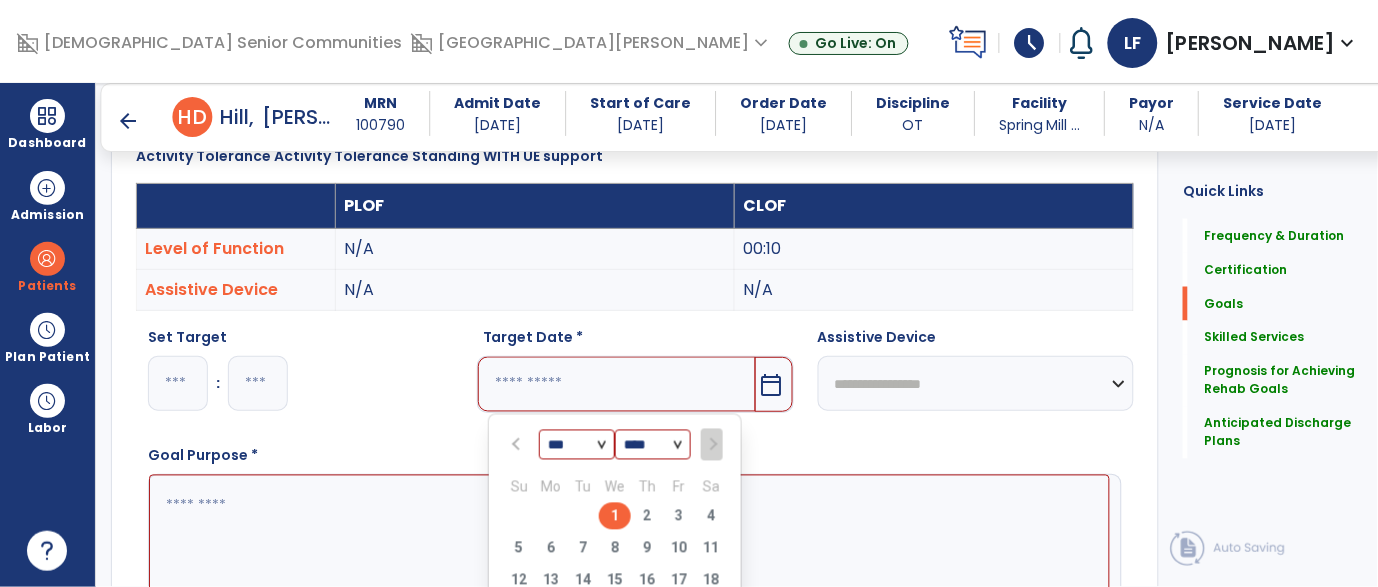 type on "*********" 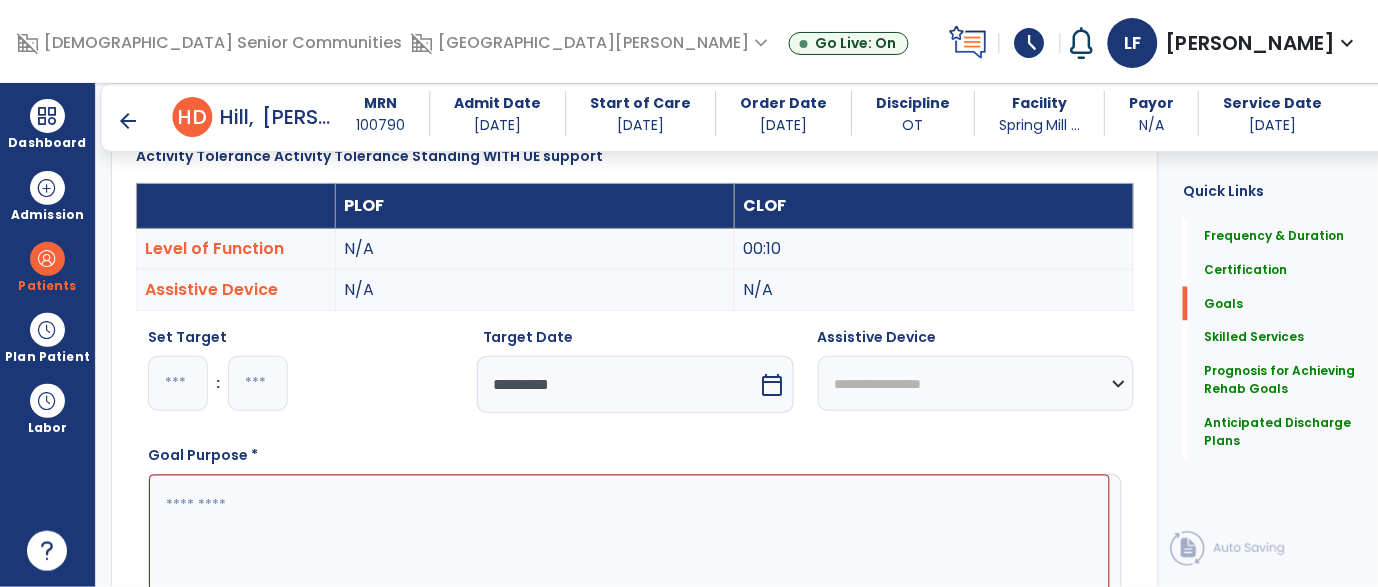 click at bounding box center (629, 550) 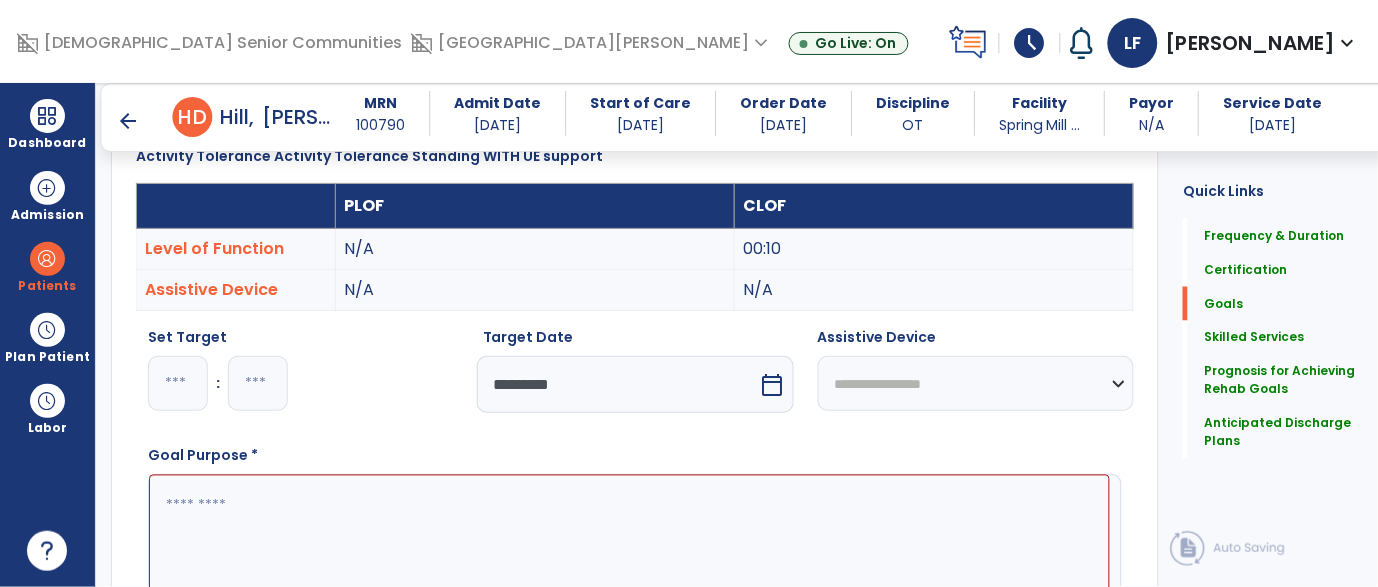 paste on "**********" 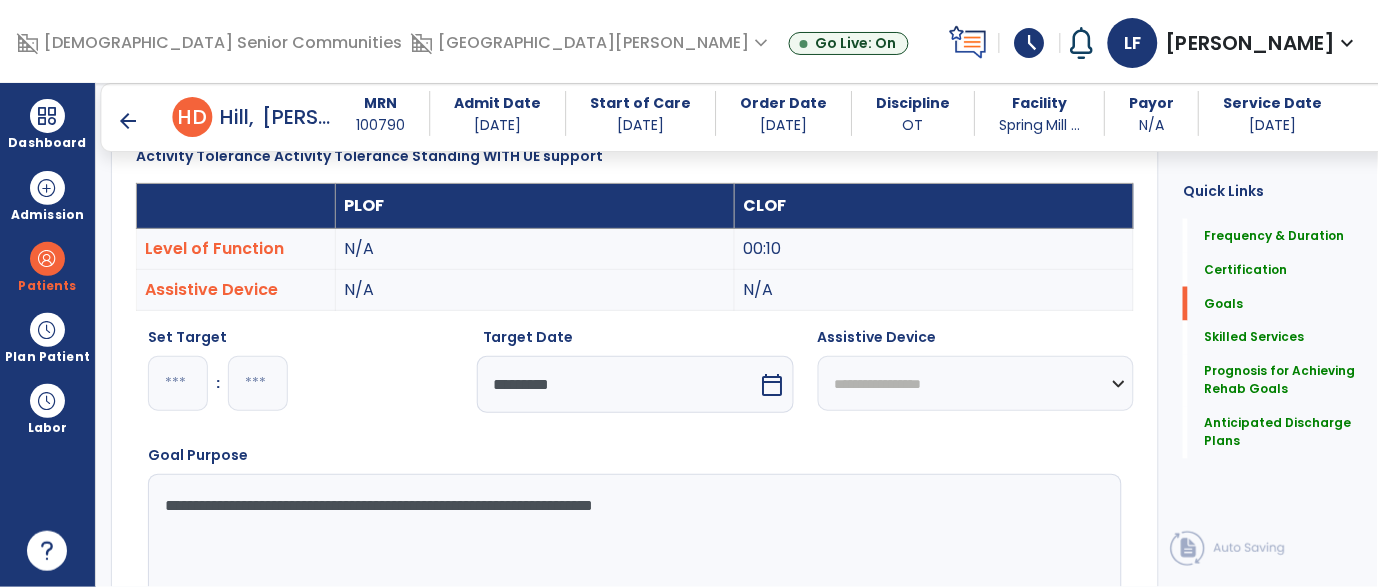 type on "**********" 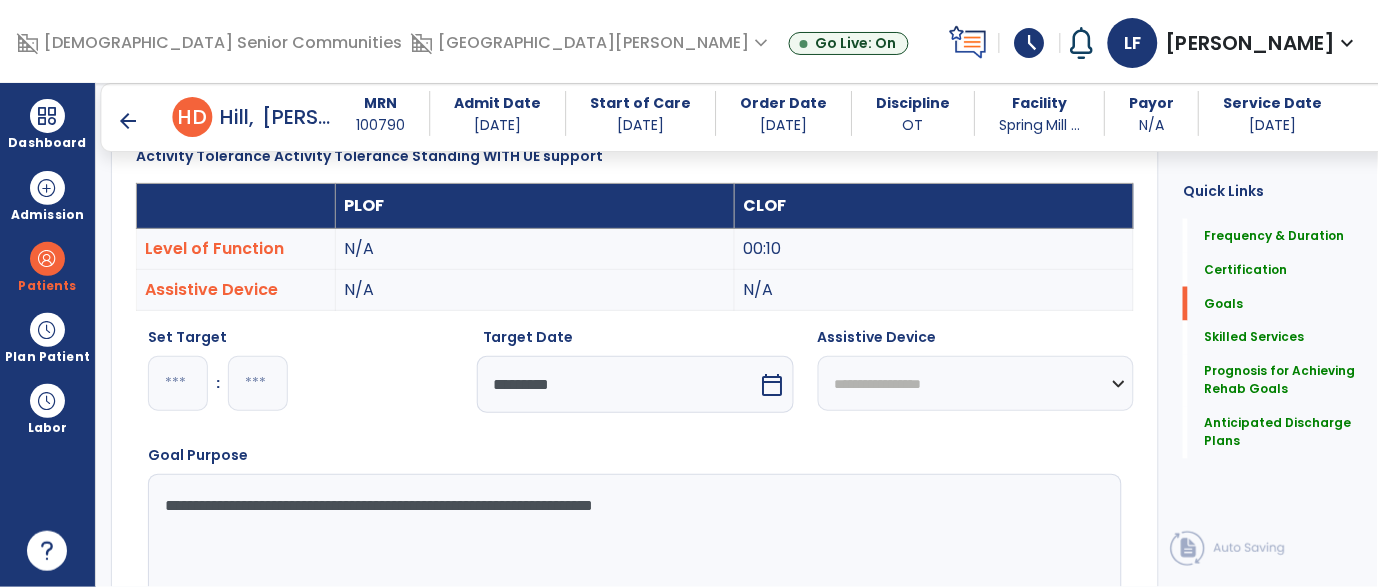 click on "**********" at bounding box center (635, 530) 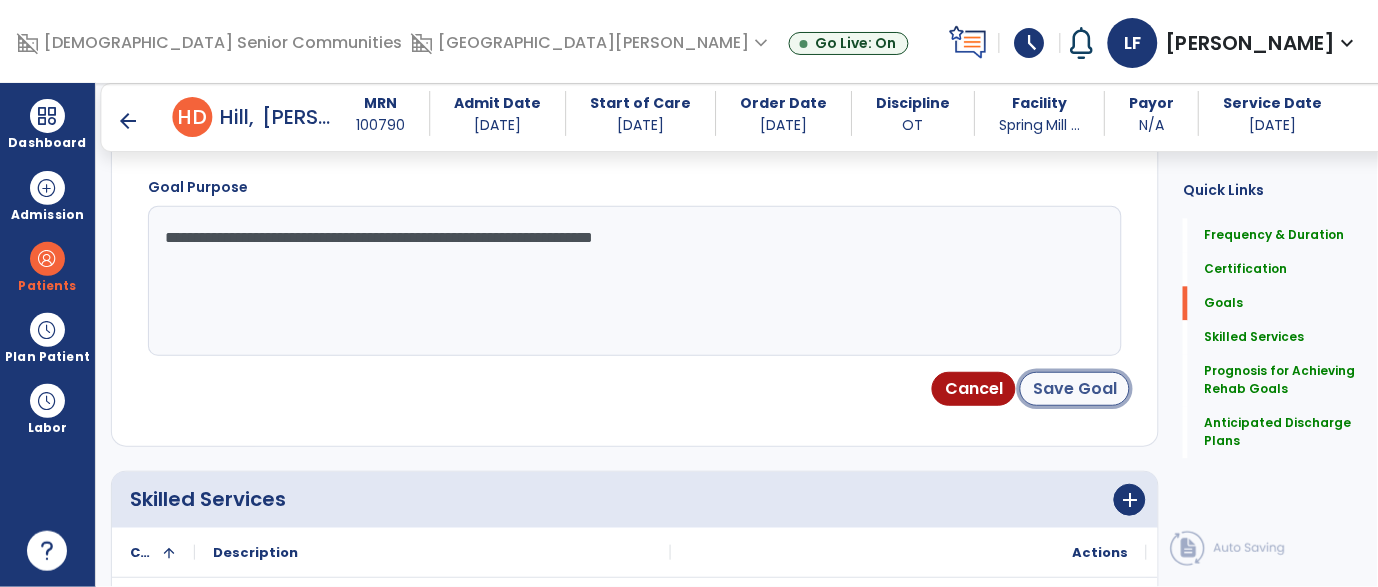 click on "Save Goal" at bounding box center (1075, 389) 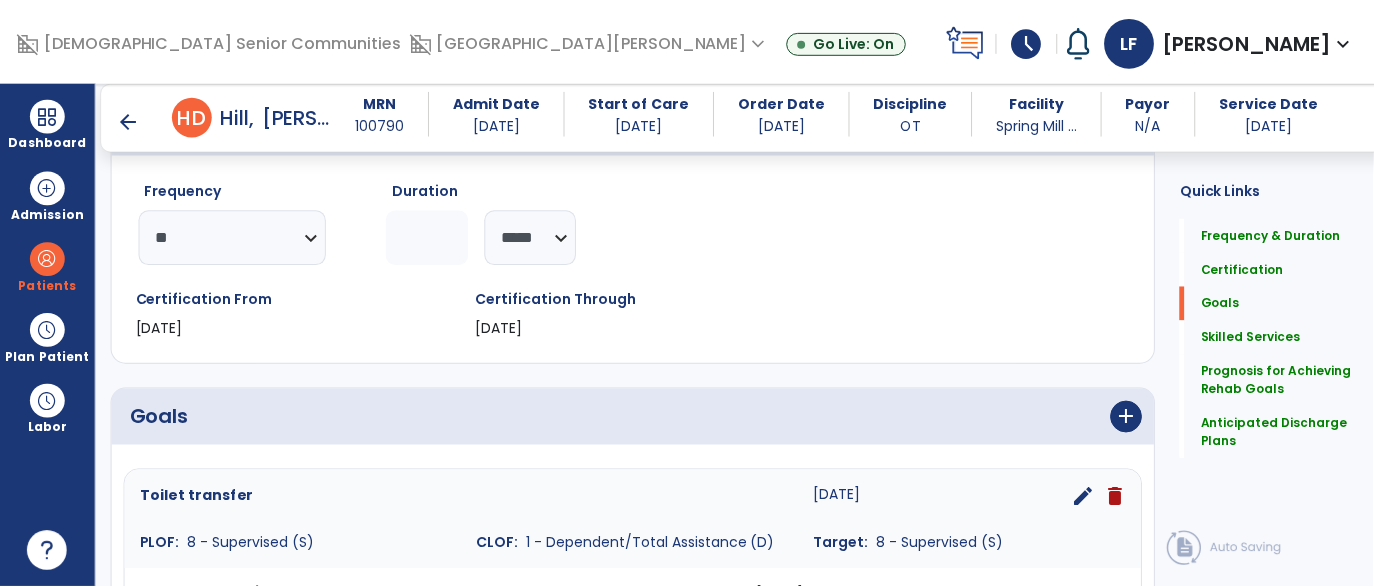 scroll, scrollTop: 2221, scrollLeft: 0, axis: vertical 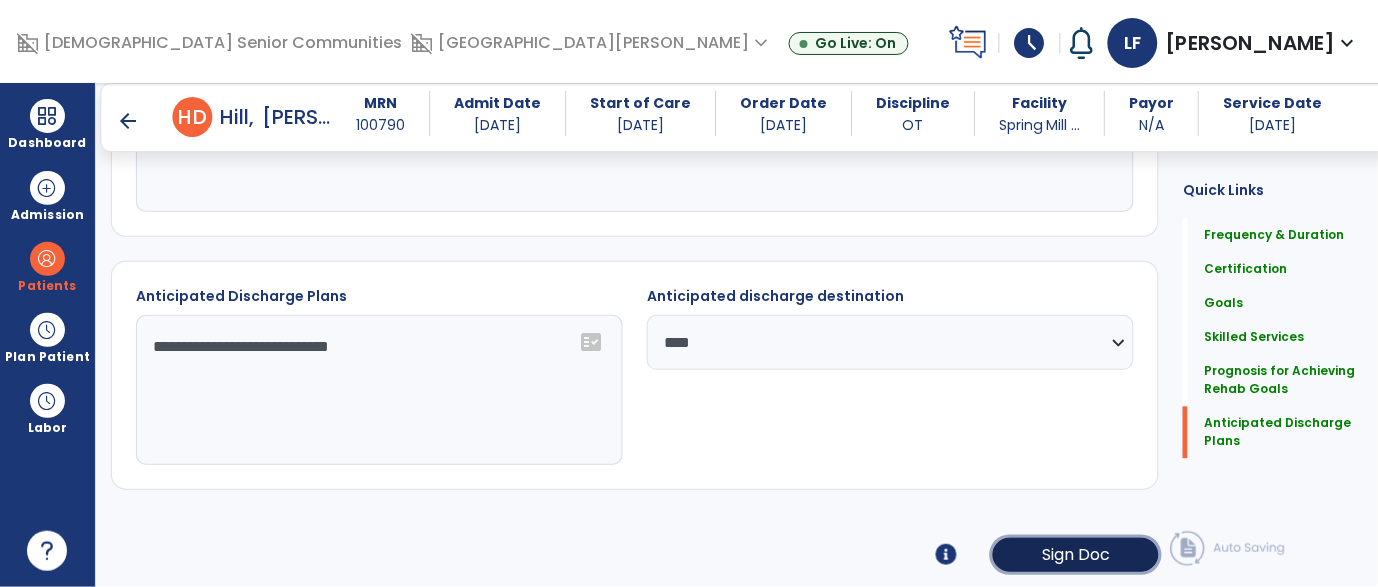 click on "Sign Doc" 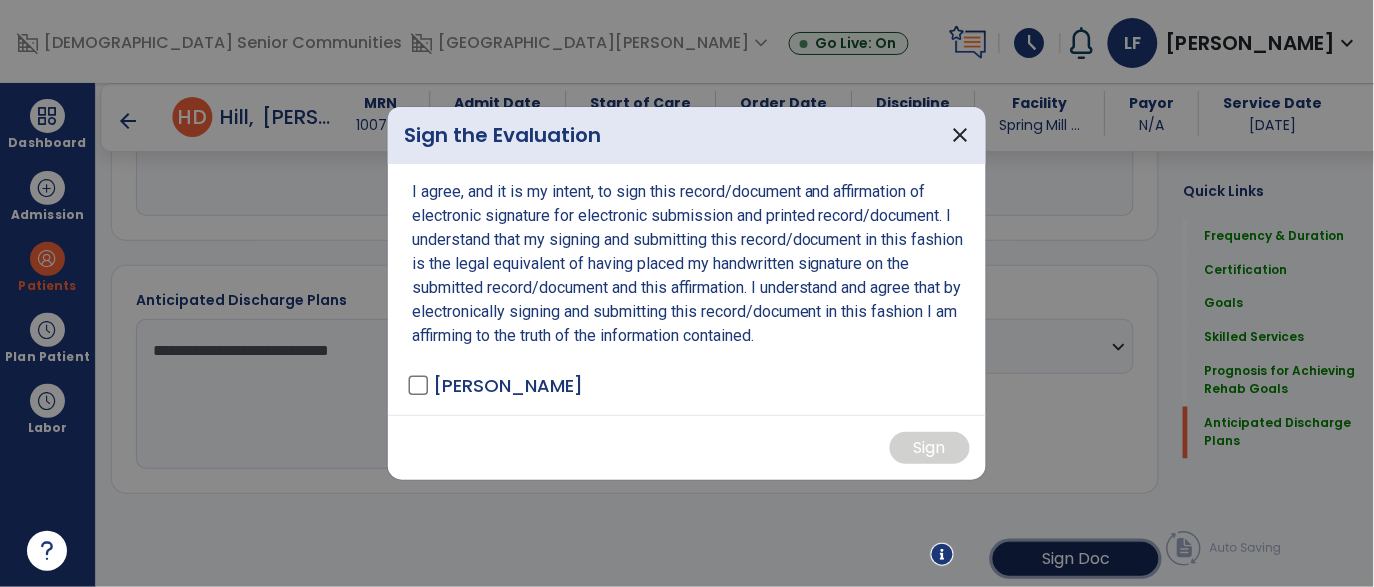 scroll, scrollTop: 2221, scrollLeft: 0, axis: vertical 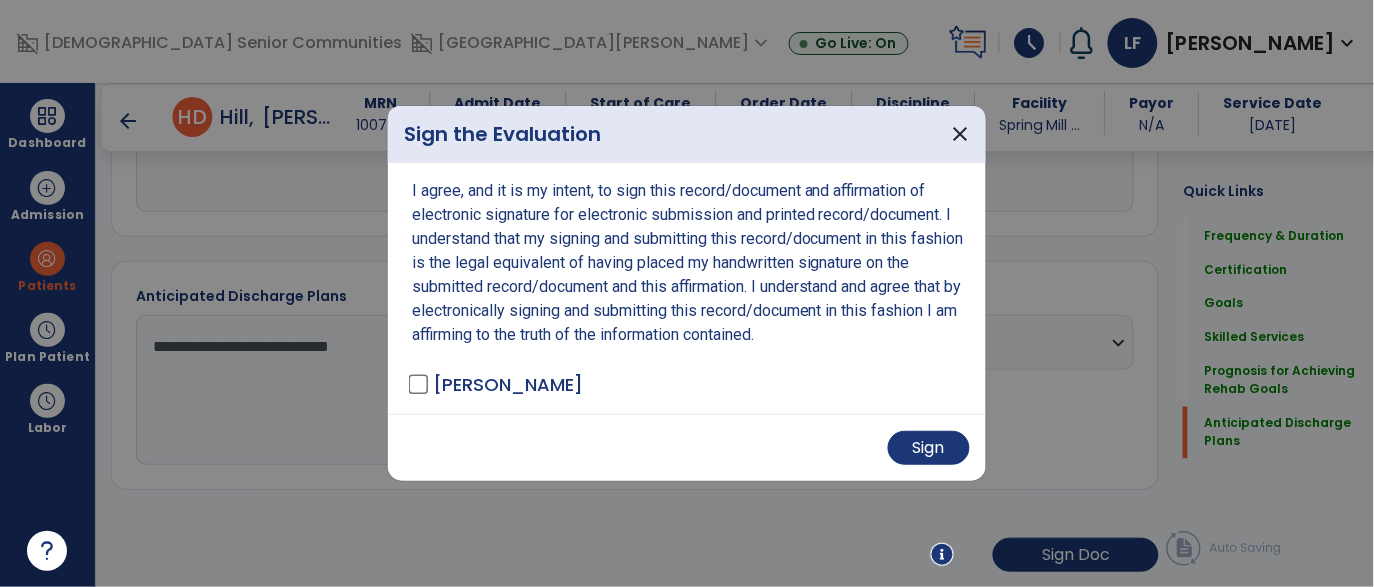 click on "Sign" at bounding box center [687, 447] 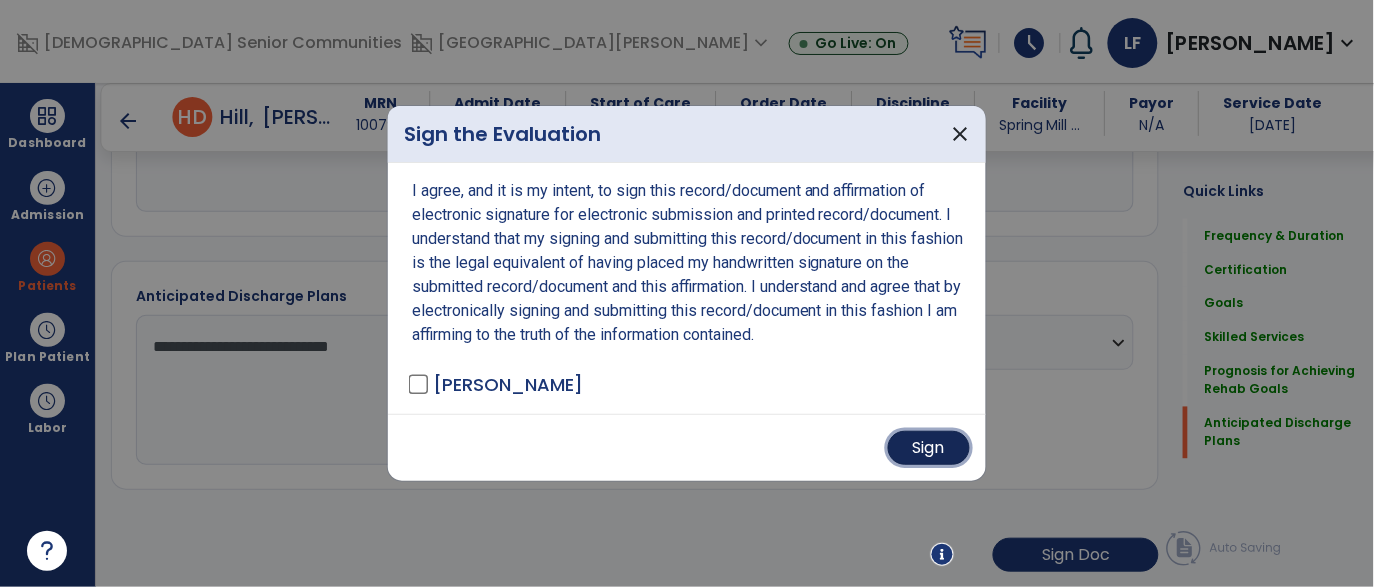 click on "Sign" at bounding box center [929, 448] 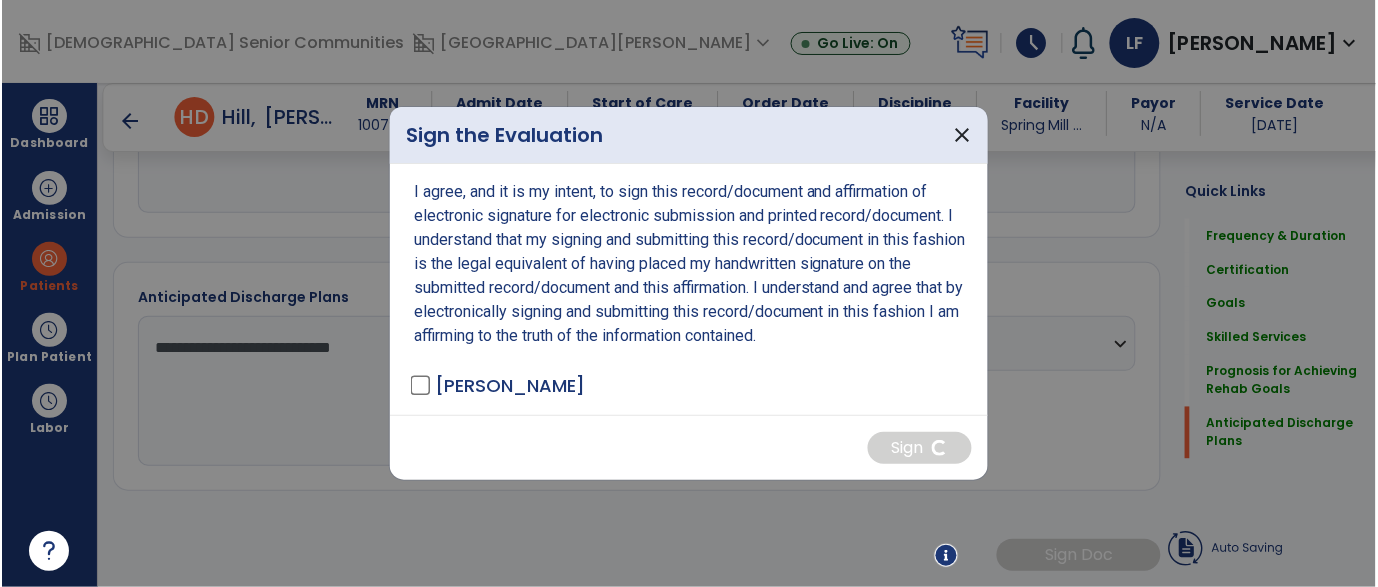 scroll, scrollTop: 2219, scrollLeft: 0, axis: vertical 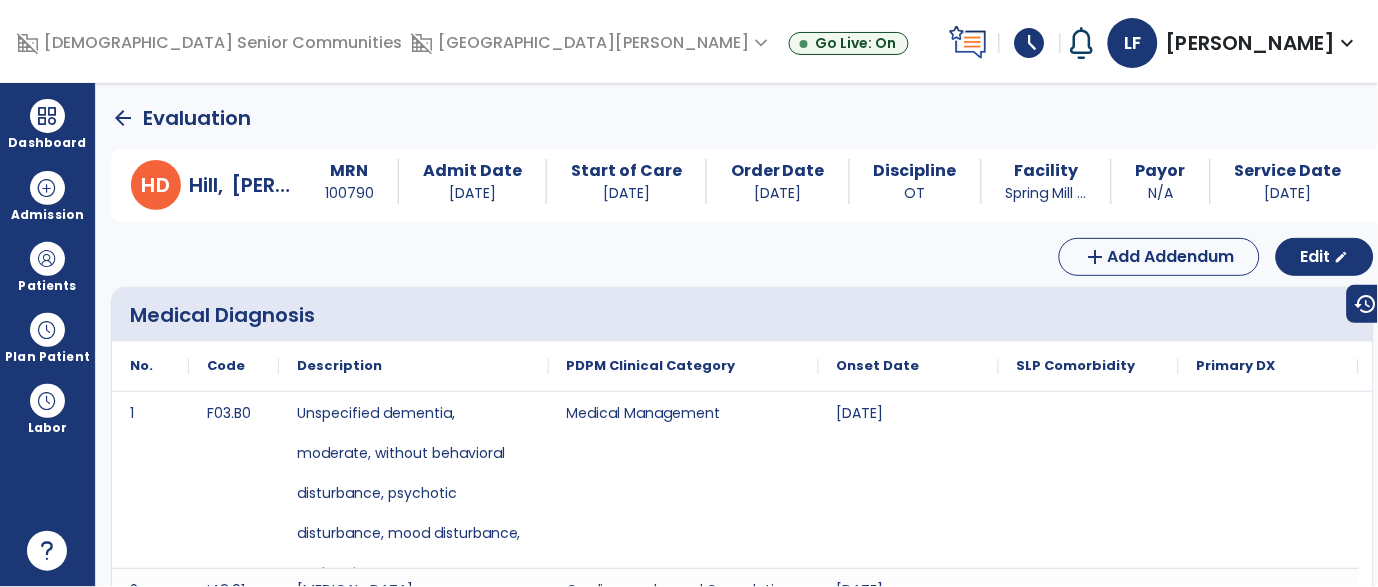 click on "arrow_back" 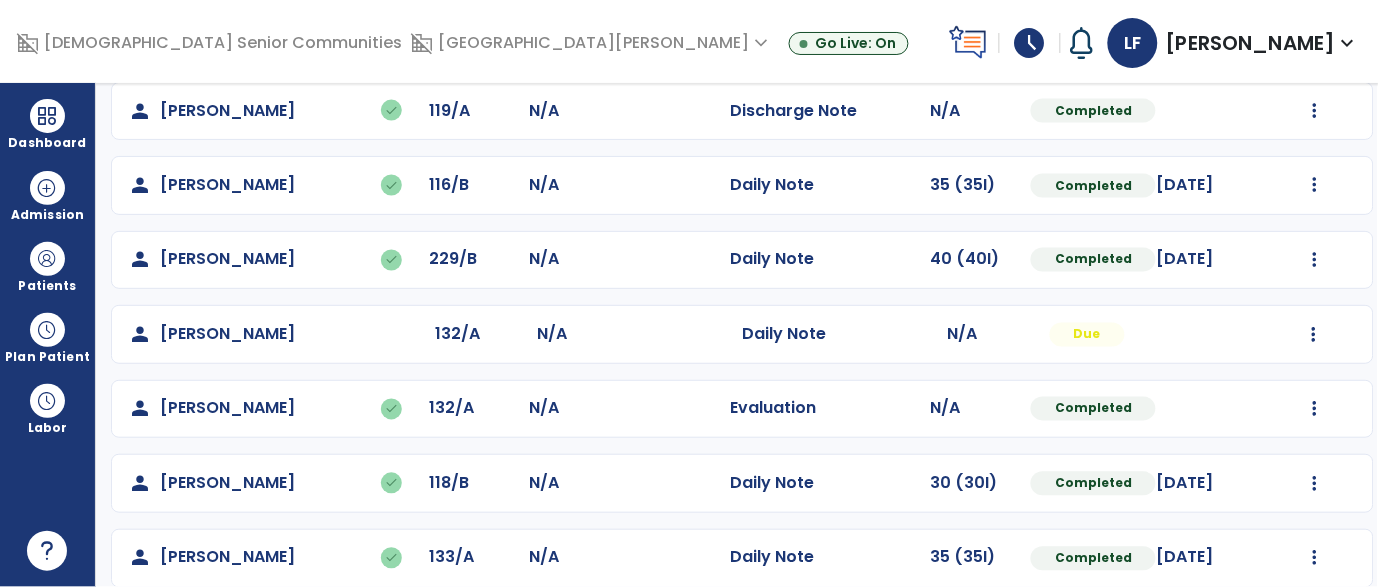 scroll, scrollTop: 592, scrollLeft: 0, axis: vertical 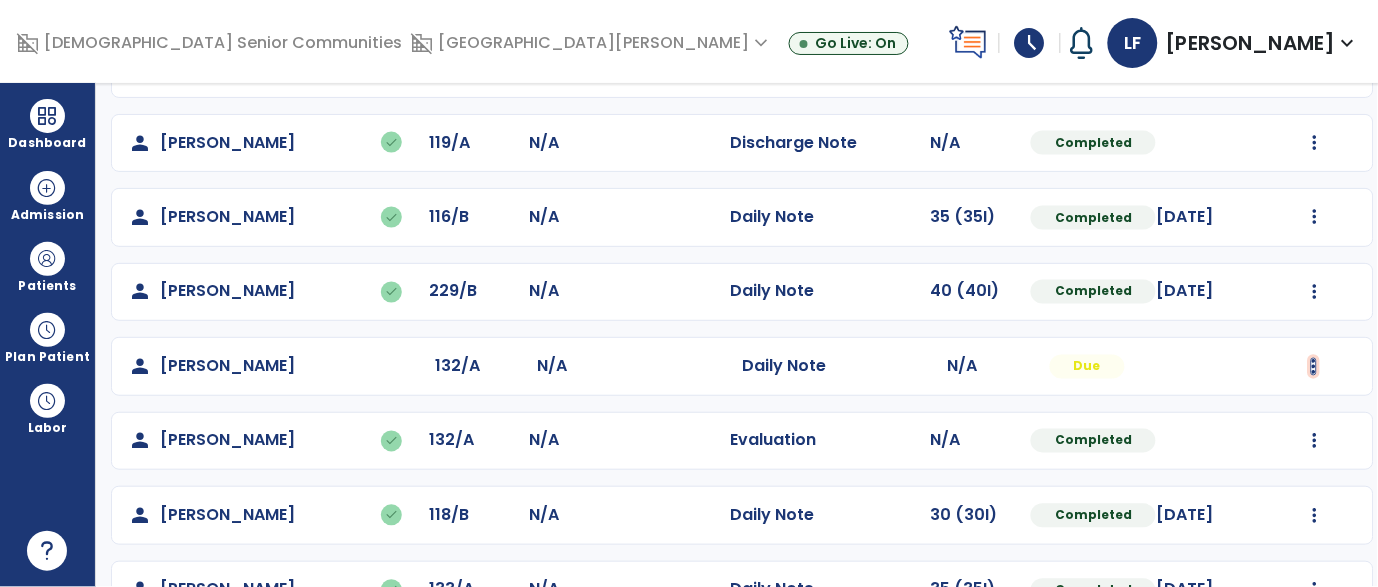 click at bounding box center (1315, -304) 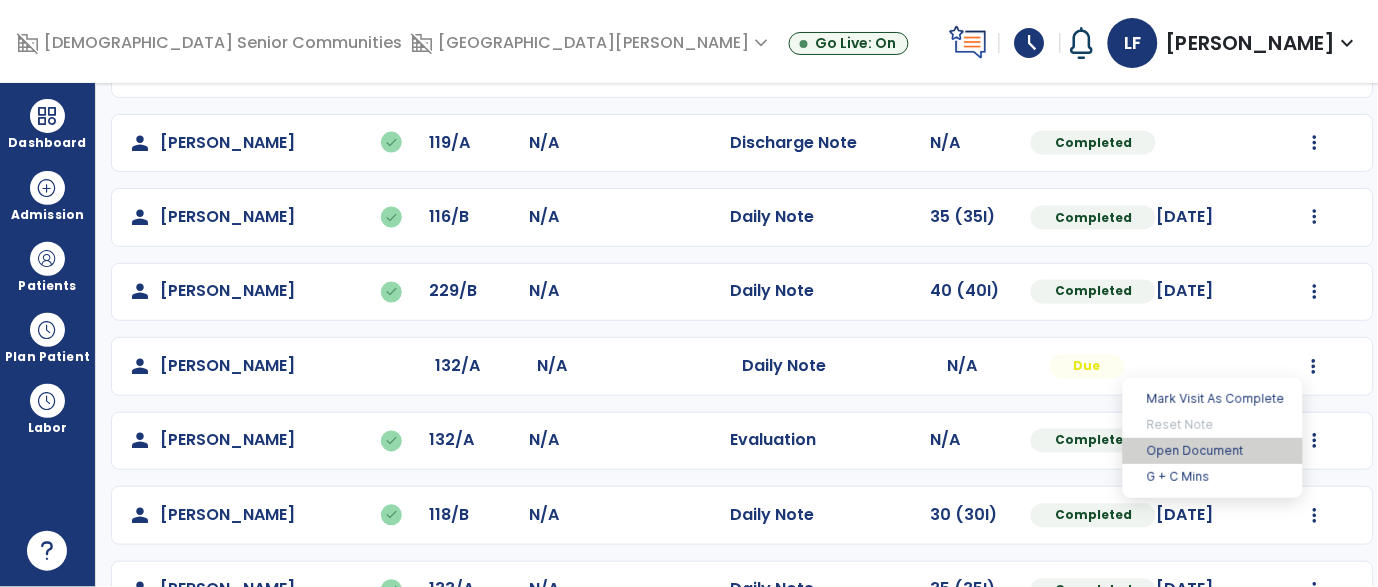 click on "Open Document" at bounding box center (1213, 451) 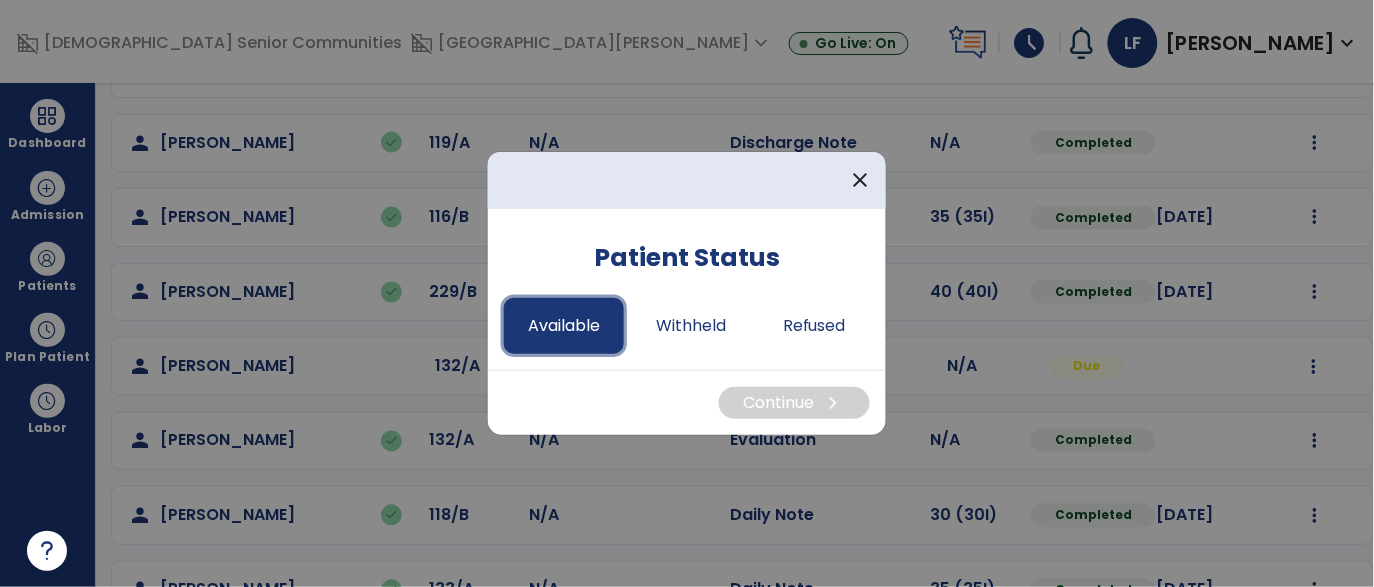 click on "Available" at bounding box center [564, 326] 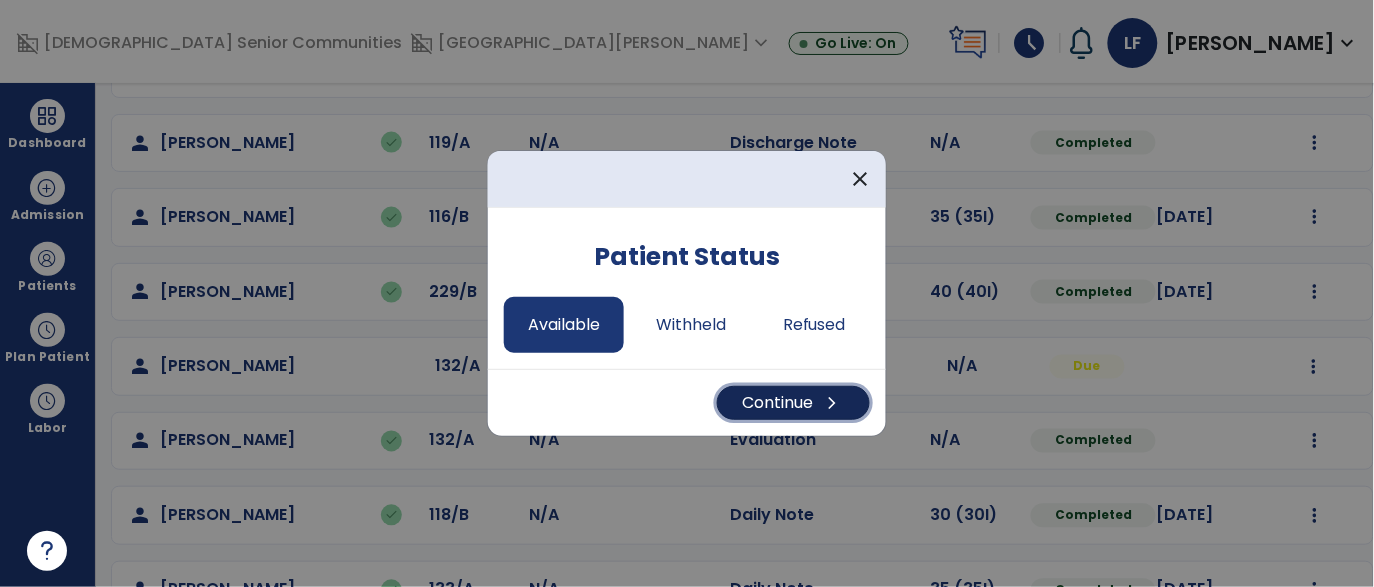 click on "Continue   chevron_right" at bounding box center [793, 403] 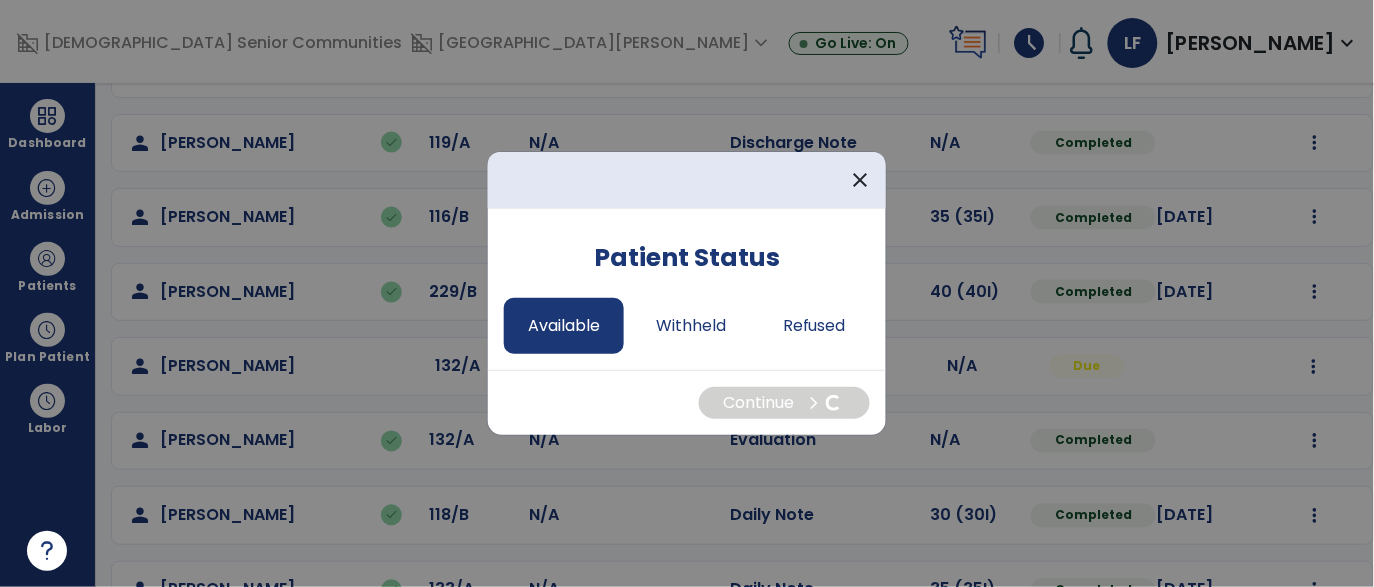 select on "*" 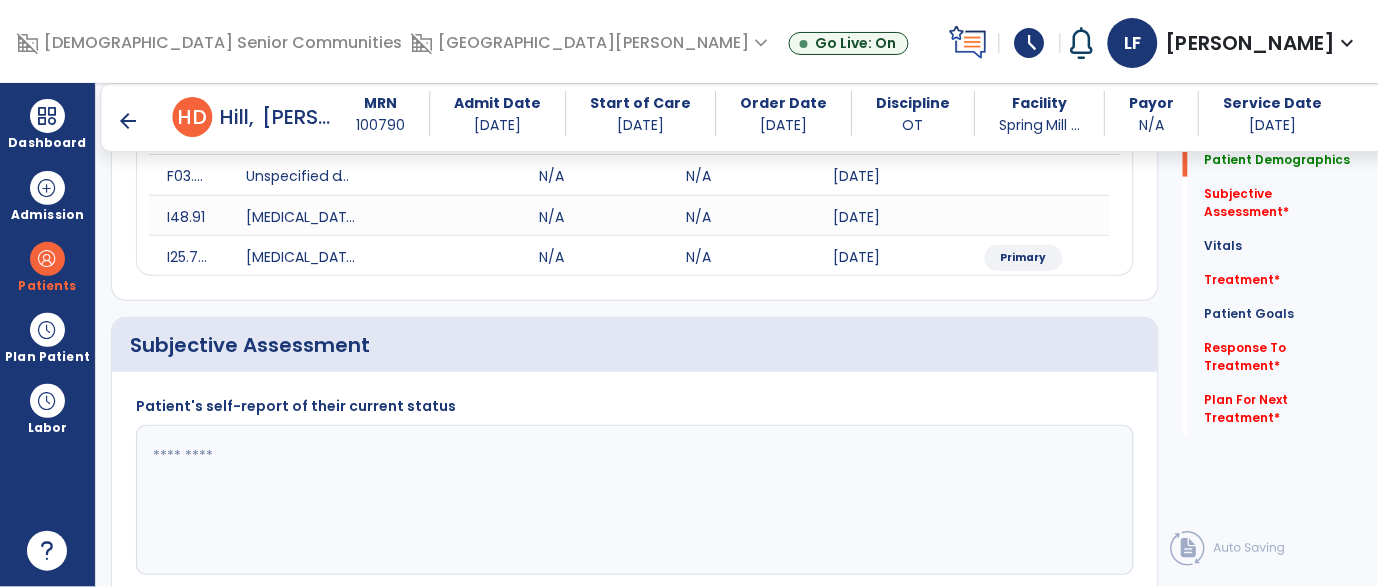 scroll, scrollTop: 288, scrollLeft: 0, axis: vertical 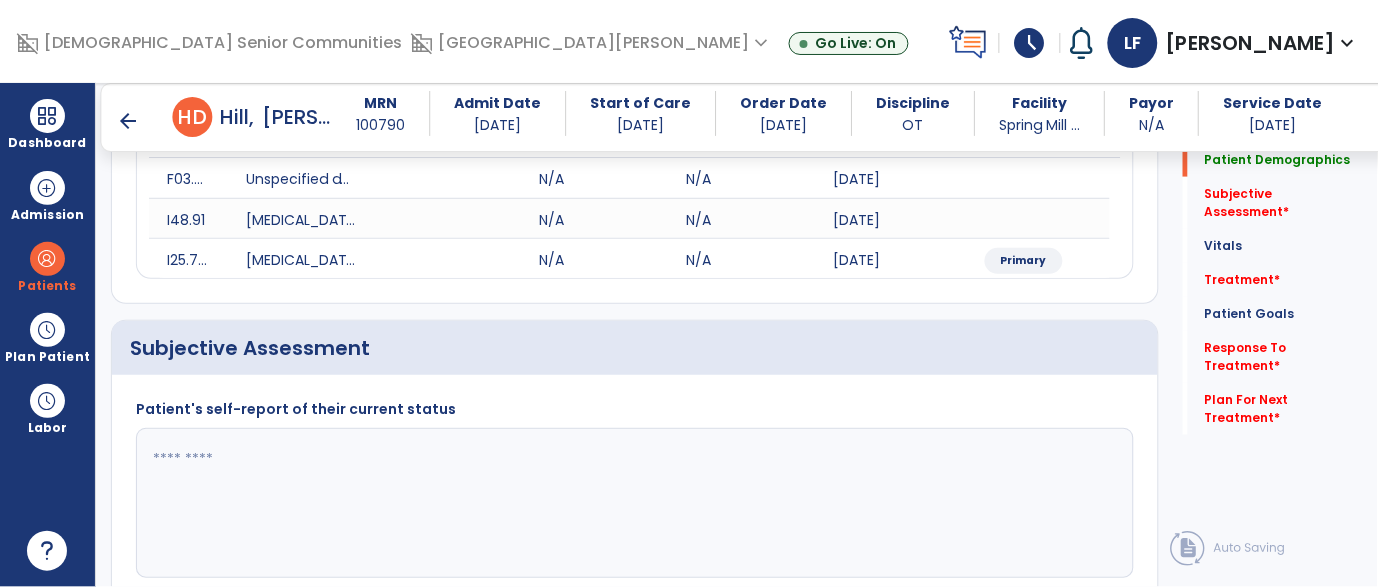 click 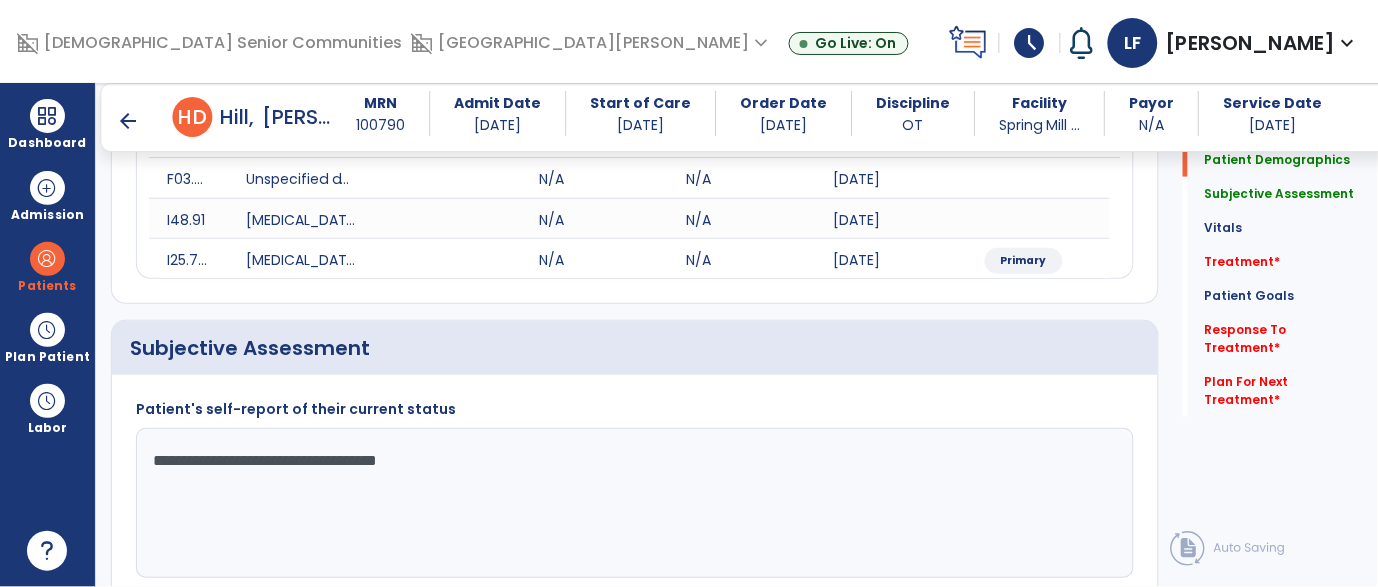 type on "**********" 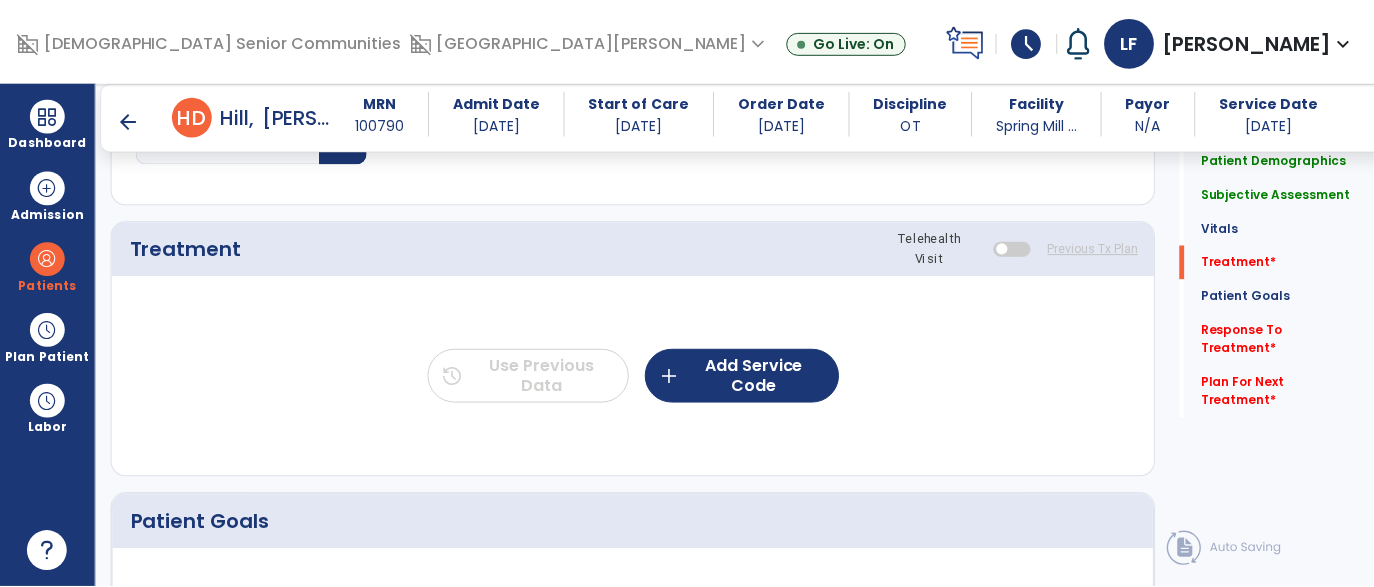 scroll, scrollTop: 1147, scrollLeft: 0, axis: vertical 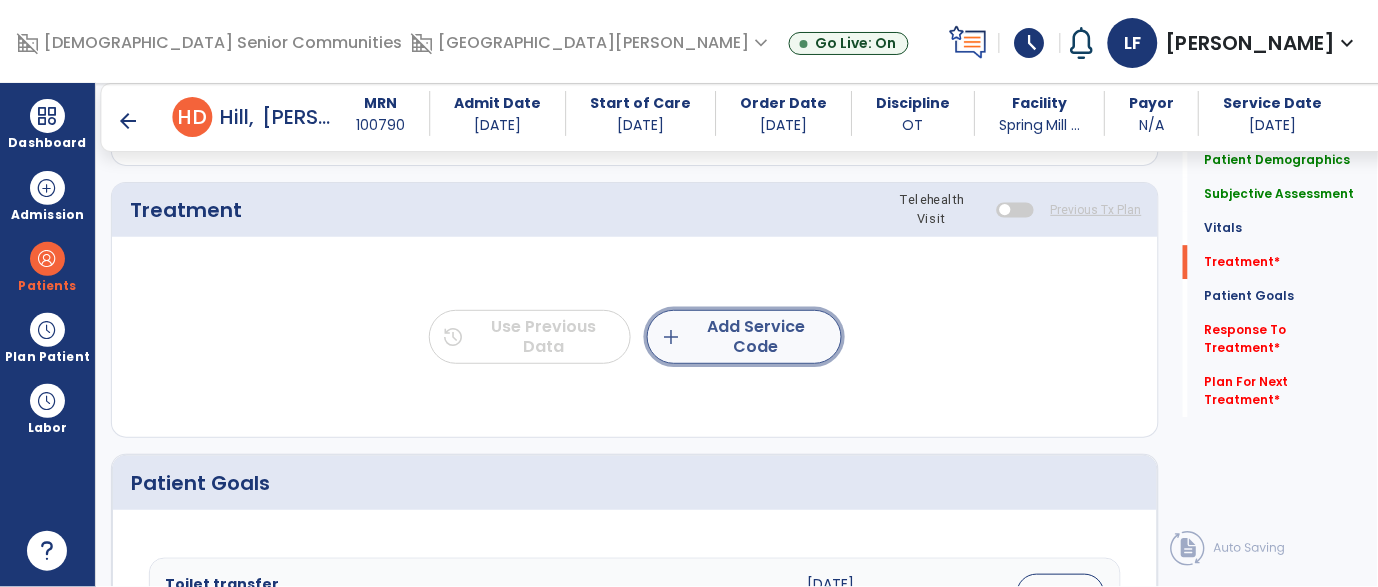 click on "add  Add Service Code" 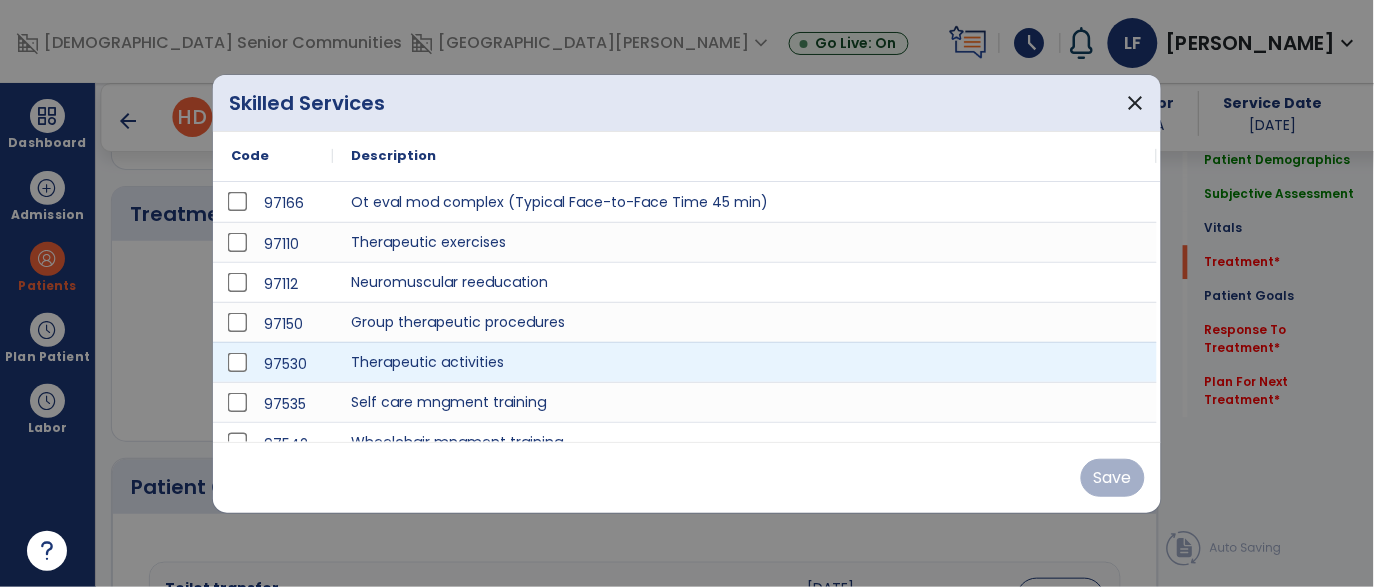 scroll, scrollTop: 1147, scrollLeft: 0, axis: vertical 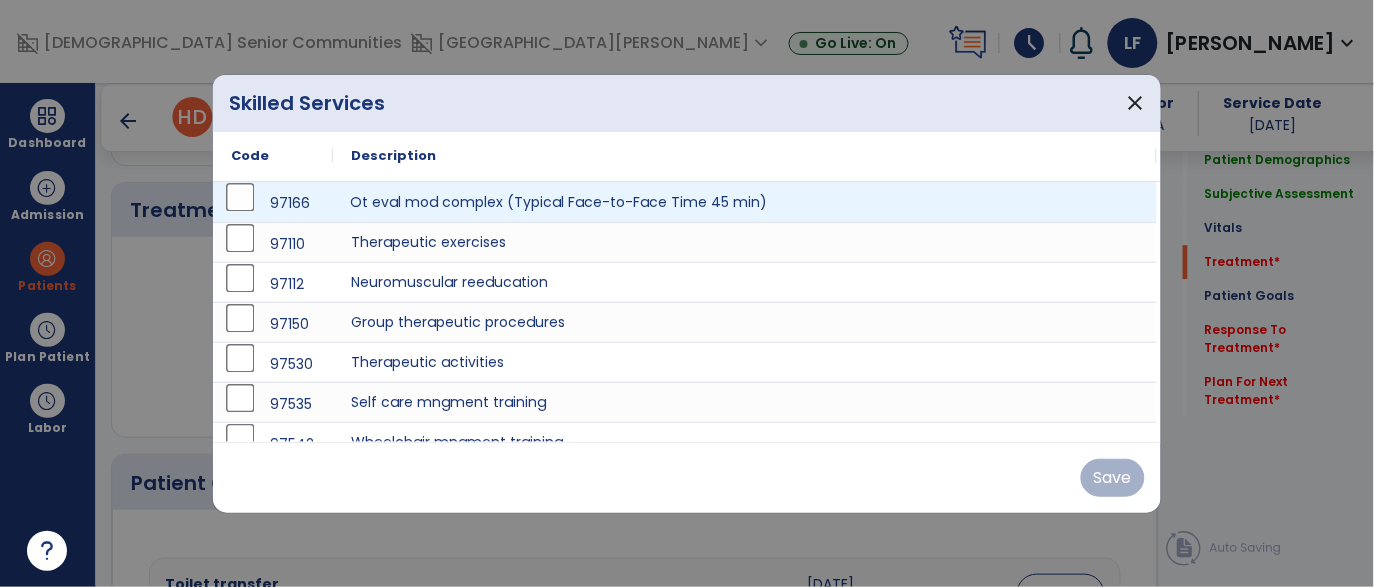 click on "Ot eval mod complex (Typical Face-to-Face Time 45 min)" at bounding box center [745, 202] 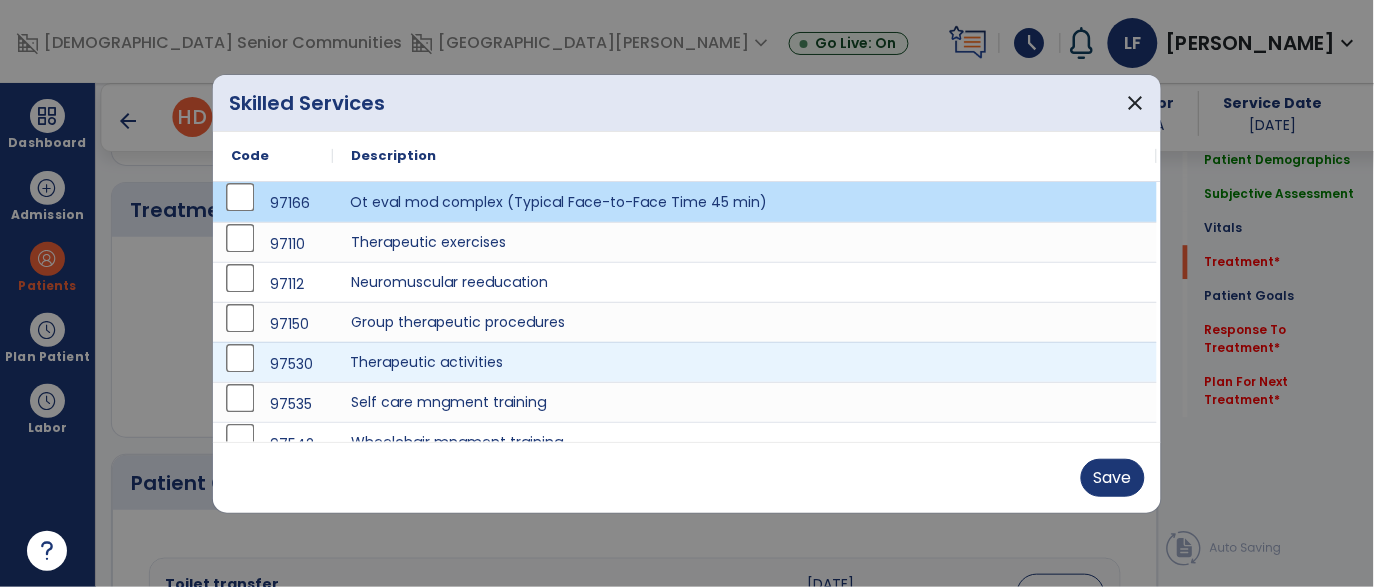 click on "Therapeutic activities" at bounding box center [745, 362] 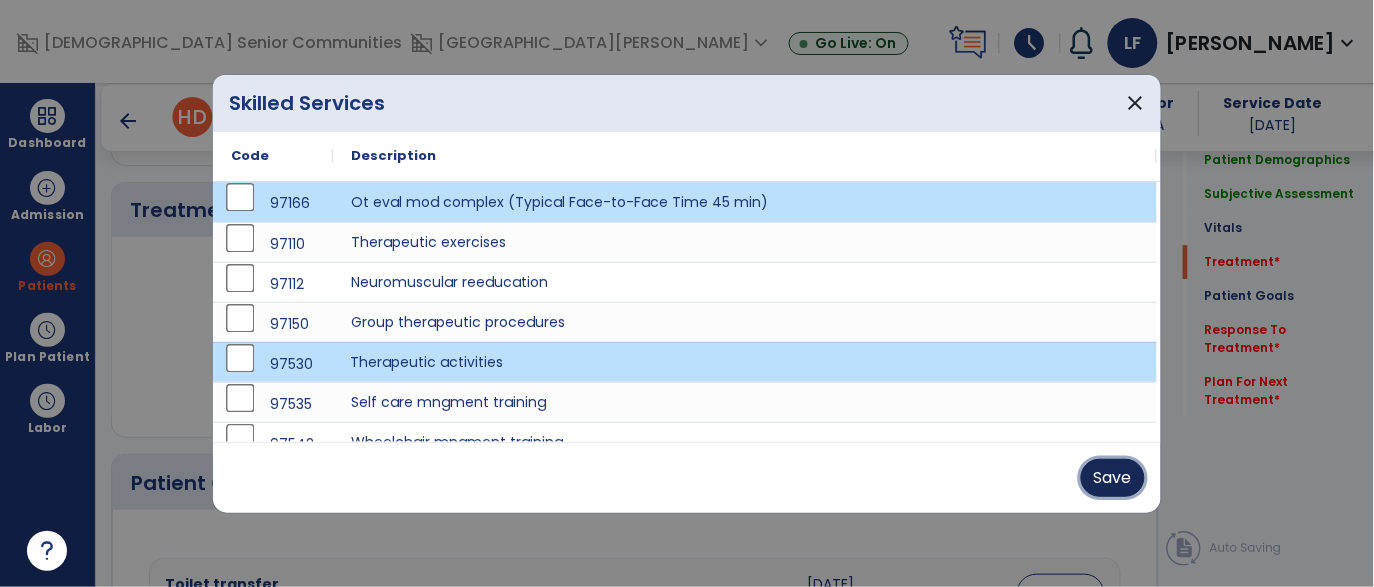 click on "Save" at bounding box center (1113, 478) 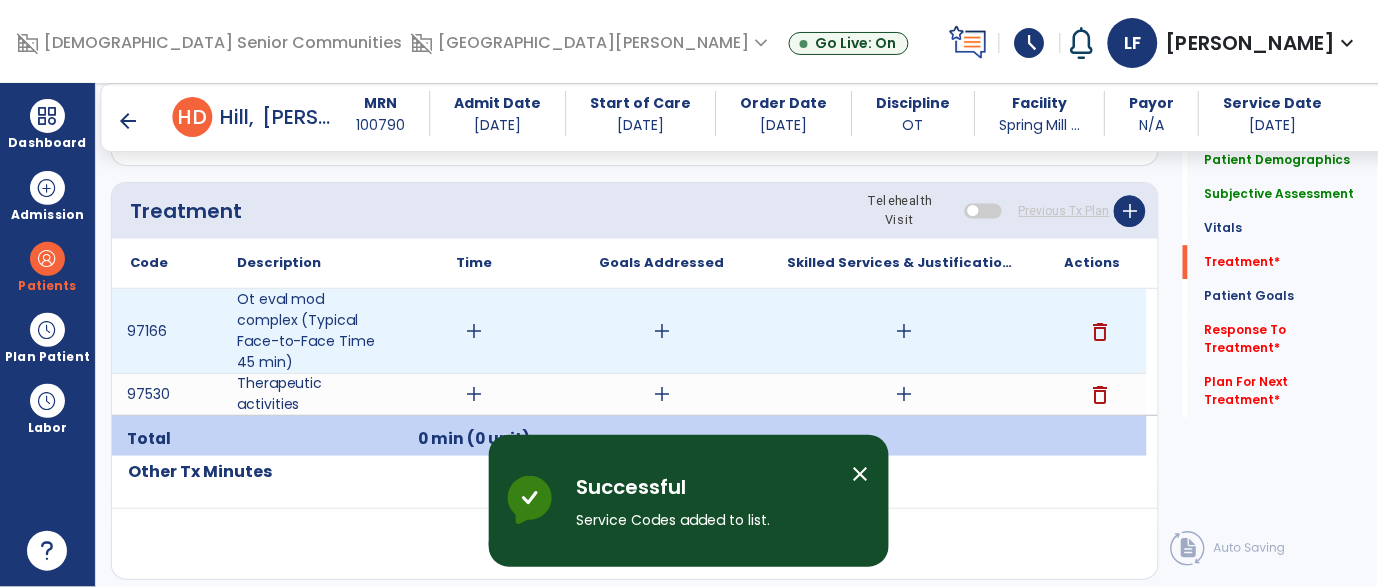 click on "add" at bounding box center (474, 331) 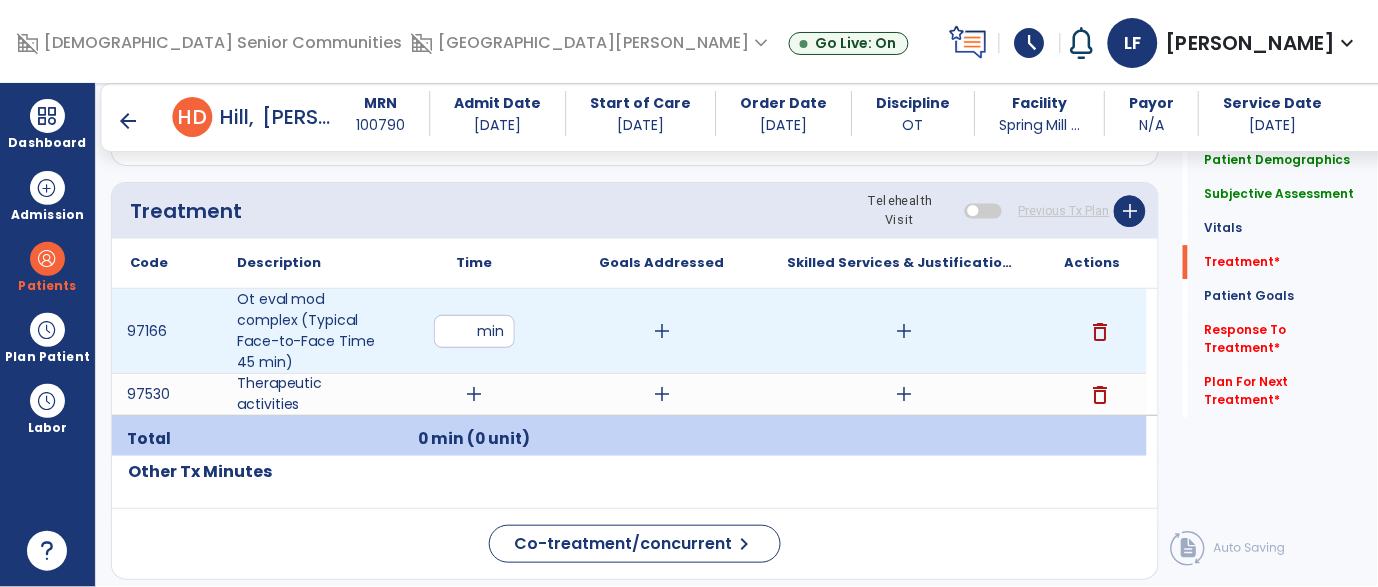 type on "**" 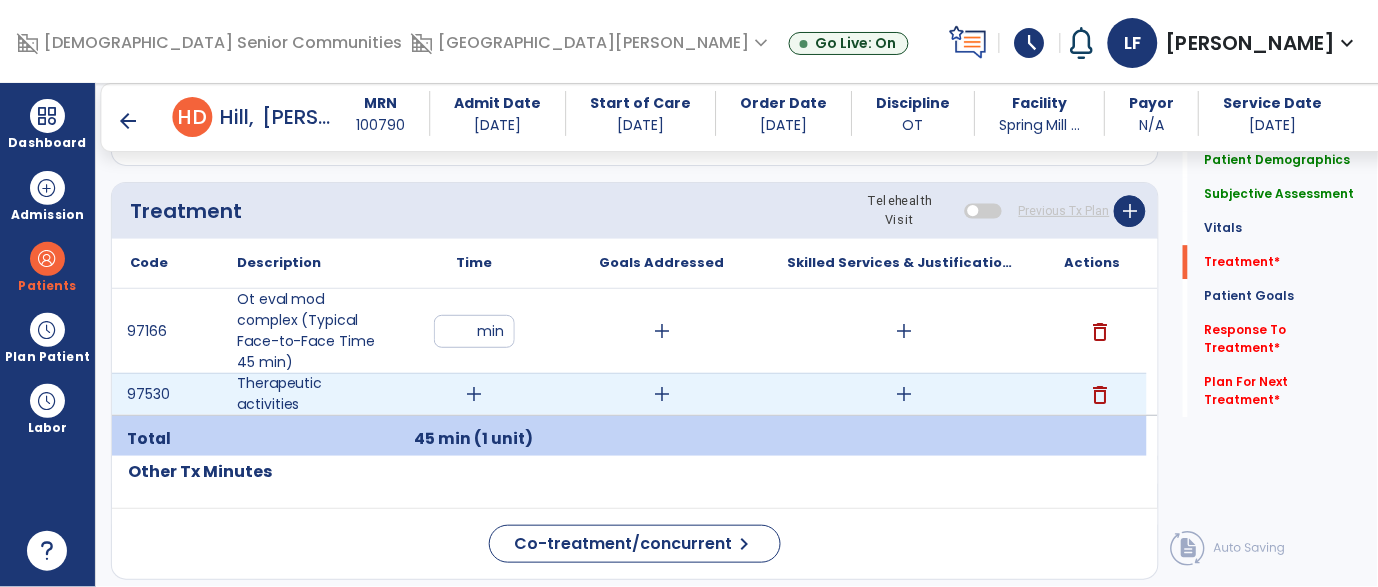 click on "add" at bounding box center (474, 394) 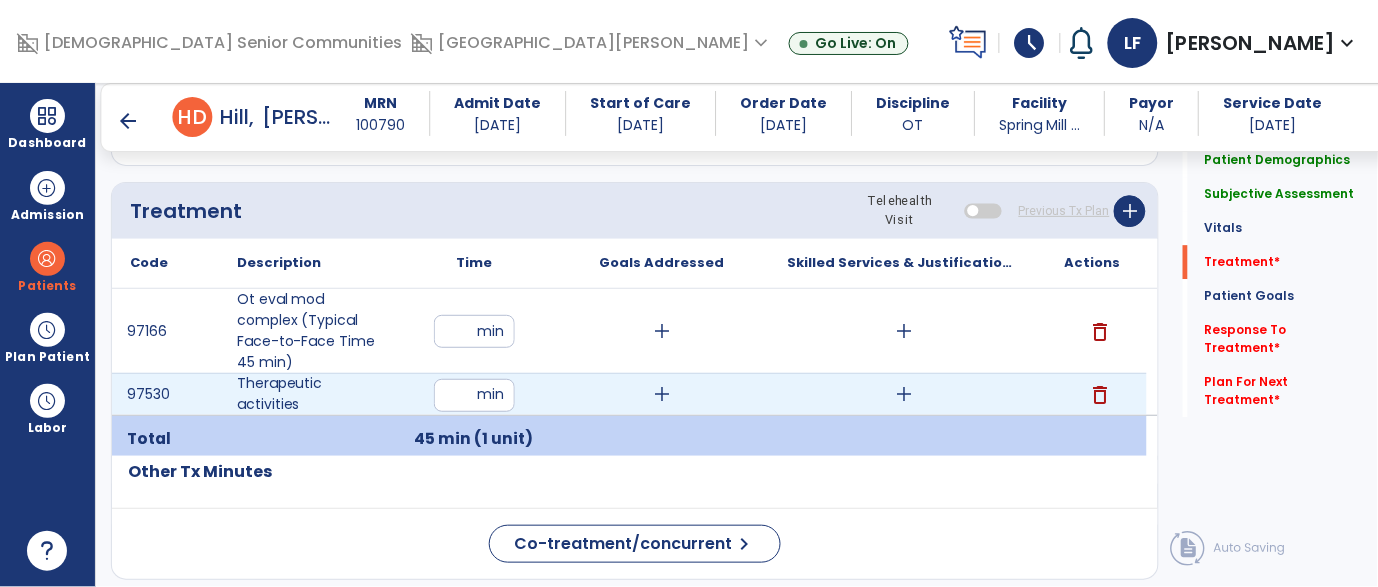 type on "**" 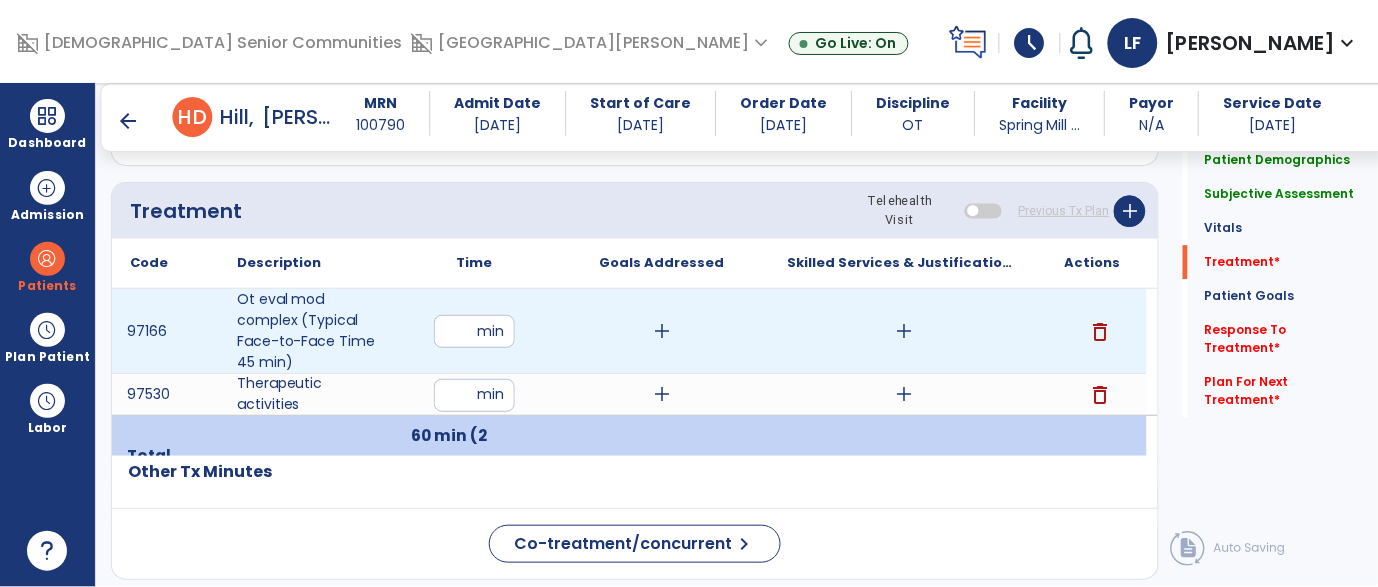 click on "add" at bounding box center [904, 331] 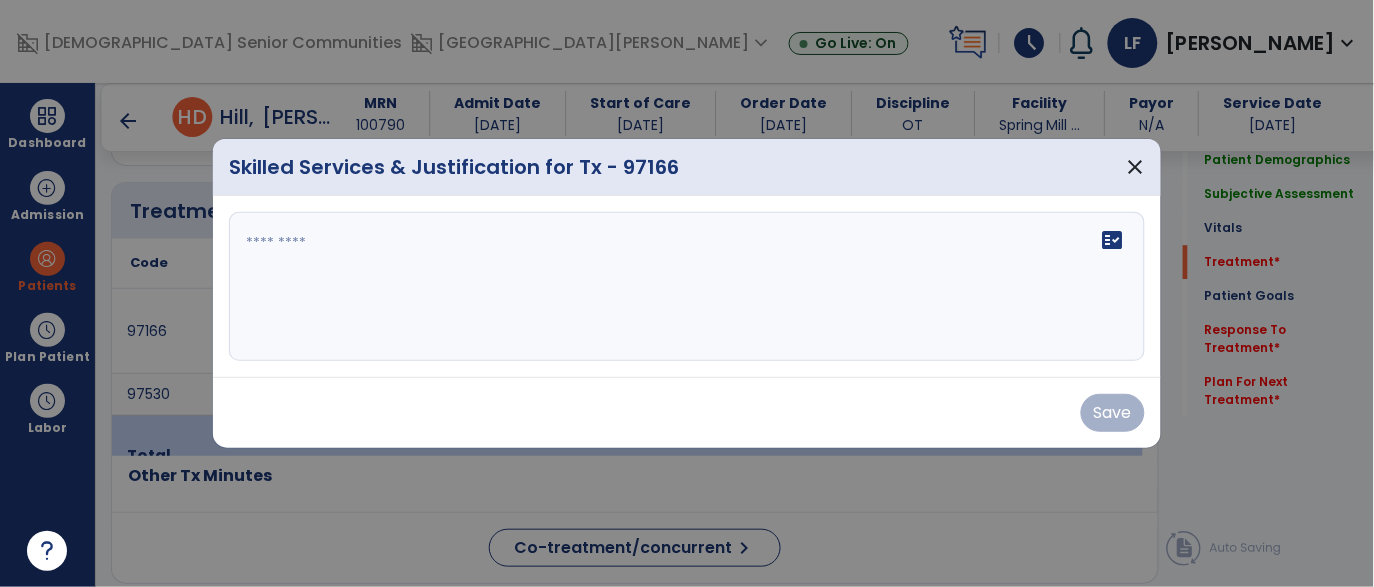 scroll, scrollTop: 1147, scrollLeft: 0, axis: vertical 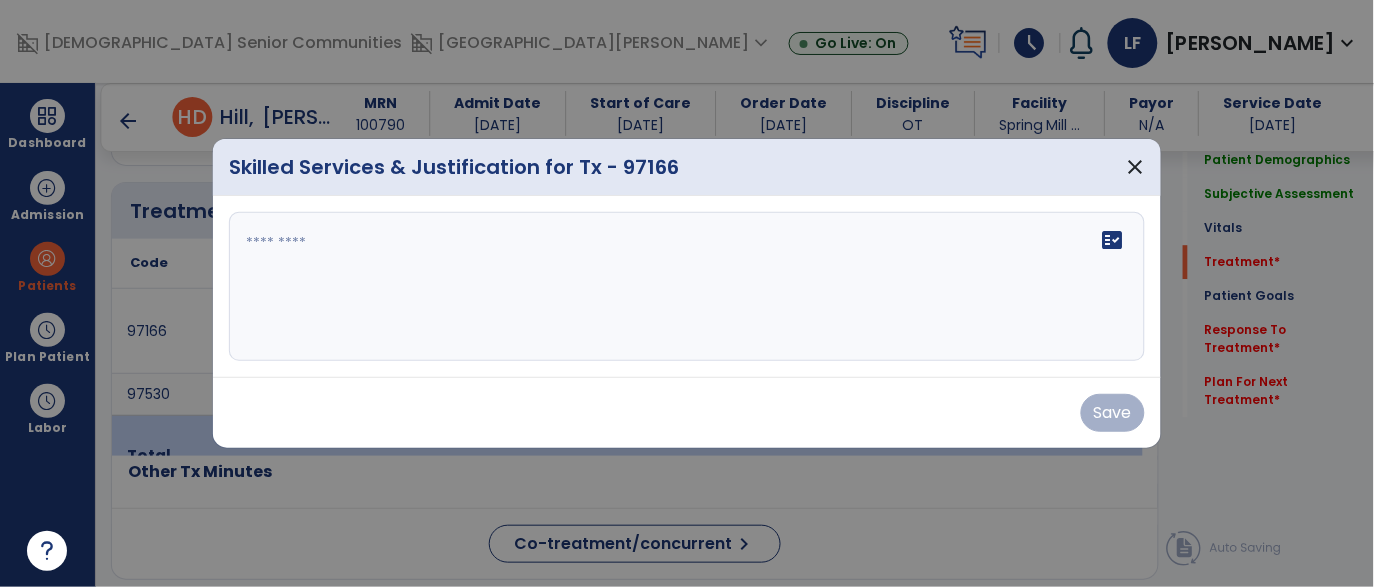 click on "fact_check" at bounding box center [687, 287] 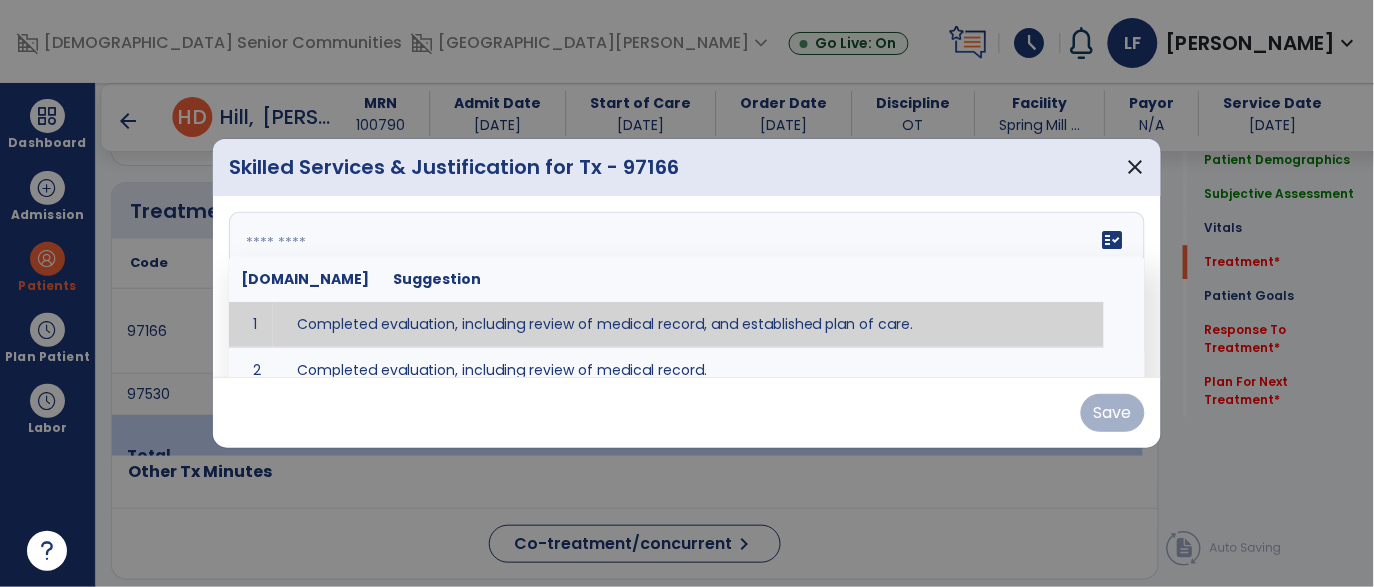 type on "**********" 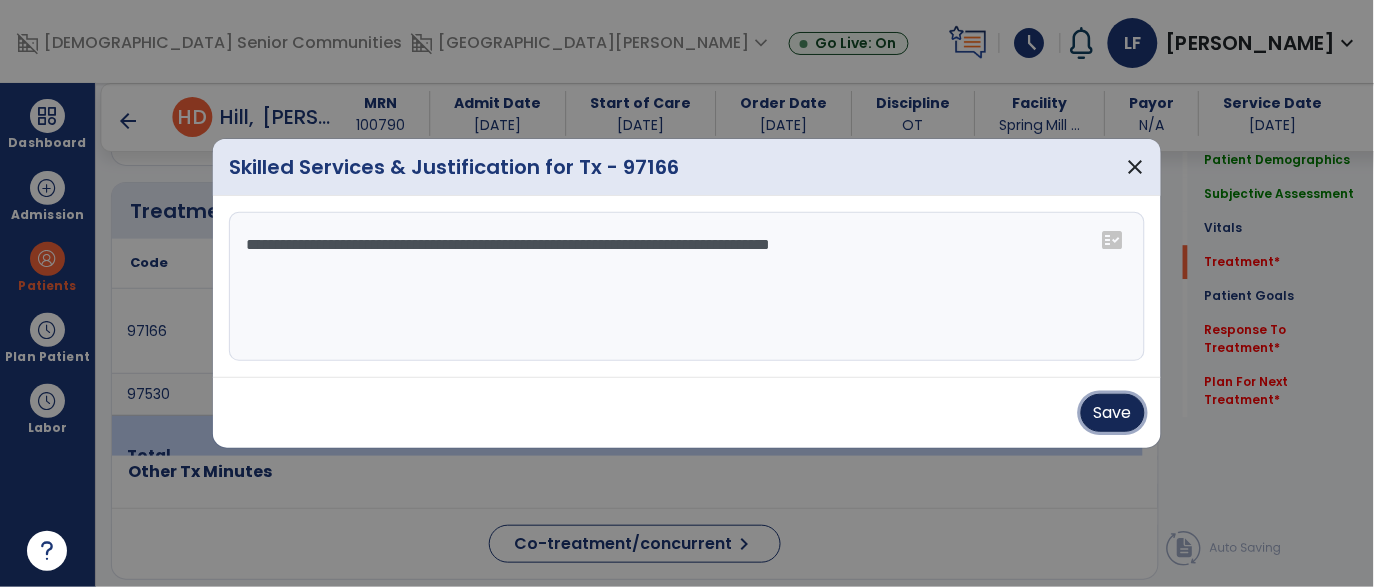 click on "Save" at bounding box center (1113, 413) 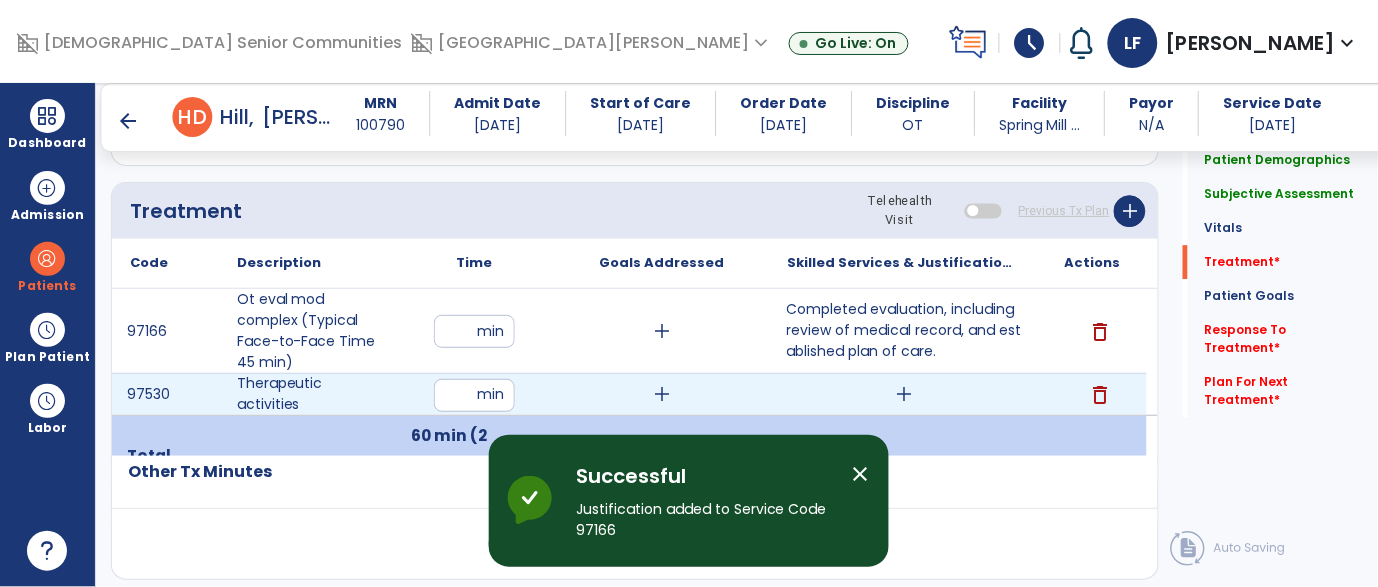 click on "add" at bounding box center [904, 394] 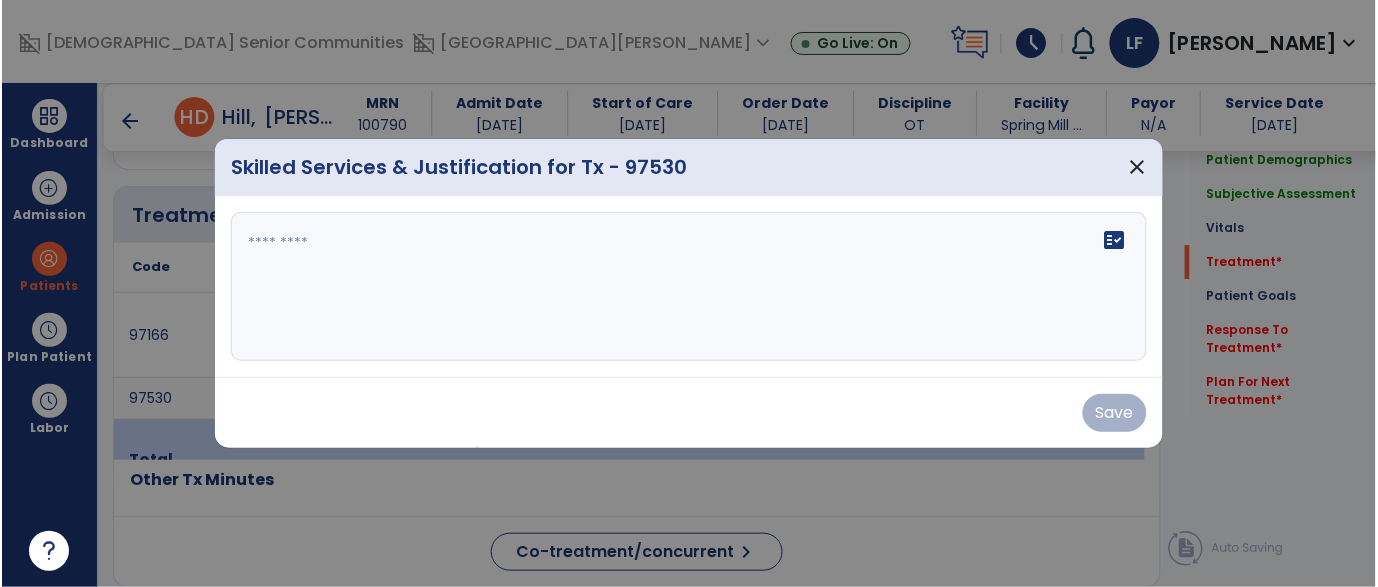 scroll, scrollTop: 1147, scrollLeft: 0, axis: vertical 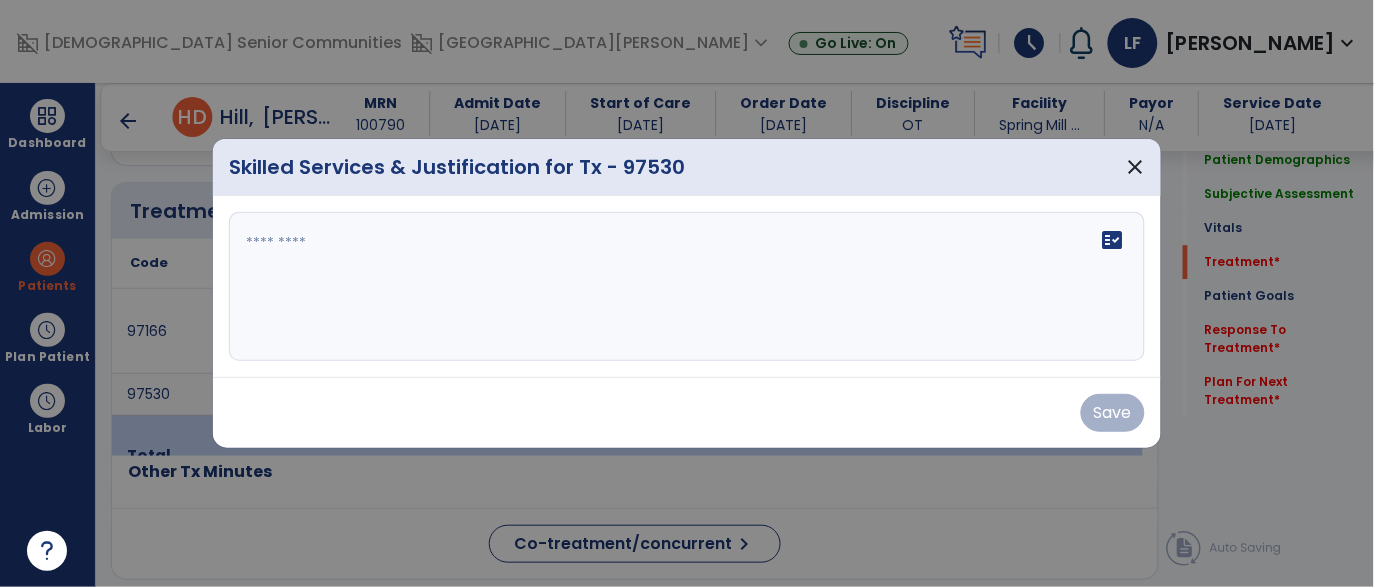 click on "fact_check" at bounding box center [687, 287] 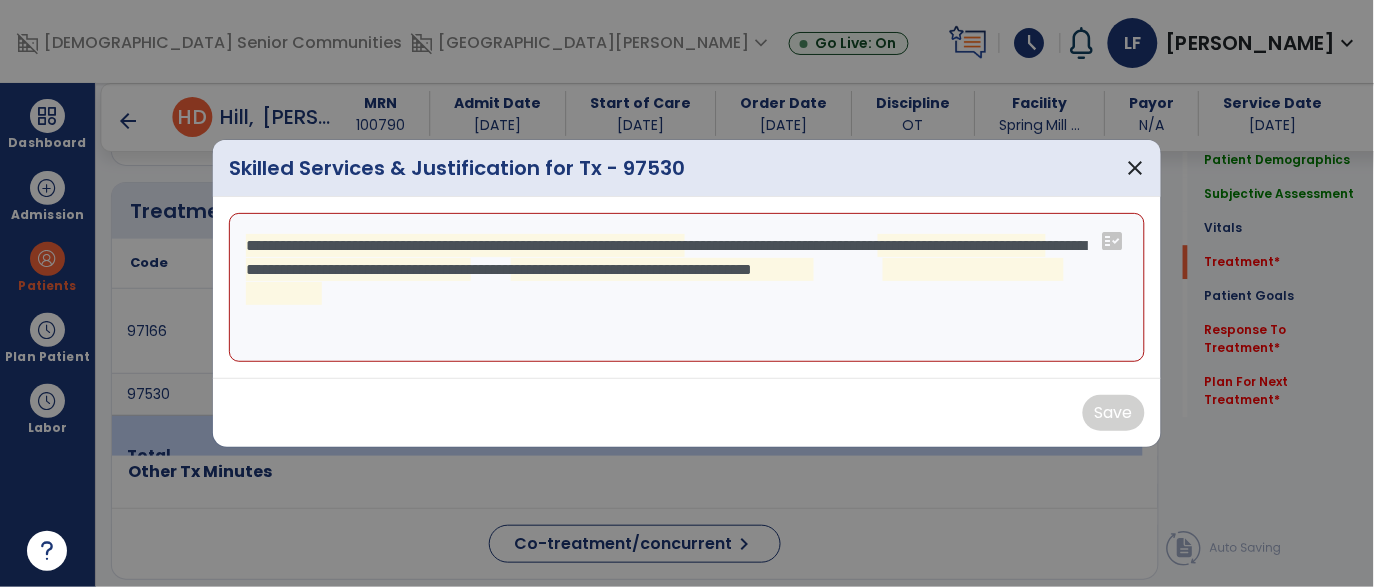 click on "**********" at bounding box center (687, 288) 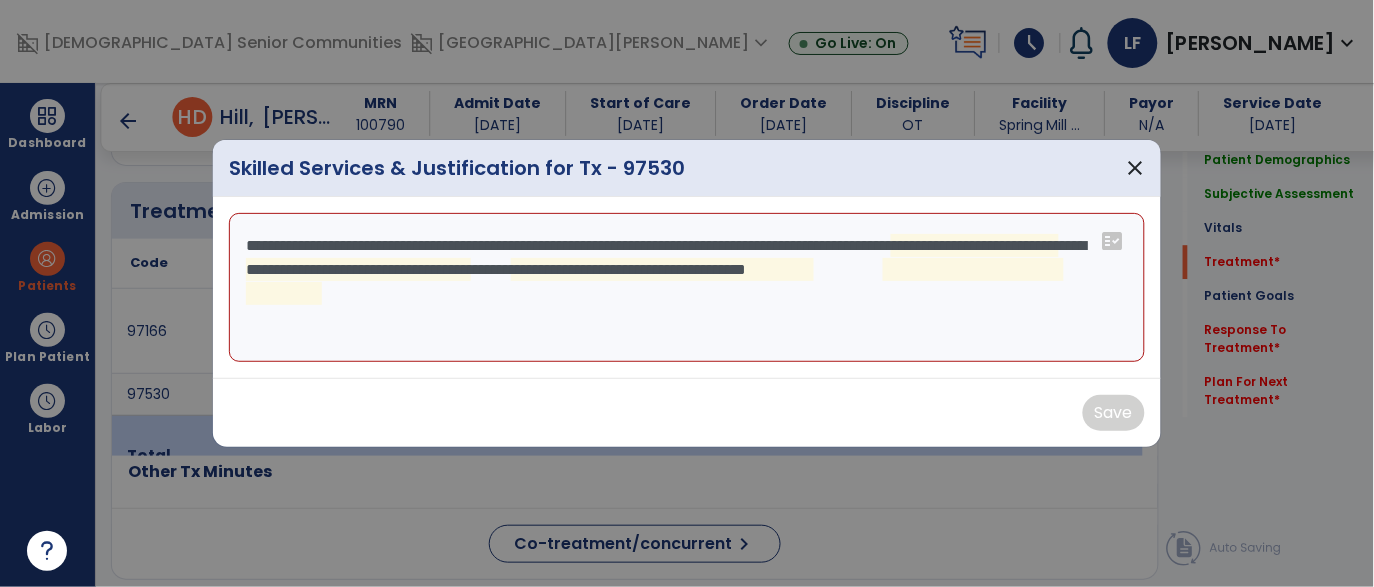 click on "**********" at bounding box center [687, 288] 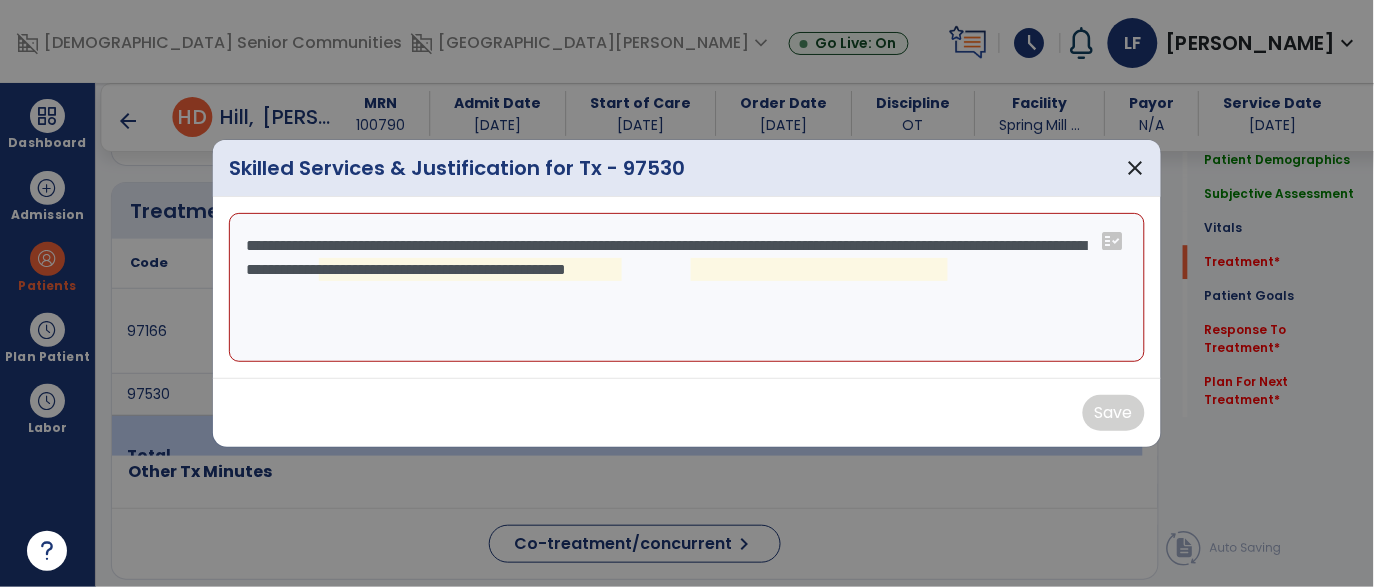 click on "**********" at bounding box center [687, 288] 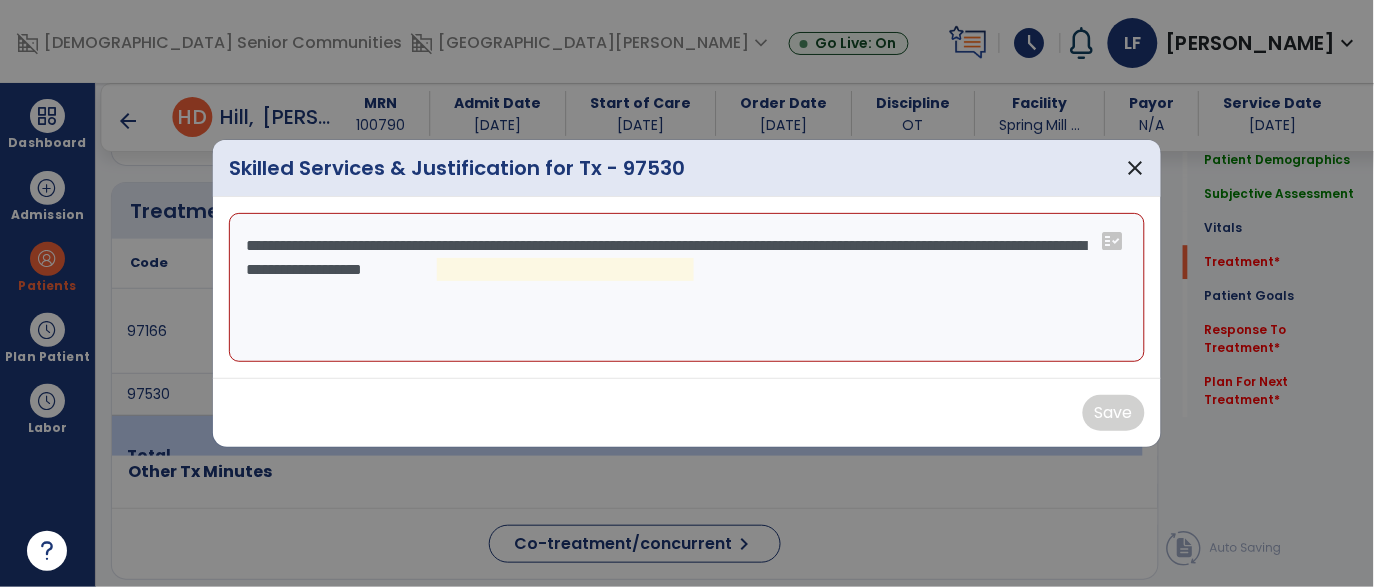 click on "**********" at bounding box center [687, 288] 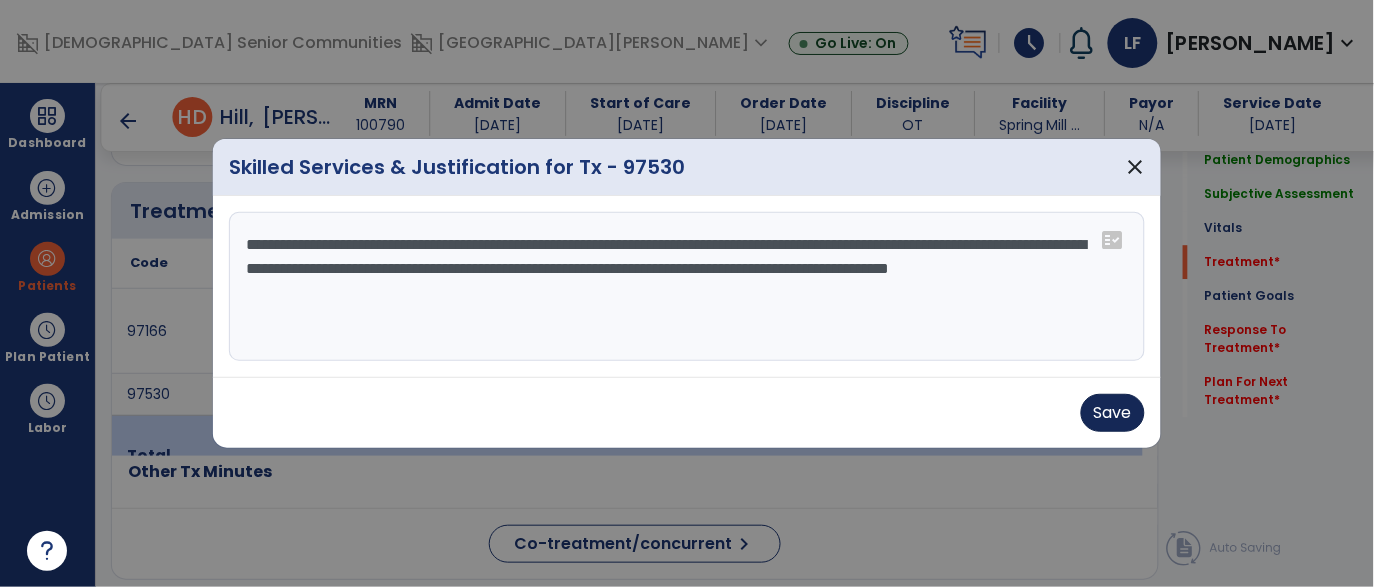 type on "**********" 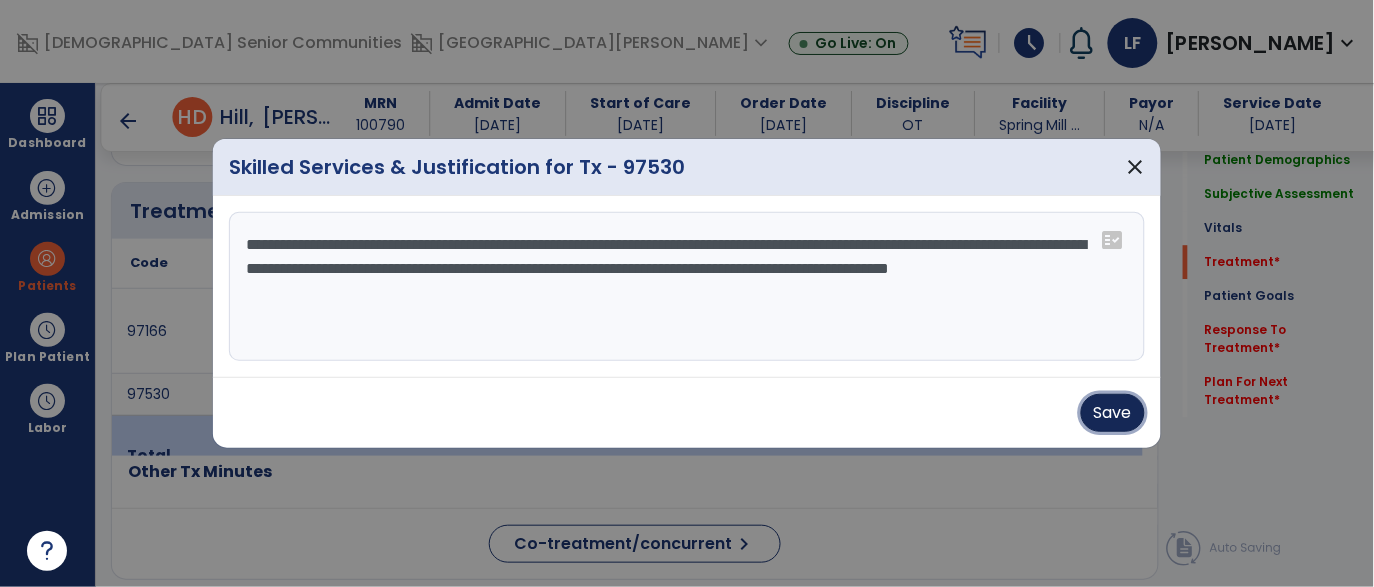 click on "Save" at bounding box center [1113, 413] 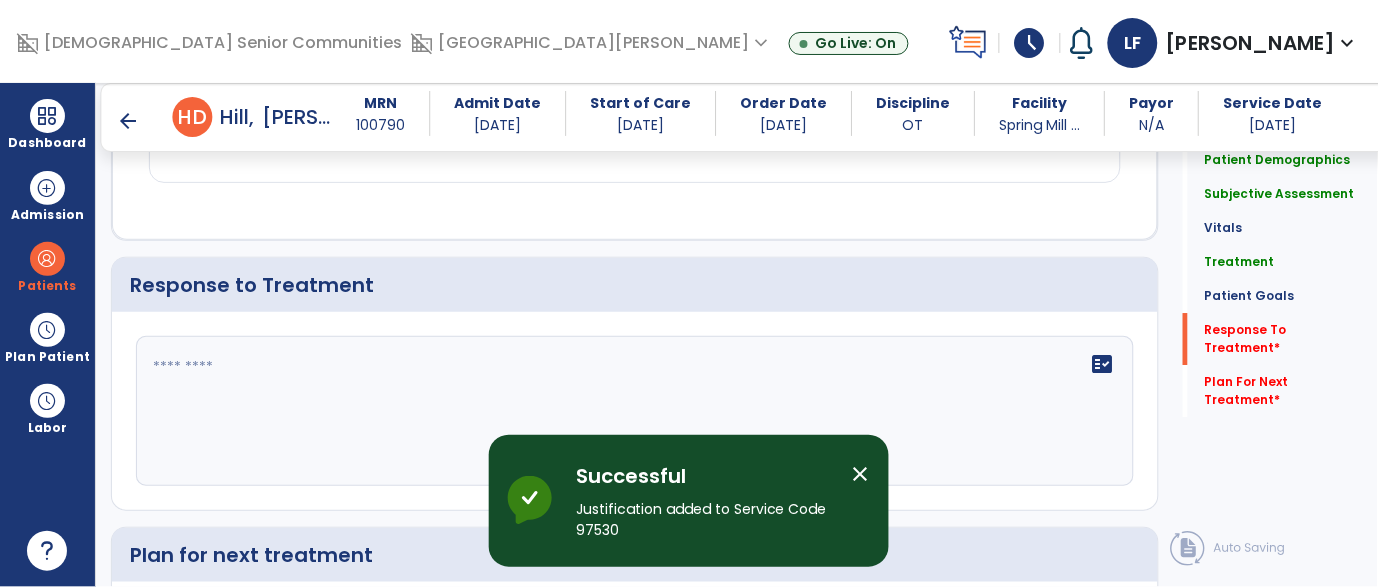 scroll, scrollTop: 2844, scrollLeft: 0, axis: vertical 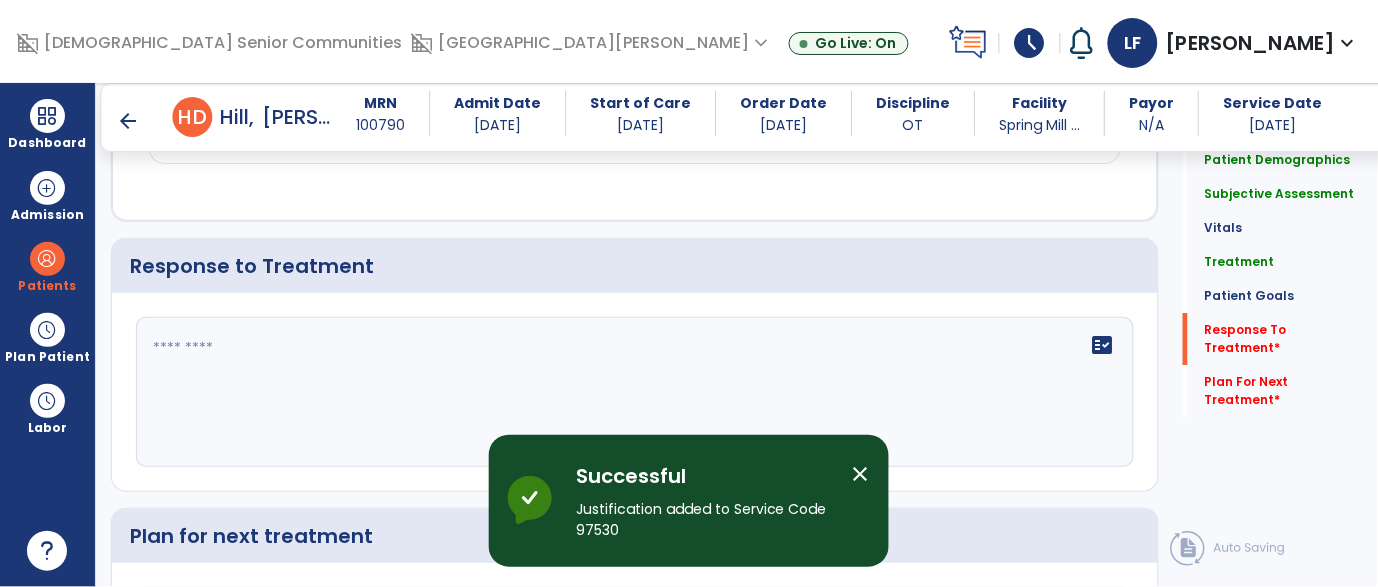 click 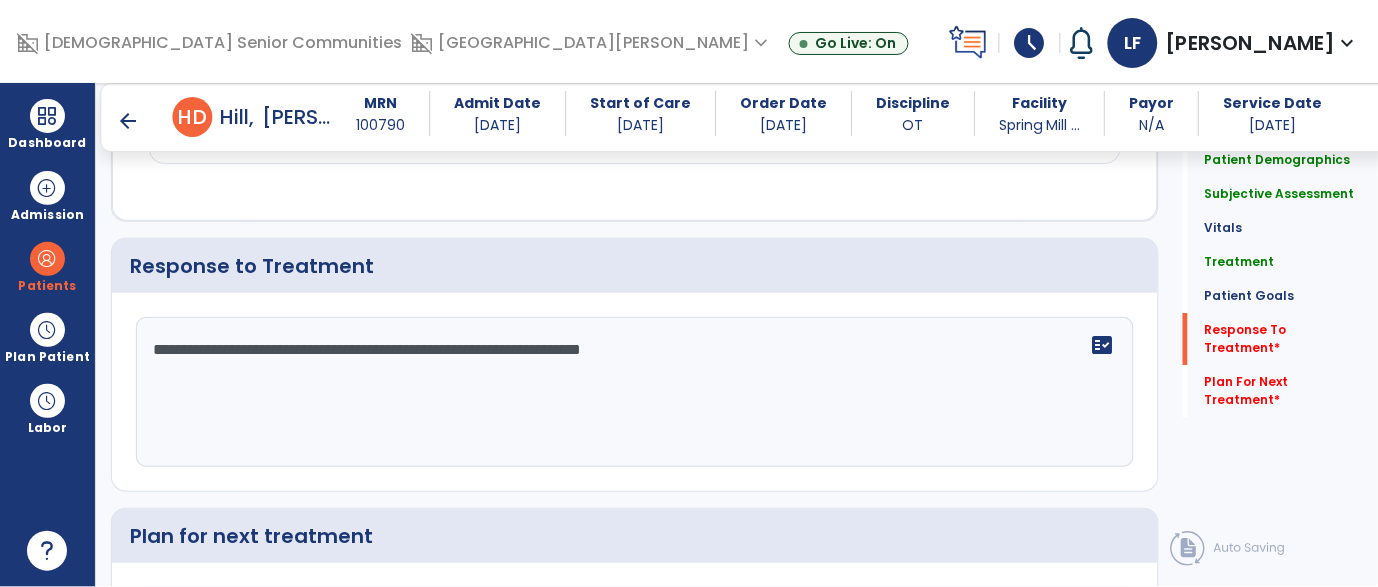 scroll, scrollTop: 3041, scrollLeft: 0, axis: vertical 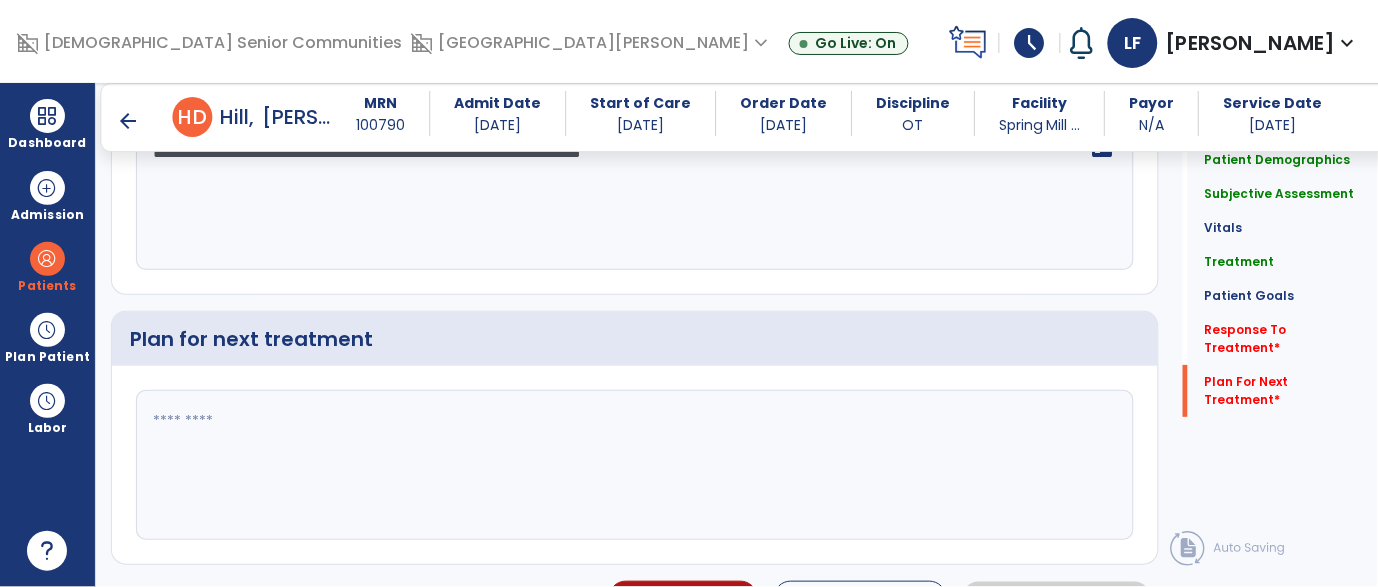 type on "**********" 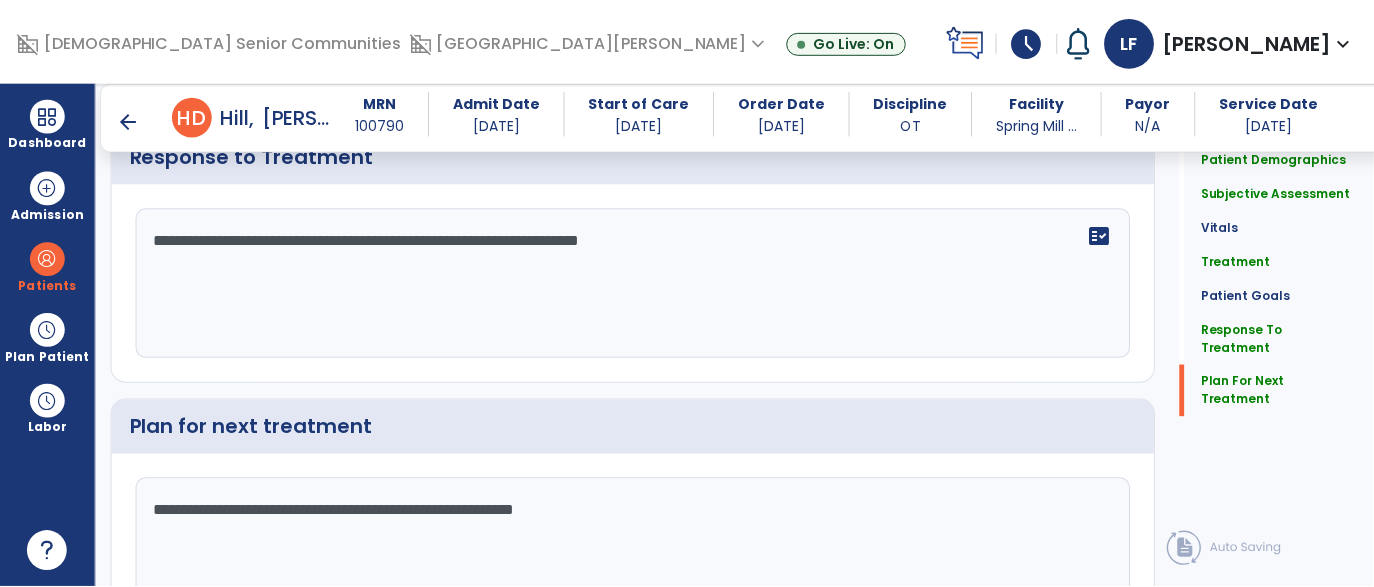 scroll, scrollTop: 3041, scrollLeft: 0, axis: vertical 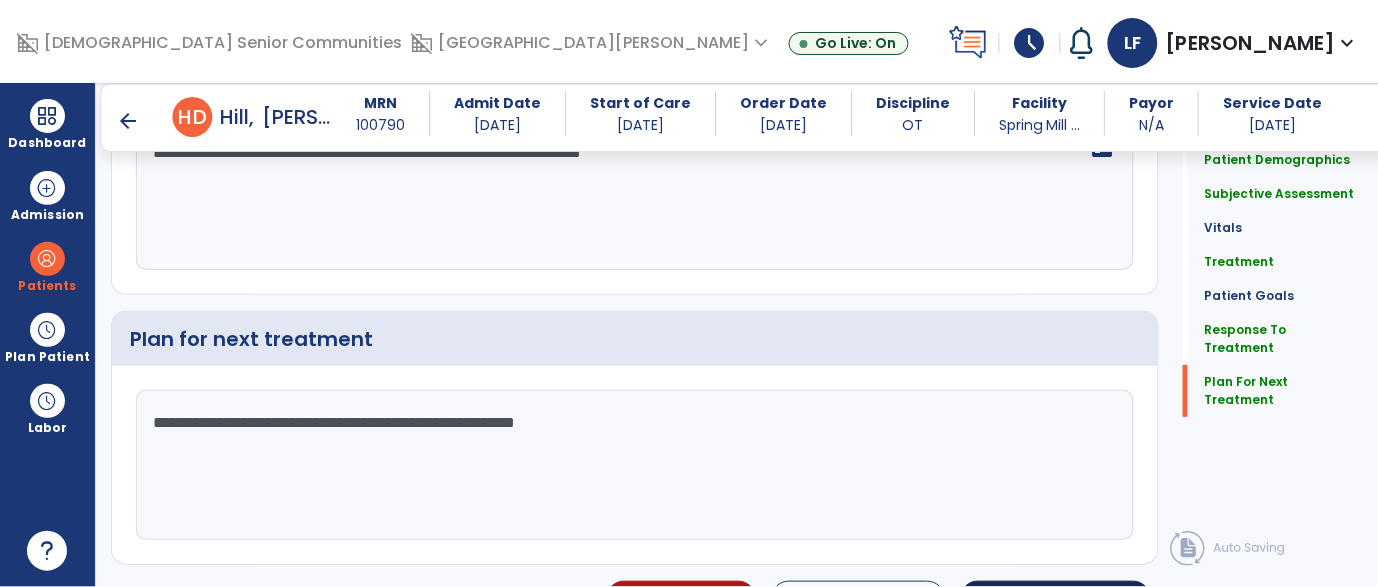 type on "**********" 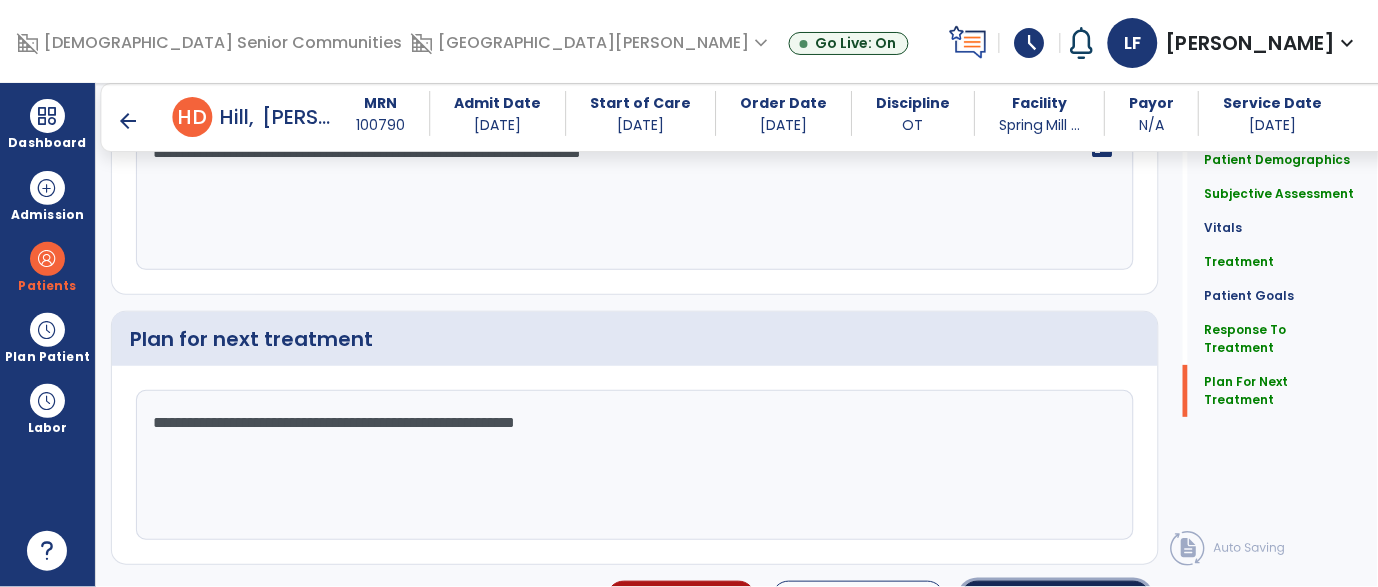 click on "Sign Doc" 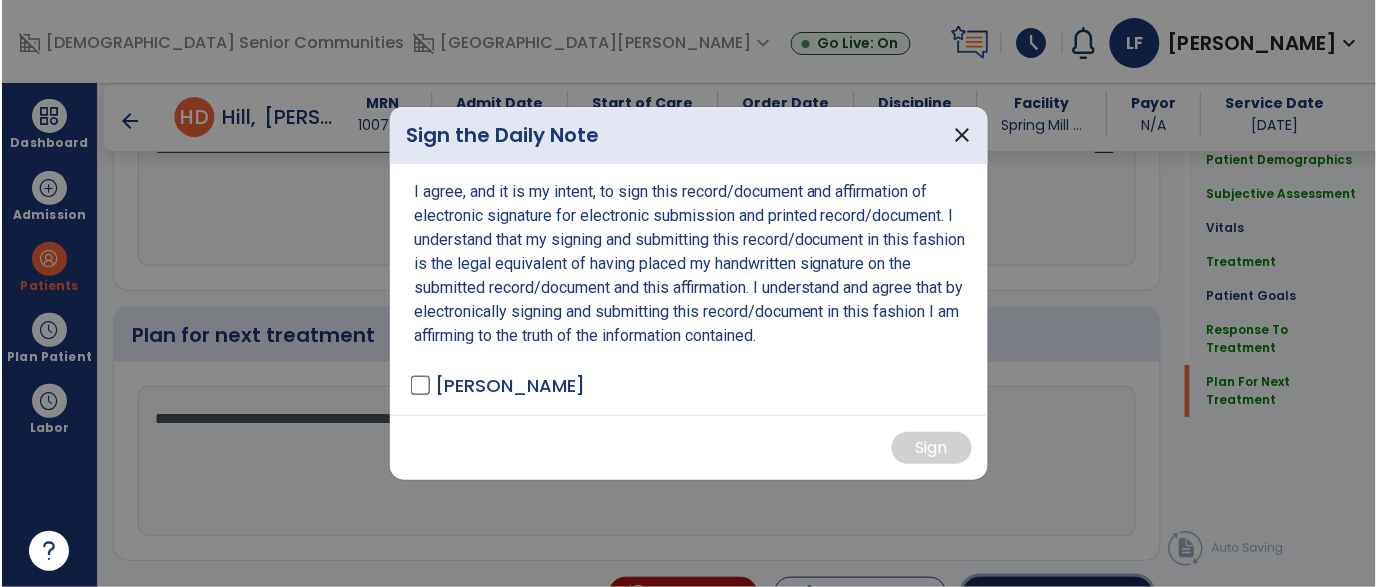 scroll, scrollTop: 3041, scrollLeft: 0, axis: vertical 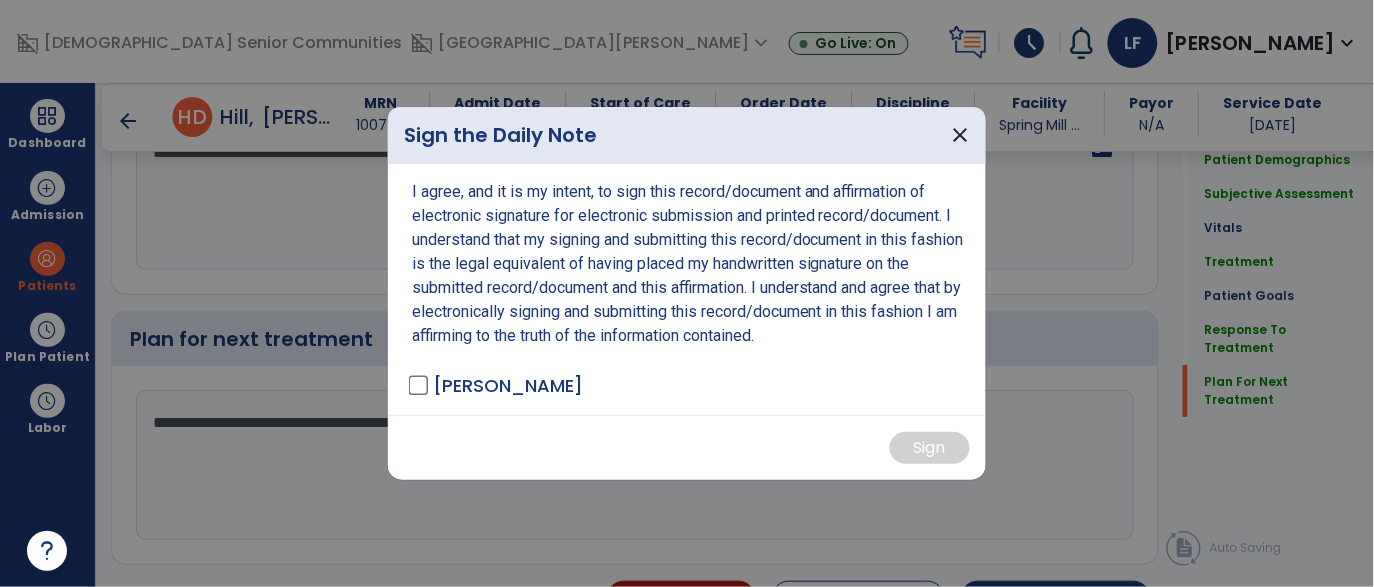 click on "[PERSON_NAME]" at bounding box center [508, 385] 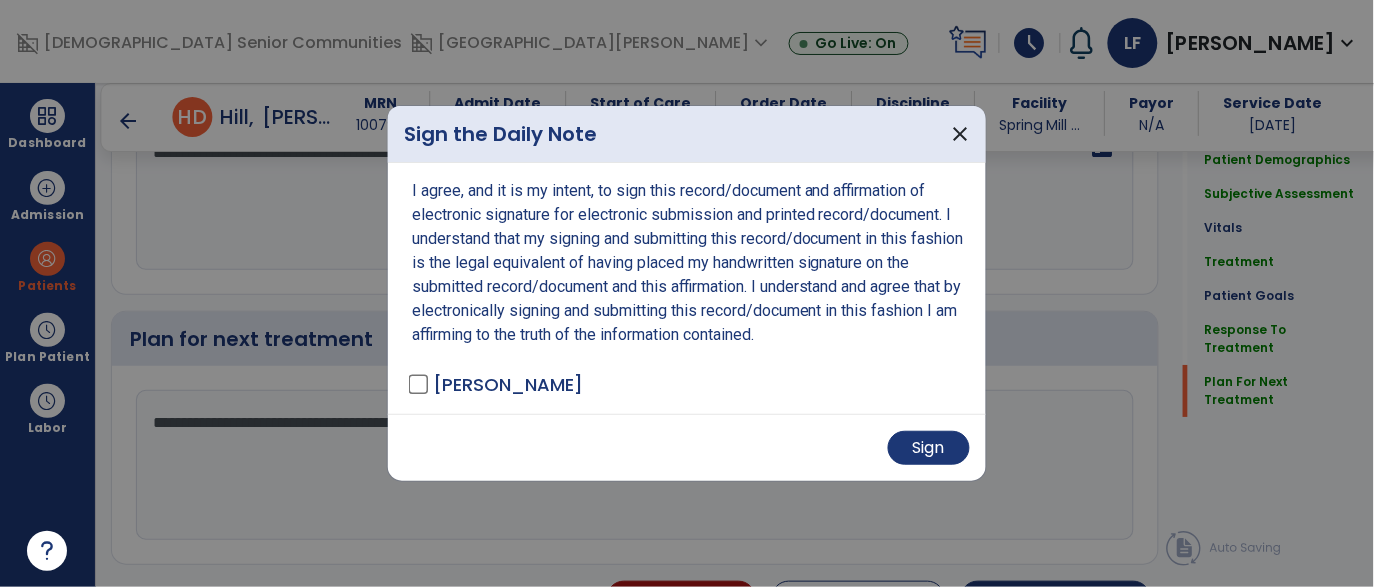 click at bounding box center [687, 293] 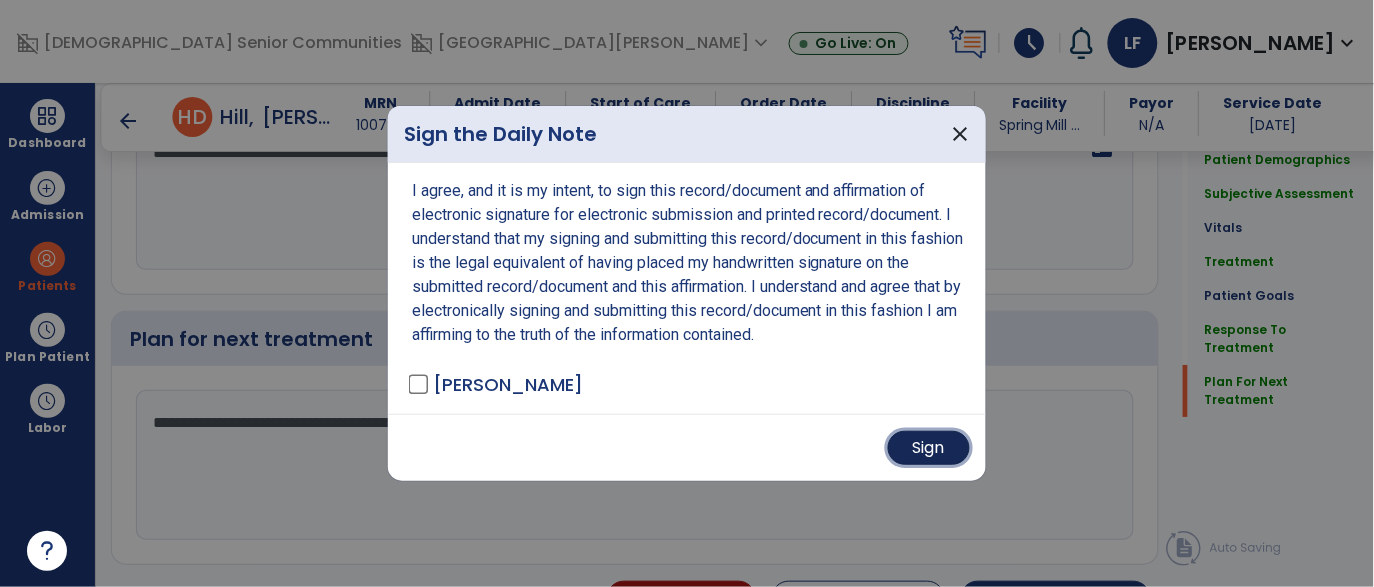 click on "Sign" at bounding box center (929, 448) 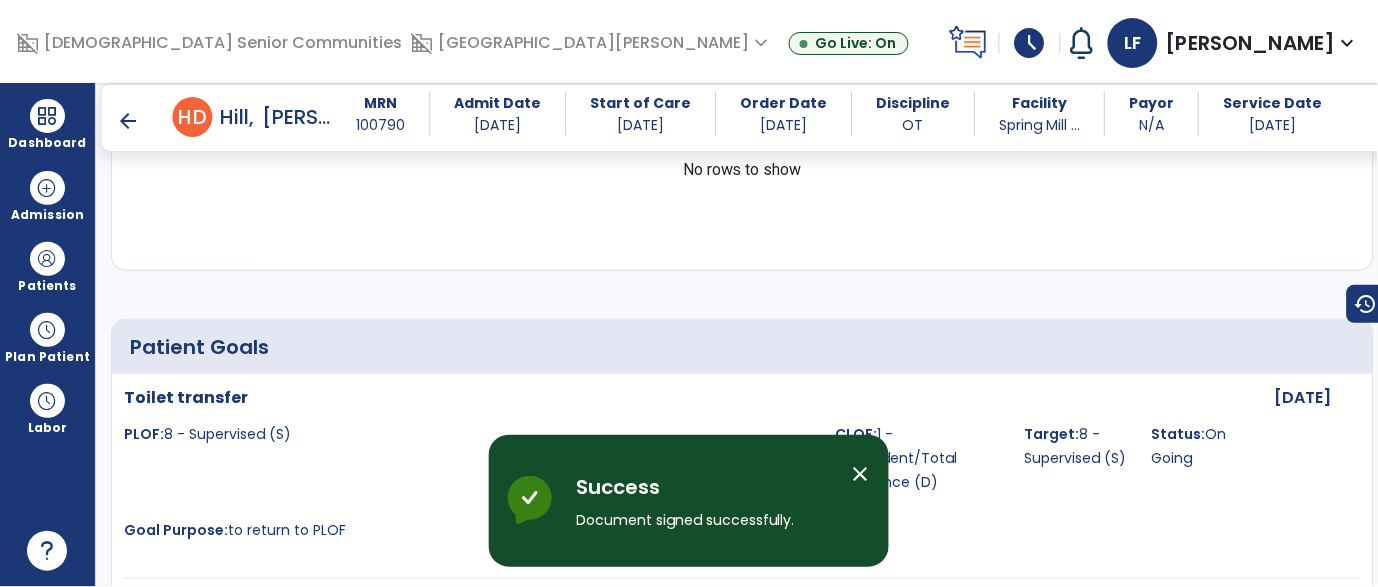 scroll, scrollTop: 0, scrollLeft: 0, axis: both 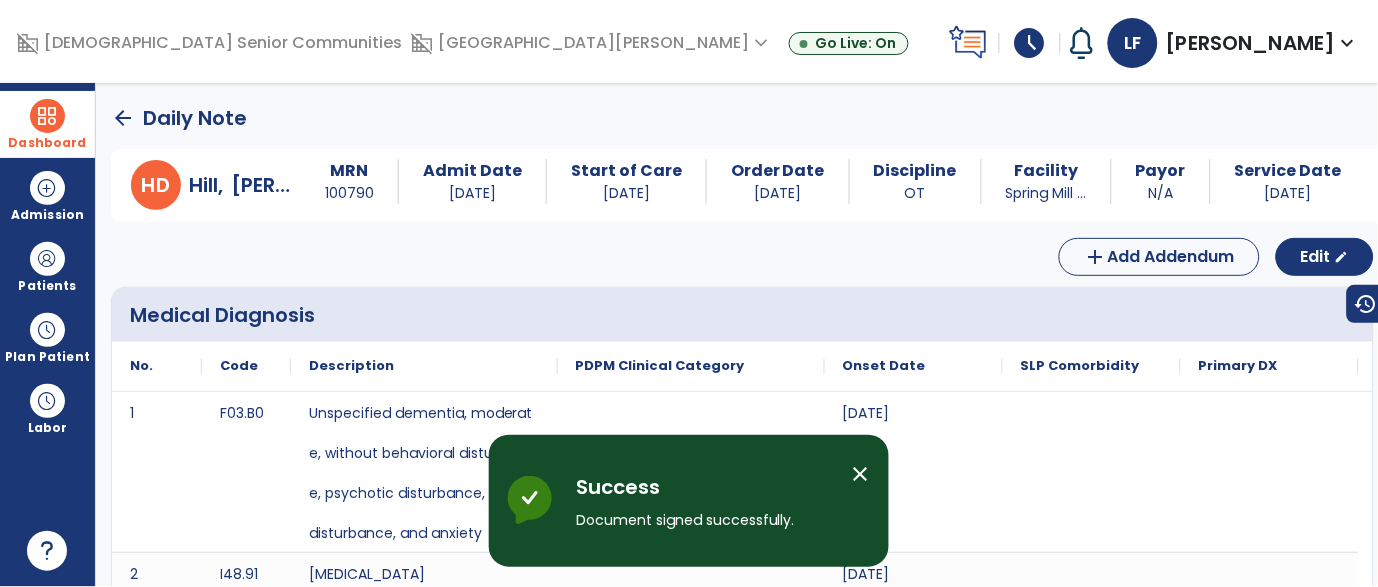 click on "Dashboard" at bounding box center (47, 124) 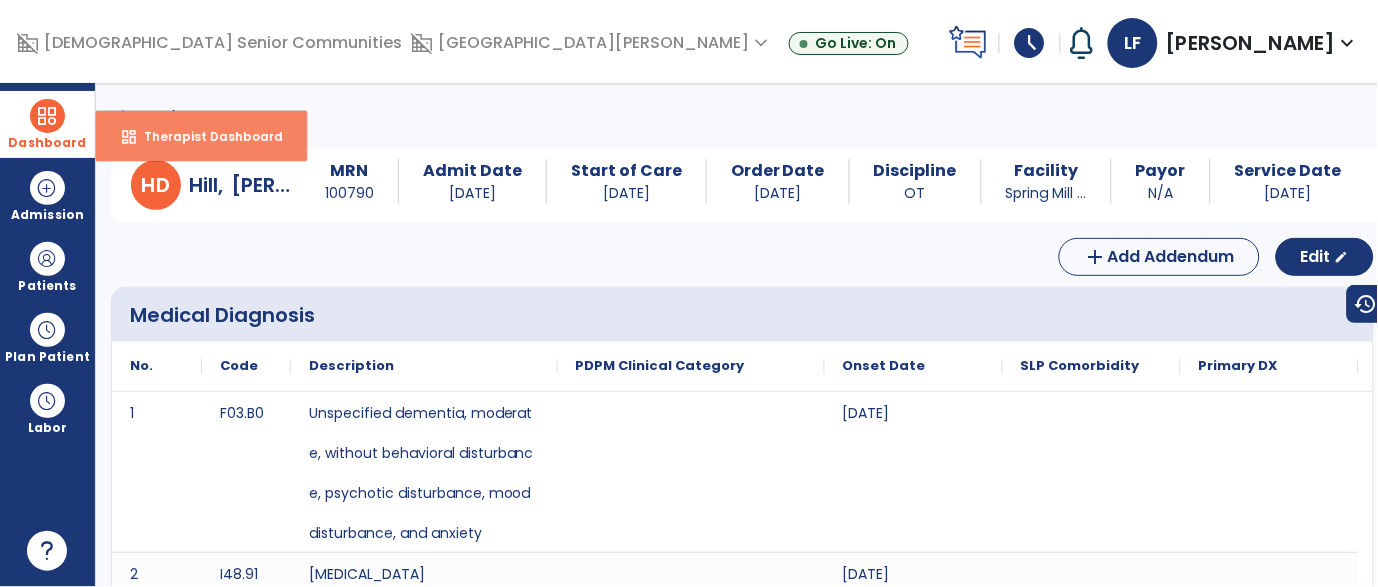 click on "Therapist Dashboard" at bounding box center (205, 136) 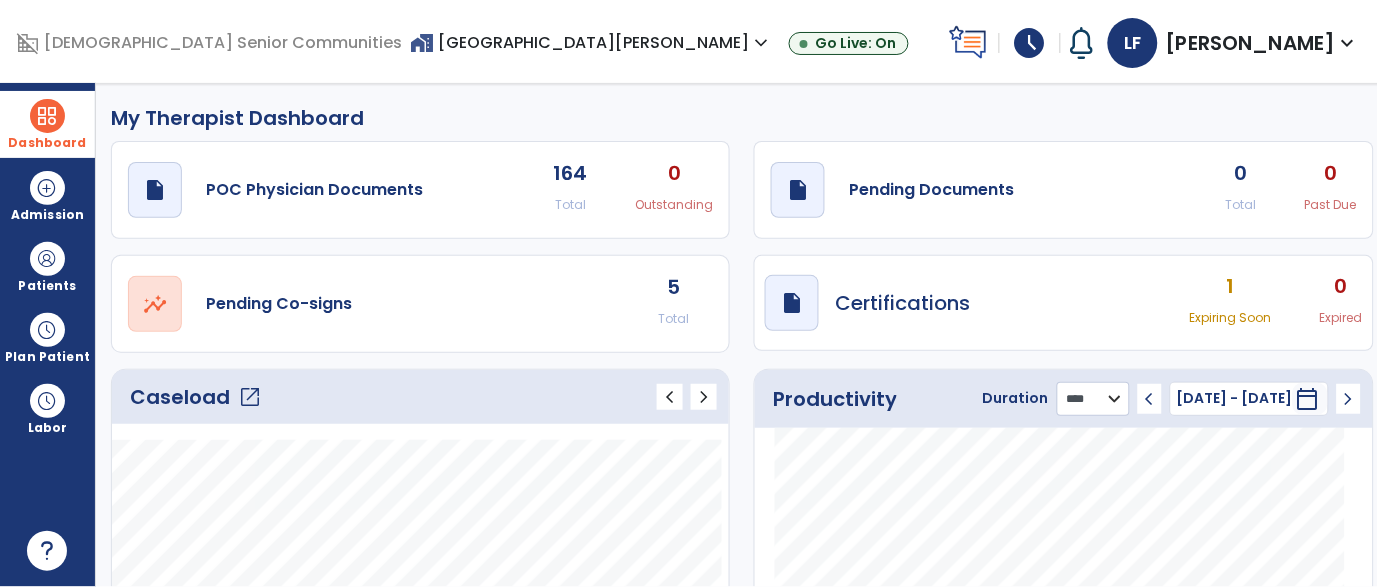click on "******** **** ***" 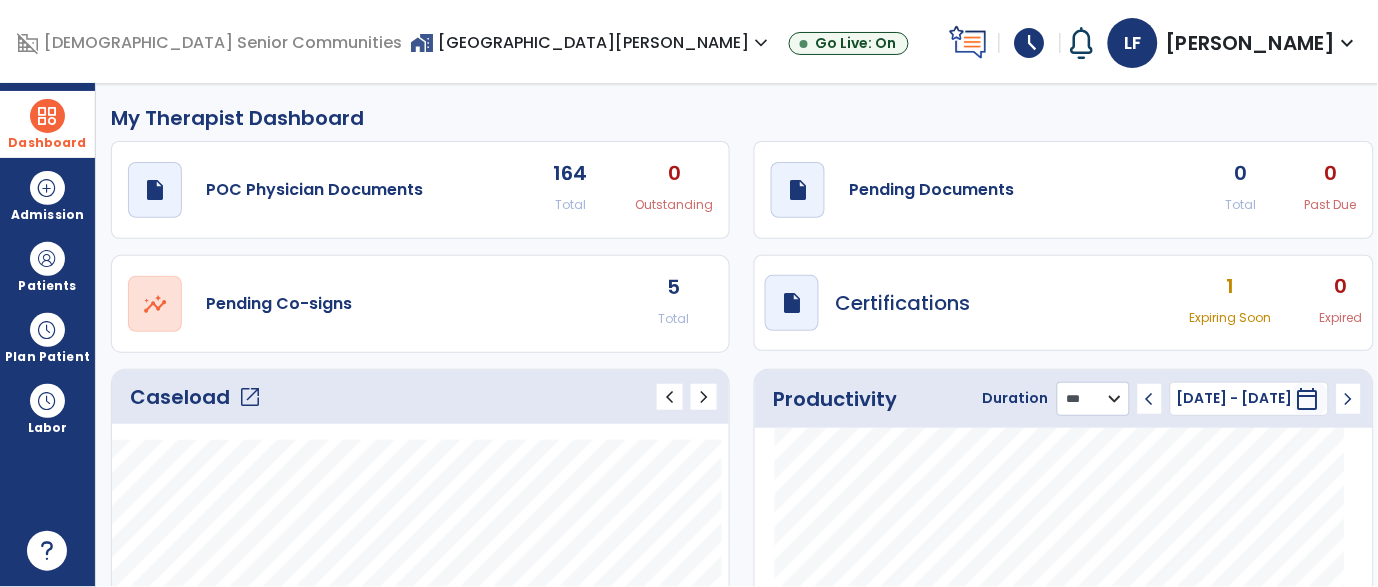 click on "******** **** ***" 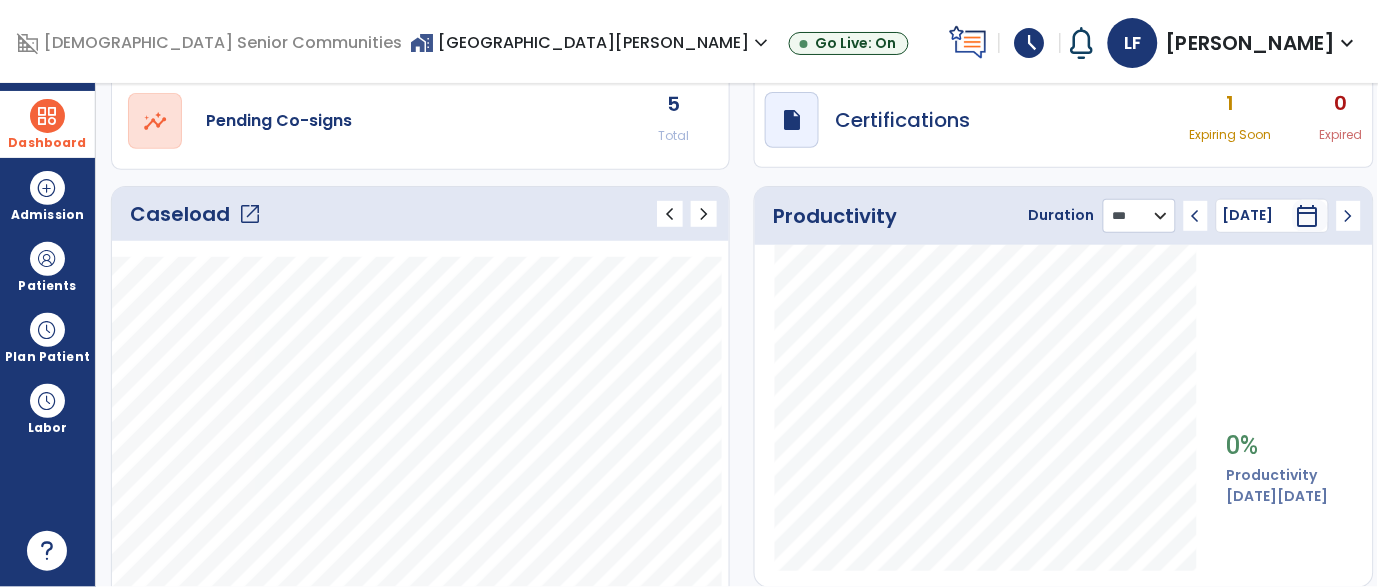 scroll, scrollTop: 184, scrollLeft: 0, axis: vertical 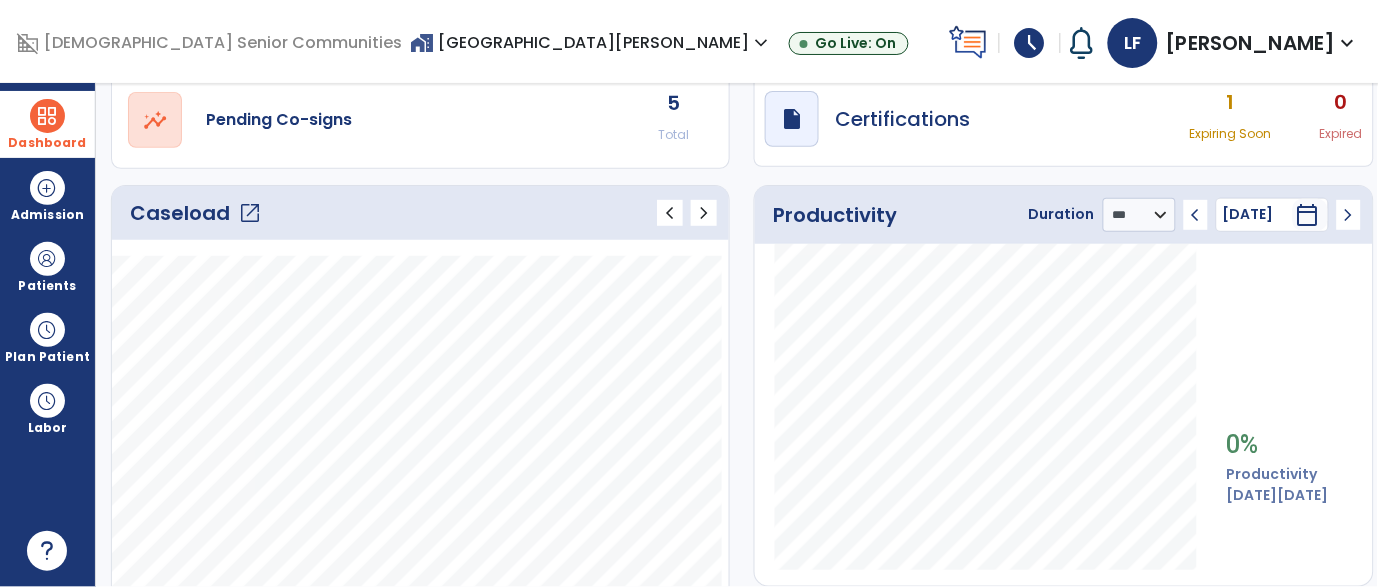 click on "chevron_left" 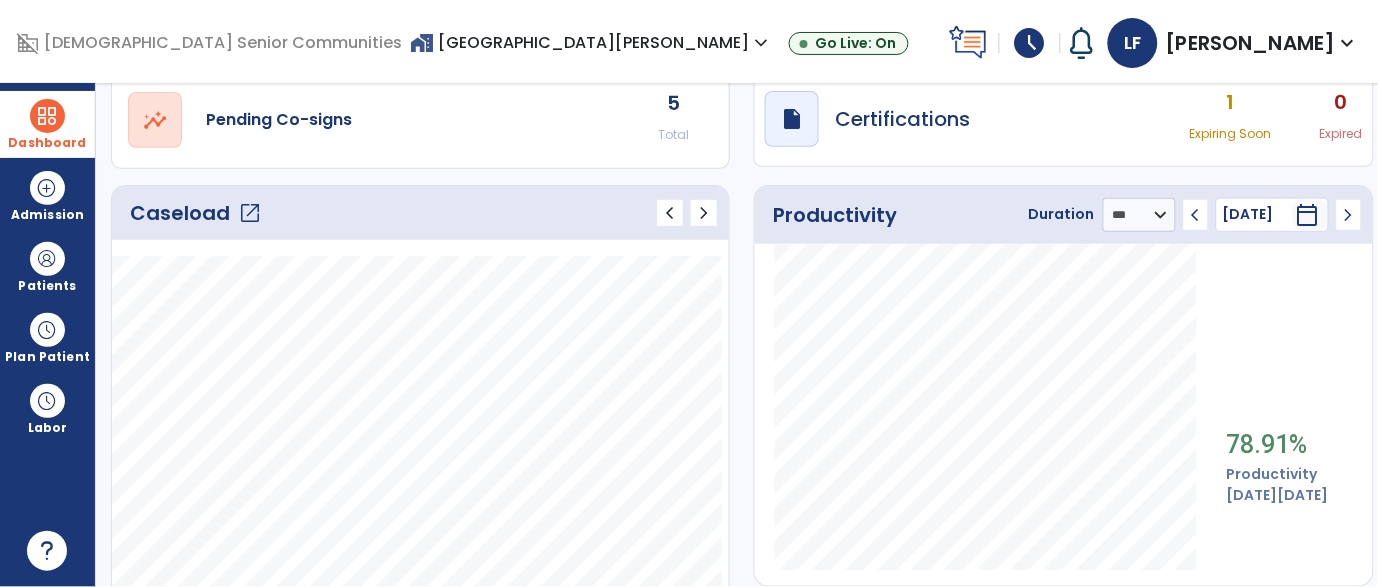 click on "chevron_right" 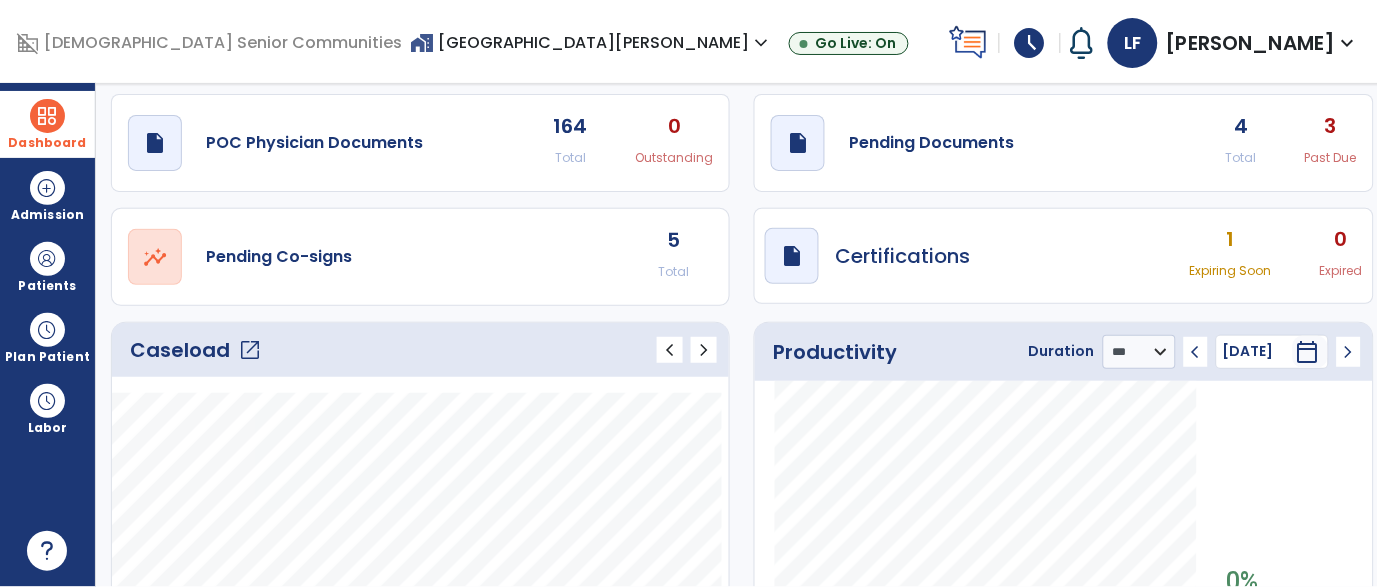 scroll, scrollTop: 0, scrollLeft: 0, axis: both 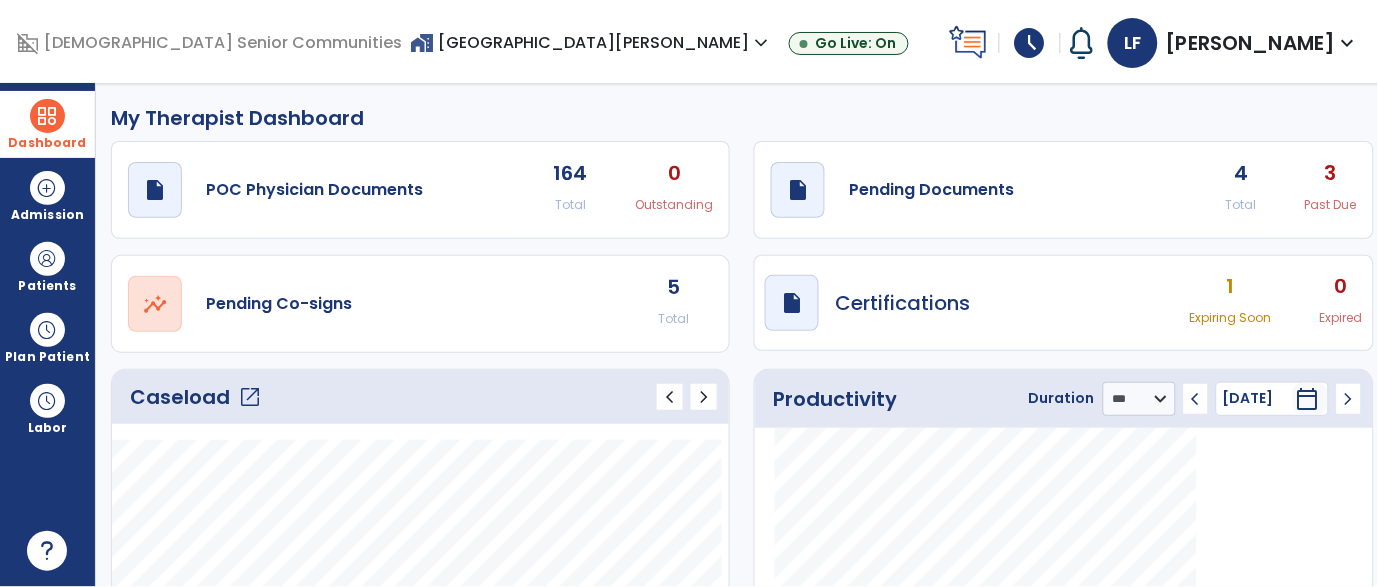 click on "1" at bounding box center [1231, 286] 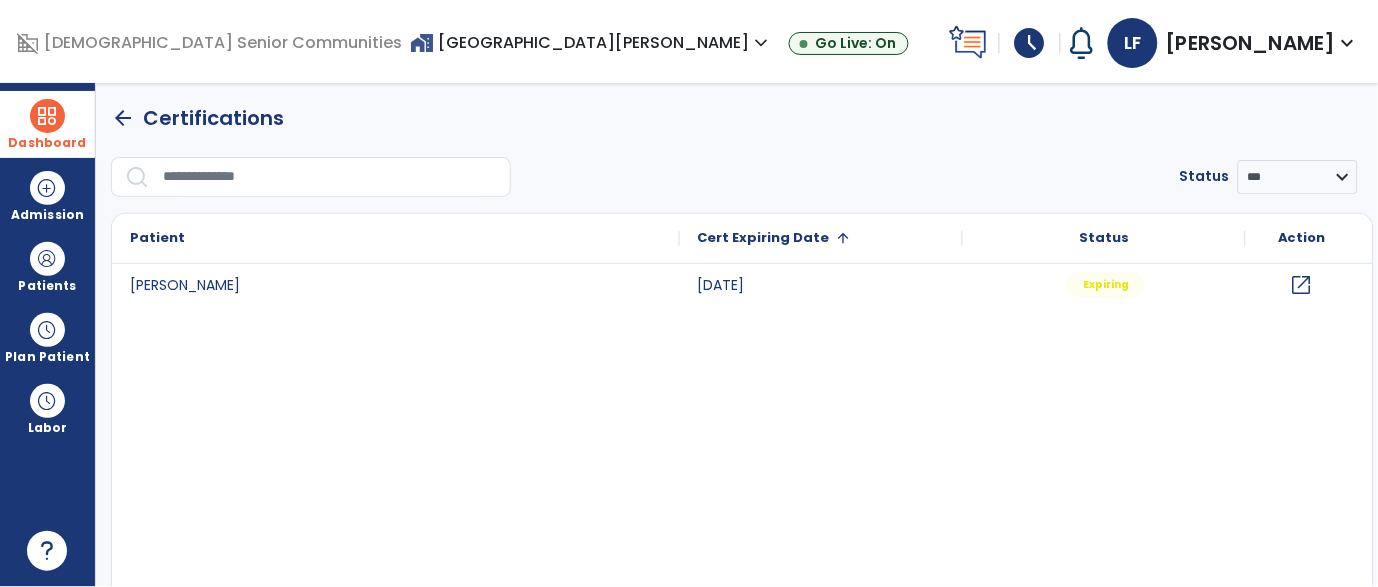 click on "arrow_back" 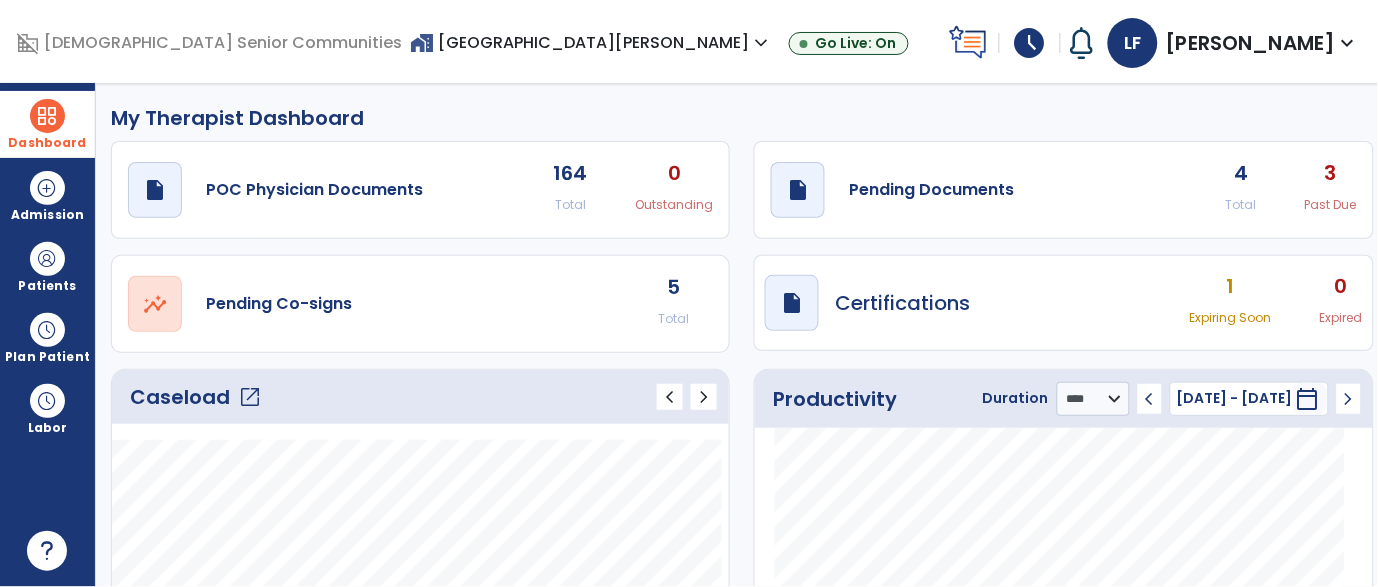 click on "3" 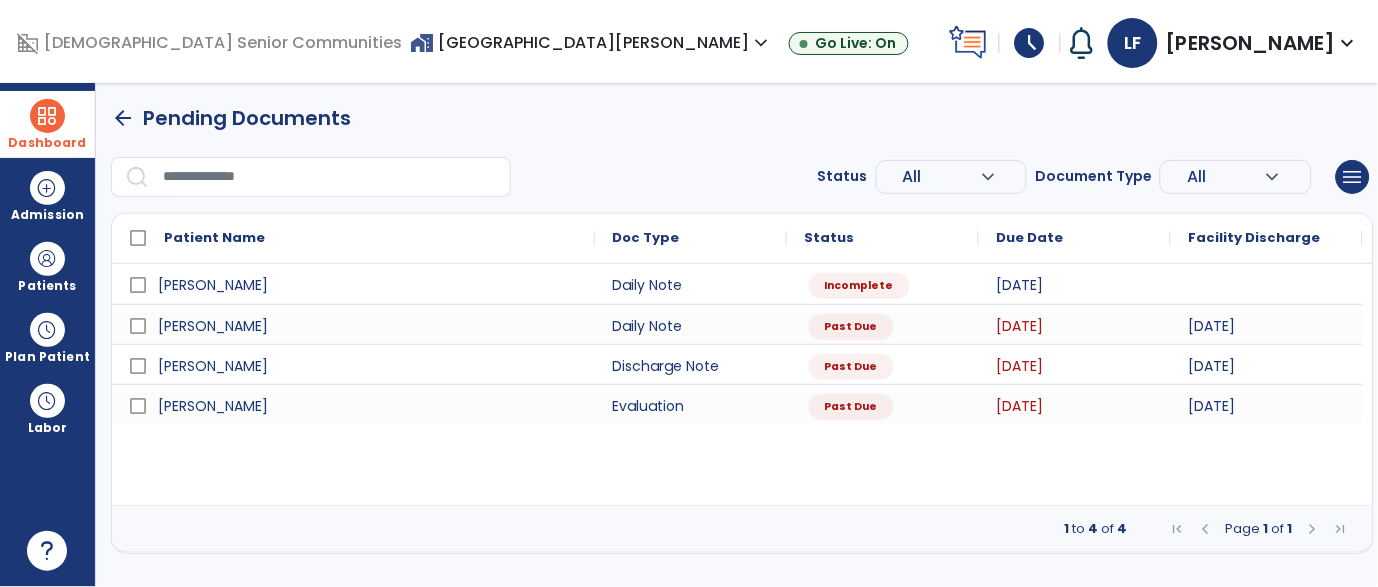 click at bounding box center (47, 116) 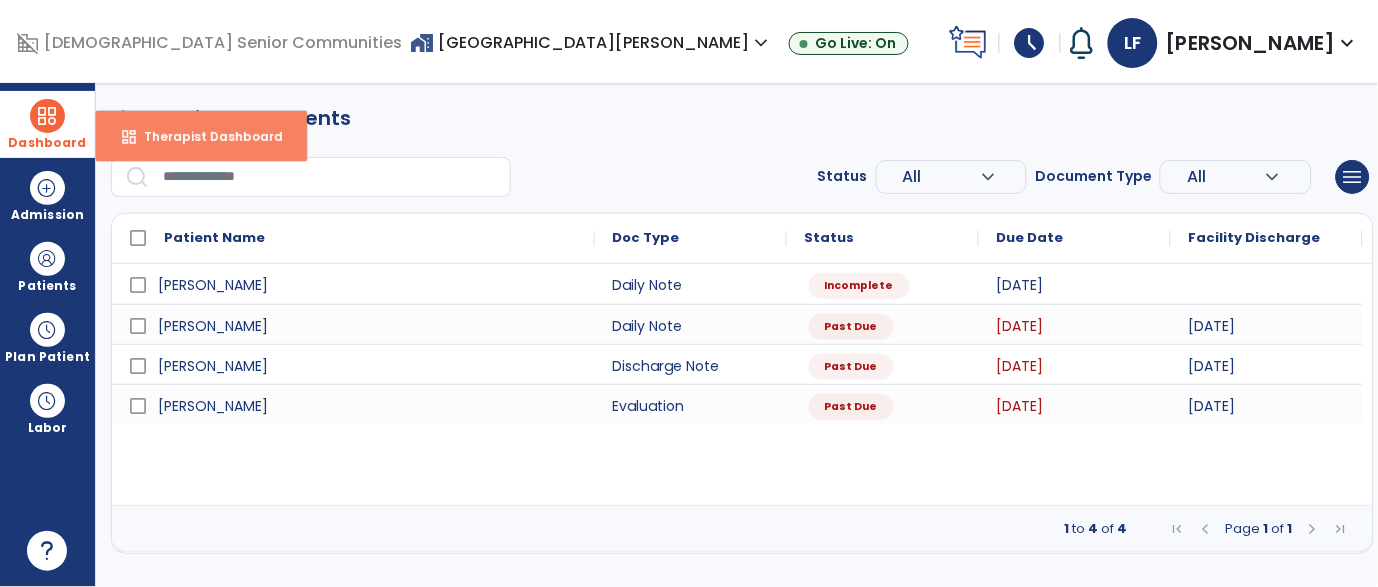 click on "Therapist Dashboard" at bounding box center (205, 136) 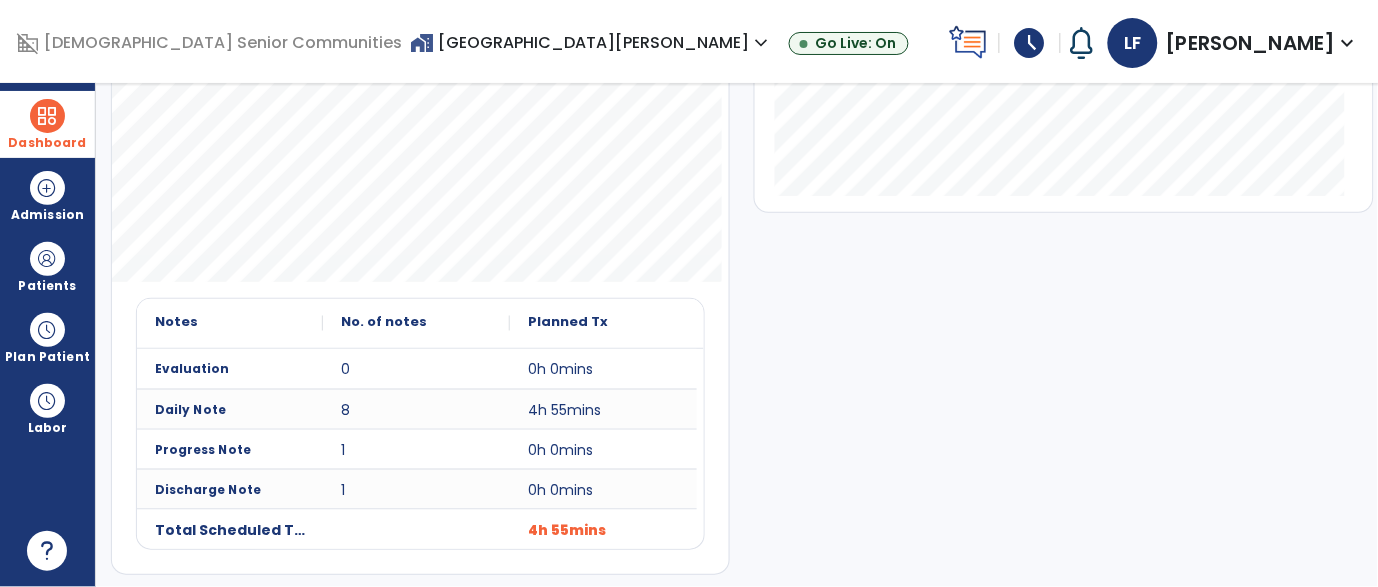 scroll, scrollTop: 0, scrollLeft: 0, axis: both 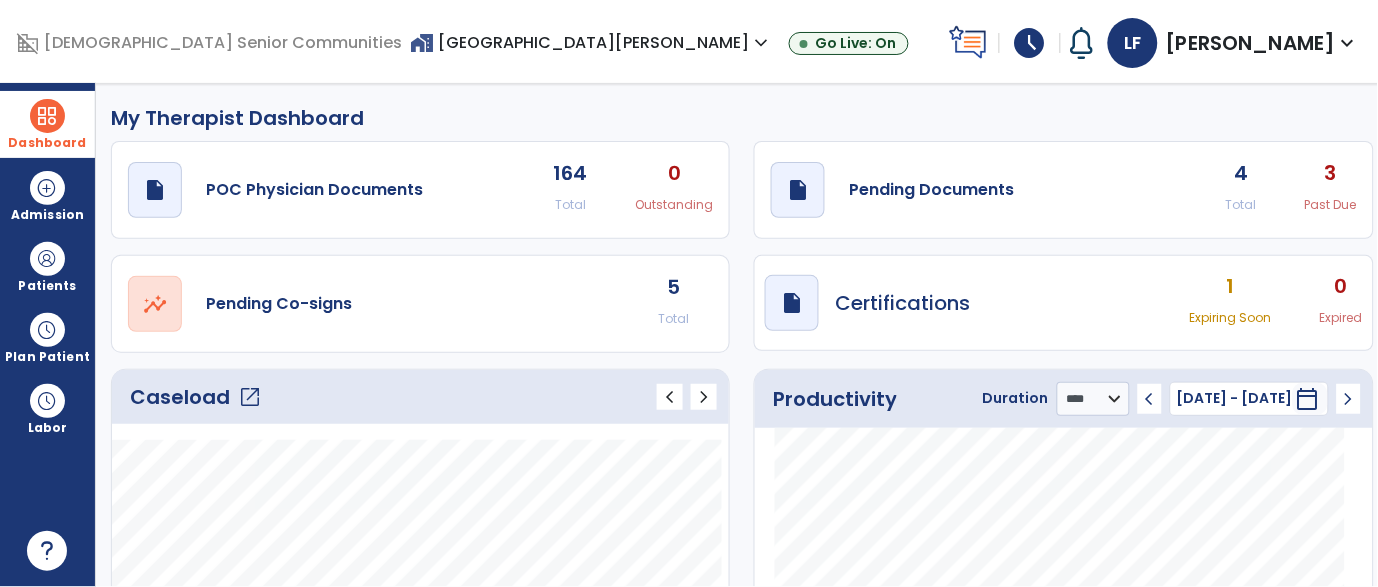 click on "5" 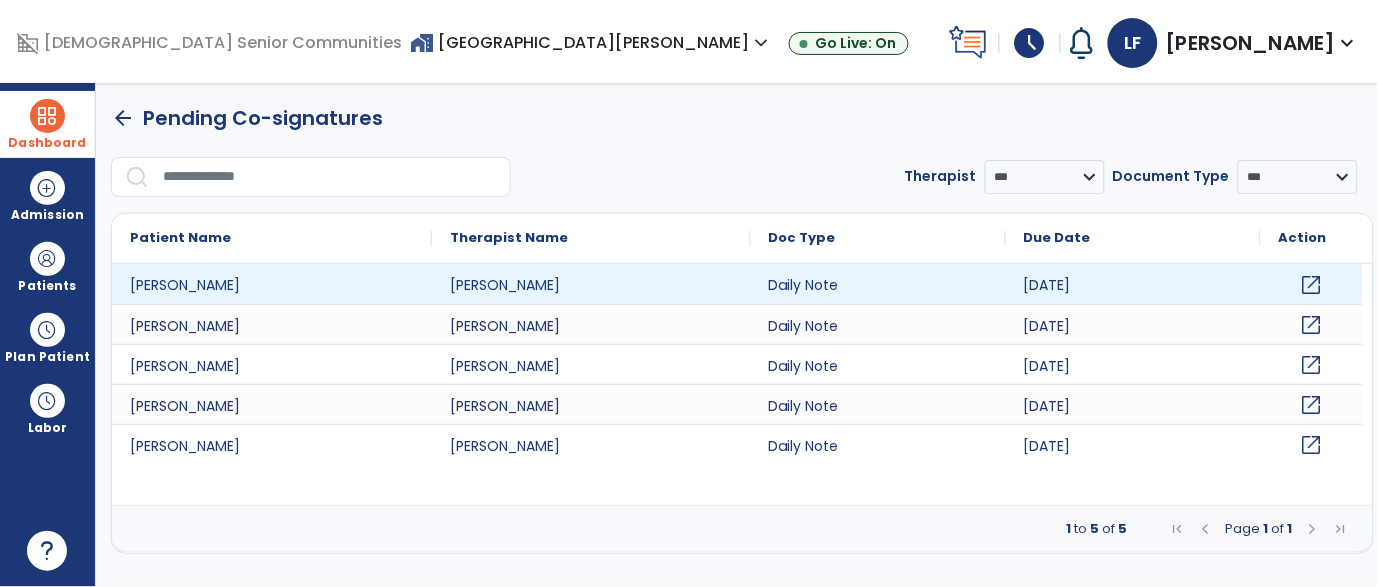 click on "open_in_new" 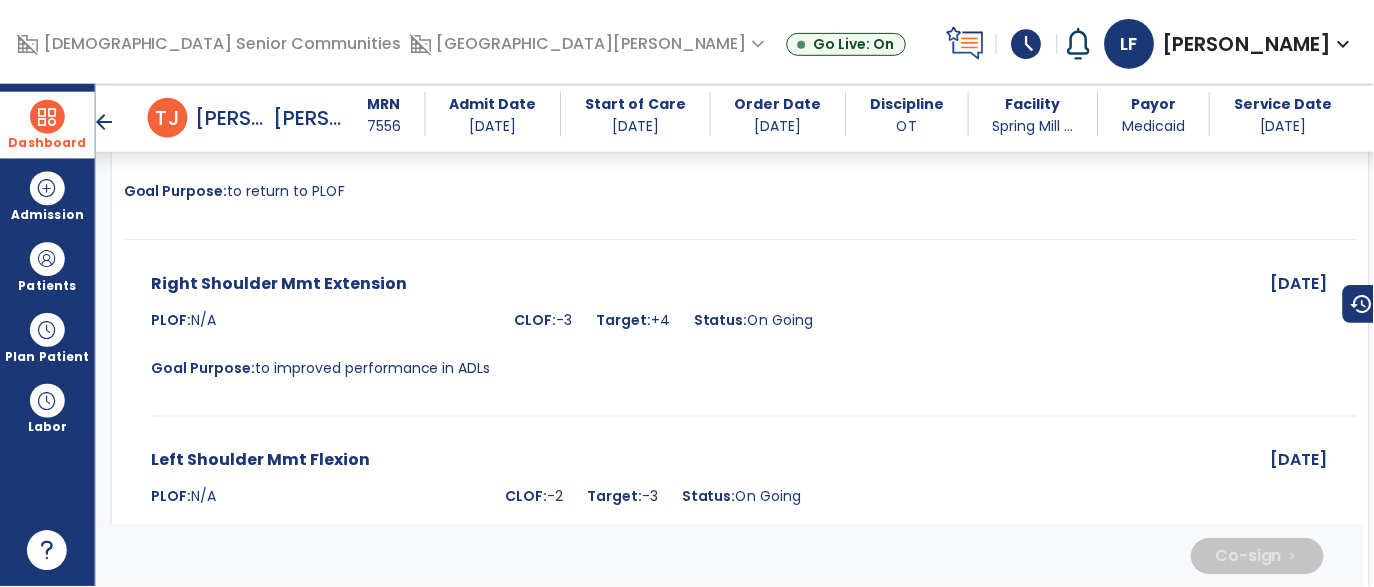 scroll, scrollTop: 3929, scrollLeft: 0, axis: vertical 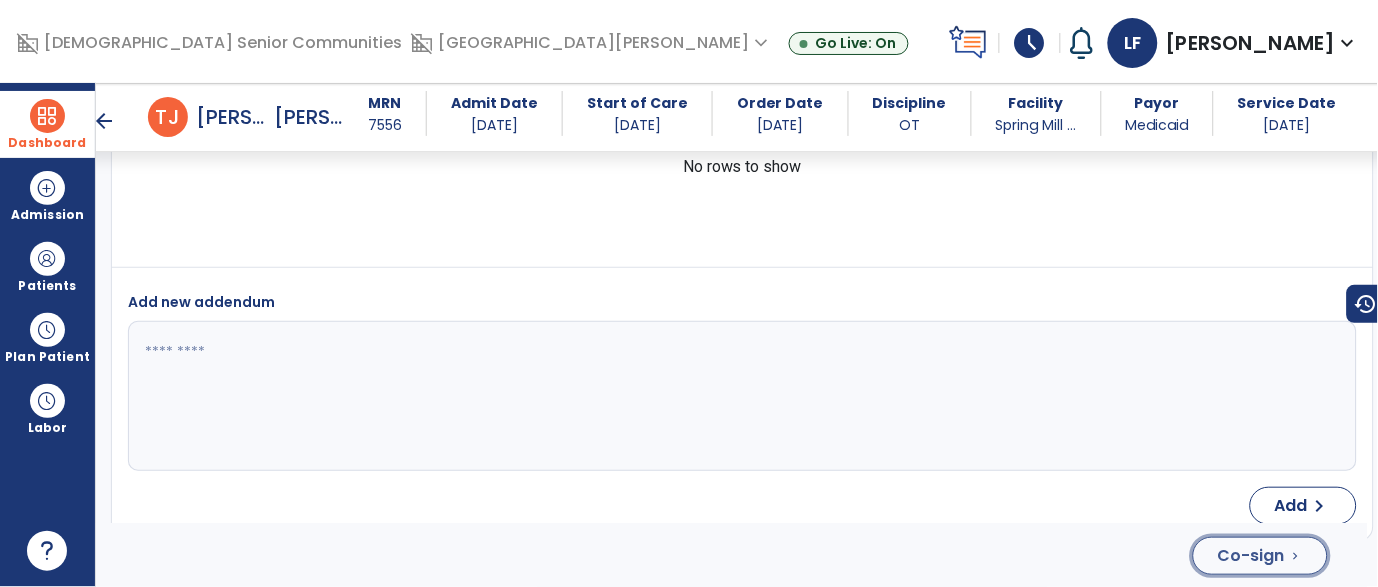 click on "Co-sign" 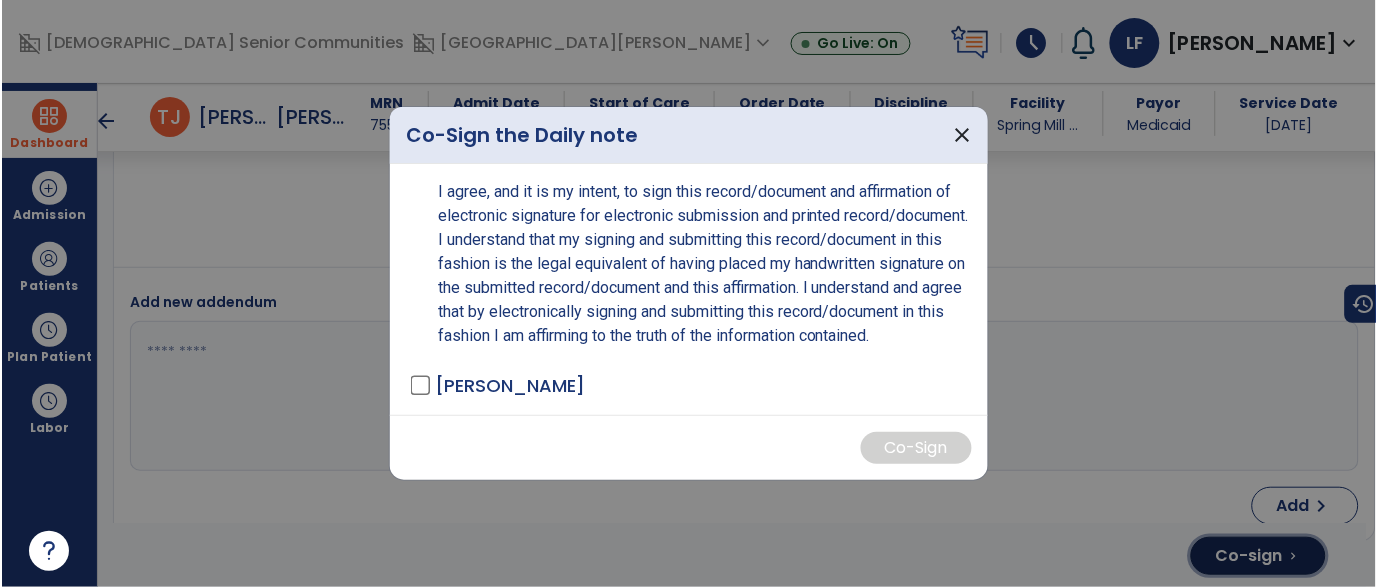 scroll, scrollTop: 3929, scrollLeft: 0, axis: vertical 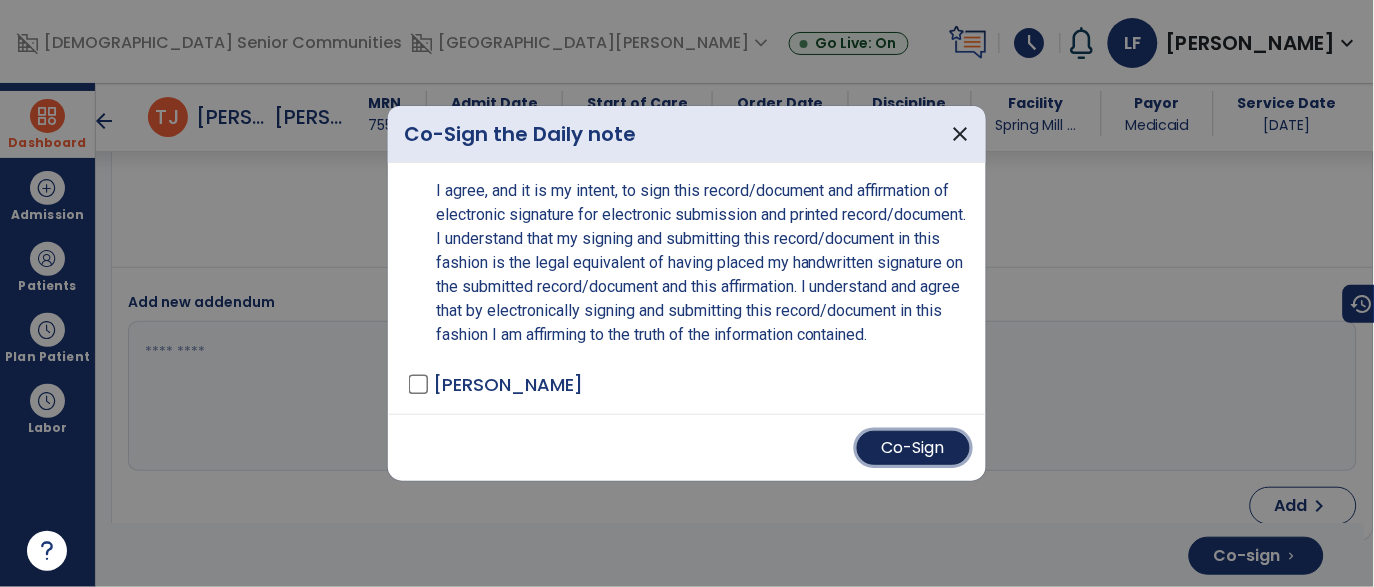 click on "Co-Sign" at bounding box center (913, 448) 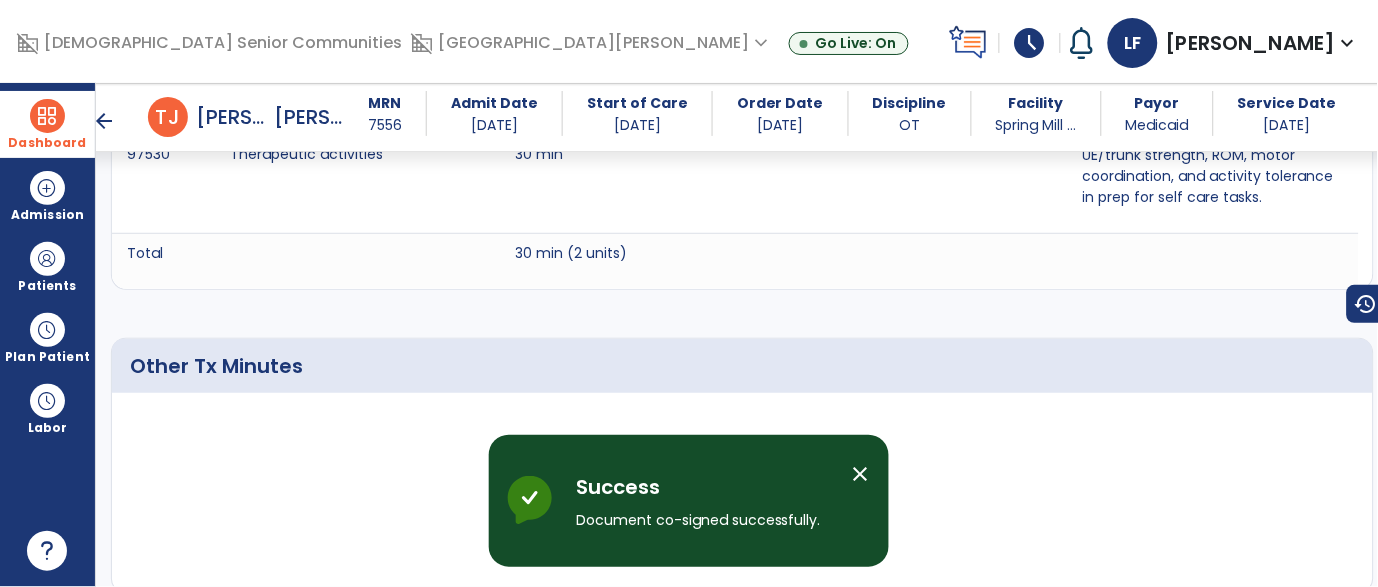 scroll, scrollTop: 0, scrollLeft: 0, axis: both 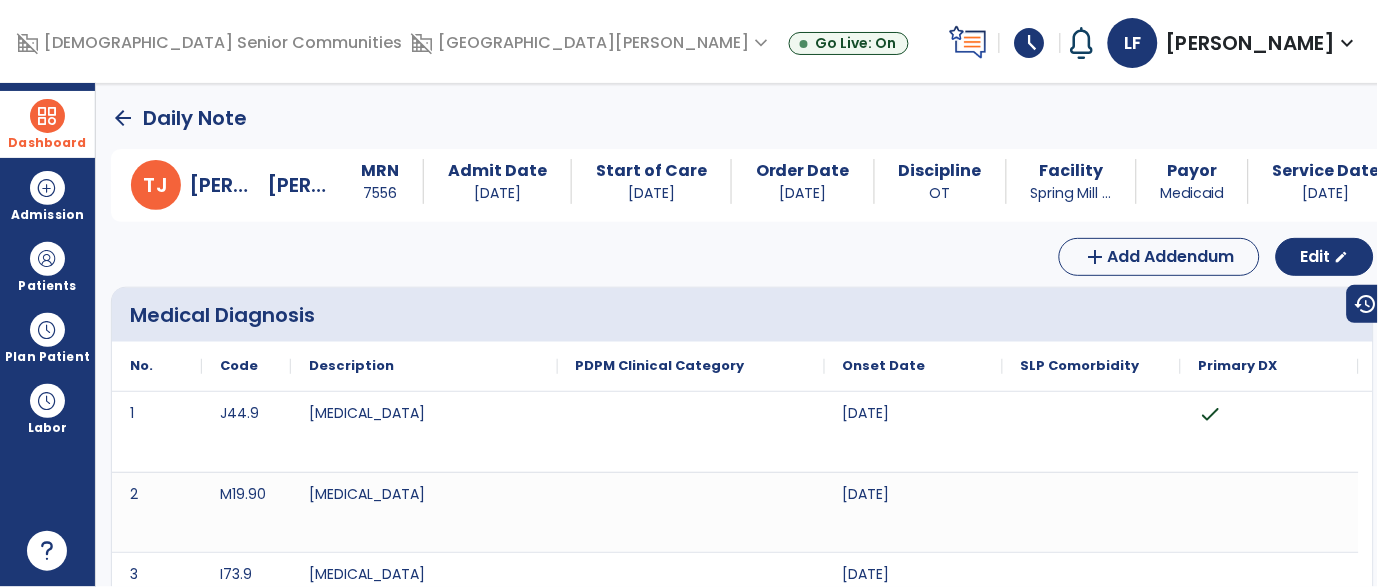 click on "arrow_back" 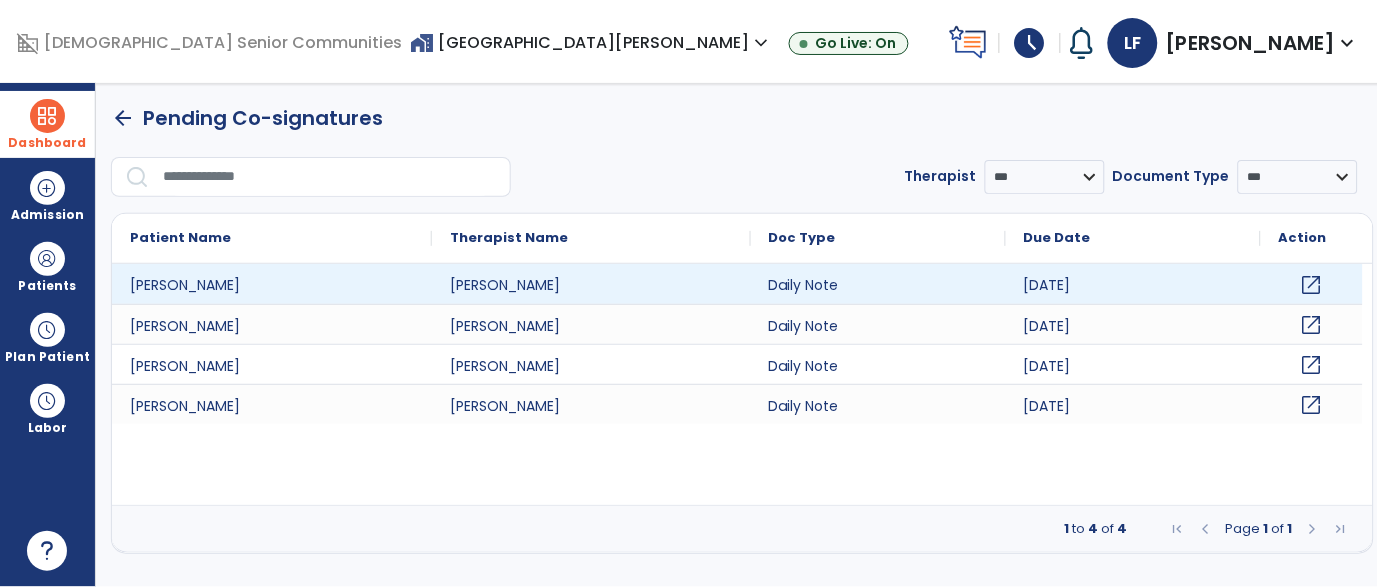 click on "open_in_new" 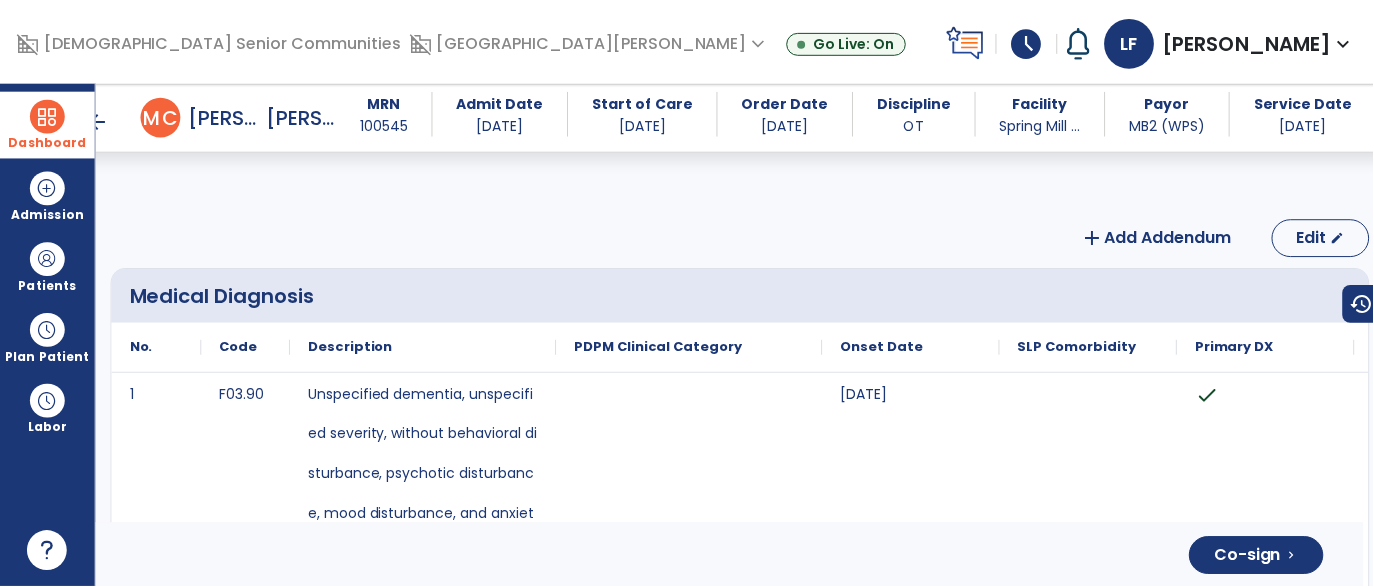 scroll, scrollTop: 3435, scrollLeft: 0, axis: vertical 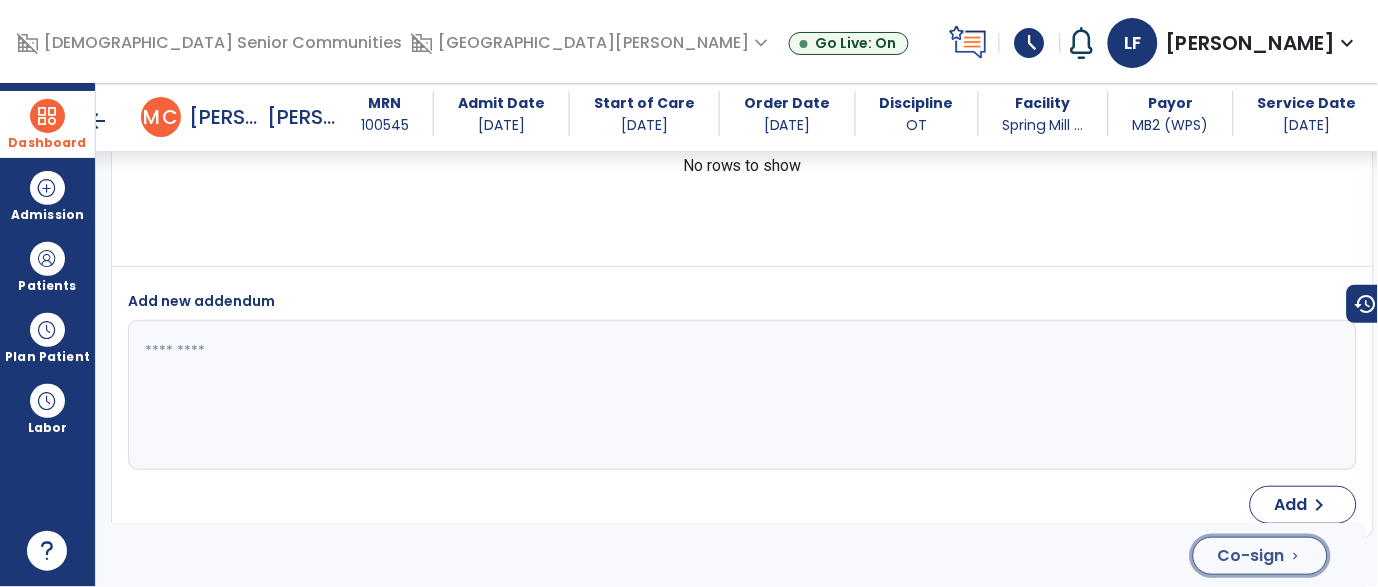 click on "Co-sign" 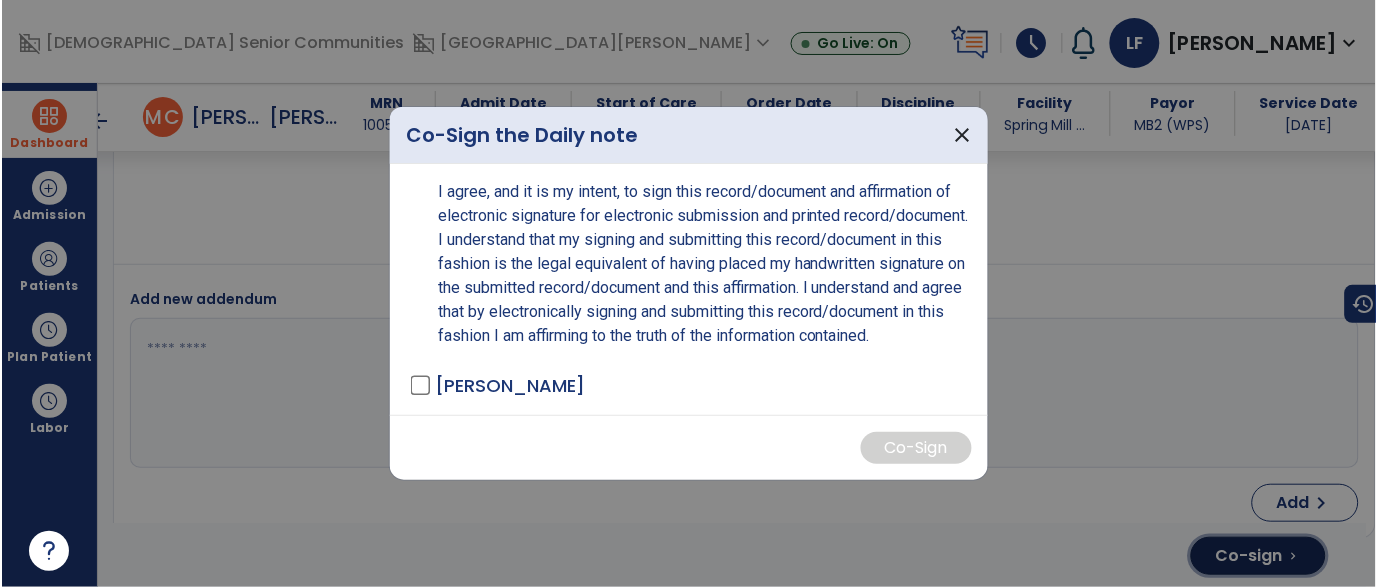 scroll, scrollTop: 3435, scrollLeft: 0, axis: vertical 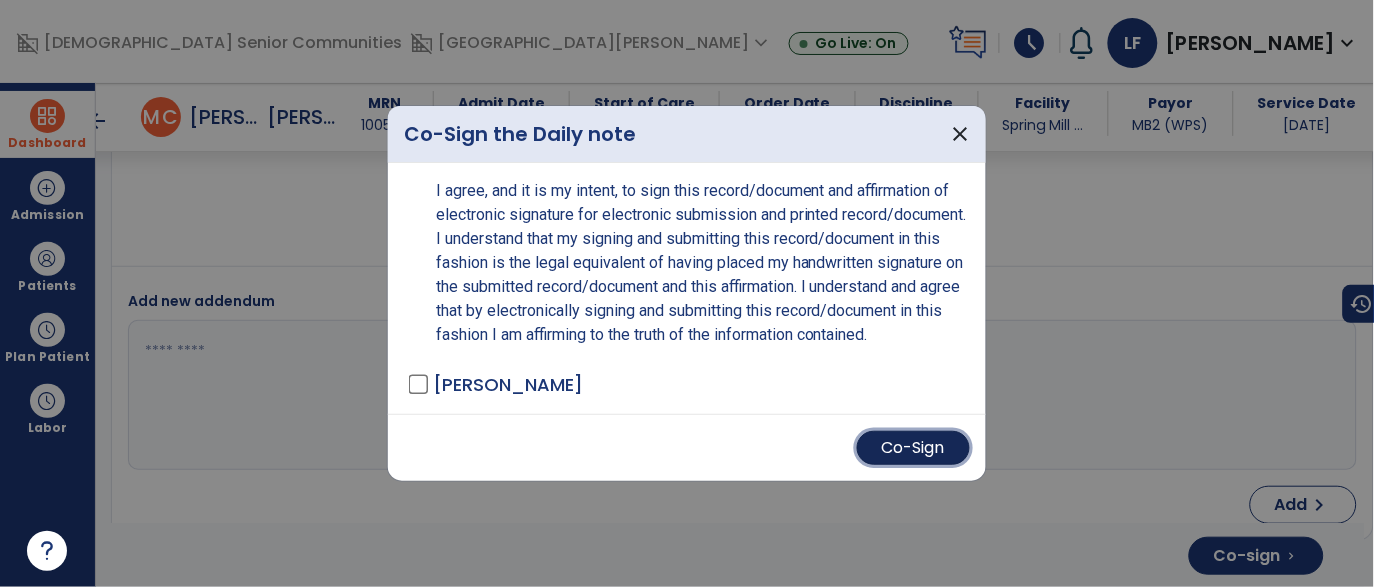 click on "Co-Sign" at bounding box center (913, 448) 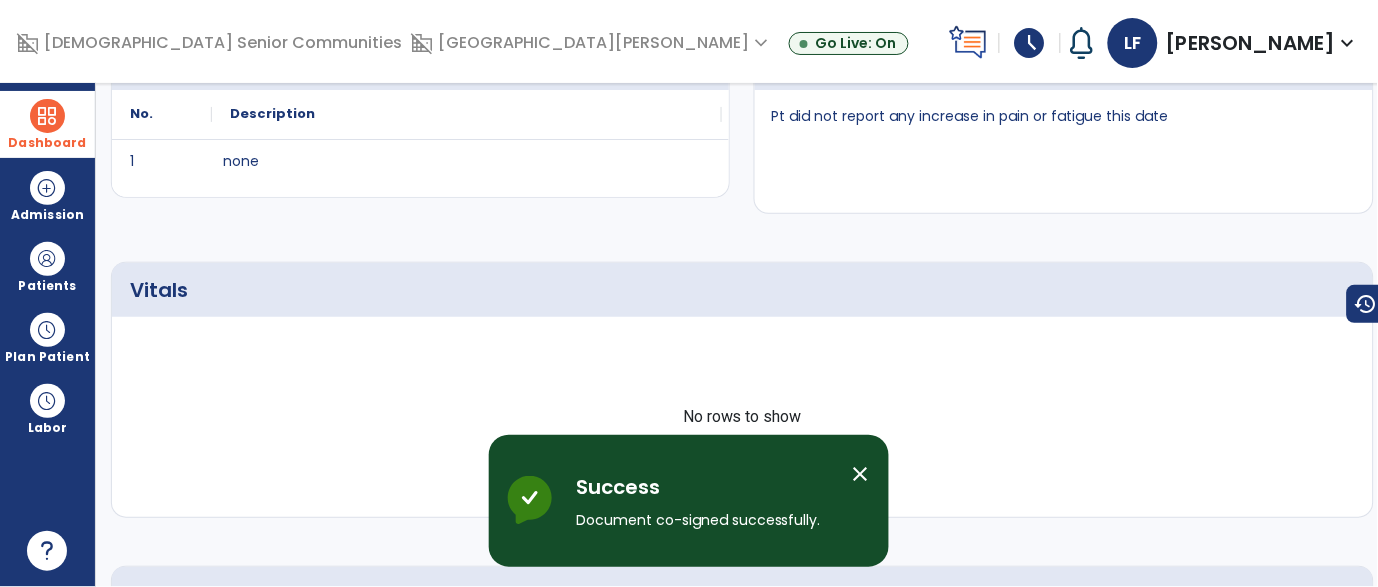 scroll, scrollTop: 0, scrollLeft: 0, axis: both 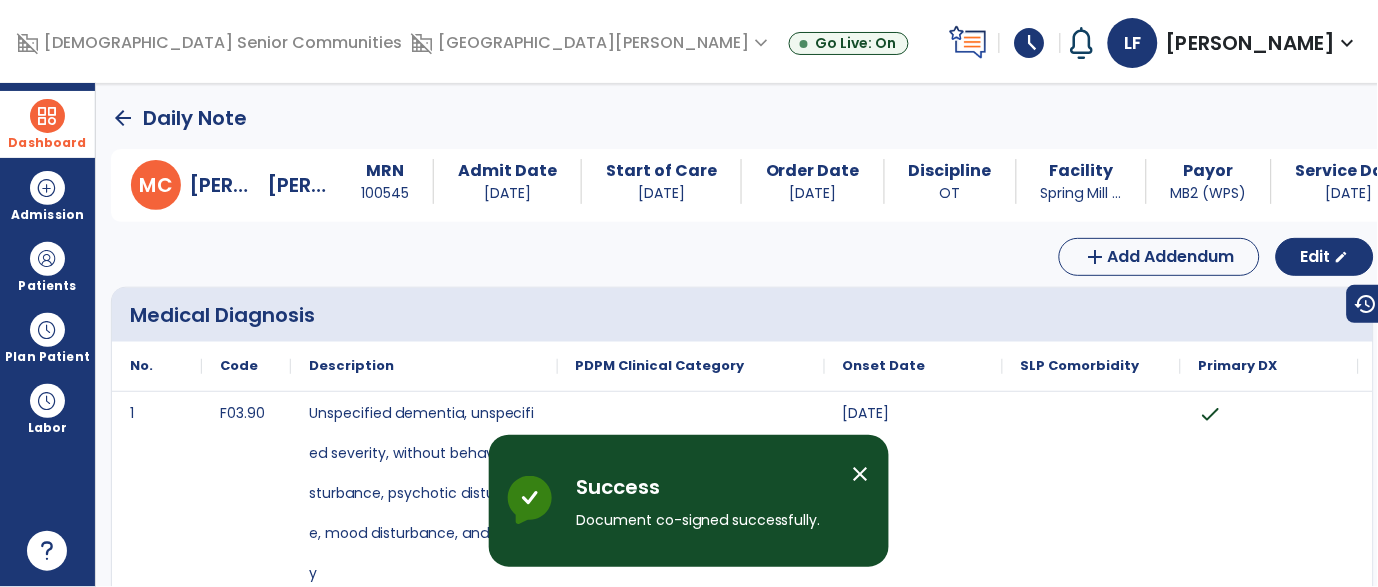 click on "arrow_back" 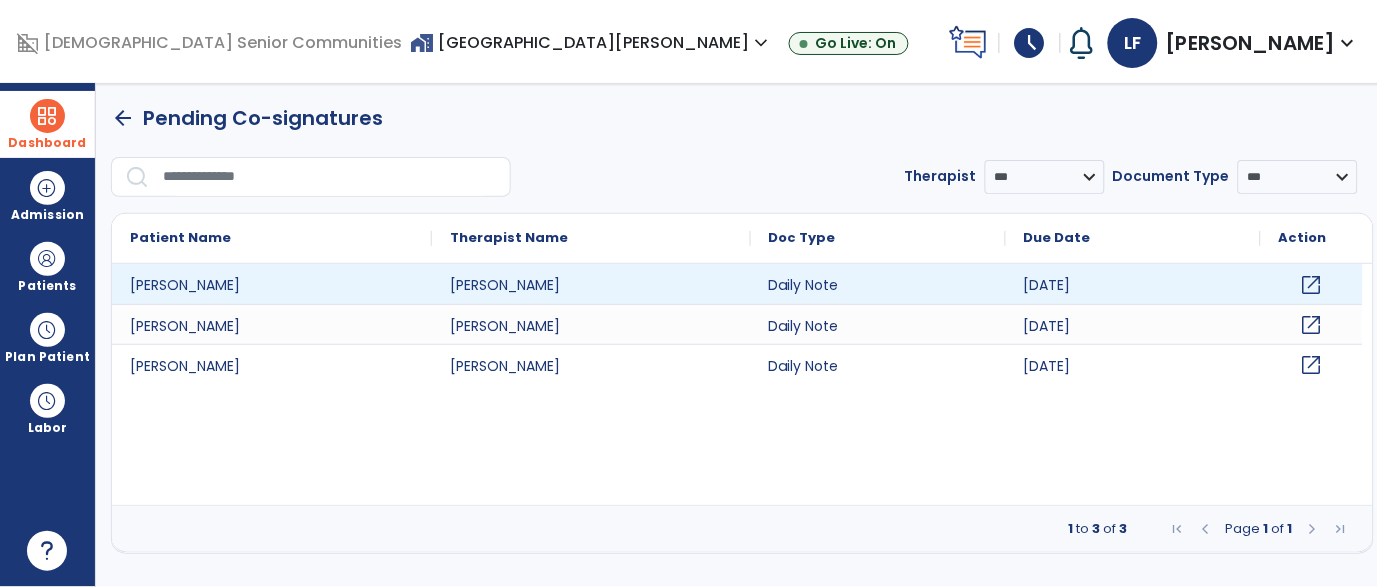 click on "open_in_new" 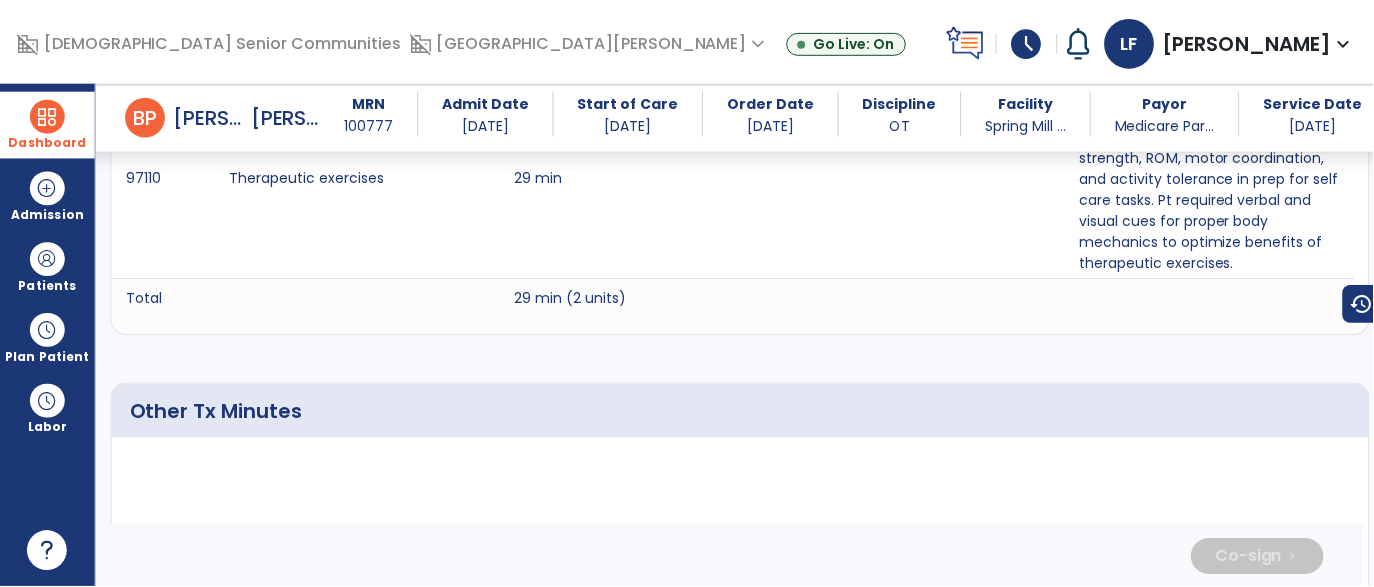 scroll, scrollTop: 3884, scrollLeft: 0, axis: vertical 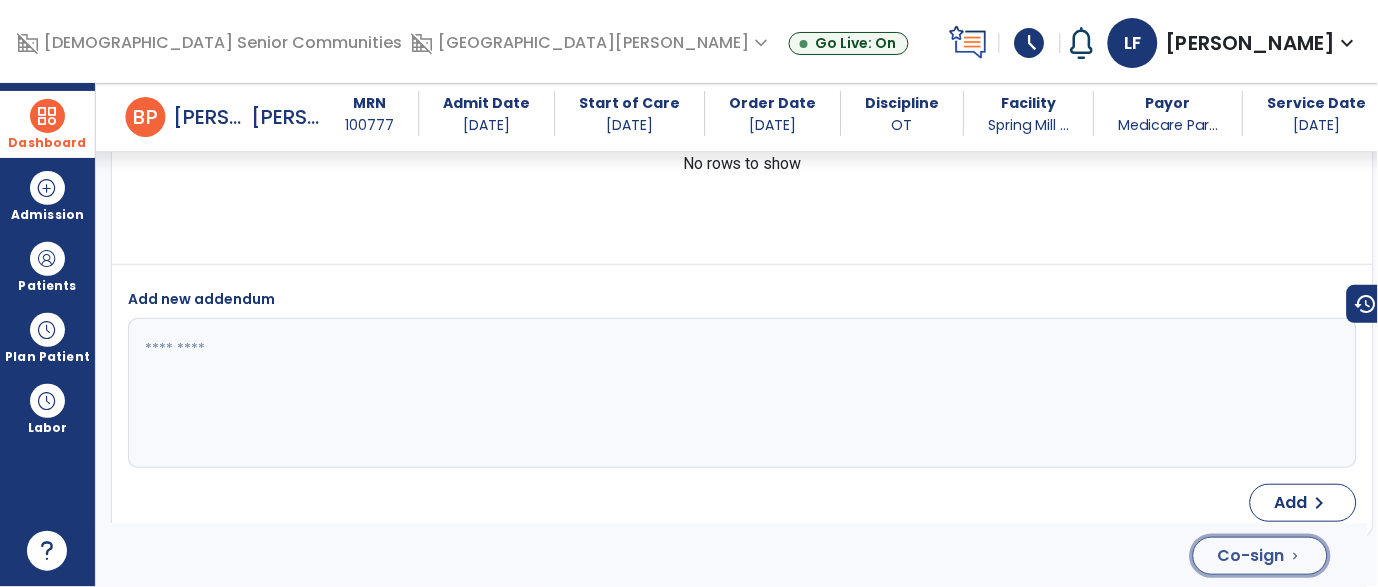 click on "Co-sign  chevron_right" 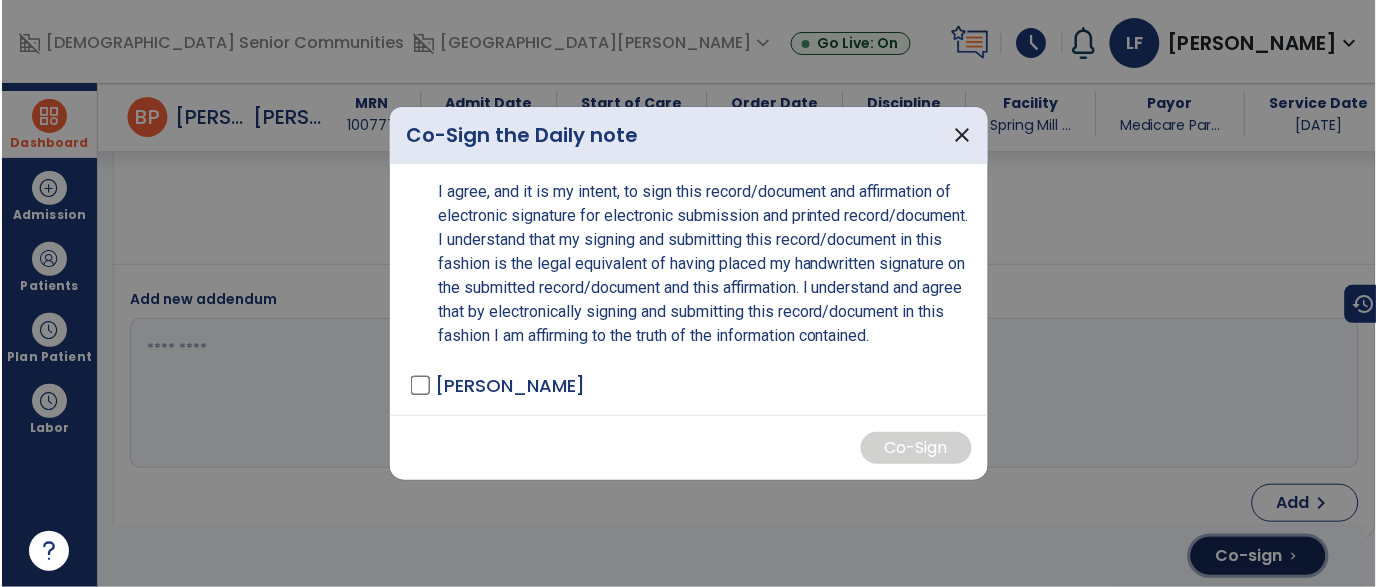 scroll, scrollTop: 3928, scrollLeft: 0, axis: vertical 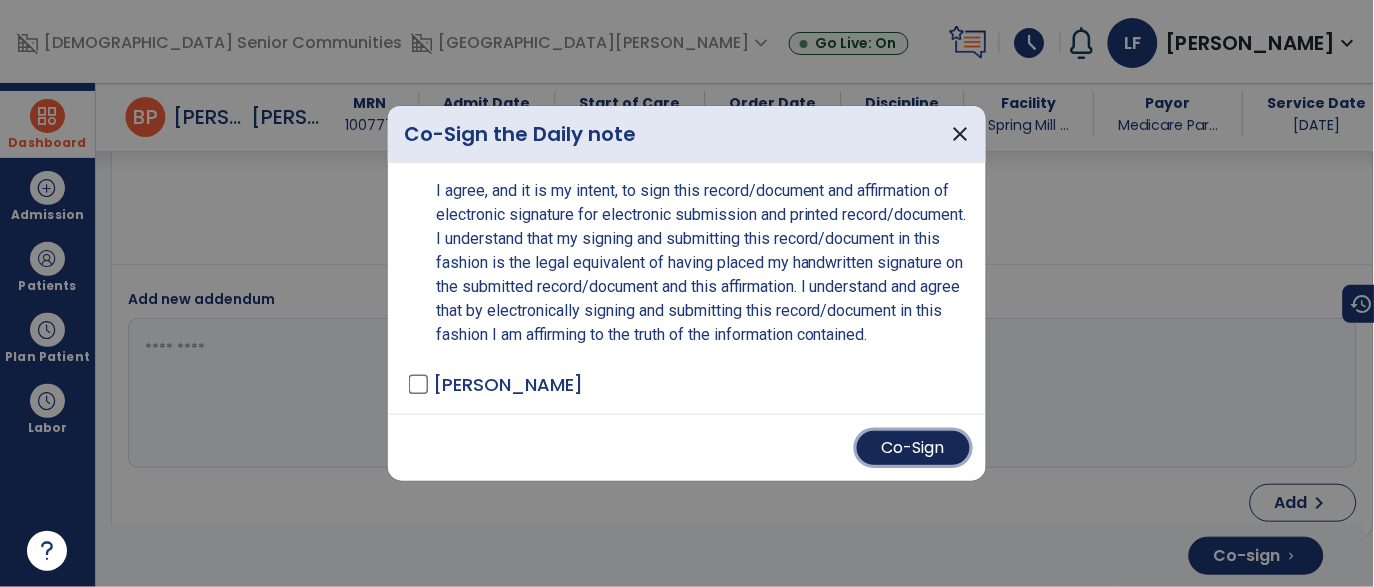 click on "Co-Sign" at bounding box center (913, 448) 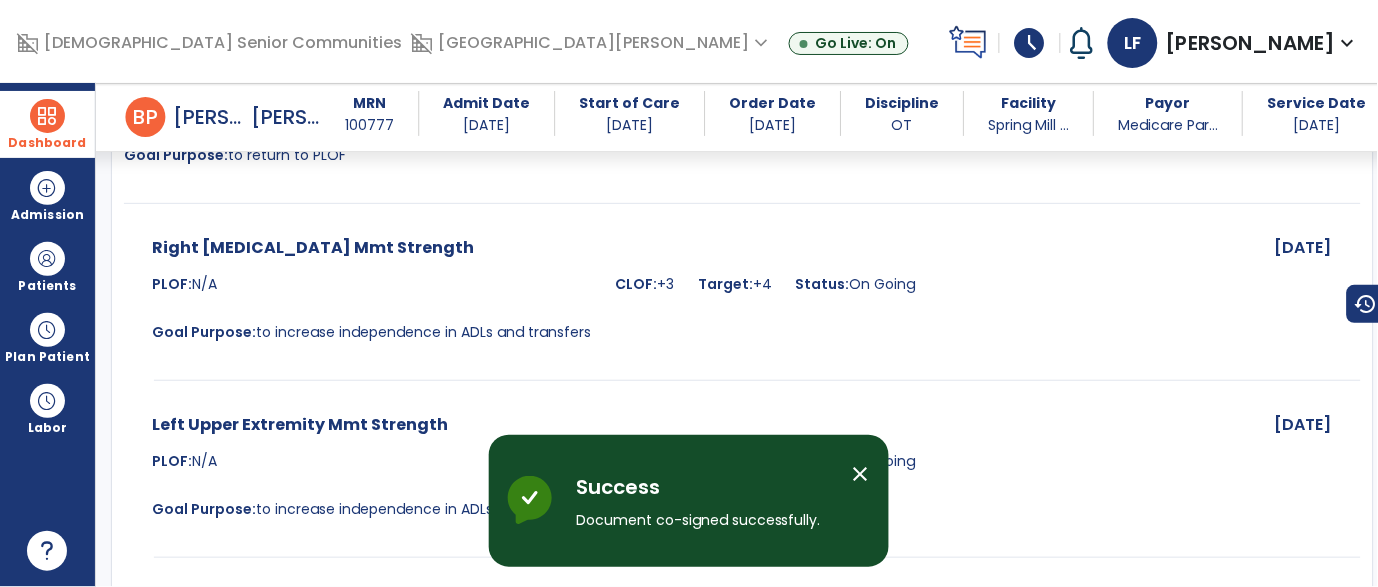 scroll, scrollTop: 0, scrollLeft: 0, axis: both 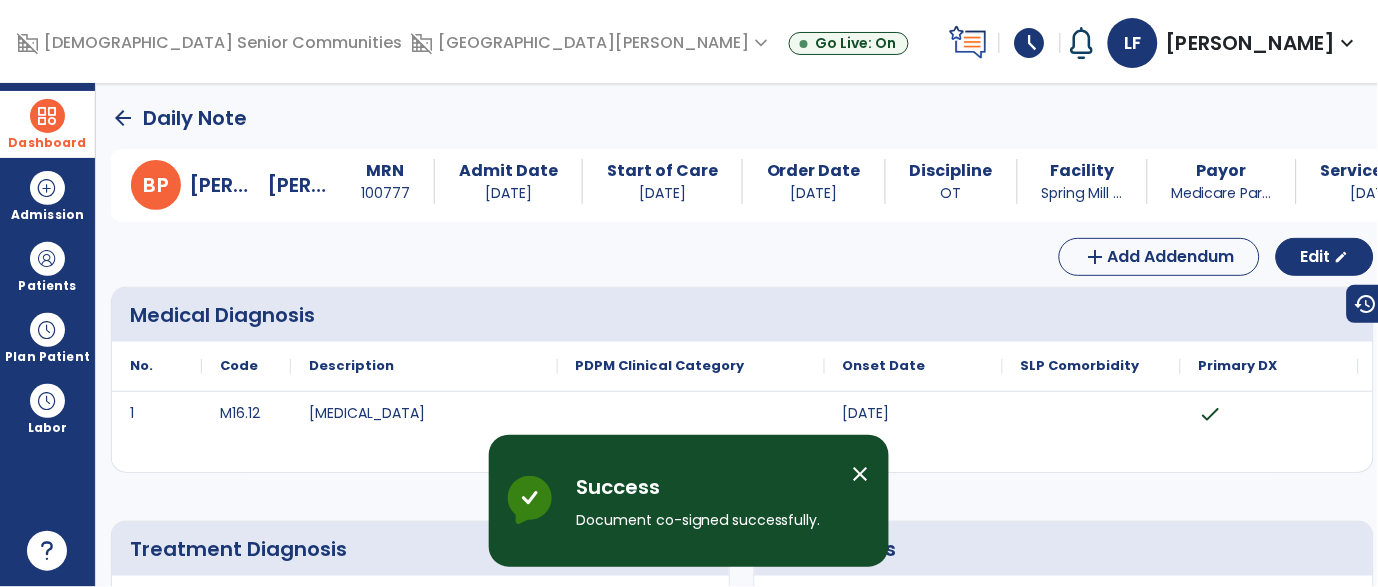 click on "arrow_back" 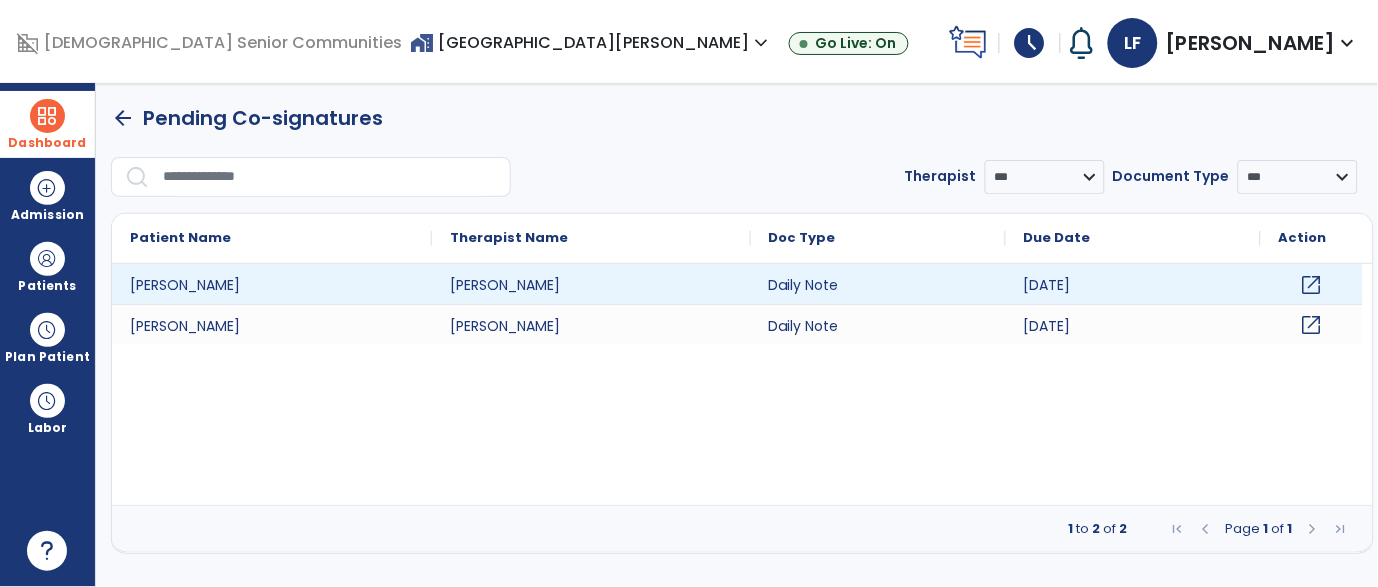 click on "open_in_new" 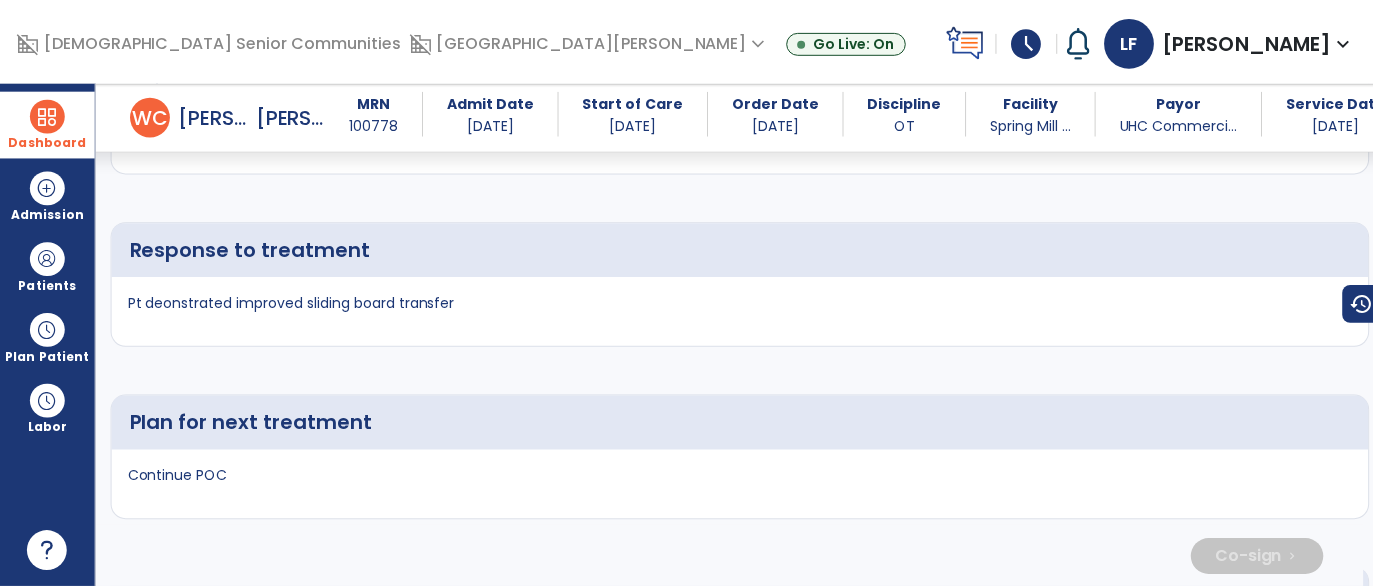 scroll, scrollTop: 4248, scrollLeft: 0, axis: vertical 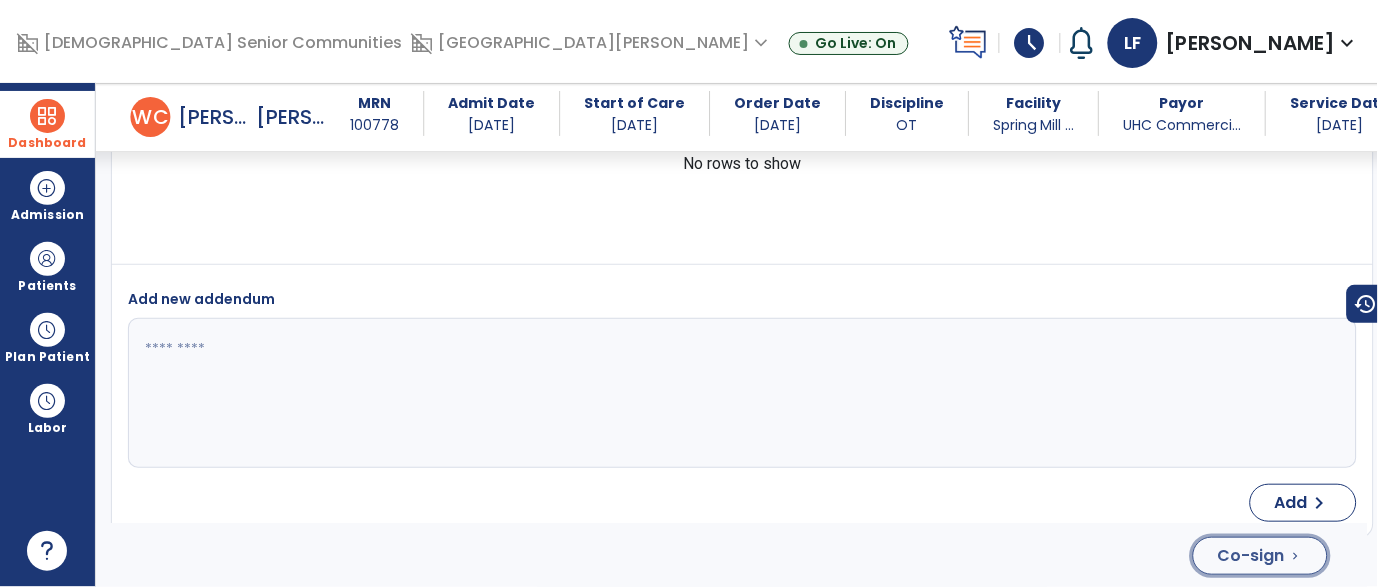 click on "Co-sign  chevron_right" 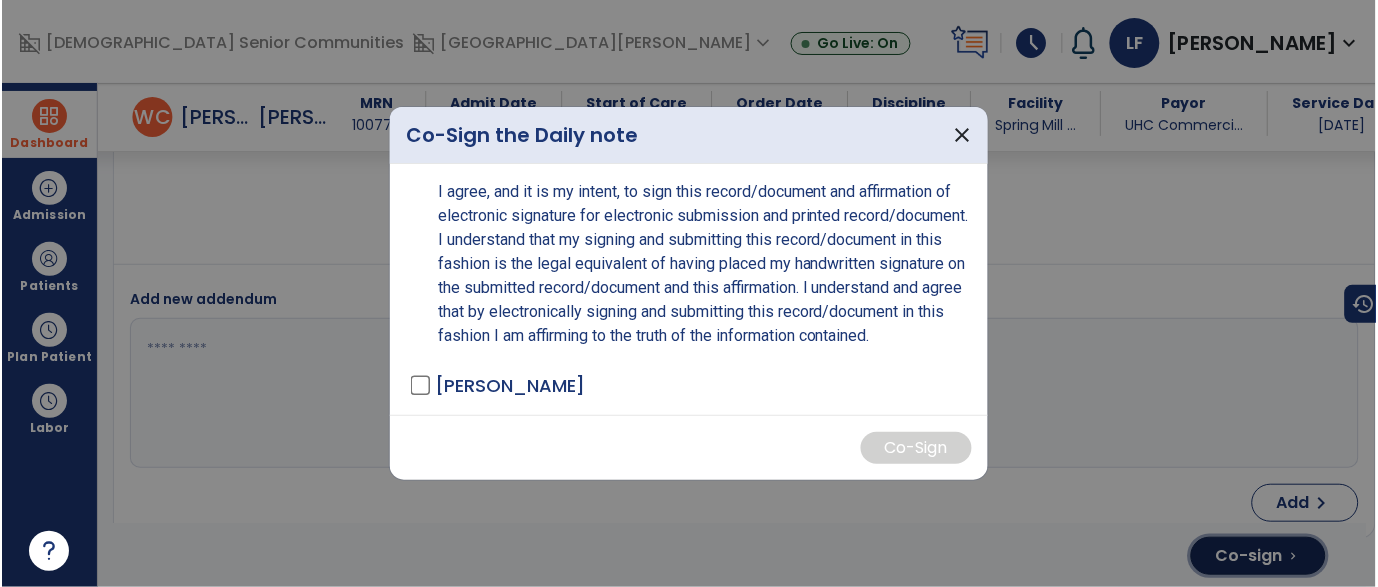 scroll, scrollTop: 4248, scrollLeft: 0, axis: vertical 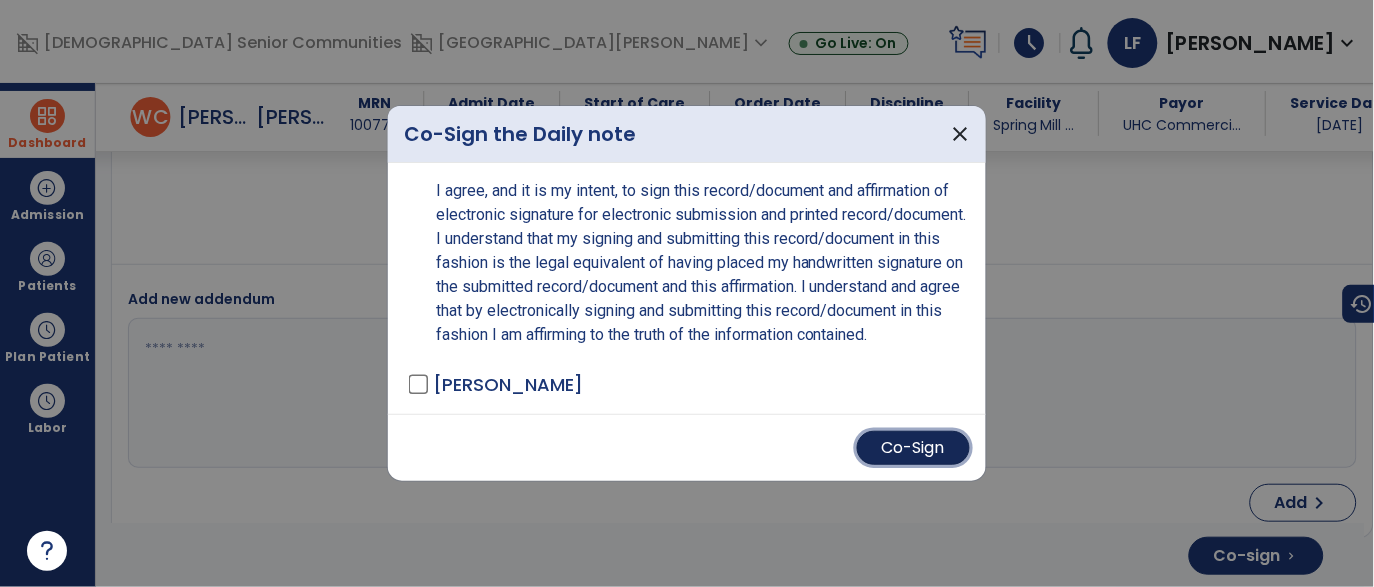 click on "Co-Sign" at bounding box center (913, 448) 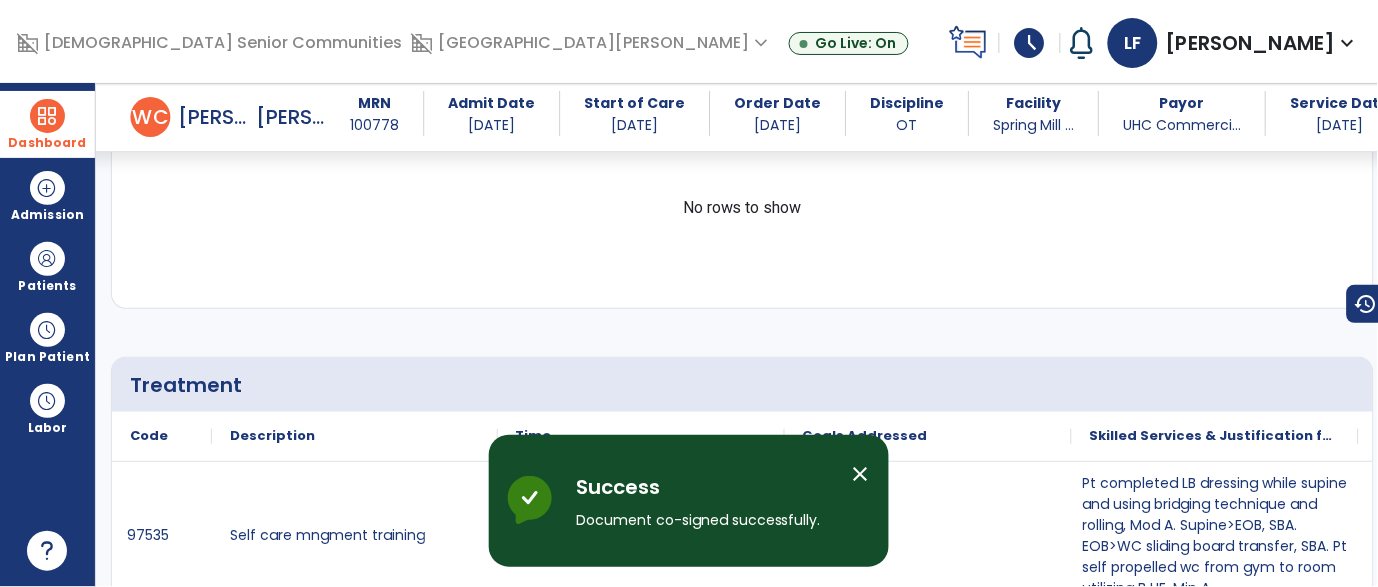 scroll, scrollTop: 0, scrollLeft: 0, axis: both 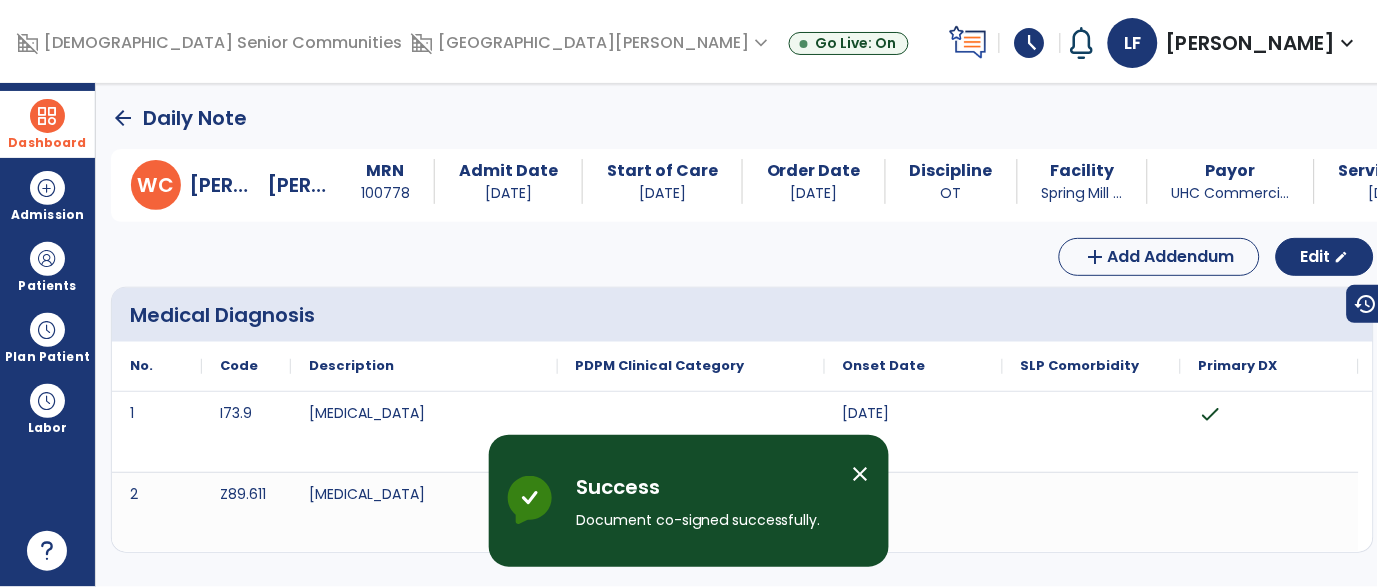 click on "arrow_back" 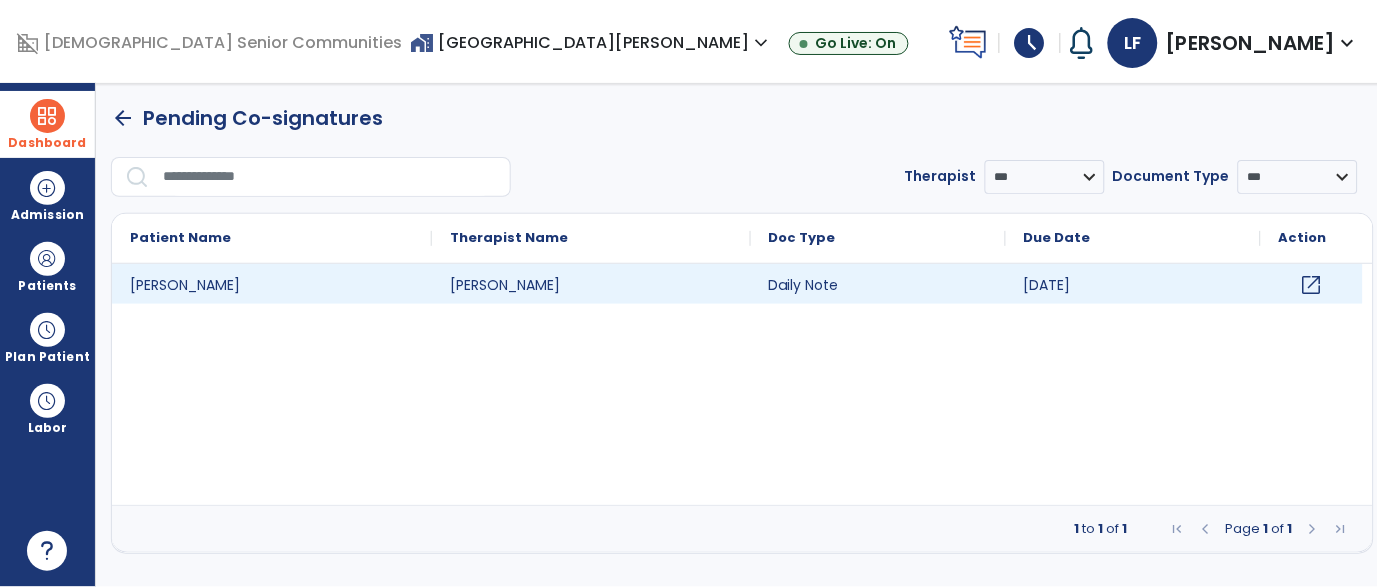 click on "open_in_new" 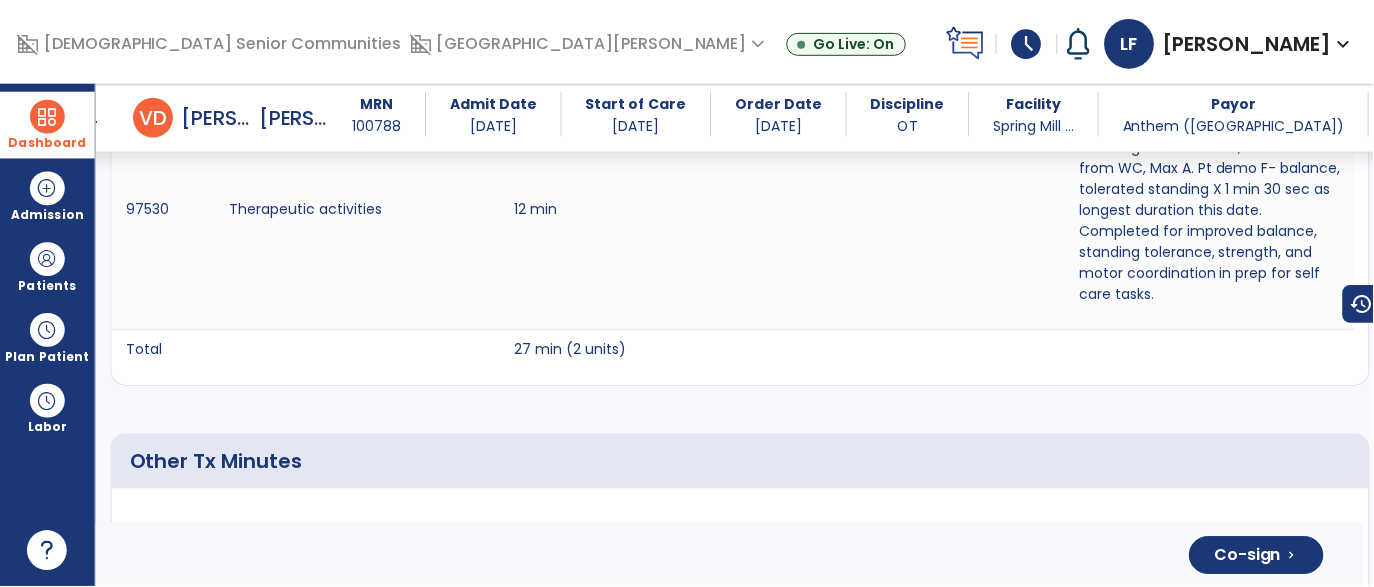 scroll, scrollTop: 4309, scrollLeft: 0, axis: vertical 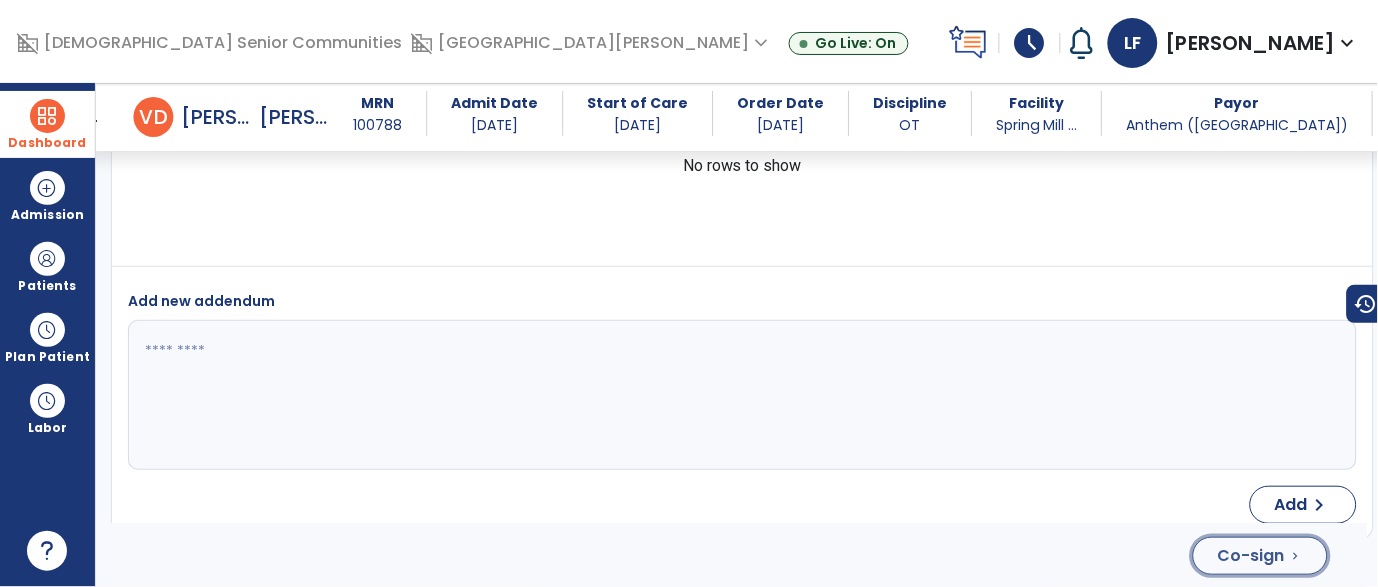 click on "Co-sign" 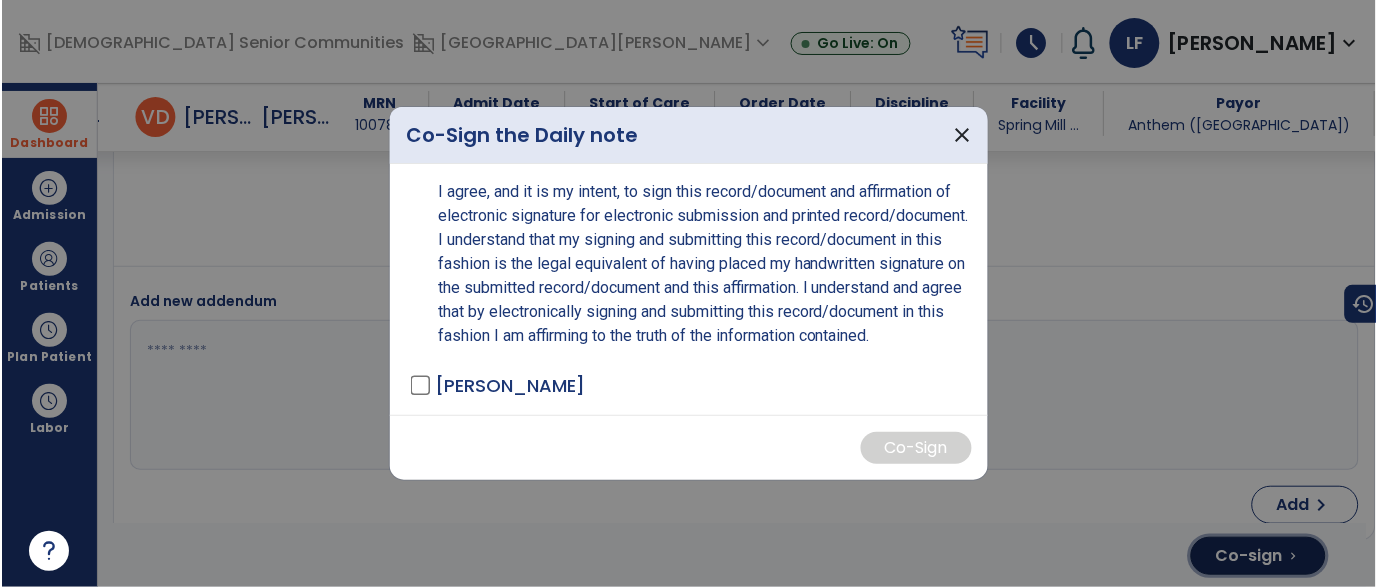 scroll, scrollTop: 4309, scrollLeft: 0, axis: vertical 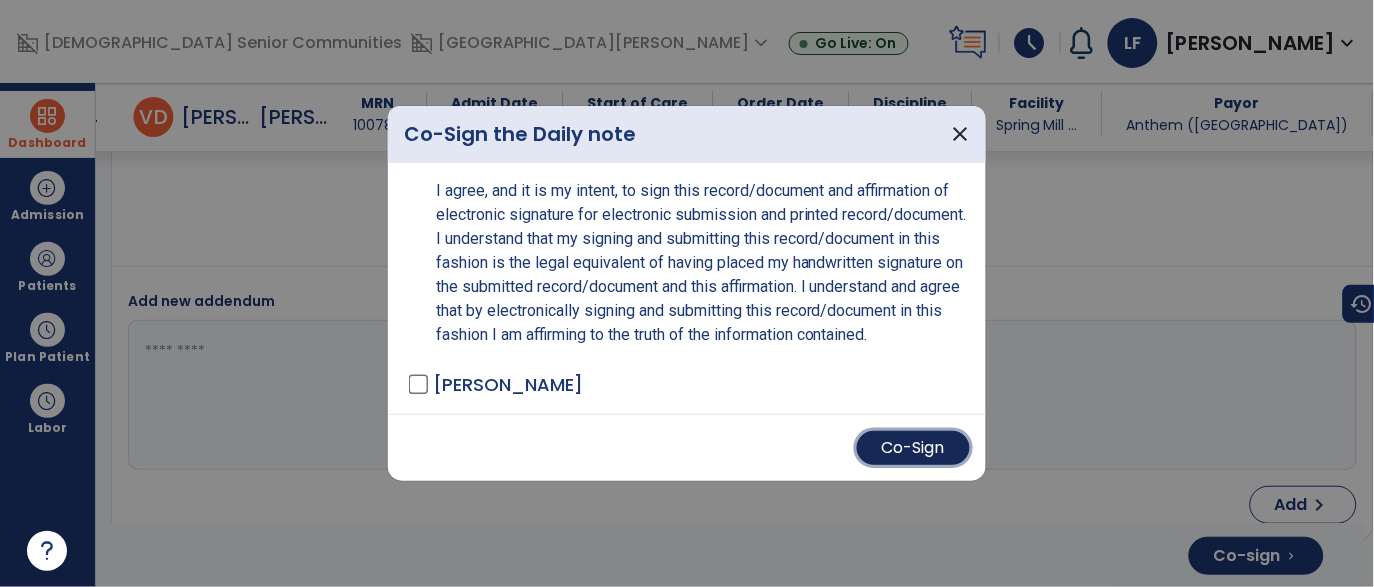 click on "Co-Sign" at bounding box center (913, 448) 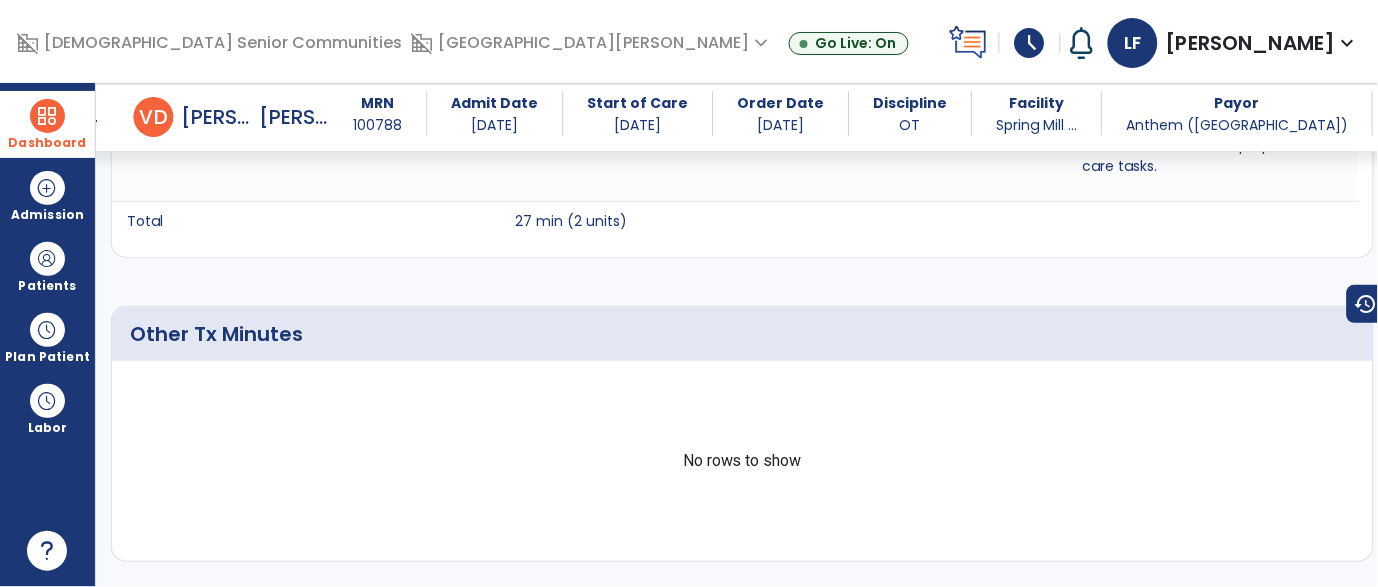 scroll, scrollTop: 0, scrollLeft: 0, axis: both 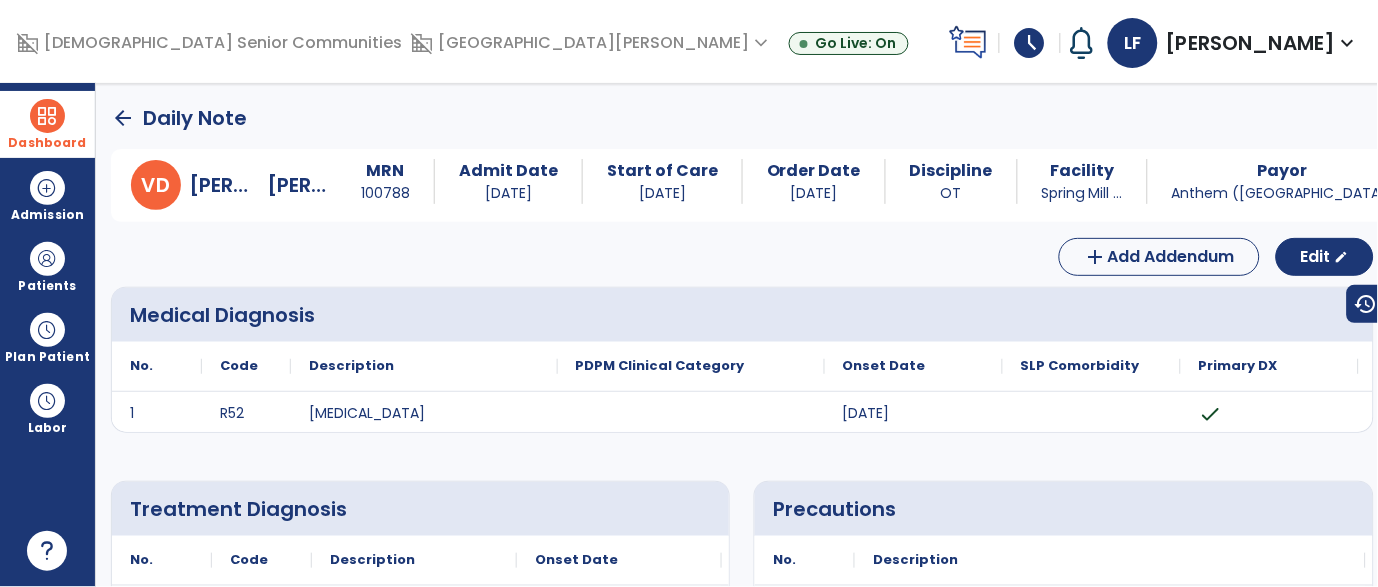 click on "arrow_back" 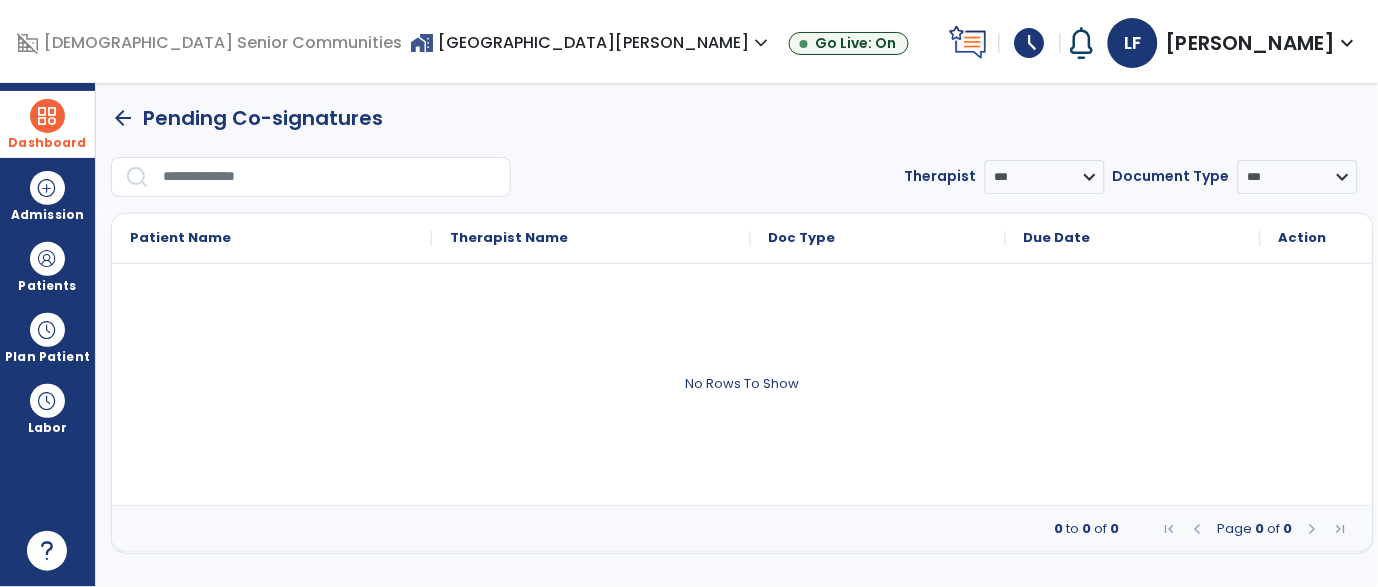 click at bounding box center (47, 116) 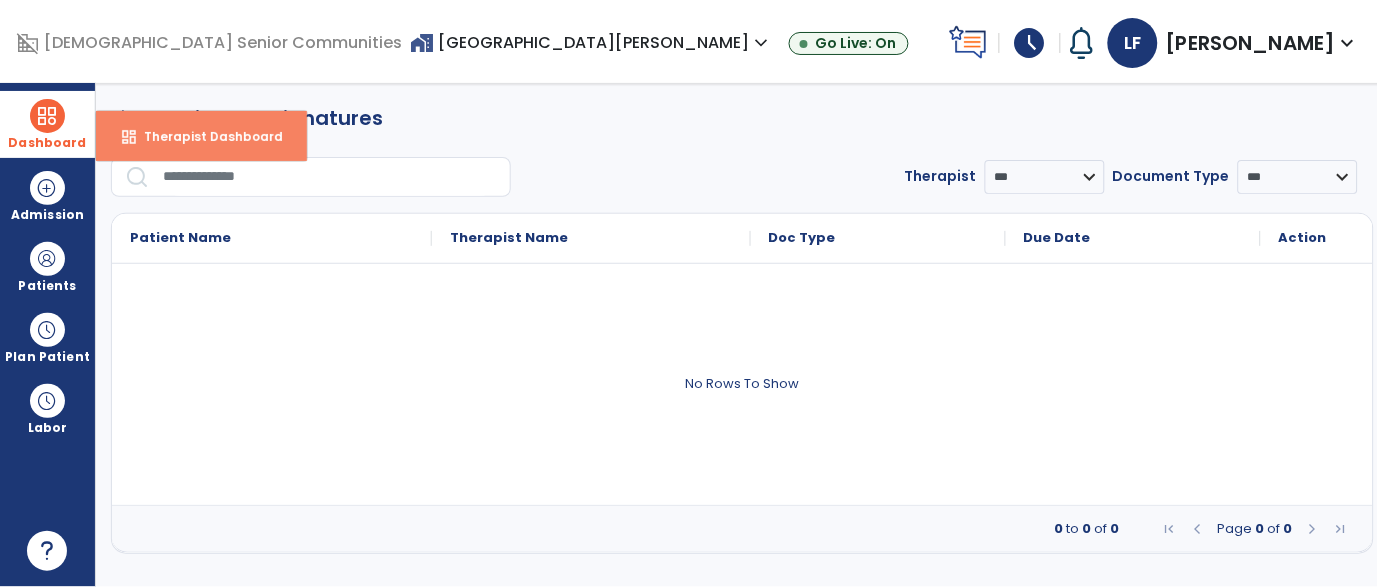 click on "dashboard  Therapist Dashboard" at bounding box center (201, 136) 